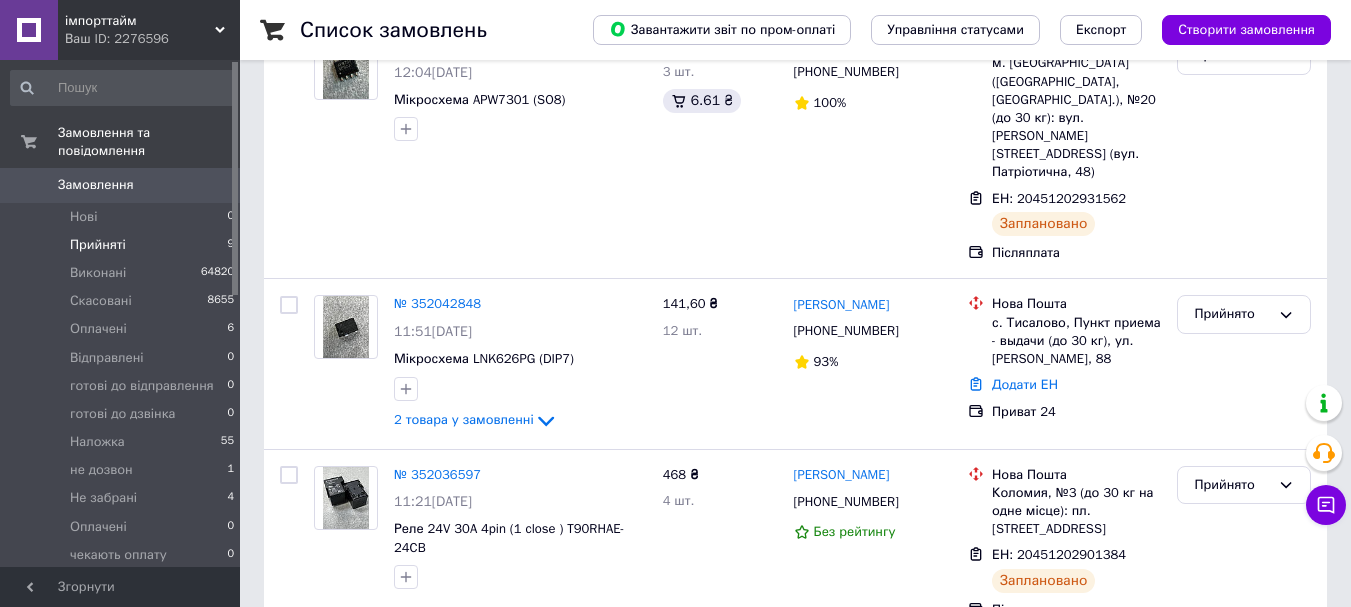 scroll, scrollTop: 300, scrollLeft: 0, axis: vertical 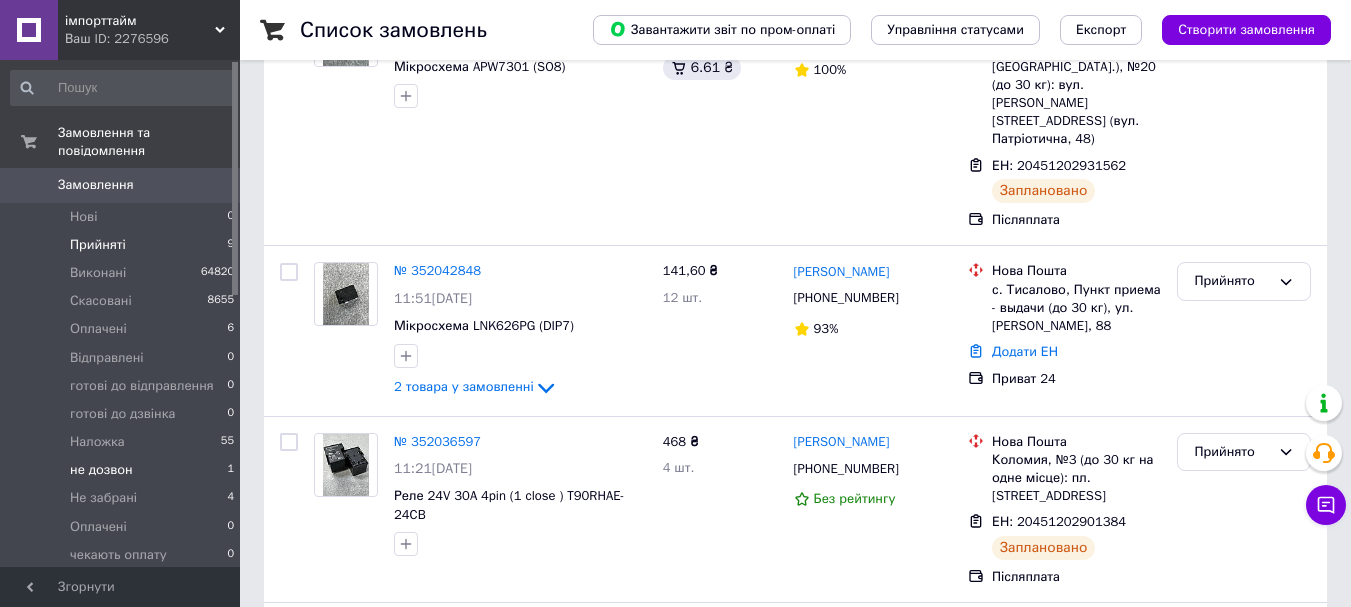 click on "не дозвон" at bounding box center [101, 470] 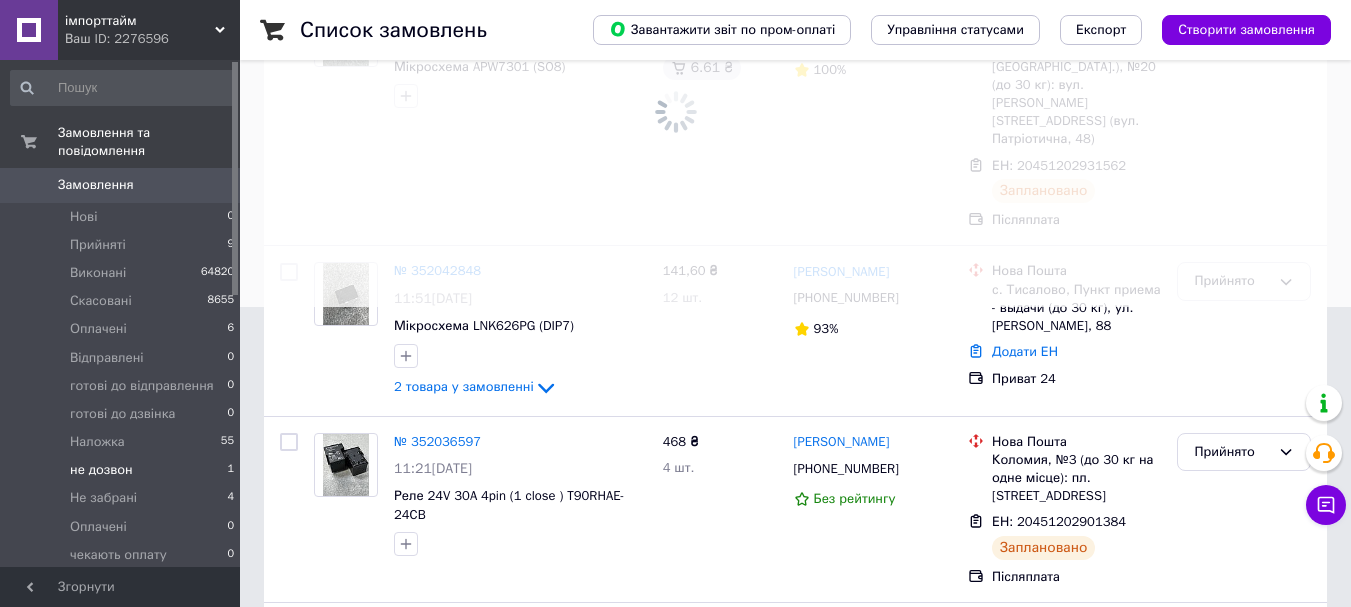 scroll, scrollTop: 0, scrollLeft: 0, axis: both 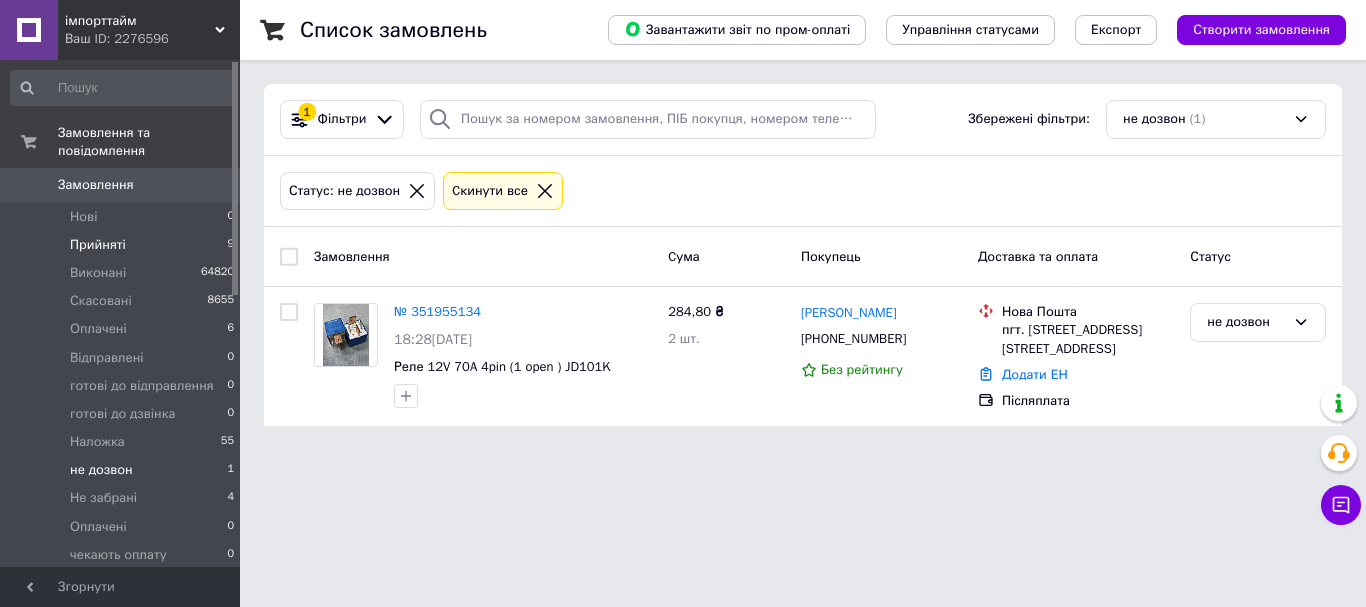 click on "Прийняті 9" at bounding box center (123, 245) 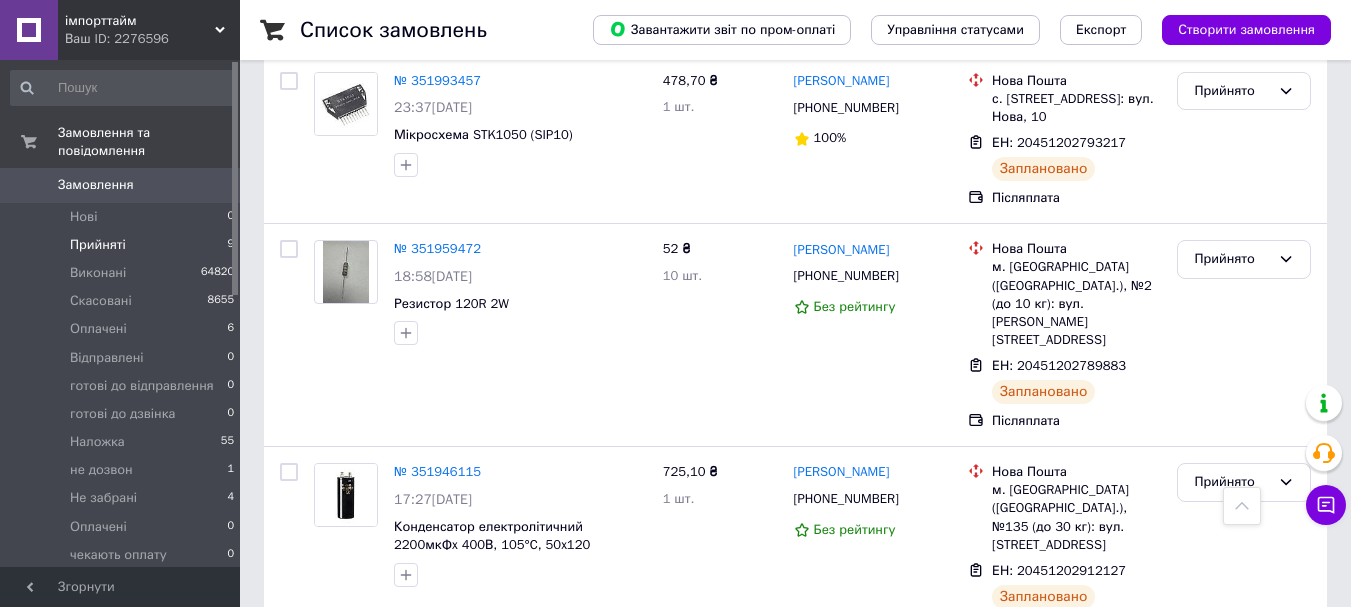 scroll, scrollTop: 1292, scrollLeft: 0, axis: vertical 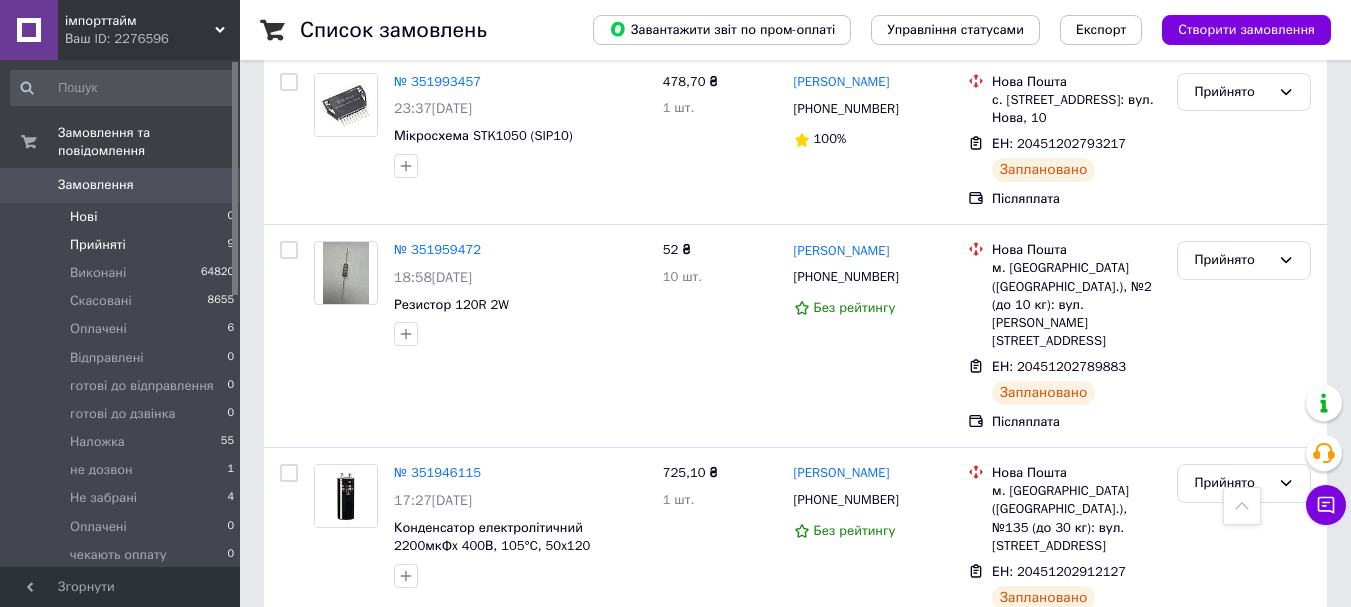 click on "Нові 0" at bounding box center [123, 217] 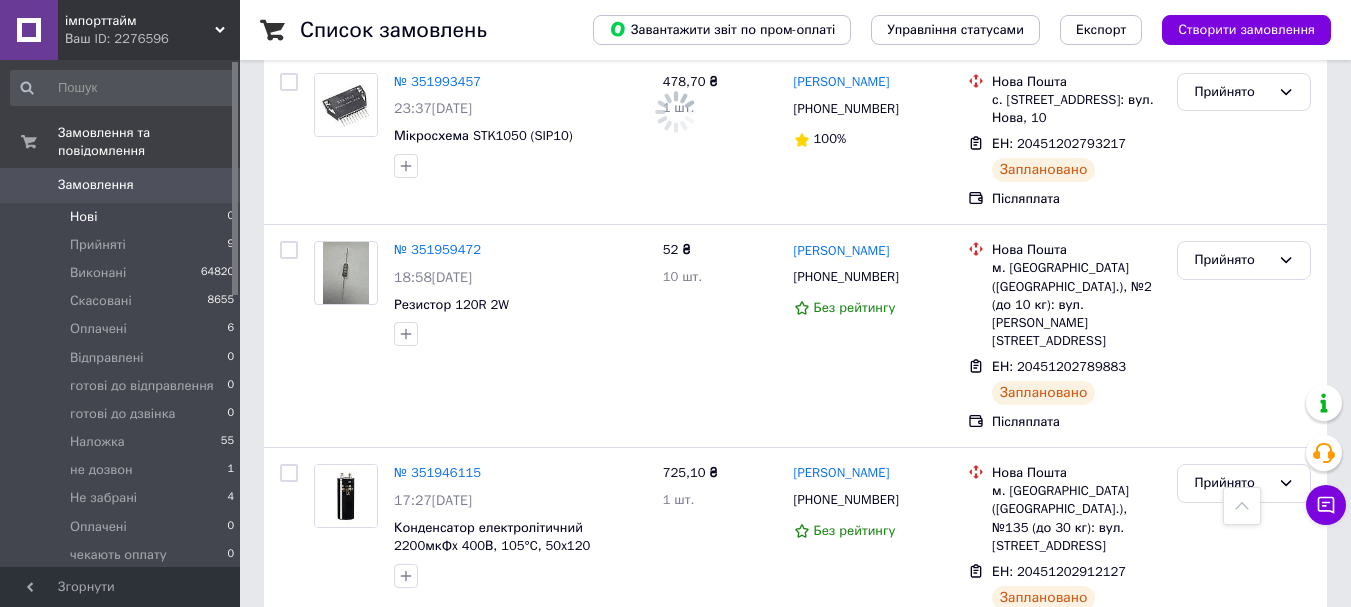 scroll, scrollTop: 0, scrollLeft: 0, axis: both 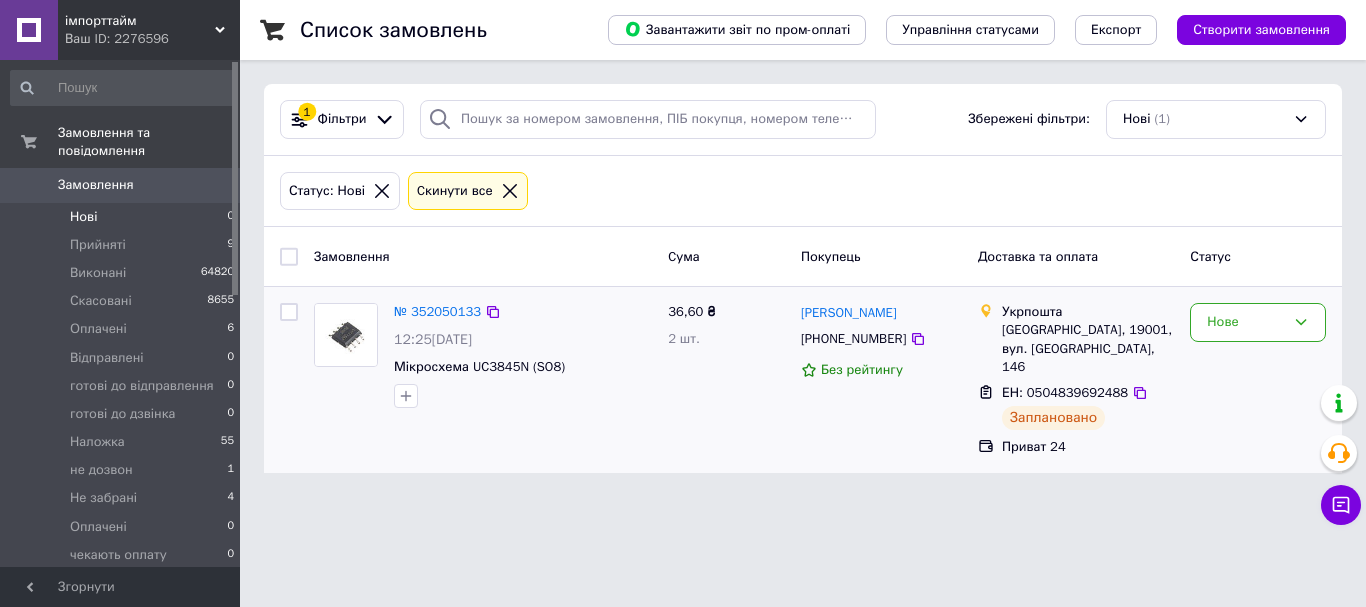 click on "Нове" at bounding box center (1258, 380) 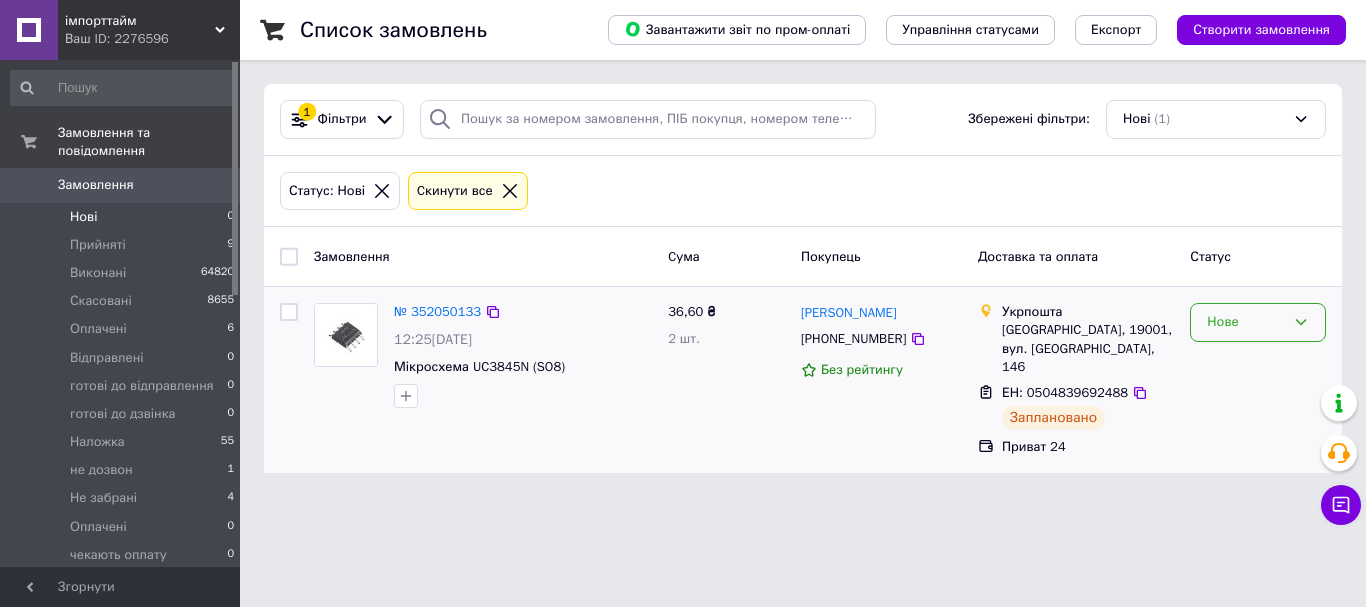 click on "Нове" at bounding box center (1246, 322) 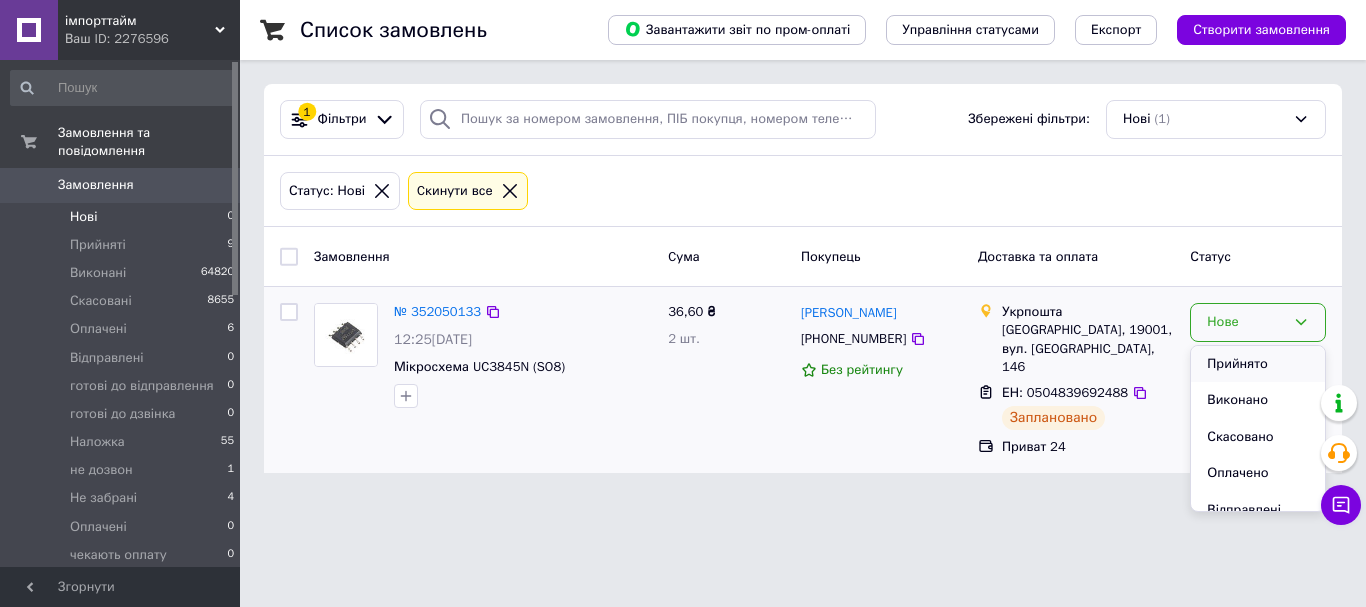 click on "Прийнято" at bounding box center (1258, 364) 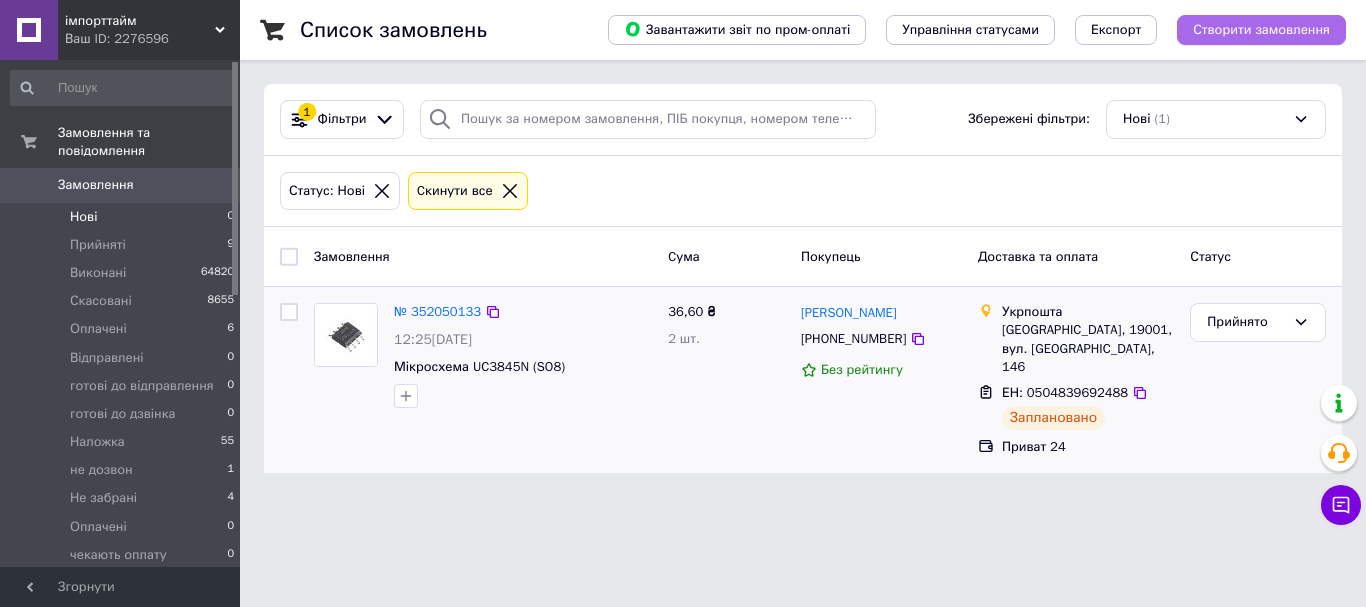 click on "Створити замовлення" at bounding box center [1261, 30] 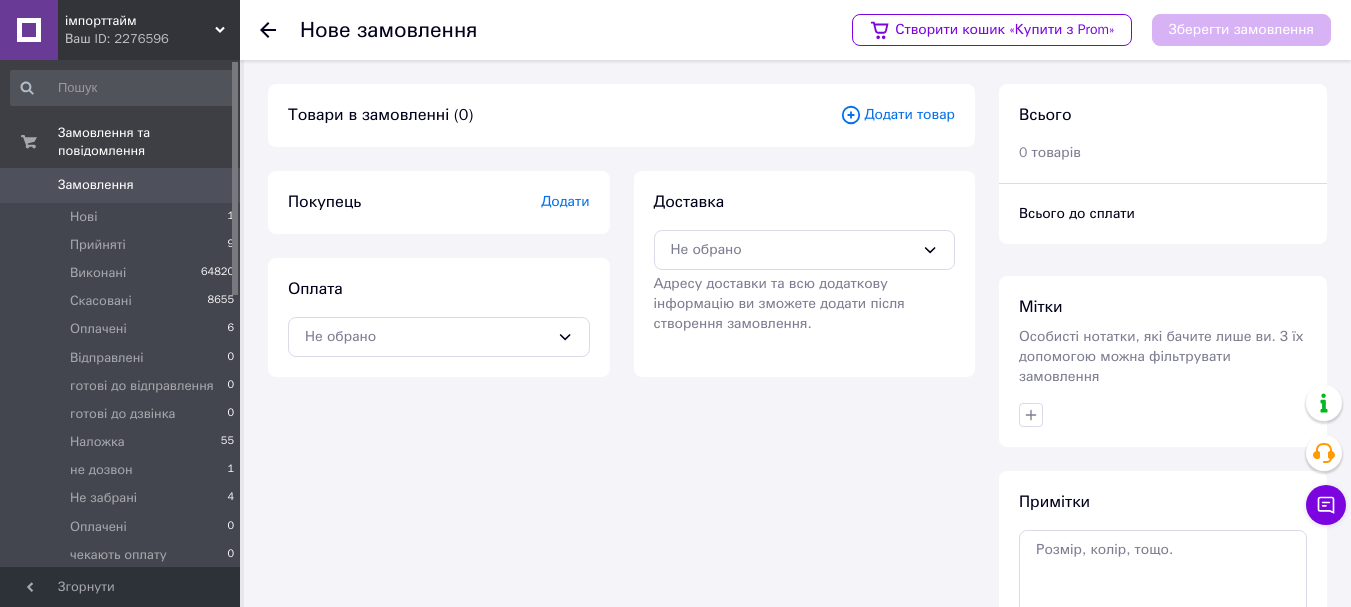 click on "Додати товар" at bounding box center [897, 115] 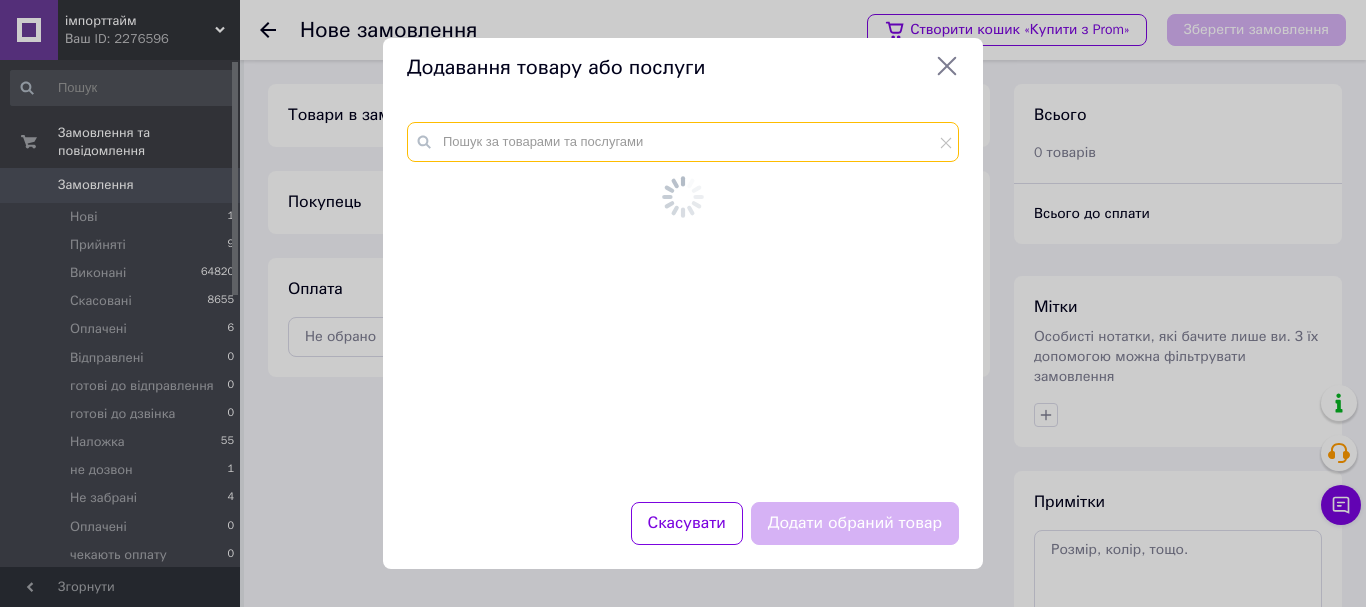 click at bounding box center [683, 142] 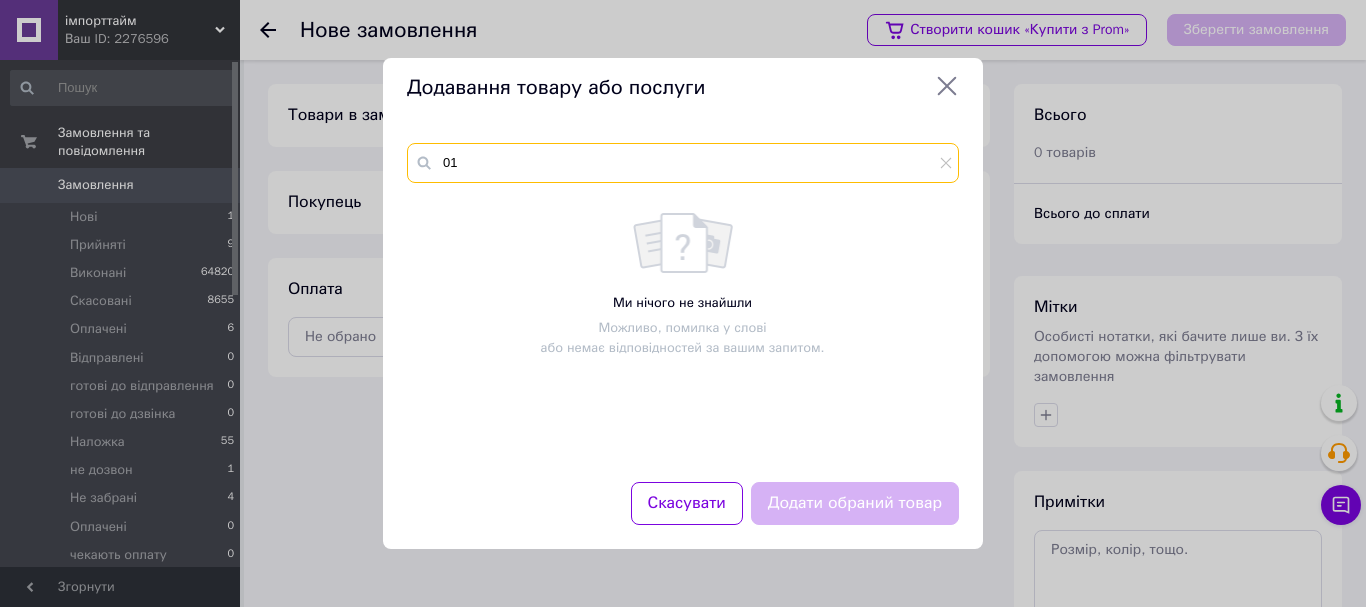 type on "0" 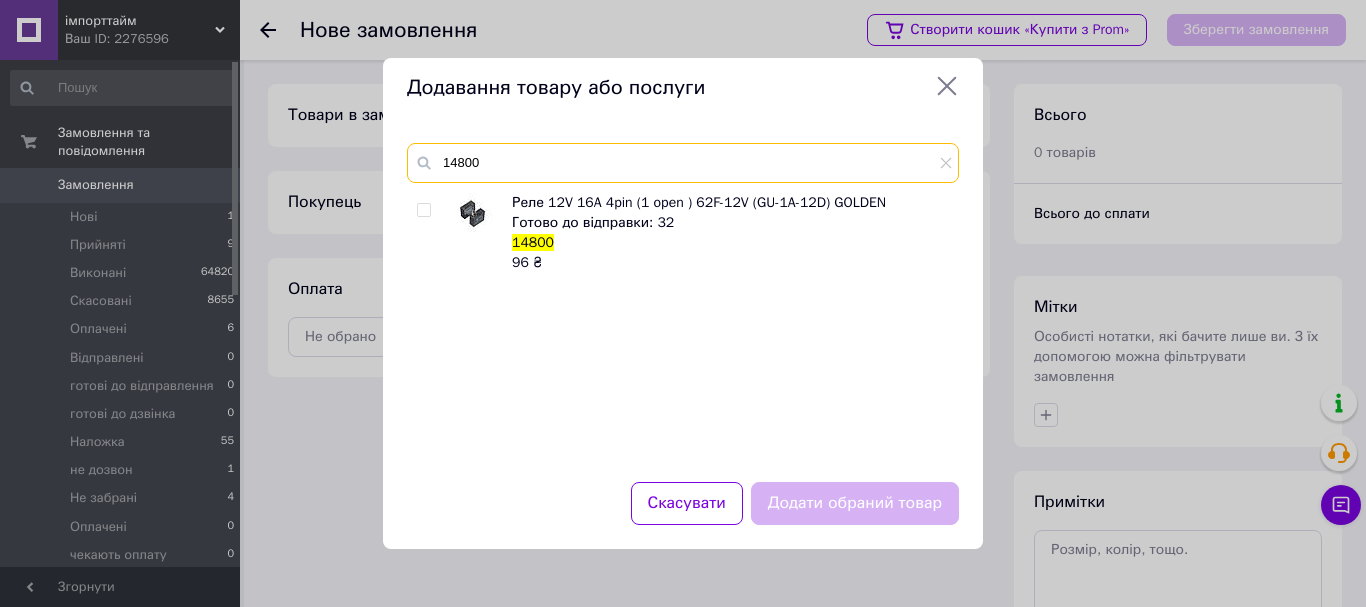 type on "14800" 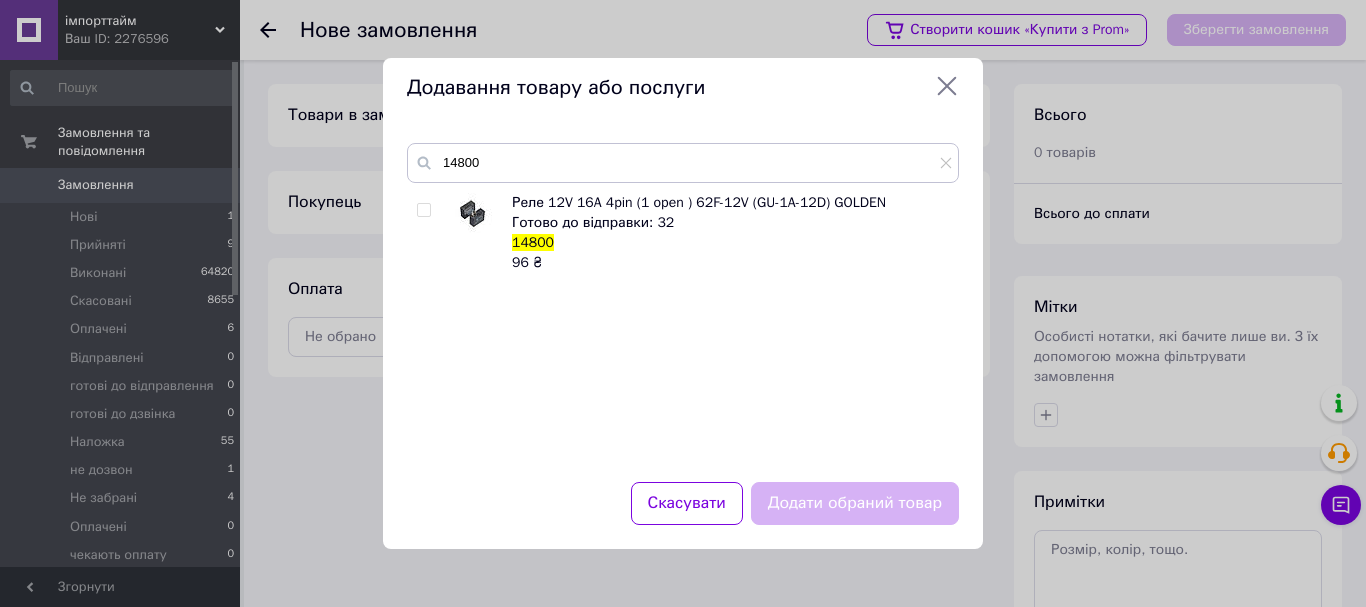 click at bounding box center (423, 210) 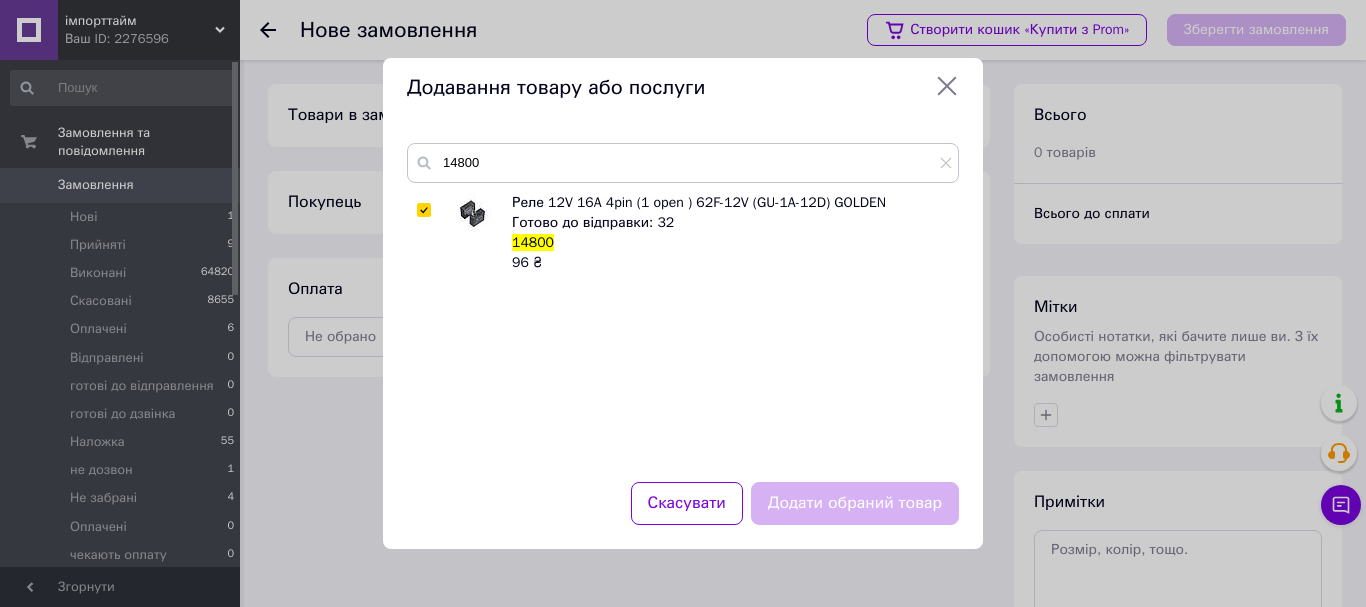 checkbox on "true" 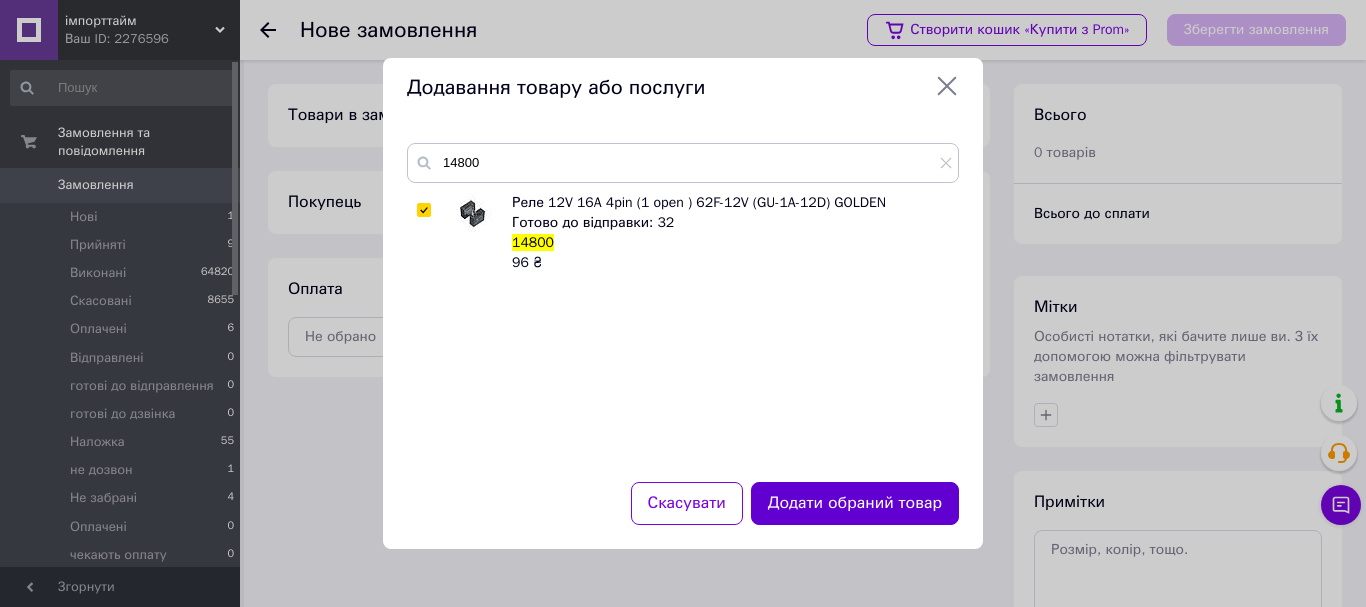 click on "Додати обраний товар" at bounding box center (855, 503) 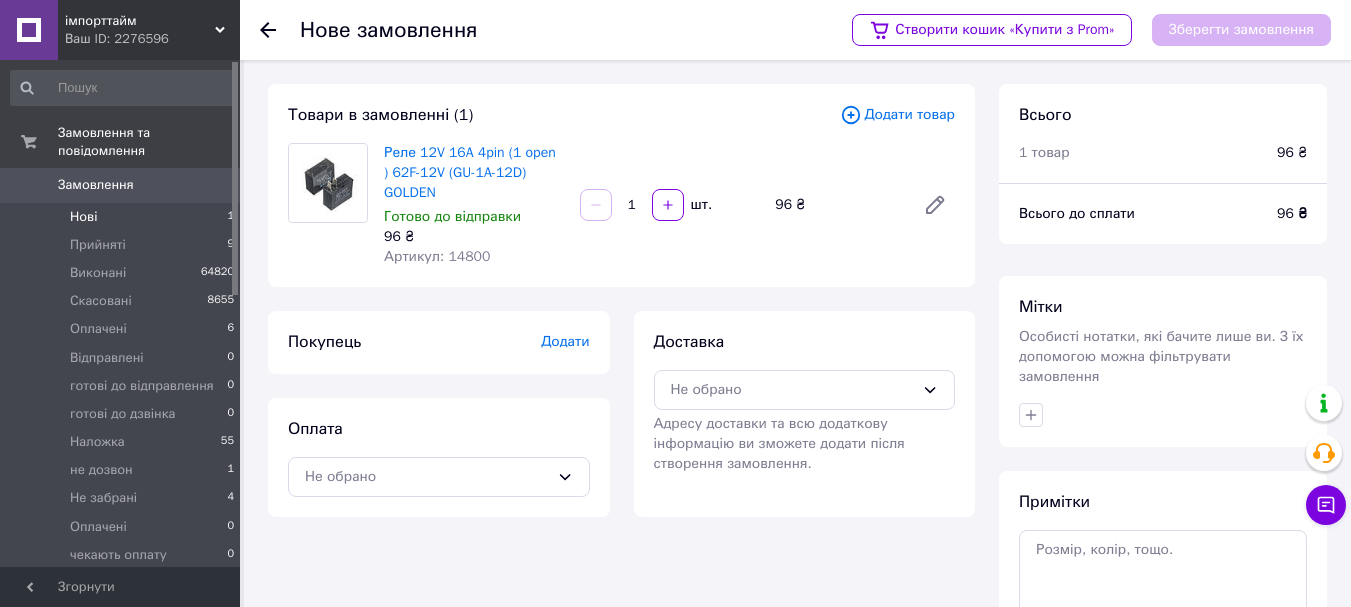 click on "Нові 1" at bounding box center (123, 217) 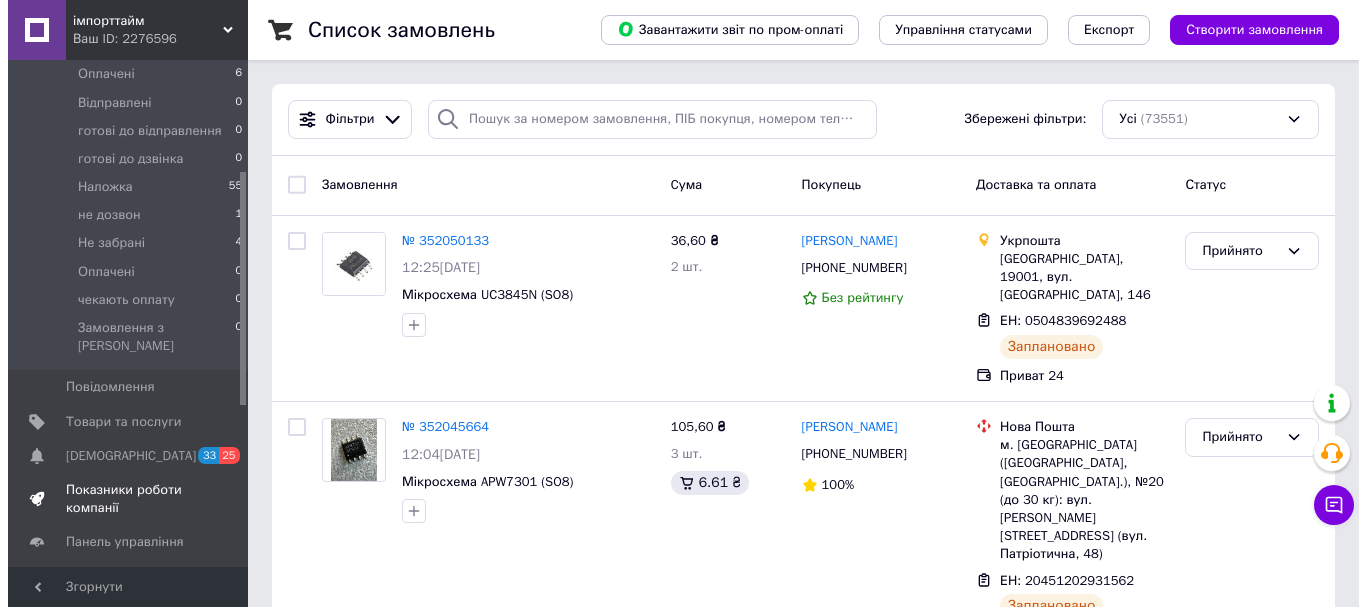 scroll, scrollTop: 300, scrollLeft: 0, axis: vertical 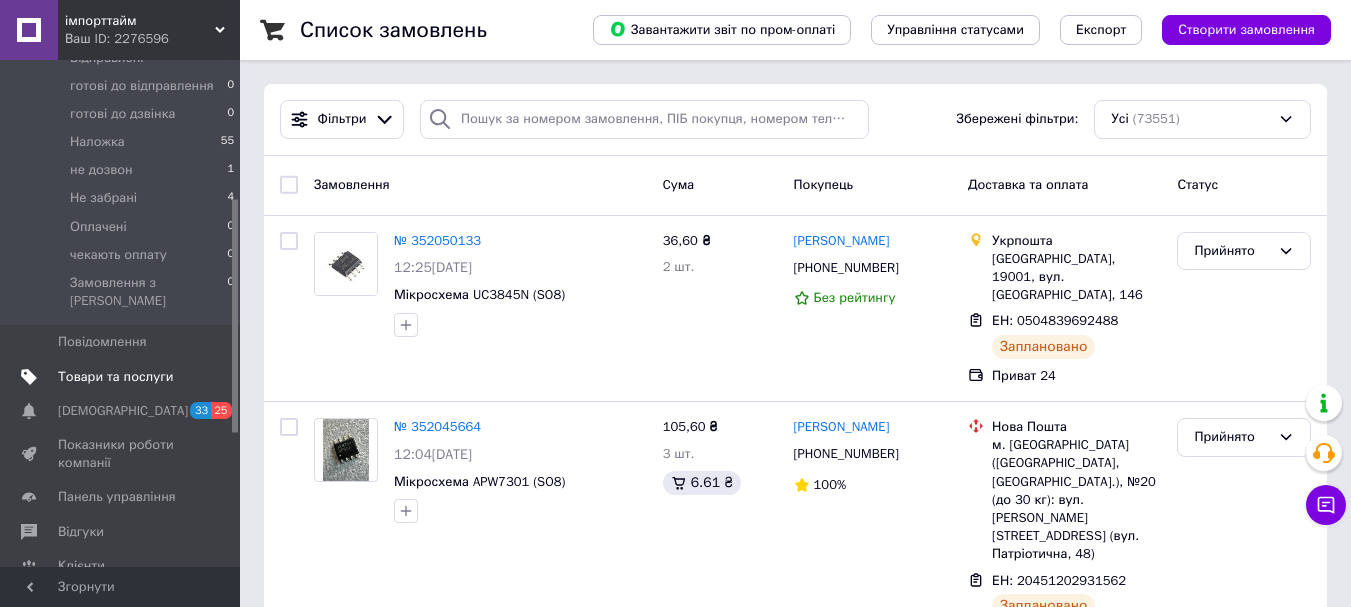 click on "Товари та послуги" at bounding box center (115, 377) 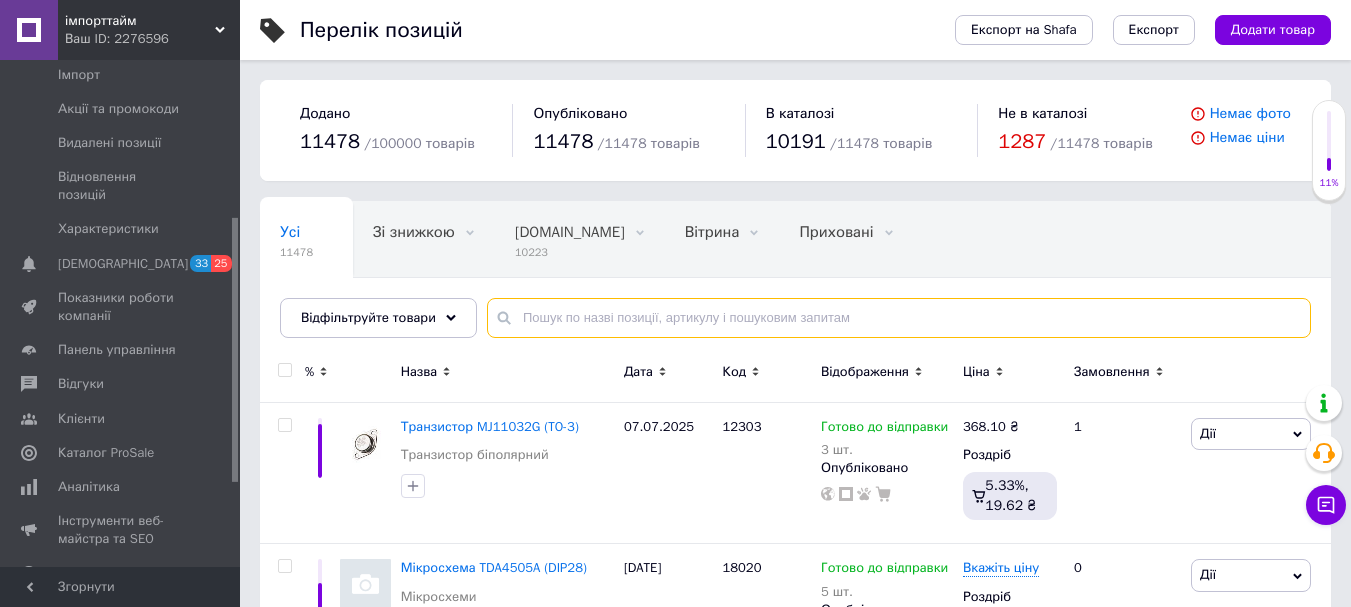 click at bounding box center [899, 318] 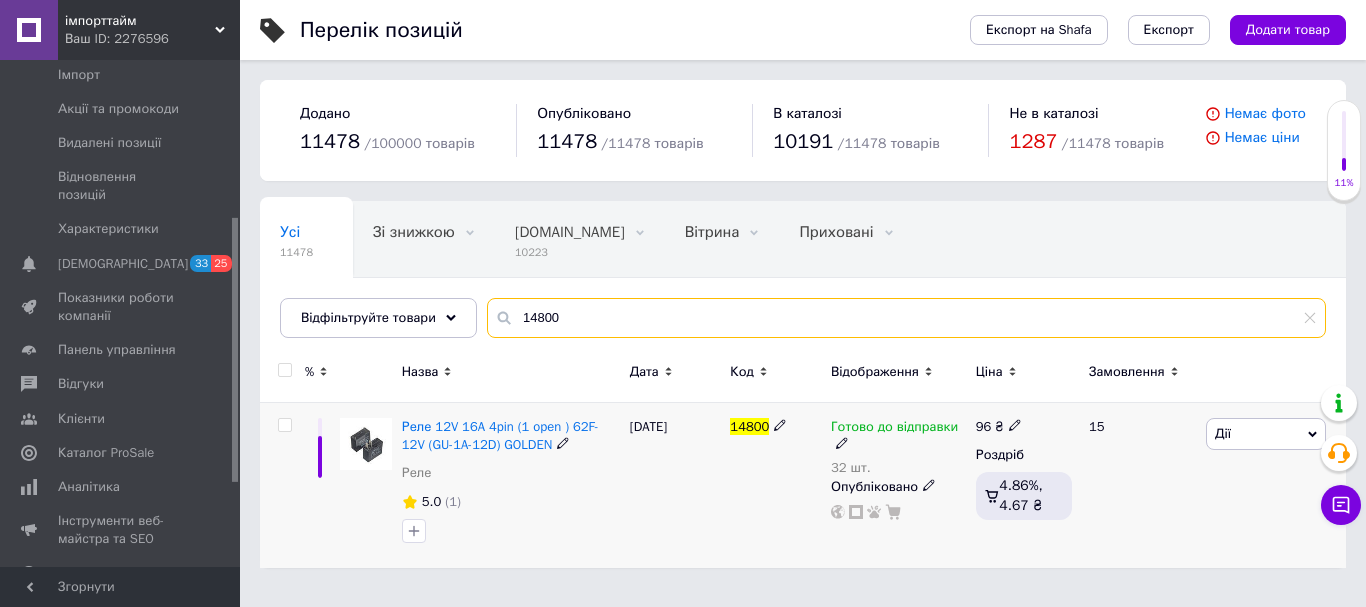 type on "14800" 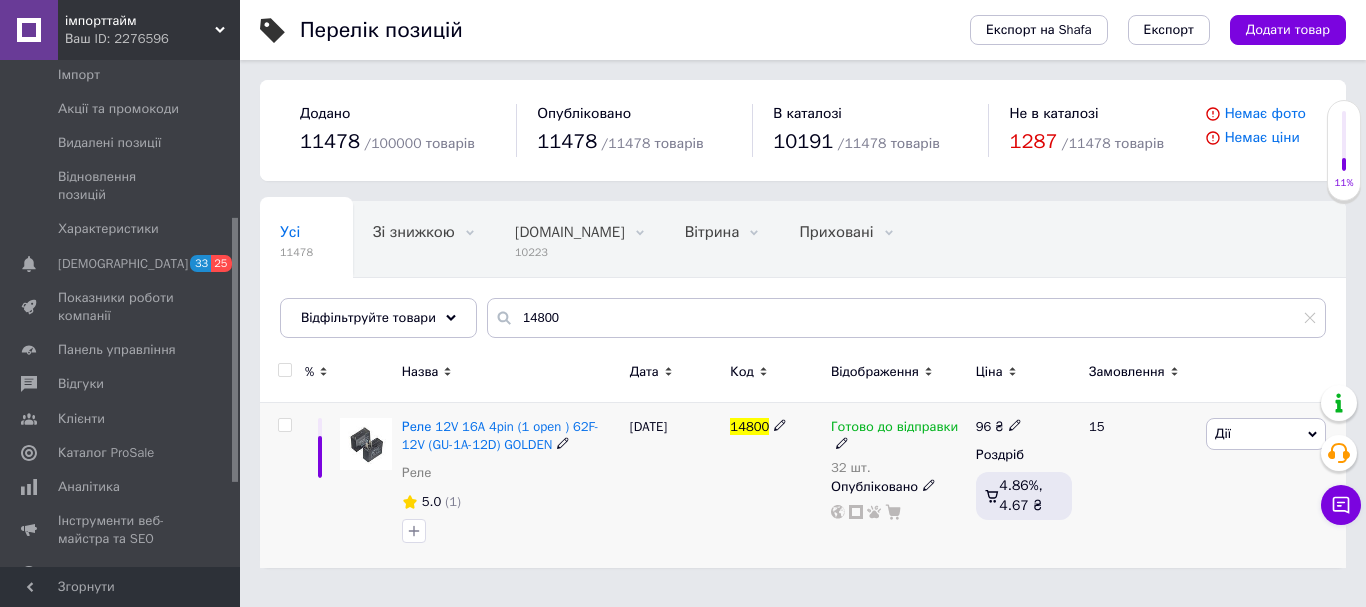 click on "96   ₴" at bounding box center (999, 427) 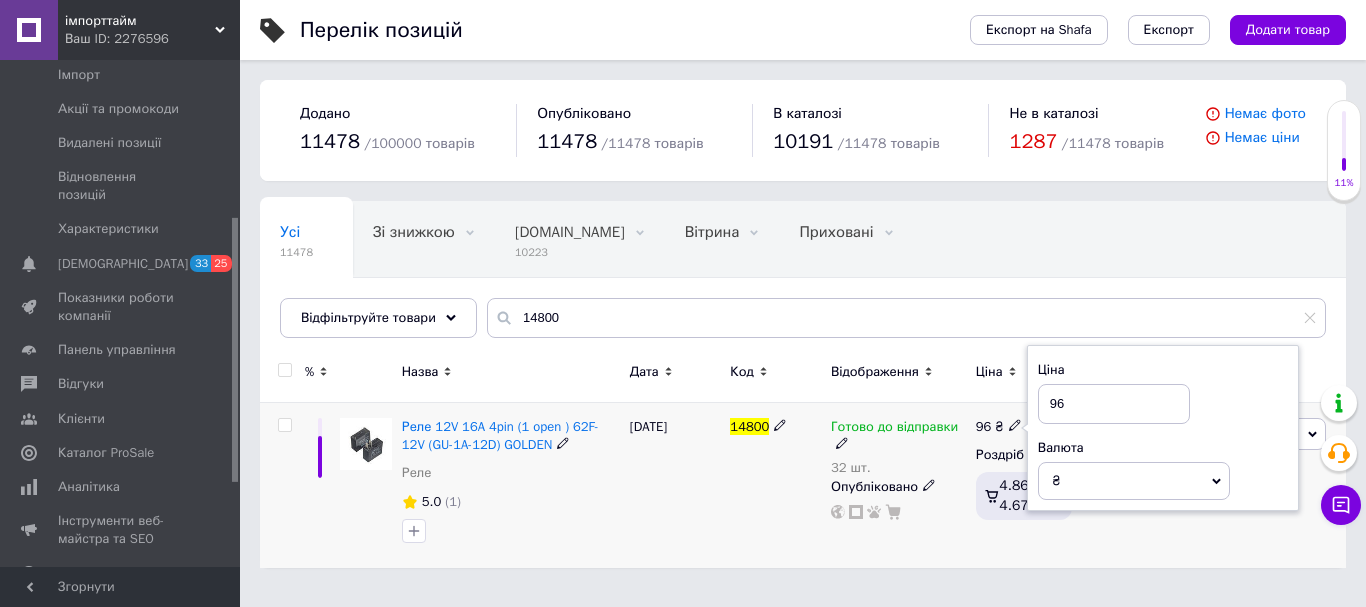 click on "96" at bounding box center (1114, 404) 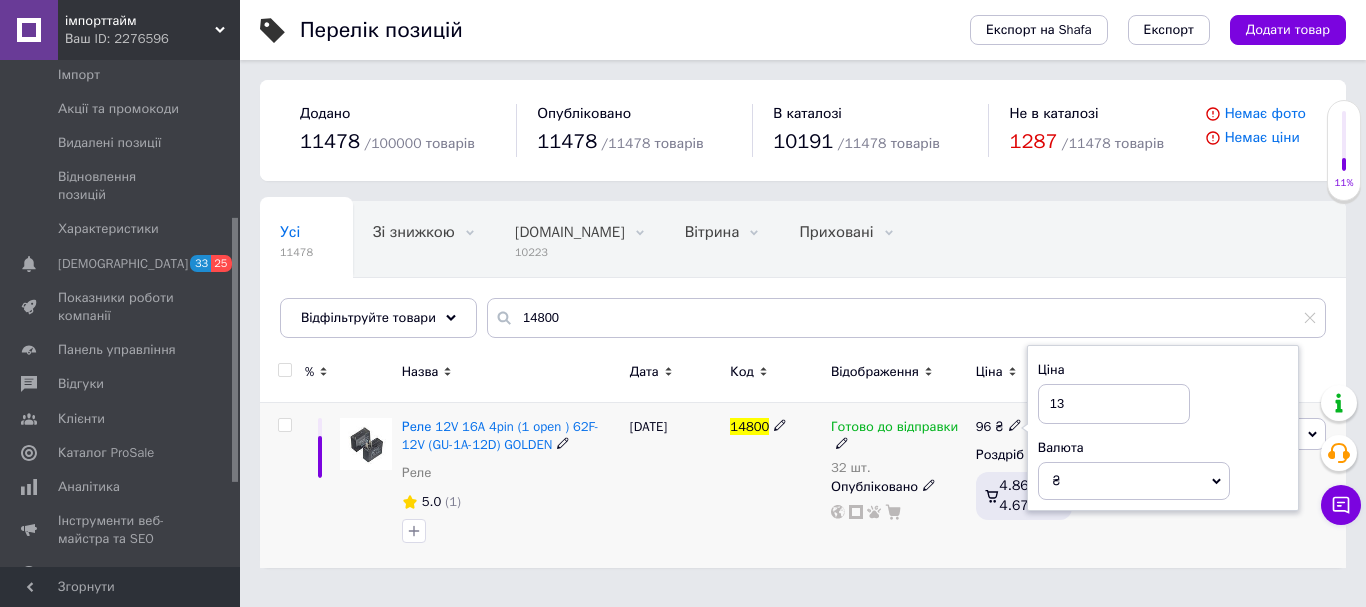 type on "130" 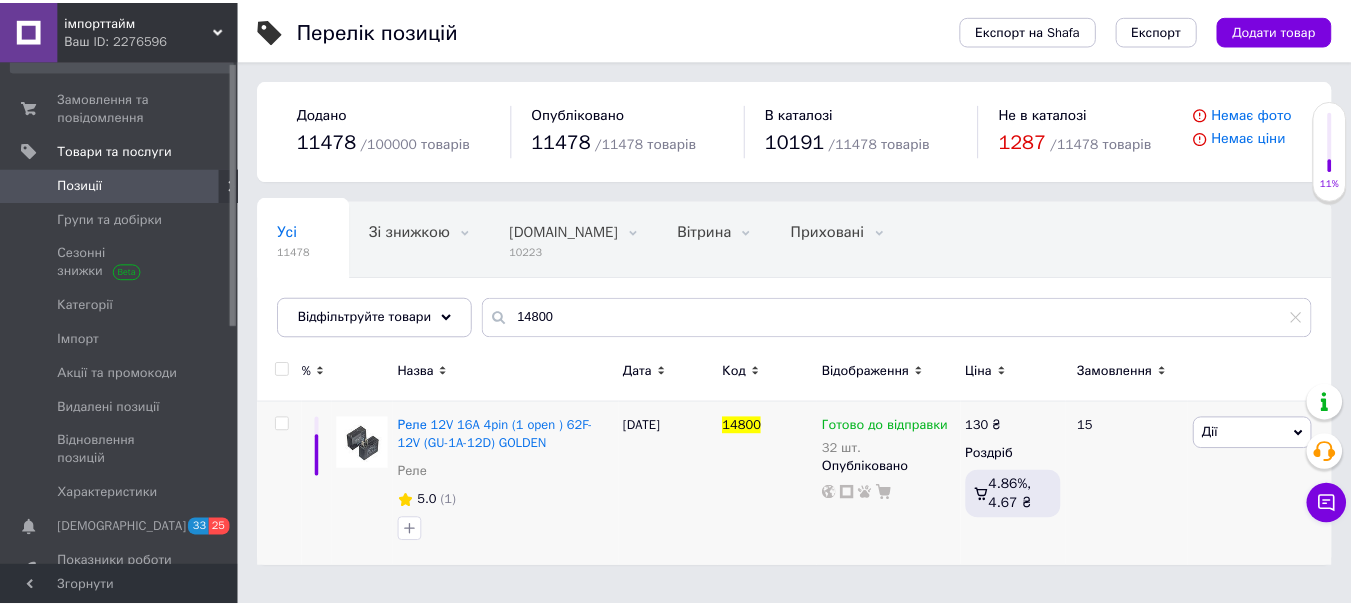 scroll, scrollTop: 0, scrollLeft: 0, axis: both 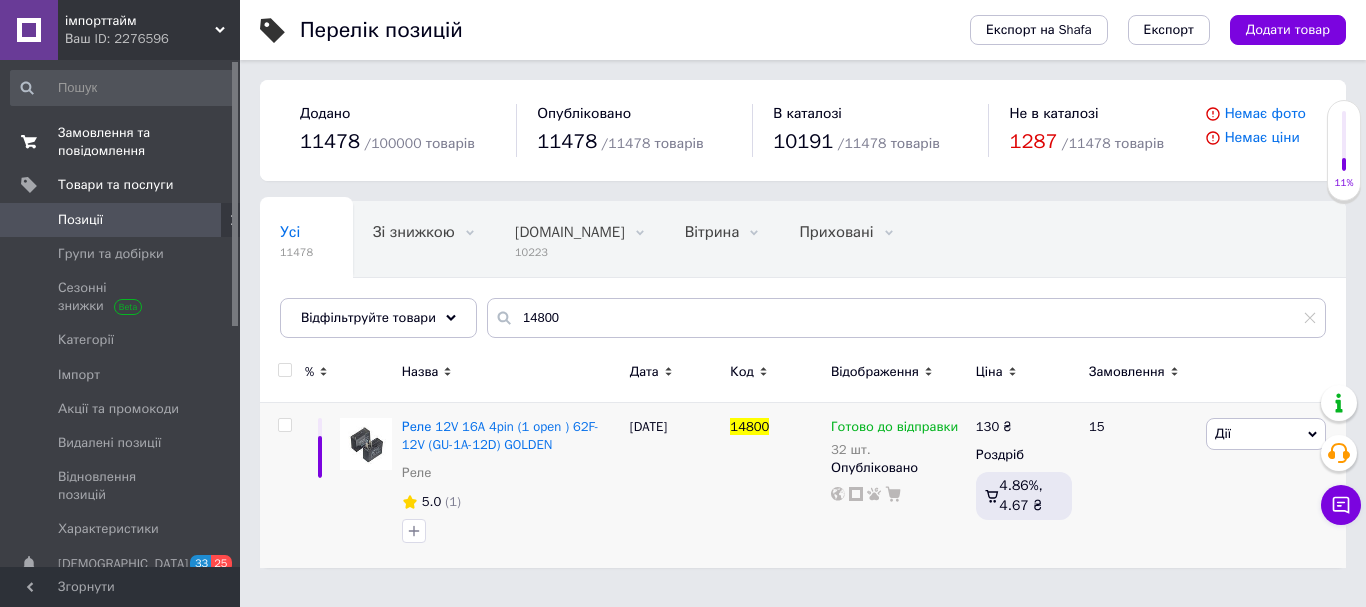 click on "Замовлення та повідомлення" at bounding box center (121, 142) 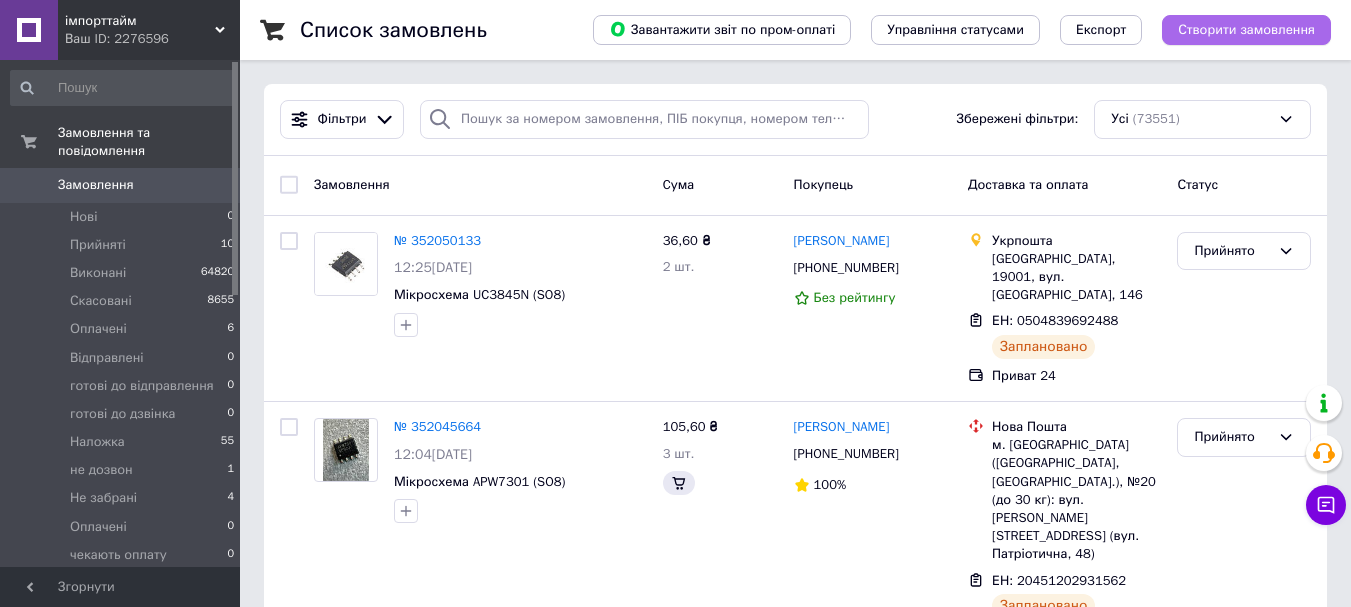 click on "Створити замовлення" at bounding box center [1246, 30] 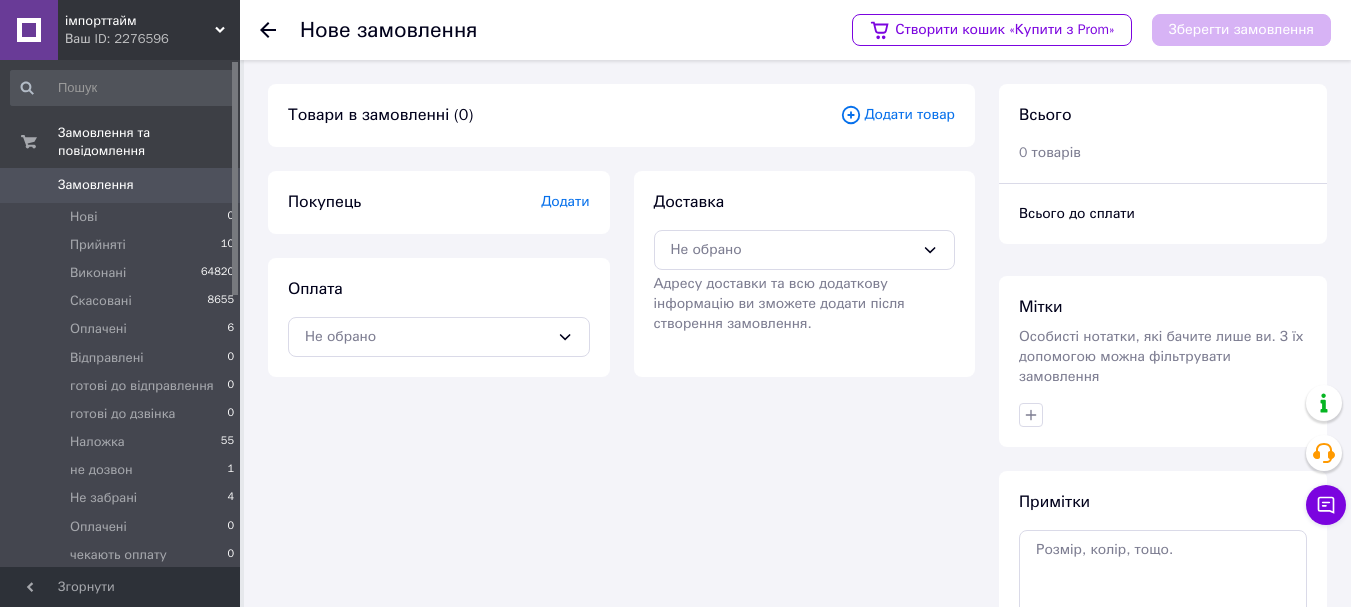 click on "Додати товар" at bounding box center (897, 115) 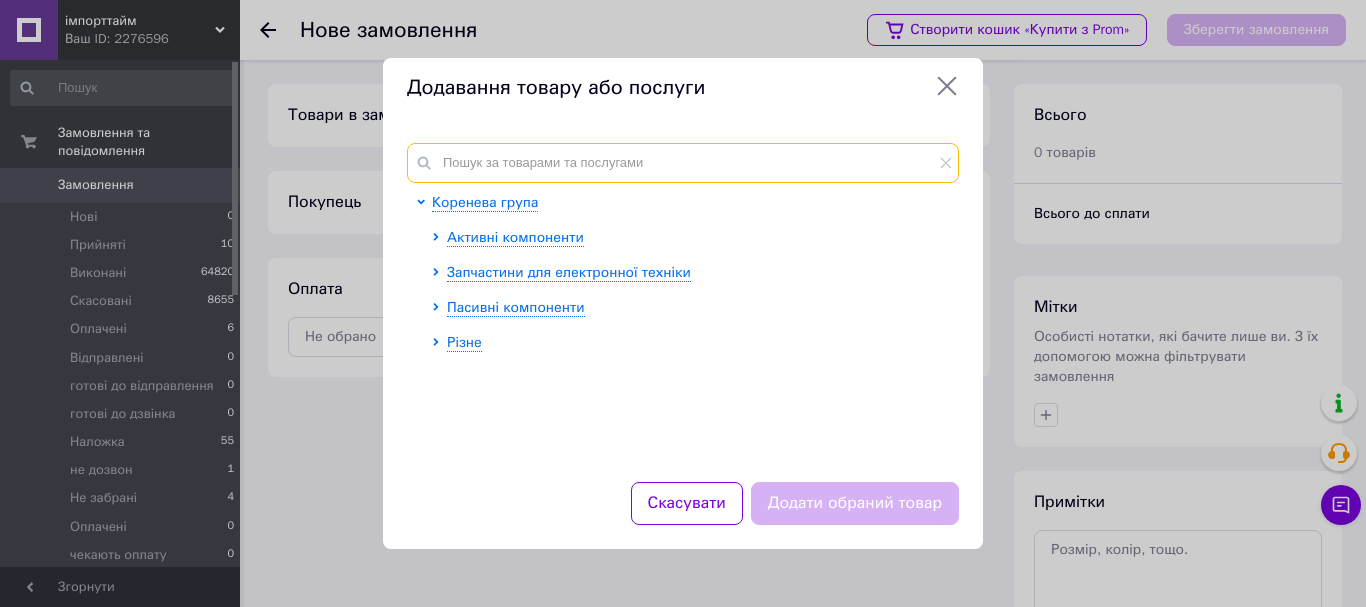 click at bounding box center [683, 163] 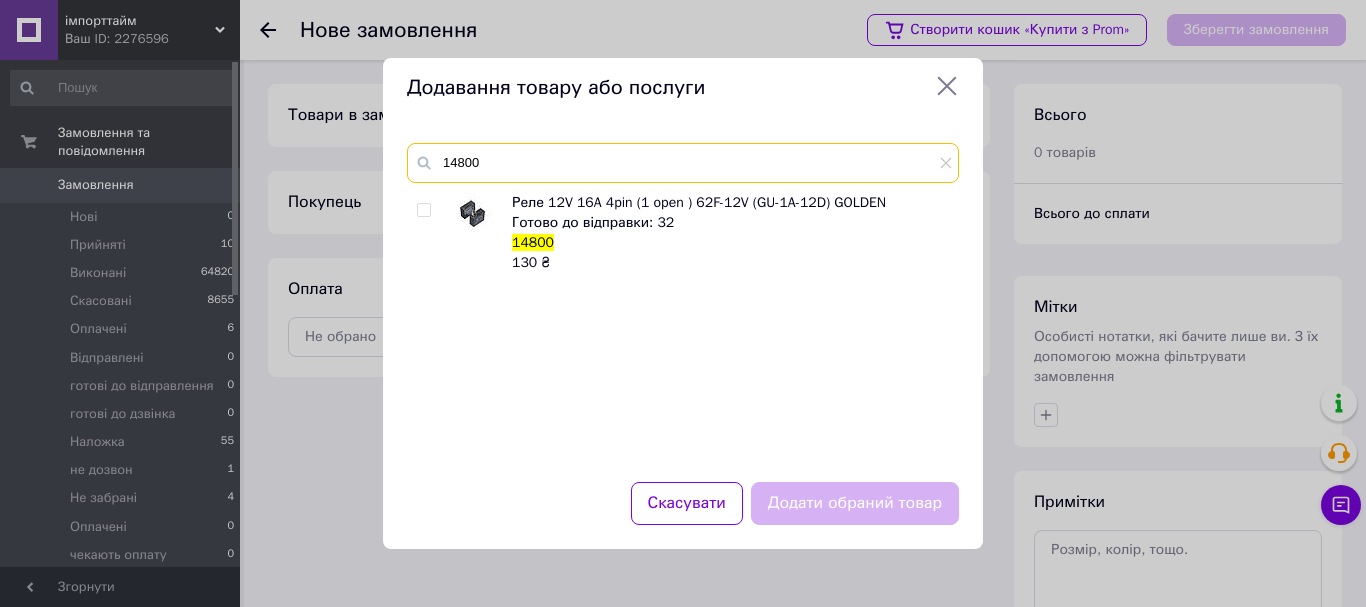 type on "14800" 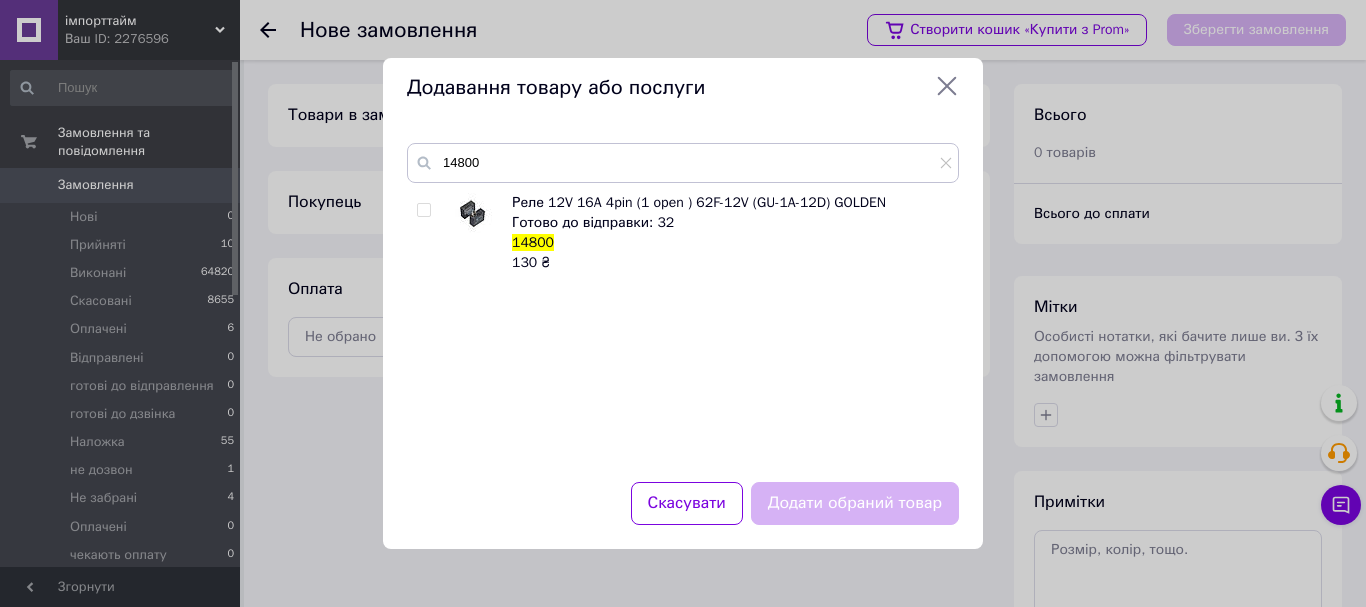 click at bounding box center [423, 210] 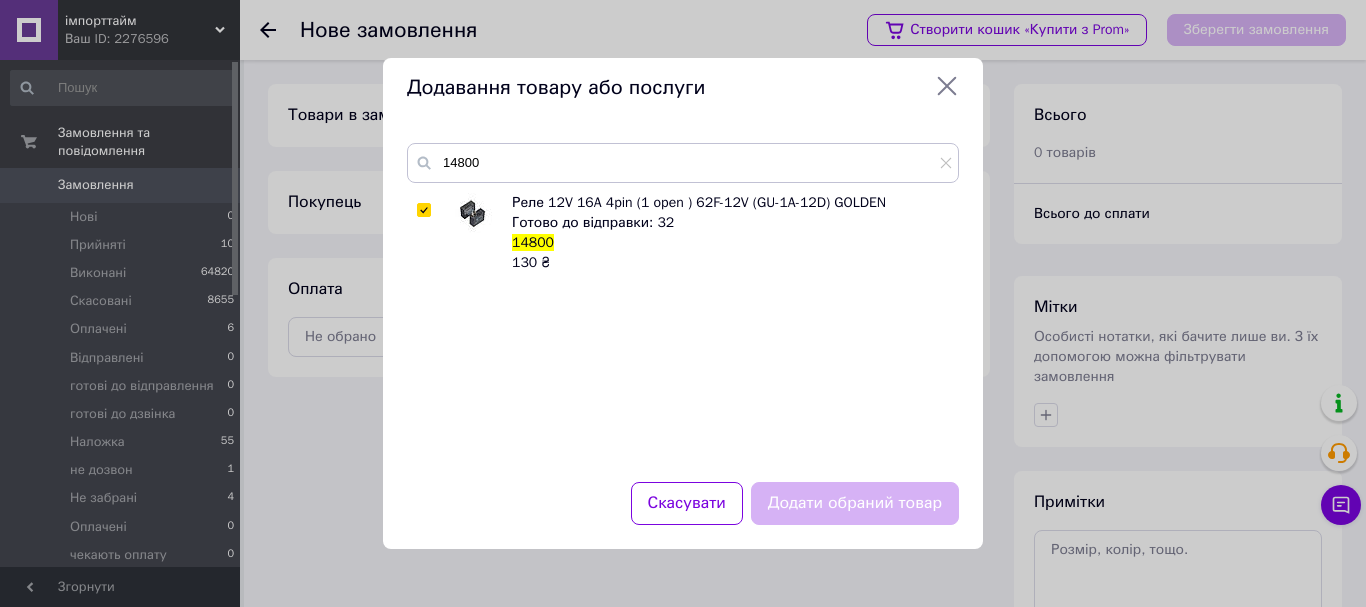 checkbox on "true" 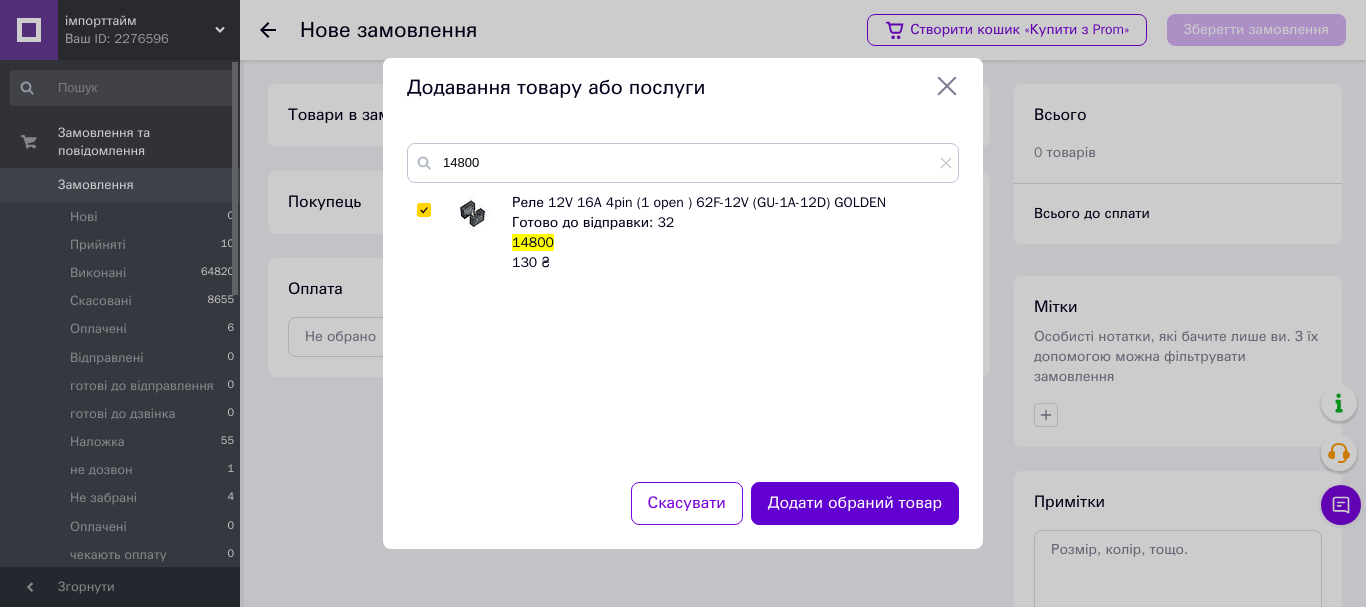click on "Додати обраний товар" at bounding box center (855, 503) 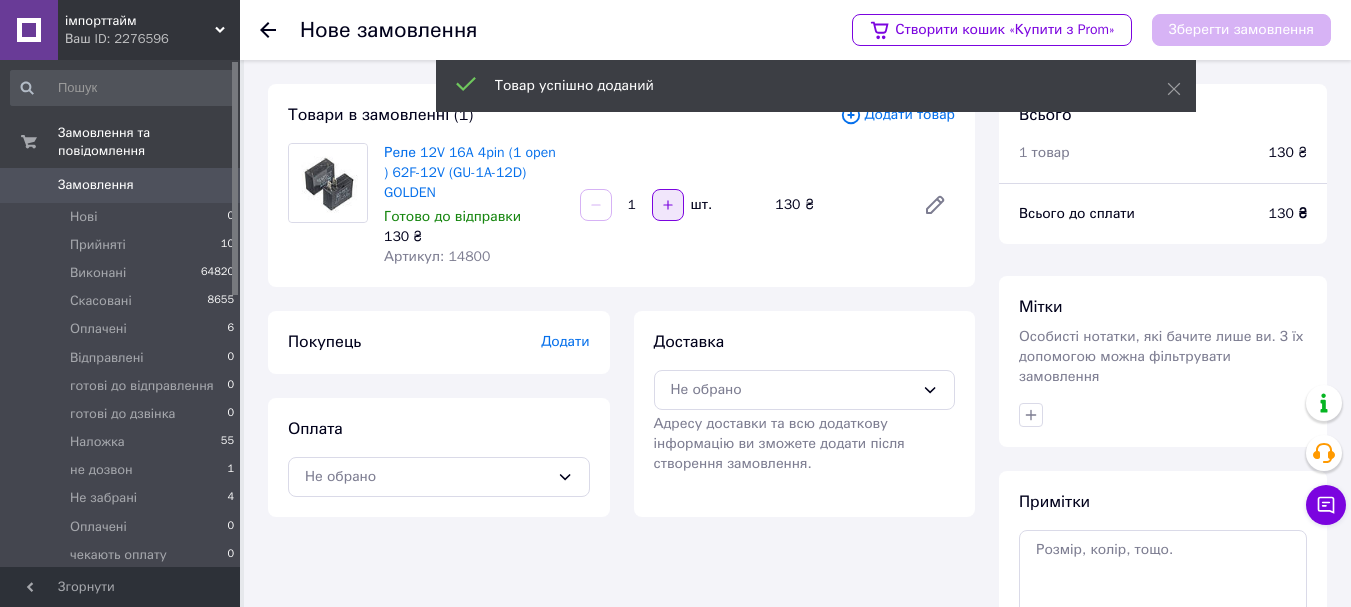 click at bounding box center (668, 205) 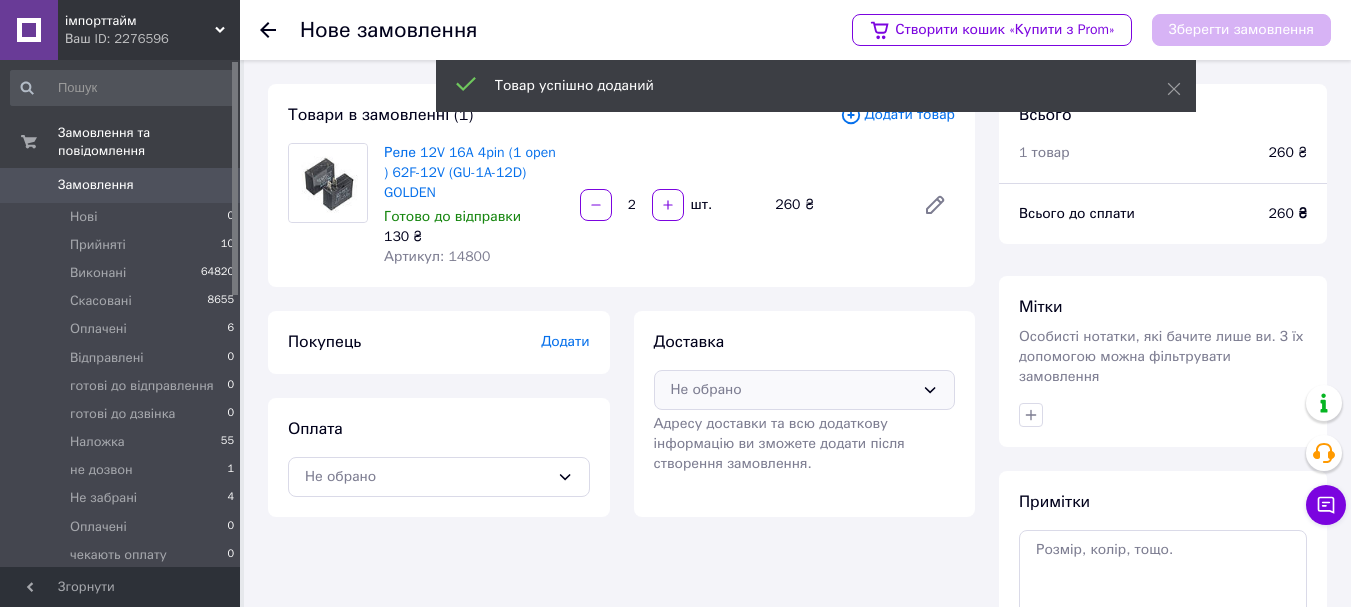 click on "Не обрано" at bounding box center (793, 390) 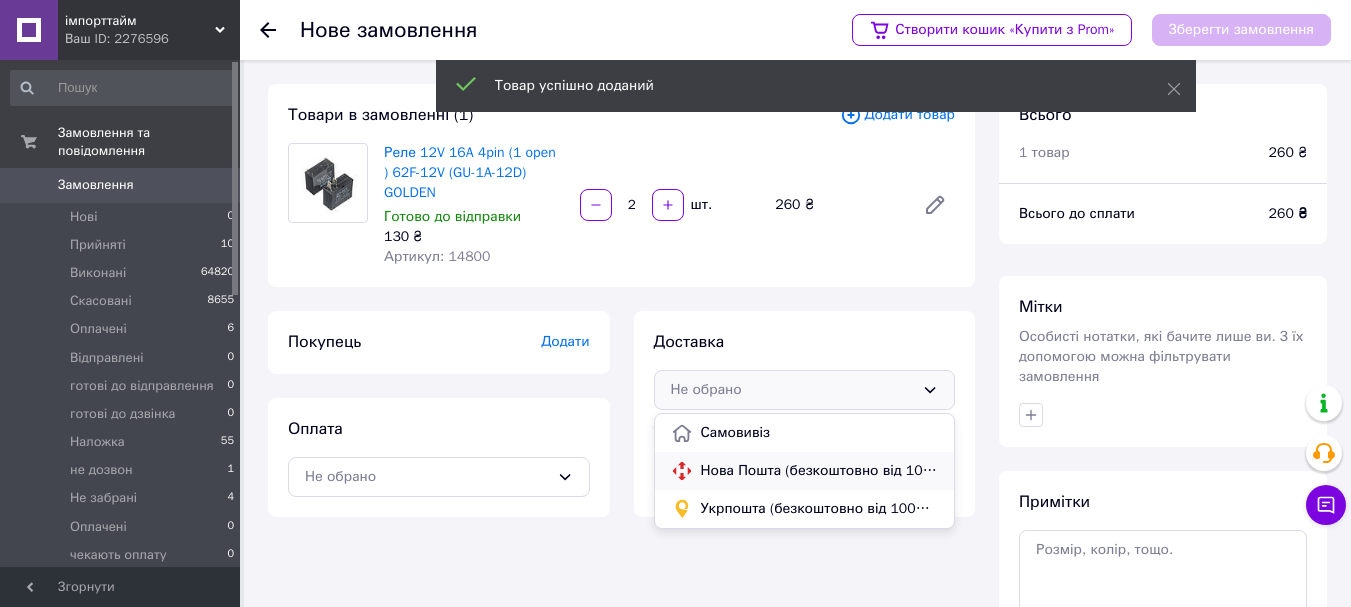 click on "Нова Пошта (безкоштовно від 10000 ₴)" at bounding box center [805, 471] 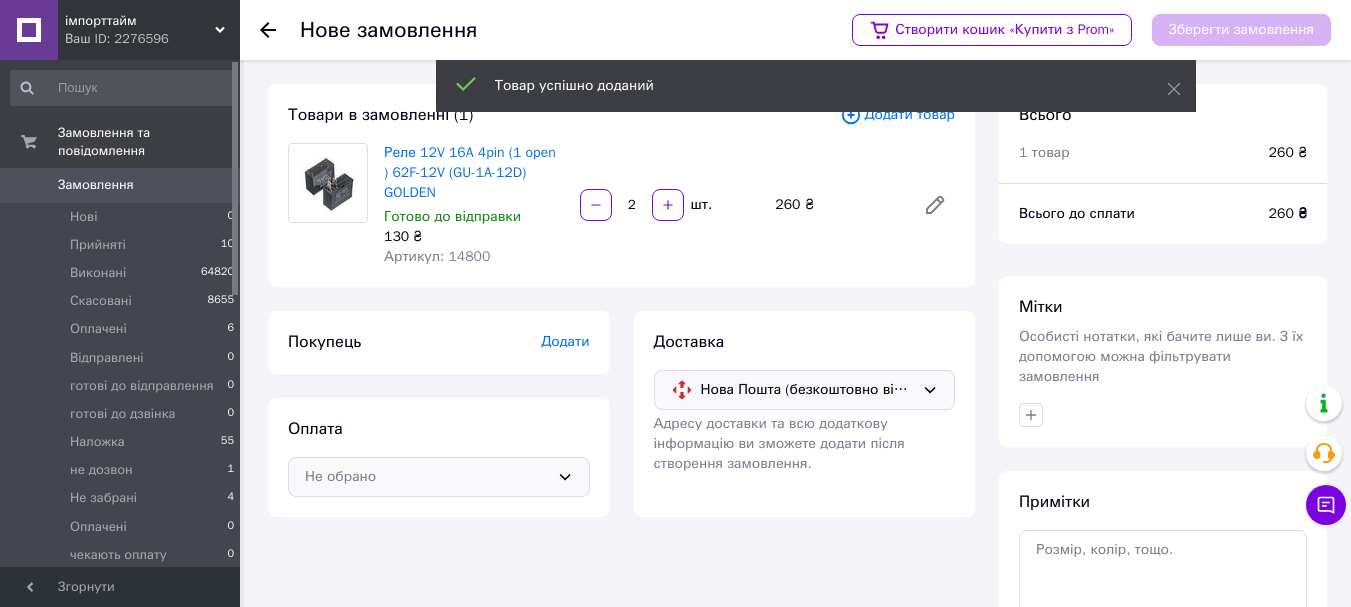 click on "Не обрано" at bounding box center (439, 477) 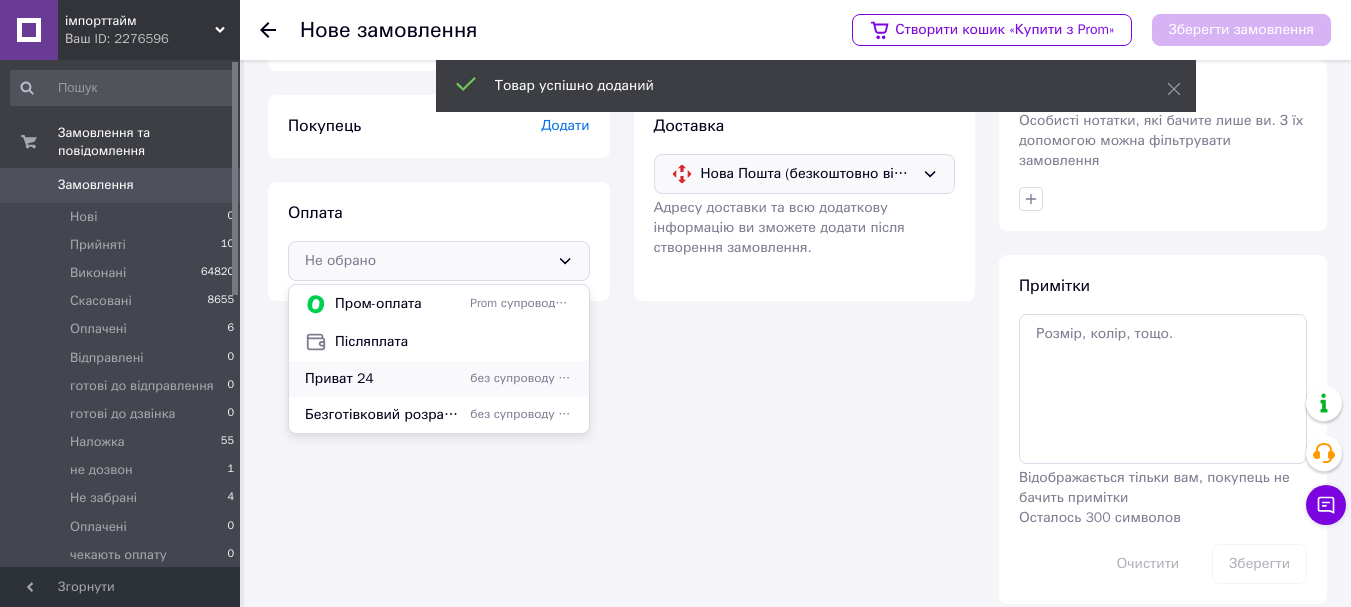 scroll, scrollTop: 217, scrollLeft: 0, axis: vertical 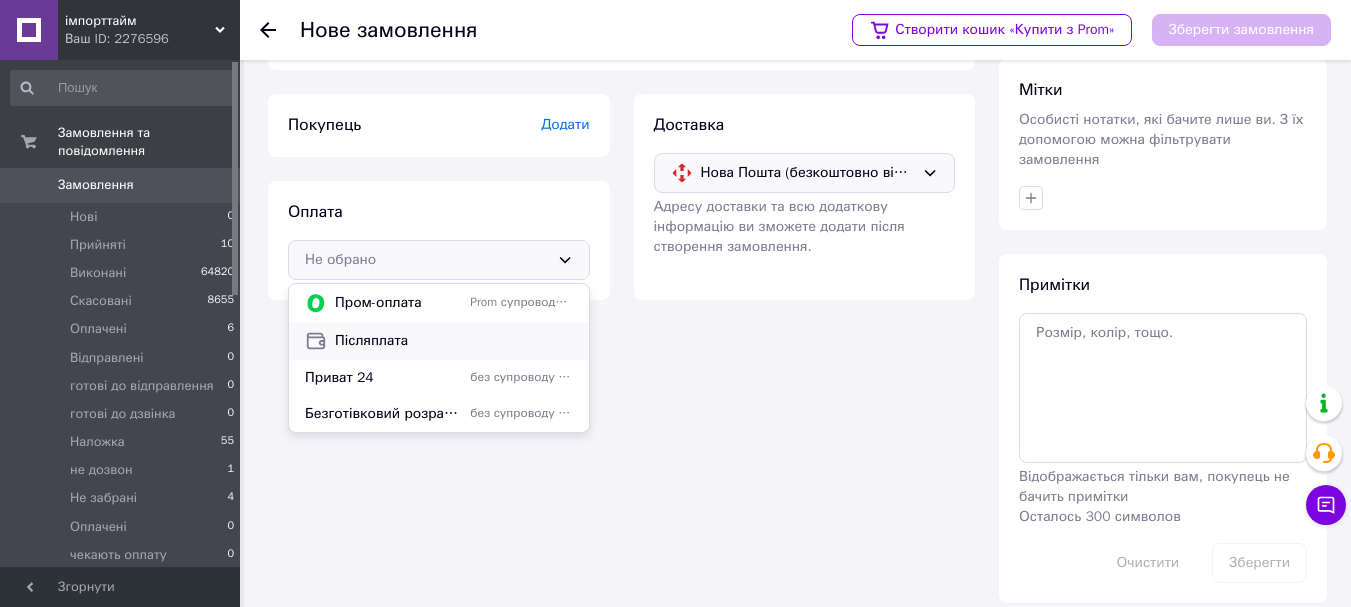 click on "Післяплата" at bounding box center [454, 341] 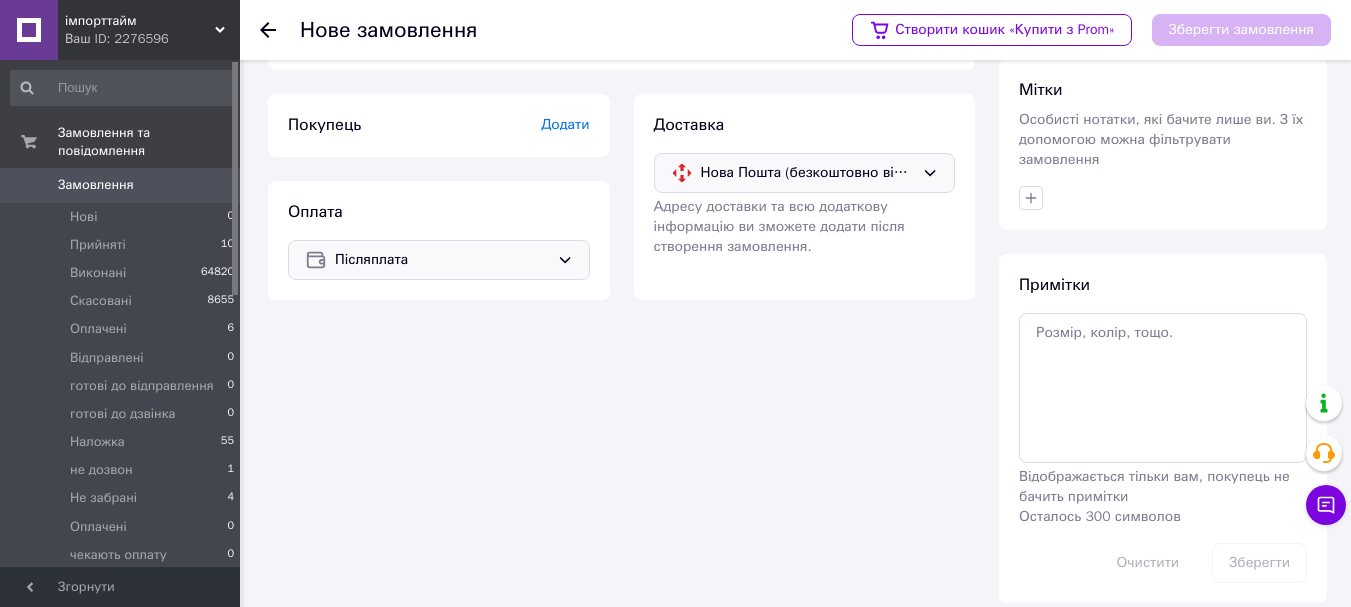 click on "Додати" at bounding box center [565, 124] 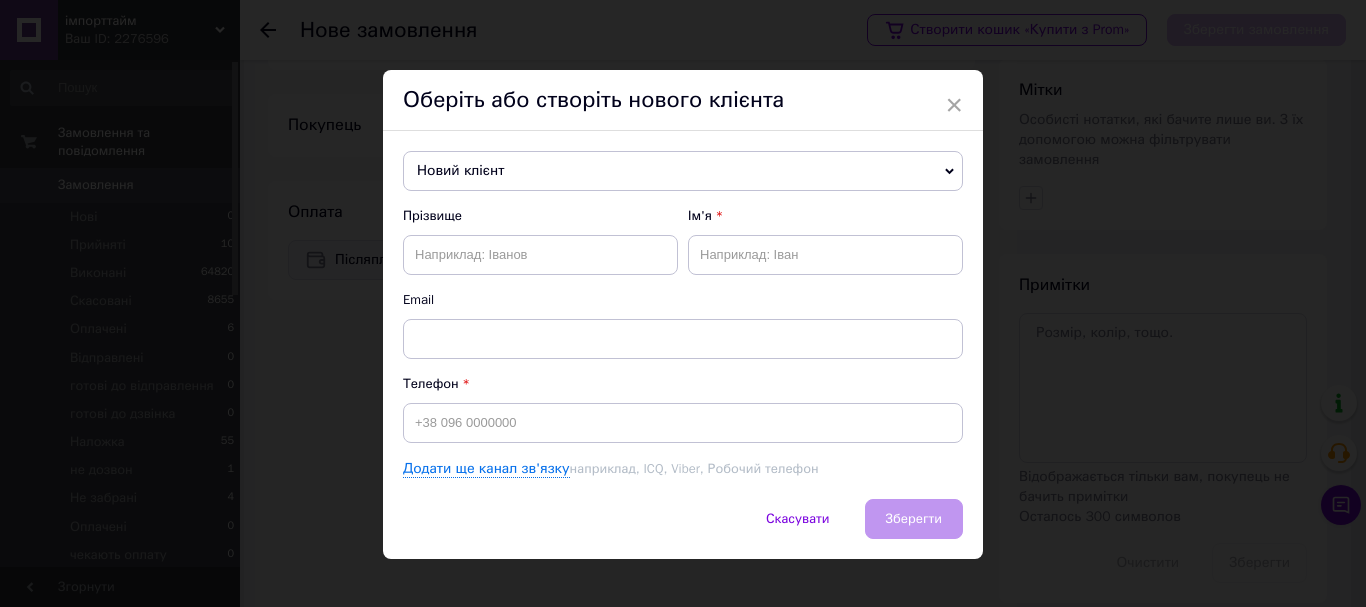 click on "Новий клієнт" at bounding box center [683, 171] 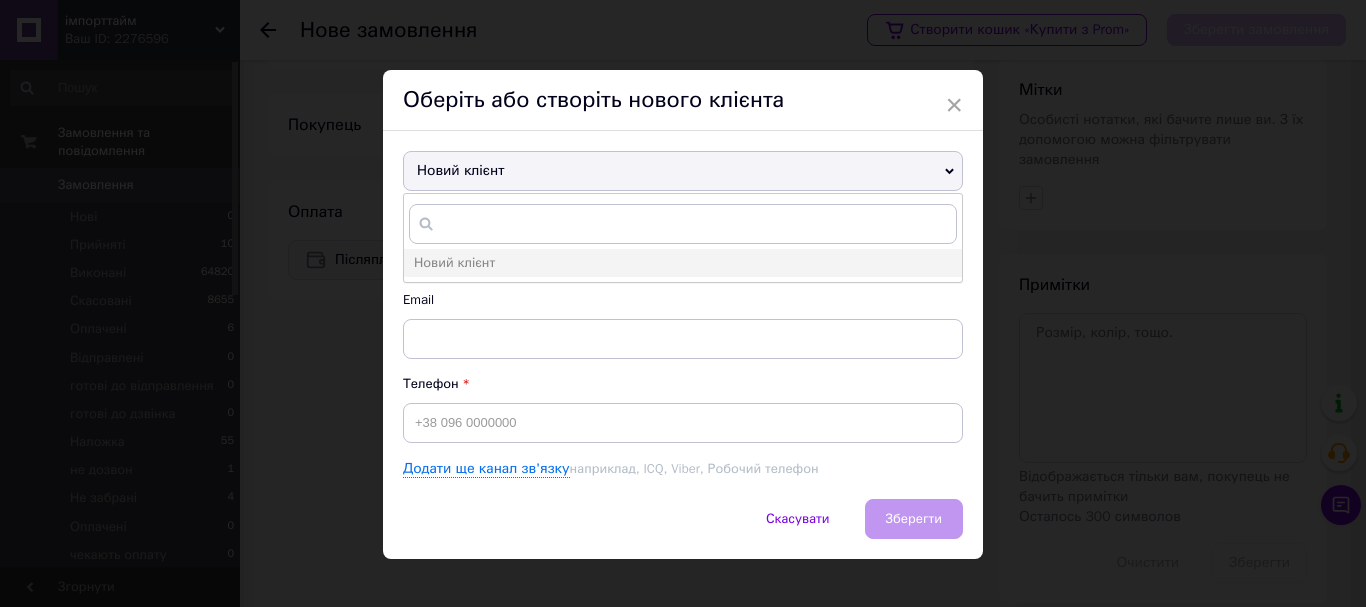 click on "Новий клієнт" at bounding box center (683, 171) 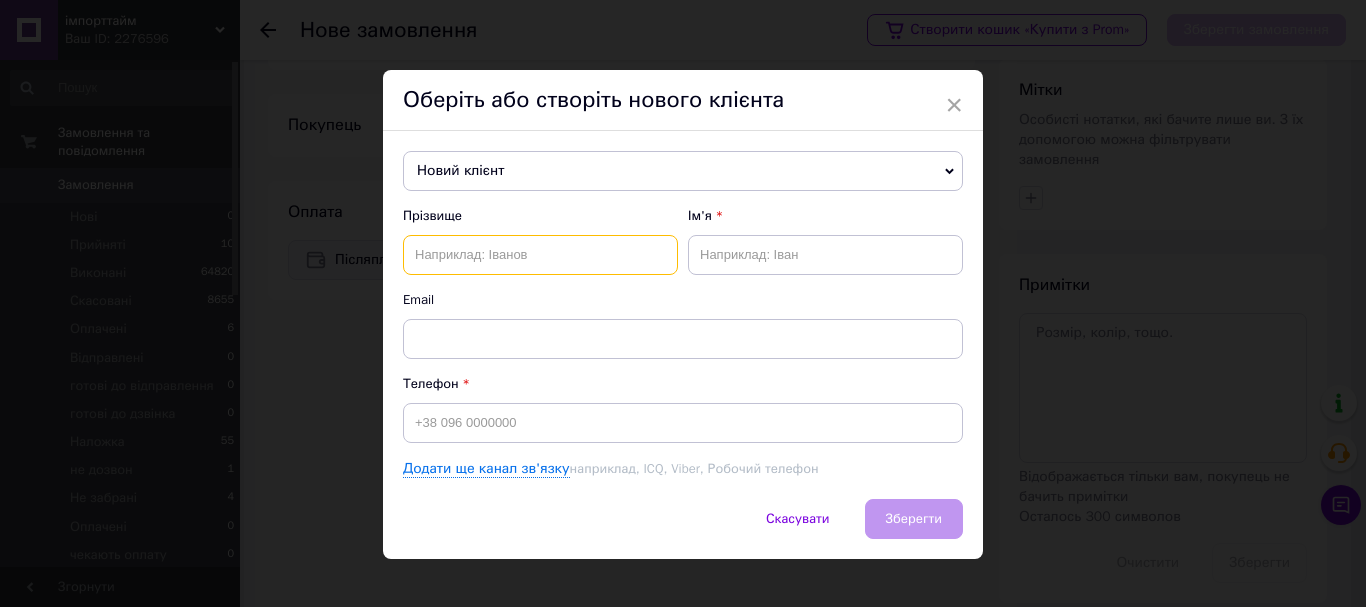 click at bounding box center [540, 255] 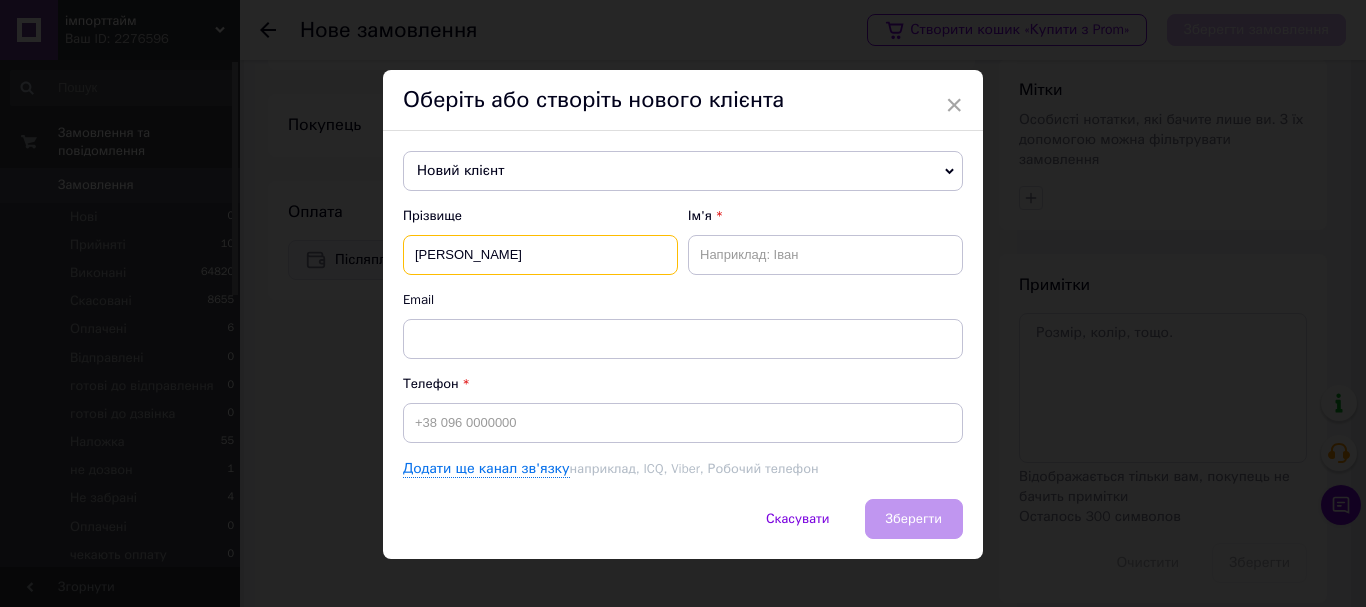 type on "Дорошенко" 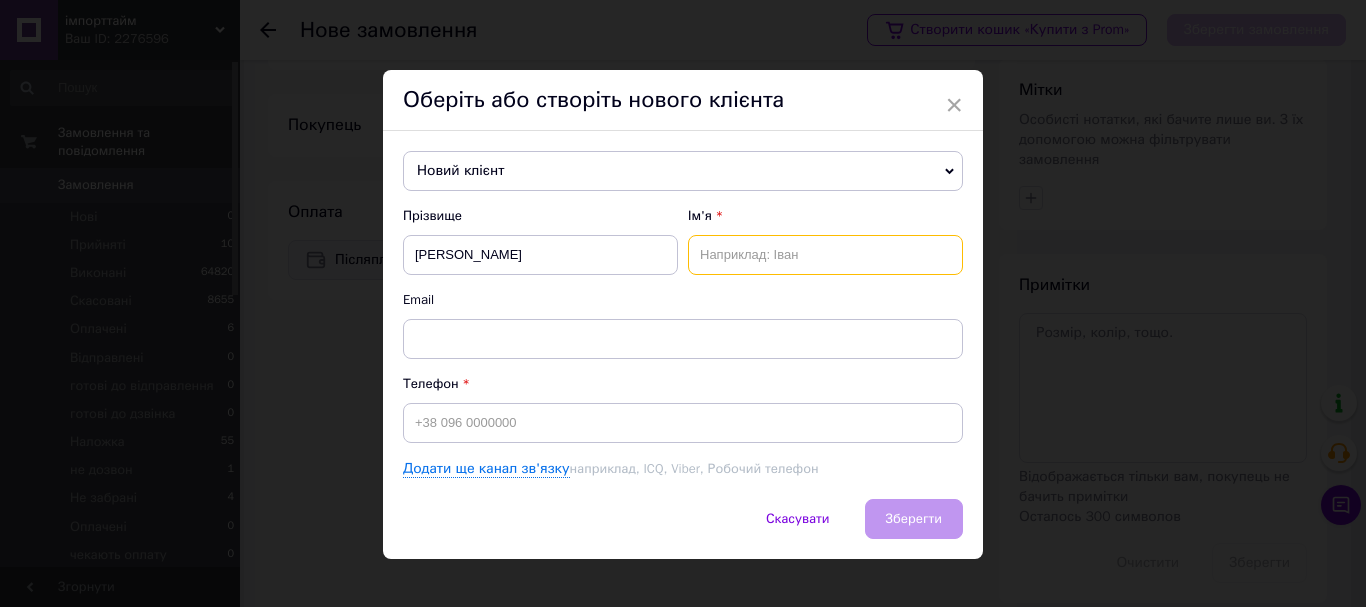 click at bounding box center [825, 255] 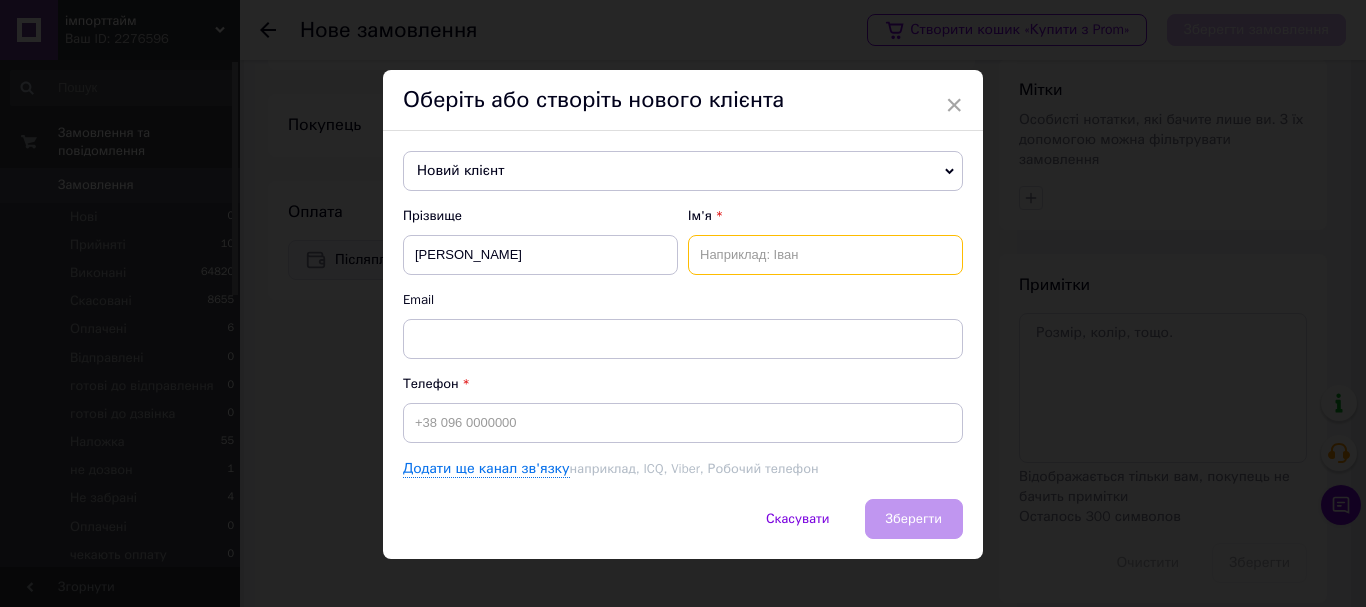 paste on "Ірина" 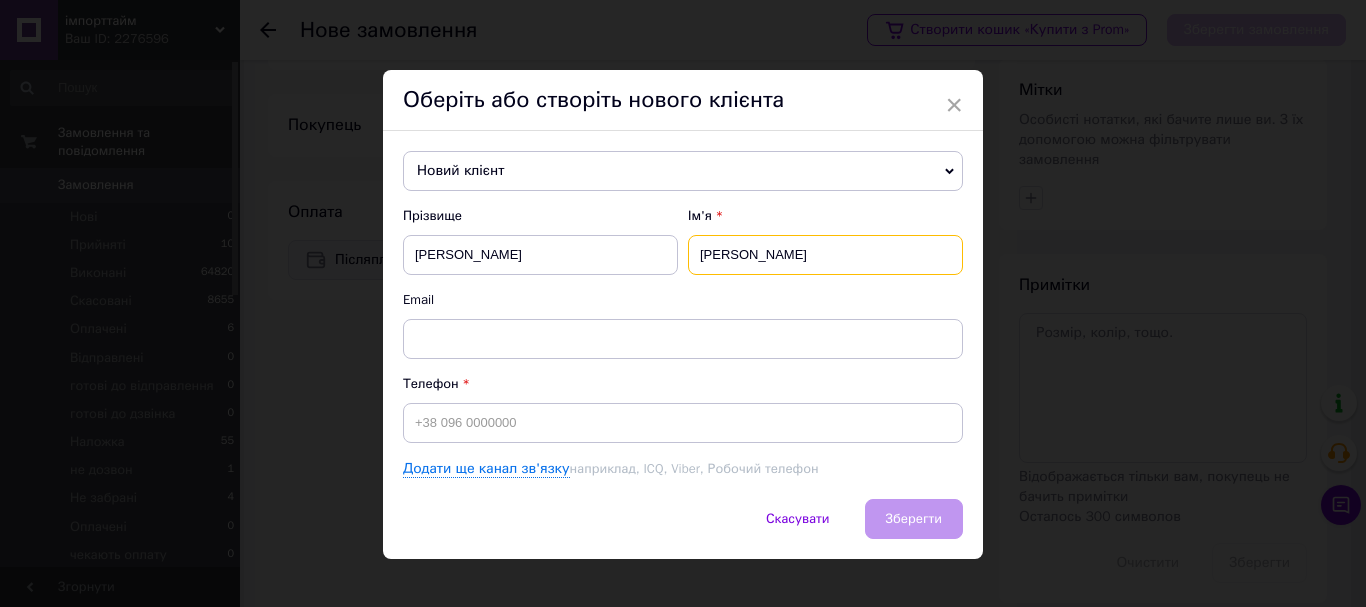 type on "Ірина" 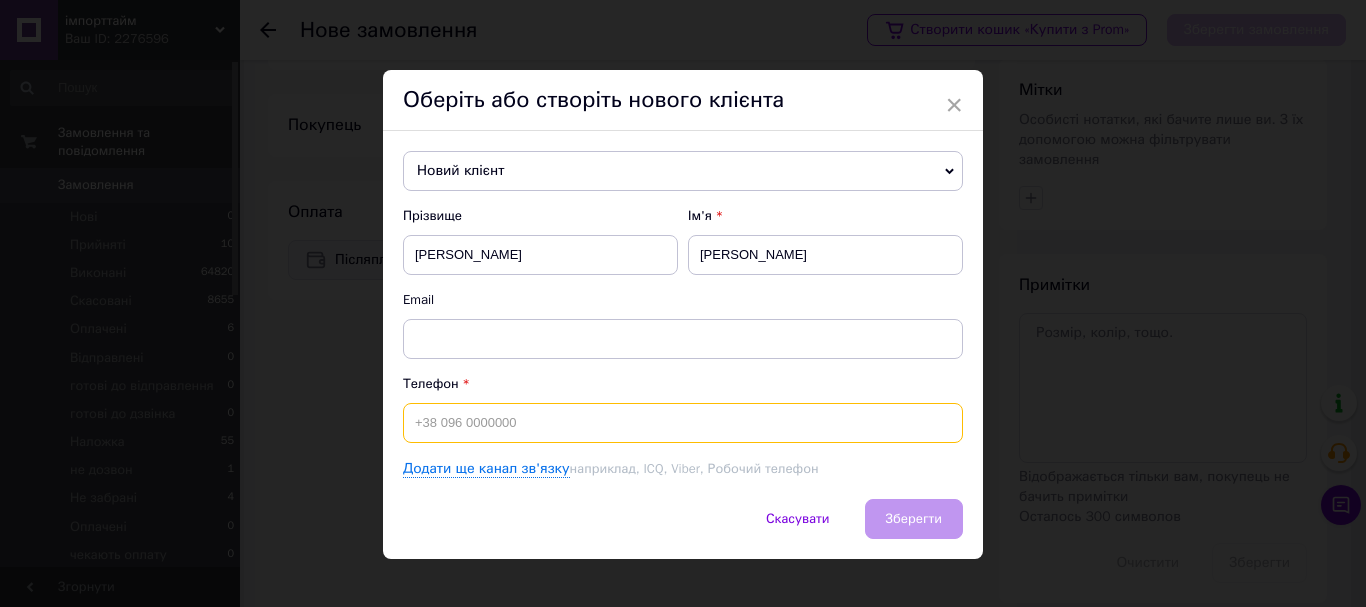 click at bounding box center (683, 423) 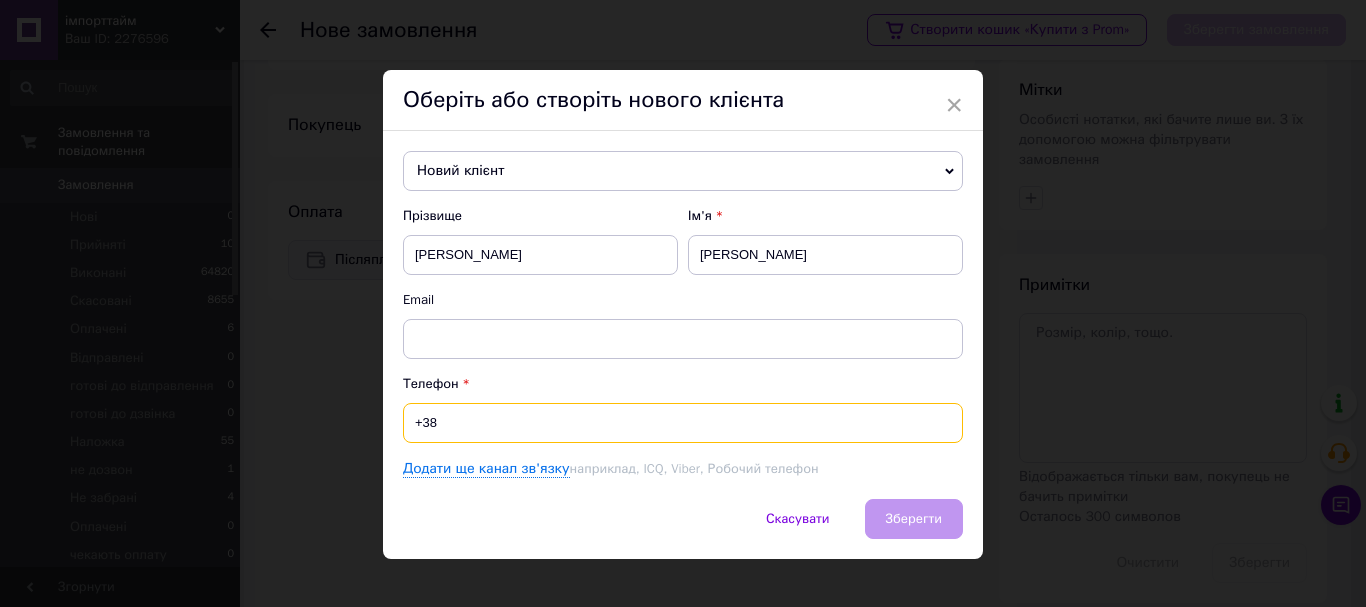 paste on "0966209891" 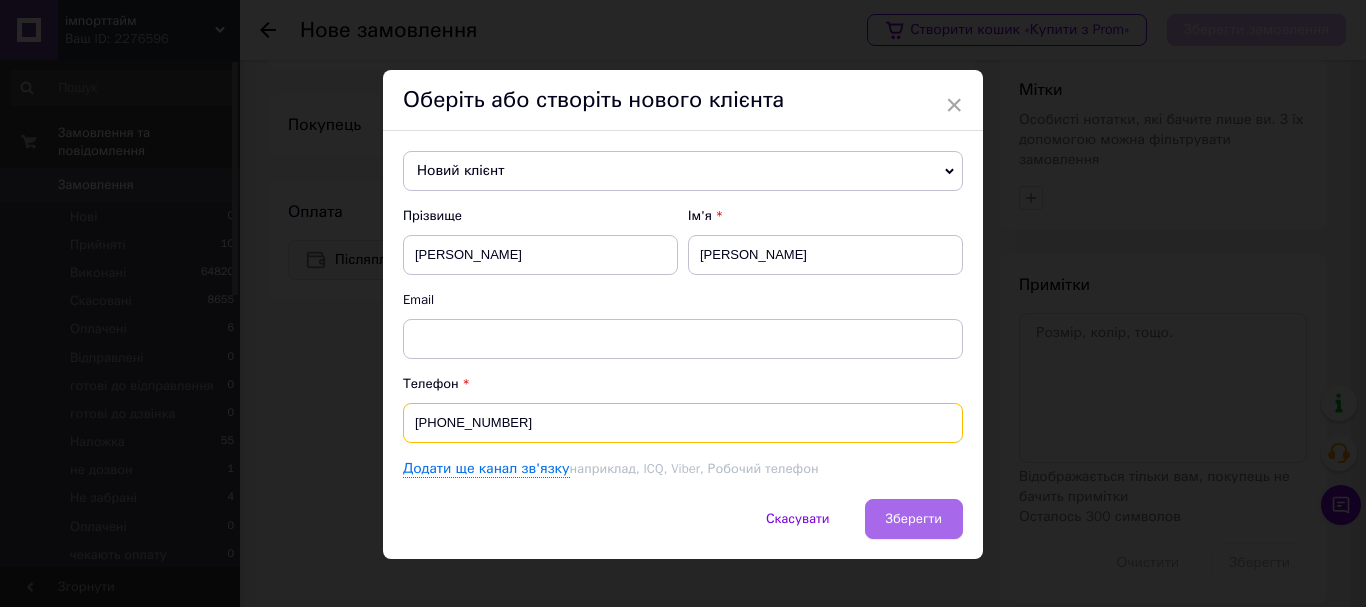 type on "+380966209891" 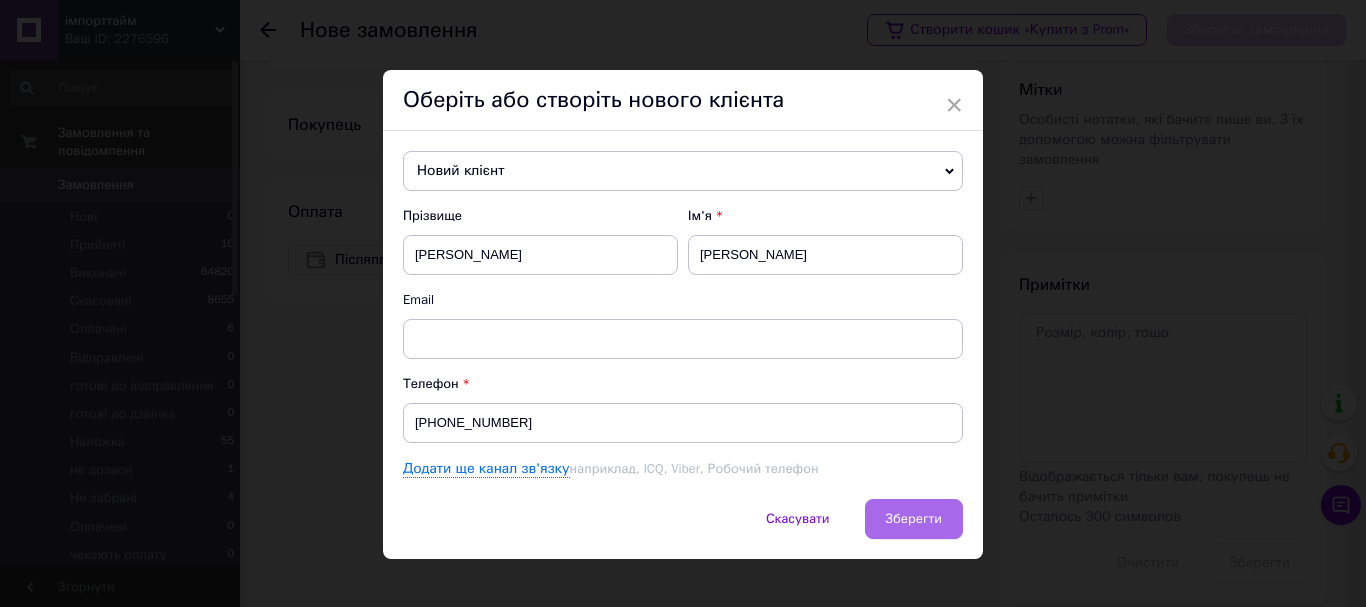 click on "Зберегти" at bounding box center [914, 518] 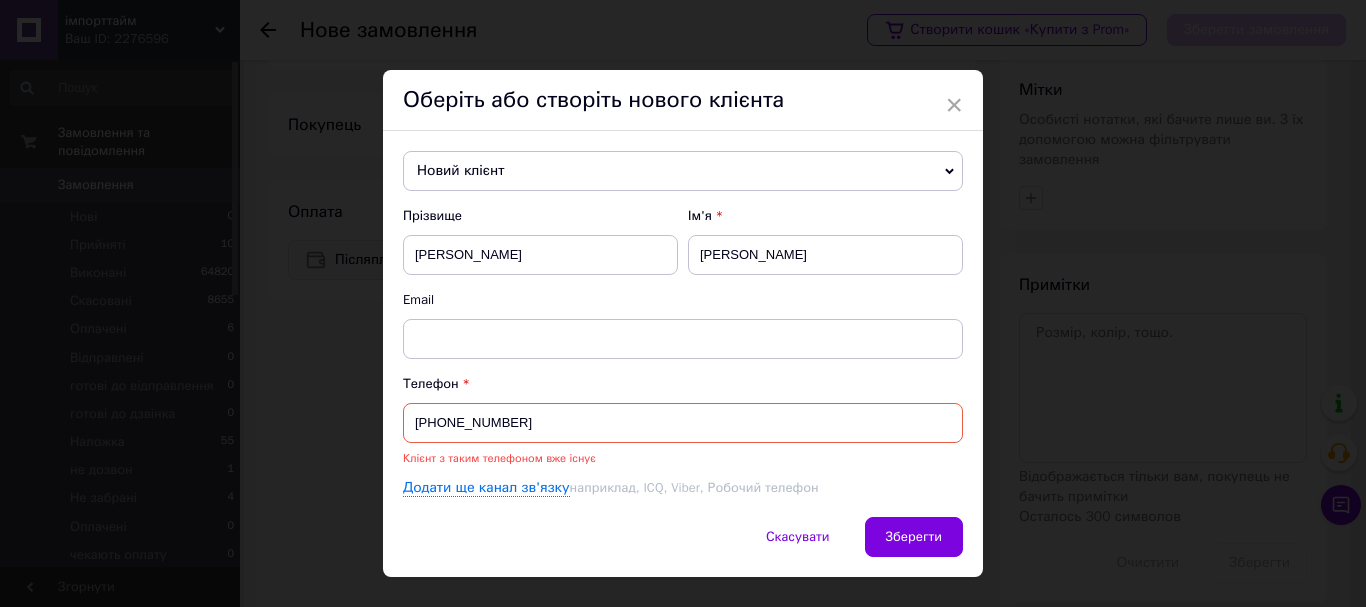 click on "+380966209891" at bounding box center (683, 423) 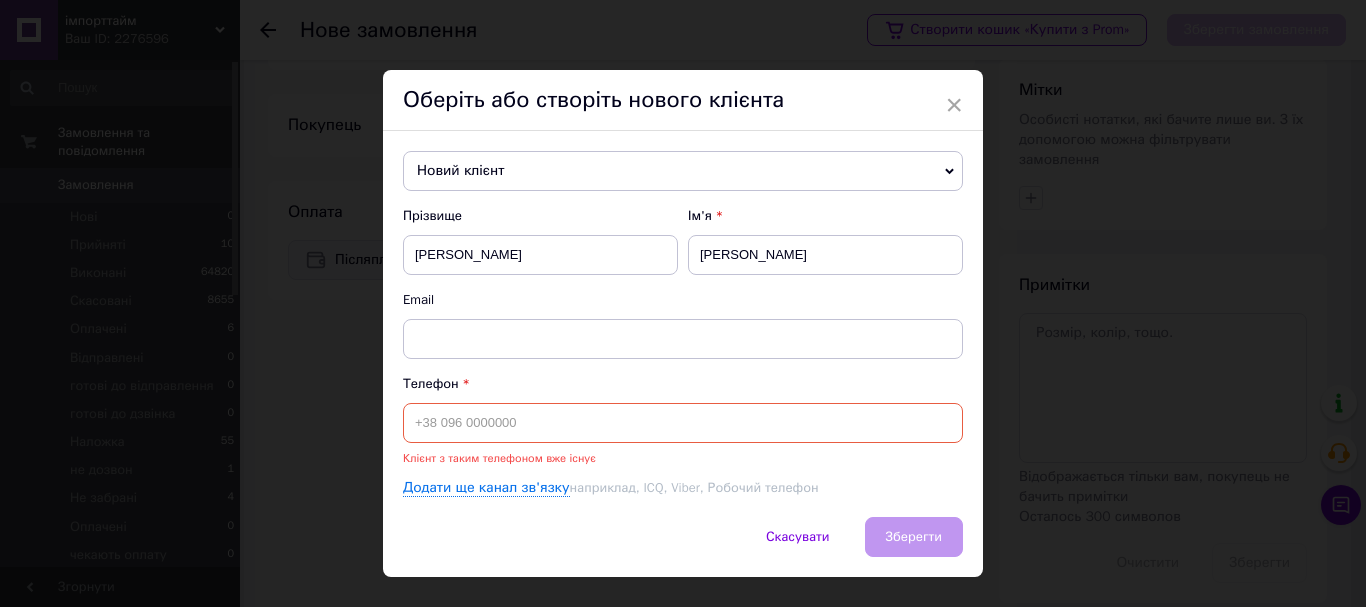 type 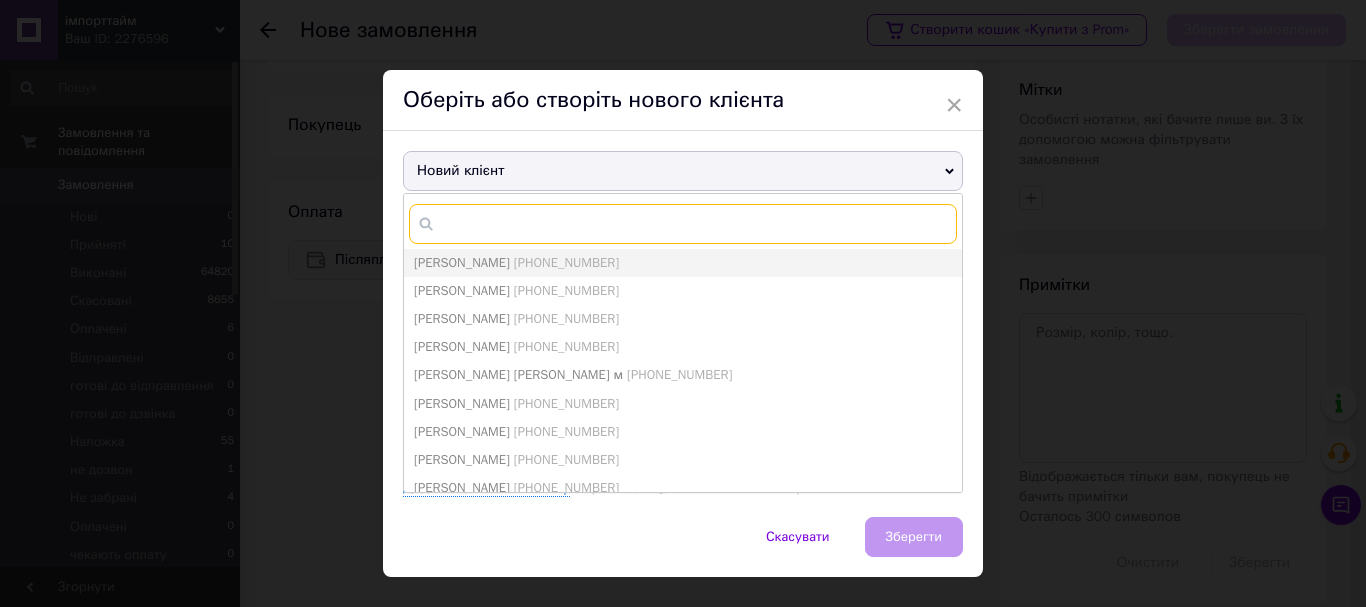 click at bounding box center (683, 224) 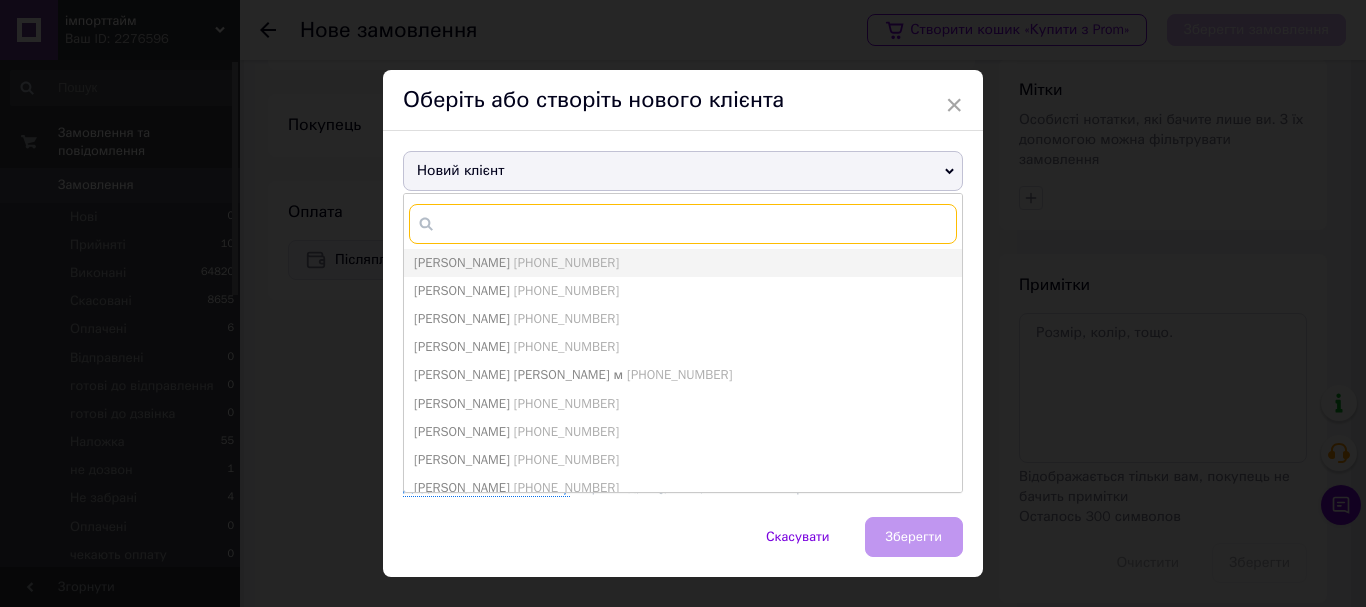 paste on "+380966209891" 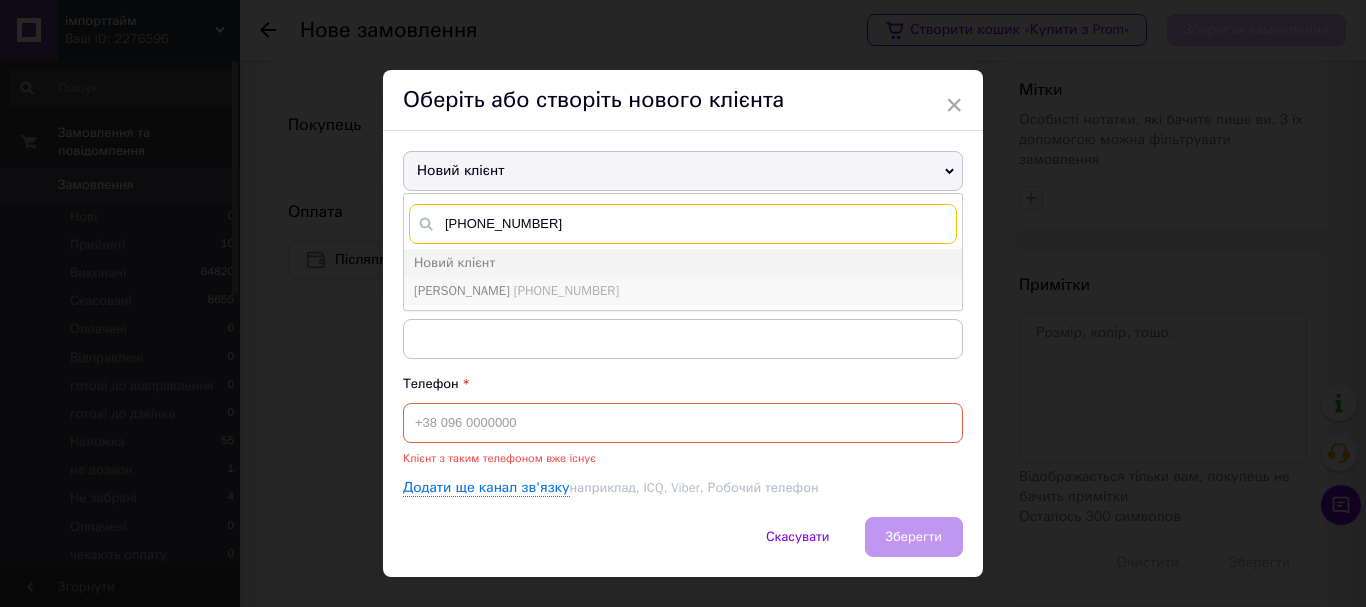 type on "+380966209891" 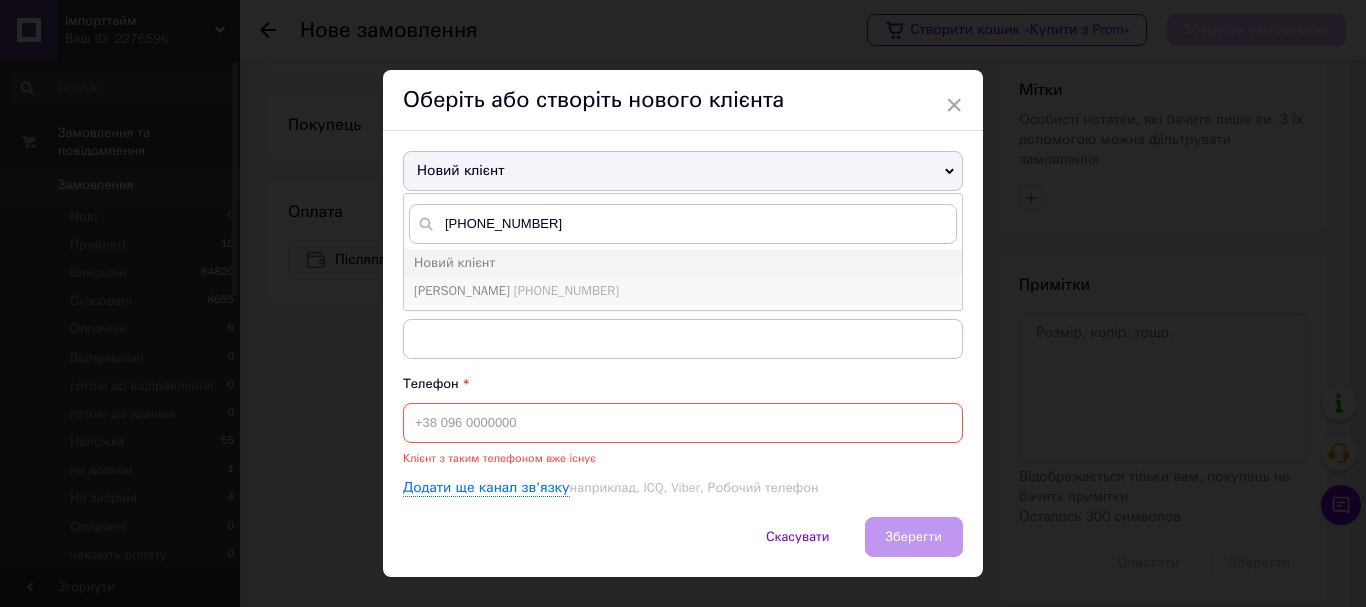 click on "+380966209891" at bounding box center (566, 290) 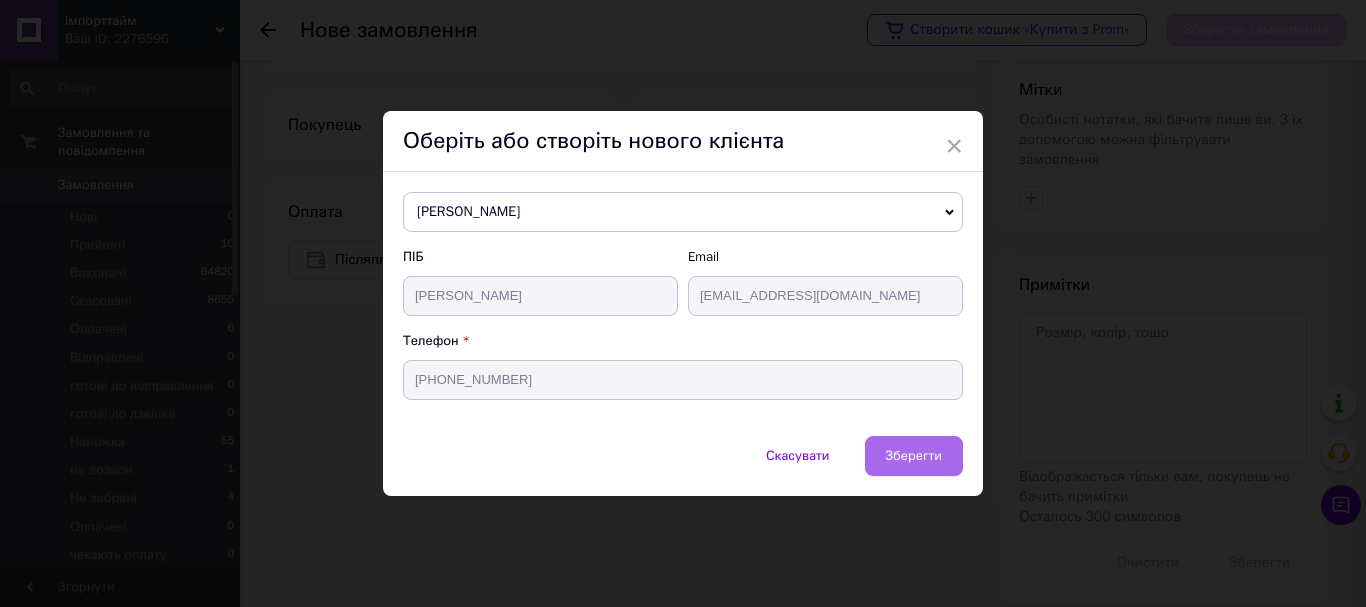 click on "Зберегти" at bounding box center [914, 455] 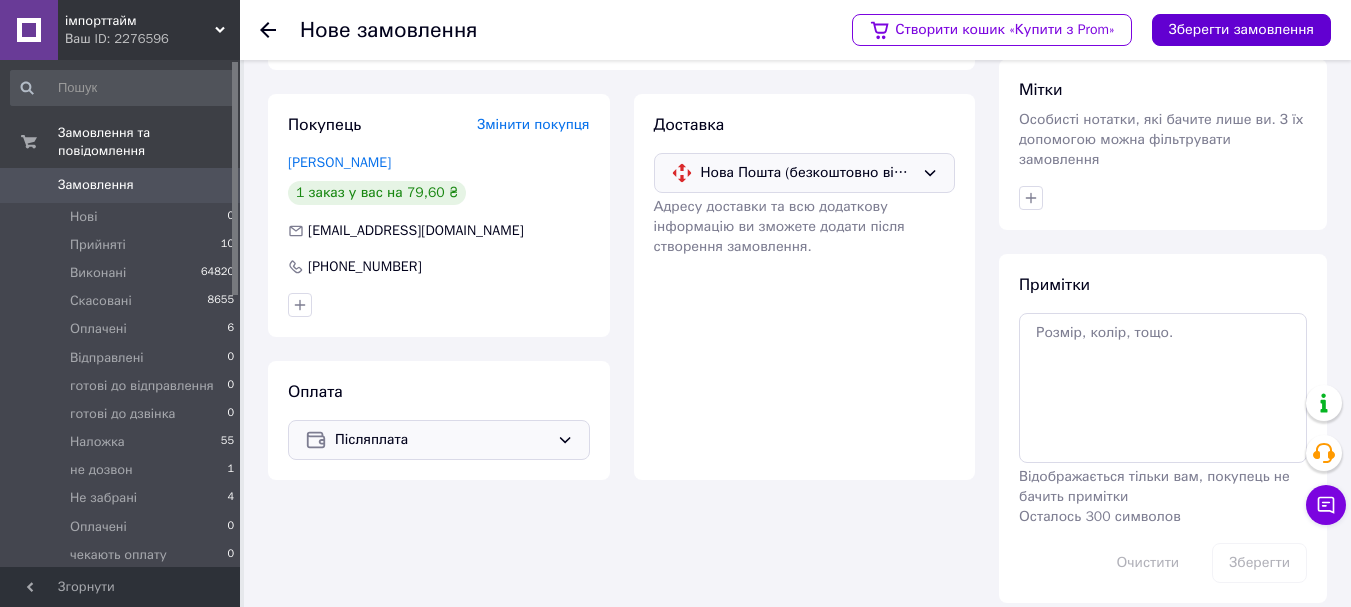 click on "Зберегти замовлення" at bounding box center [1241, 30] 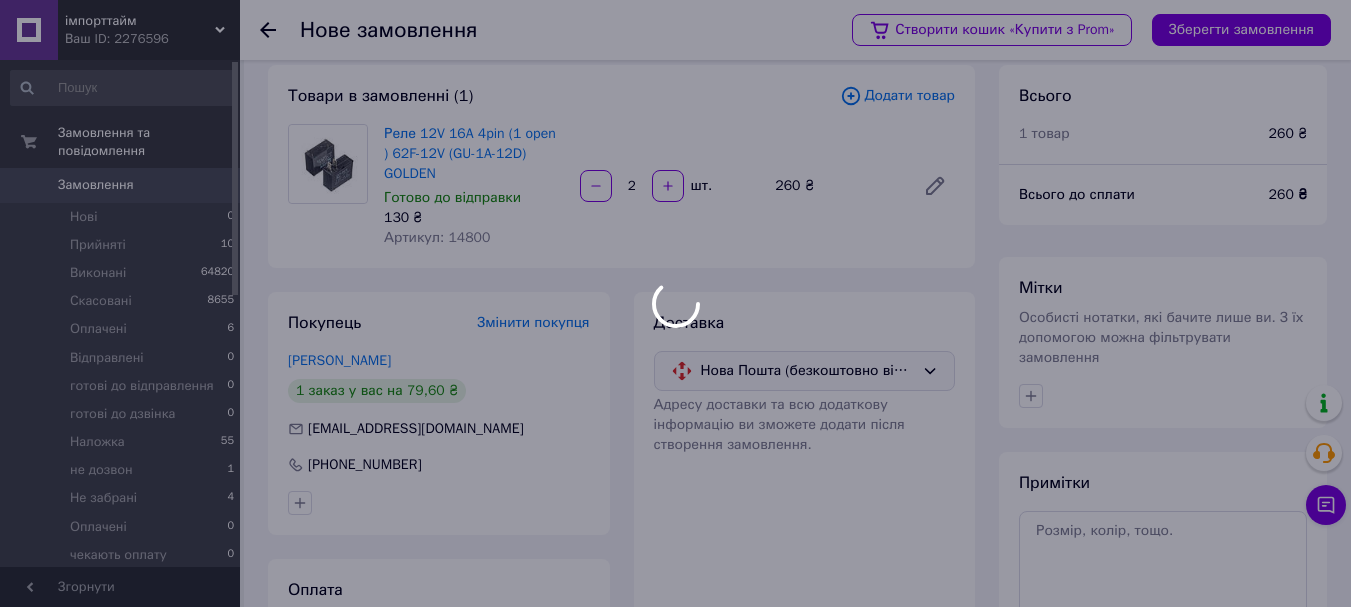 scroll, scrollTop: 17, scrollLeft: 0, axis: vertical 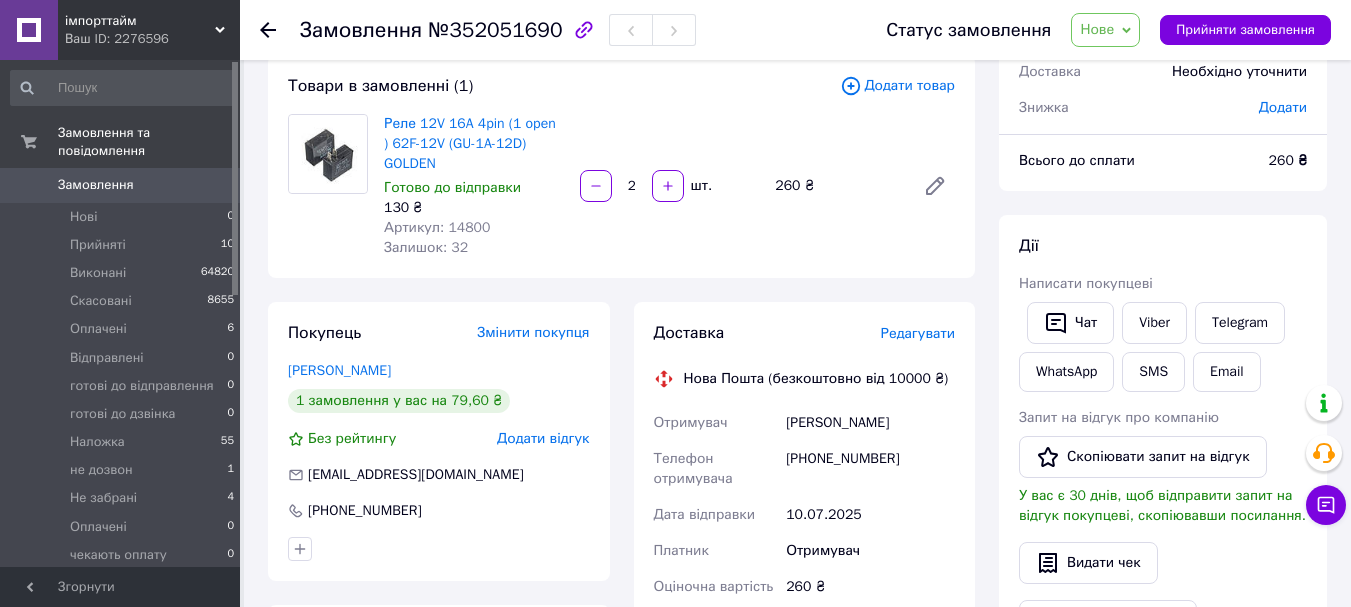 click on "Редагувати" at bounding box center (918, 333) 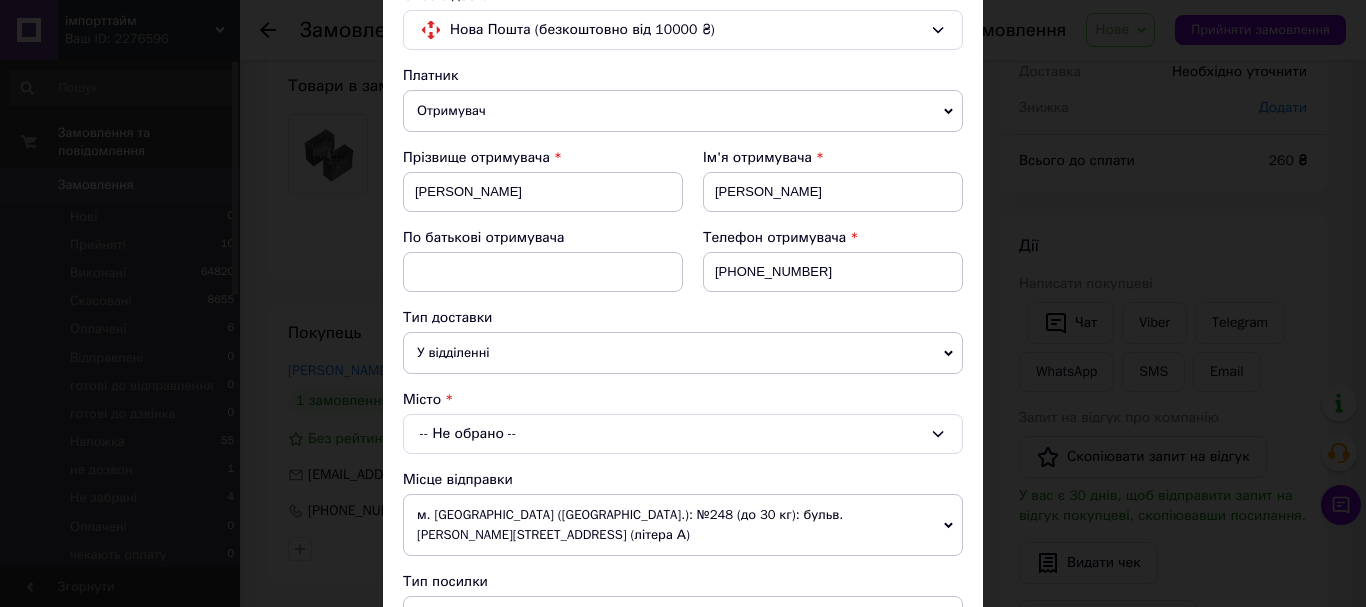 scroll, scrollTop: 200, scrollLeft: 0, axis: vertical 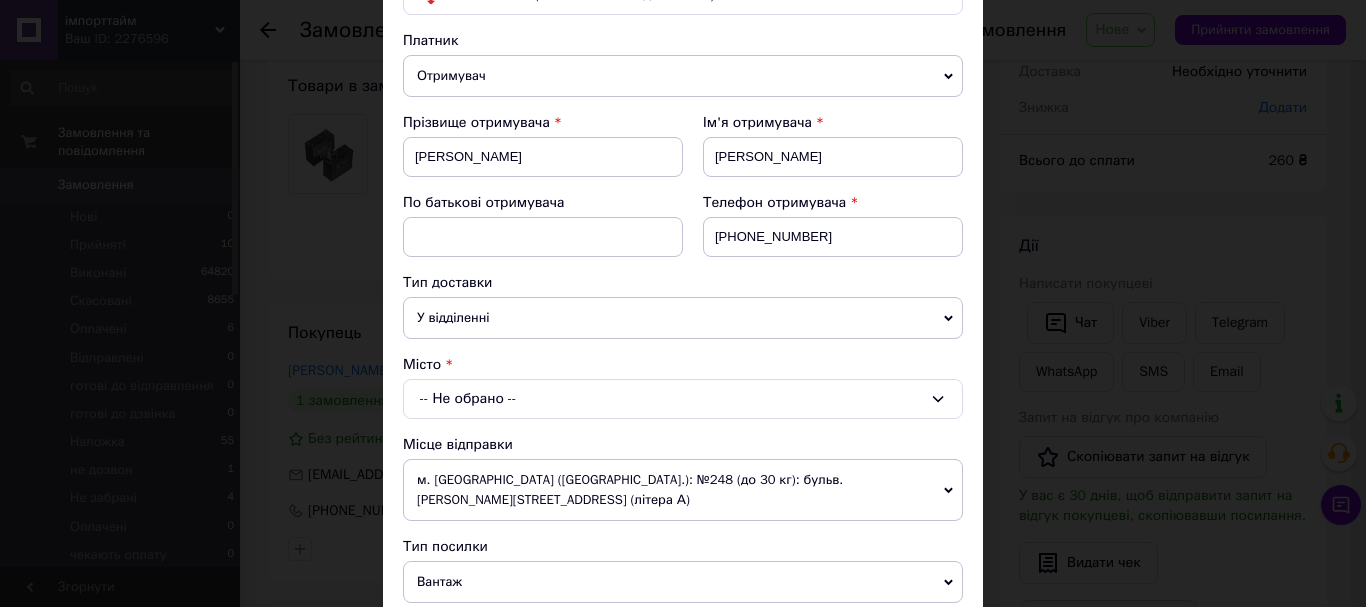 click on "-- Не обрано --" at bounding box center (683, 399) 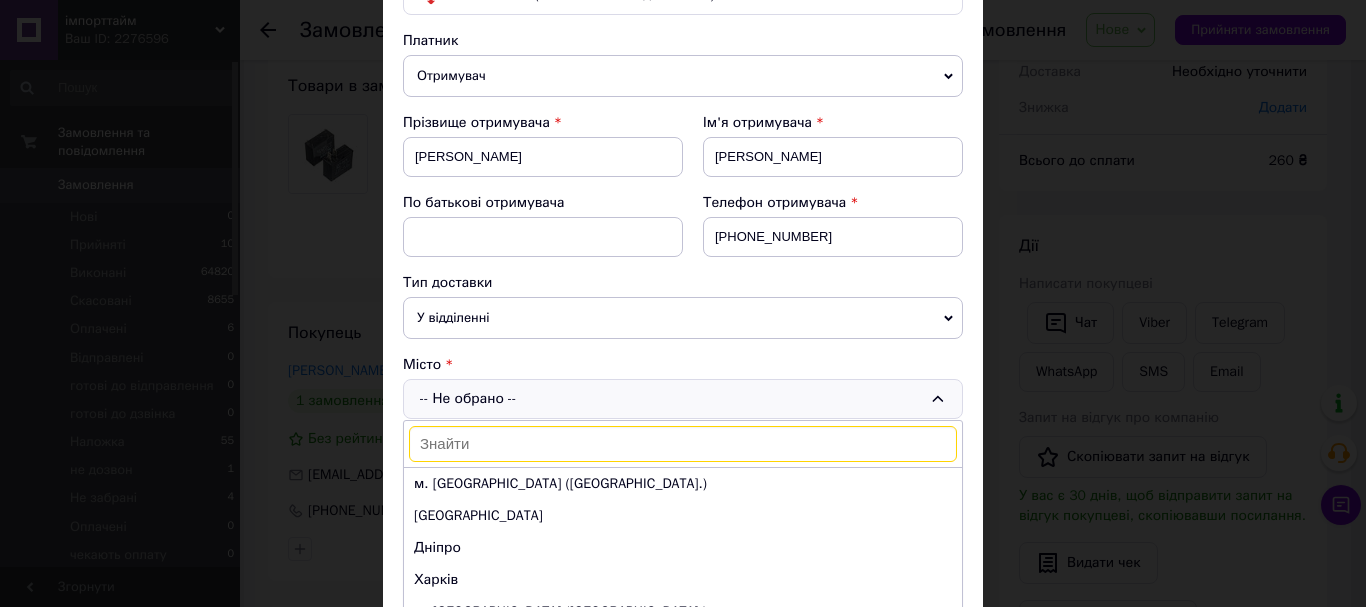 click at bounding box center [683, 444] 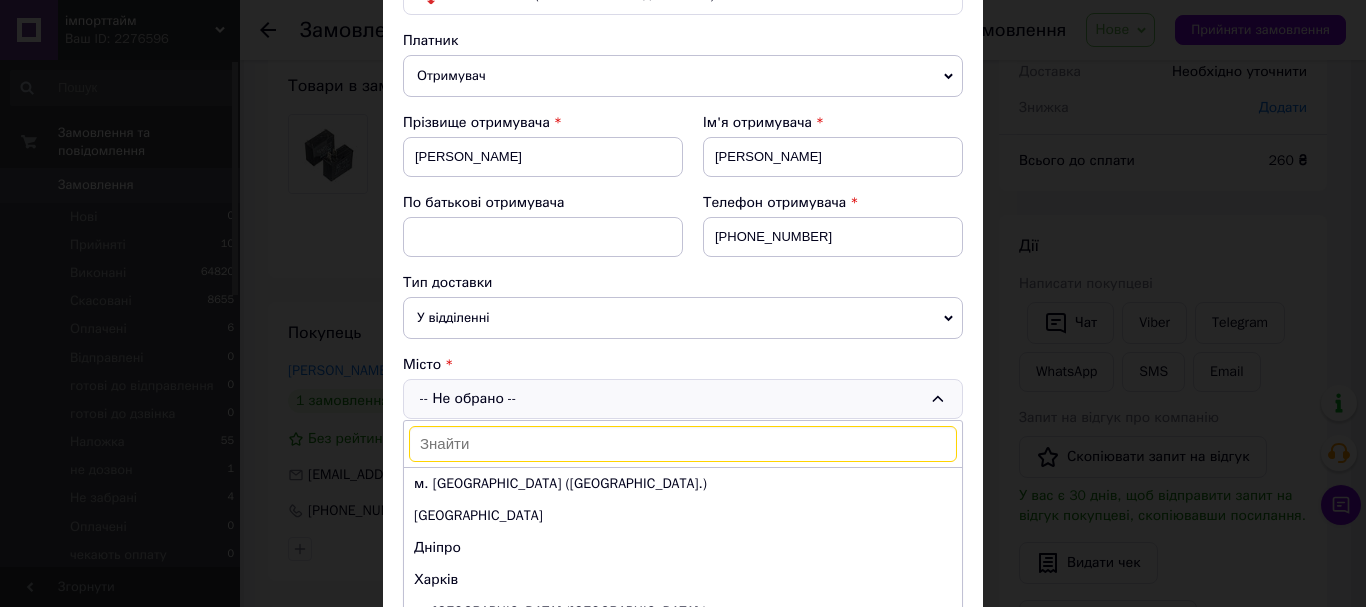 paste on "Маньківка" 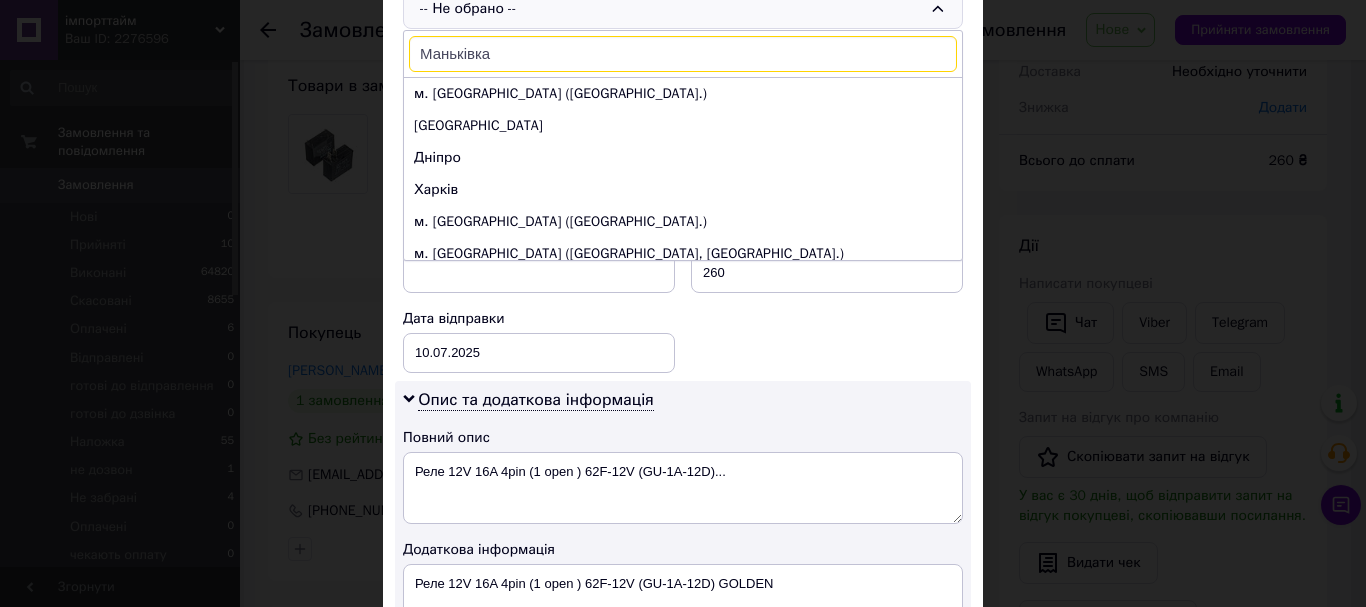 scroll, scrollTop: 600, scrollLeft: 0, axis: vertical 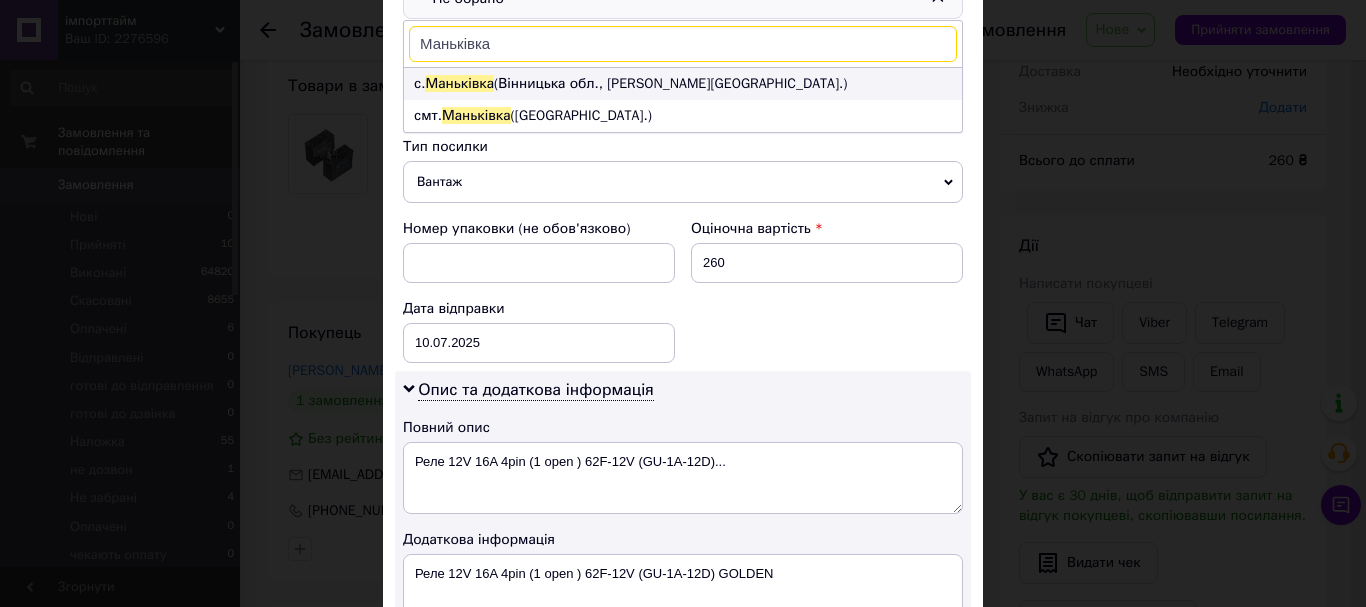 type on "Маньківка" 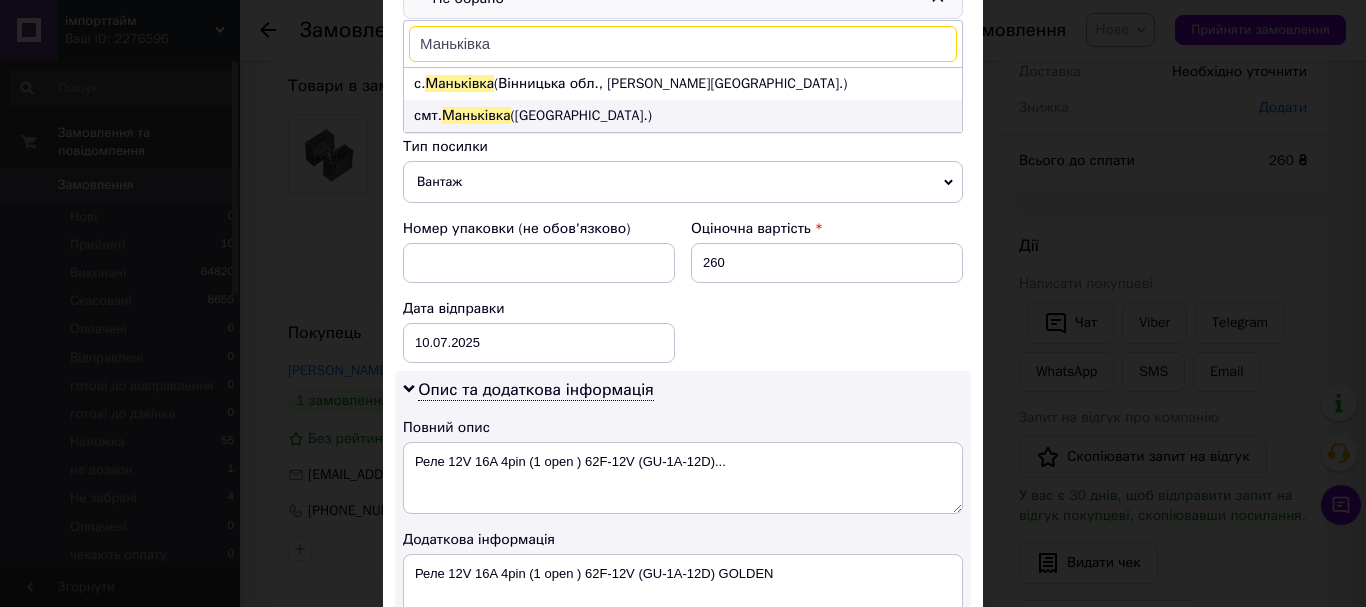 click on "смт.  Маньківка  (Черкаська обл.)" at bounding box center (683, 116) 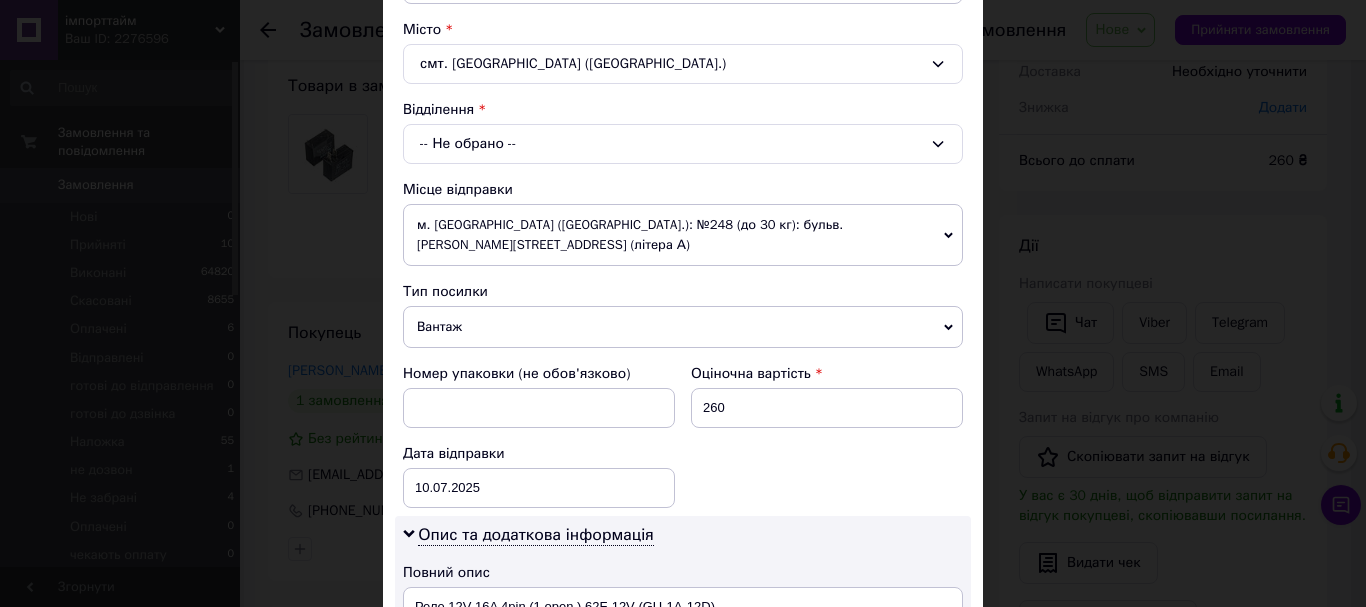 scroll, scrollTop: 500, scrollLeft: 0, axis: vertical 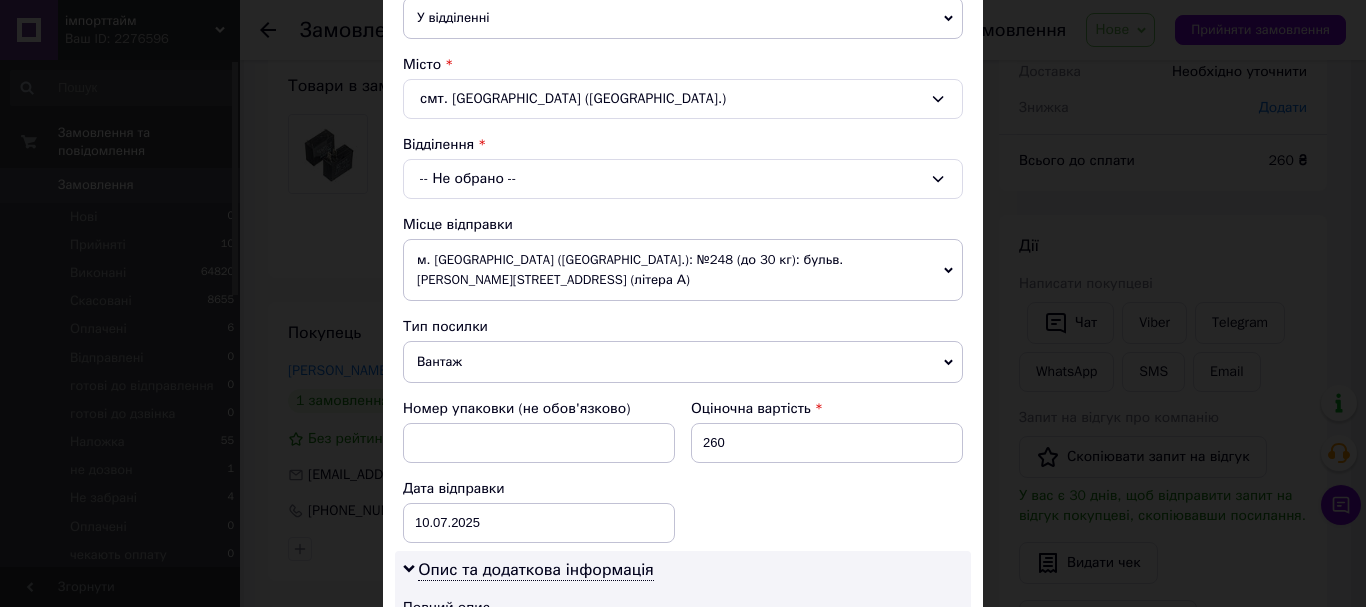 click on "-- Не обрано --" at bounding box center [683, 179] 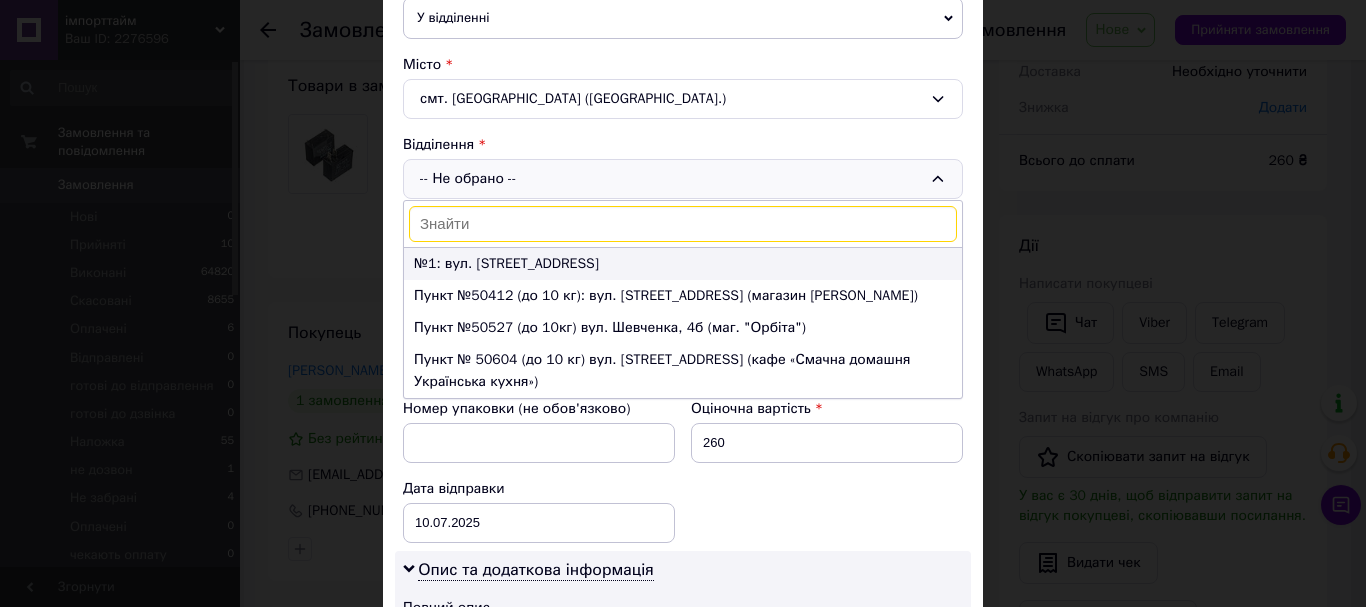click on "№1: вул. Шпитальна, 2а" at bounding box center (683, 264) 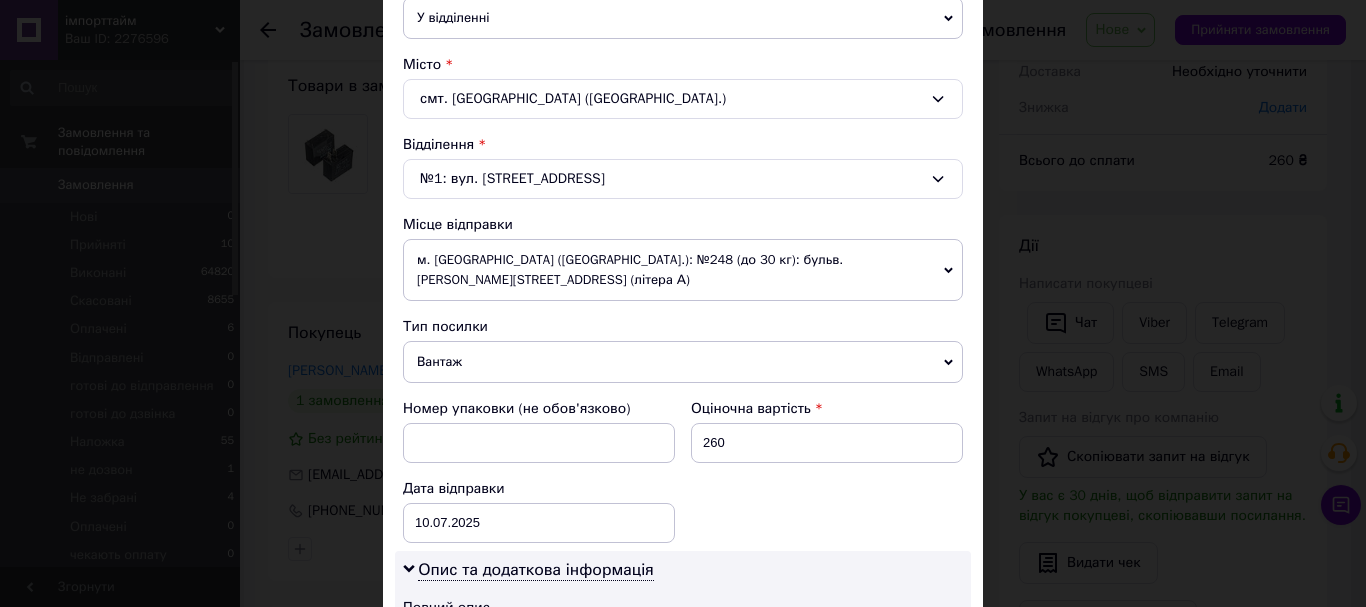 click on "Вантаж" at bounding box center [683, 362] 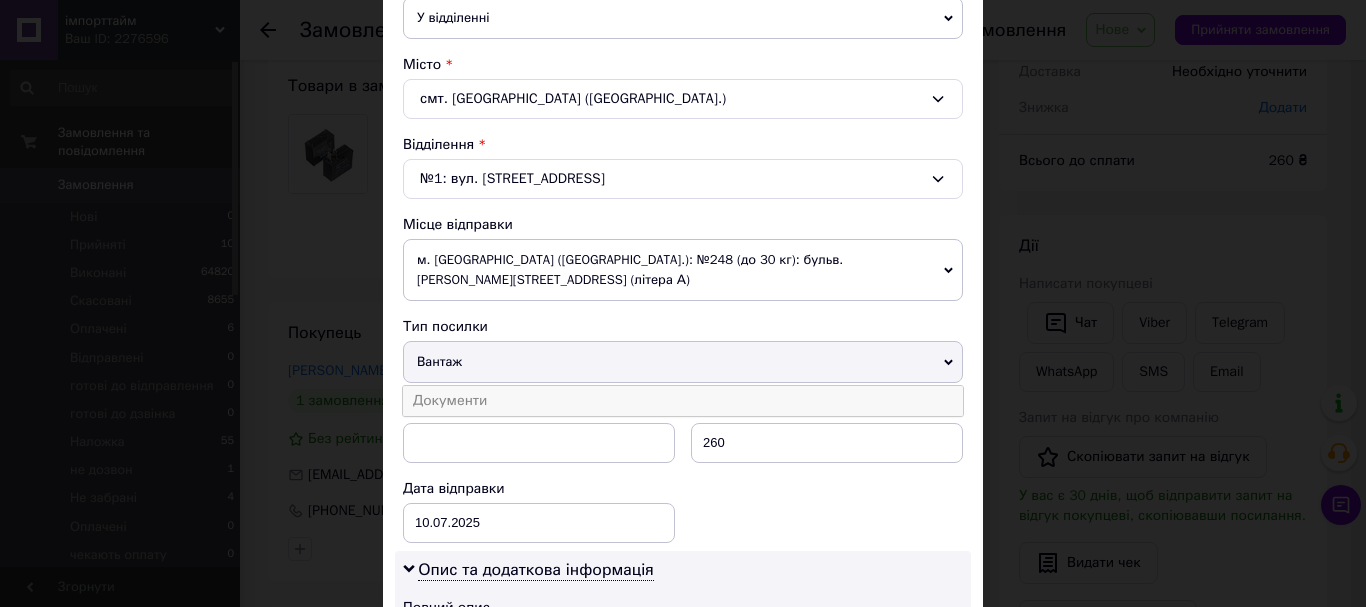 click on "Документи" at bounding box center [683, 401] 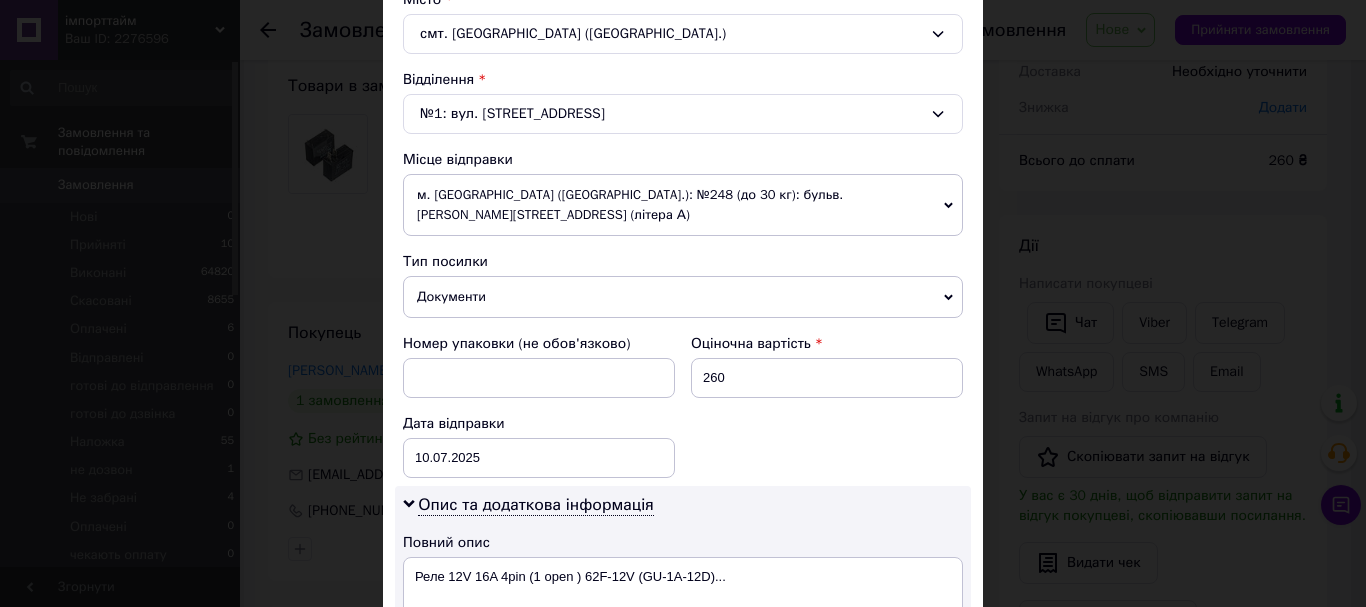 scroll, scrollTop: 600, scrollLeft: 0, axis: vertical 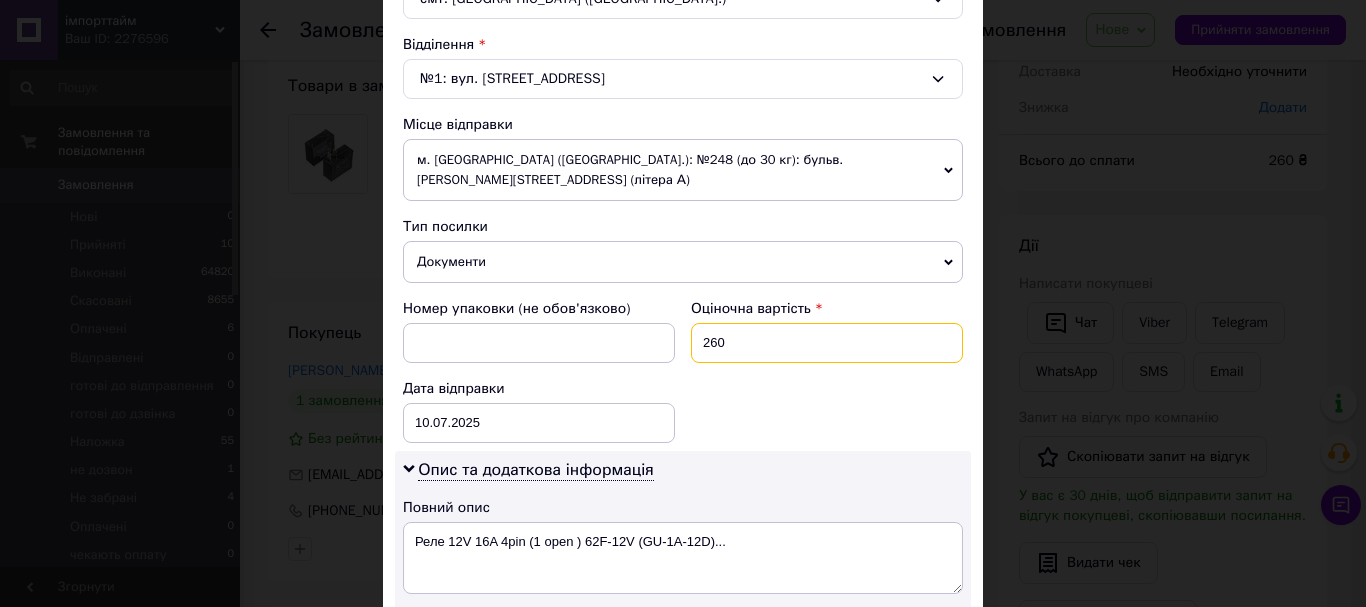 drag, startPoint x: 736, startPoint y: 325, endPoint x: 707, endPoint y: 328, distance: 29.15476 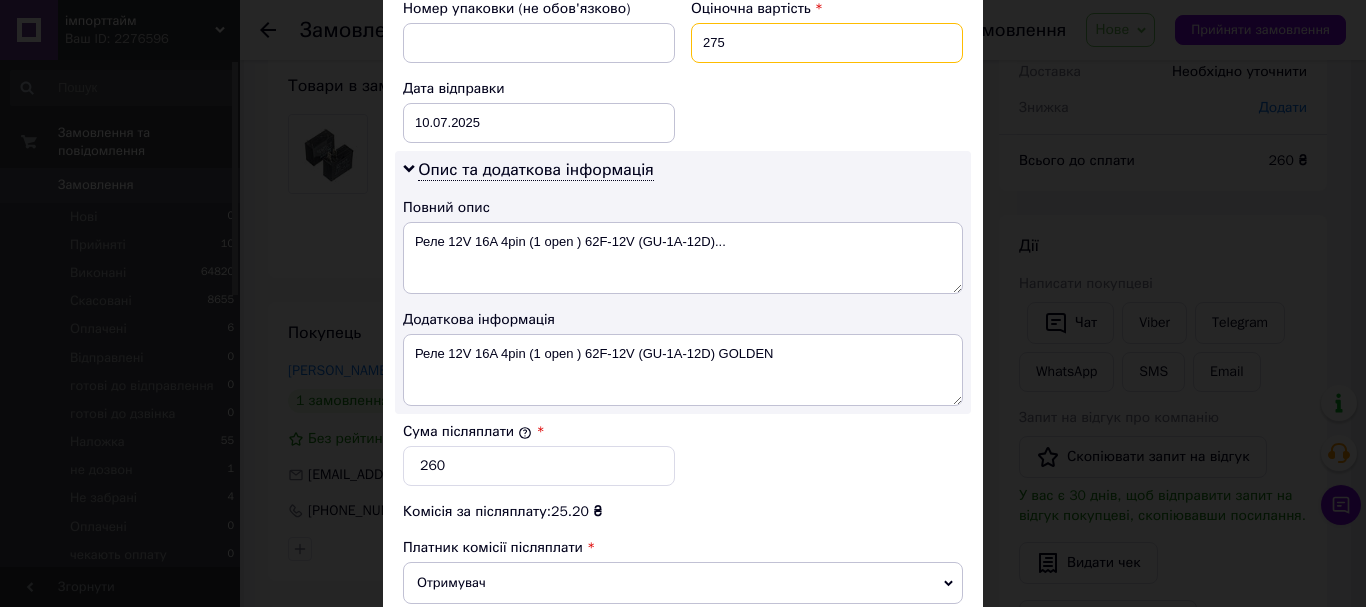 scroll, scrollTop: 1000, scrollLeft: 0, axis: vertical 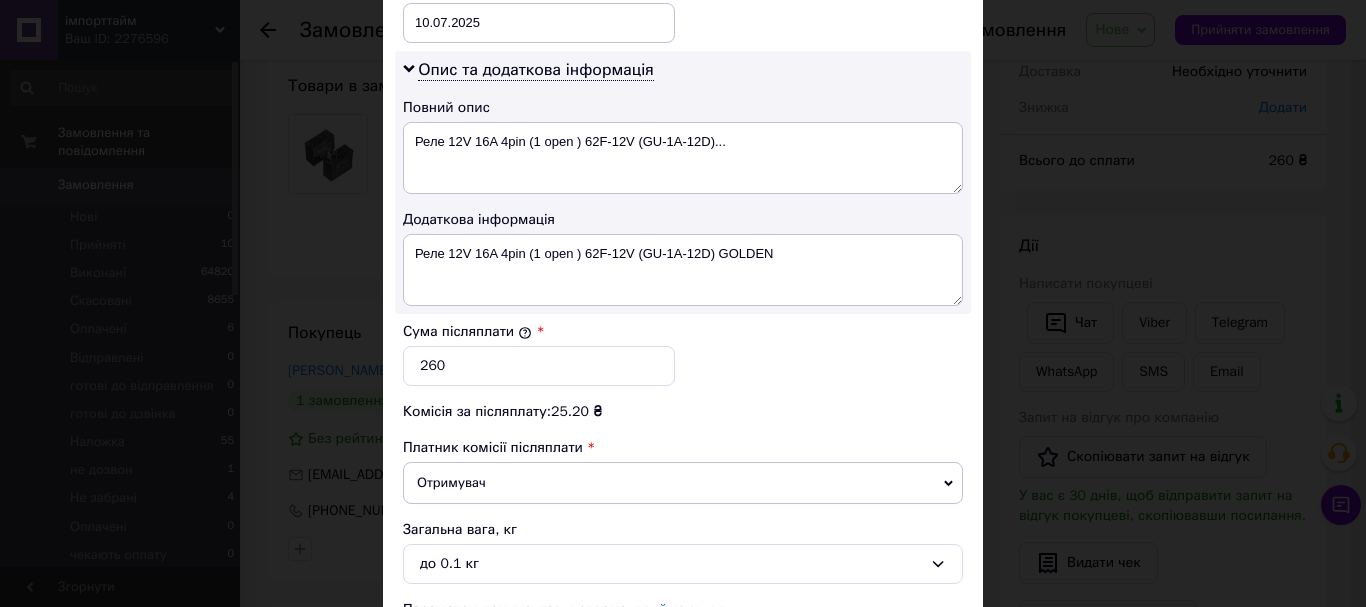 type on "275" 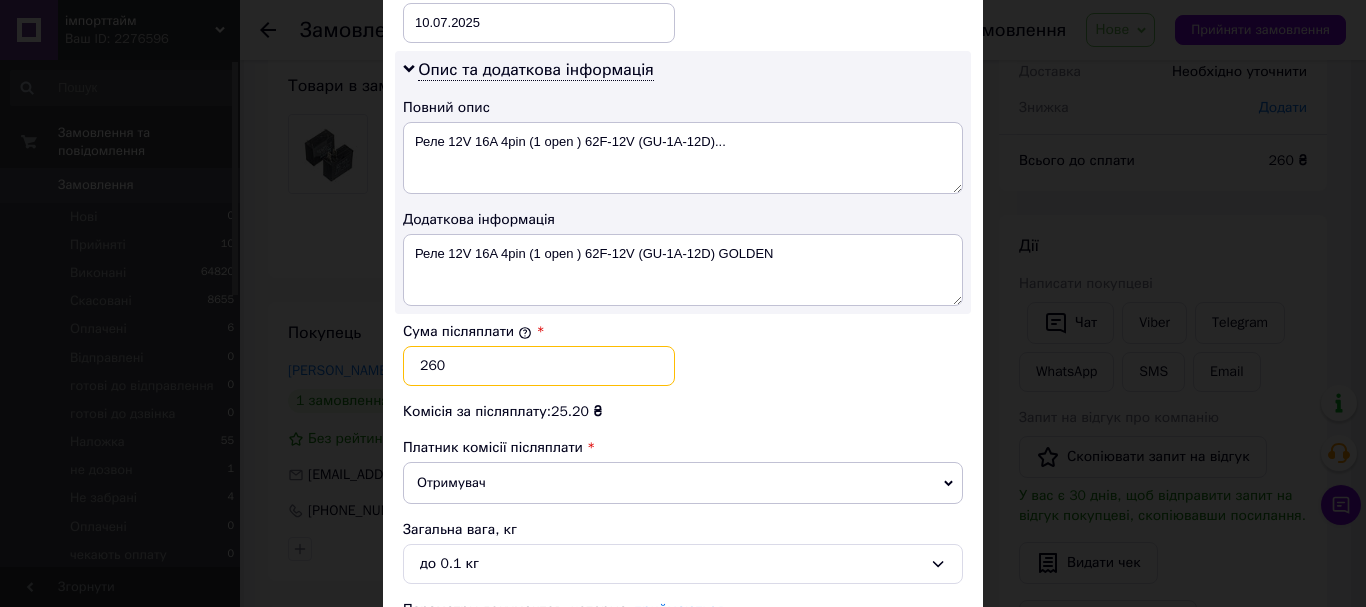 drag, startPoint x: 464, startPoint y: 349, endPoint x: 424, endPoint y: 352, distance: 40.112343 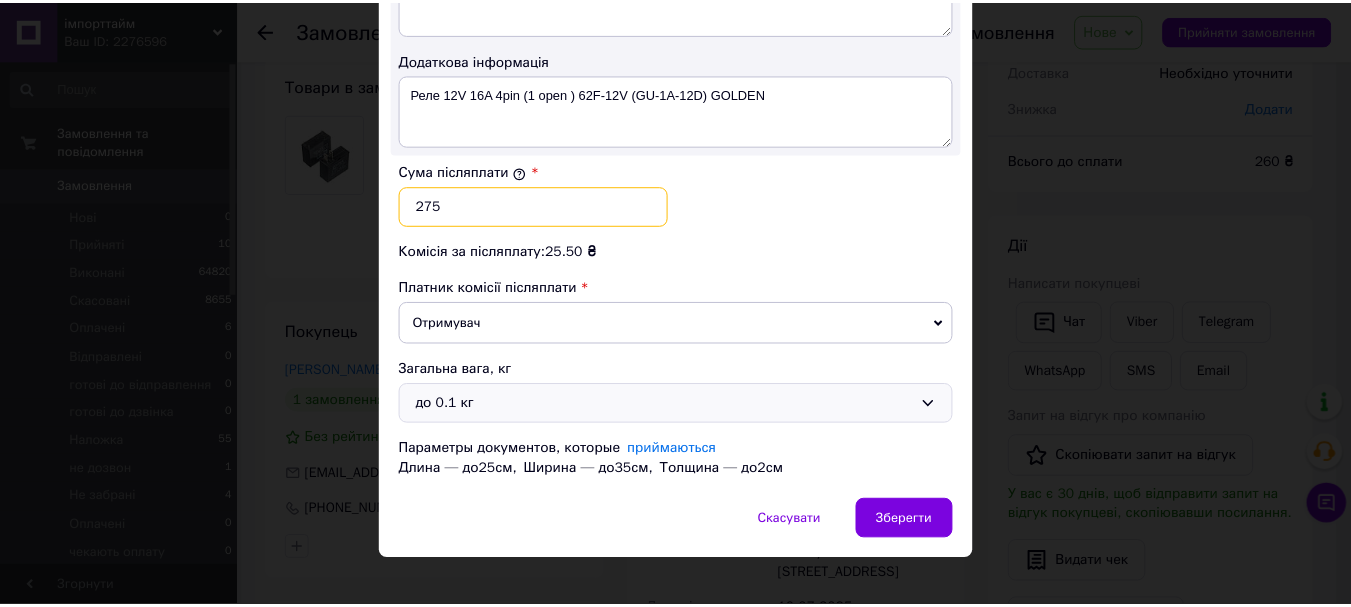 scroll, scrollTop: 1163, scrollLeft: 0, axis: vertical 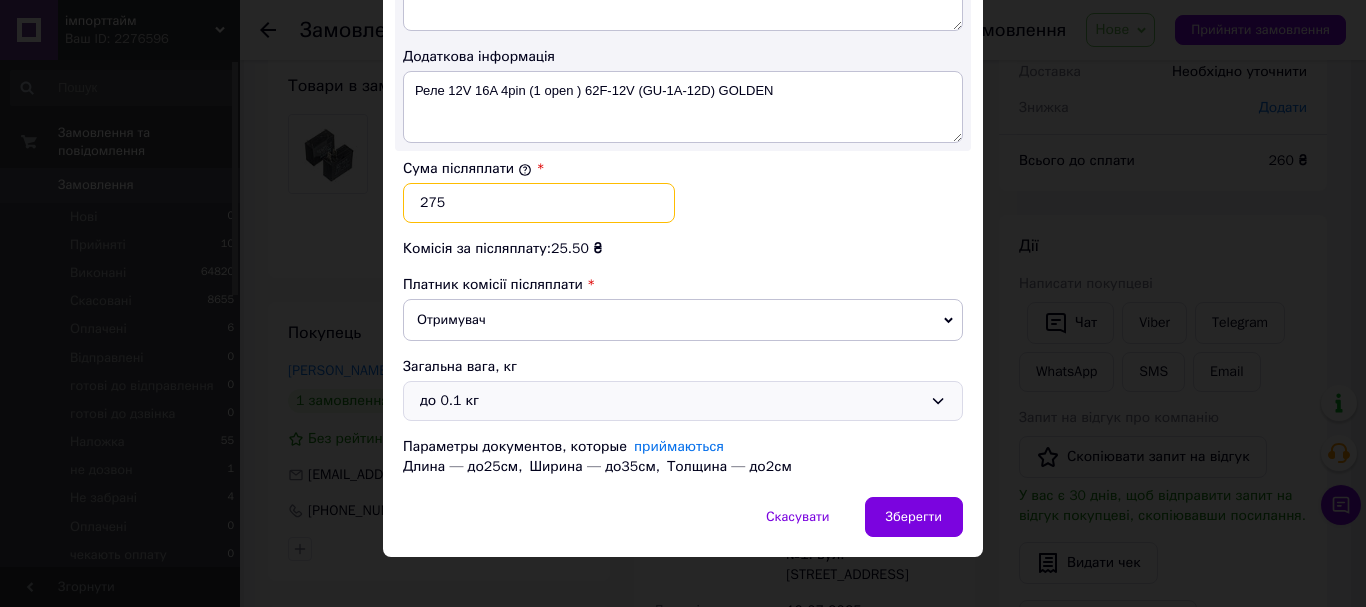 type on "275" 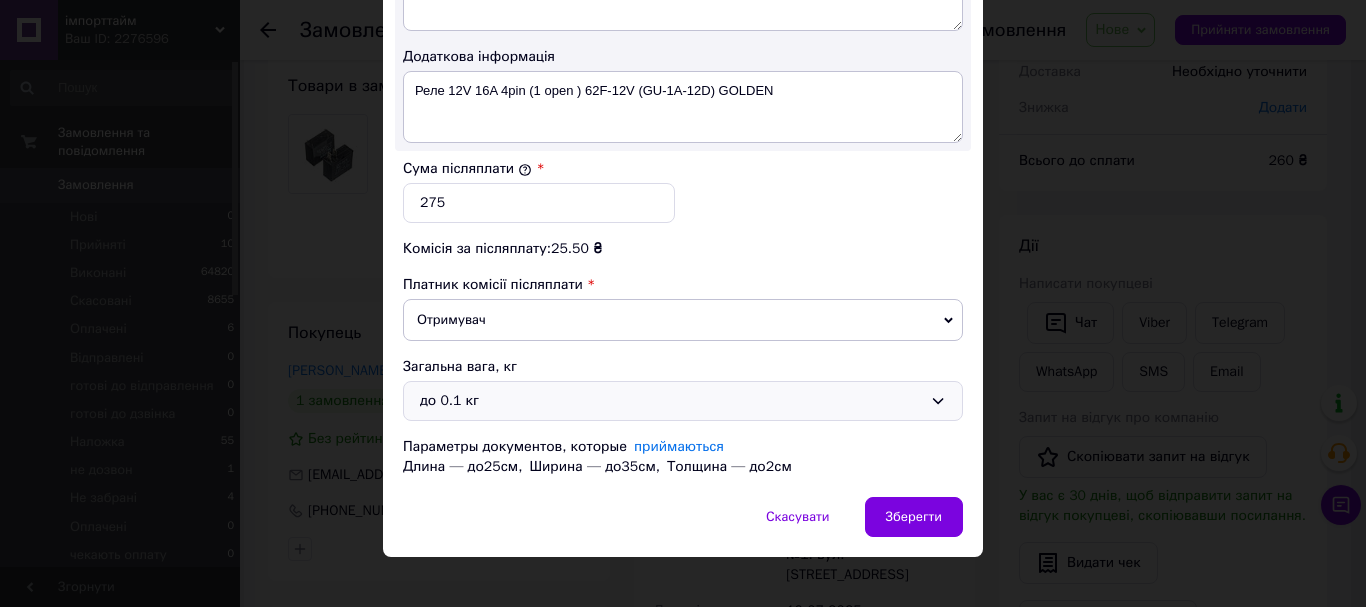 click on "до 0.1 кг" at bounding box center (671, 401) 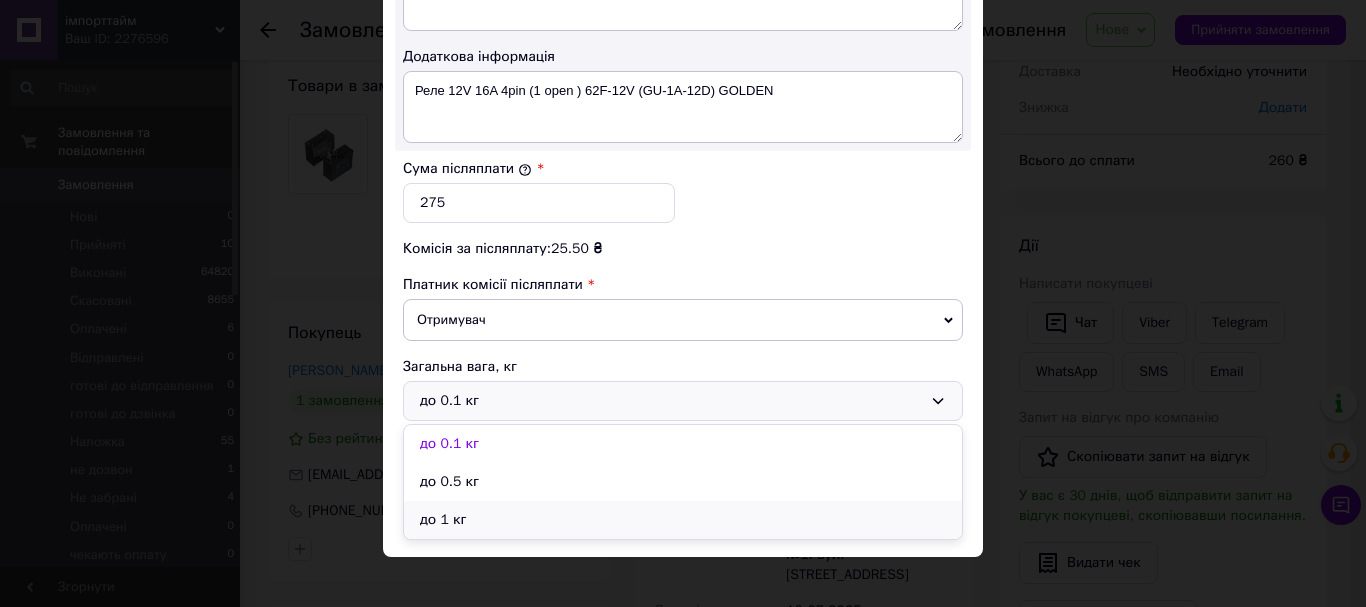 click on "до 1 кг" at bounding box center (683, 520) 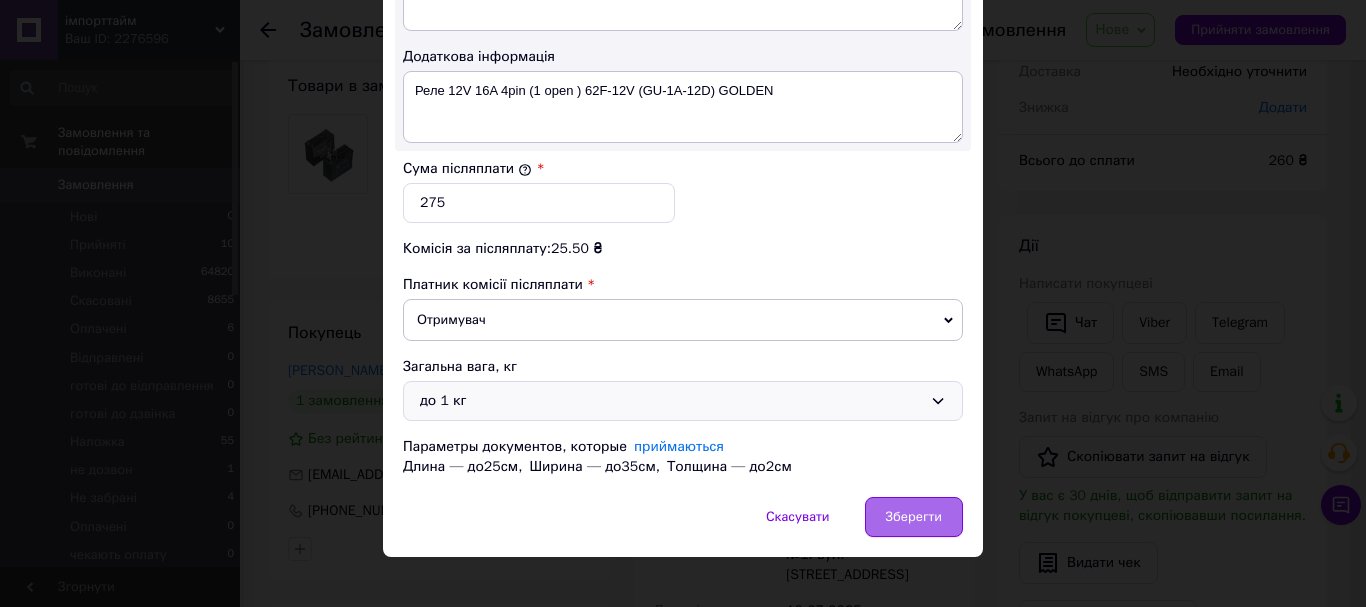 click on "Зберегти" at bounding box center [914, 517] 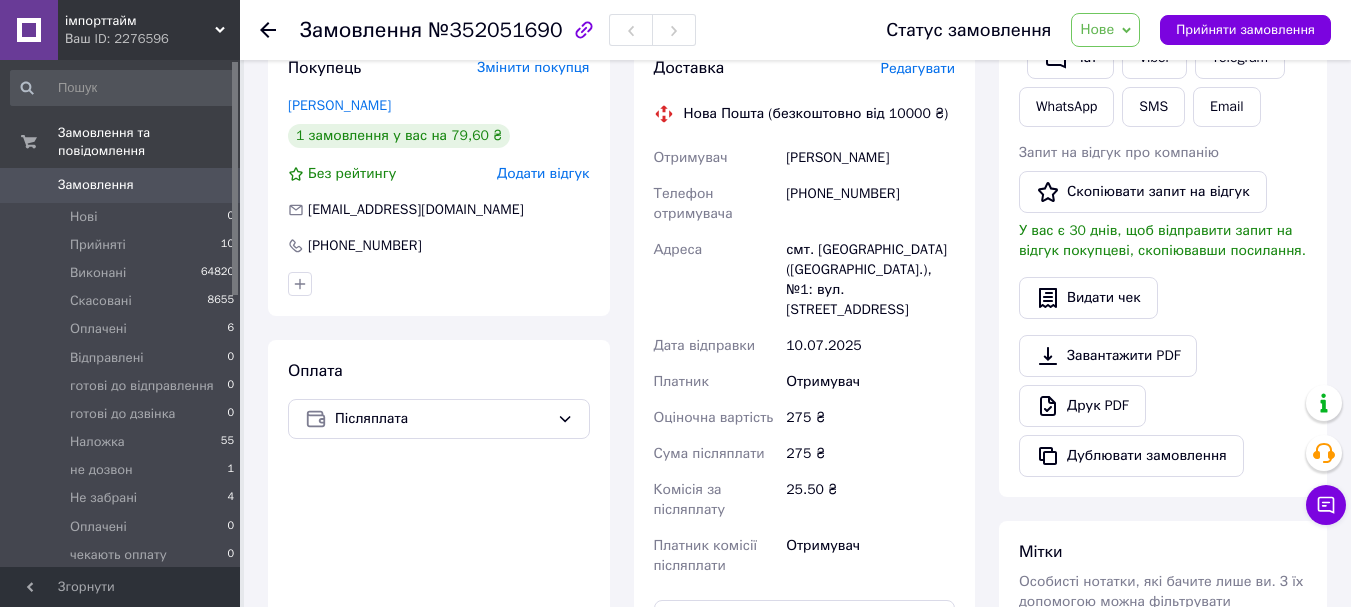 scroll, scrollTop: 417, scrollLeft: 0, axis: vertical 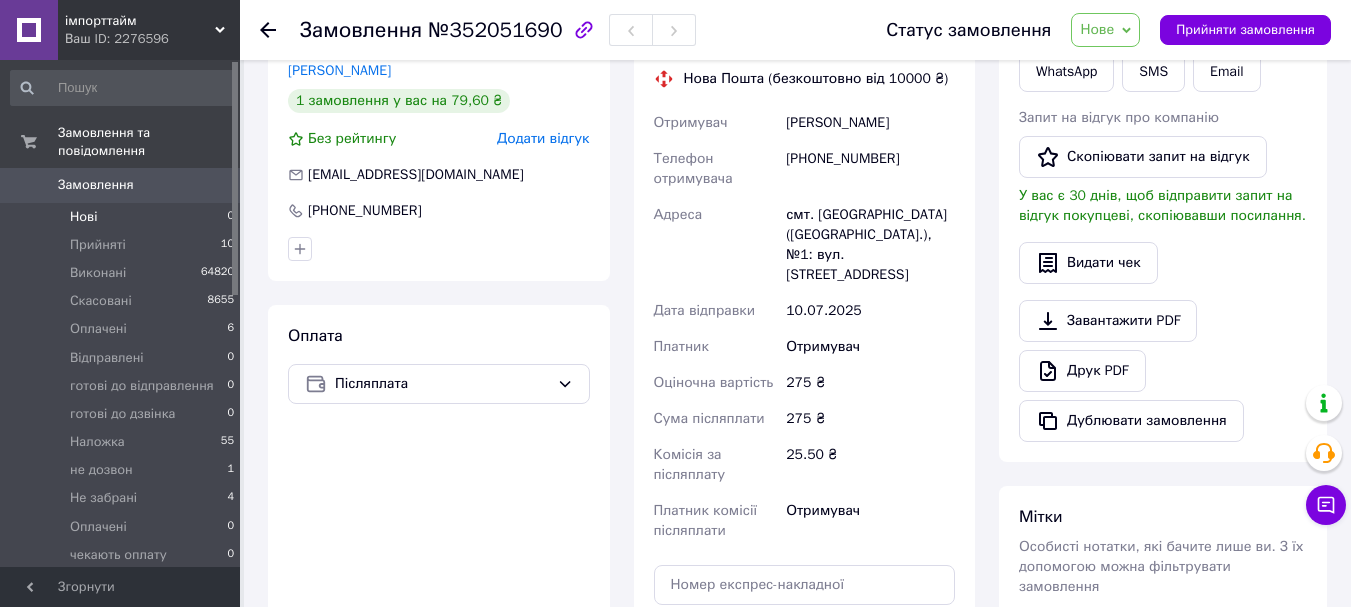 click on "Нові 0" at bounding box center [123, 217] 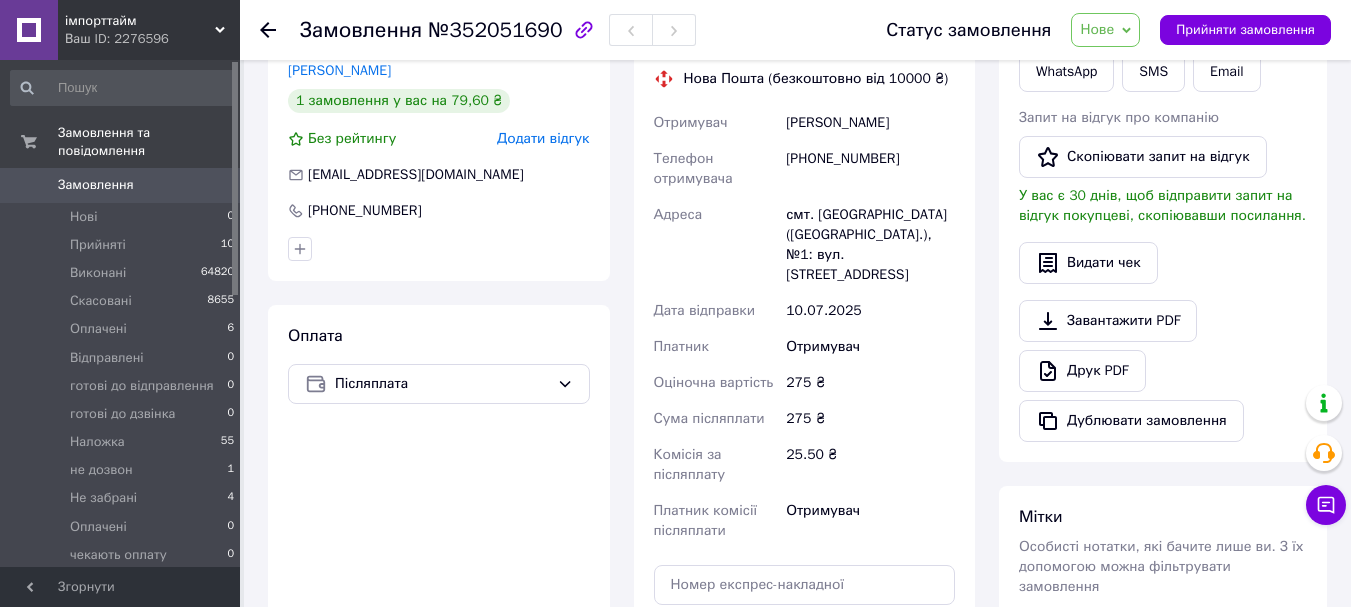 scroll, scrollTop: 0, scrollLeft: 0, axis: both 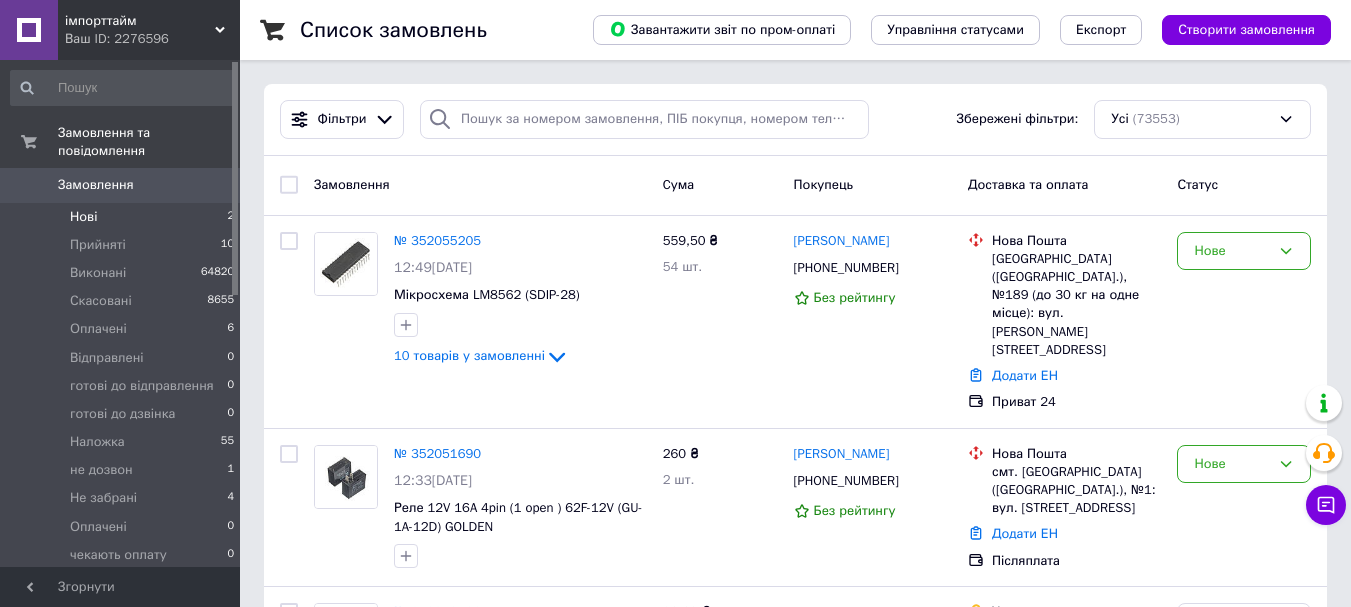click on "Нові 2" at bounding box center (123, 217) 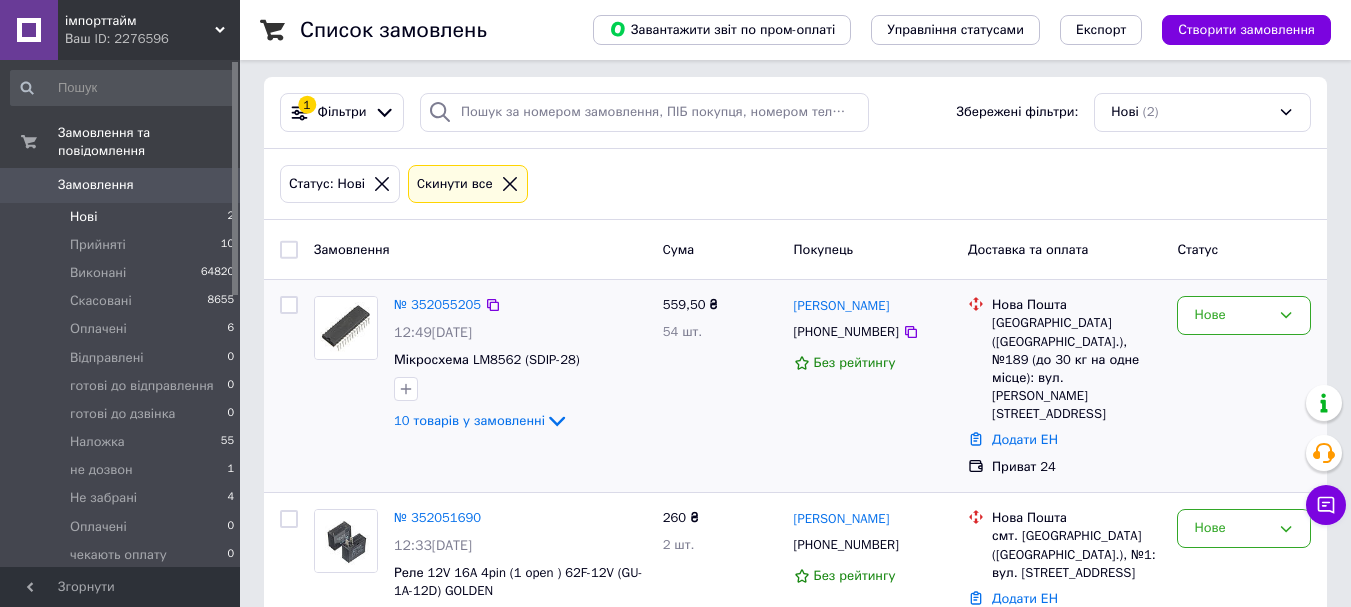 scroll, scrollTop: 0, scrollLeft: 0, axis: both 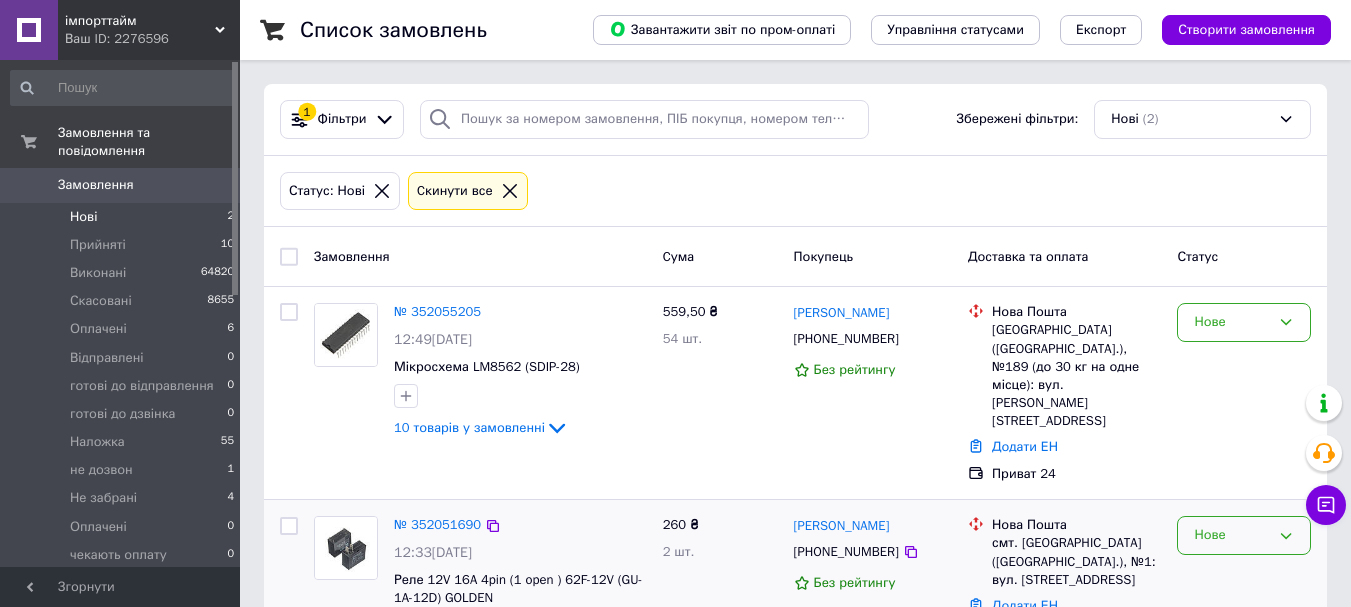 click on "Нове" at bounding box center [1232, 535] 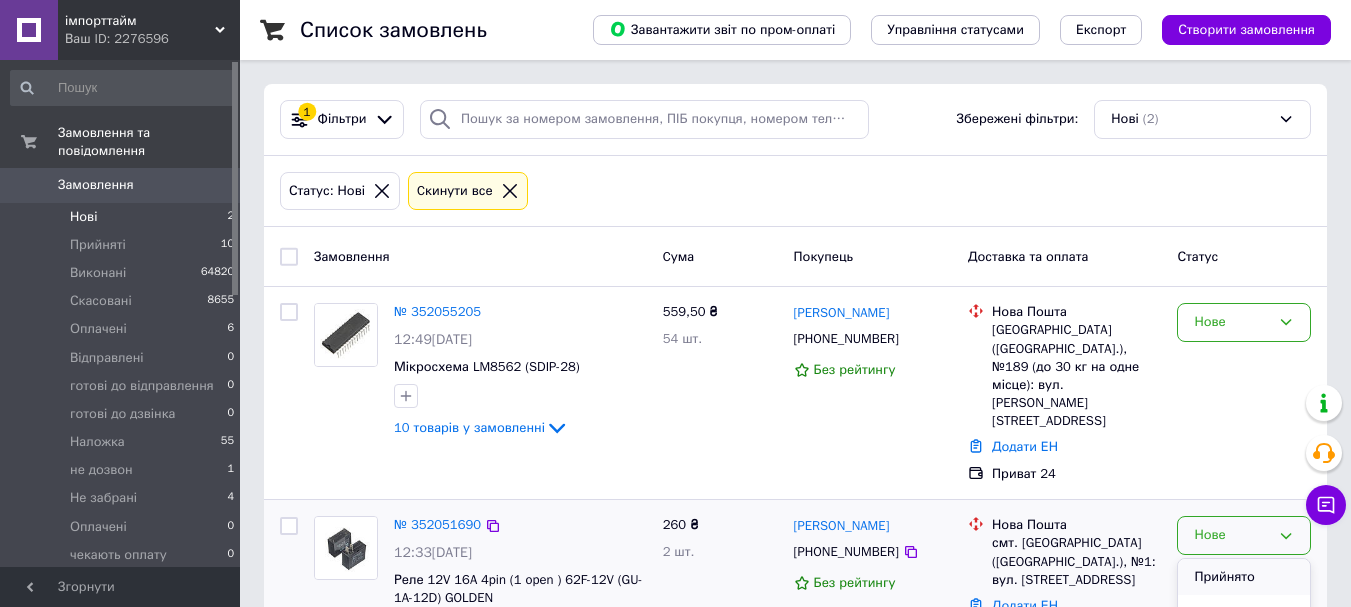 click on "Прийнято" at bounding box center [1244, 577] 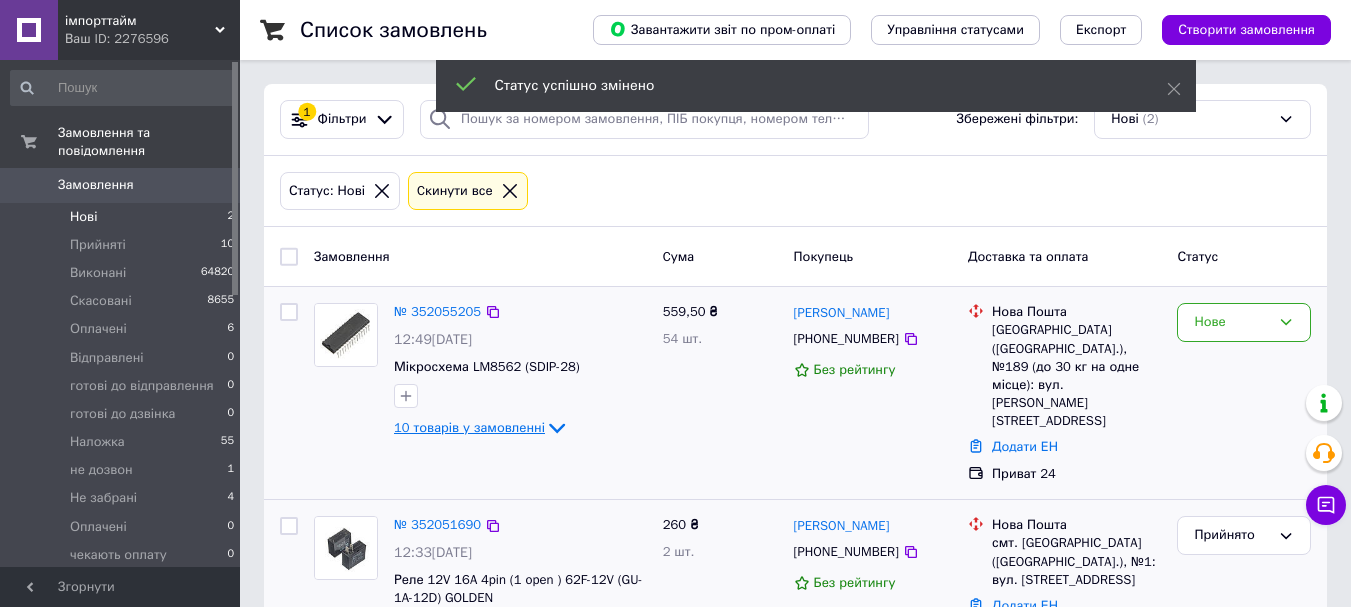 click 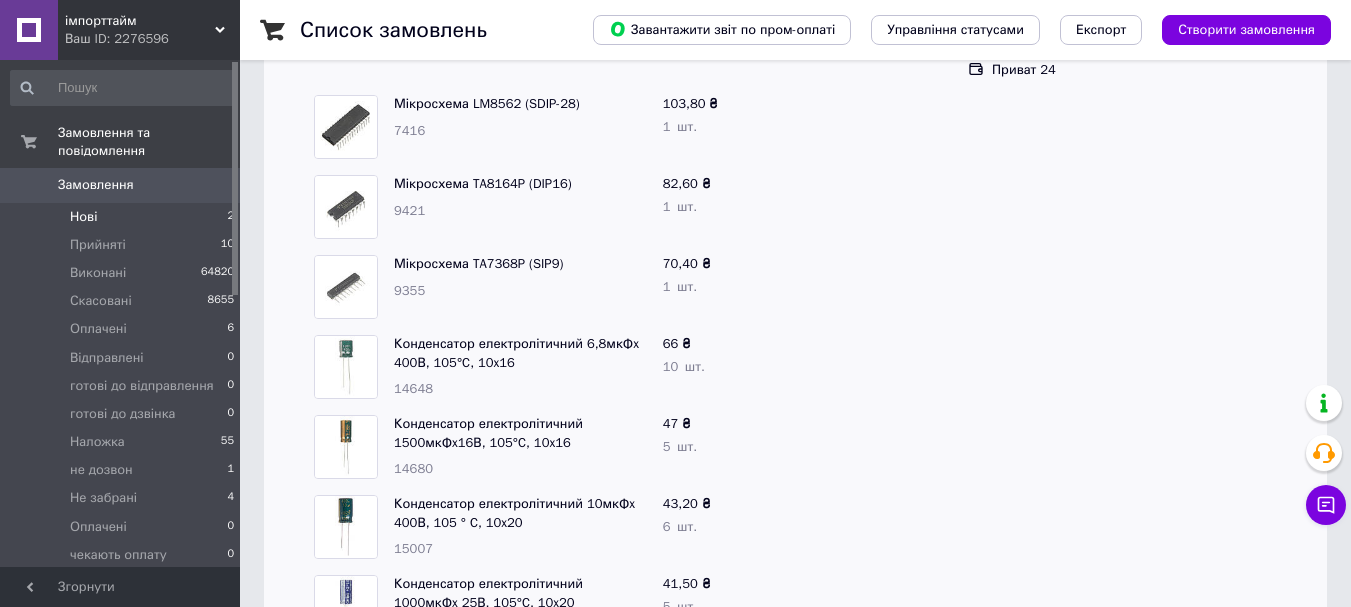 scroll, scrollTop: 400, scrollLeft: 0, axis: vertical 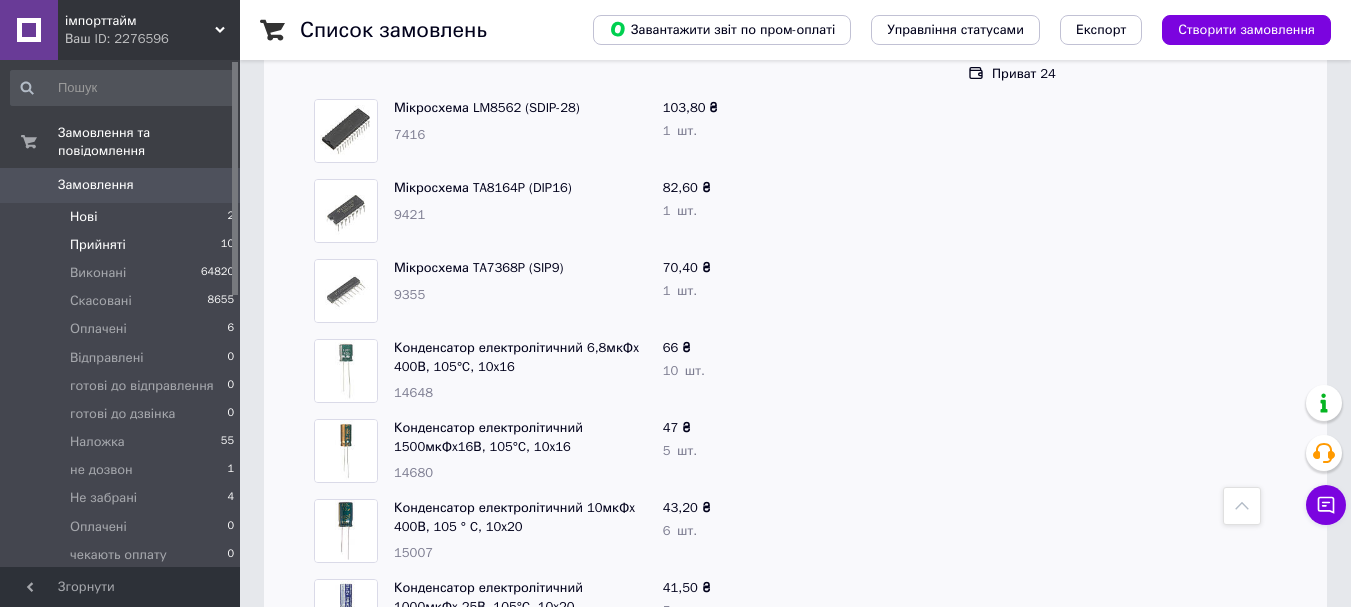 click on "Прийняті 10" at bounding box center [123, 245] 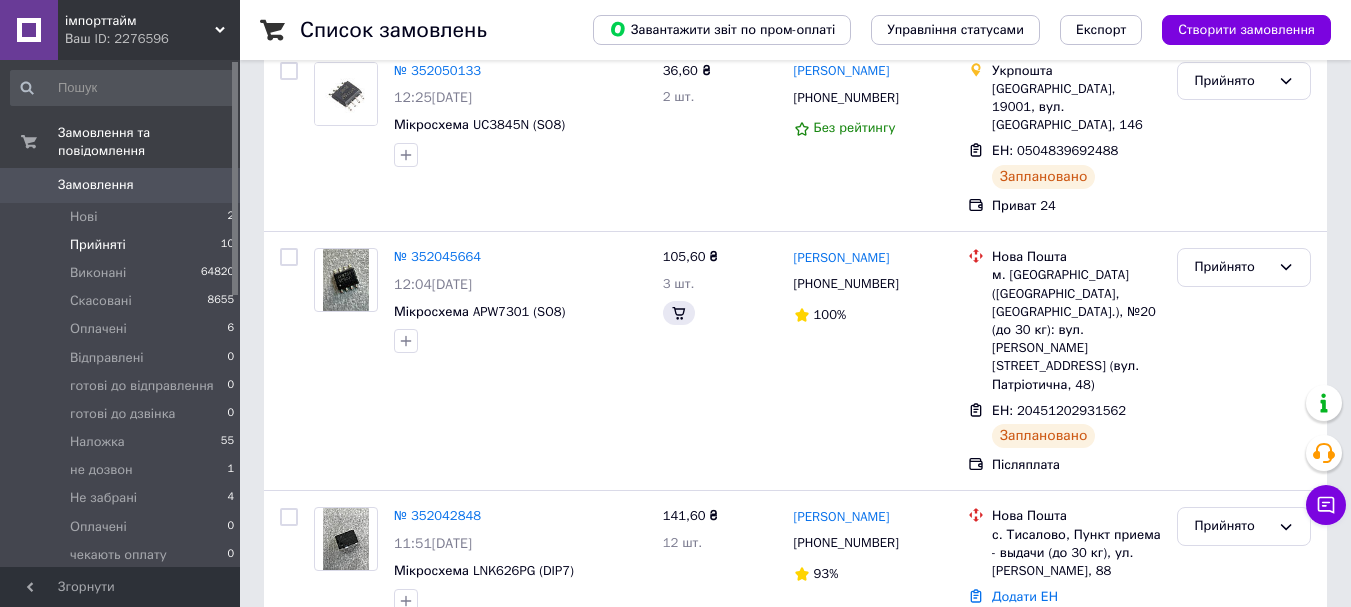 scroll, scrollTop: 0, scrollLeft: 0, axis: both 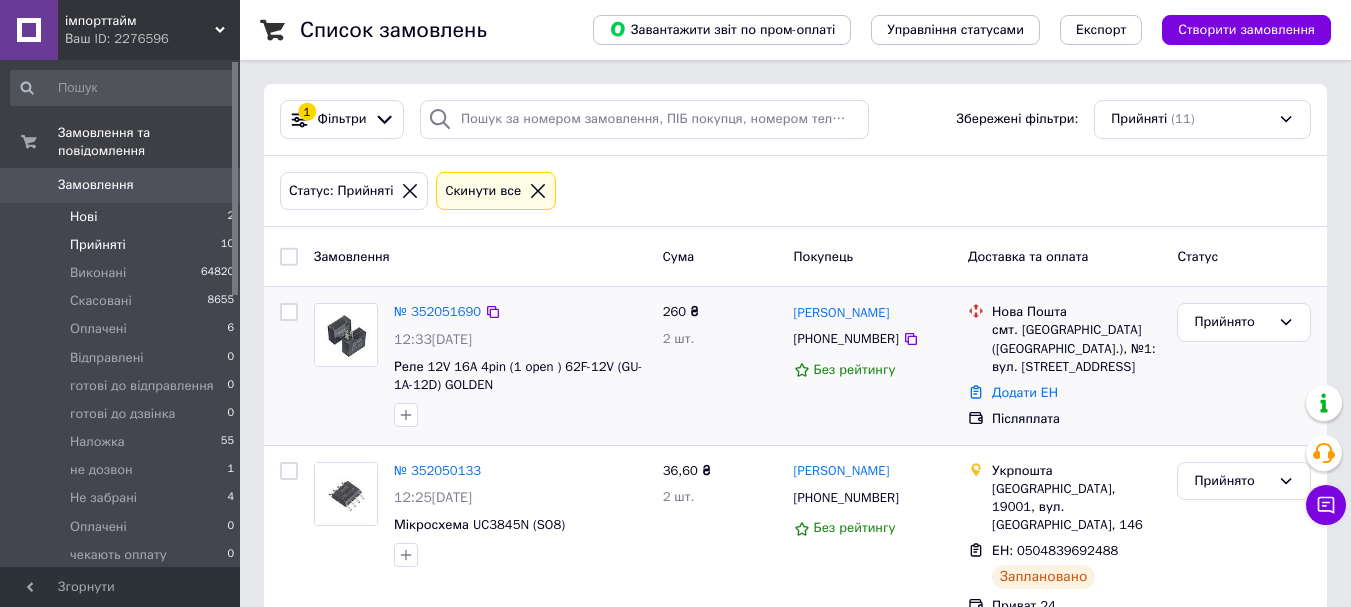 click on "Нові 2" at bounding box center [123, 217] 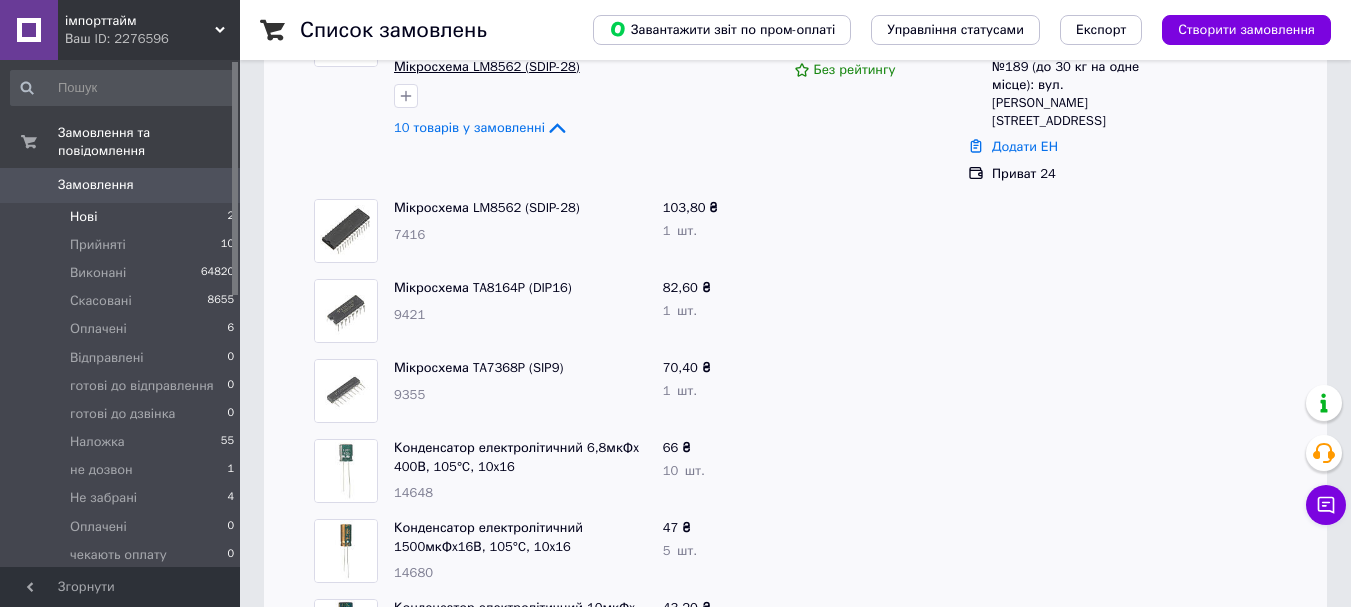 scroll, scrollTop: 100, scrollLeft: 0, axis: vertical 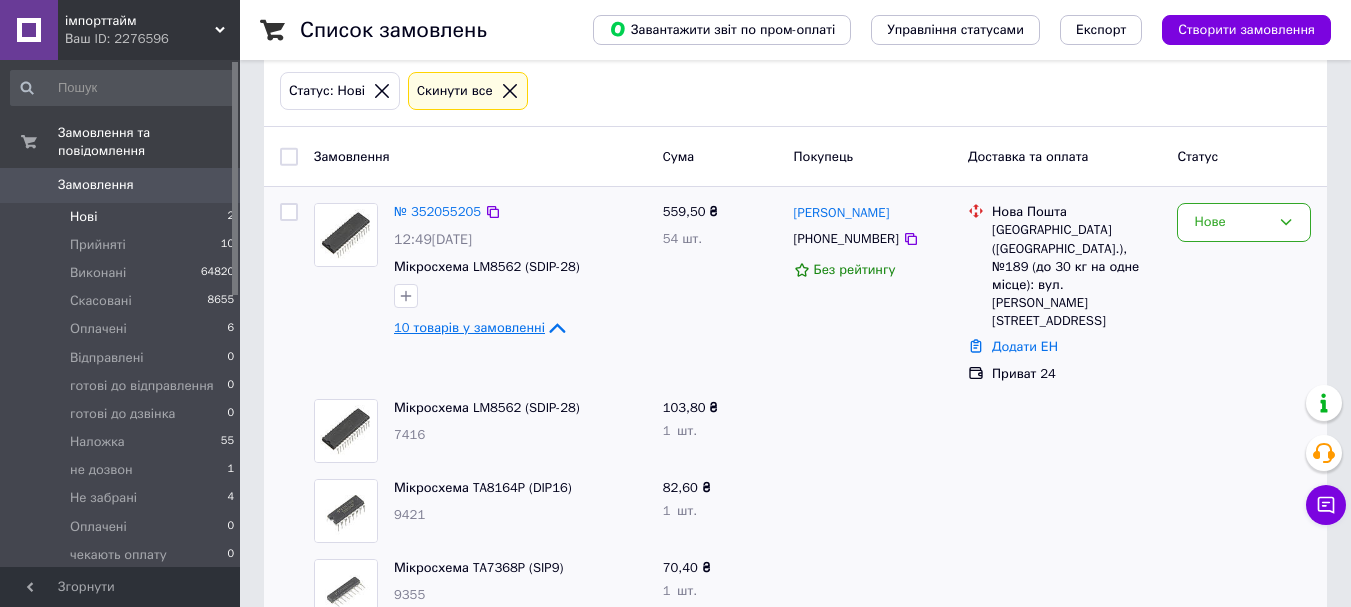 click on "10 товарів у замовленні" at bounding box center (469, 327) 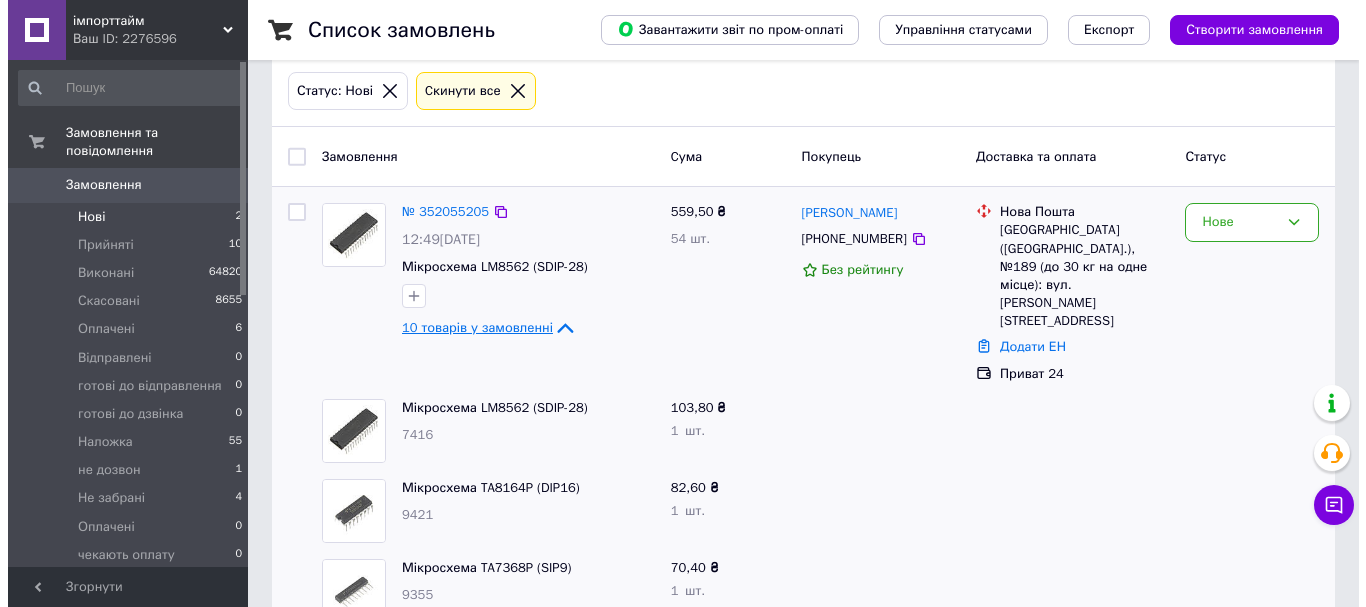 scroll, scrollTop: 0, scrollLeft: 0, axis: both 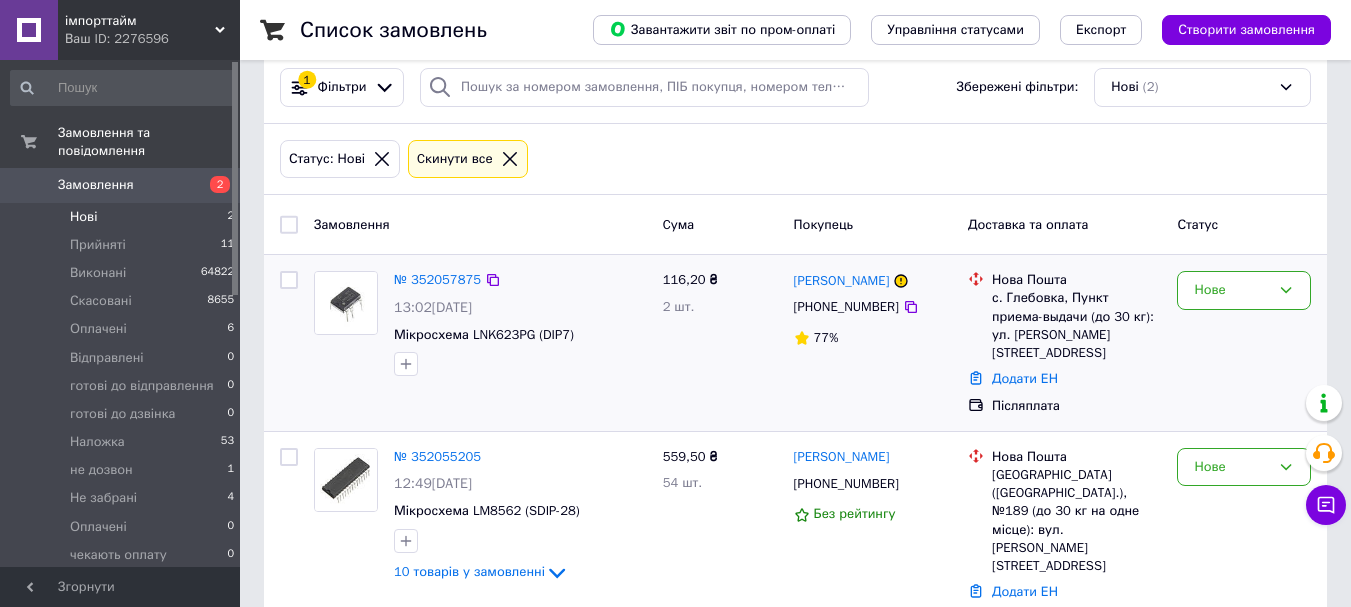 click on "№ 352057875" at bounding box center [437, 280] 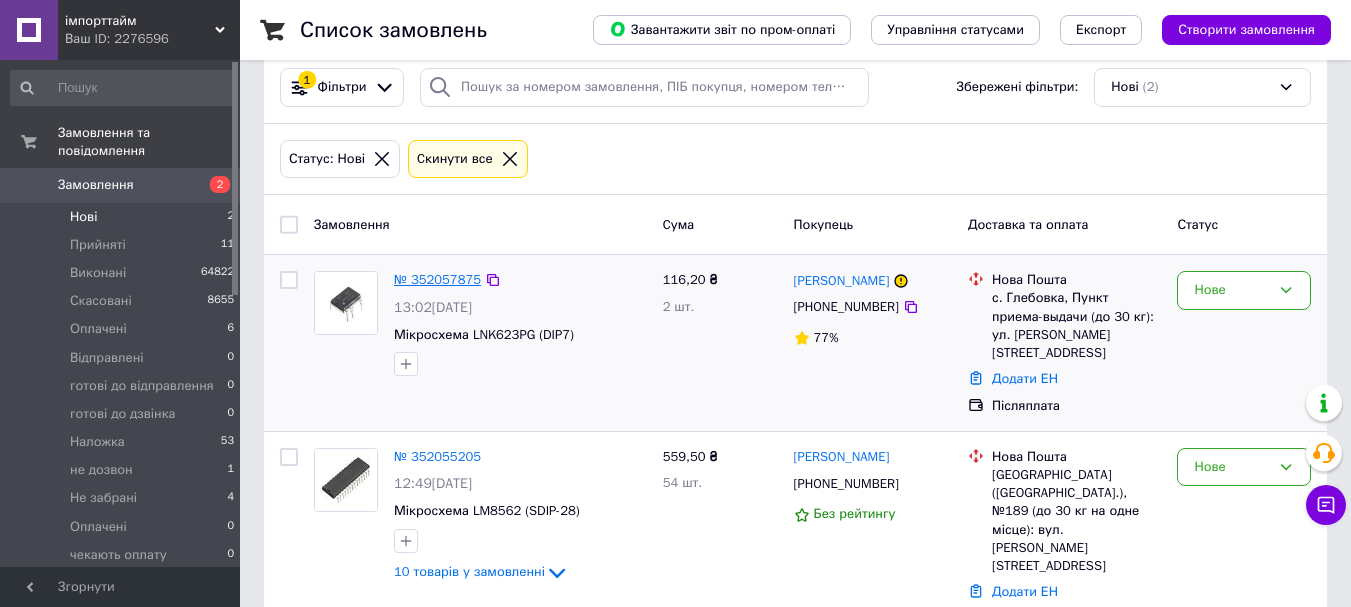 click on "№ 352057875" at bounding box center (437, 279) 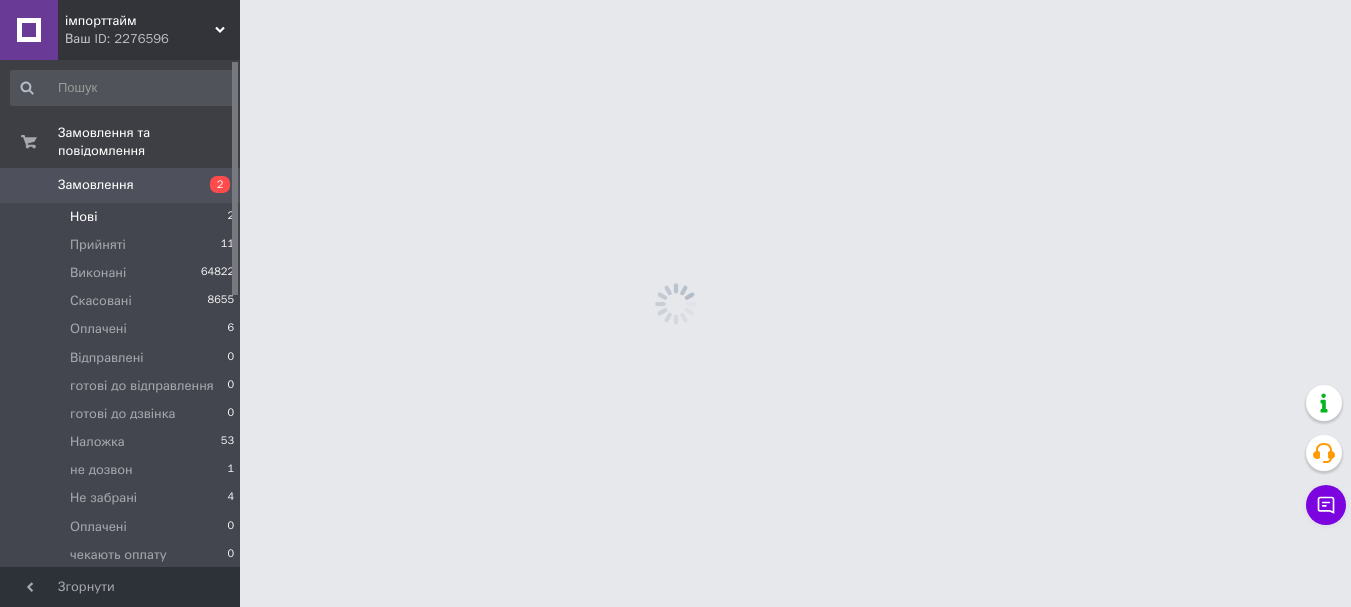 scroll, scrollTop: 0, scrollLeft: 0, axis: both 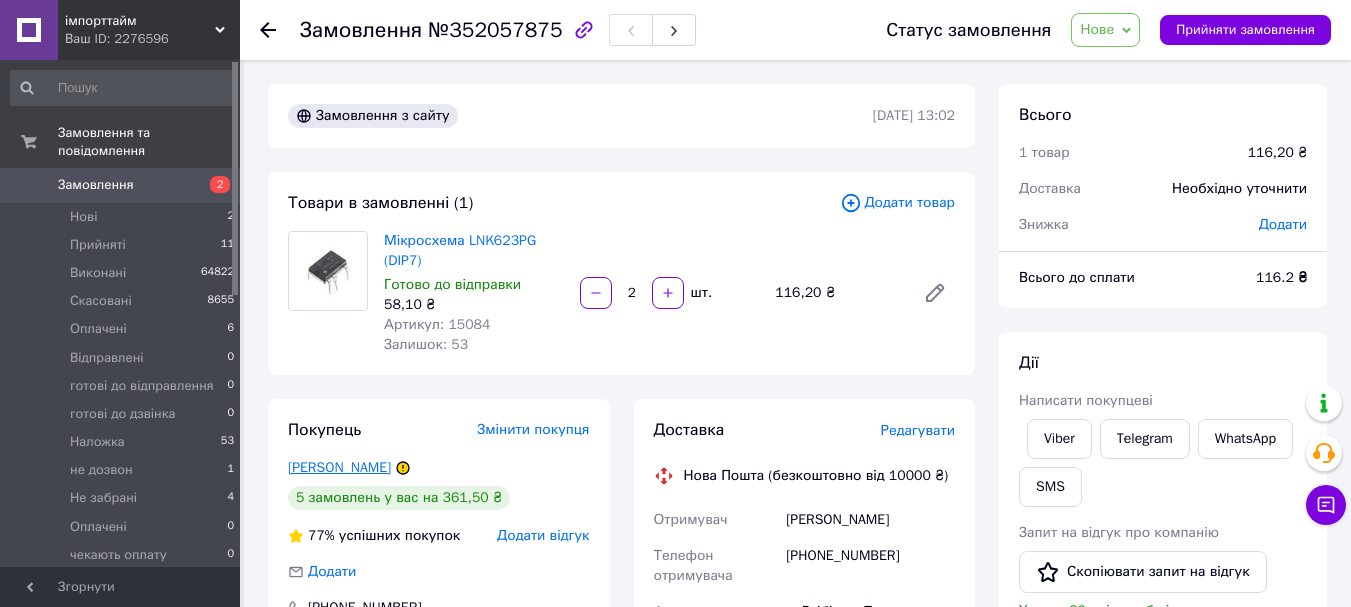 click on "[PERSON_NAME]" at bounding box center (339, 467) 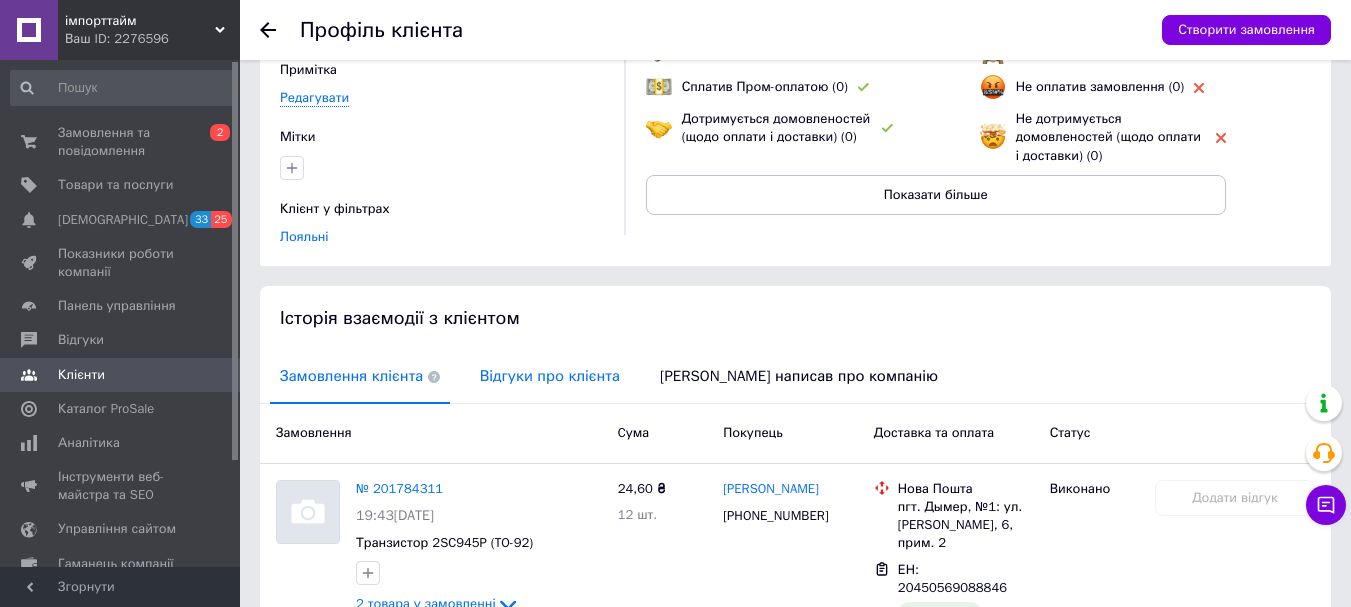 drag, startPoint x: 510, startPoint y: 377, endPoint x: 571, endPoint y: 374, distance: 61.073727 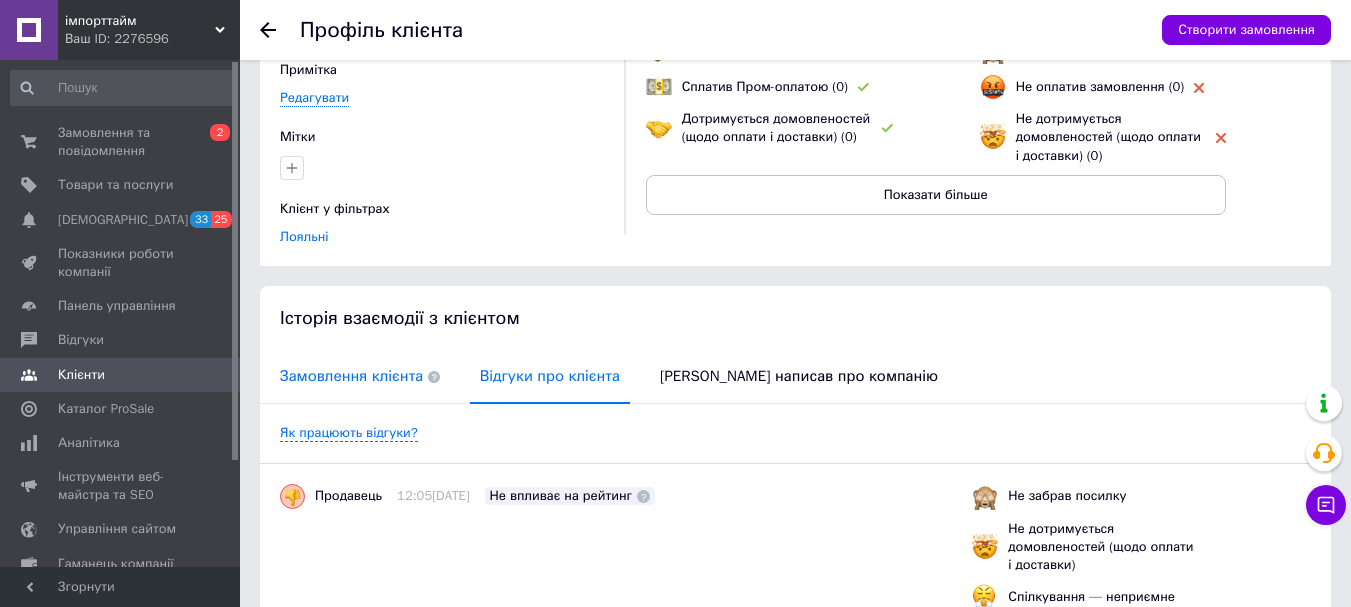 click on "Замовлення клієнта" at bounding box center (360, 376) 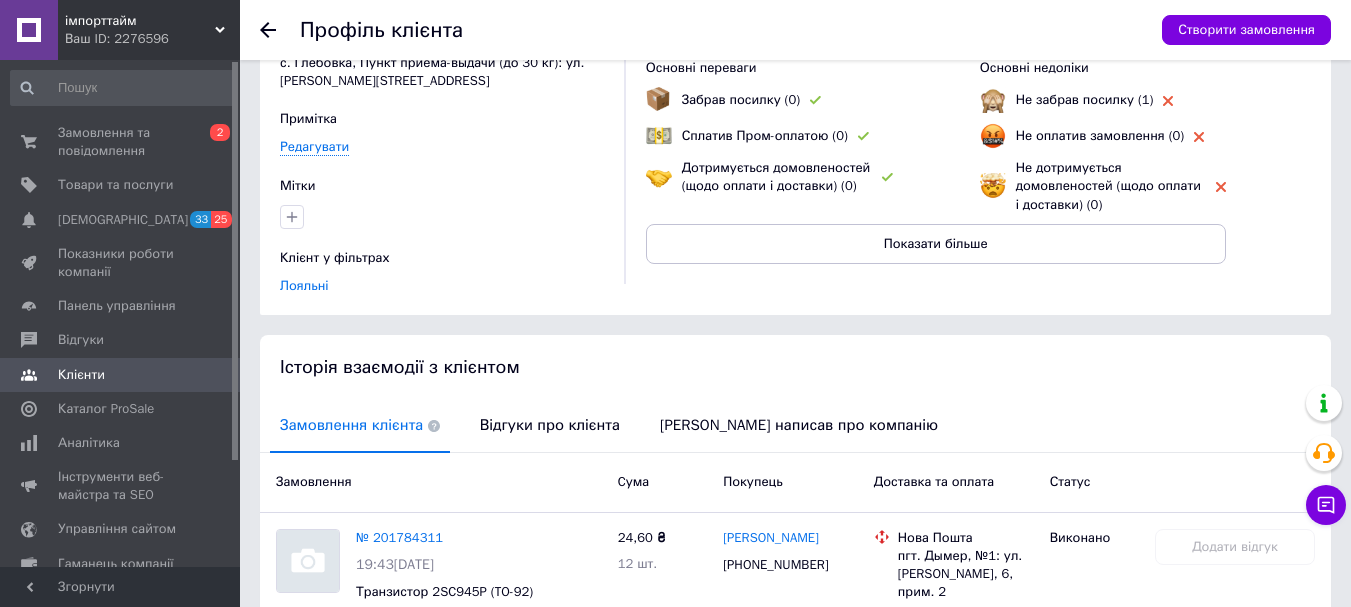 scroll, scrollTop: 200, scrollLeft: 0, axis: vertical 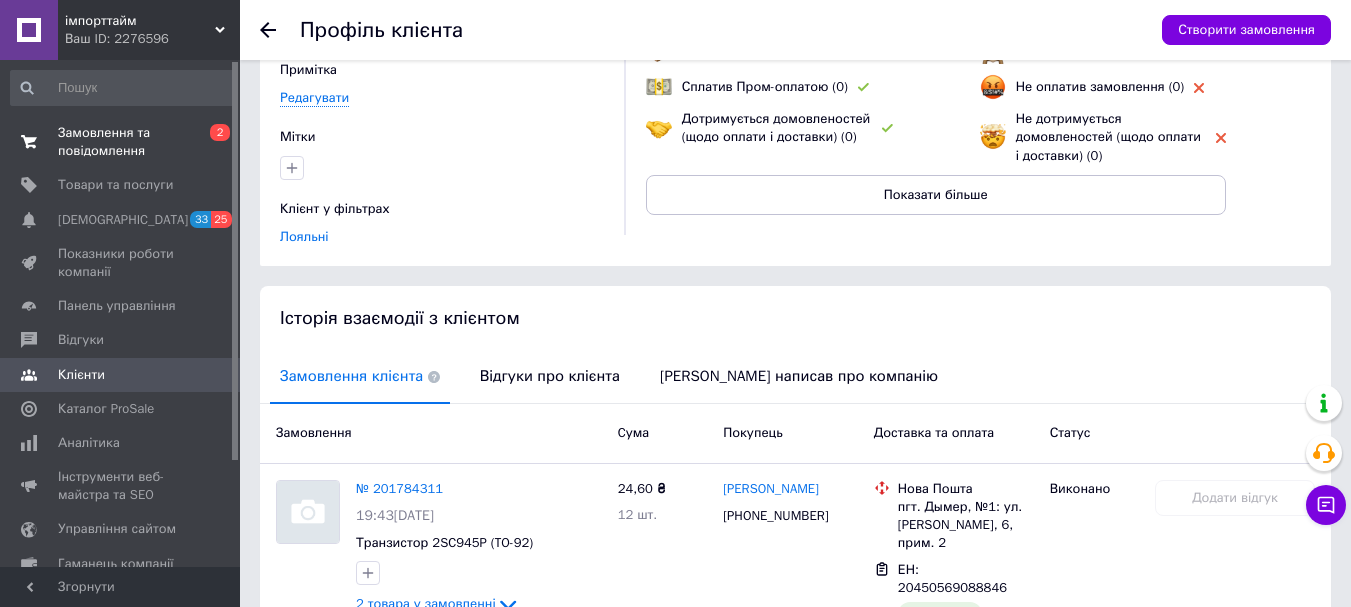 click on "Замовлення та повідомлення" at bounding box center (121, 142) 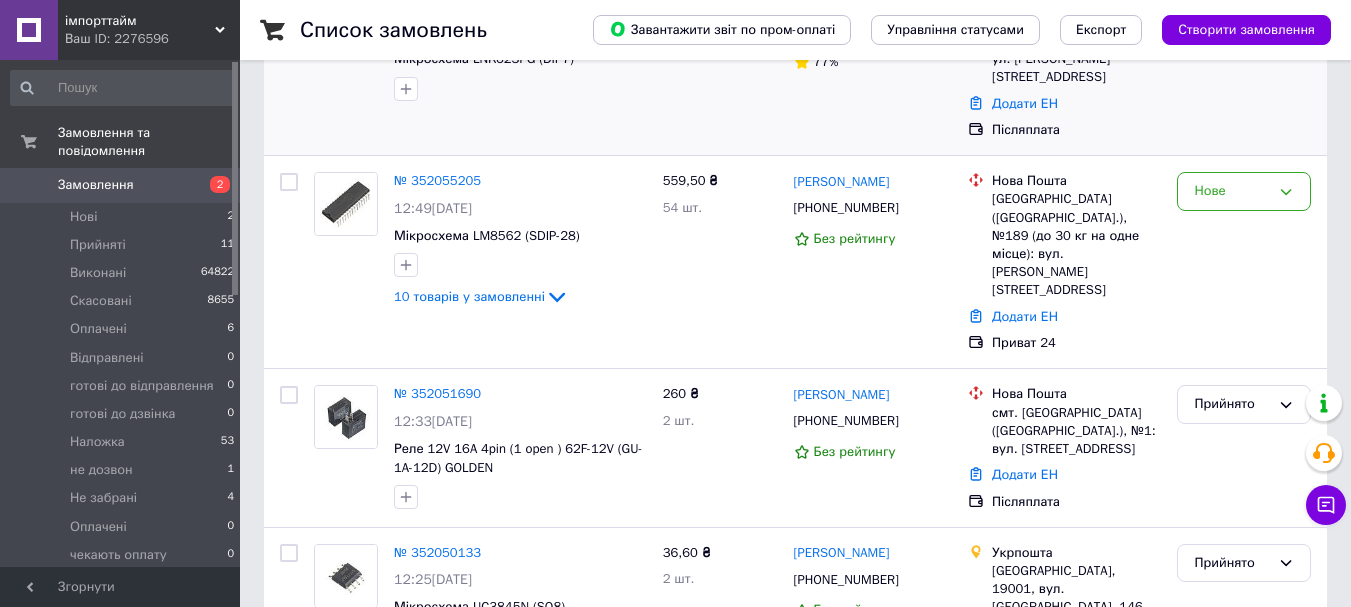 scroll, scrollTop: 300, scrollLeft: 0, axis: vertical 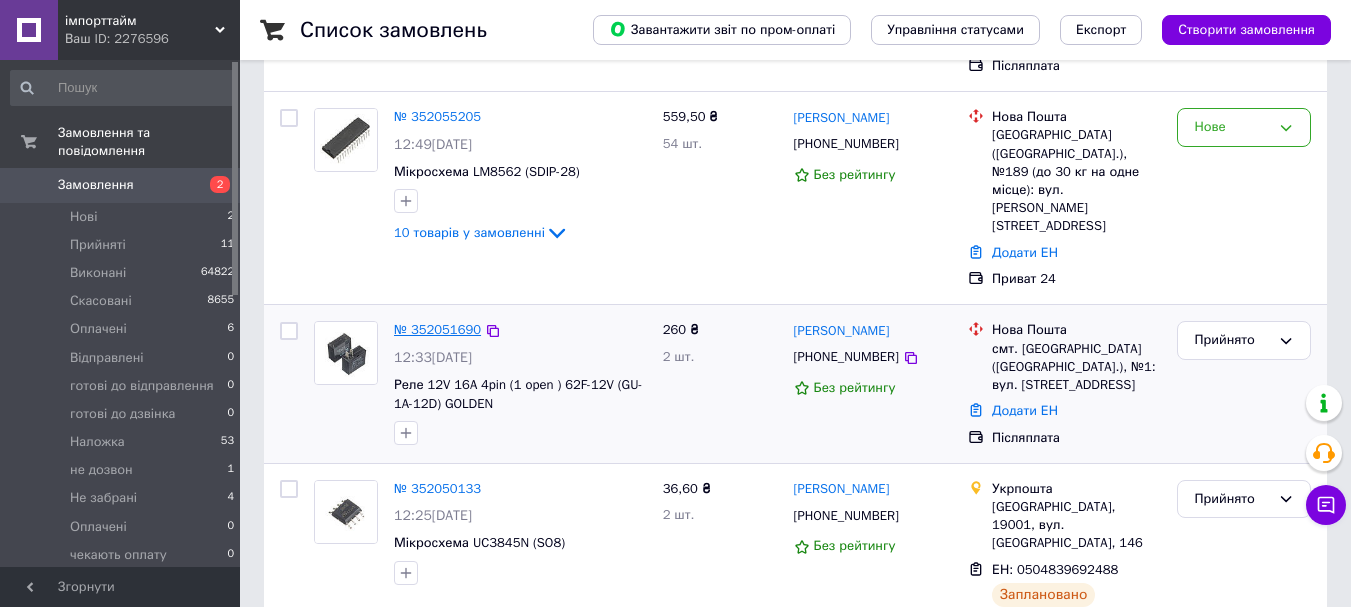 click on "№ 352051690" at bounding box center (437, 329) 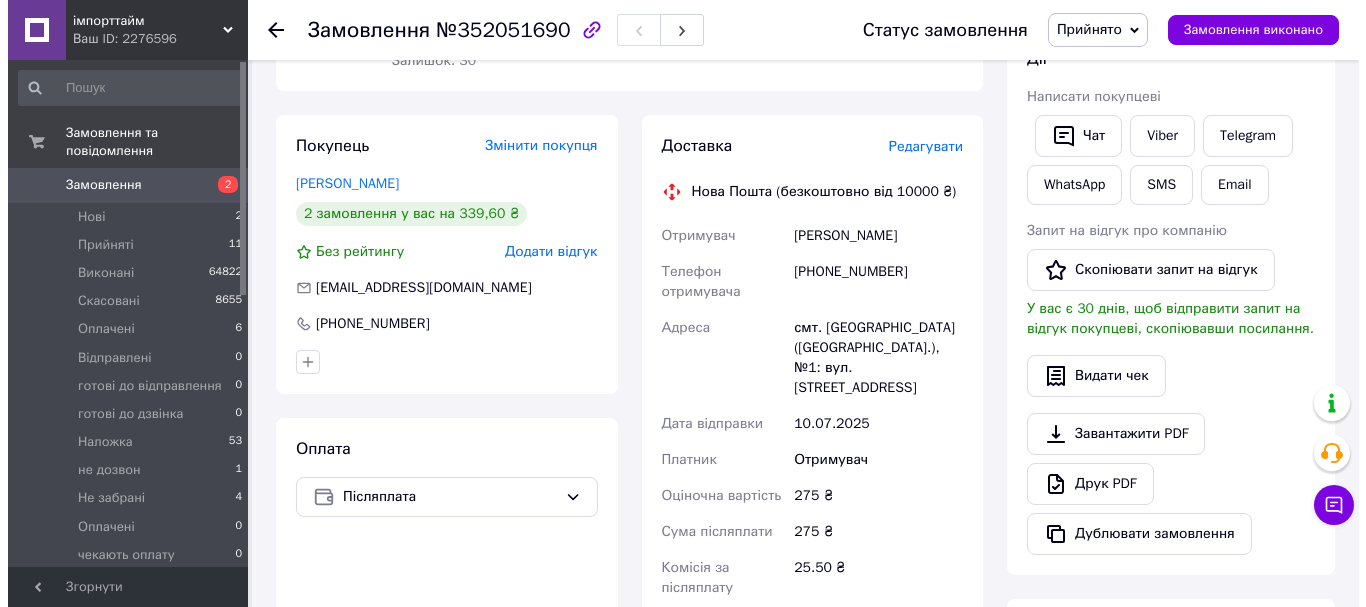 scroll, scrollTop: 300, scrollLeft: 0, axis: vertical 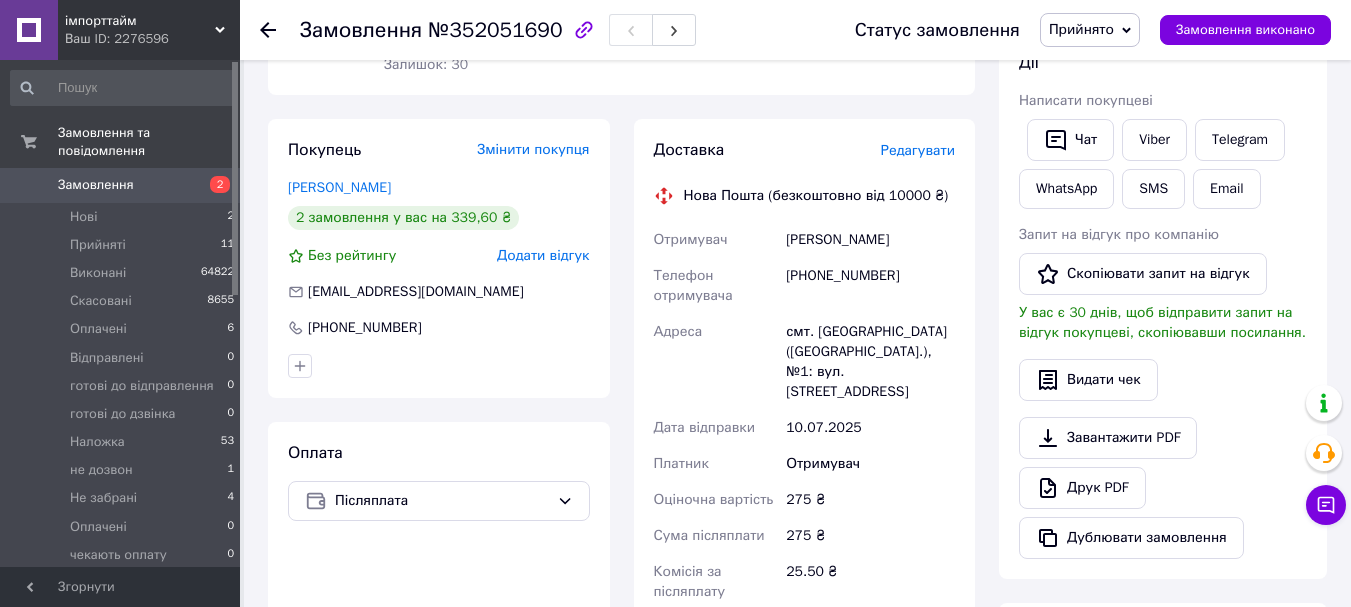 click on "Редагувати" at bounding box center [918, 150] 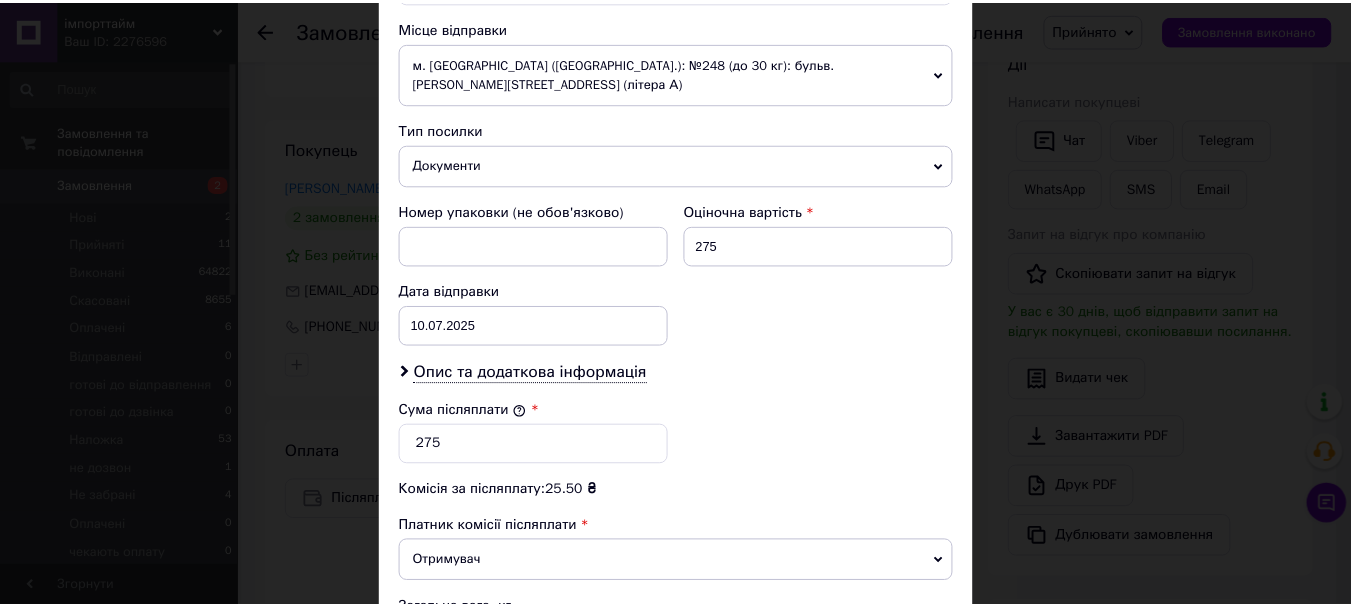 scroll, scrollTop: 900, scrollLeft: 0, axis: vertical 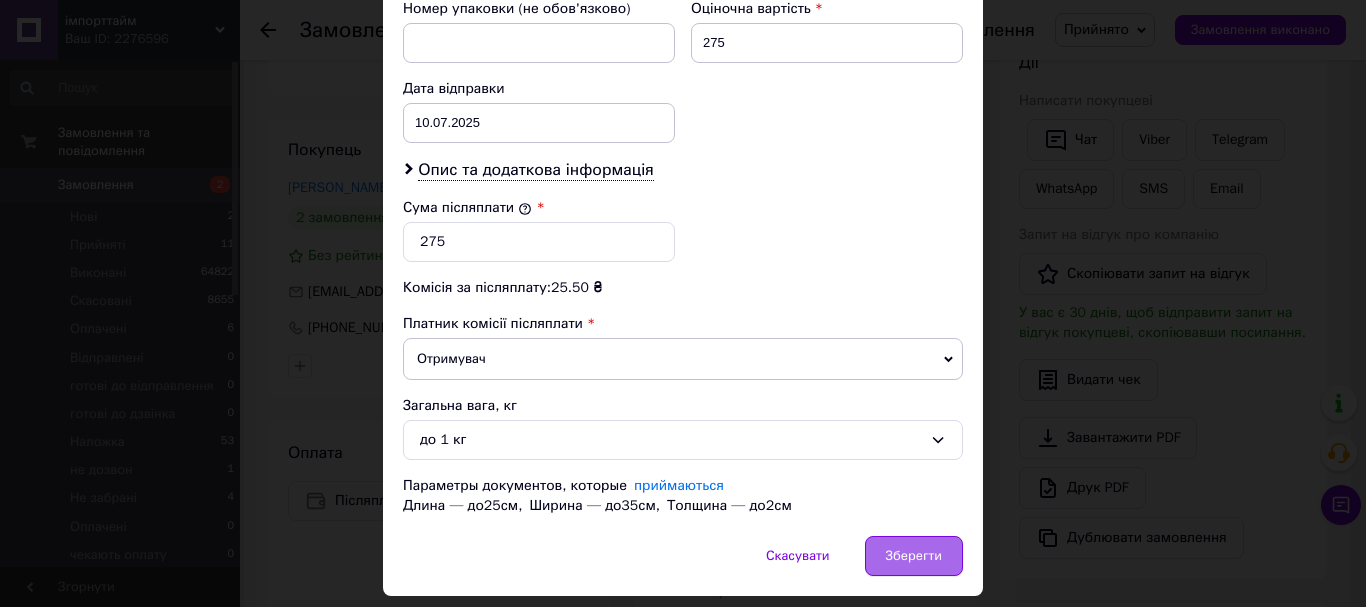 click on "Зберегти" at bounding box center (914, 556) 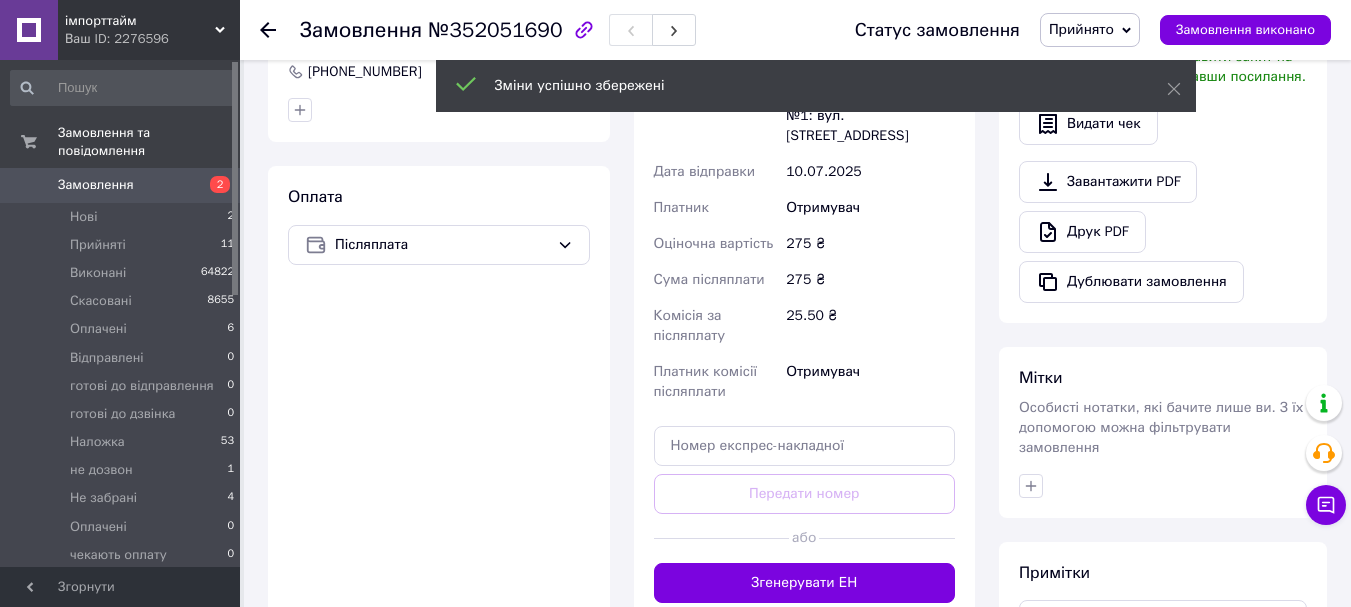 scroll, scrollTop: 700, scrollLeft: 0, axis: vertical 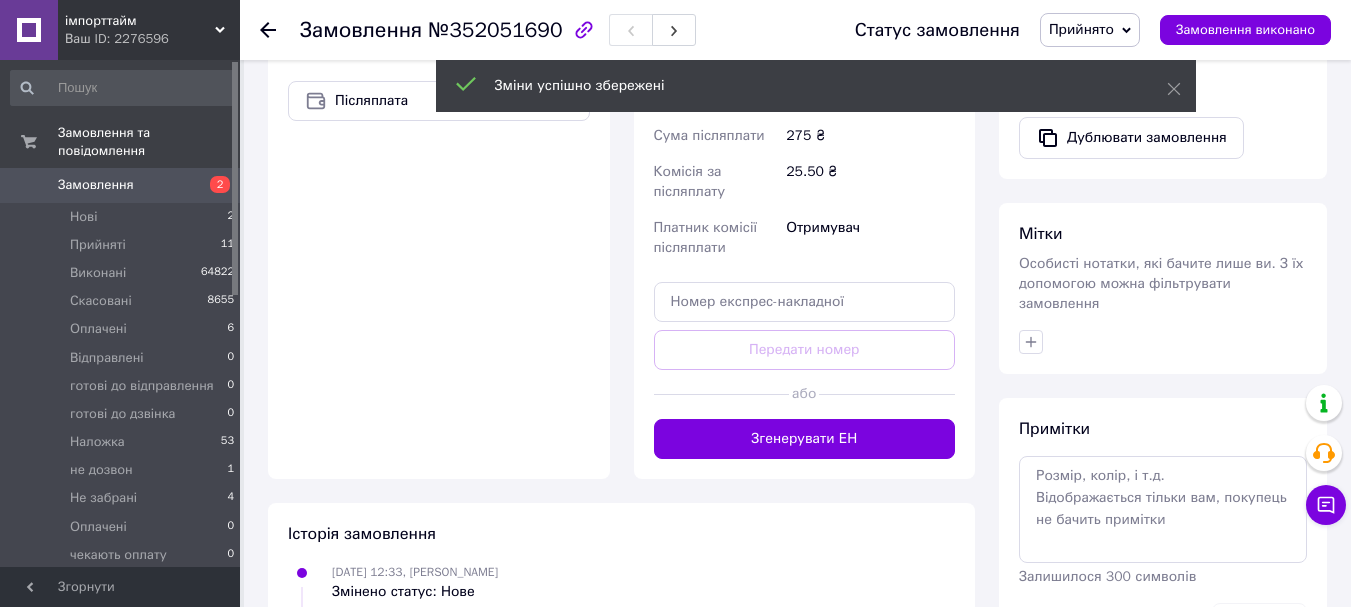 click on "Доставка Редагувати Нова Пошта (безкоштовно від 10000 ₴) Отримувач Дорошенко Ірина Телефон отримувача +380966209891 Адреса смт. Маньківка (Черкаська обл.), №1: вул. Шпитальна, 2а Дата відправки 10.07.2025 Платник Отримувач Оціночна вартість 275 ₴ Сума післяплати 275 ₴ Комісія за післяплату 25.50 ₴ Платник комісії післяплати Отримувач Передати номер або Згенерувати ЕН Платник Отримувач Відправник Прізвище отримувача Дорошенко Ім'я отримувача Ірина По батькові отримувача Телефон отримувача +380966209891 Тип доставки У відділенні Кур'єром В поштоматі Місто -- Не обрано -- 275 < 2025" at bounding box center [805, 99] 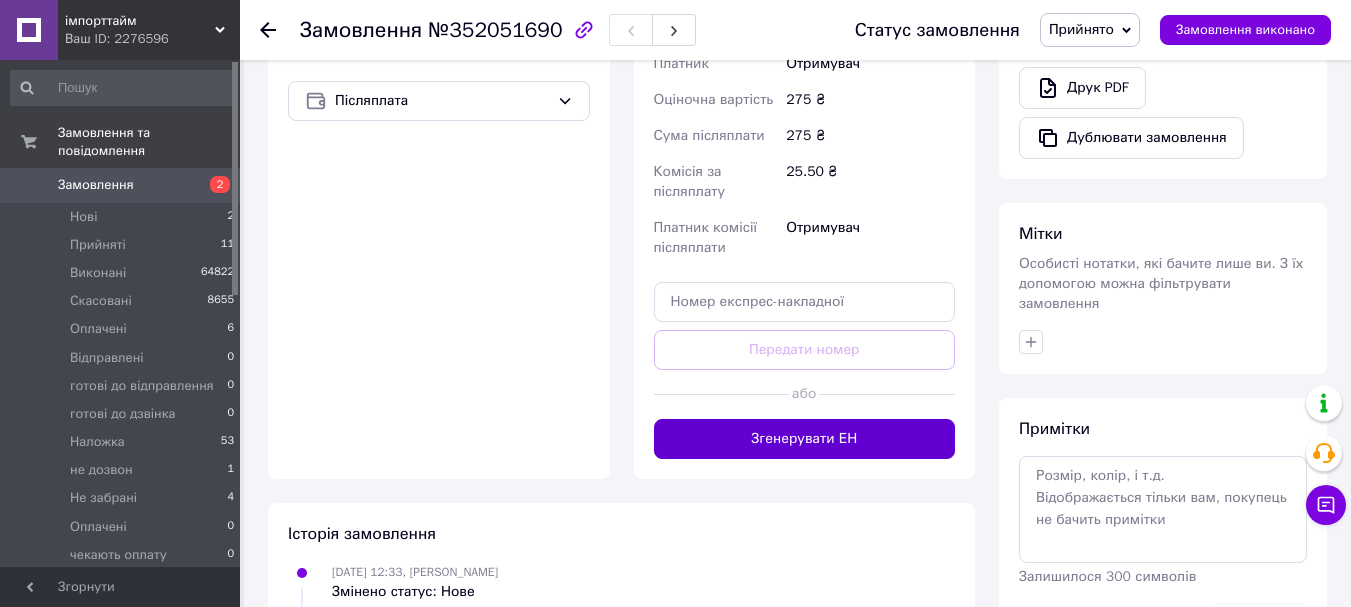 click on "Згенерувати ЕН" at bounding box center [805, 439] 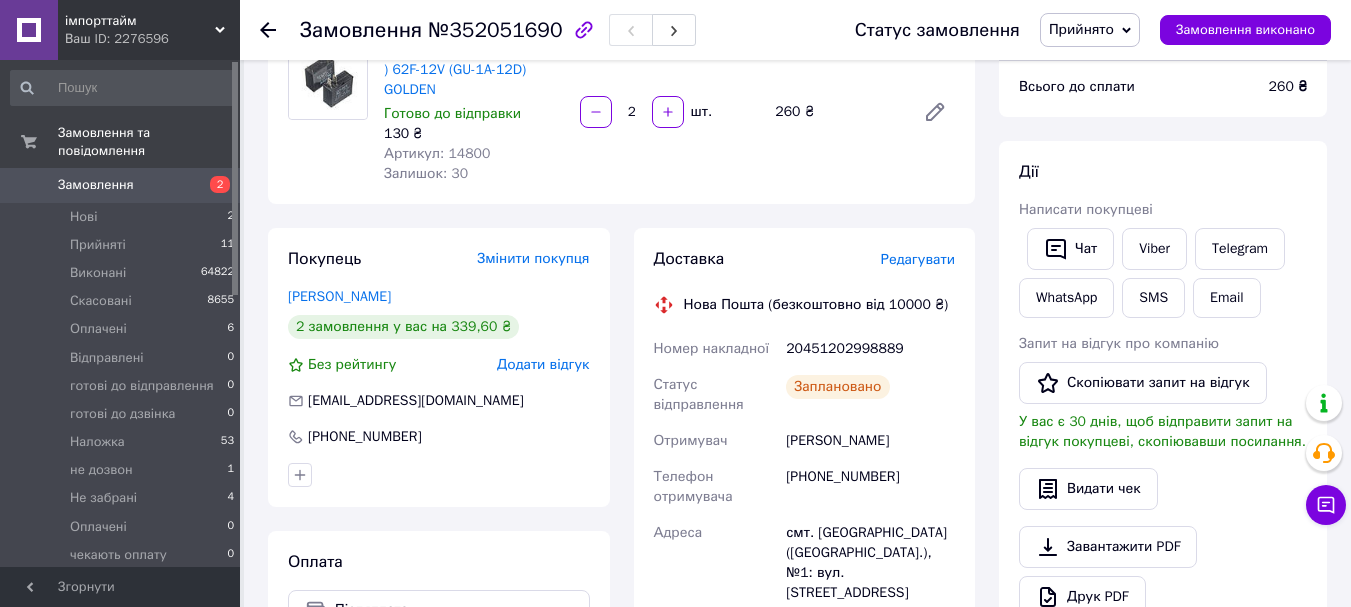 scroll, scrollTop: 0, scrollLeft: 0, axis: both 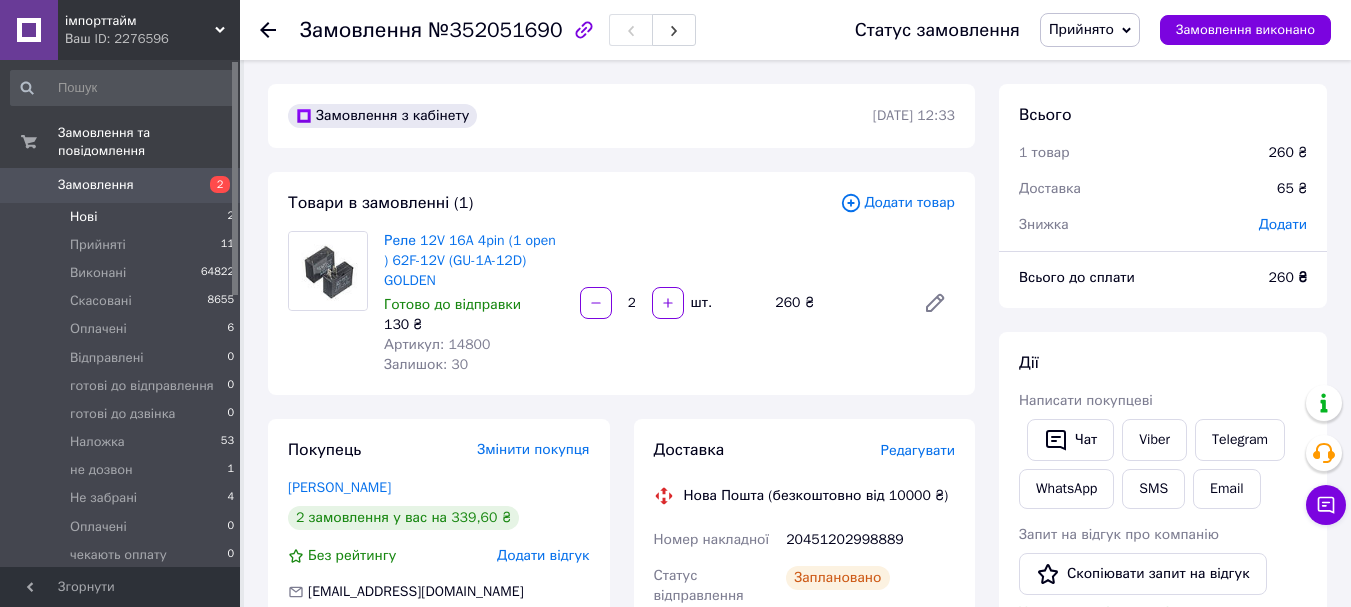 click on "Нові 2" at bounding box center (123, 217) 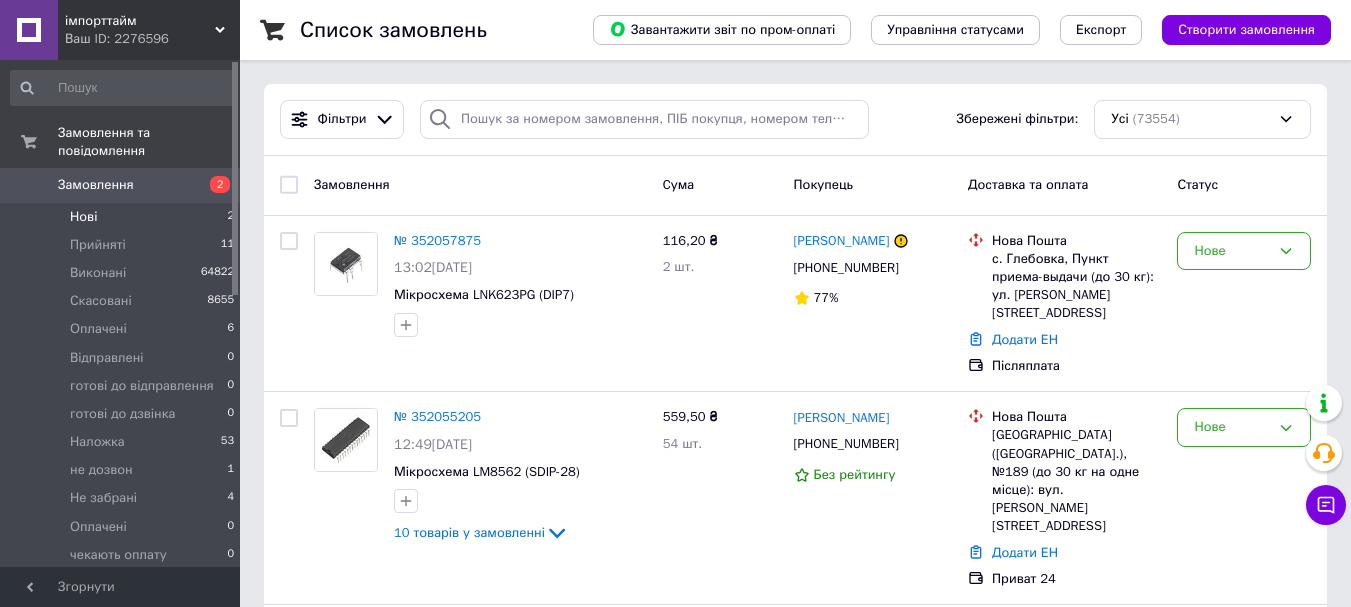 click on "Нові 2" at bounding box center (123, 217) 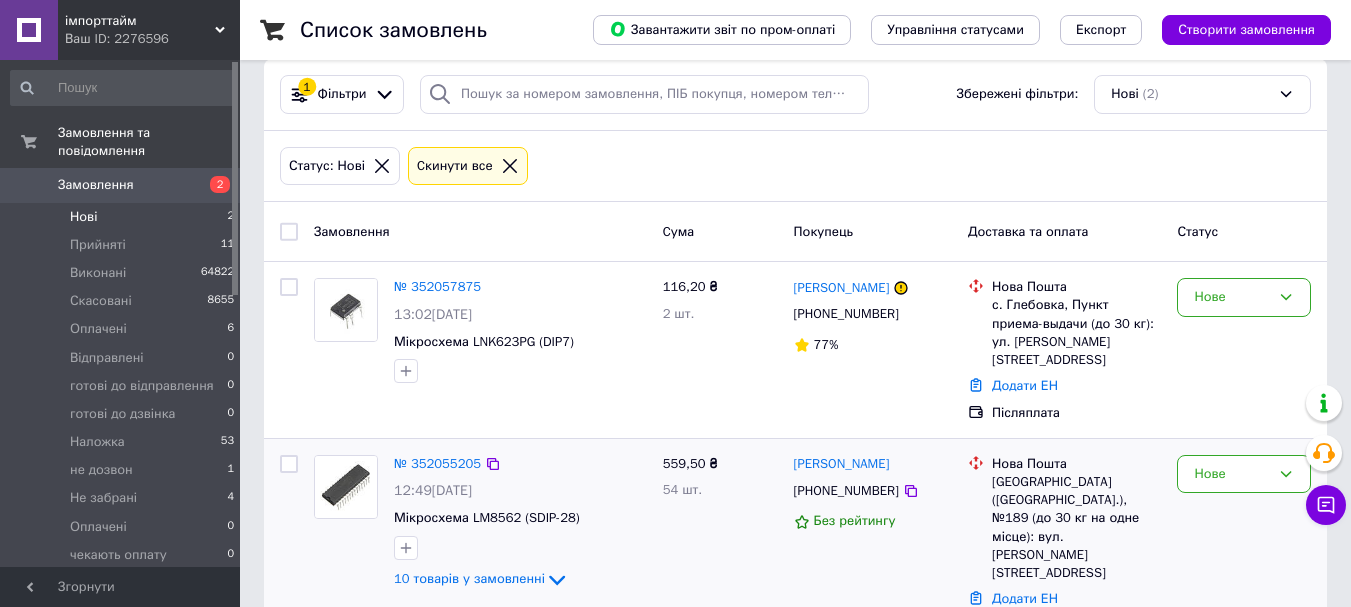 scroll, scrollTop: 32, scrollLeft: 0, axis: vertical 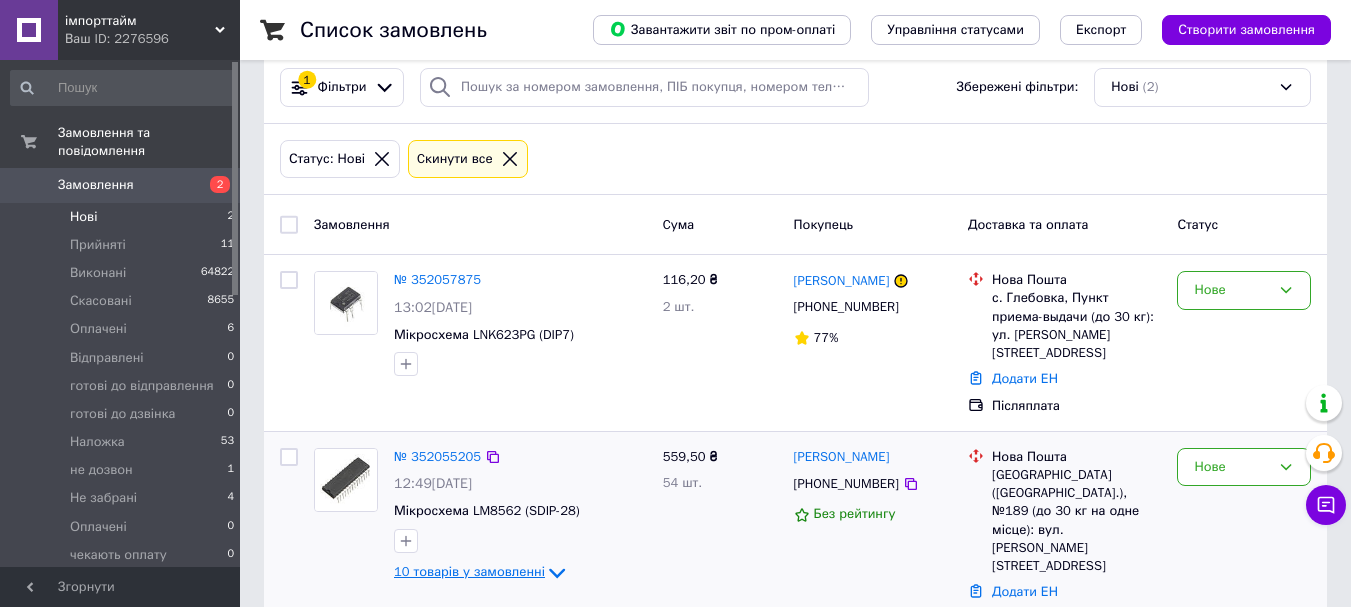 click 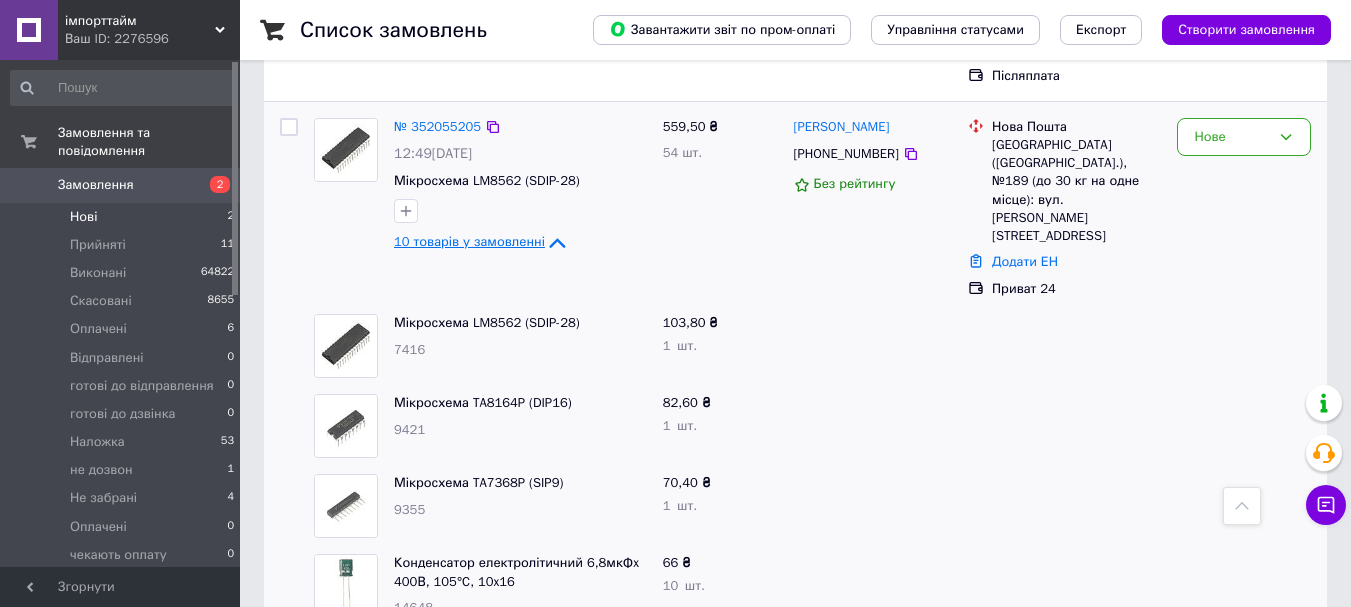 scroll, scrollTop: 332, scrollLeft: 0, axis: vertical 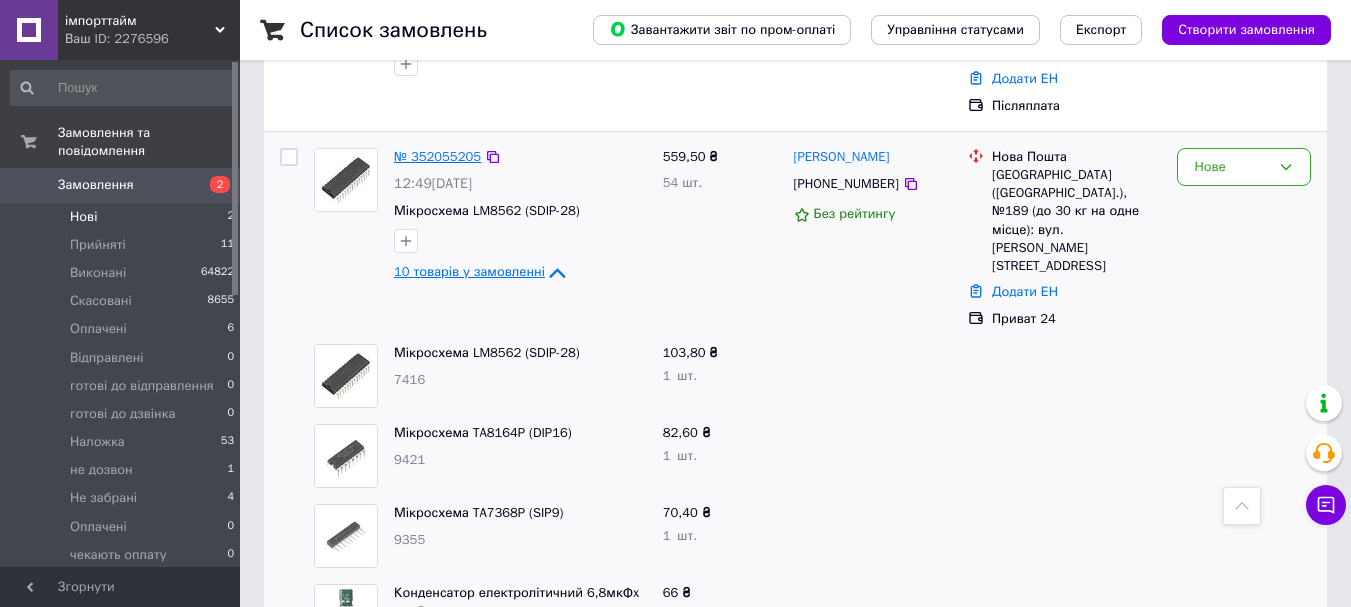 click on "№ 352055205" at bounding box center [437, 156] 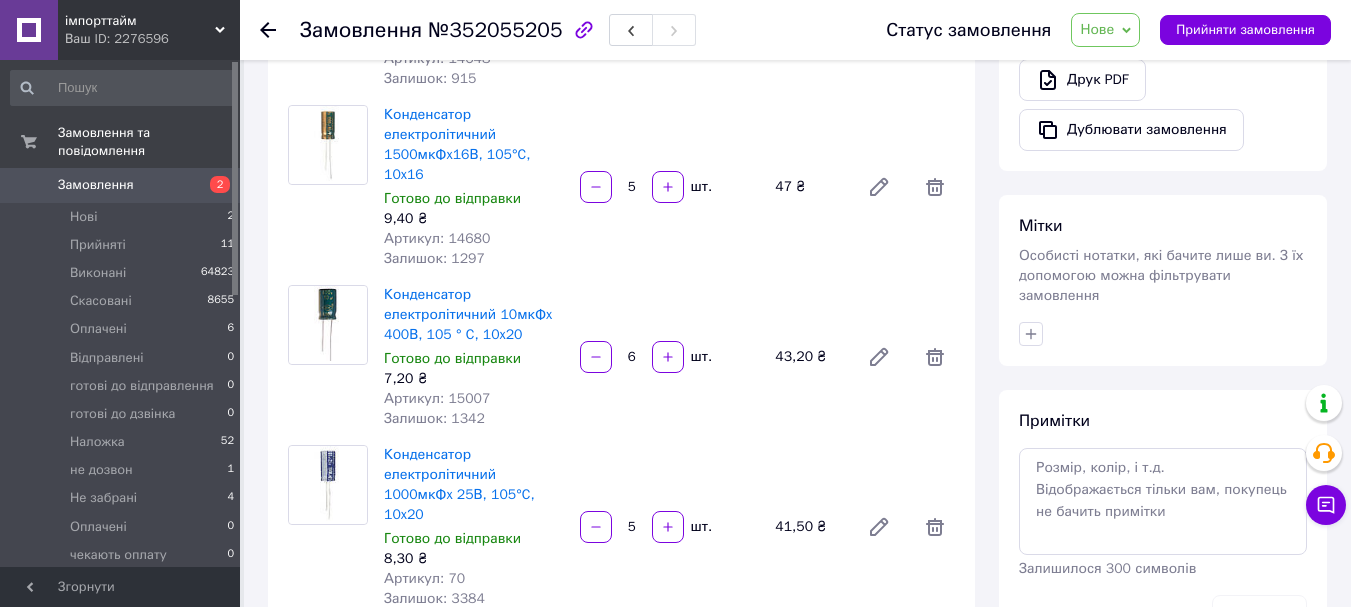 scroll, scrollTop: 232, scrollLeft: 0, axis: vertical 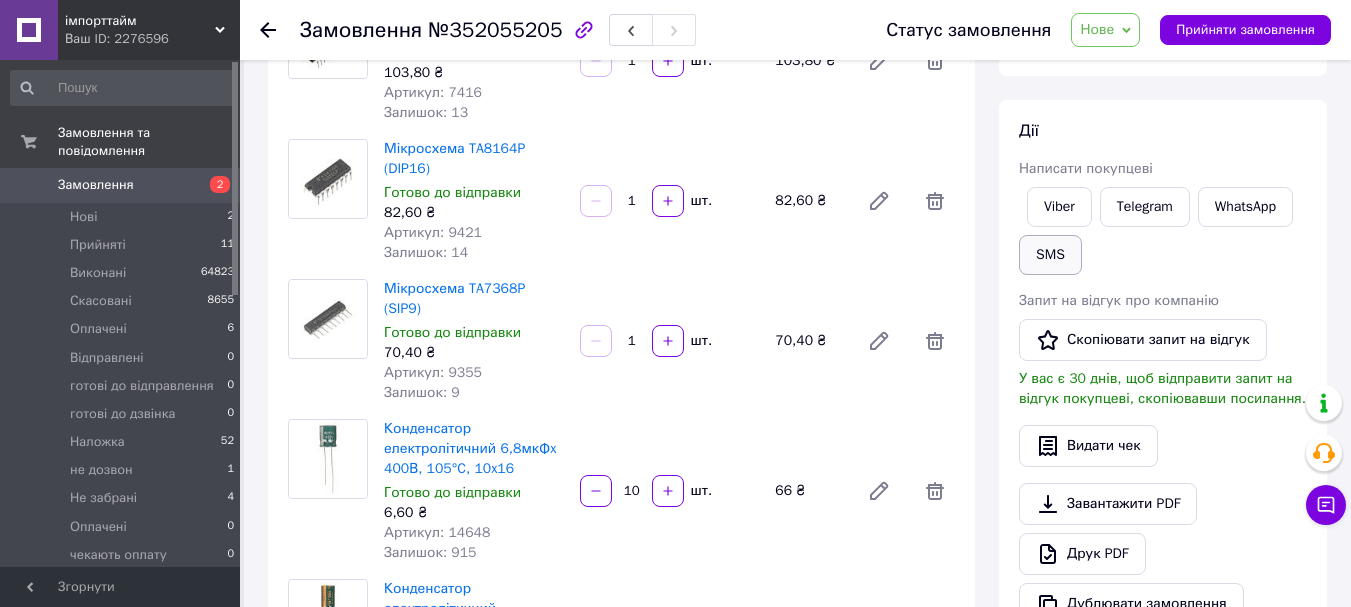 click on "SMS" at bounding box center [1050, 255] 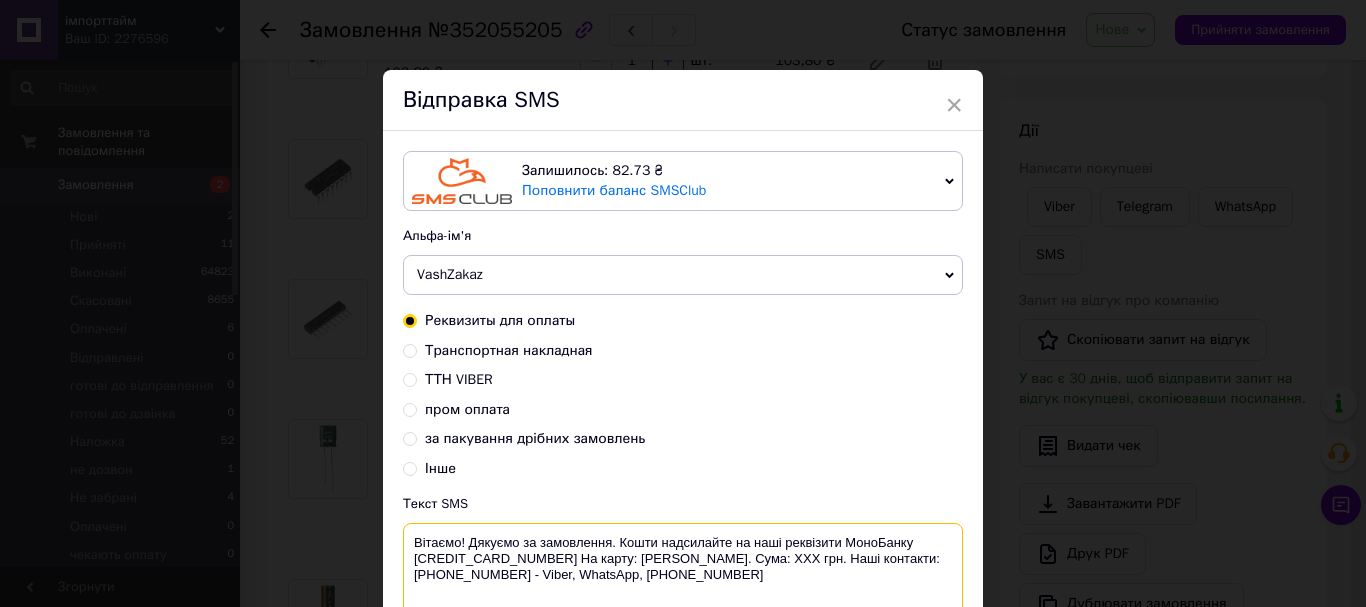 click on "Вітаємо! Дякуємо за замовлення. Кошти надсилайте на наші реквізити МоноБанку [CREDIT_CARD_NUMBER] На карту: [PERSON_NAME]. Сума: ХХХ грн. Наші контакти: [PHONE_NUMBER] - Viber, WhatsApp, [PHONE_NUMBER]" at bounding box center [683, 575] 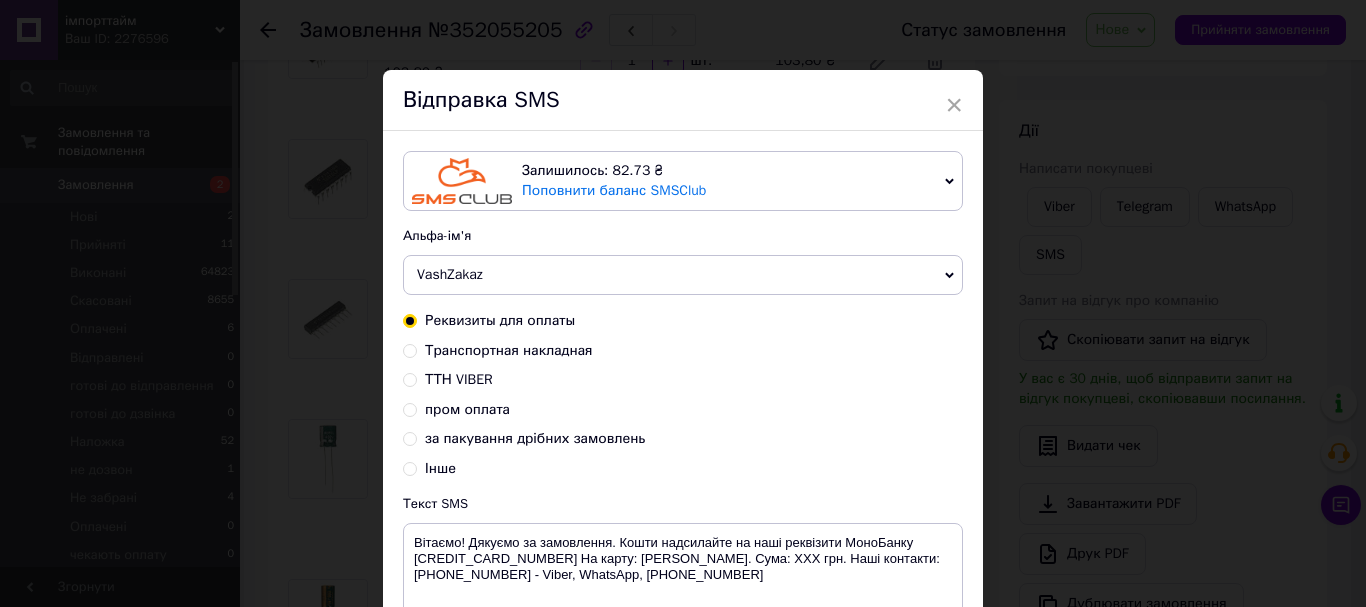 click on "× Відправка SMS Залишилось: 82.73 ₴ Поповнити баланс SMSClub Підключити LetsAds Альфа-ім'я  [PERSON_NAME] список альфа-імен Реквизиты для оплаты Транспортная накладная ТТН VIBER пром оплата за пакування дрібних замовлень Інше Текст SMS Вітаємо! Дякуємо за замовлення. Кошти надсилайте на наші реквізити МоноБанку [CREDIT_CARD_NUMBER] На карту: [PERSON_NAME]. Сума: ХХХ грн. Наші контакти: [PHONE_NUMBER] - Viber, WhatsApp, [PHONE_NUMBER] Використано: 189 символів Скасувати   Відправити" at bounding box center (683, 303) 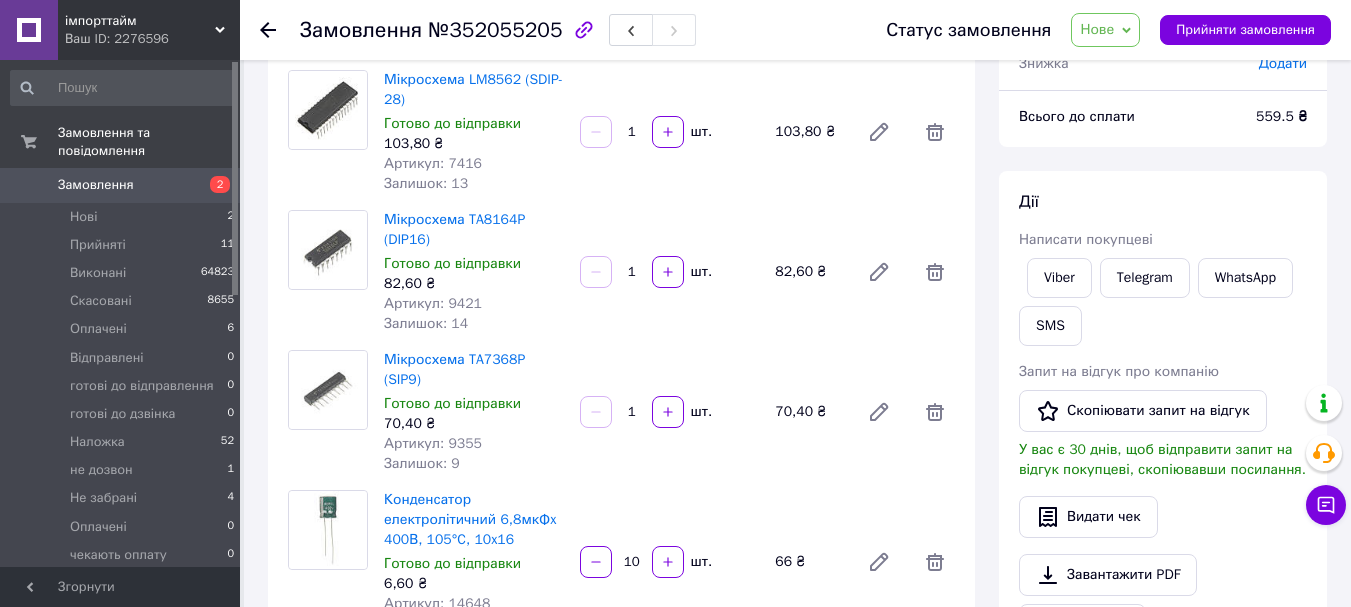 scroll, scrollTop: 132, scrollLeft: 0, axis: vertical 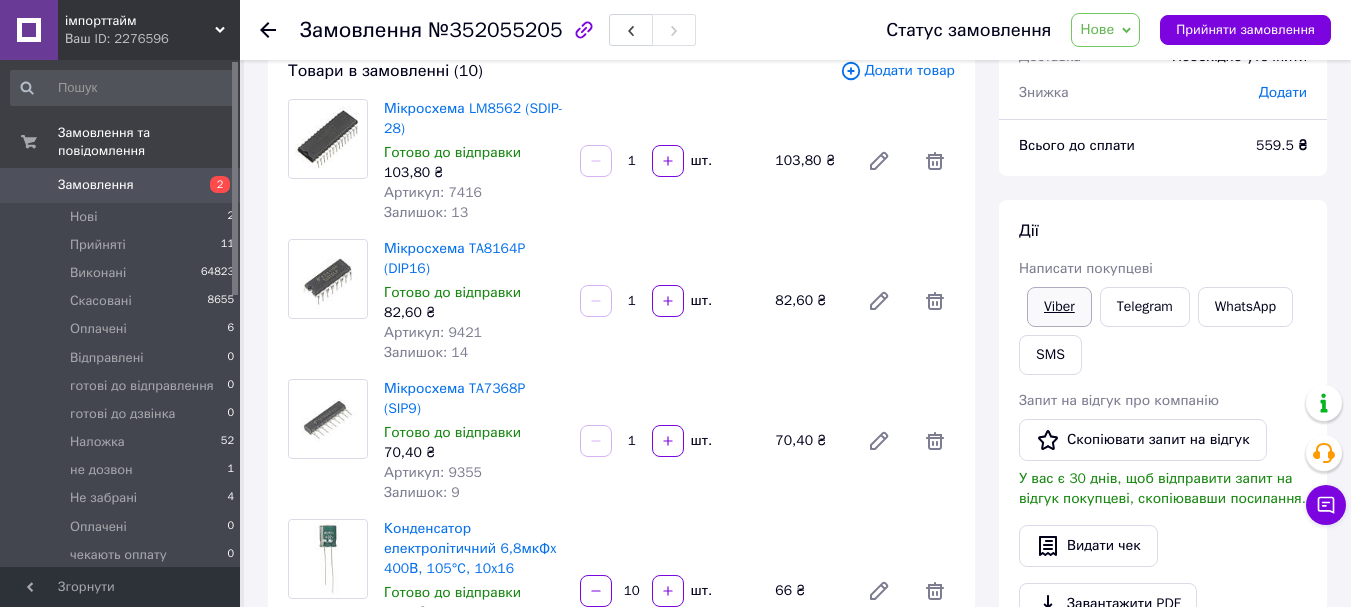 click on "Viber" at bounding box center [1059, 307] 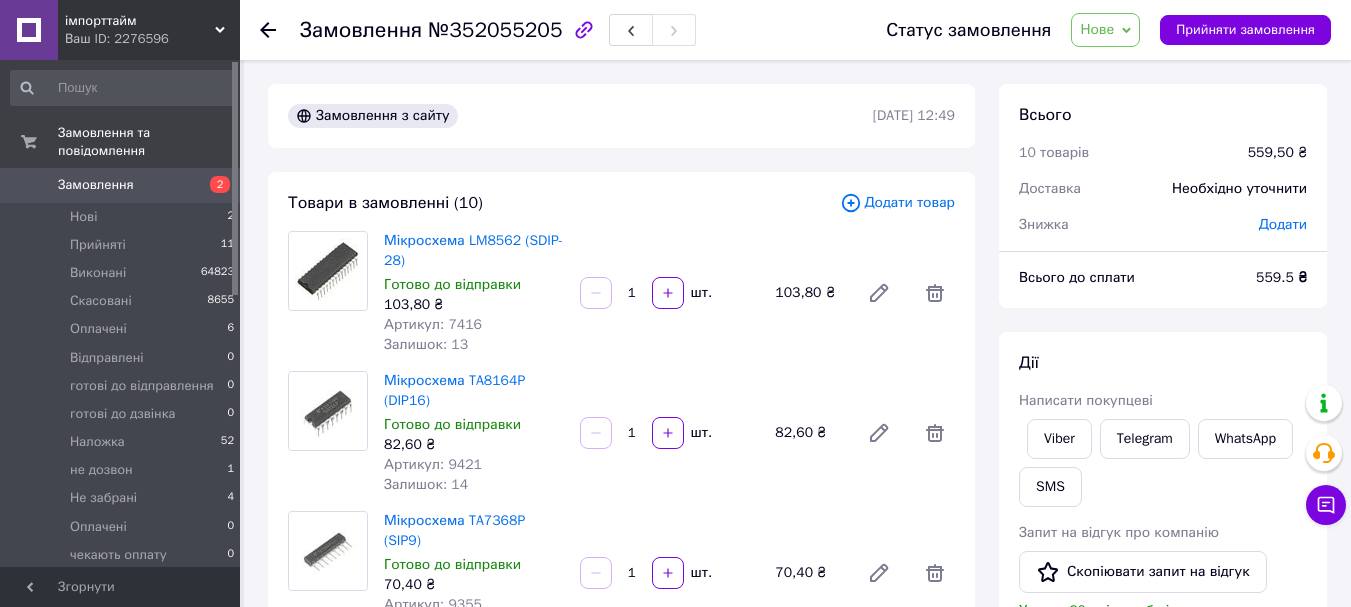 scroll, scrollTop: 100, scrollLeft: 0, axis: vertical 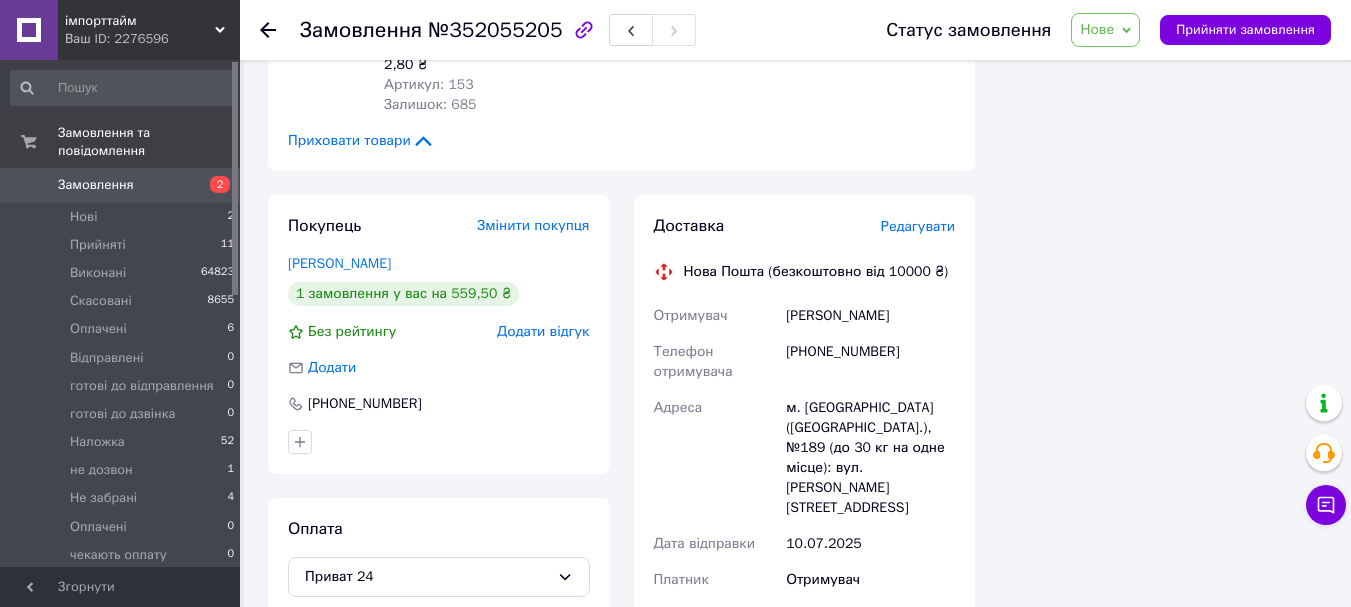 click on "Редагувати" at bounding box center [918, 226] 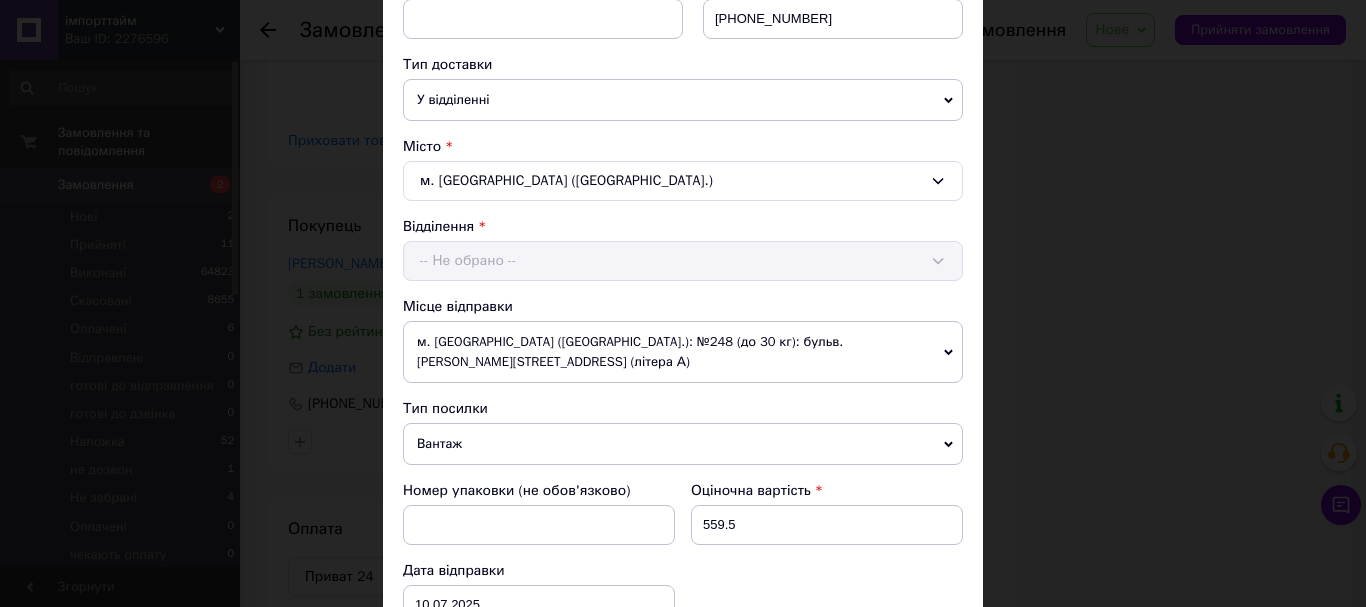 scroll, scrollTop: 500, scrollLeft: 0, axis: vertical 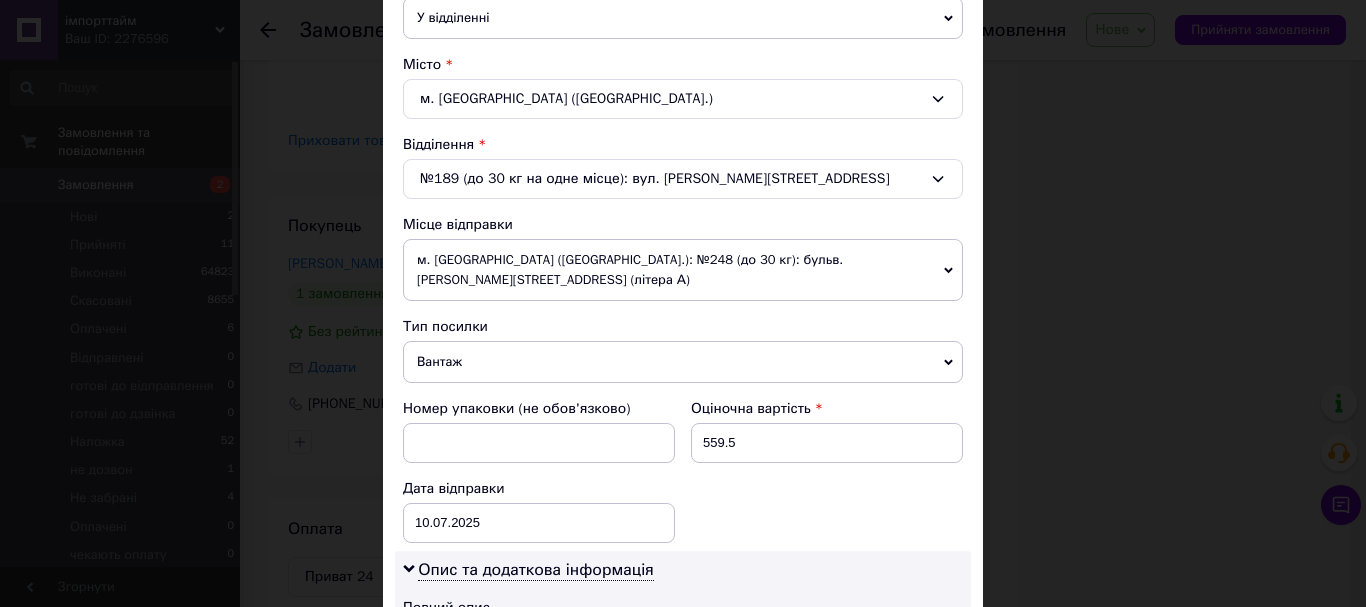 click on "Вантаж" at bounding box center (683, 362) 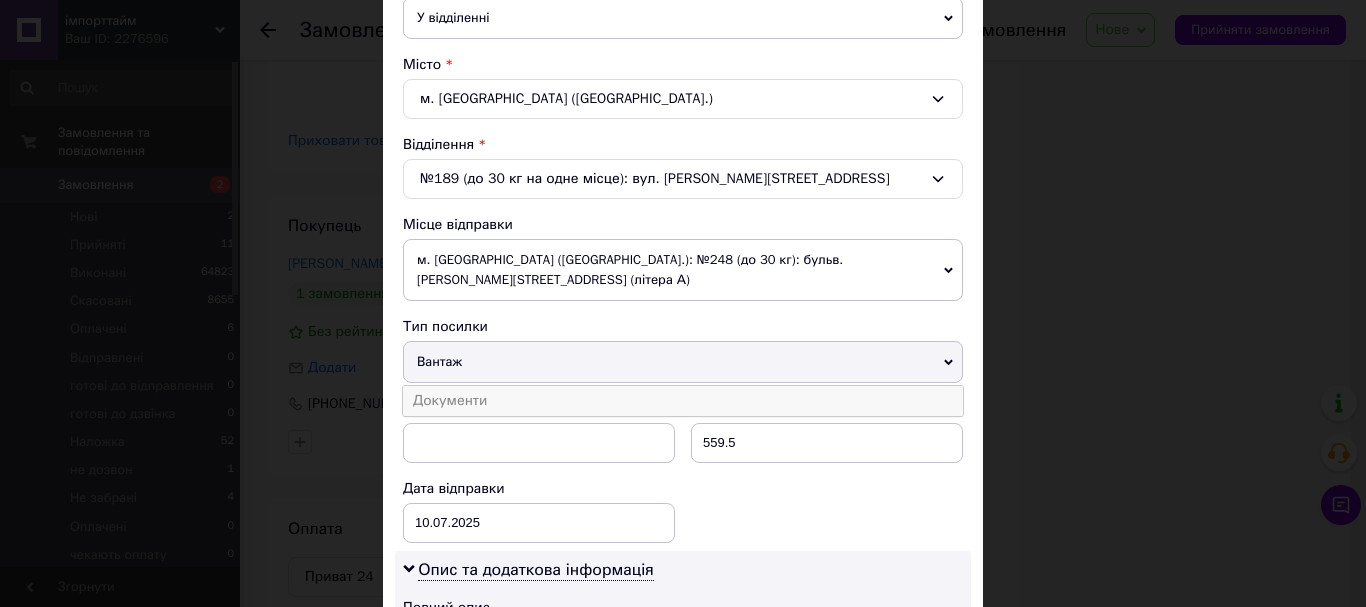 click on "Документи" at bounding box center [683, 401] 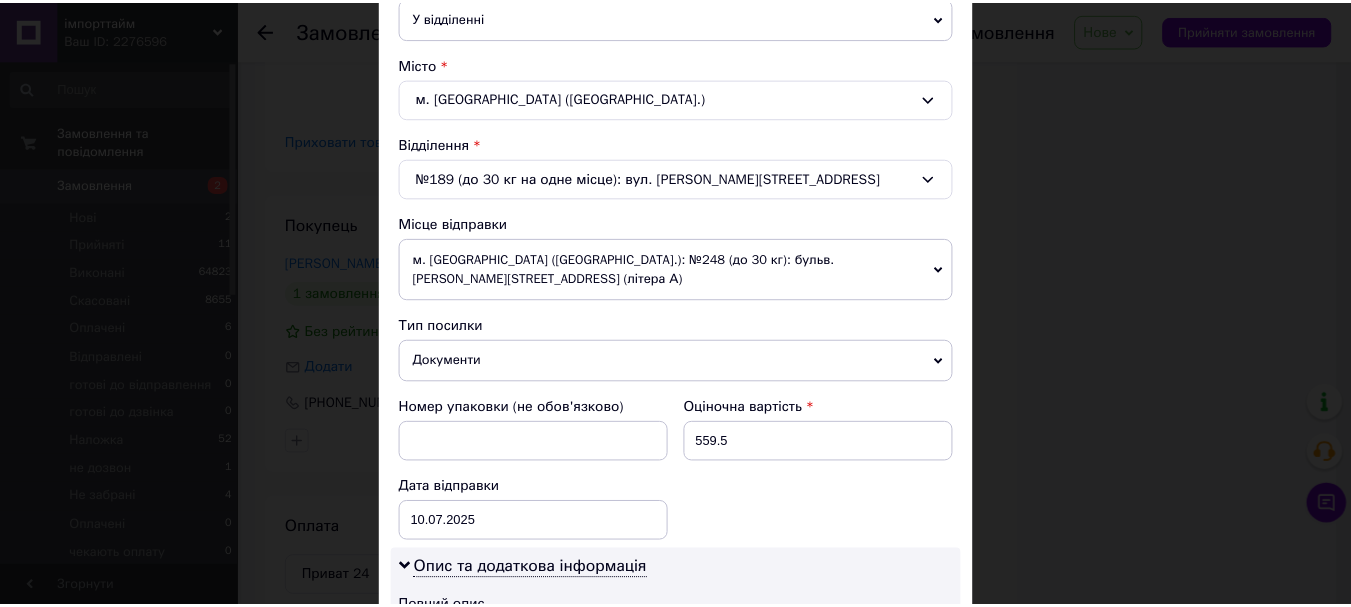 scroll, scrollTop: 1000, scrollLeft: 0, axis: vertical 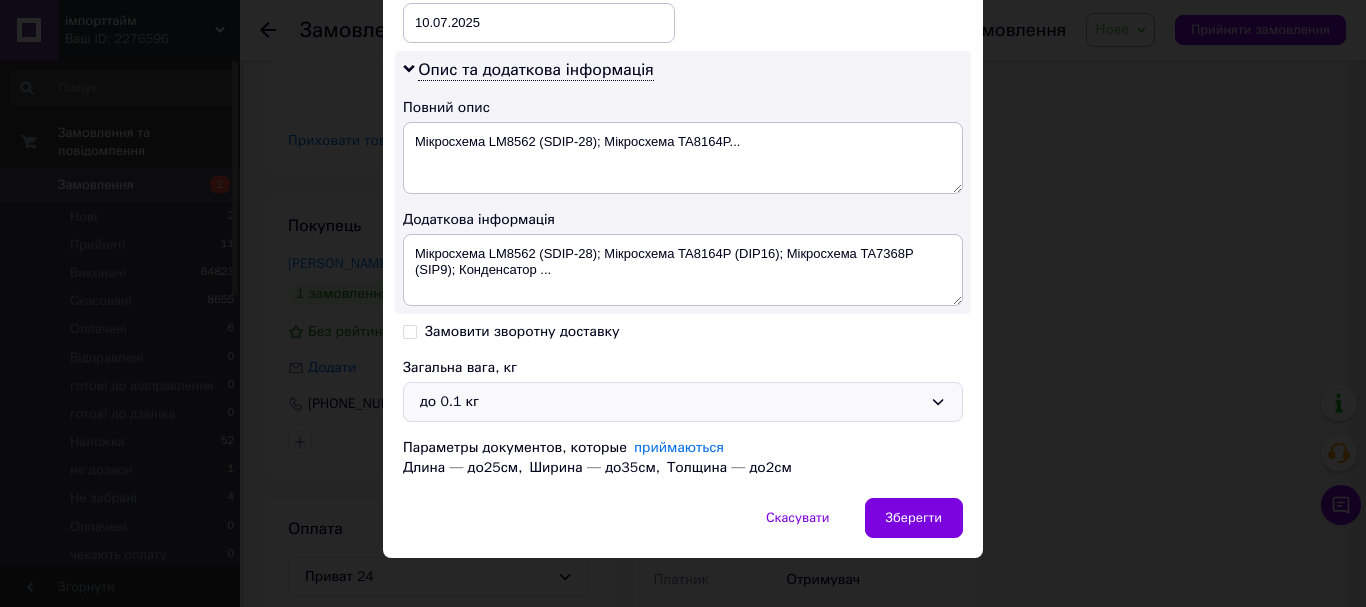 click on "до 0.1 кг" at bounding box center (671, 402) 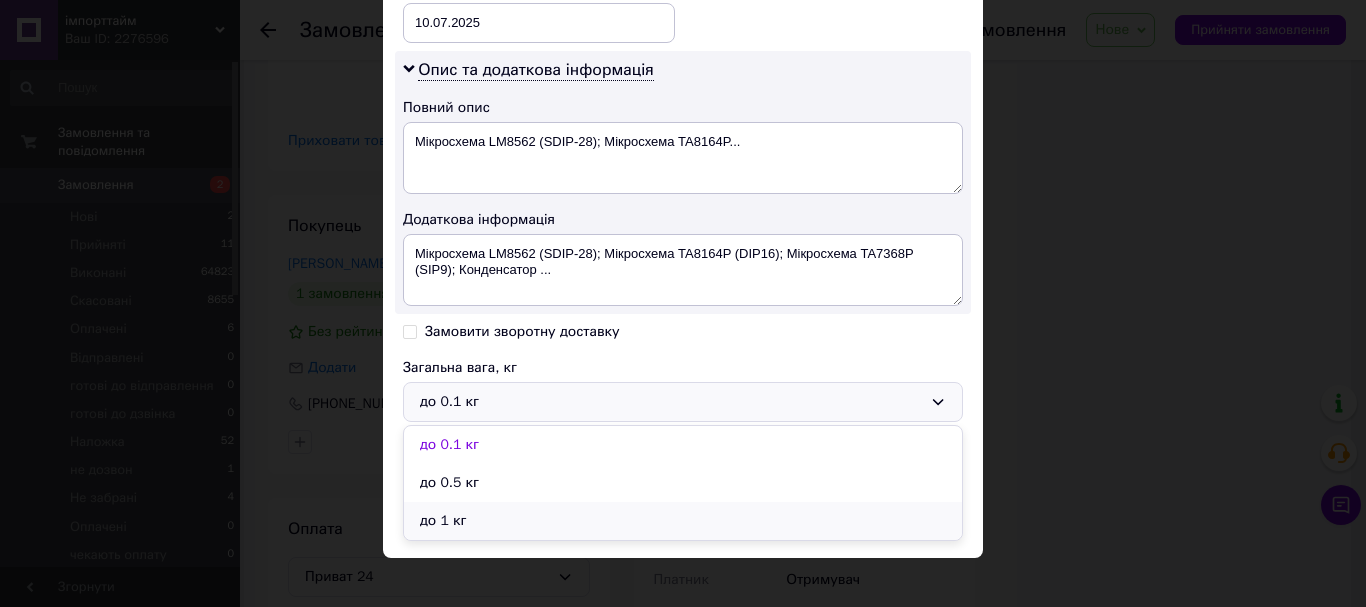 click on "до 1 кг" at bounding box center (683, 521) 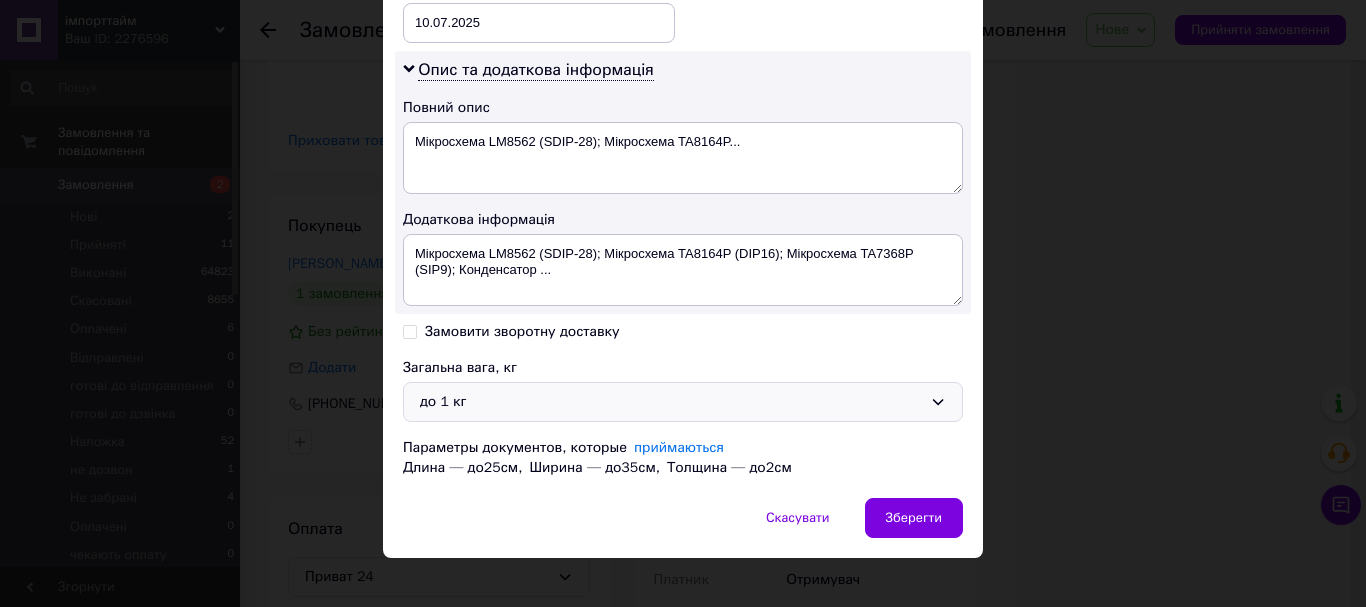 click on "Спосіб доставки Нова Пошта (безкоштовно від 10000 ₴) Платник Отримувач Відправник Прізвище отримувача Гловацький Ім'я отримувача Олег По батькові отримувача Телефон отримувача +380966072027 Тип доставки У відділенні Кур'єром В поштоматі Місто м. Київ (Київська обл.) Відділення №189 (до 30 кг на одне місце): вул. Ялтинська, 24/23 Місце відправки м. Київ (Київська обл.): №248 (до 30 кг): бульв. Чоколівський, 37 (літера А) Немає збігів. Спробуйте змінити умови пошуку Додати ще місце відправки Тип посилки Документи Вантаж Номер упаковки (не обов'язково) Оціночна вартість 559.5 10.07.2025 <" at bounding box center (683, -186) 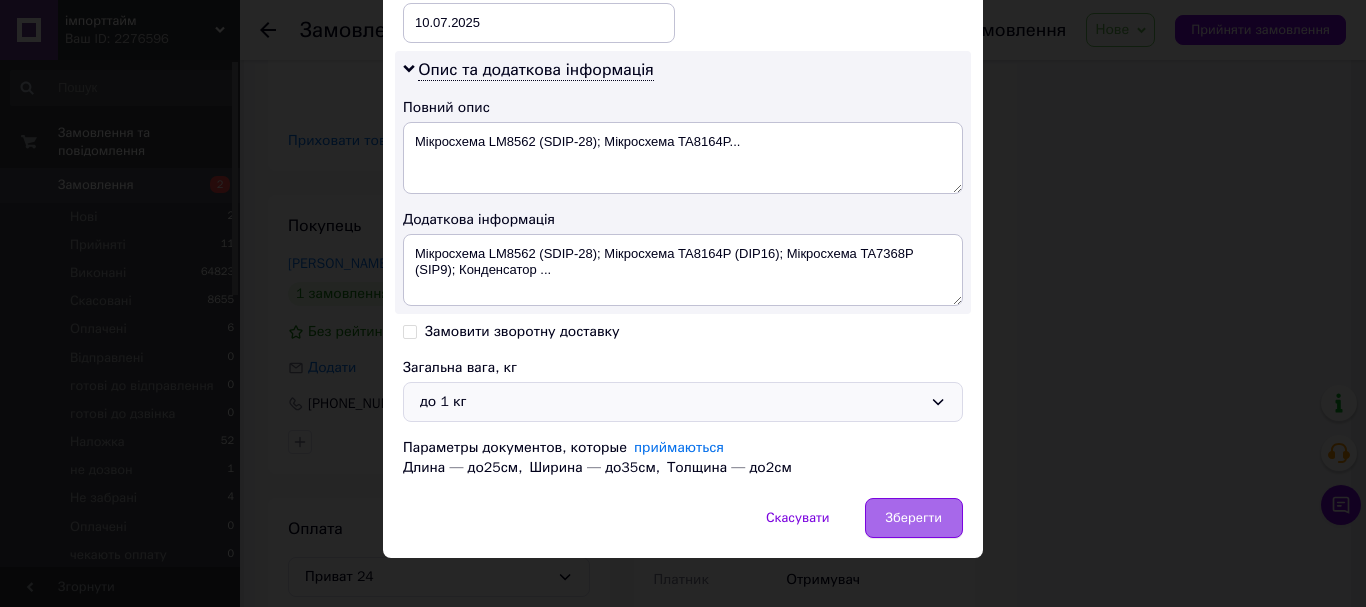 click on "Зберегти" at bounding box center (914, 518) 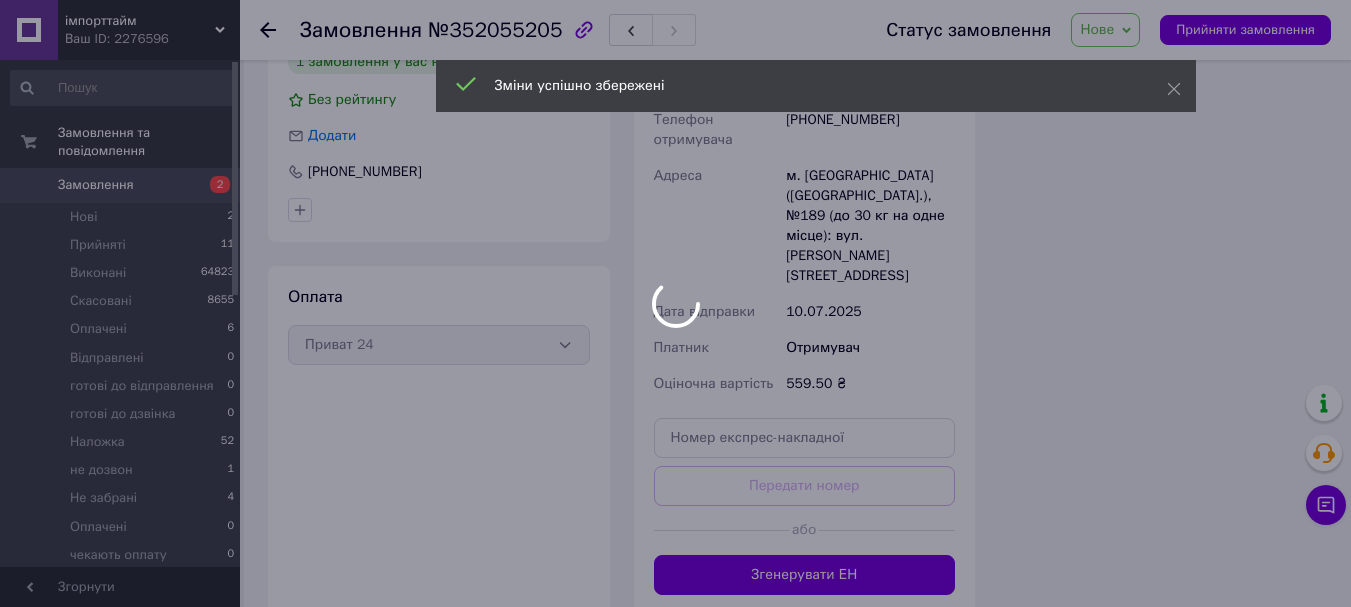 scroll, scrollTop: 1987, scrollLeft: 0, axis: vertical 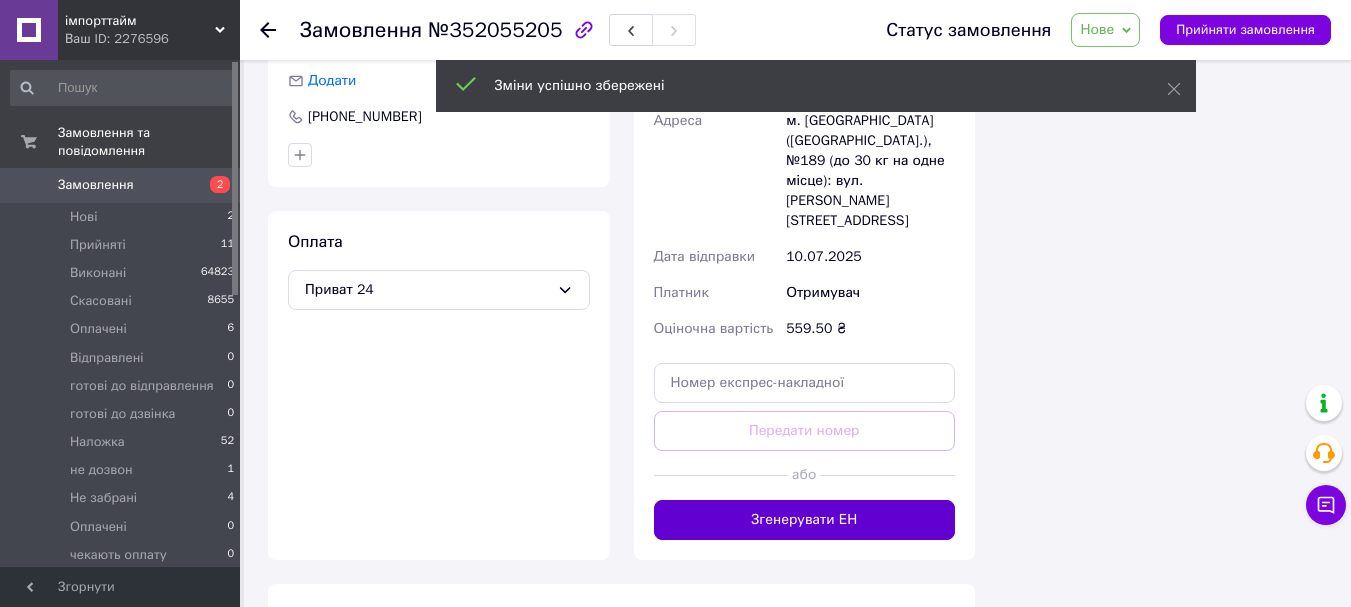 click on "Згенерувати ЕН" at bounding box center [805, 520] 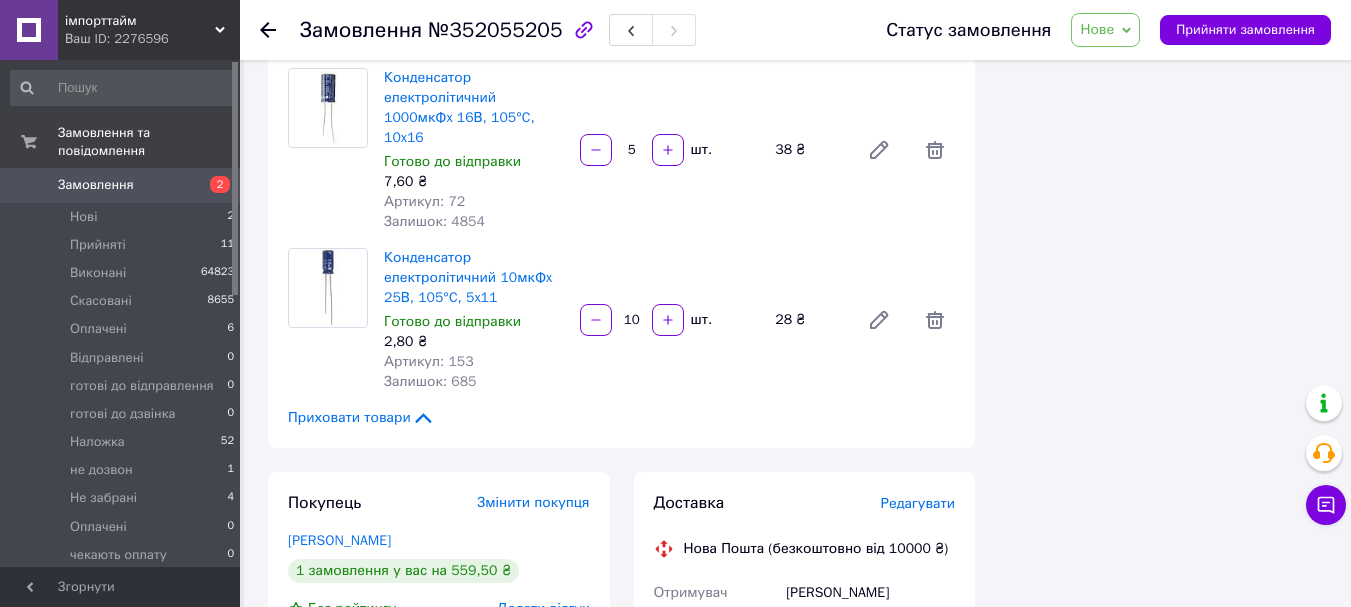 scroll, scrollTop: 1387, scrollLeft: 0, axis: vertical 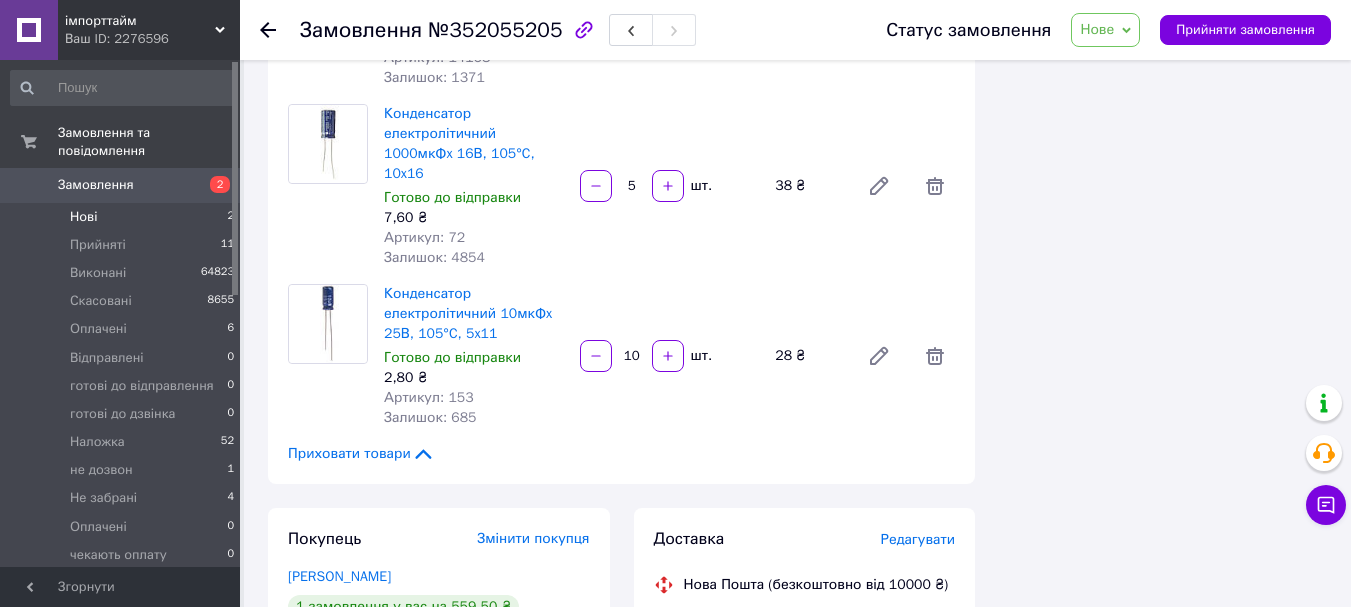 click on "Нові 2" at bounding box center (123, 217) 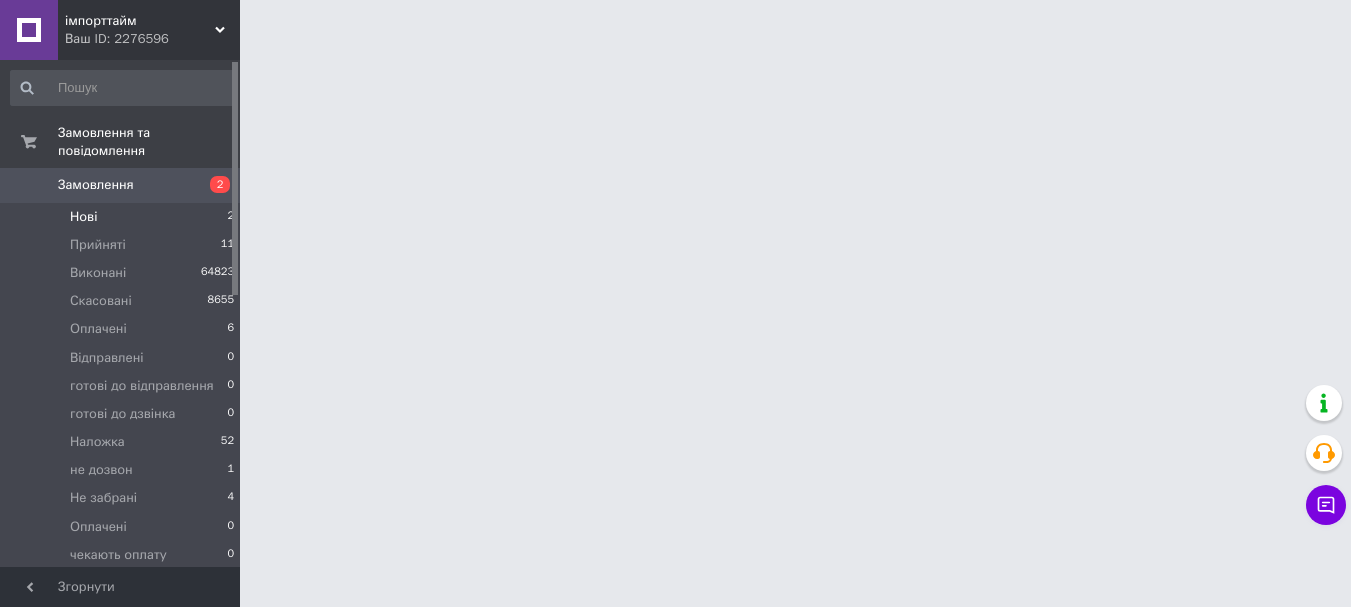 scroll, scrollTop: 0, scrollLeft: 0, axis: both 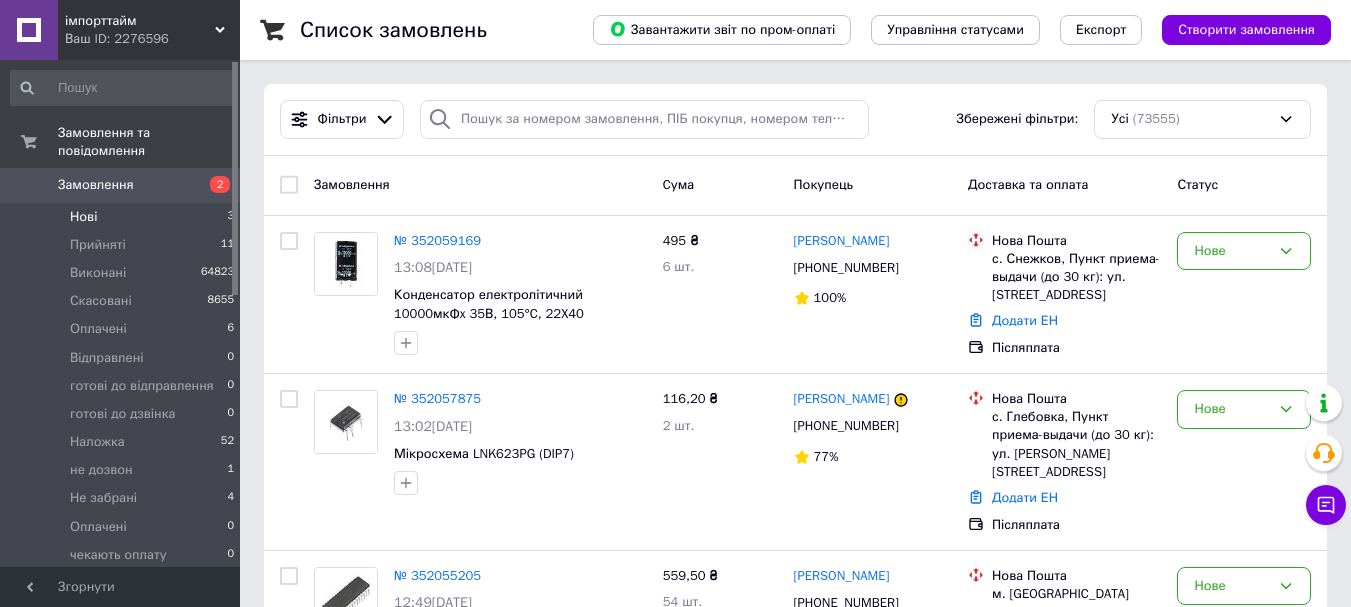 click on "Нові 3" at bounding box center (123, 217) 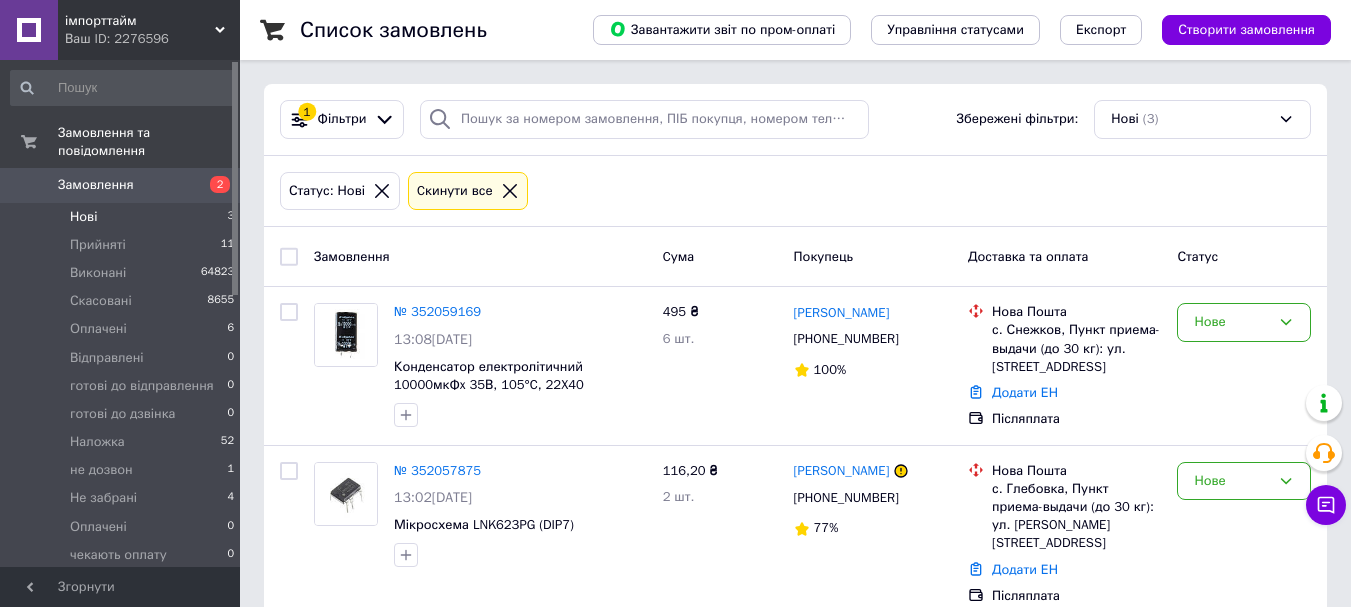 click on "Нові 3" at bounding box center [123, 217] 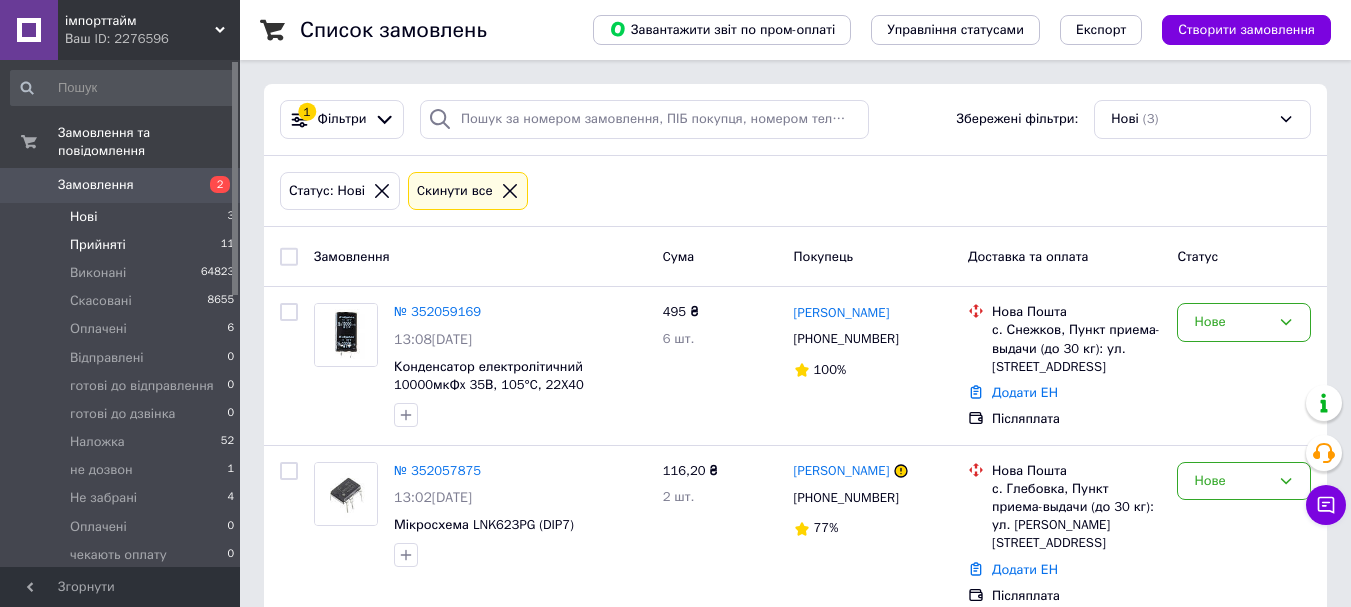click on "Прийняті 11" at bounding box center (123, 245) 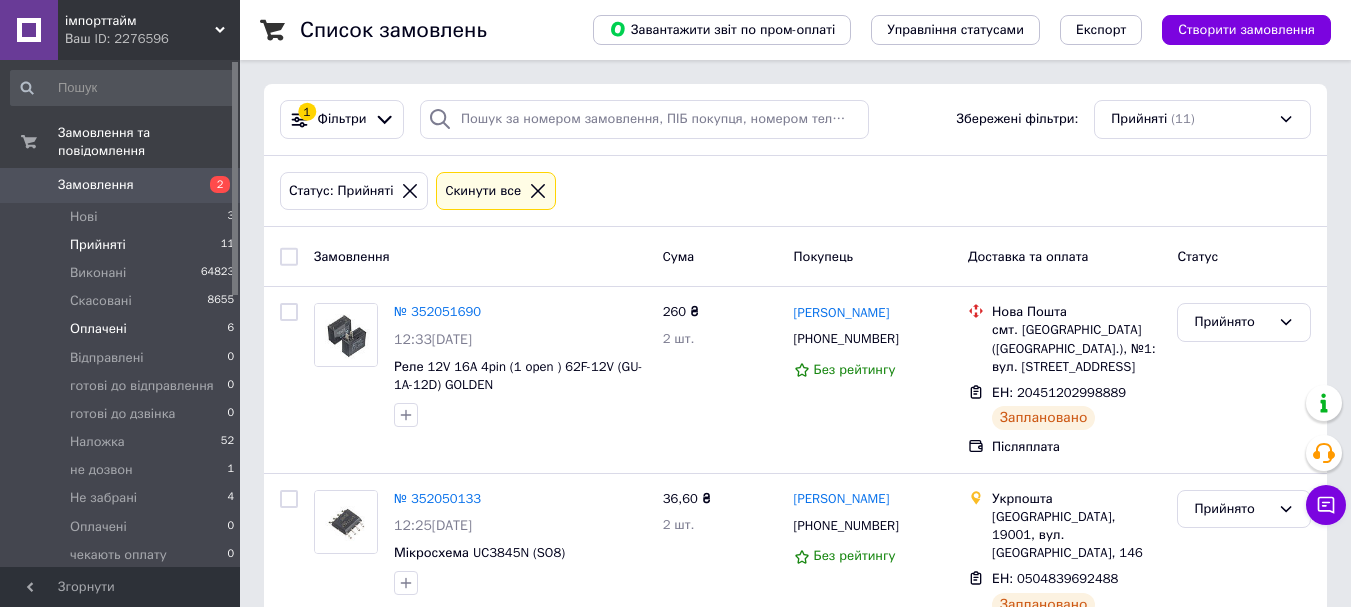 click on "Оплачені 6" at bounding box center [123, 329] 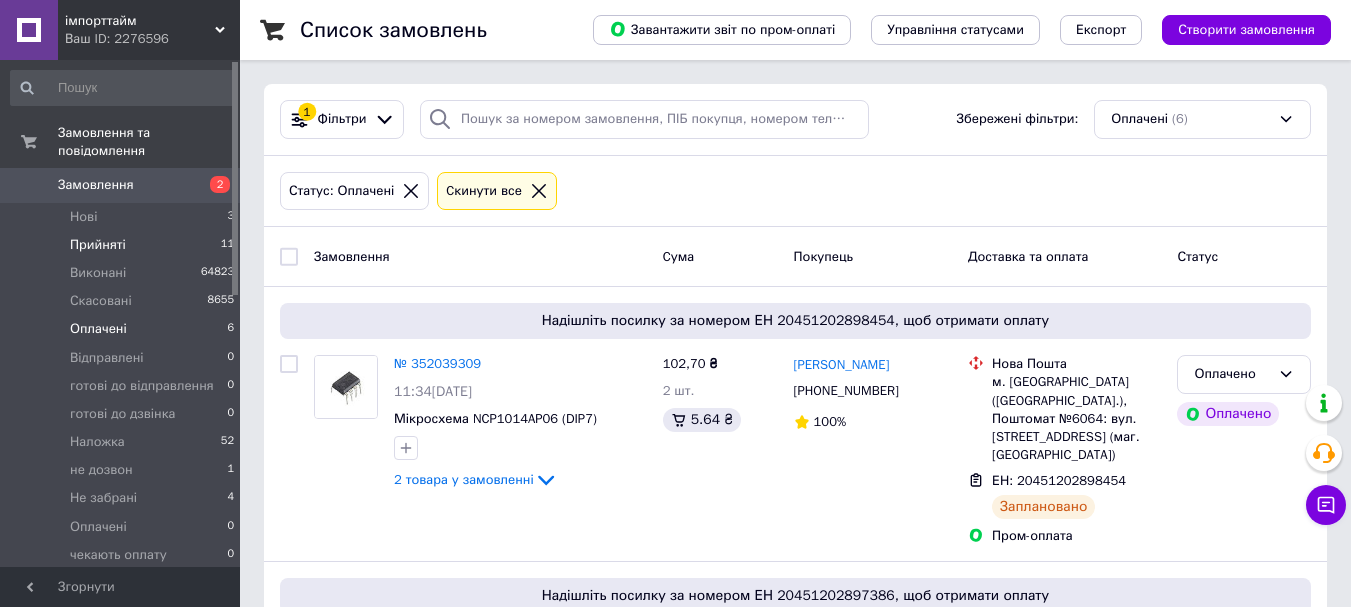 click on "Прийняті 11" at bounding box center (123, 245) 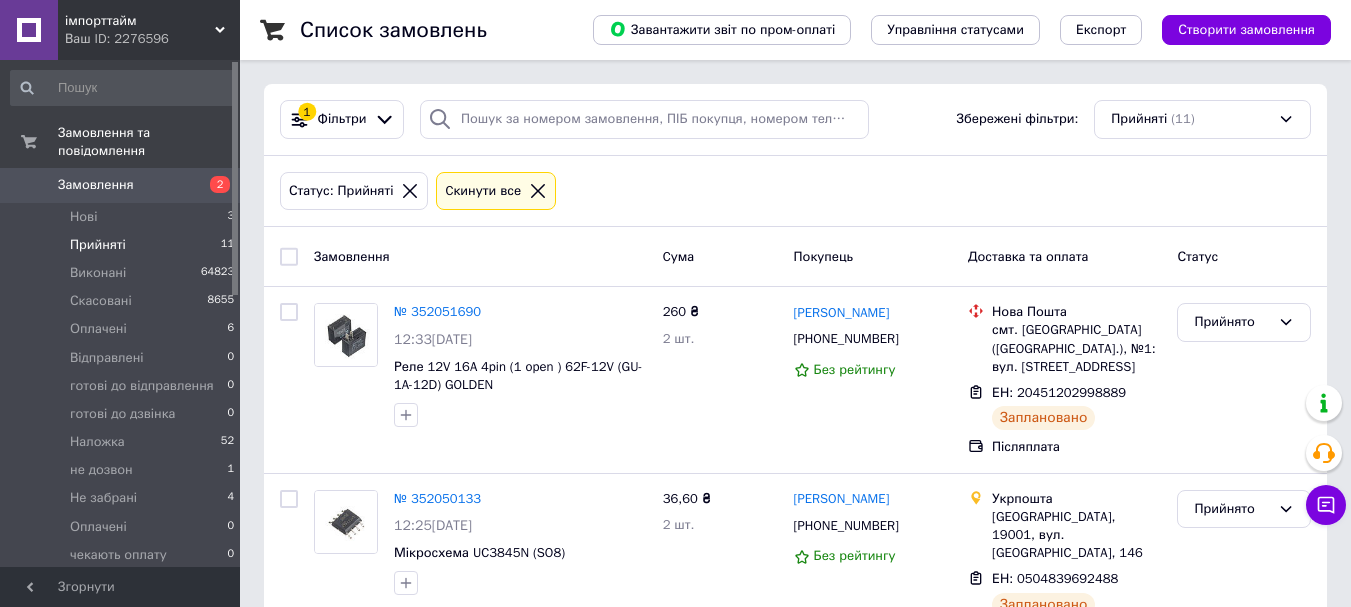 click on "Прийняті 11" at bounding box center (123, 245) 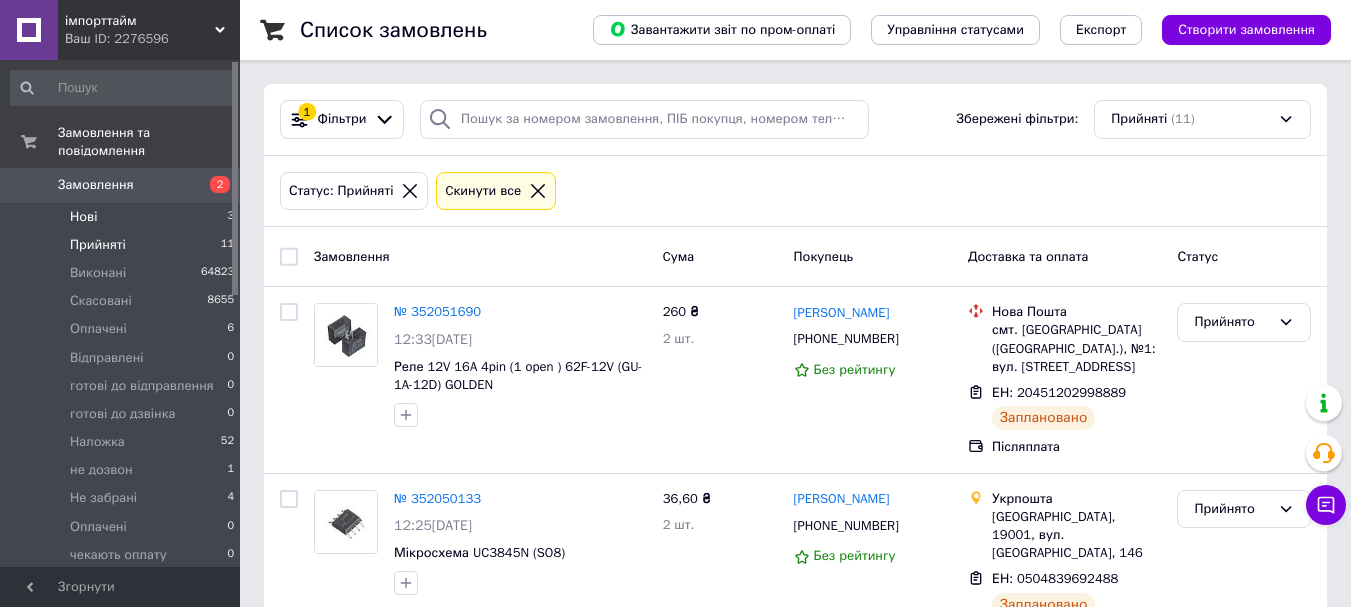 click on "Нові 3" at bounding box center [123, 217] 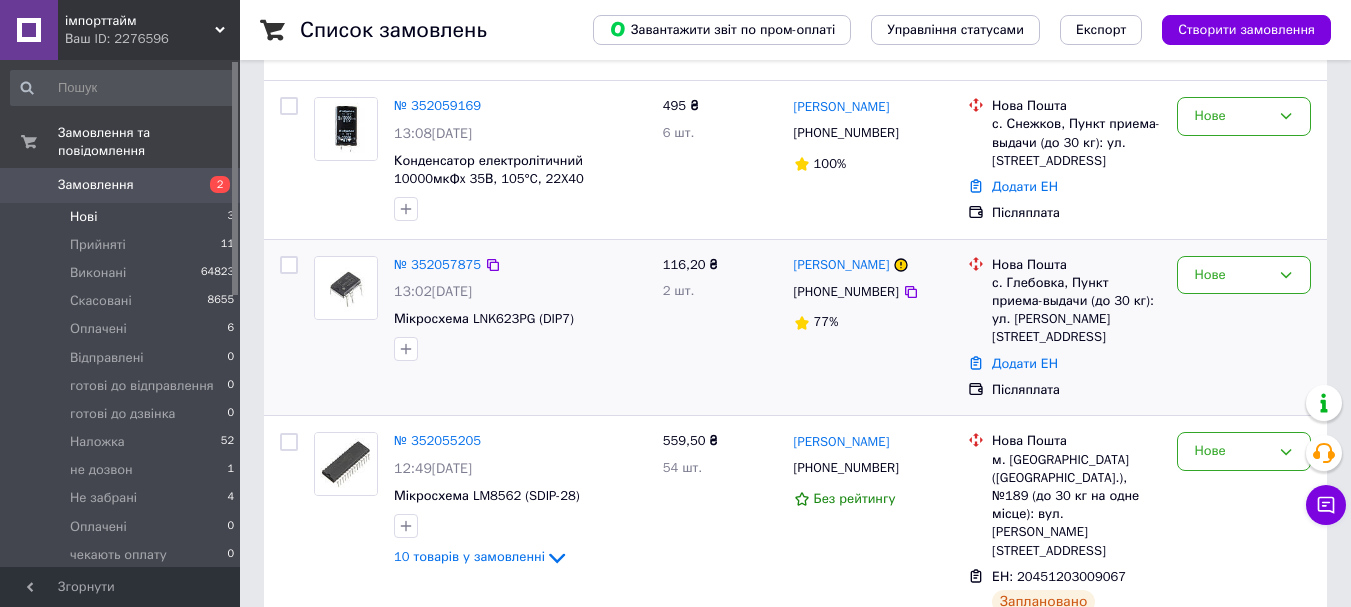 scroll, scrollTop: 225, scrollLeft: 0, axis: vertical 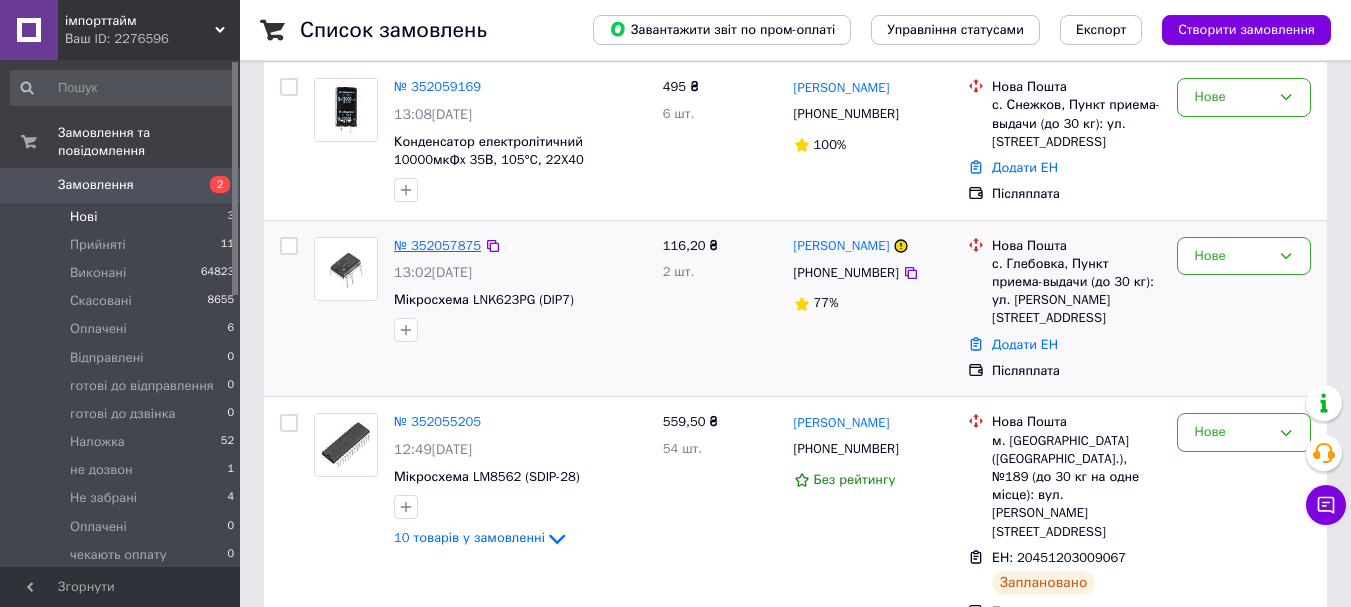 click on "№ 352057875" at bounding box center [437, 245] 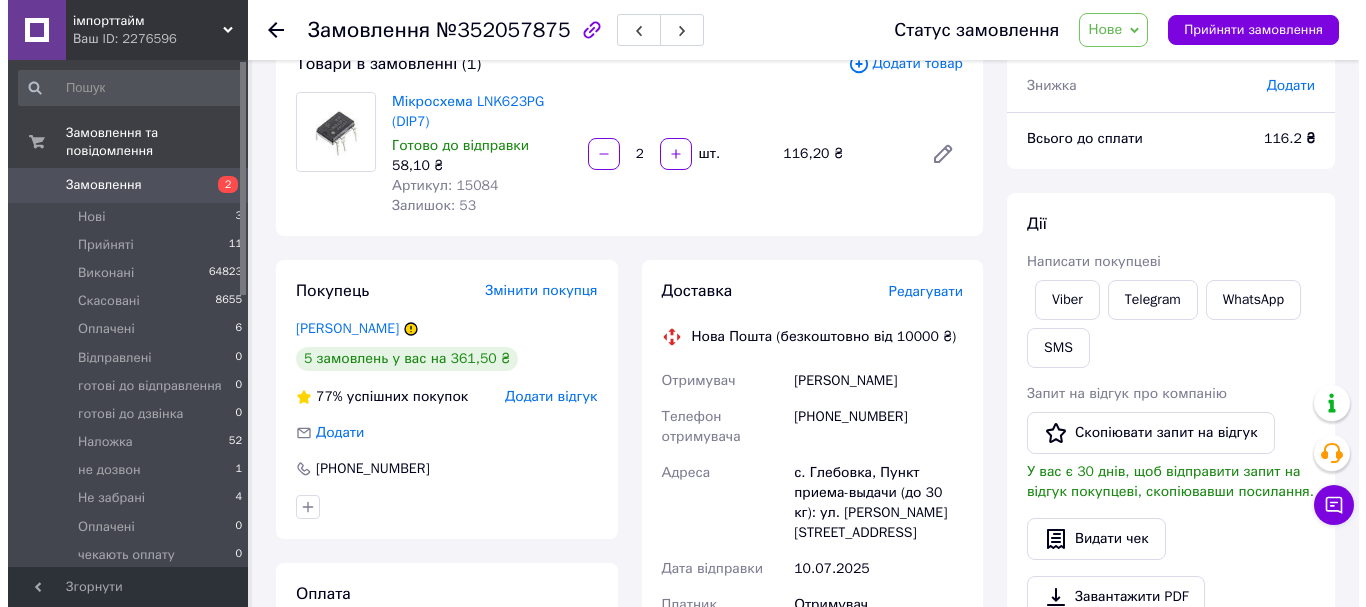 scroll, scrollTop: 0, scrollLeft: 0, axis: both 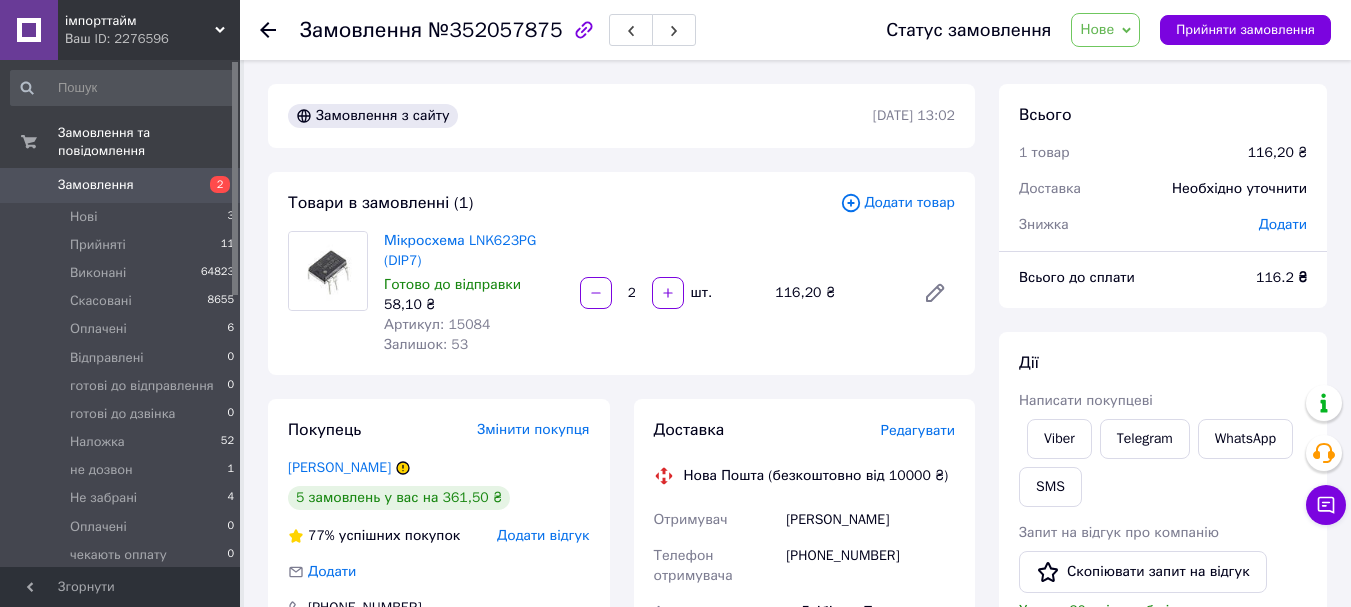 click on "Редагувати" at bounding box center [918, 430] 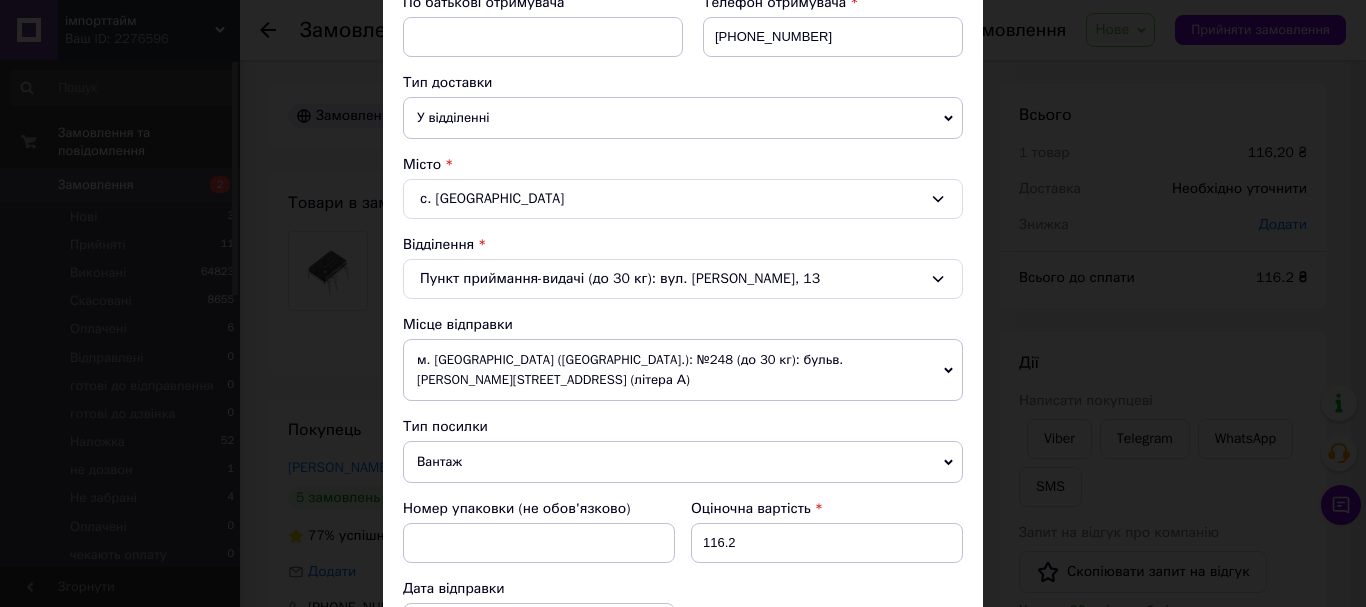 scroll, scrollTop: 500, scrollLeft: 0, axis: vertical 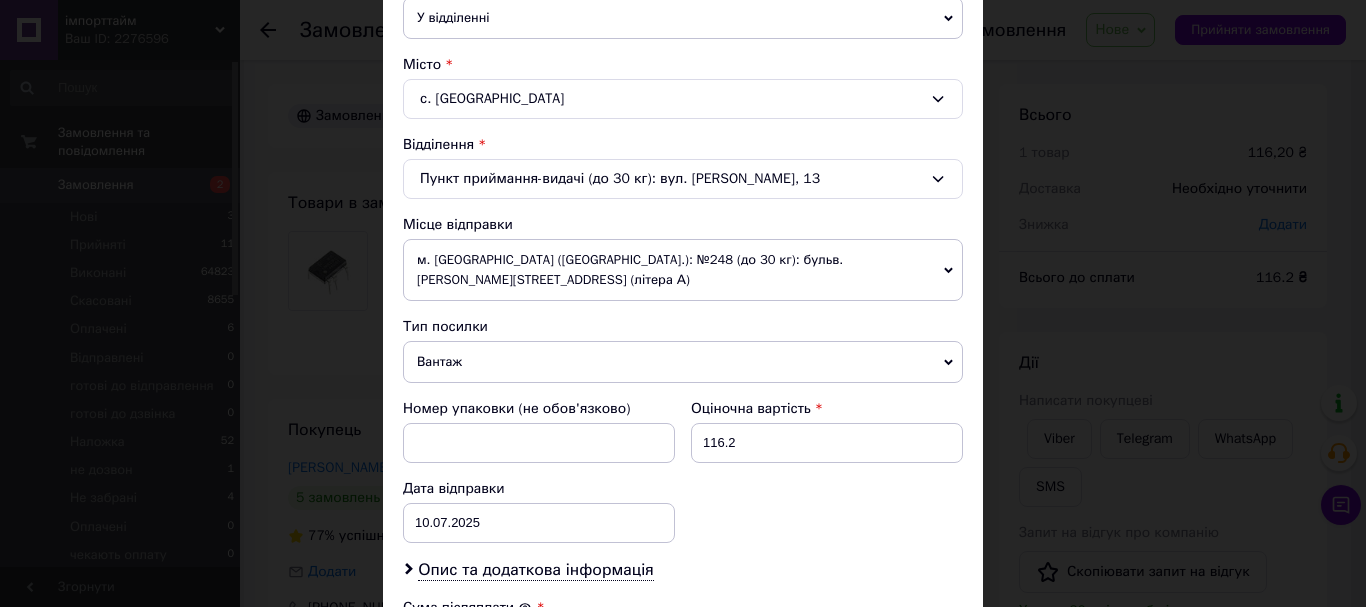 drag, startPoint x: 550, startPoint y: 342, endPoint x: 550, endPoint y: 378, distance: 36 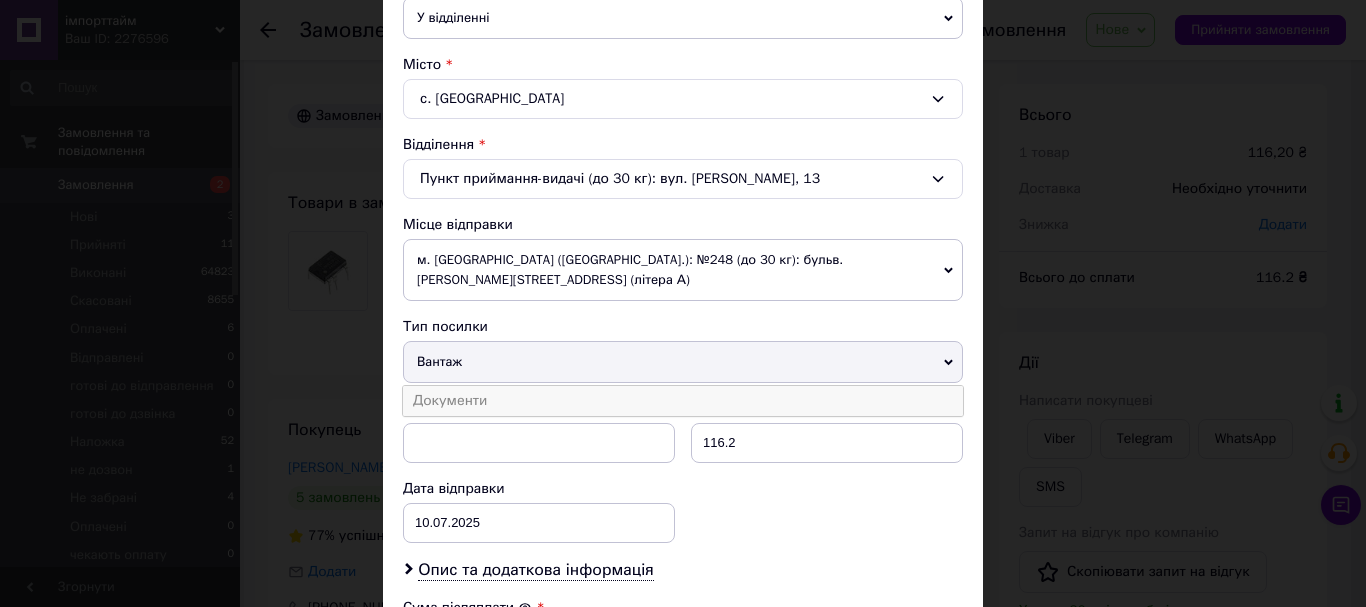 click on "Документи" at bounding box center (683, 401) 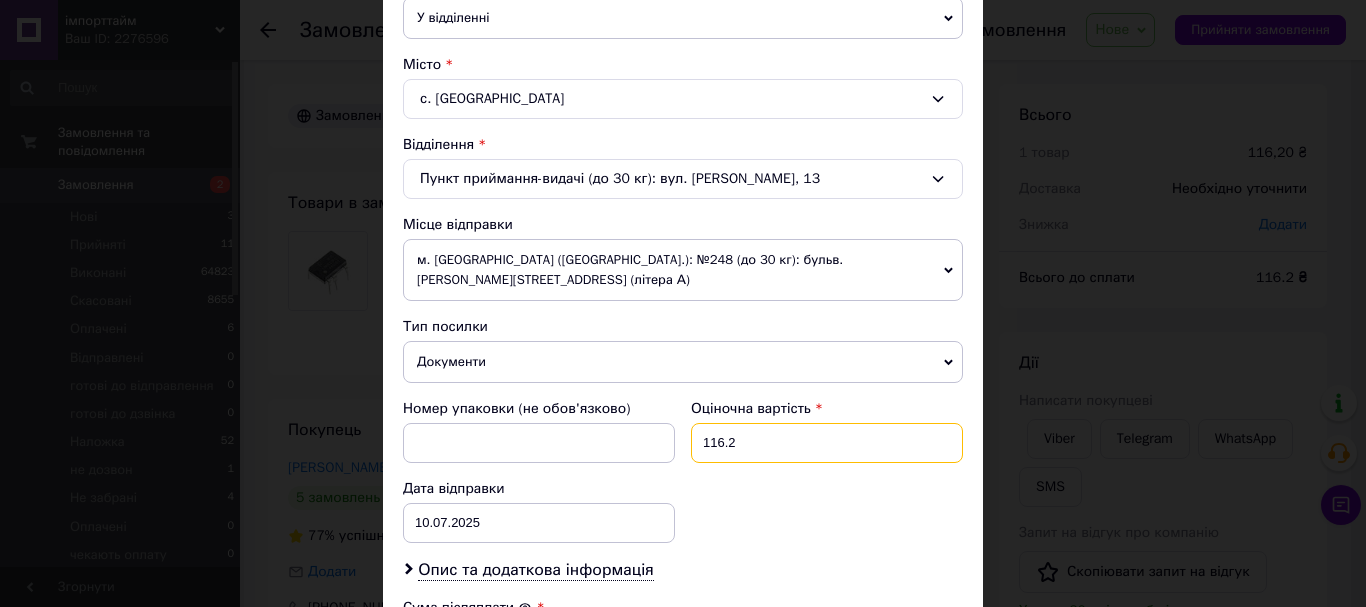 click on "116.2" at bounding box center (827, 443) 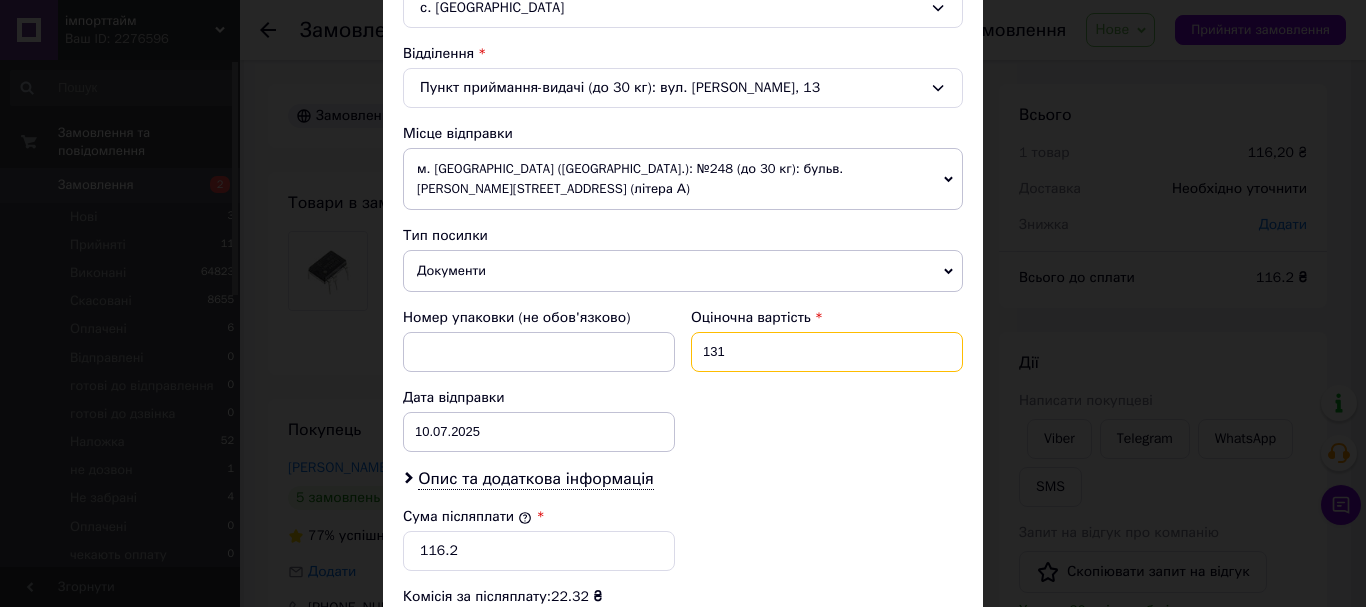 scroll, scrollTop: 700, scrollLeft: 0, axis: vertical 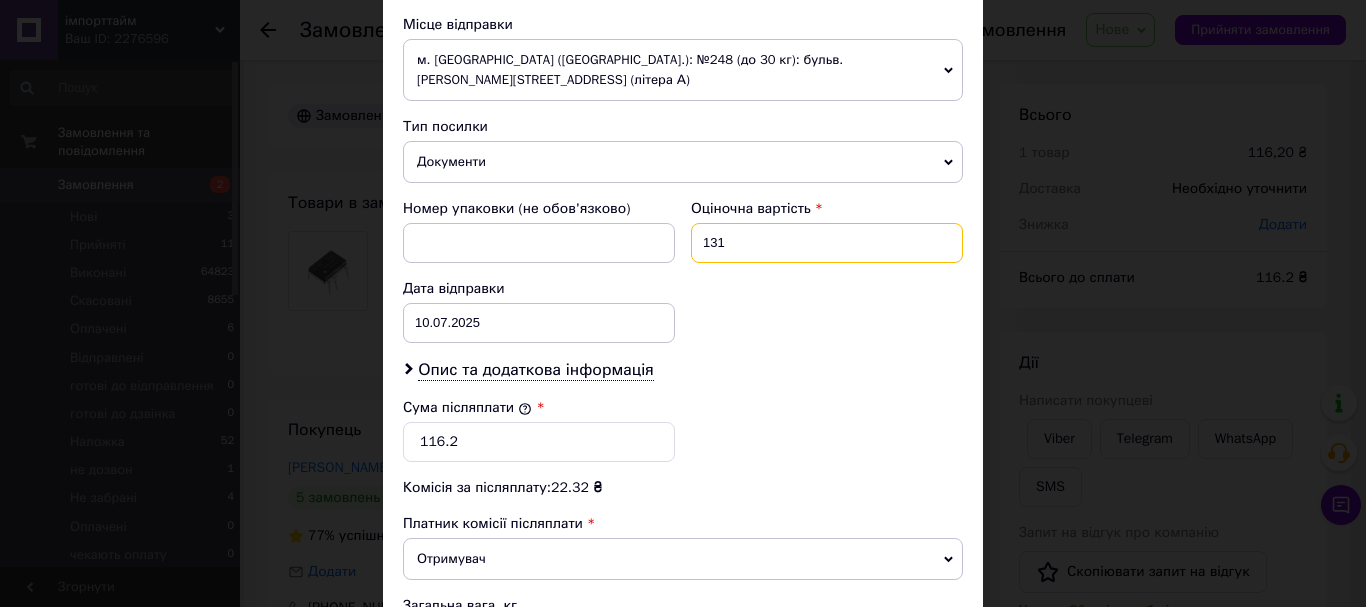 type on "131" 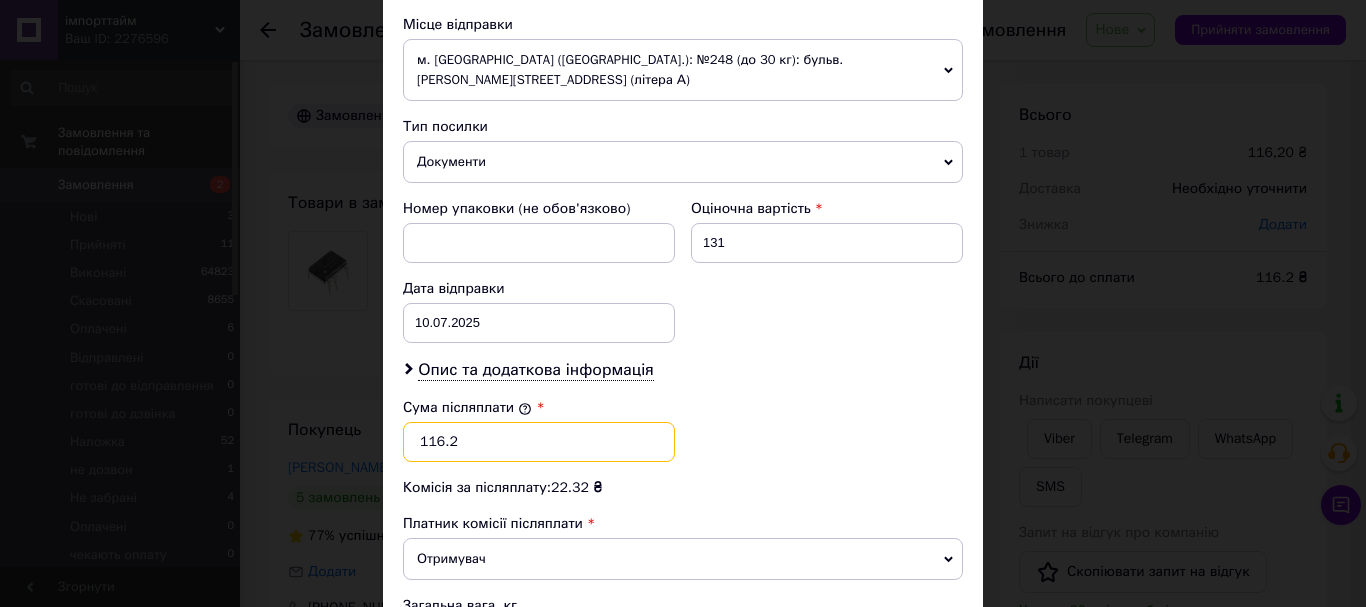 click on "116.2" at bounding box center [539, 442] 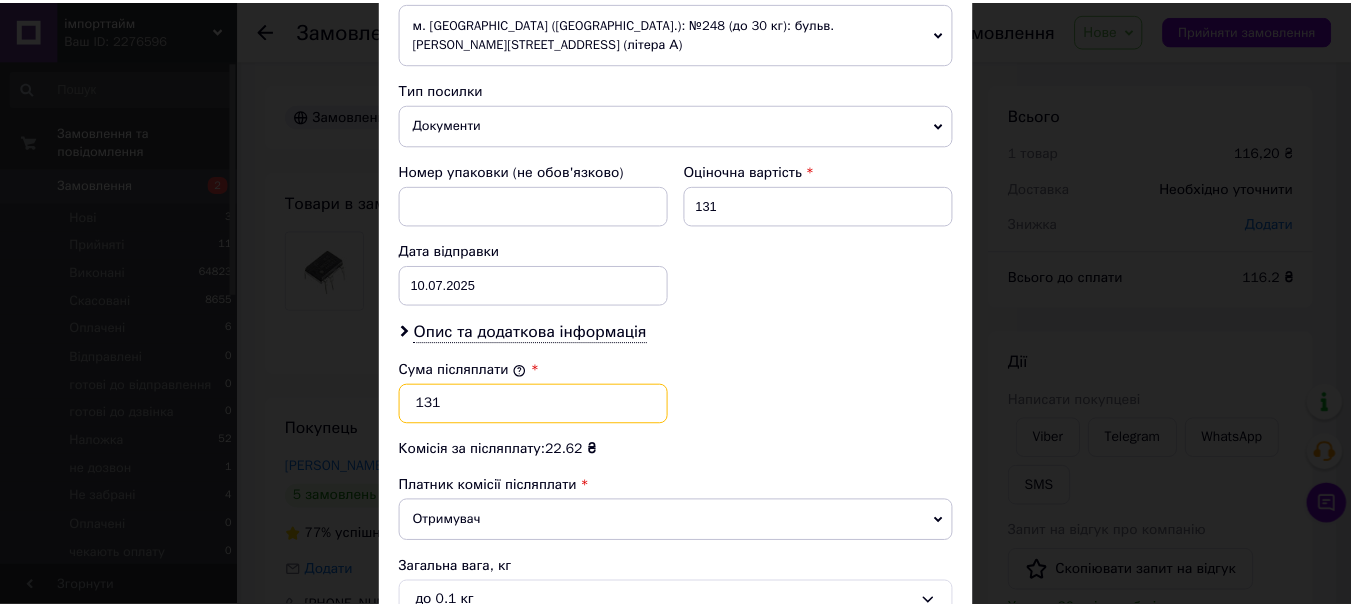 scroll, scrollTop: 900, scrollLeft: 0, axis: vertical 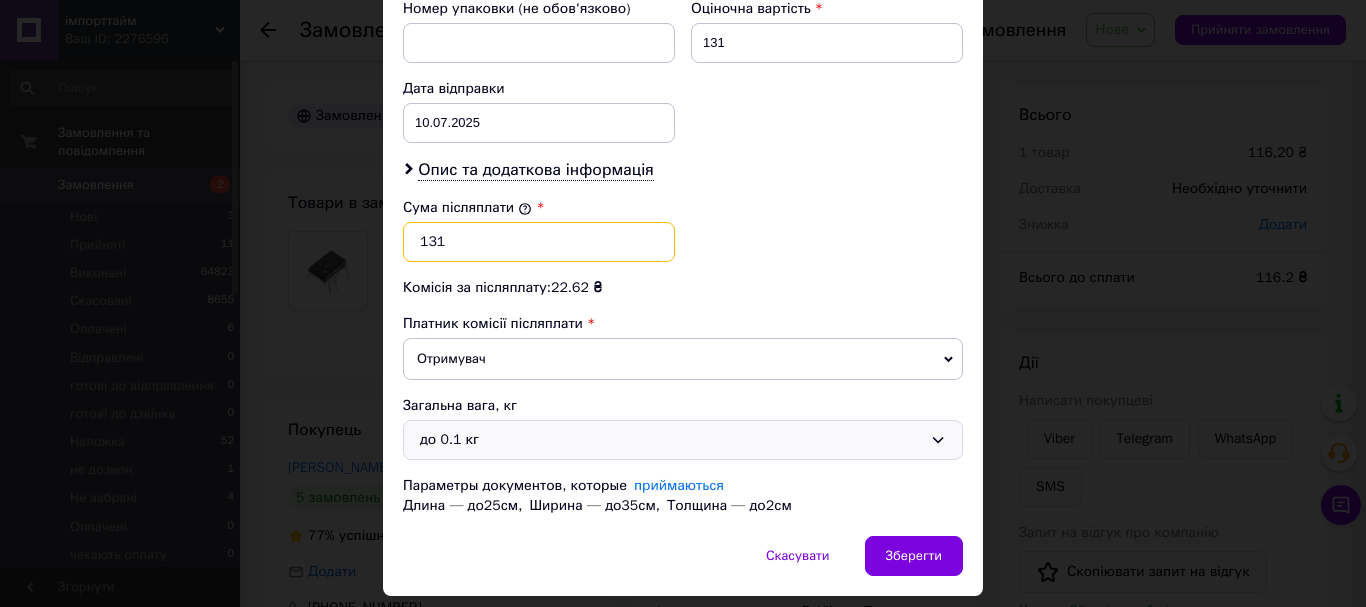 type on "131" 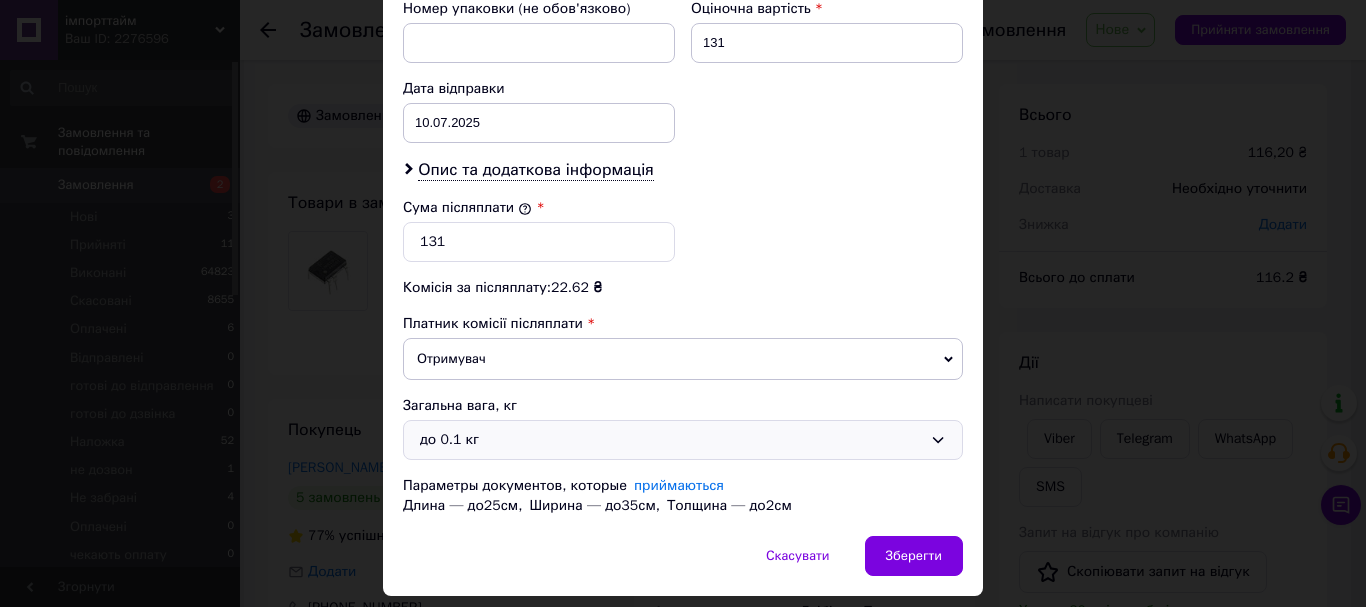 click on "до 0.1 кг" at bounding box center (671, 440) 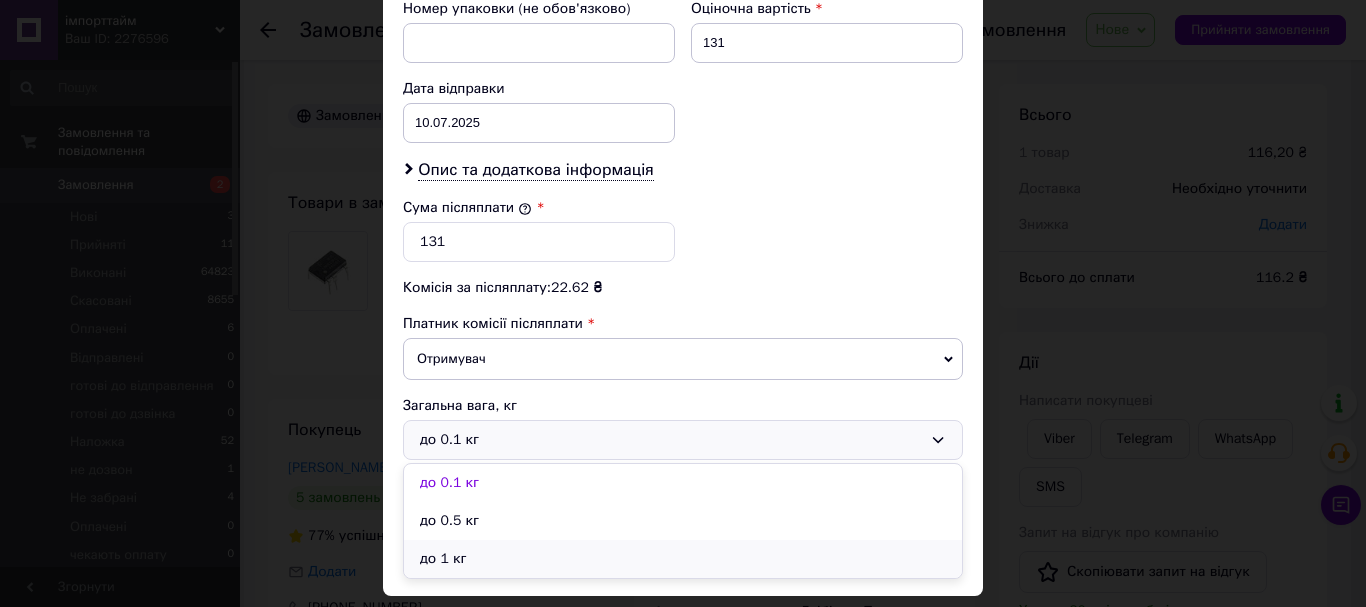 click on "до 1 кг" at bounding box center (683, 559) 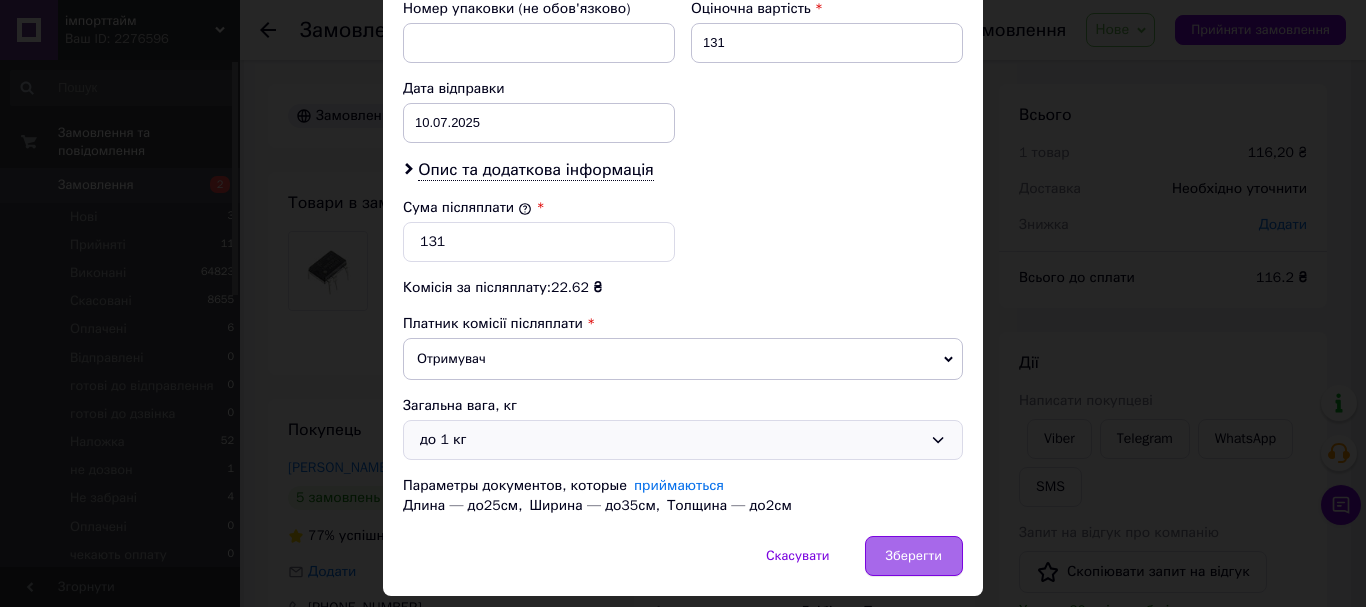 click on "Зберегти" at bounding box center [914, 556] 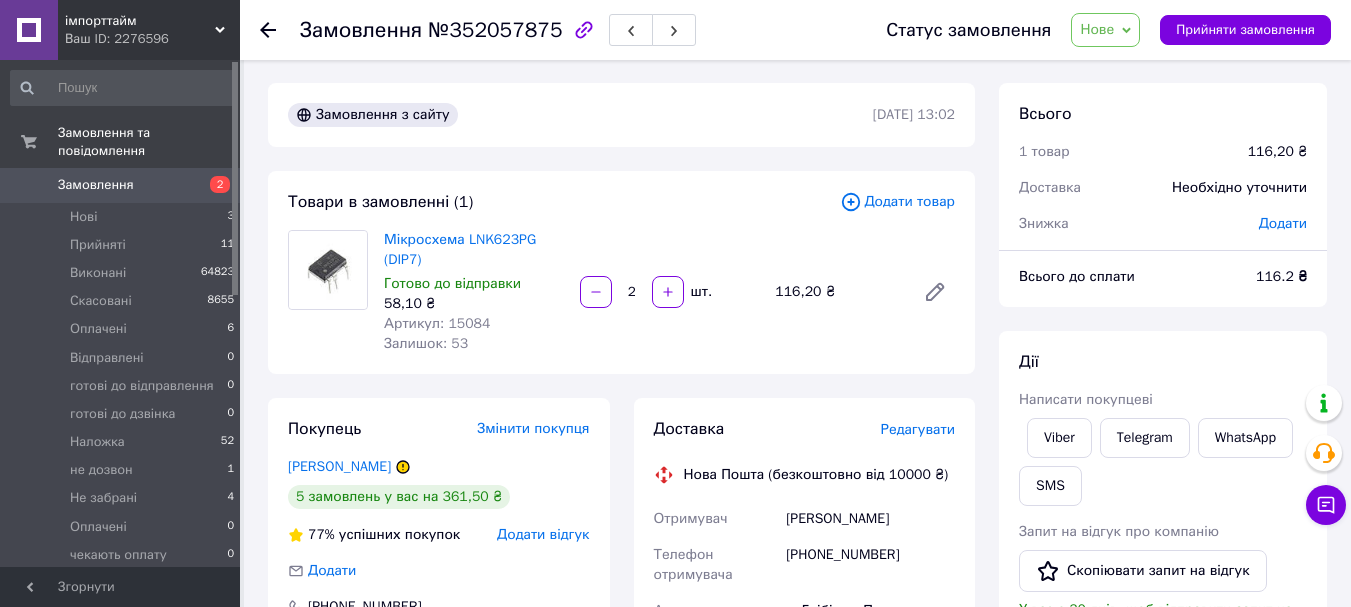 scroll, scrollTop: 0, scrollLeft: 0, axis: both 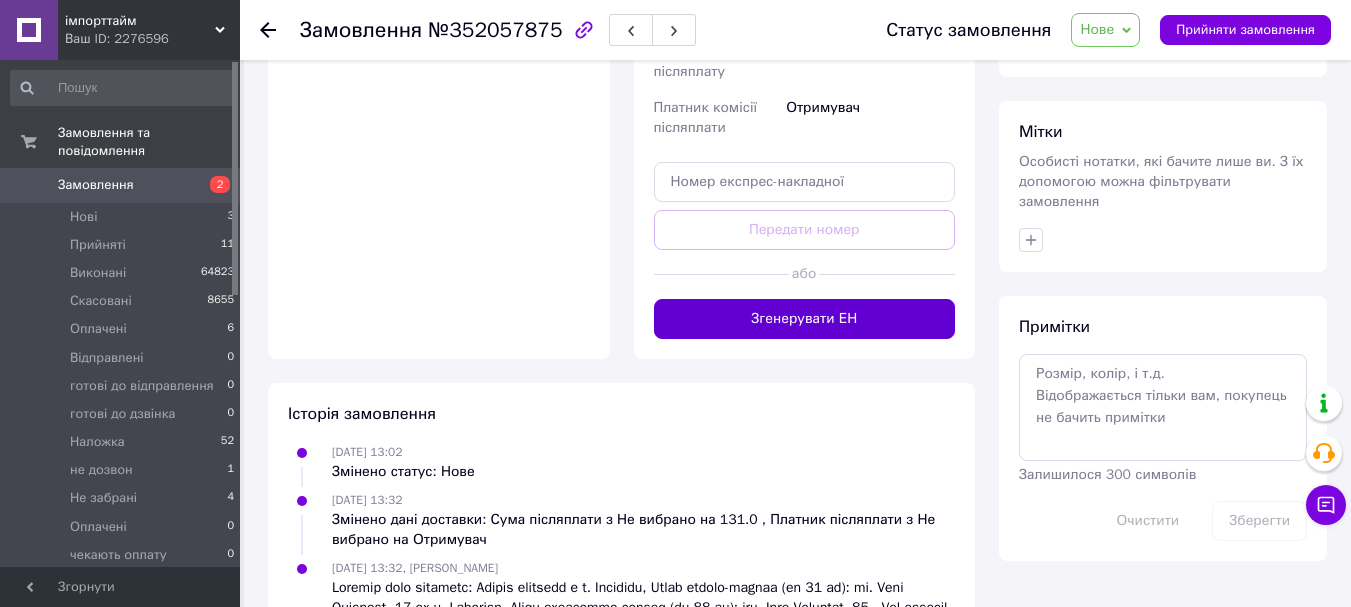 click on "Згенерувати ЕН" at bounding box center (805, 319) 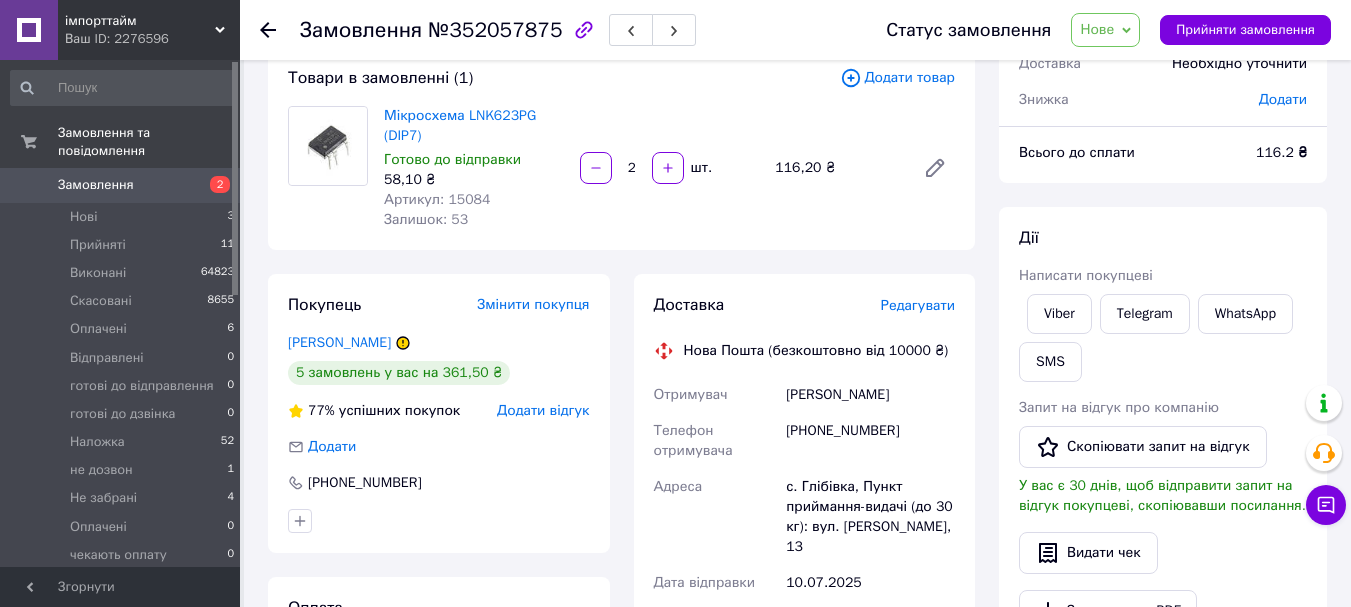 scroll, scrollTop: 0, scrollLeft: 0, axis: both 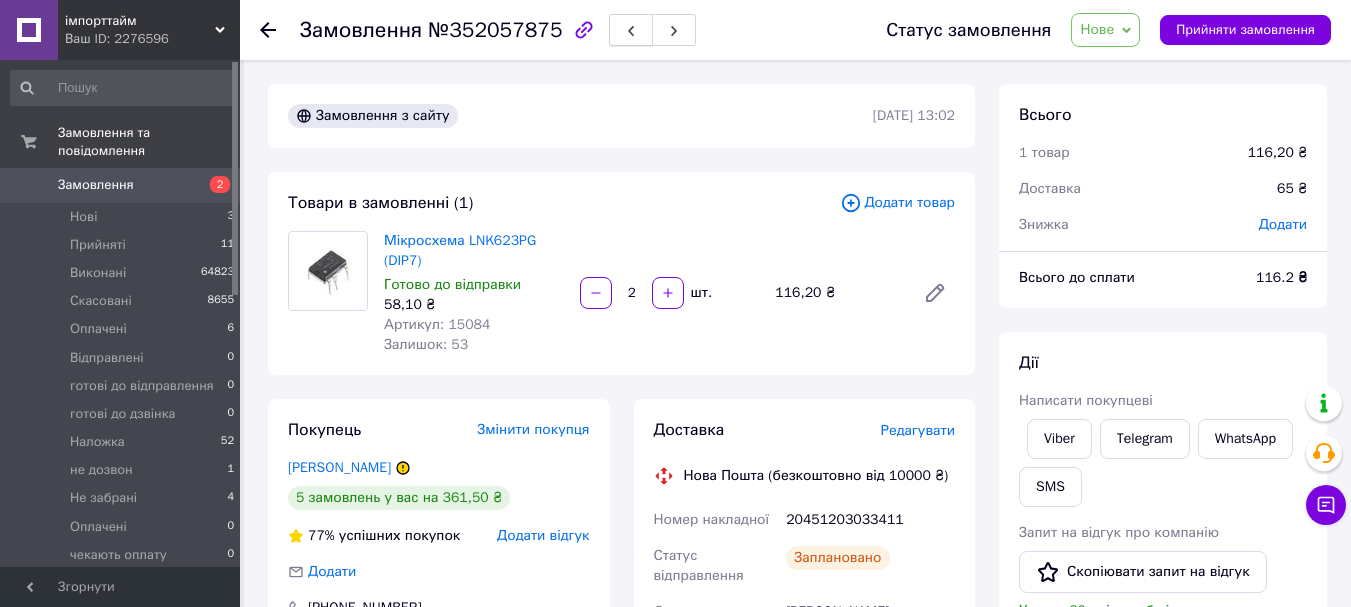 click 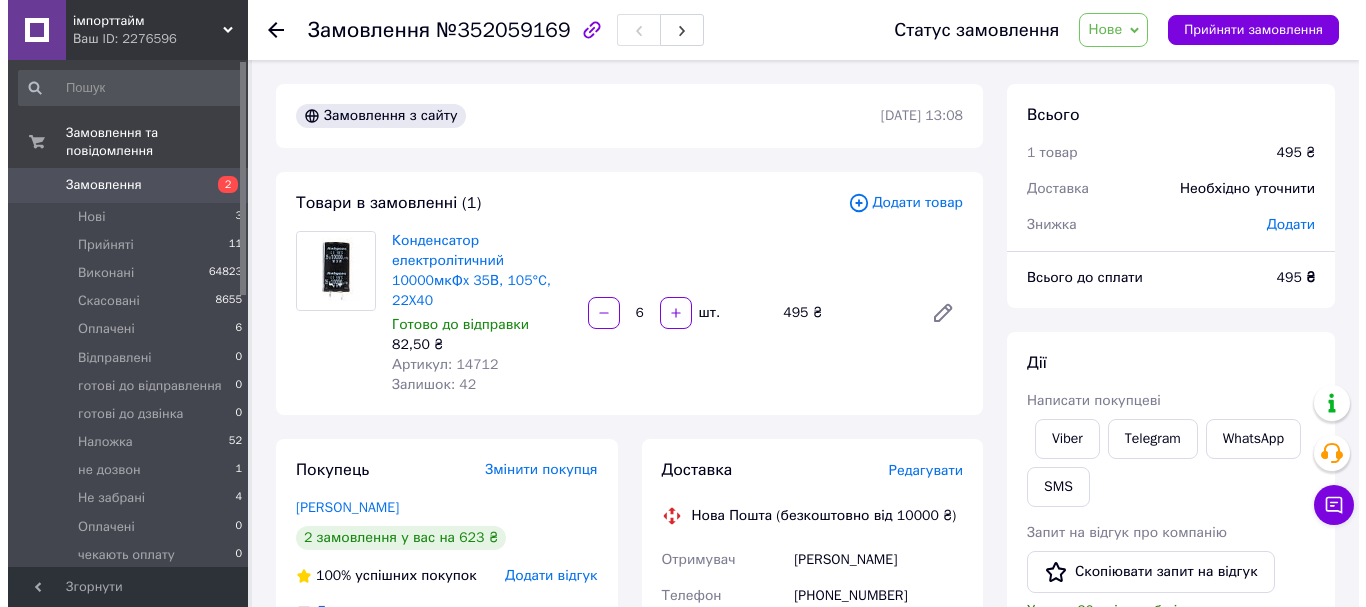 scroll, scrollTop: 200, scrollLeft: 0, axis: vertical 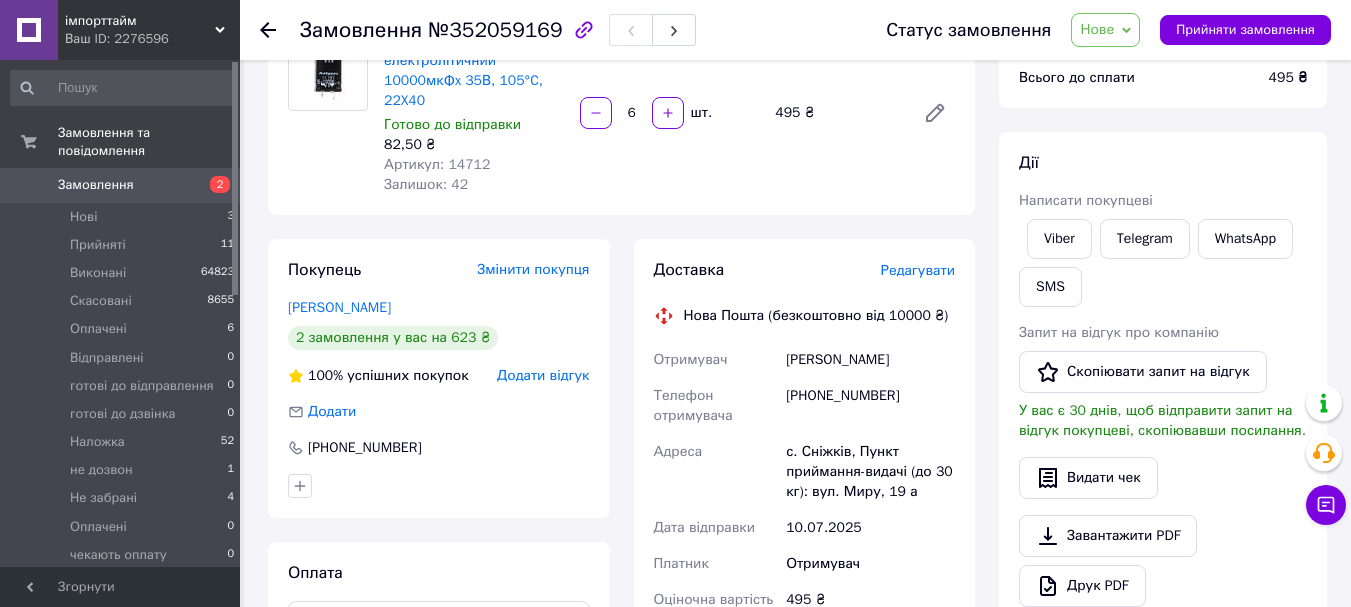 click on "Редагувати" at bounding box center [918, 270] 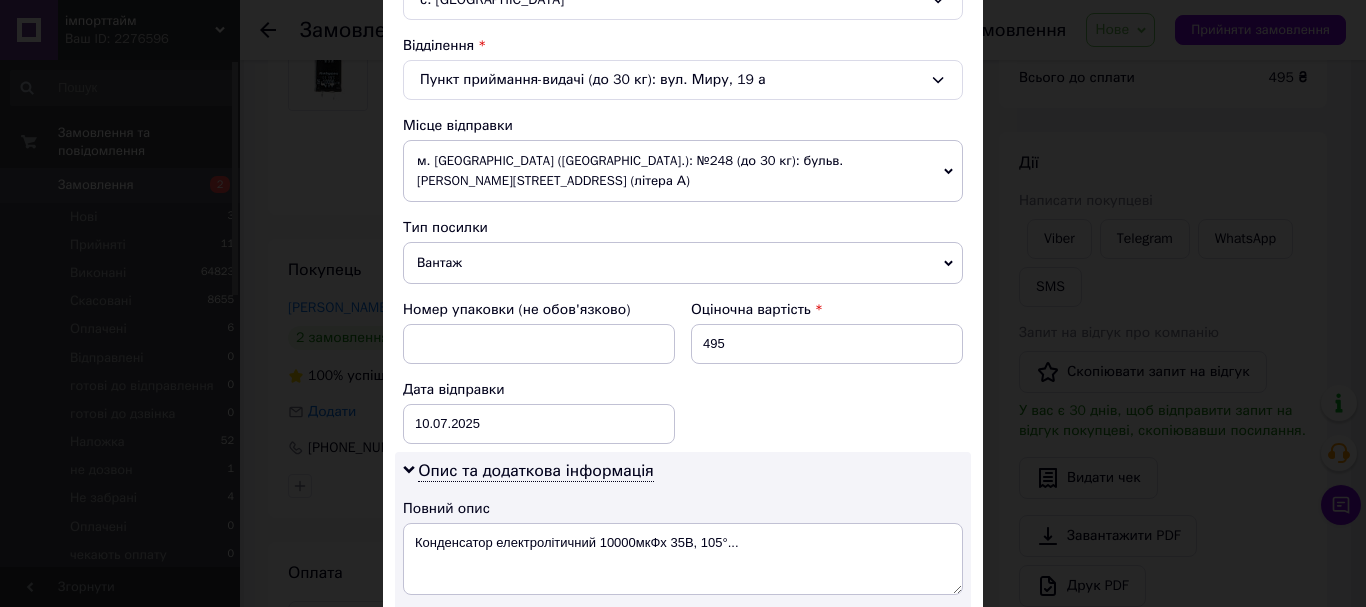 scroll, scrollTop: 800, scrollLeft: 0, axis: vertical 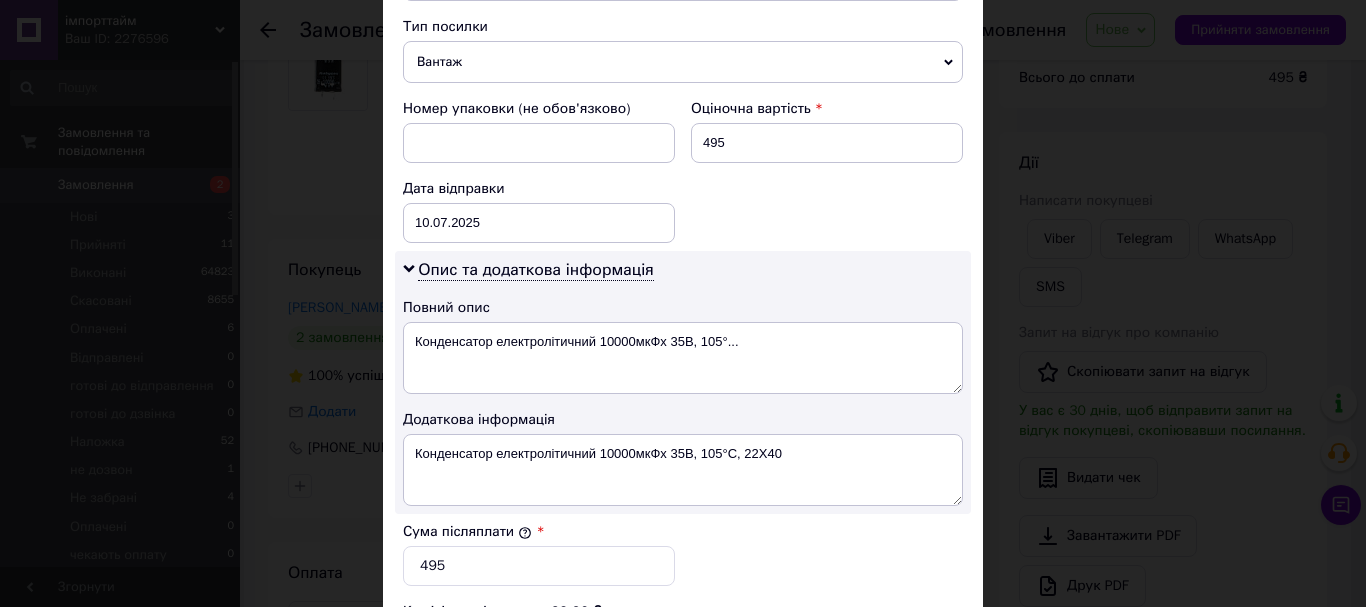 click on "Вантаж" at bounding box center [683, 62] 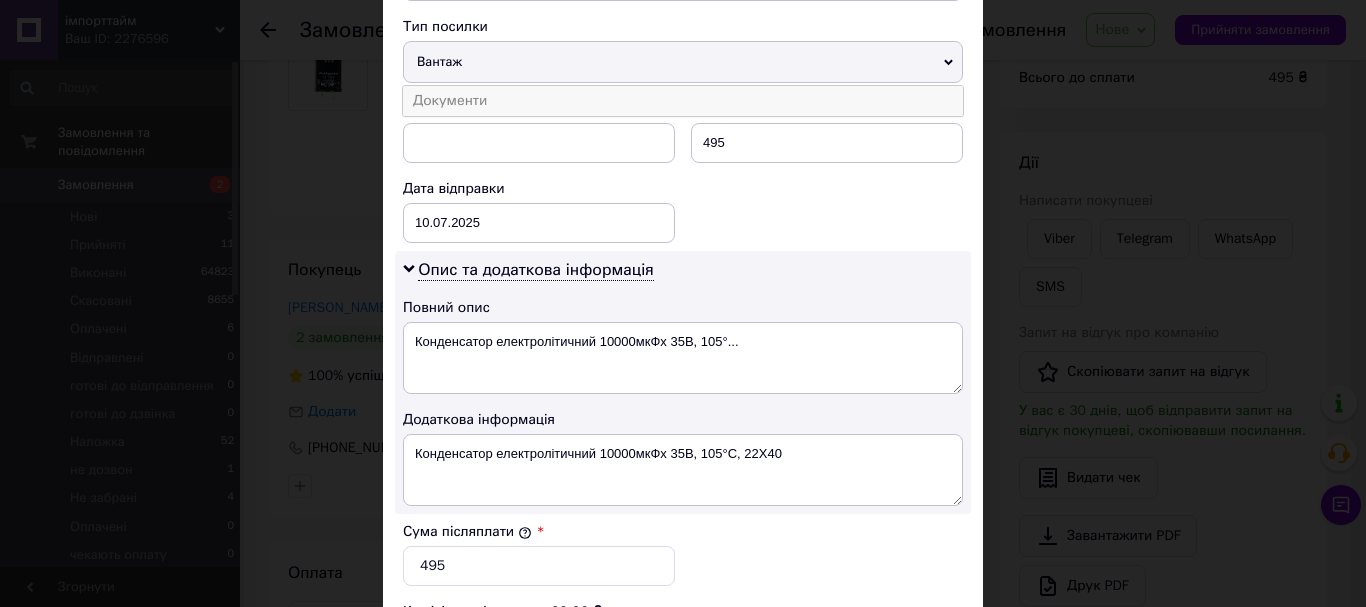 click on "Документи" at bounding box center (683, 101) 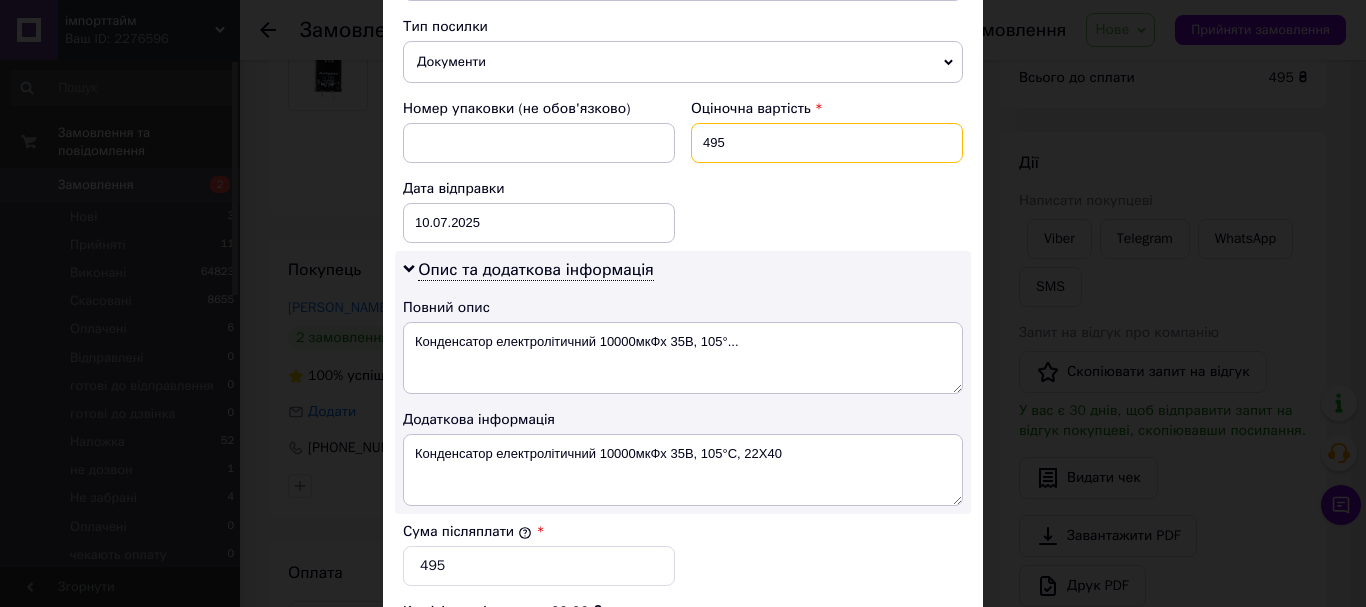 click on "495" at bounding box center (827, 143) 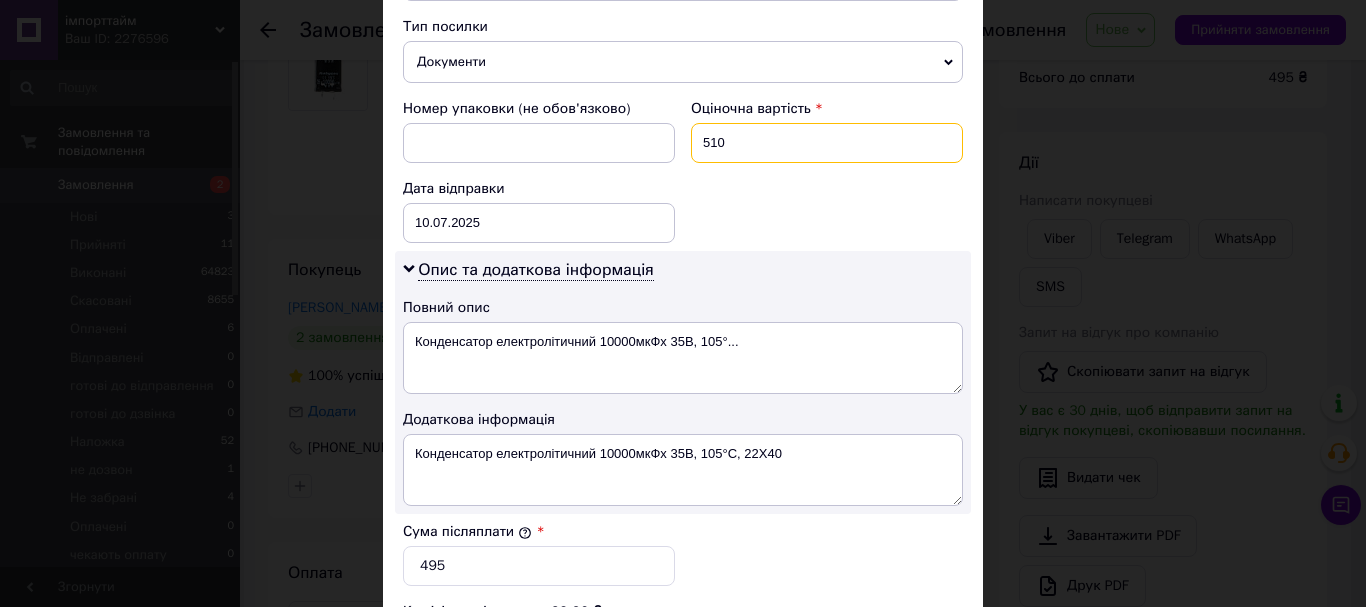 type on "510" 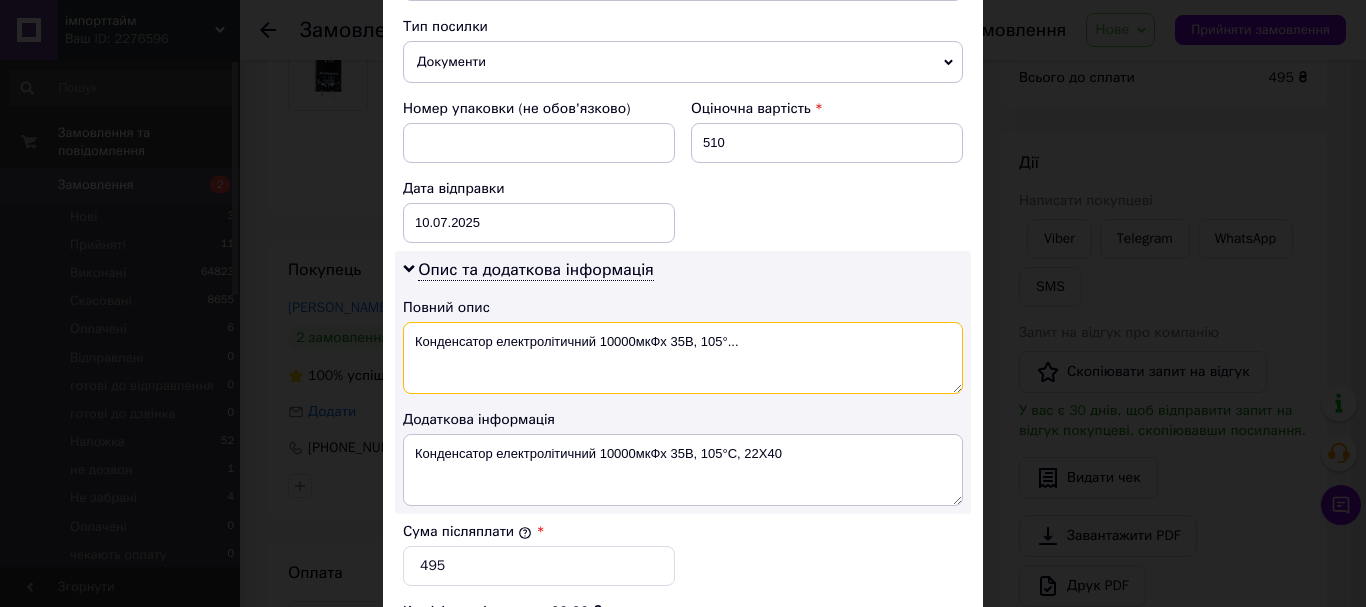 drag, startPoint x: 767, startPoint y: 327, endPoint x: 689, endPoint y: 338, distance: 78.77182 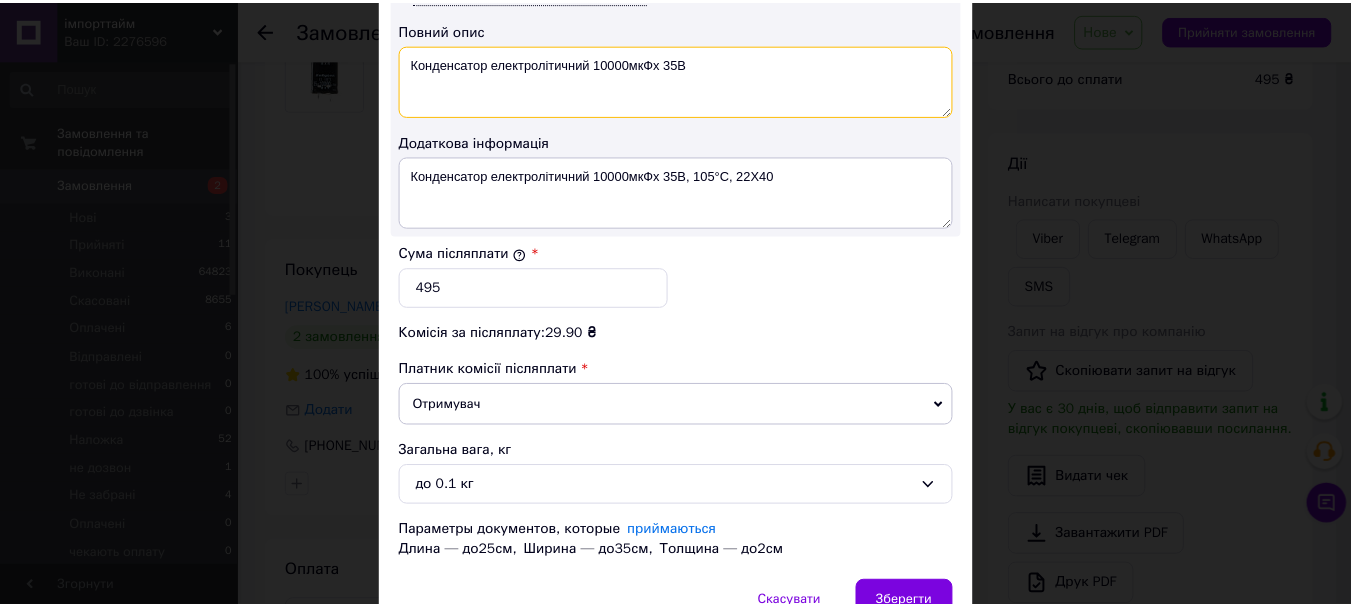scroll, scrollTop: 1100, scrollLeft: 0, axis: vertical 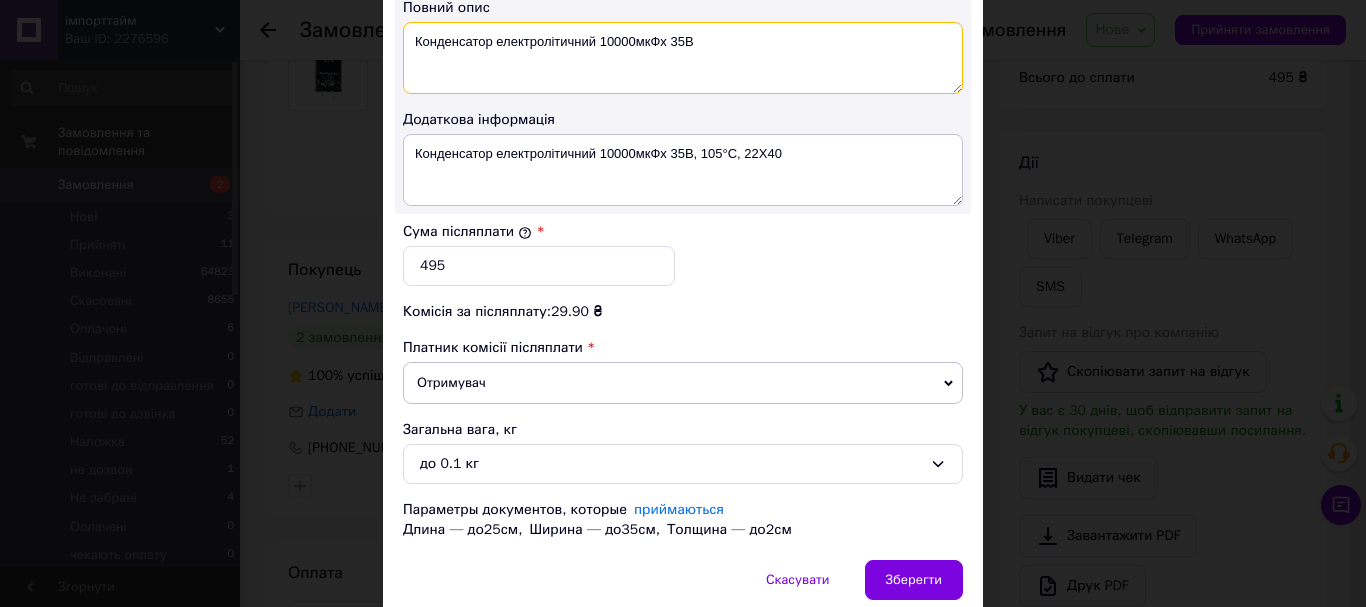 type on "Конденсатор електролітичний 10000мкФx 35В" 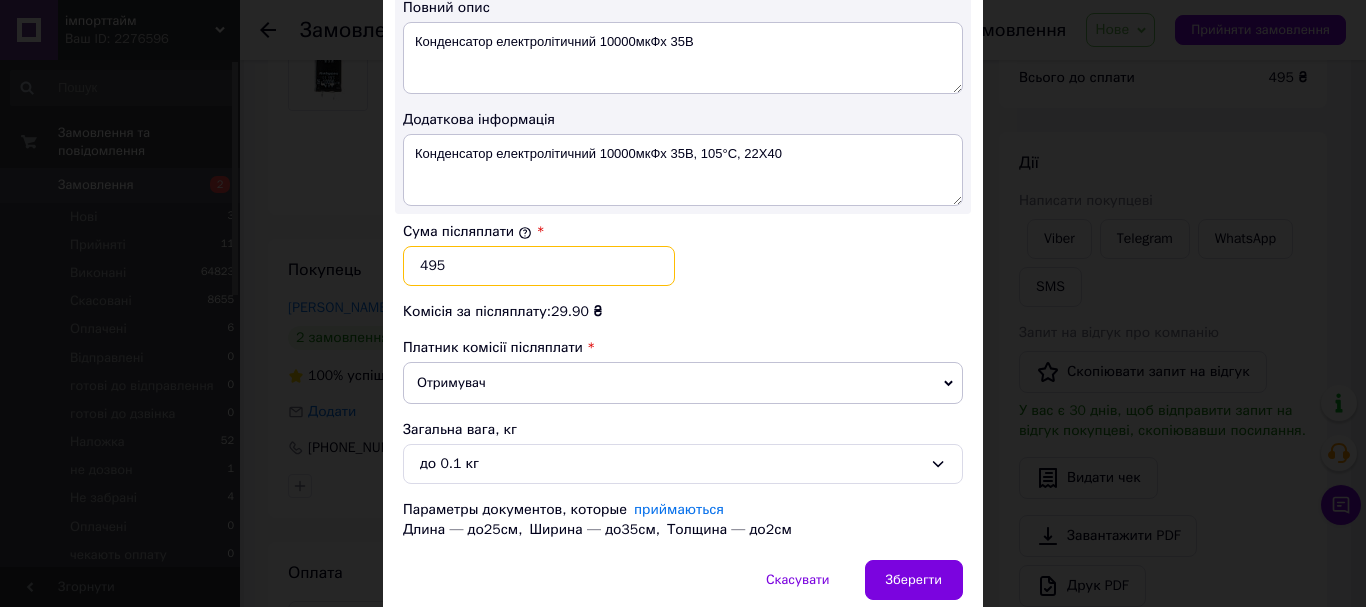 drag, startPoint x: 503, startPoint y: 252, endPoint x: 407, endPoint y: 250, distance: 96.02083 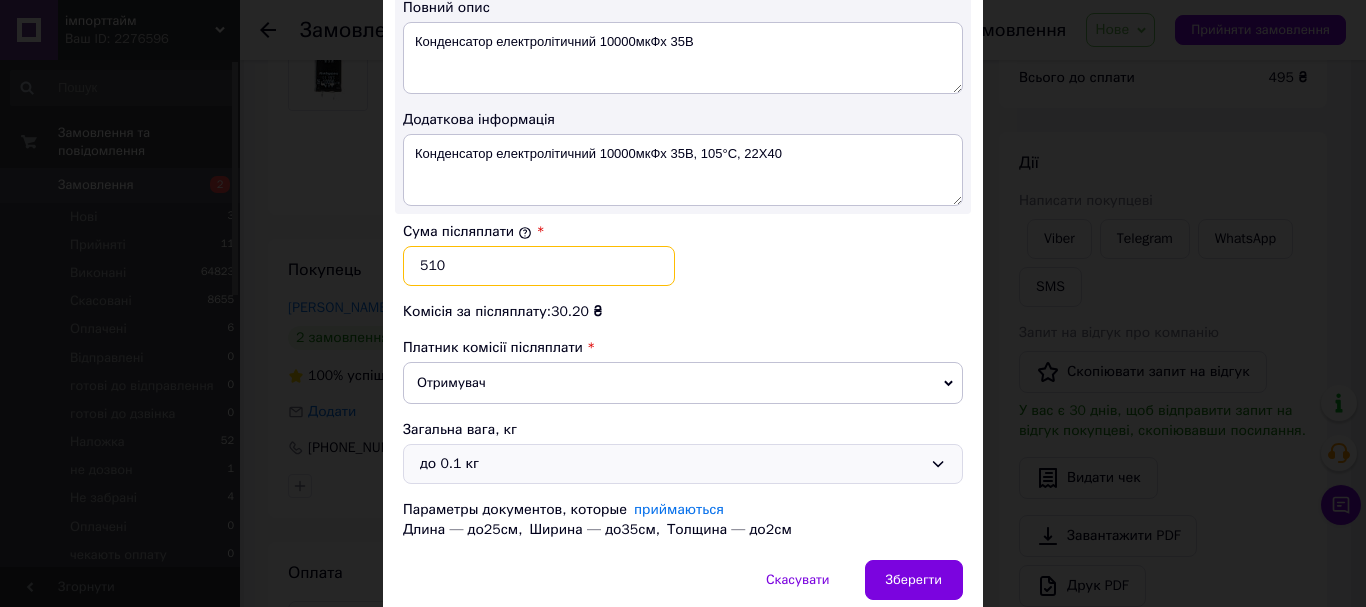 type on "510" 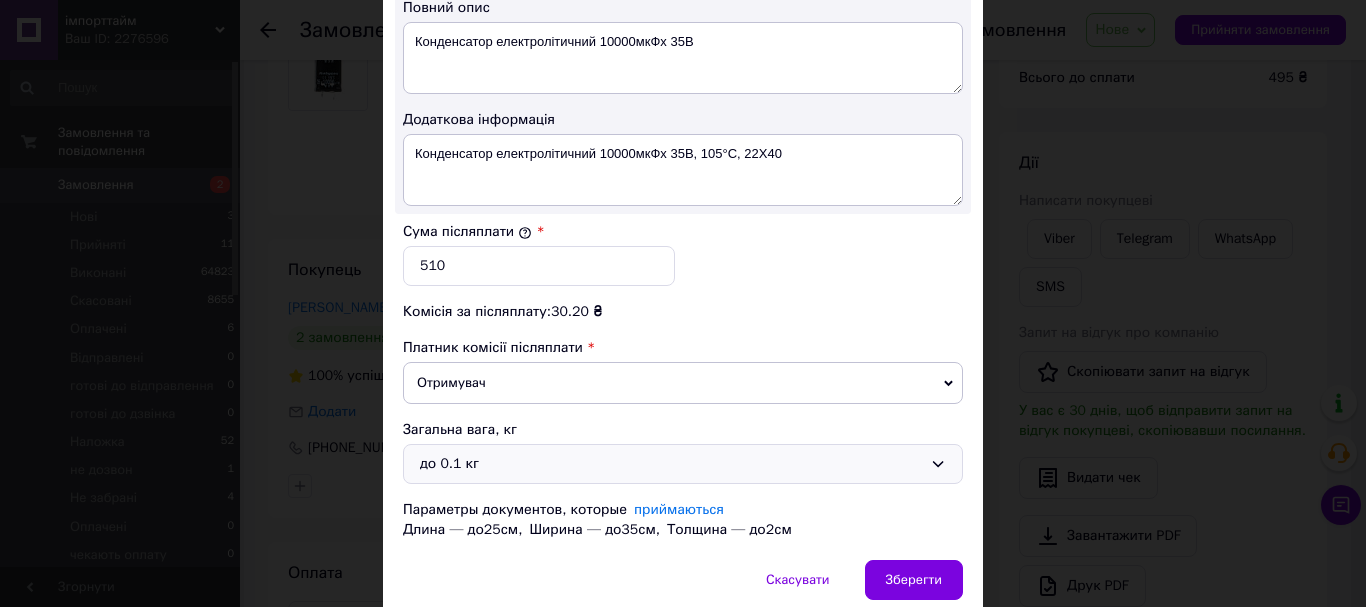 click on "до 0.1 кг" at bounding box center (683, 464) 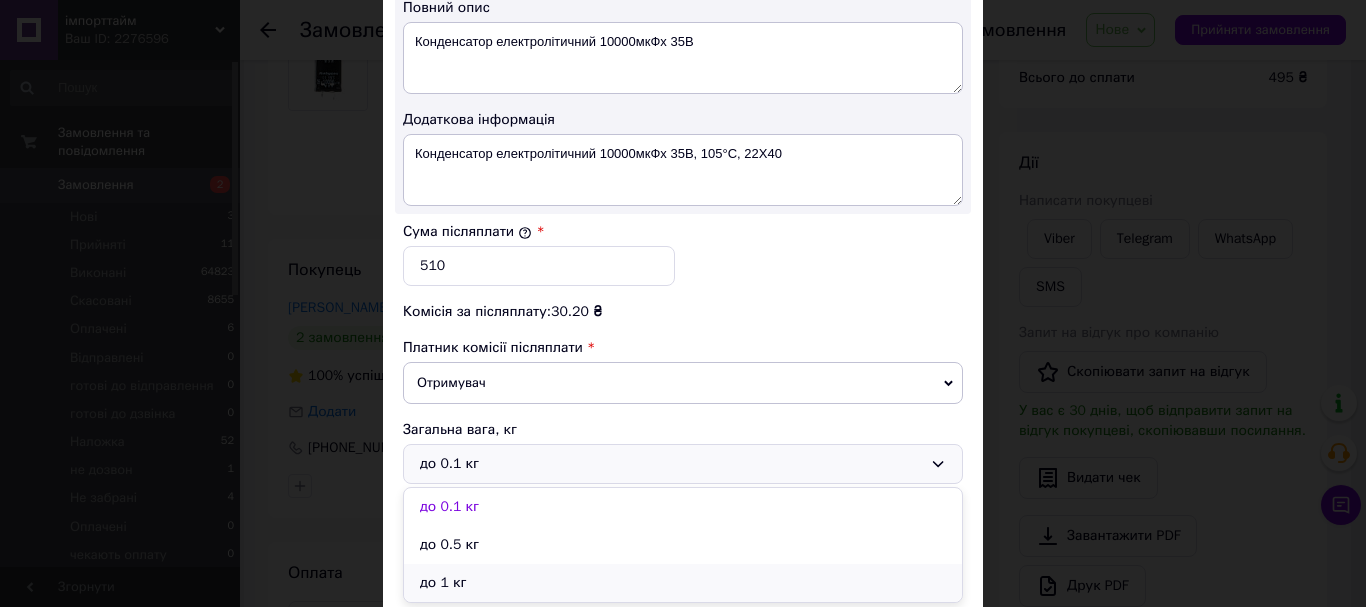 click on "до 1 кг" at bounding box center (683, 583) 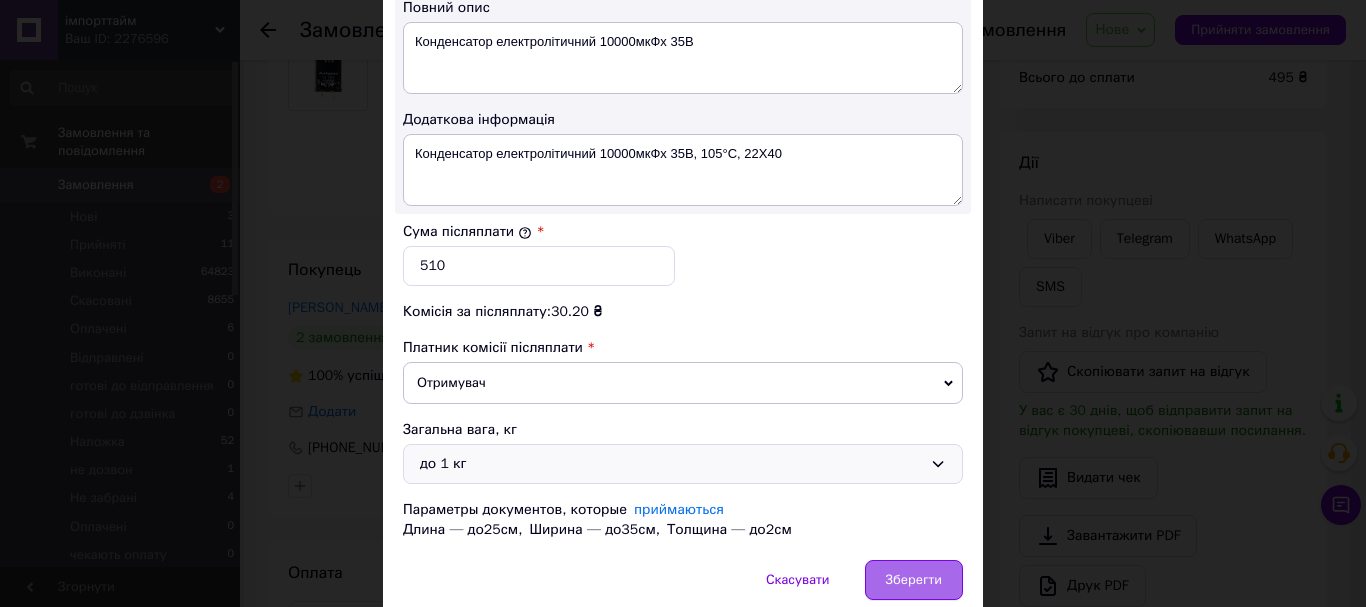 click on "Зберегти" at bounding box center (914, 580) 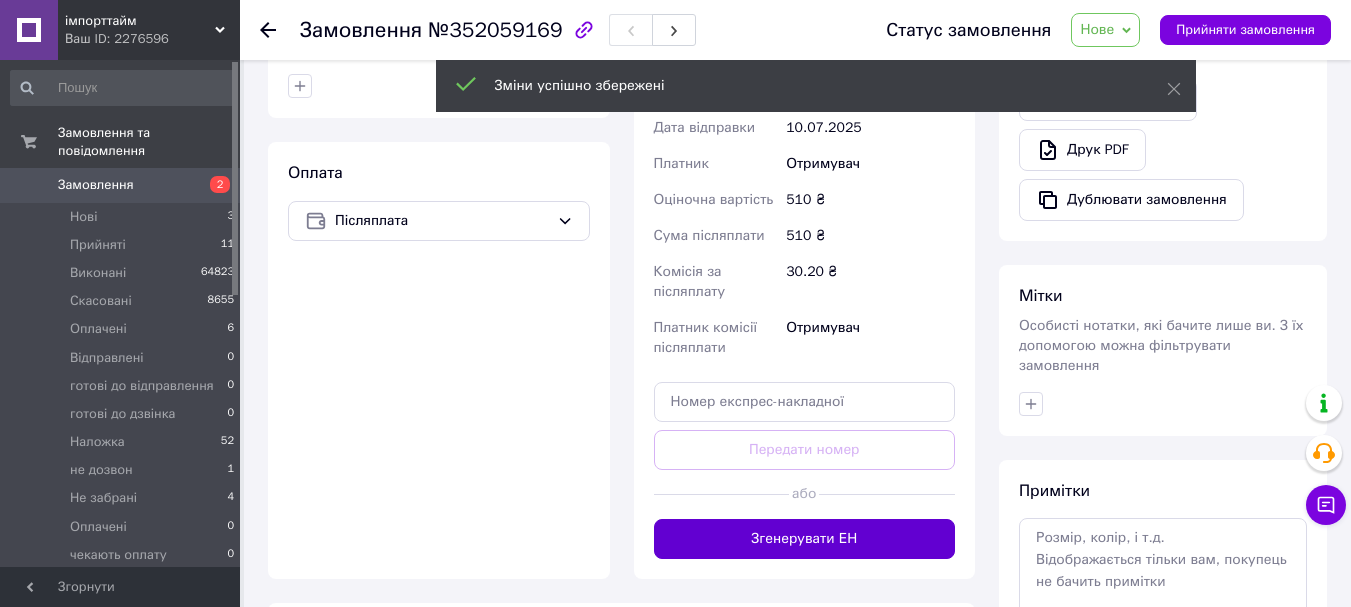 click on "Згенерувати ЕН" at bounding box center [805, 539] 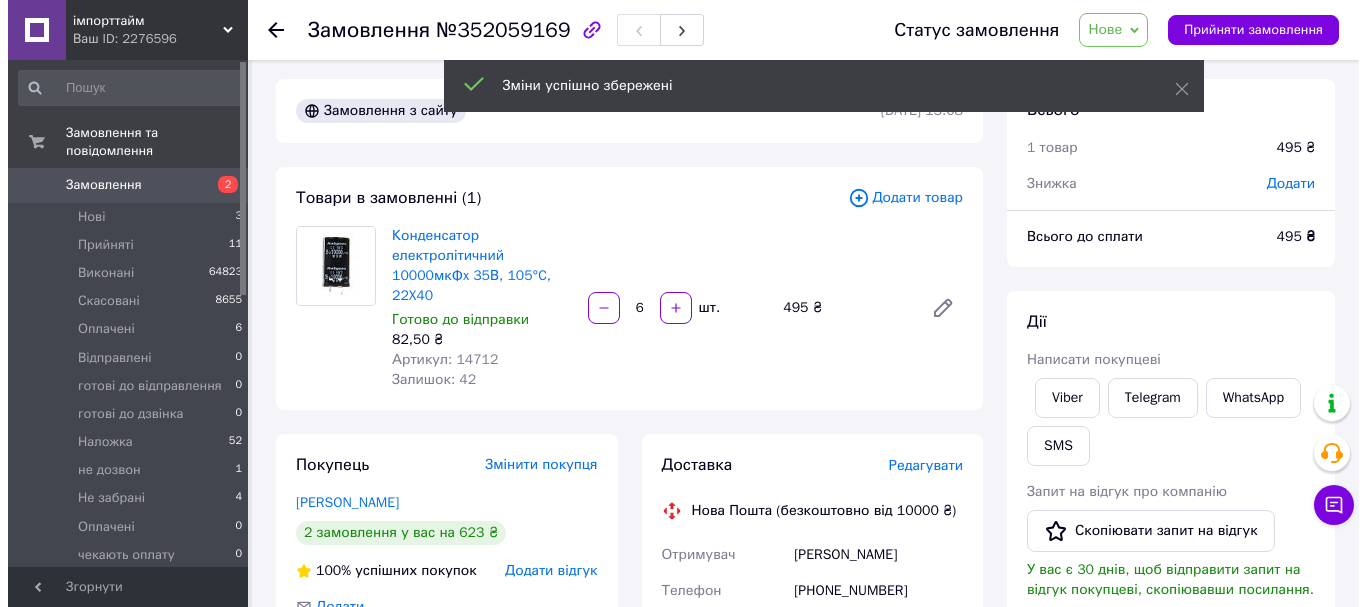 scroll, scrollTop: 0, scrollLeft: 0, axis: both 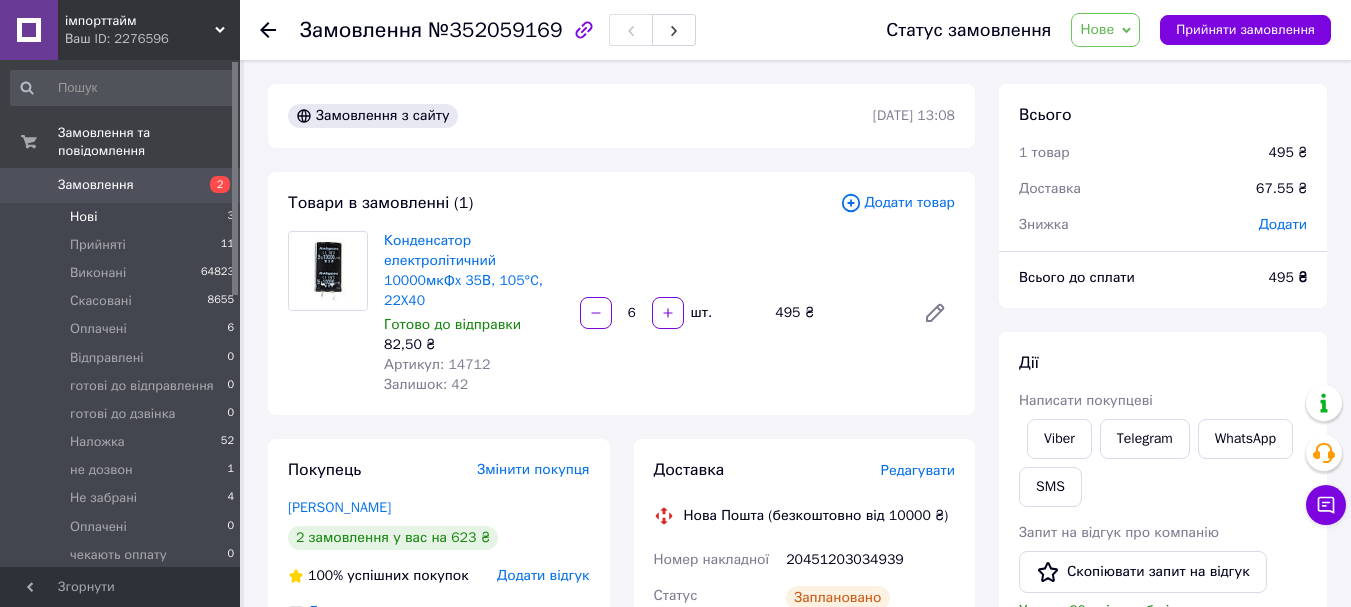 click on "Нові 3" at bounding box center [123, 217] 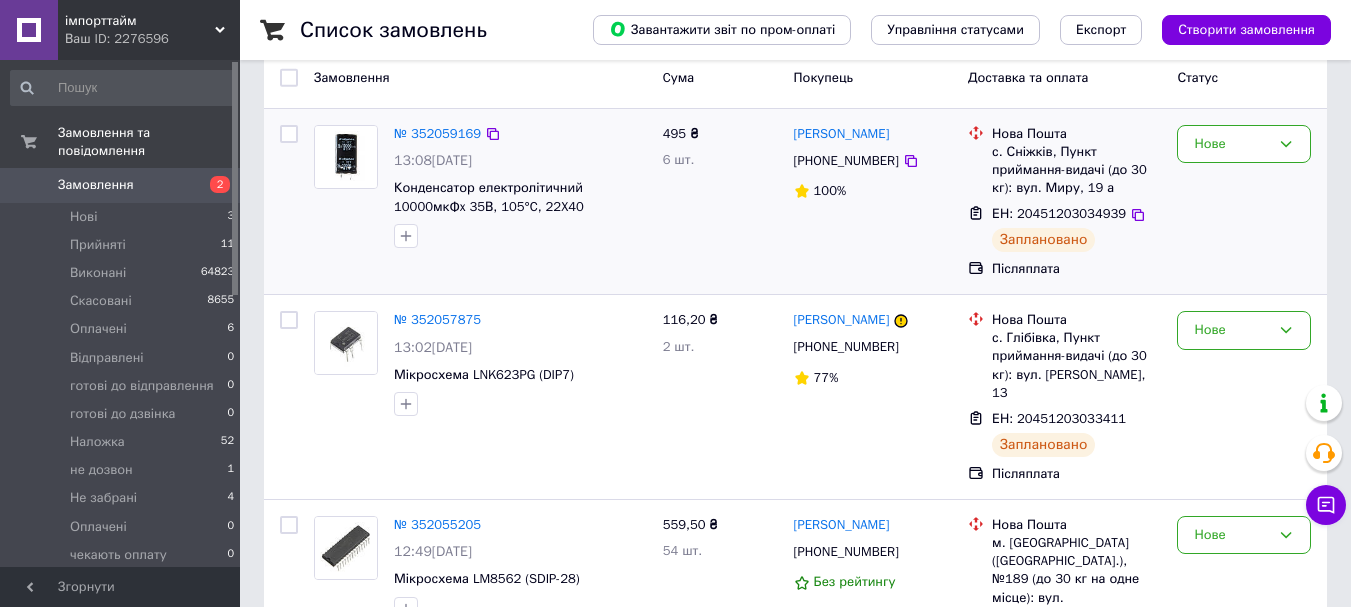 scroll, scrollTop: 0, scrollLeft: 0, axis: both 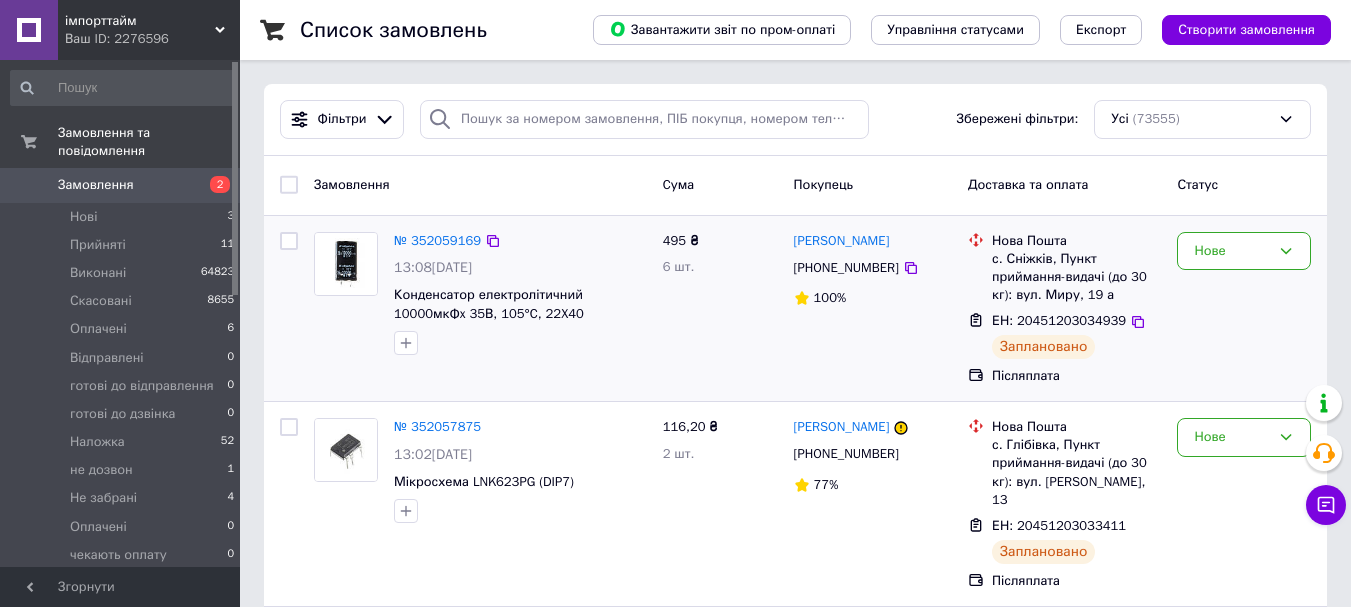 click on "Нове" at bounding box center (1244, 309) 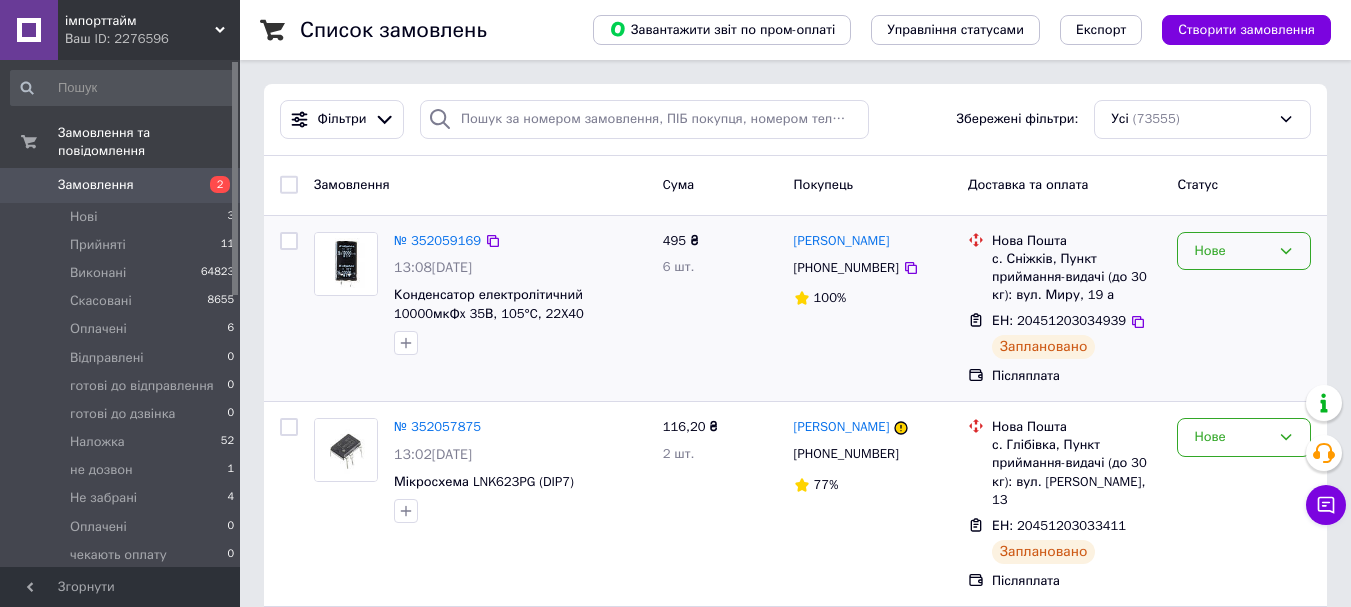 click on "Нове" at bounding box center (1232, 251) 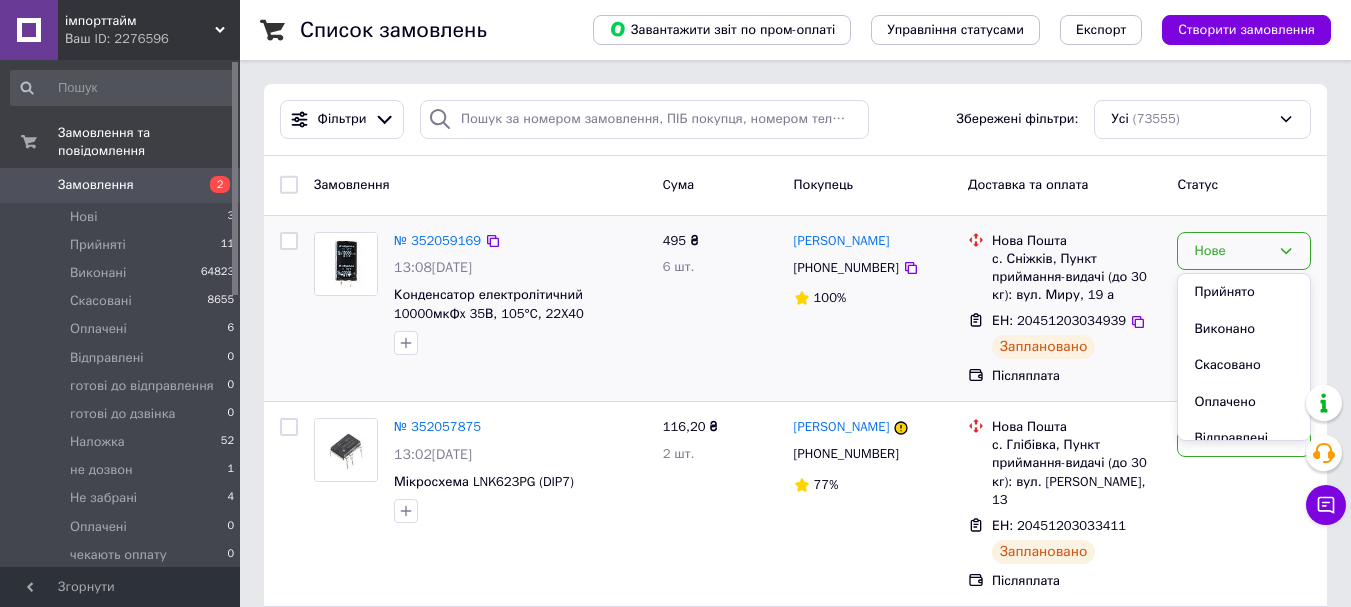 click on "Прийнято" at bounding box center [1244, 292] 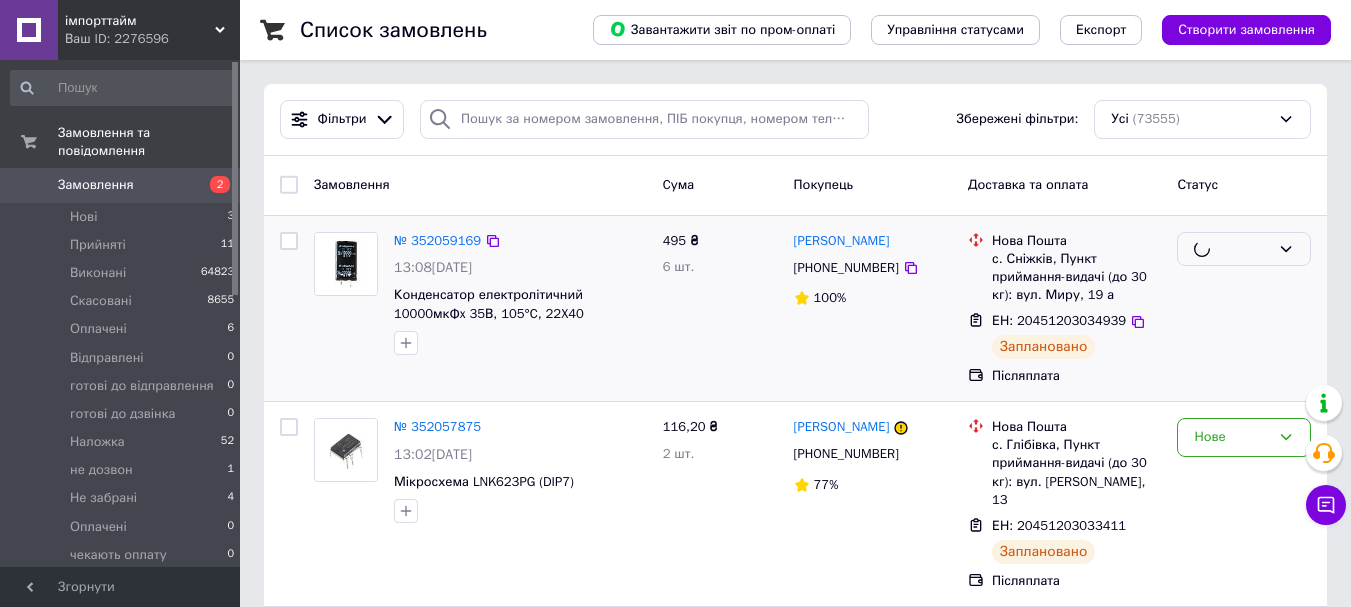 scroll, scrollTop: 100, scrollLeft: 0, axis: vertical 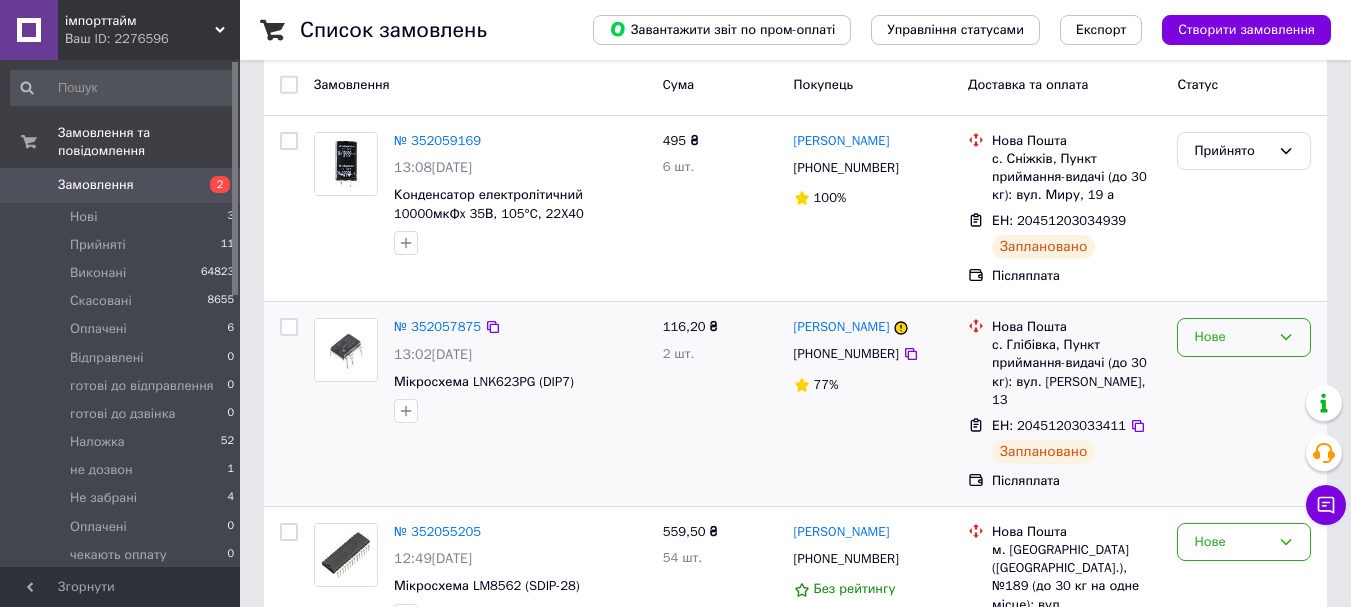 click on "Нове" at bounding box center [1232, 337] 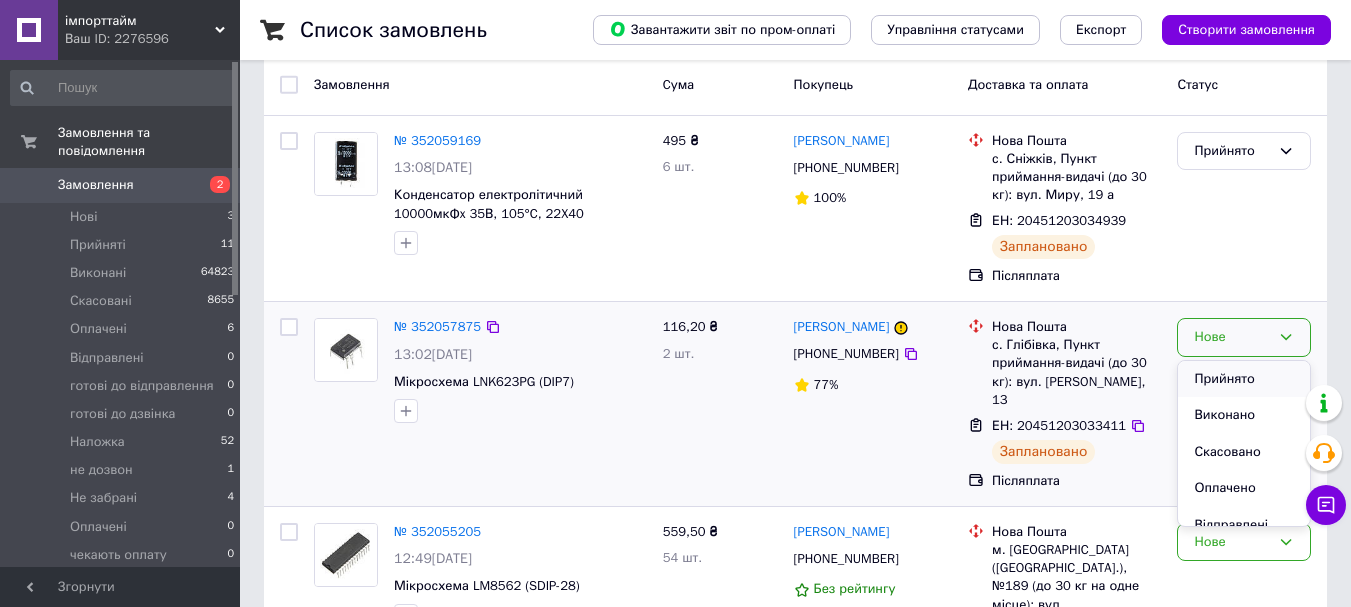 click on "Прийнято" at bounding box center (1244, 379) 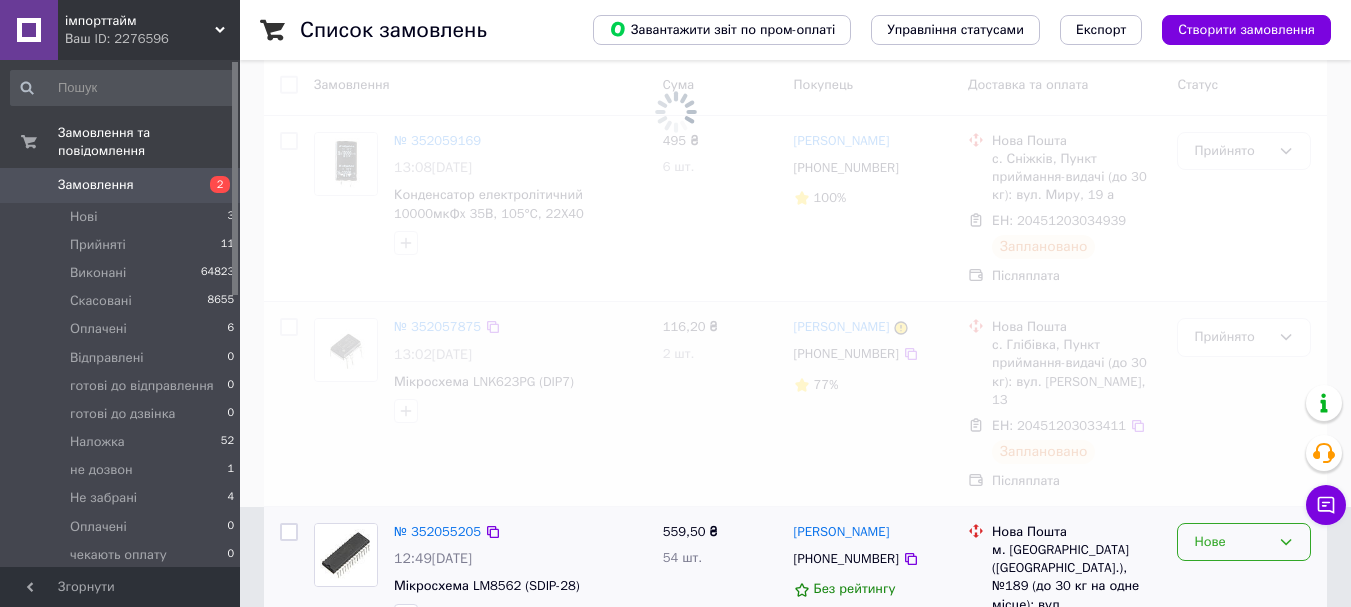 click on "Нове" at bounding box center (1232, 542) 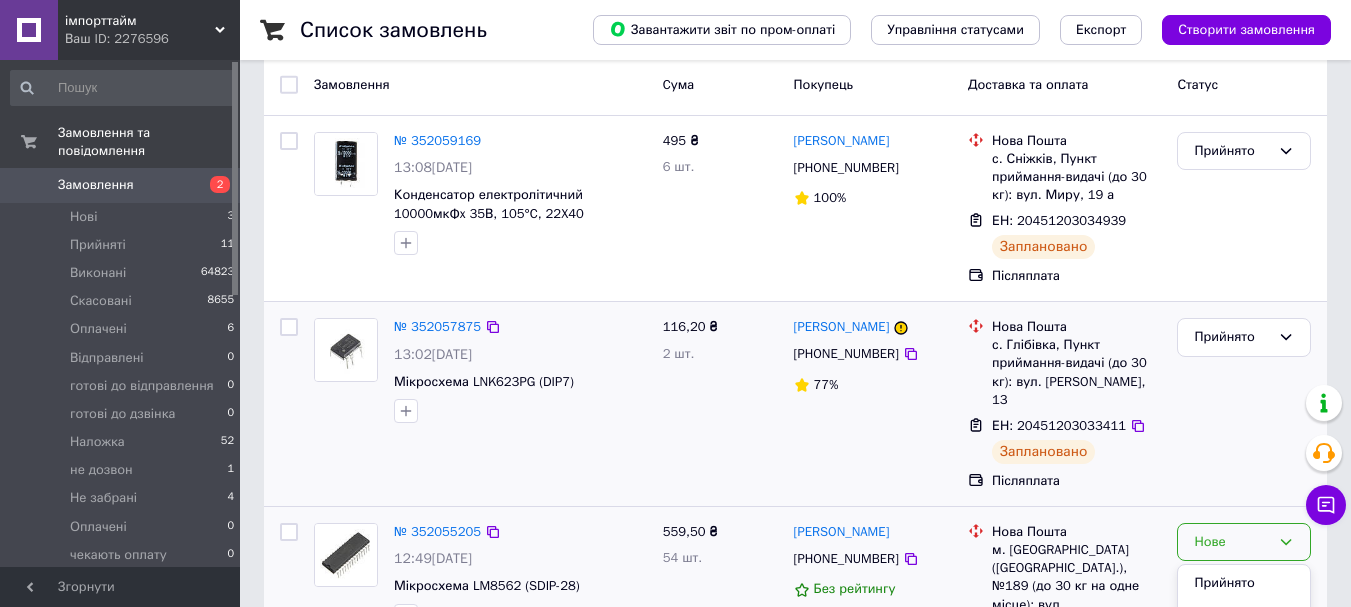 click on "Прийнято" at bounding box center [1244, 583] 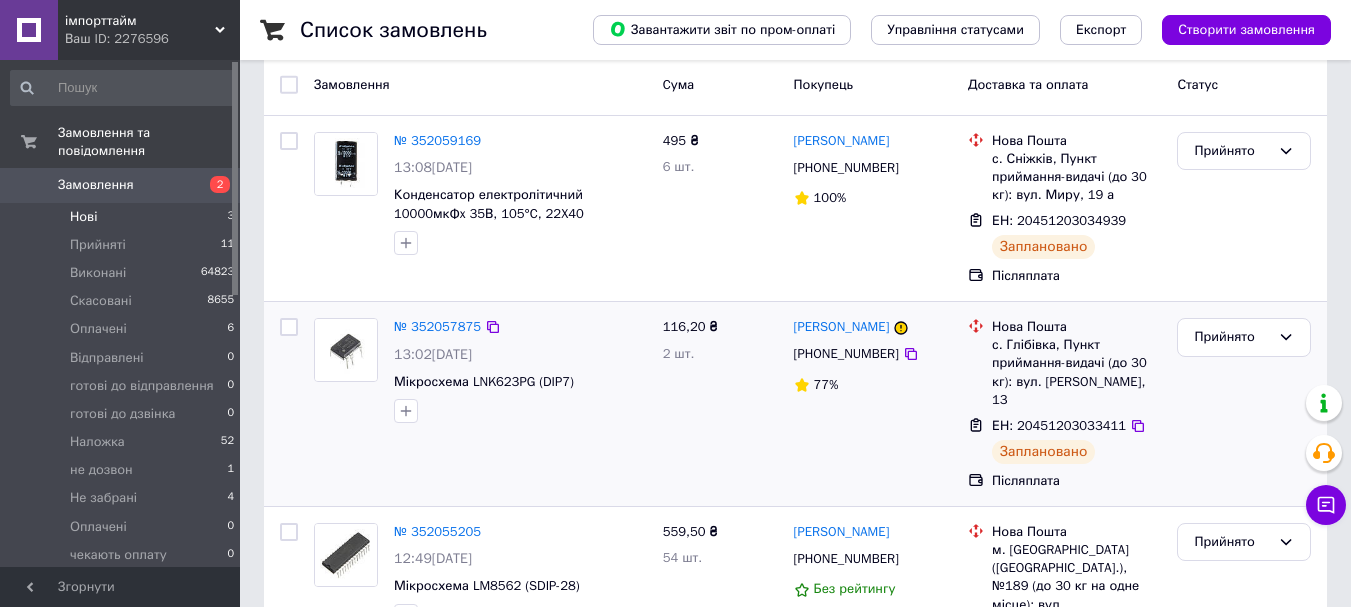 click on "Нові 3" at bounding box center (123, 217) 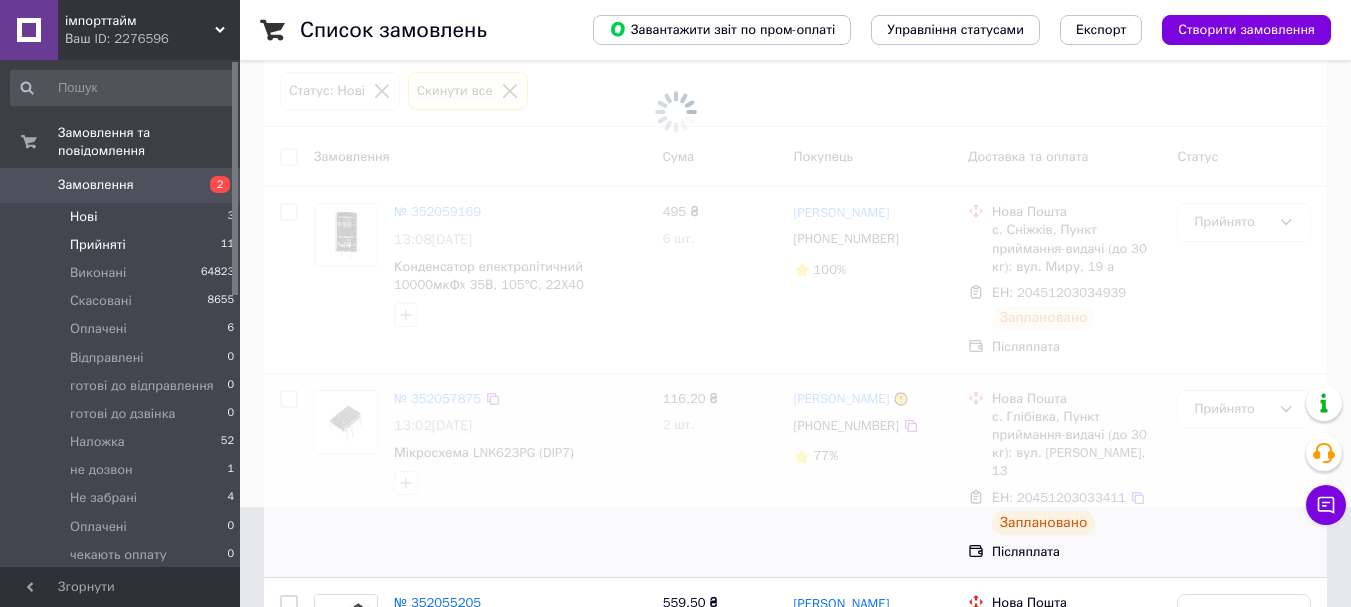 scroll, scrollTop: 0, scrollLeft: 0, axis: both 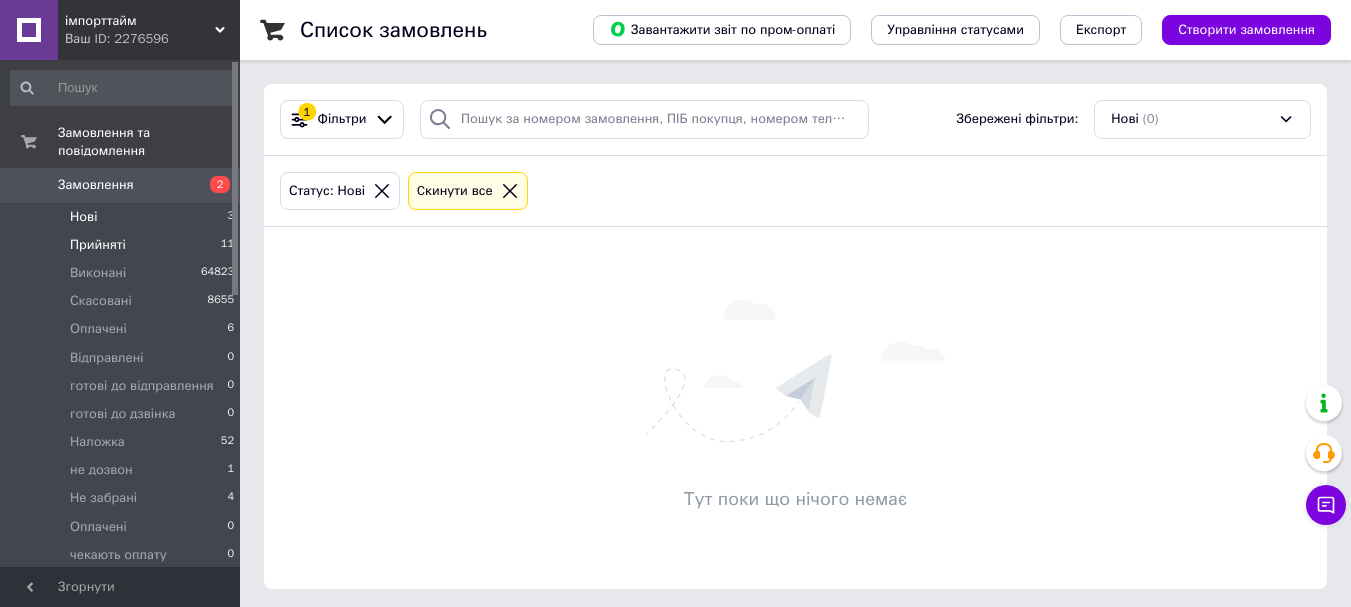click on "Прийняті 11" at bounding box center (123, 245) 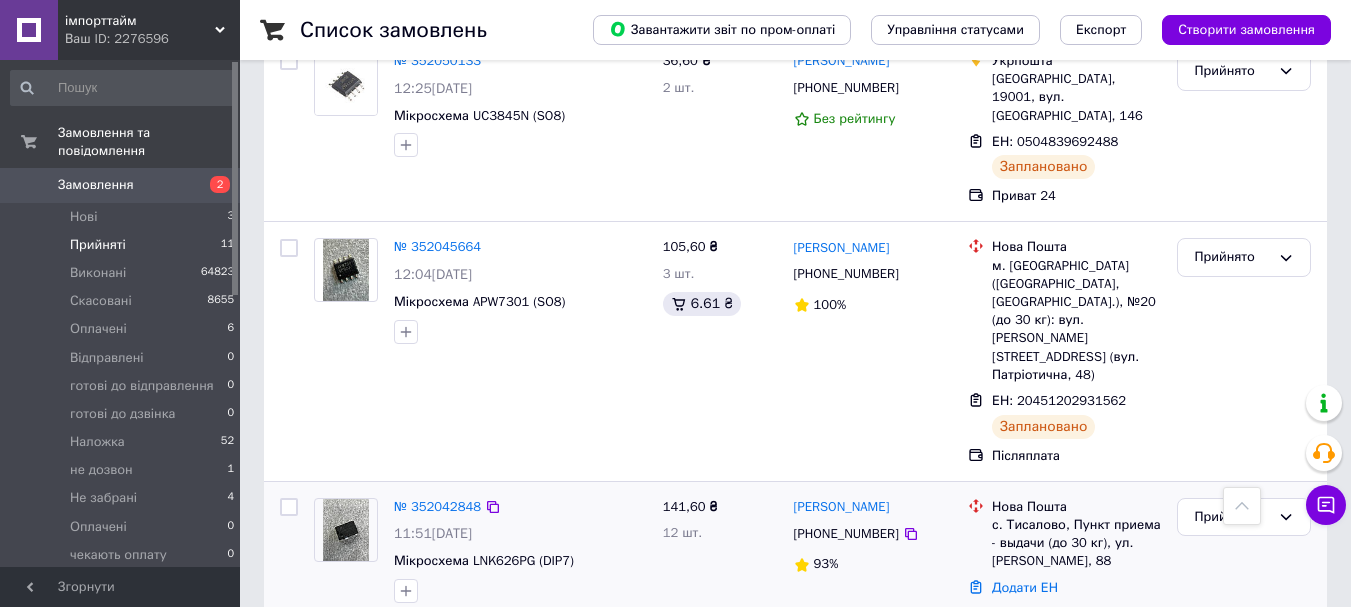 scroll, scrollTop: 1200, scrollLeft: 0, axis: vertical 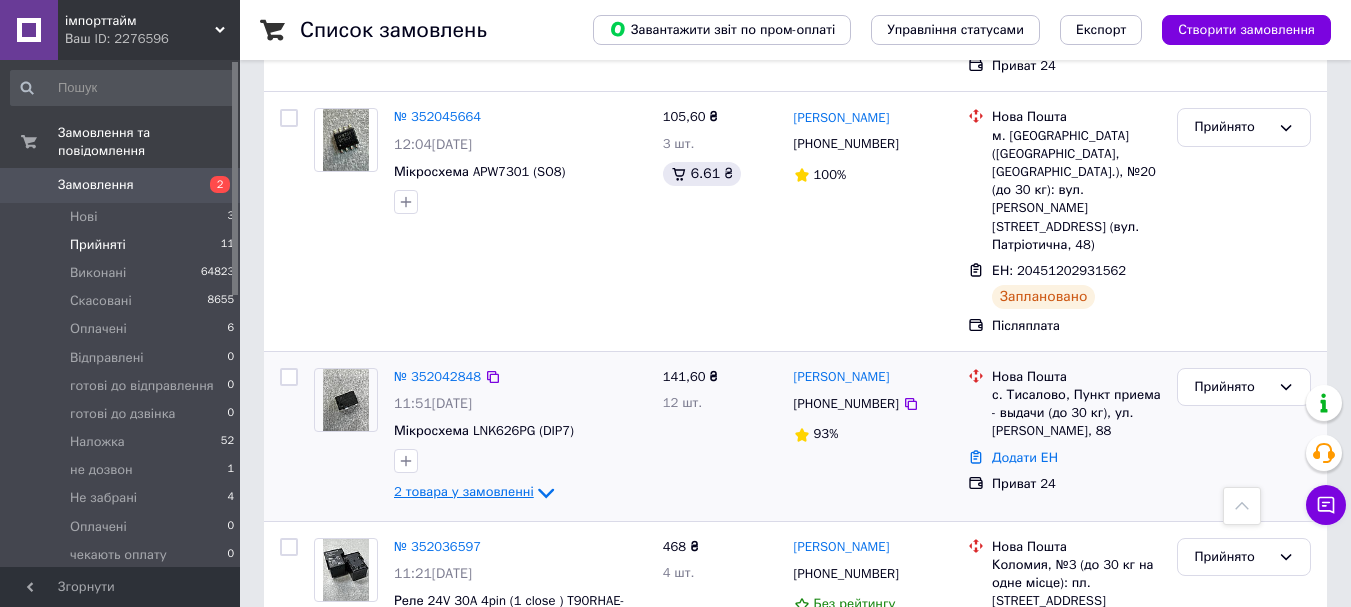 click on "2 товара у замовленні" at bounding box center (464, 492) 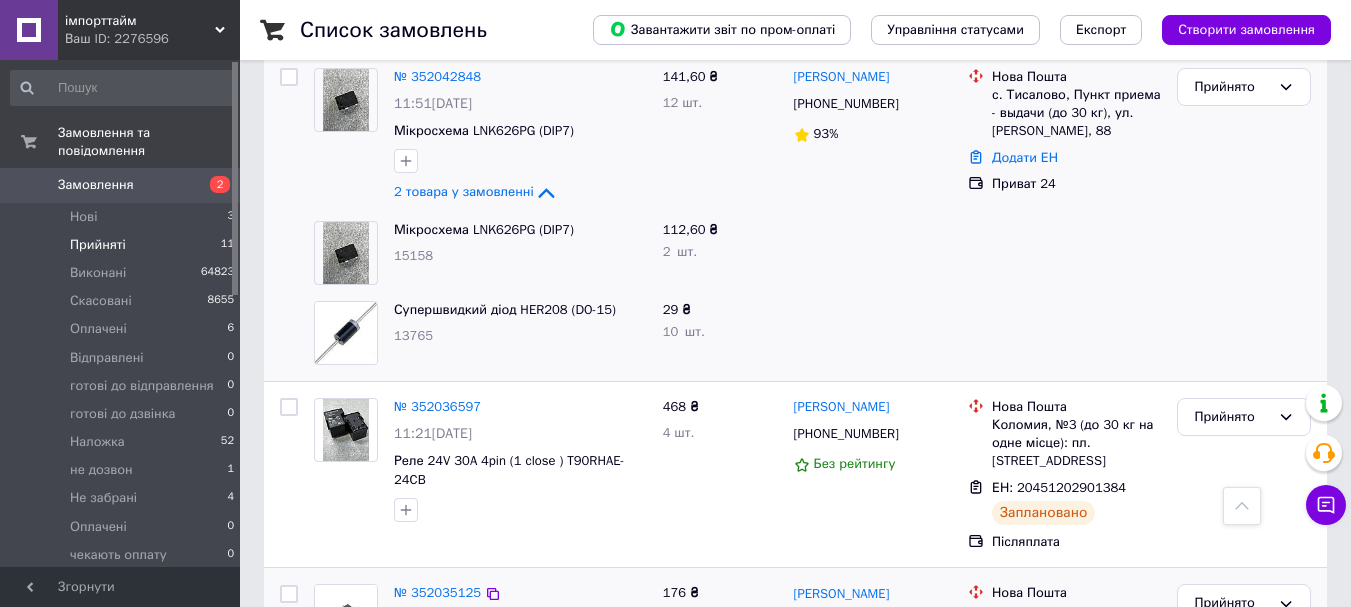 scroll, scrollTop: 1600, scrollLeft: 0, axis: vertical 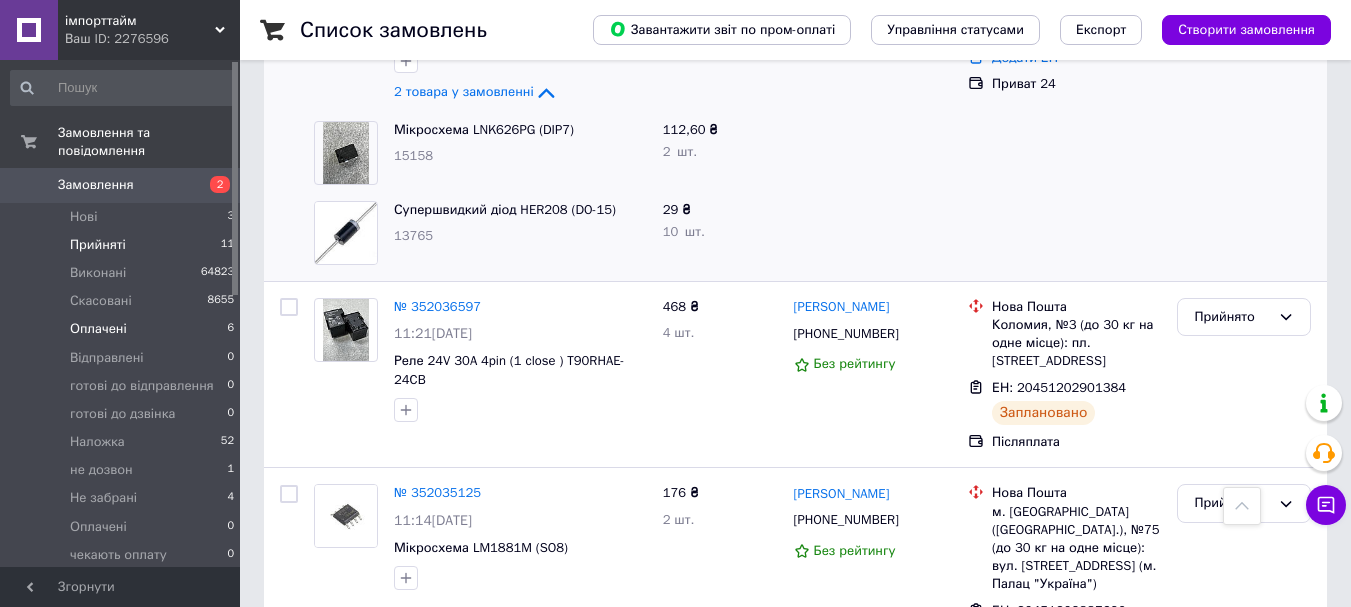 click on "Оплачені 6" at bounding box center [123, 329] 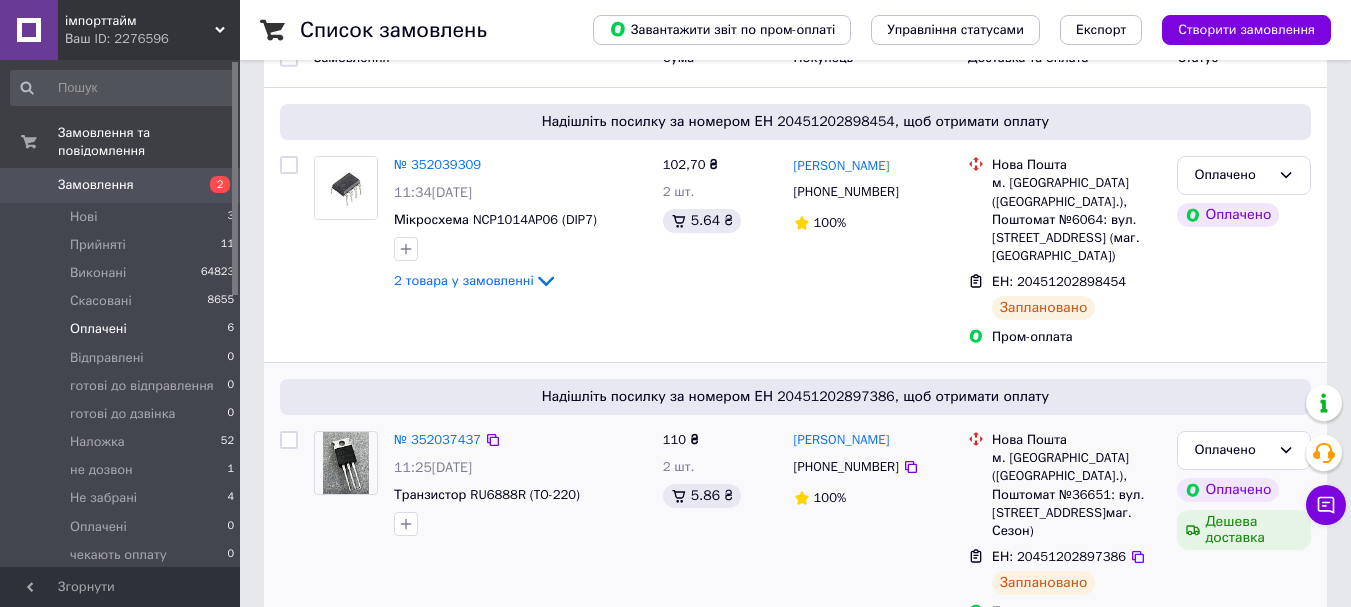 scroll, scrollTop: 200, scrollLeft: 0, axis: vertical 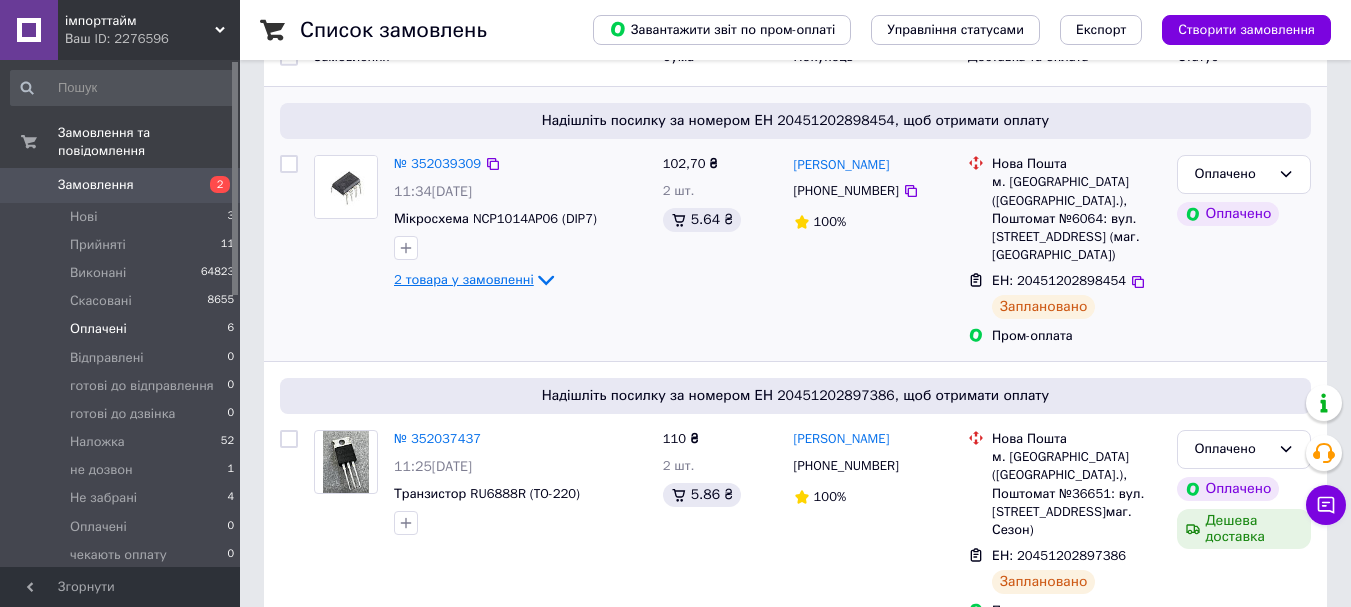 click 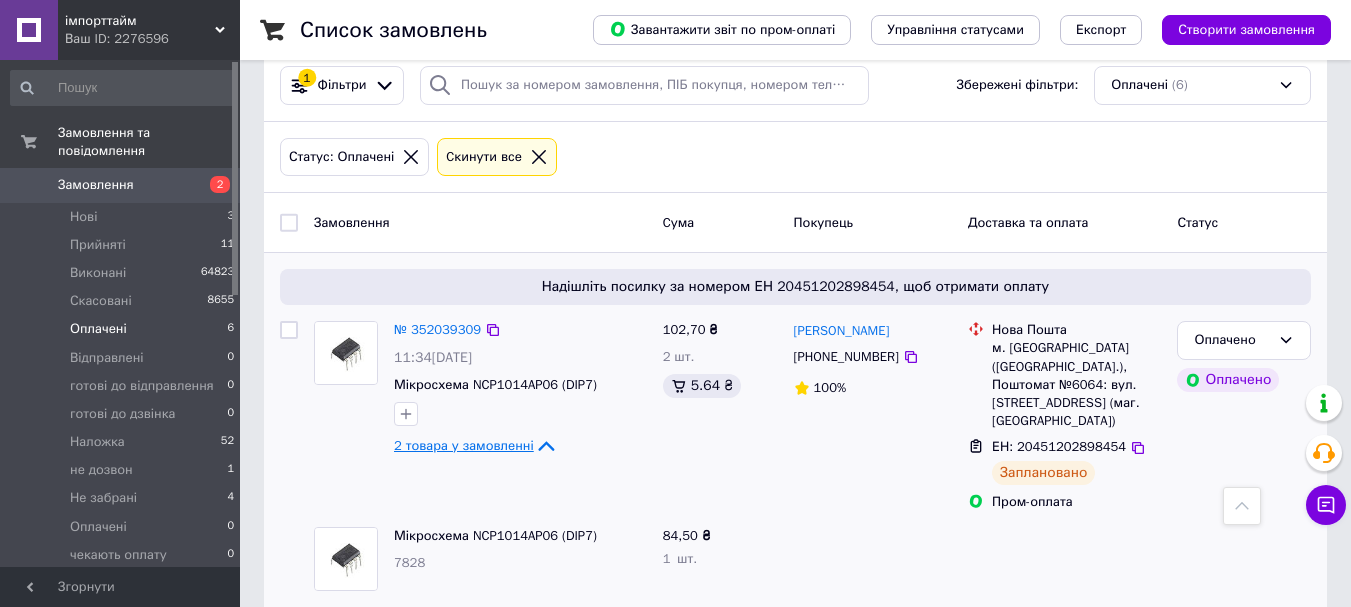 scroll, scrollTop: 0, scrollLeft: 0, axis: both 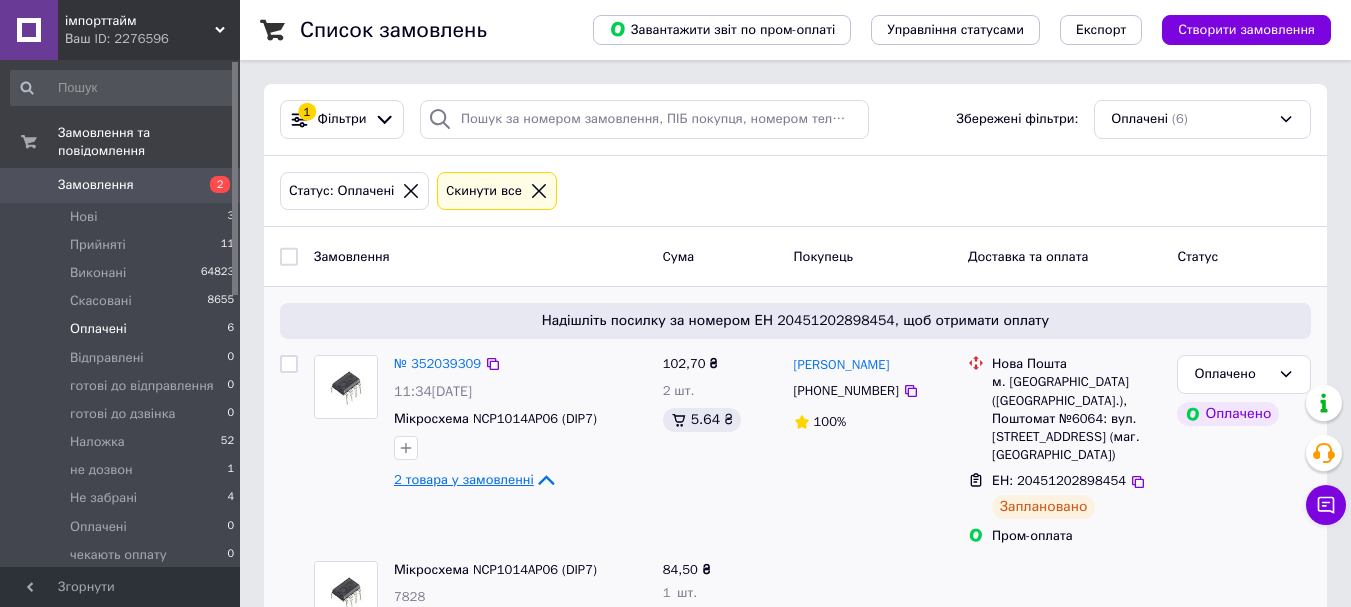 click 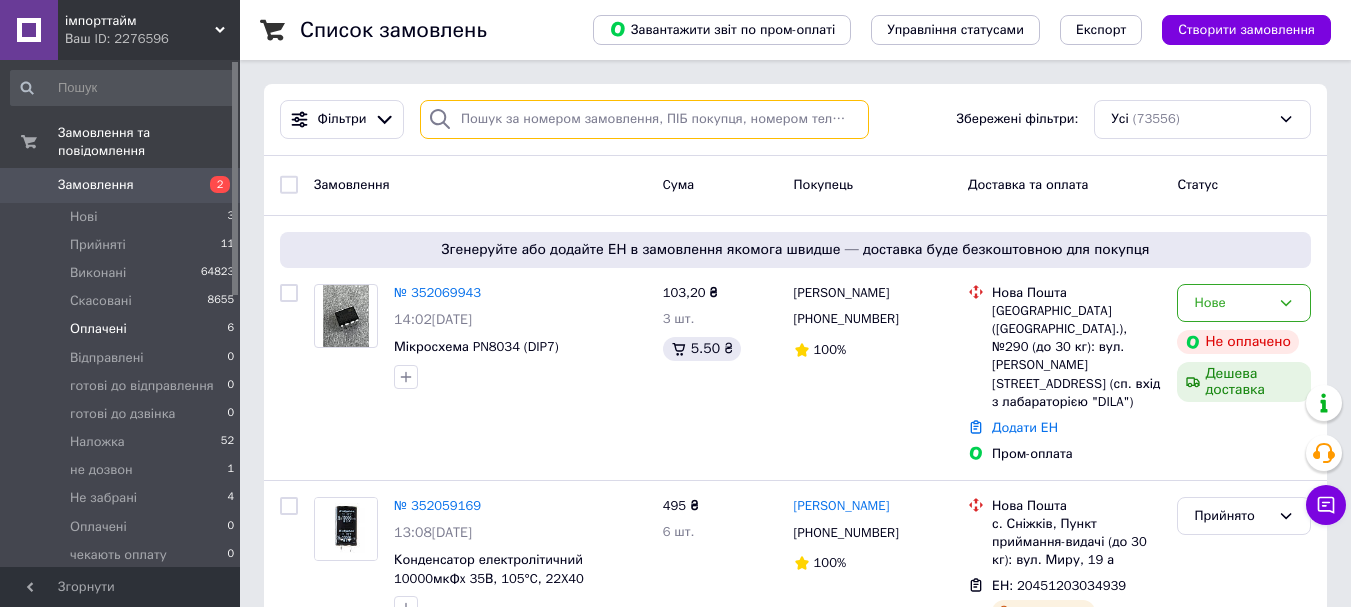 click at bounding box center (644, 119) 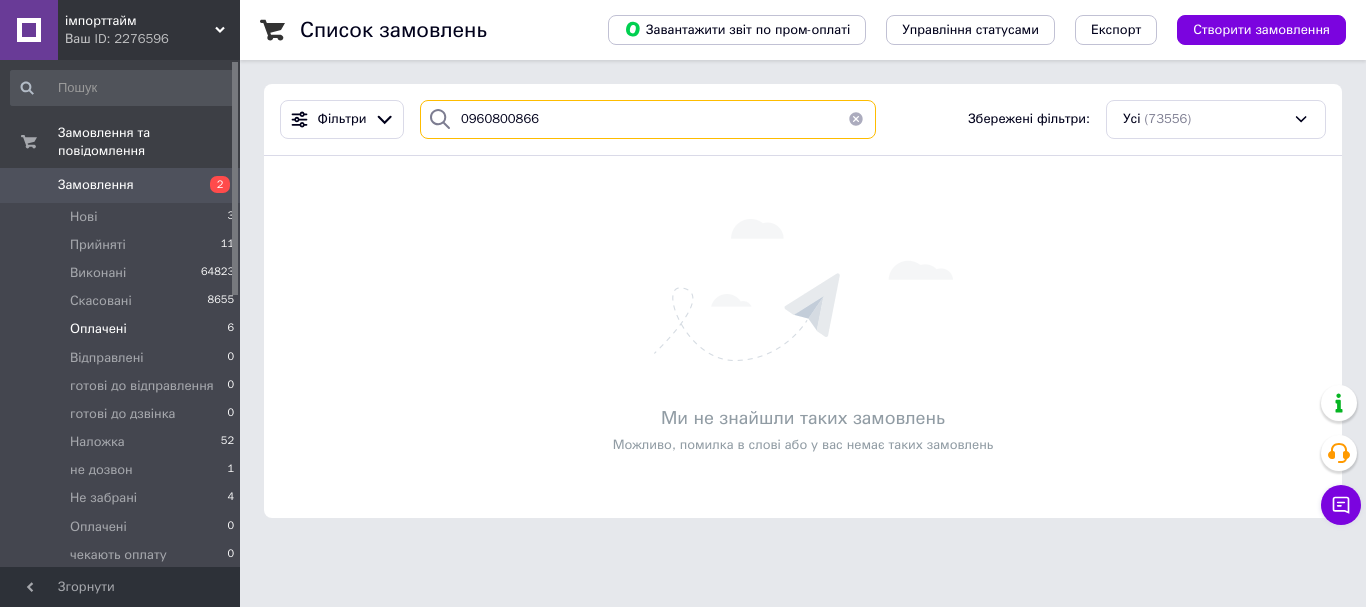 click on "0960800866" at bounding box center [648, 119] 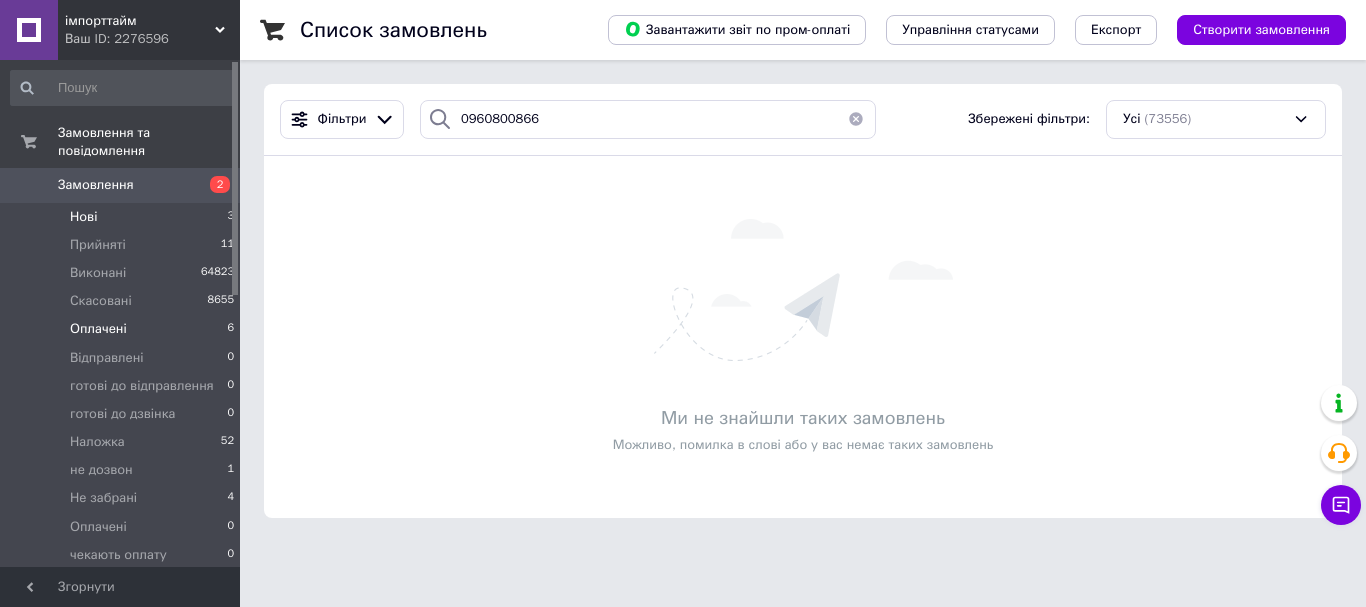 click on "Нові 3" at bounding box center [123, 217] 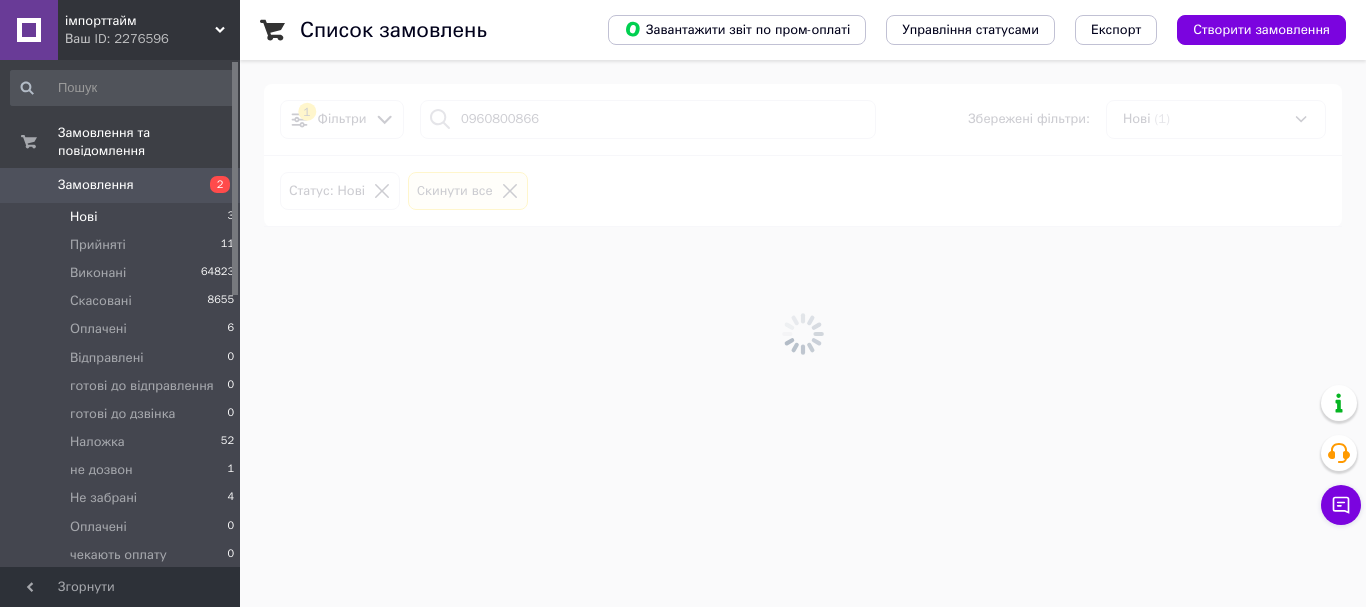 type 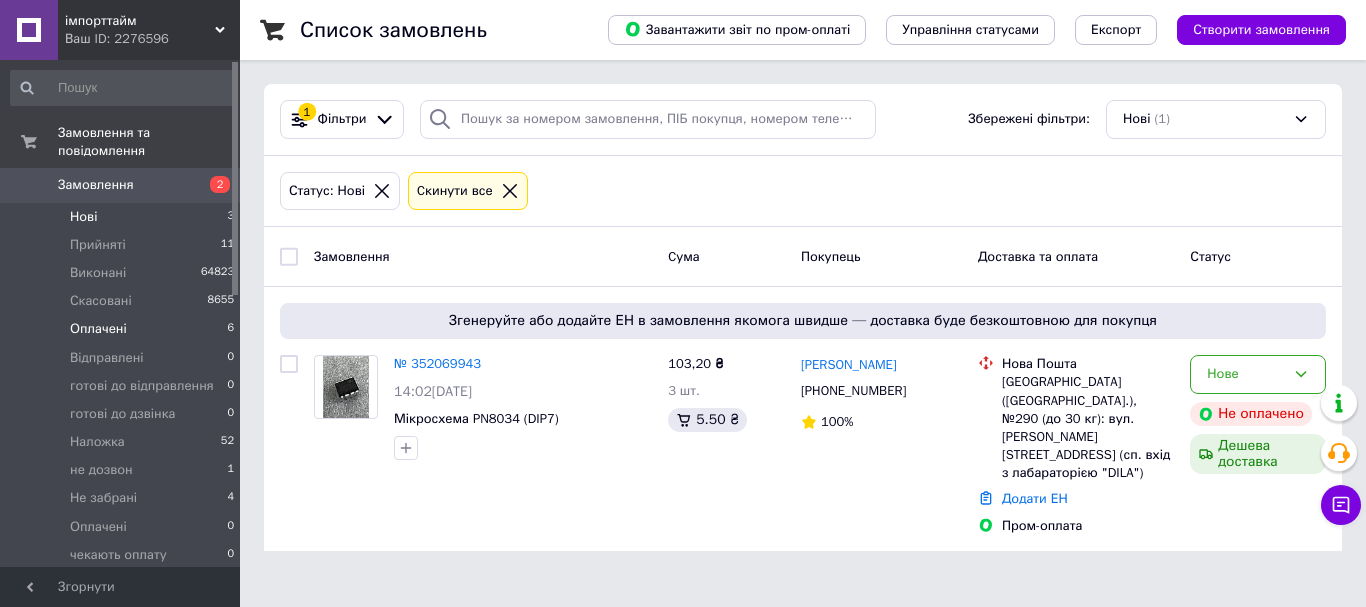 click on "Оплачені 6" at bounding box center [123, 329] 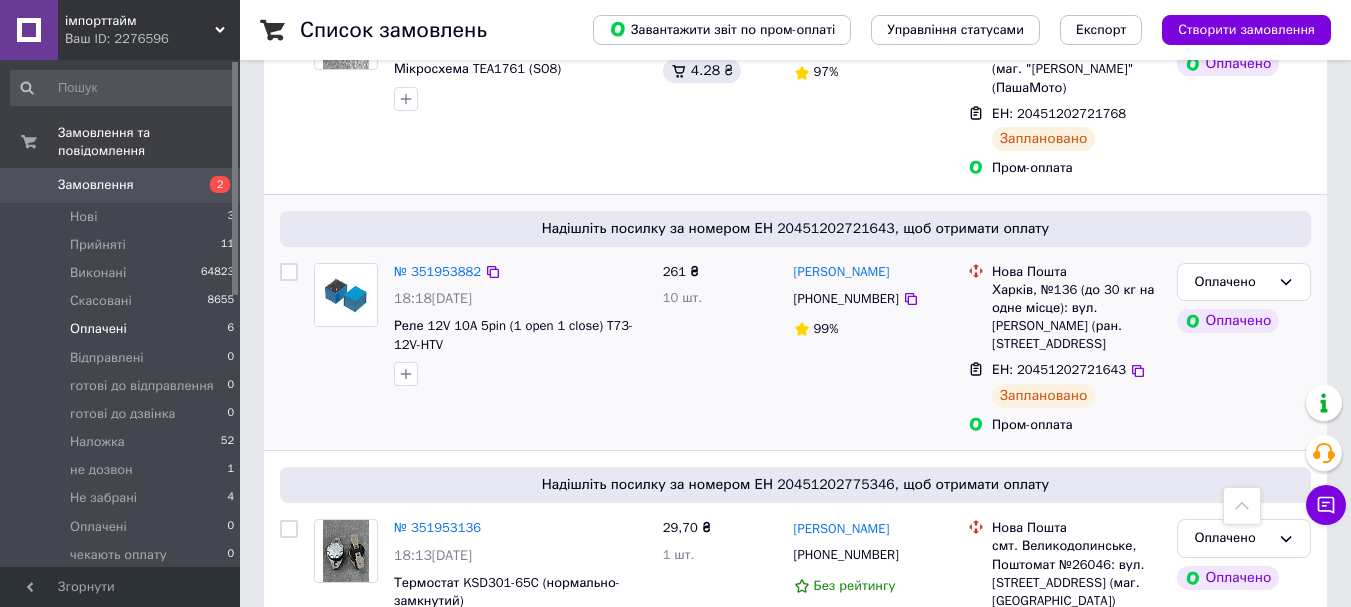 scroll, scrollTop: 1367, scrollLeft: 0, axis: vertical 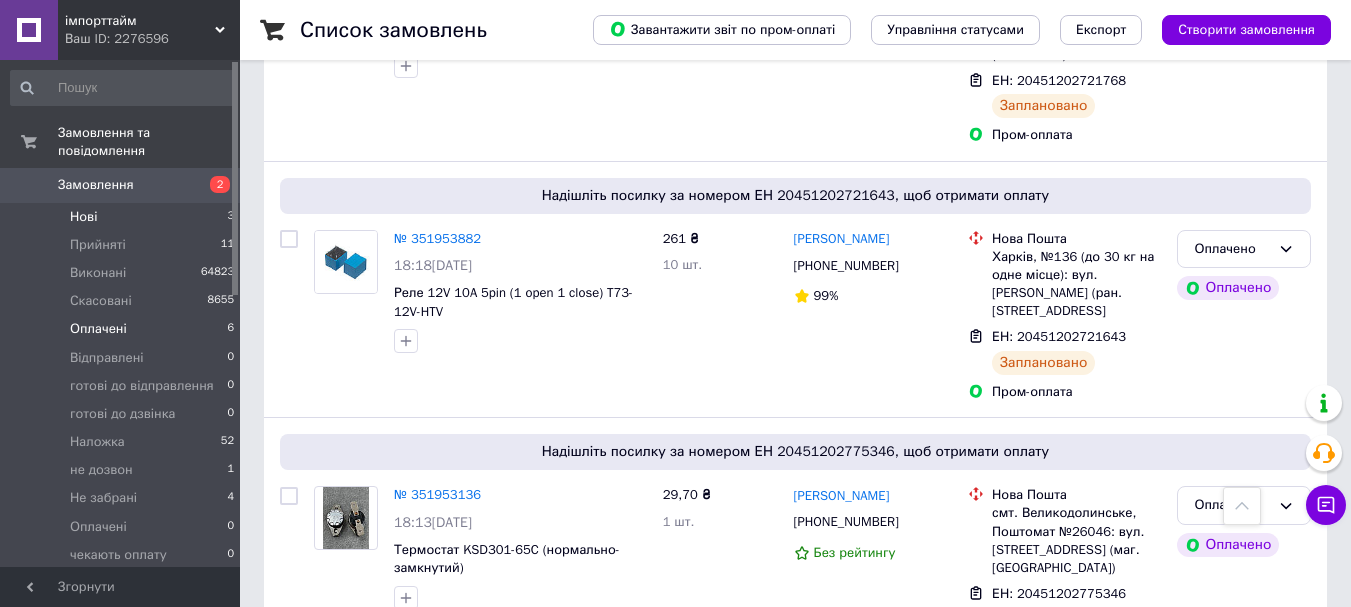 click on "Нові 3" at bounding box center (123, 217) 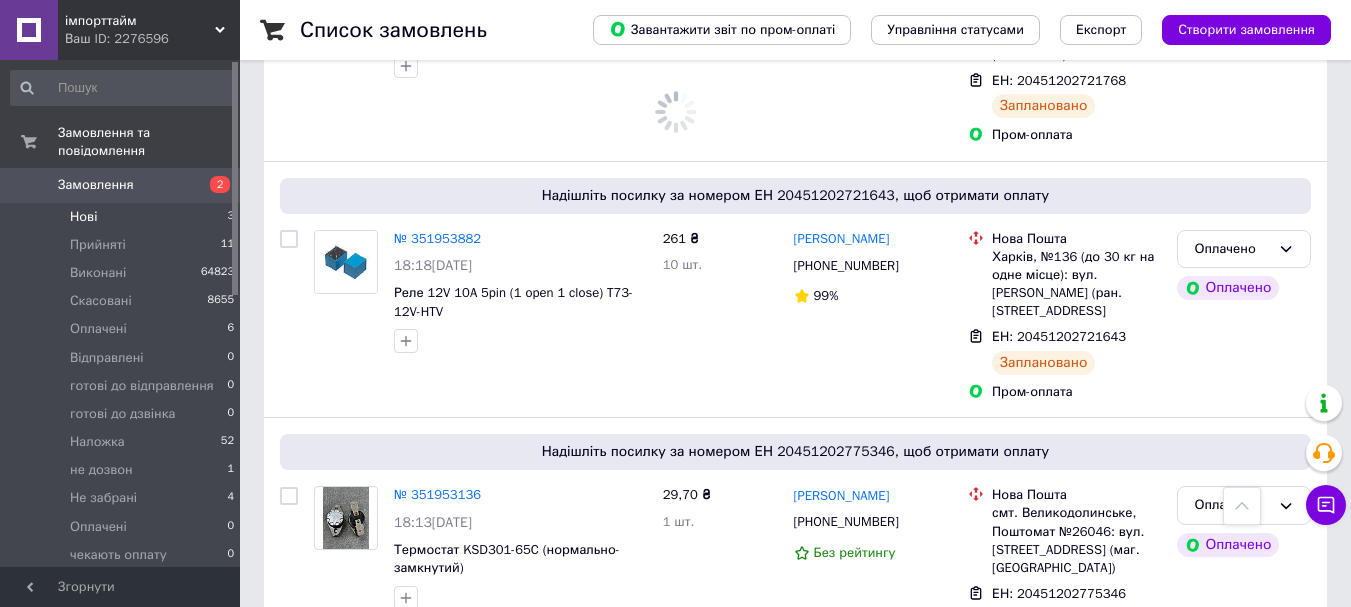 scroll, scrollTop: 0, scrollLeft: 0, axis: both 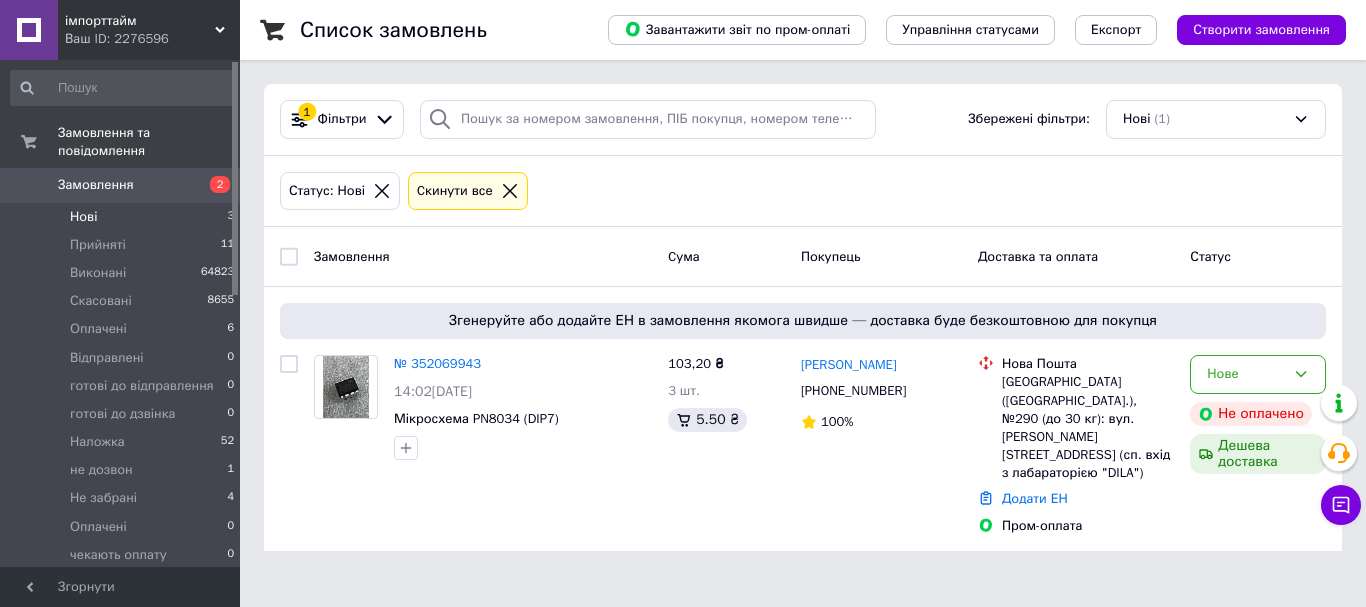 click on "Нові 3" at bounding box center (123, 217) 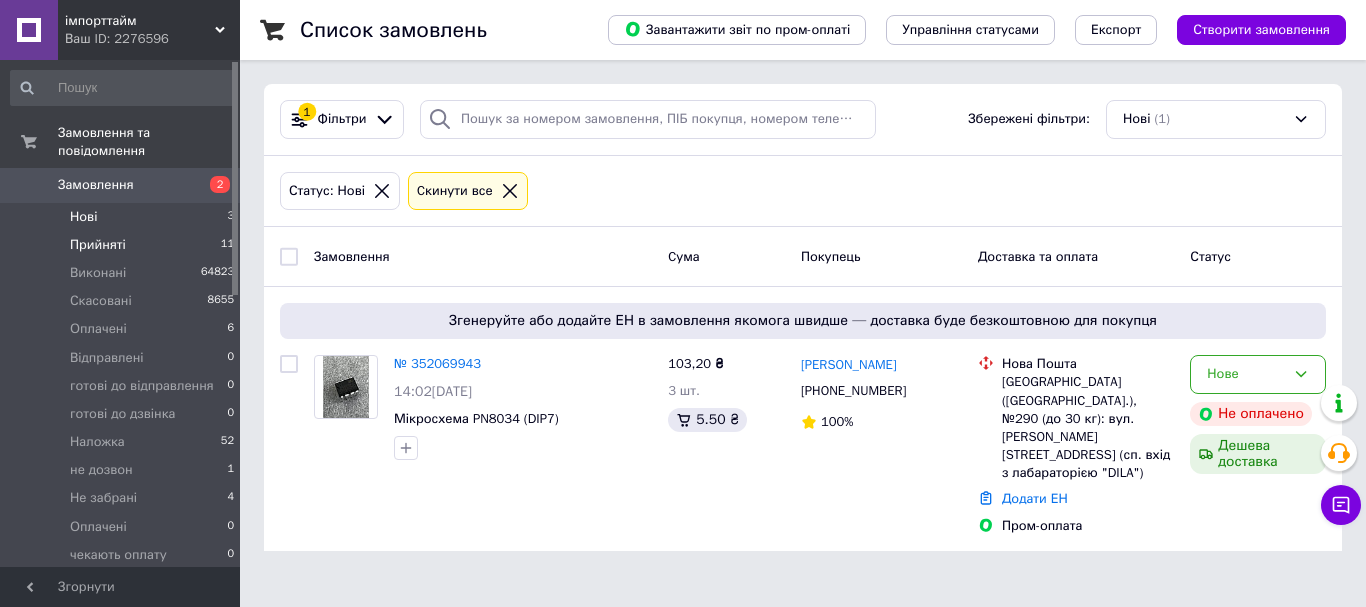 click on "Прийняті 11" at bounding box center (123, 245) 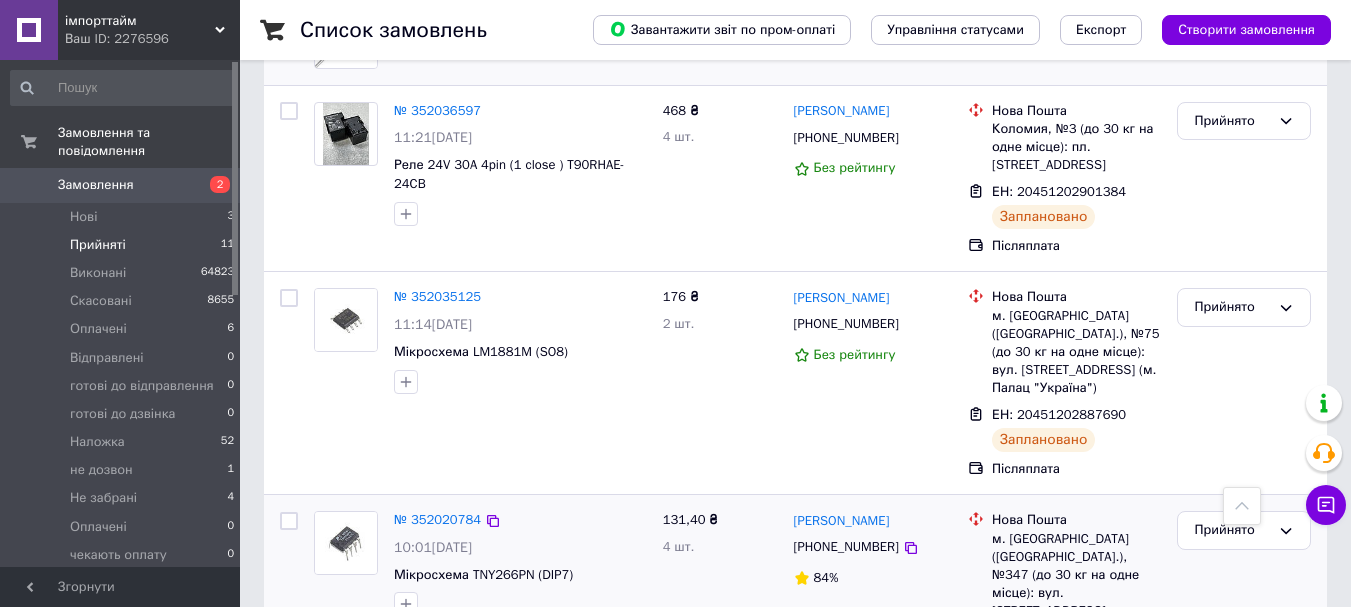 scroll, scrollTop: 1800, scrollLeft: 0, axis: vertical 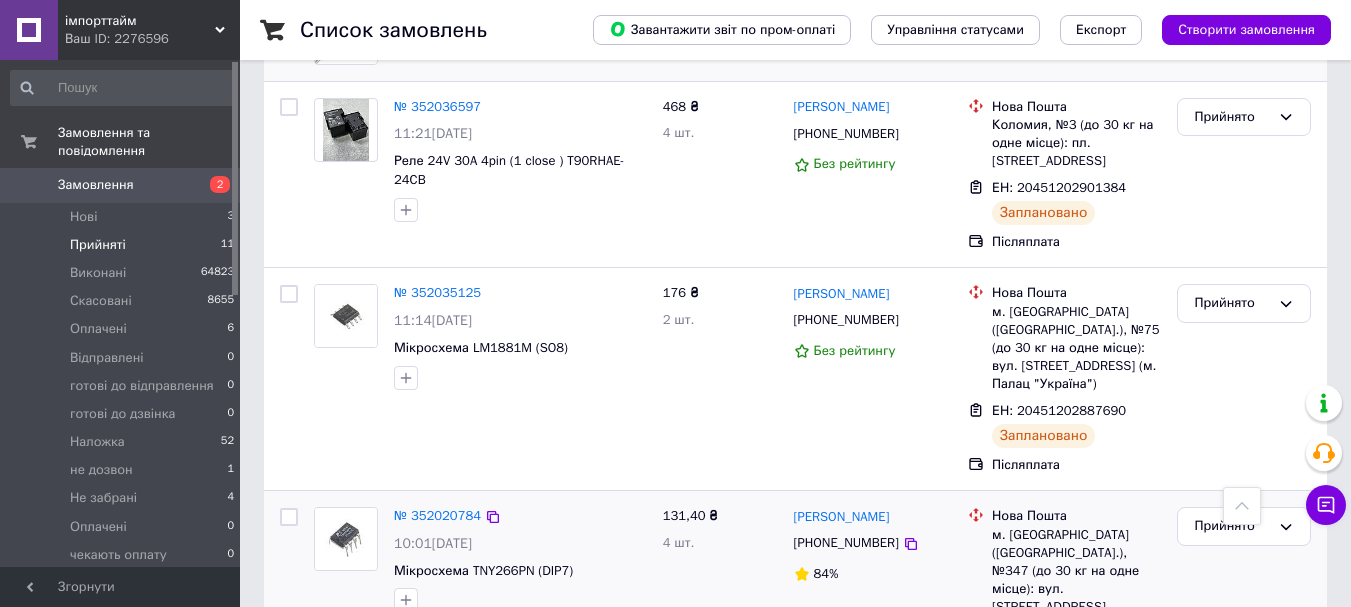 click on "2 товара у замовленні" 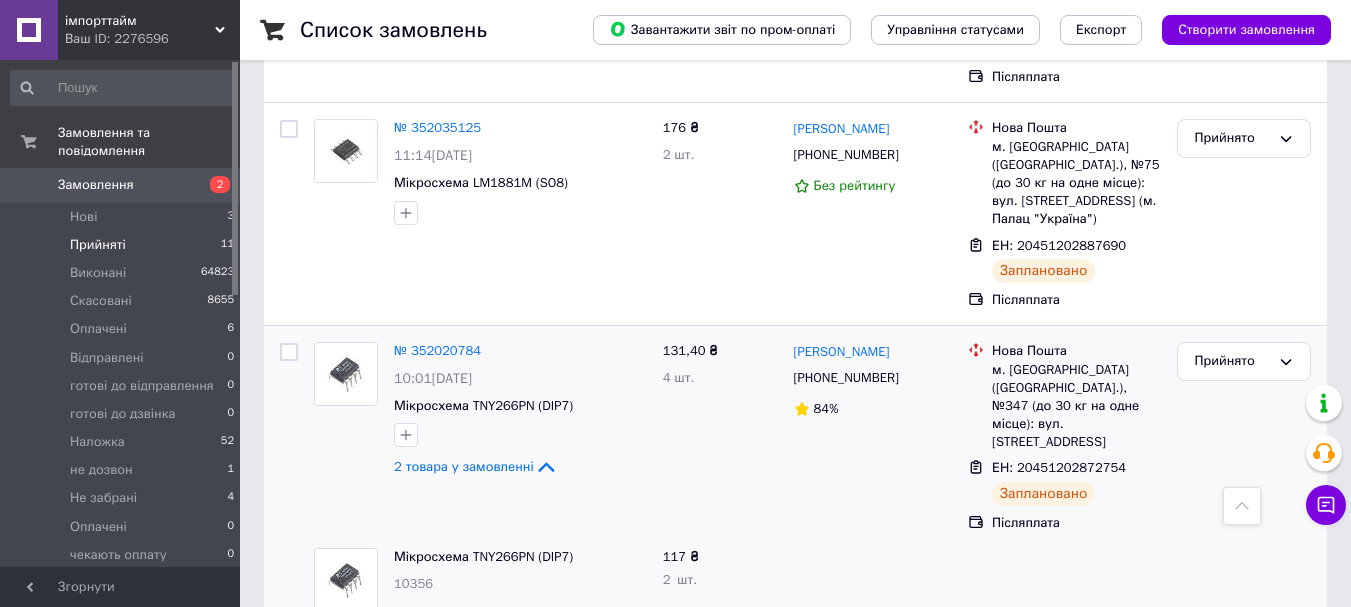 scroll, scrollTop: 2000, scrollLeft: 0, axis: vertical 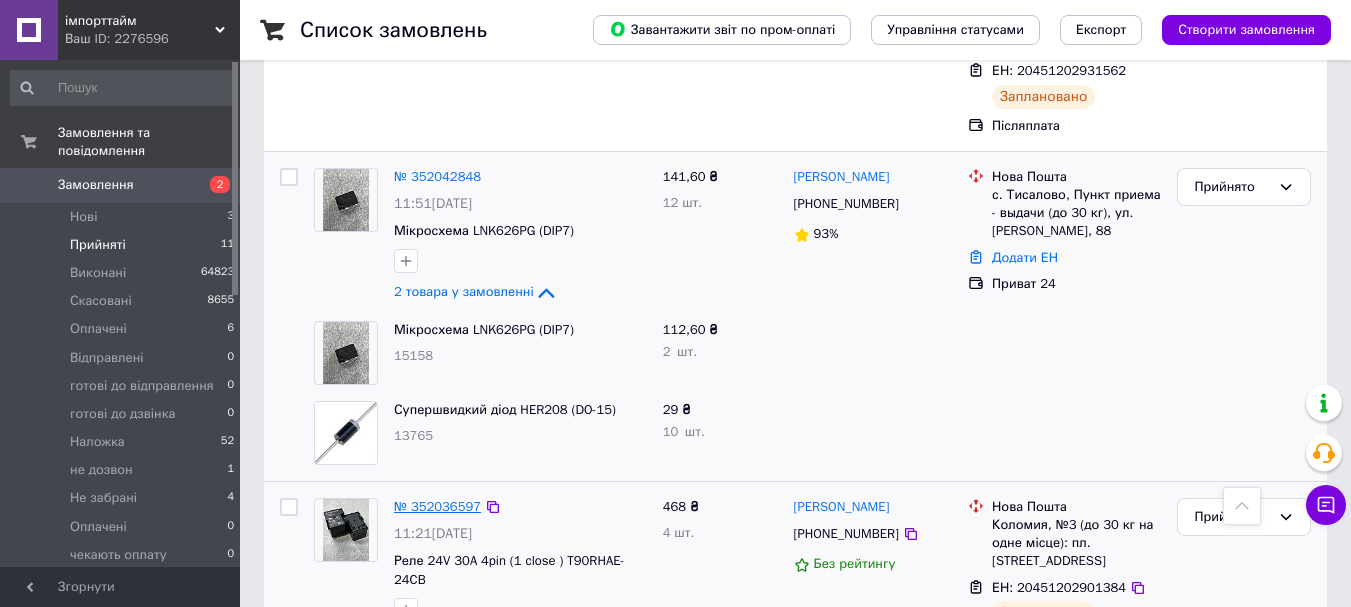 click on "№ 352036597" at bounding box center (437, 506) 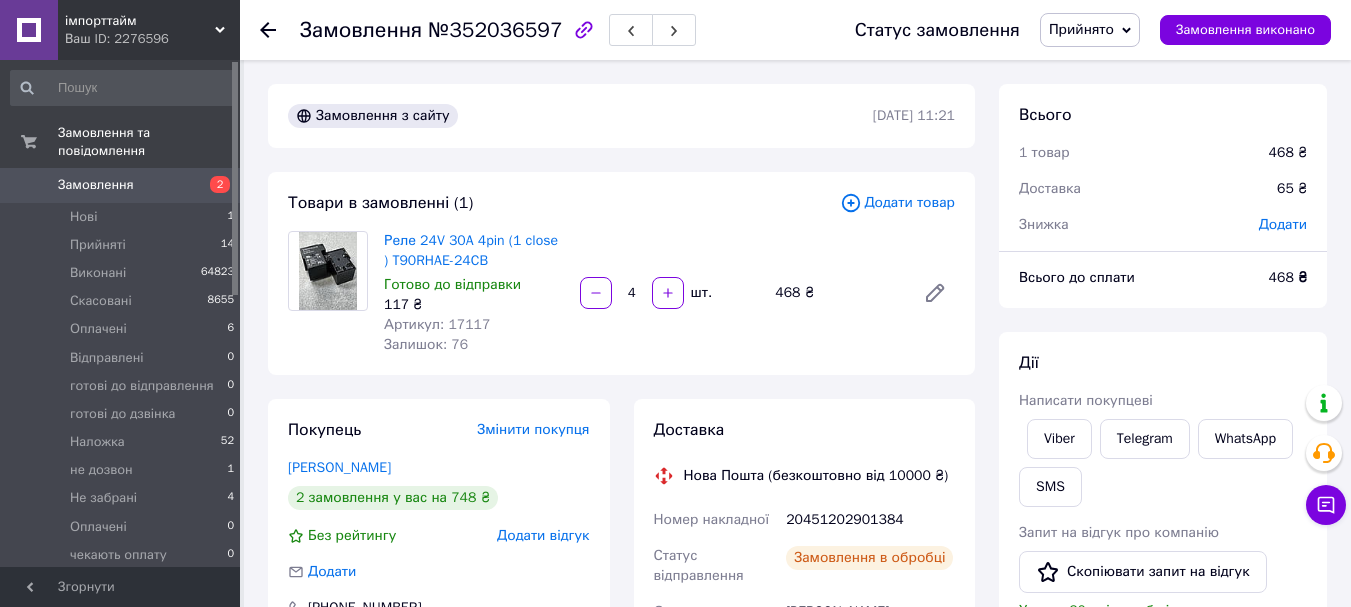 click on "Артикул: 17117" at bounding box center (437, 324) 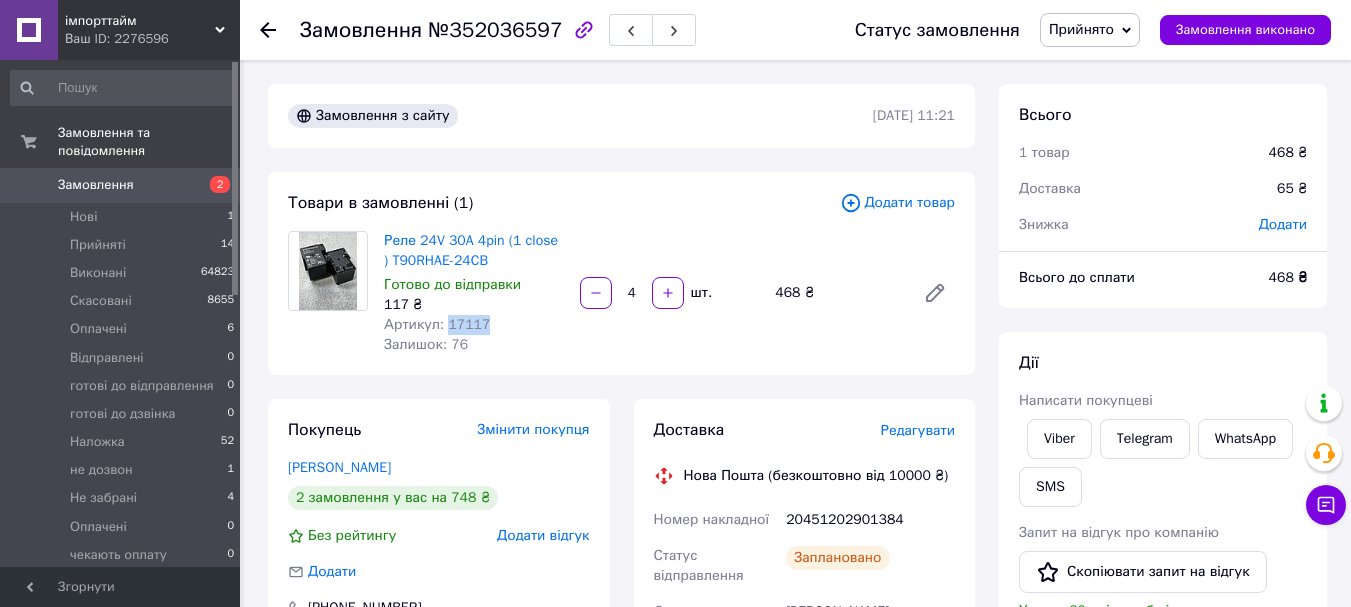 click on "Артикул: 17117" at bounding box center [437, 324] 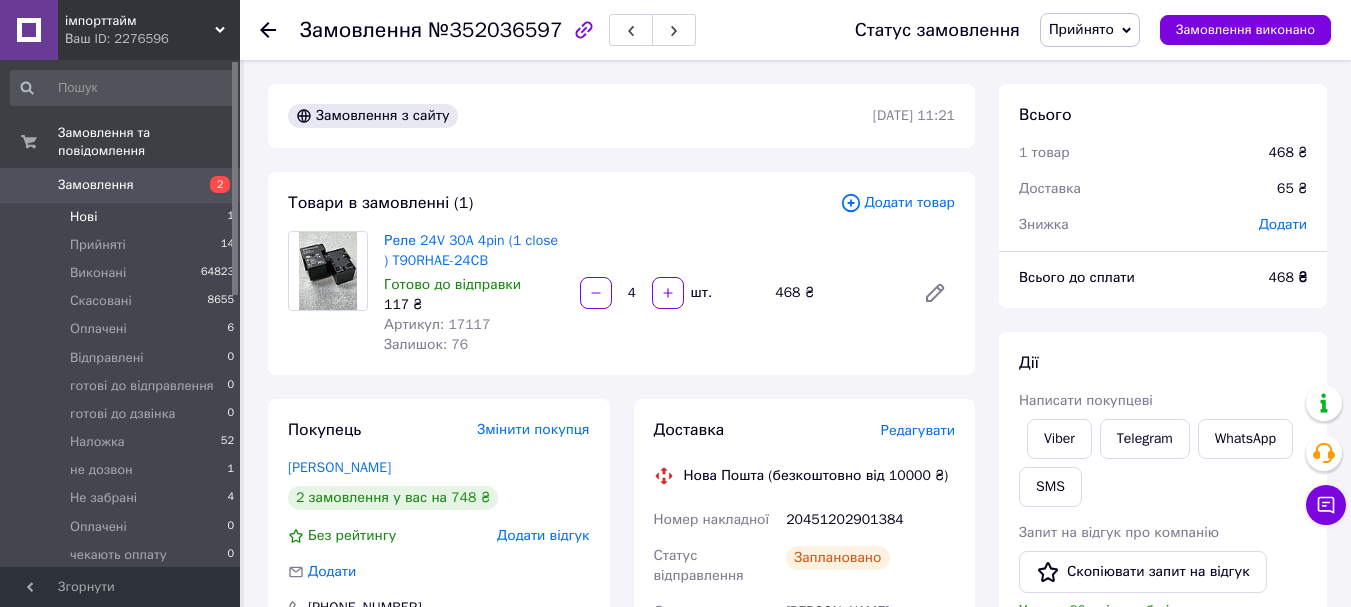 click on "Нові 1" at bounding box center (123, 217) 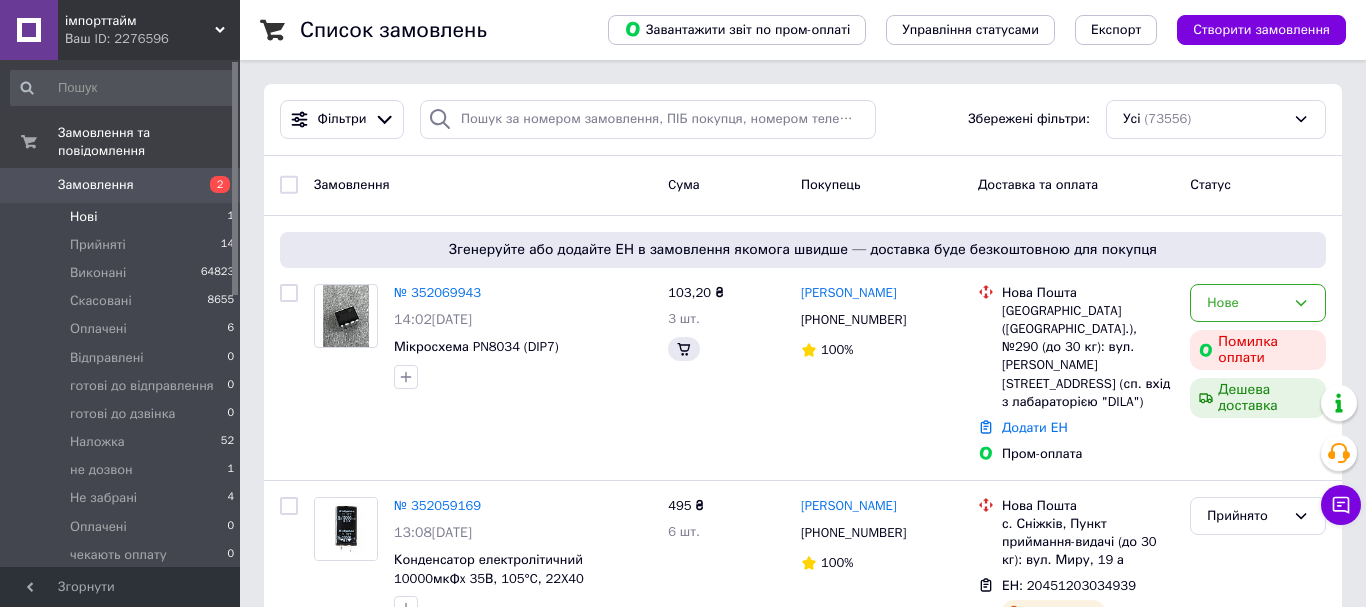 click on "Нові 1" at bounding box center (123, 217) 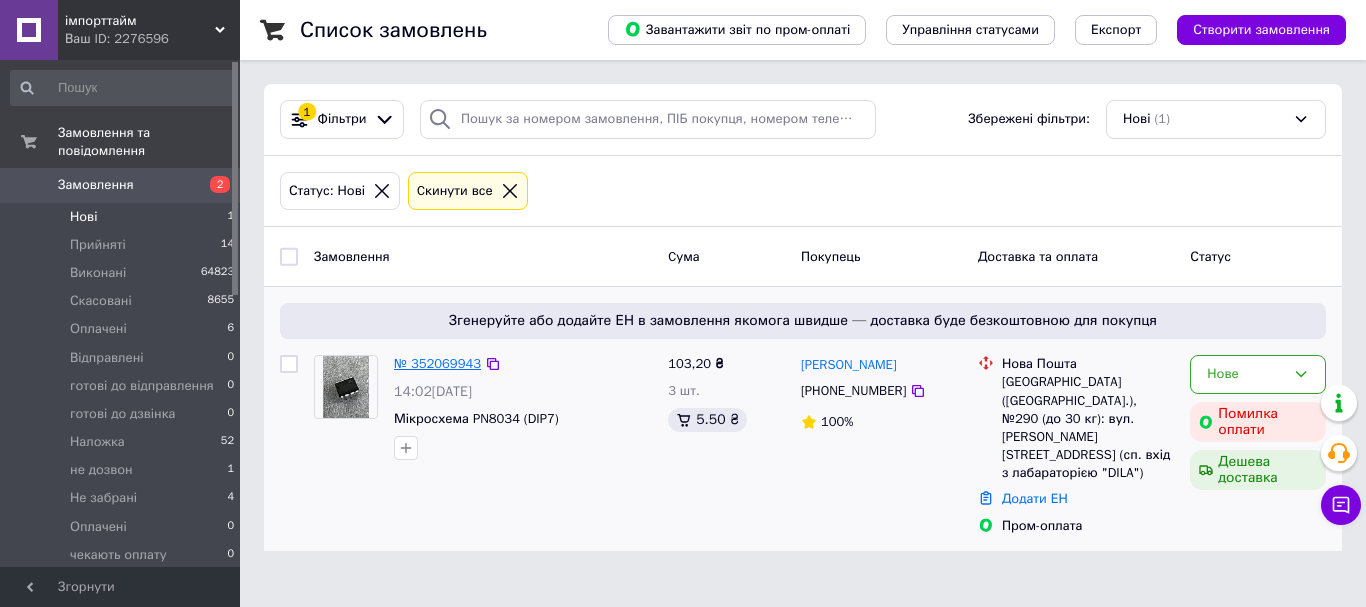 click on "№ 352069943" at bounding box center (437, 363) 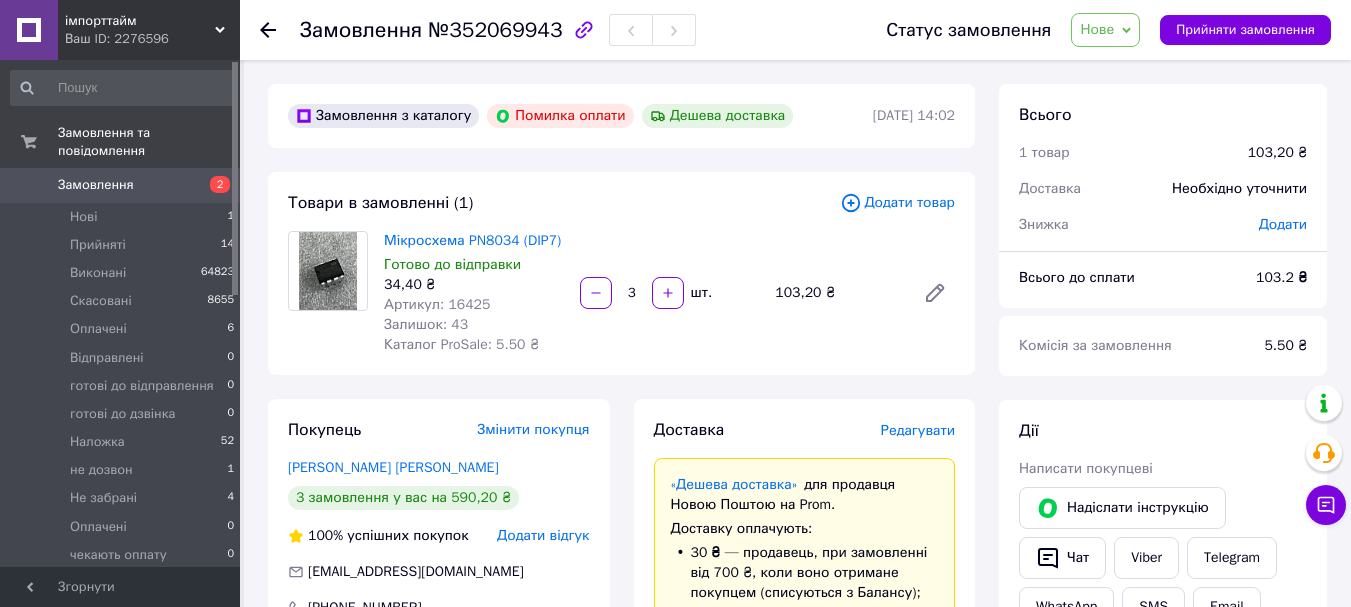 click on "Артикул: 16425" at bounding box center [437, 304] 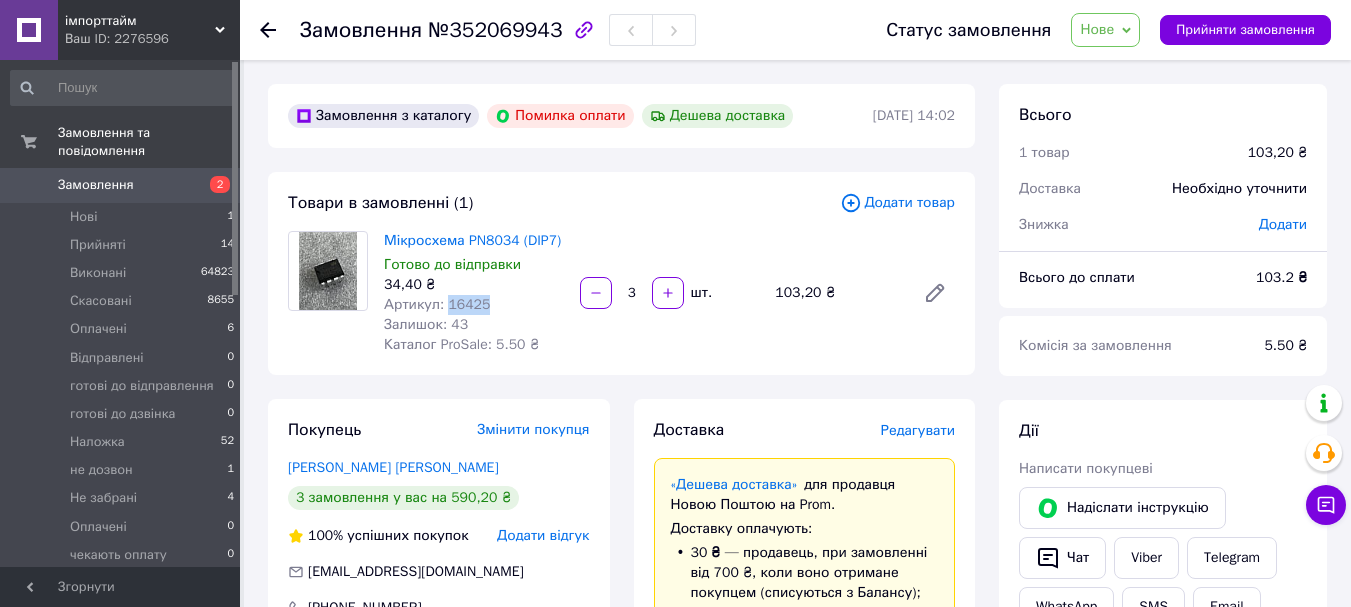 click on "Артикул: 16425" at bounding box center (437, 304) 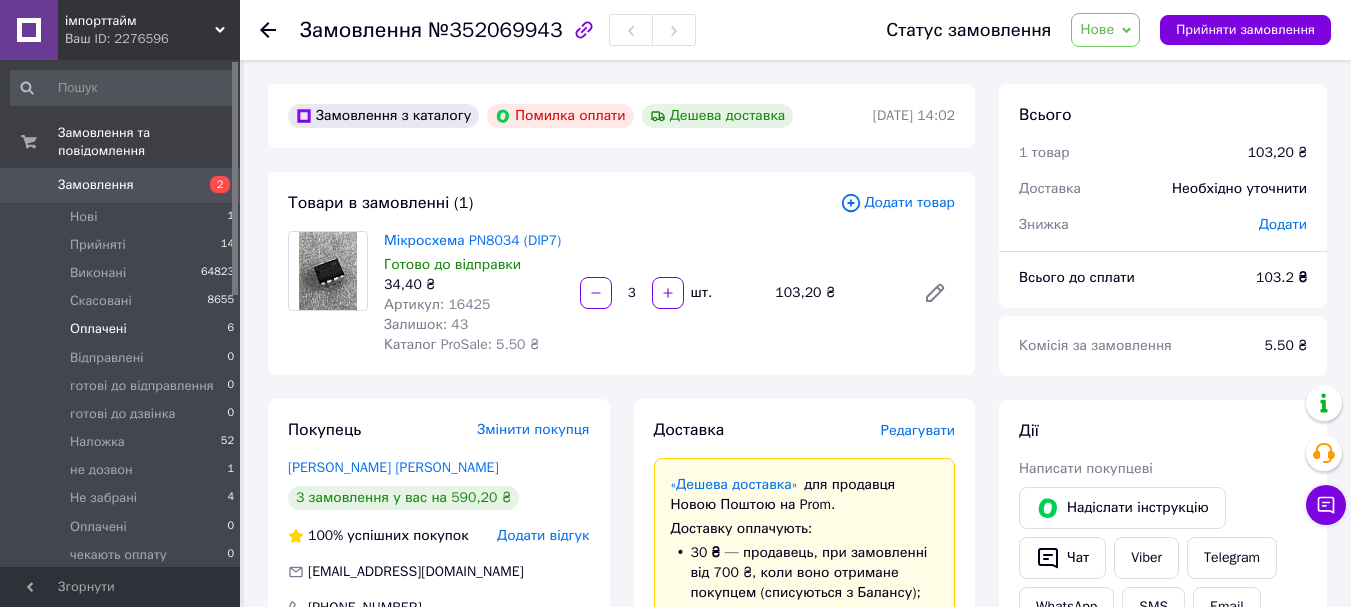 click on "Оплачені 6" at bounding box center [123, 329] 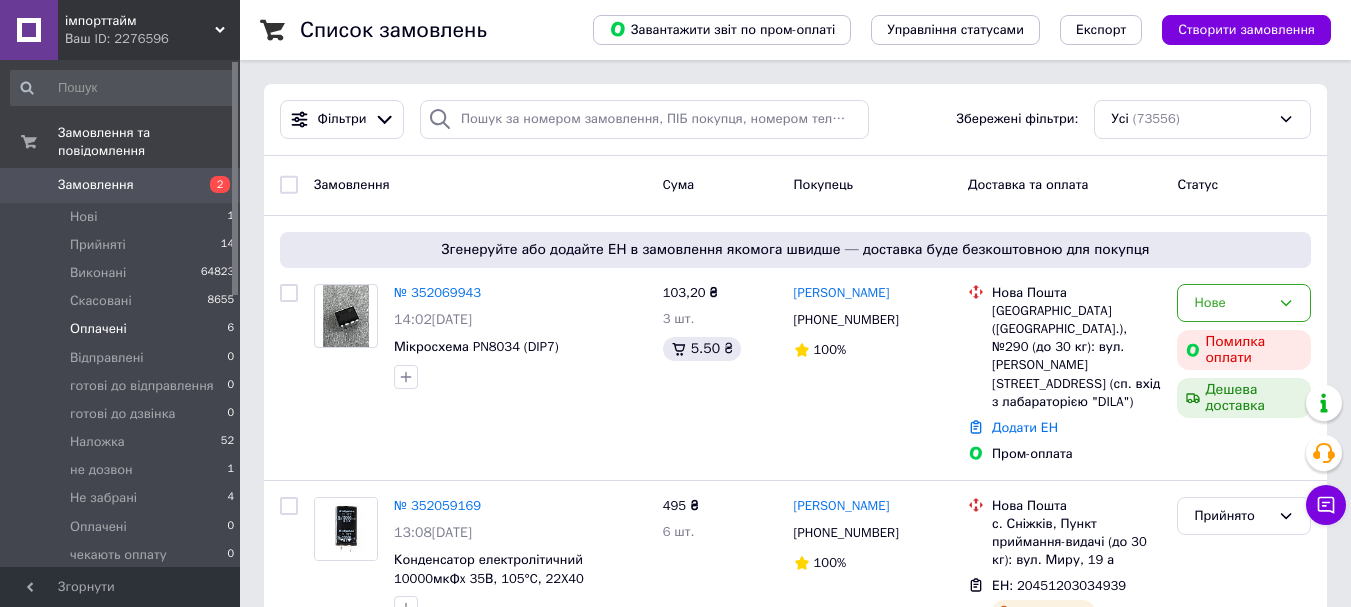click on "Оплачені 6" at bounding box center [123, 329] 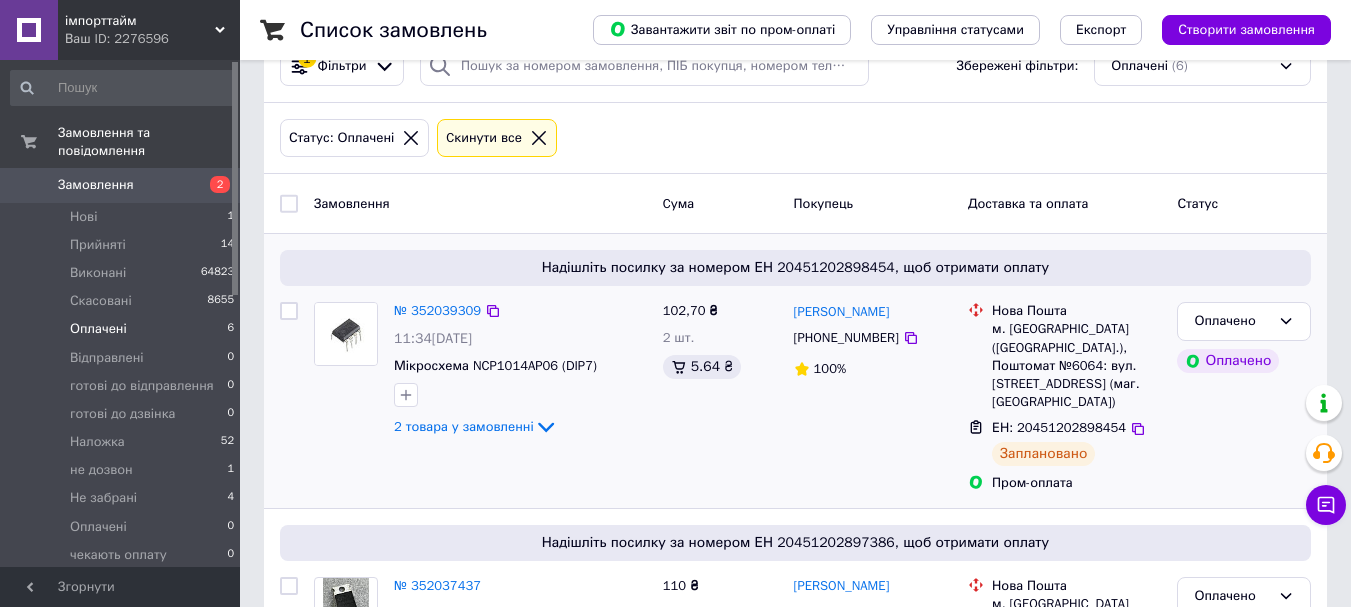 scroll, scrollTop: 100, scrollLeft: 0, axis: vertical 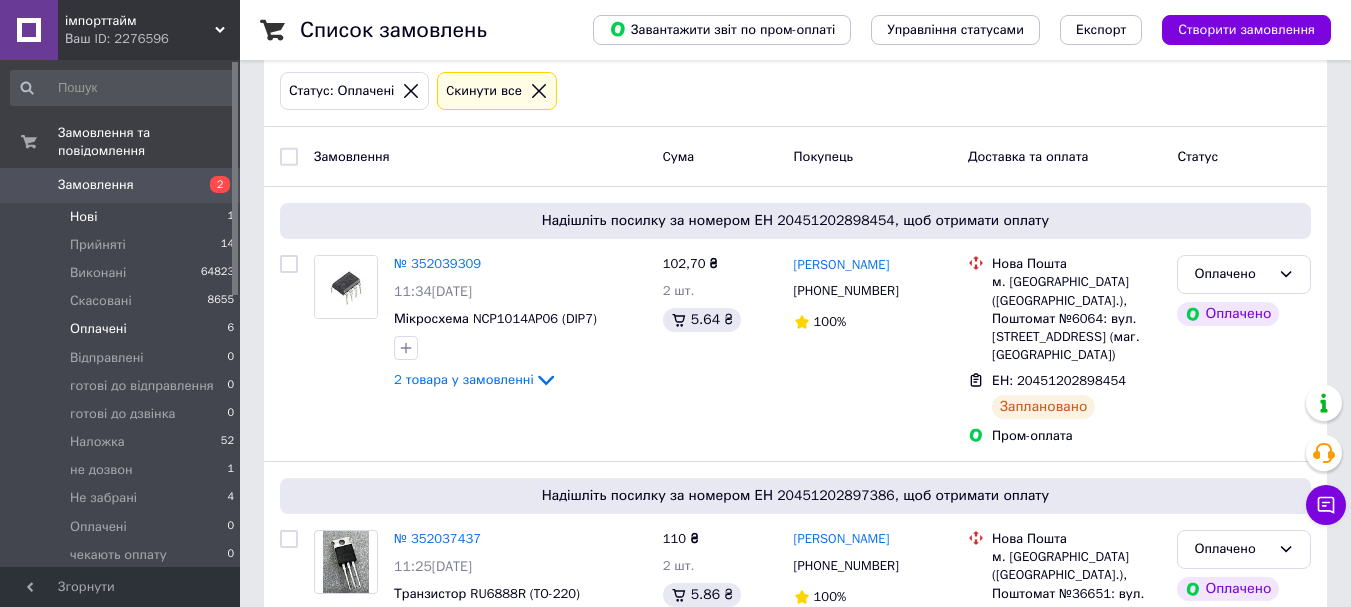 click on "Нові 1" at bounding box center (123, 217) 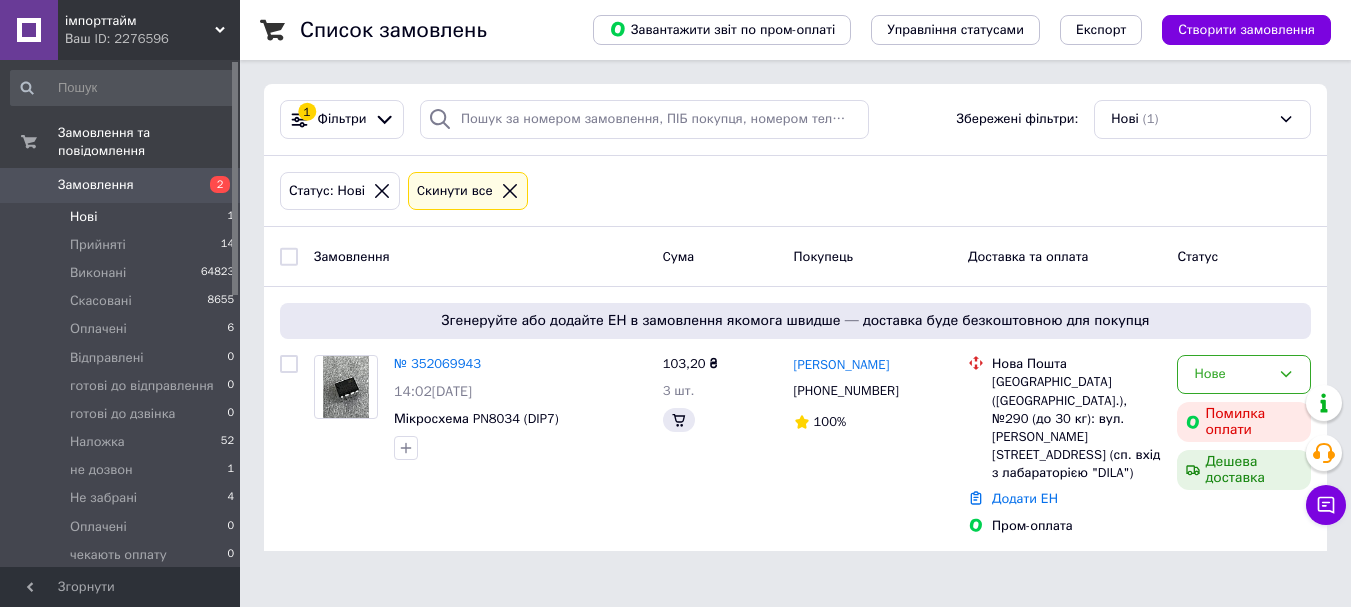 scroll, scrollTop: 0, scrollLeft: 0, axis: both 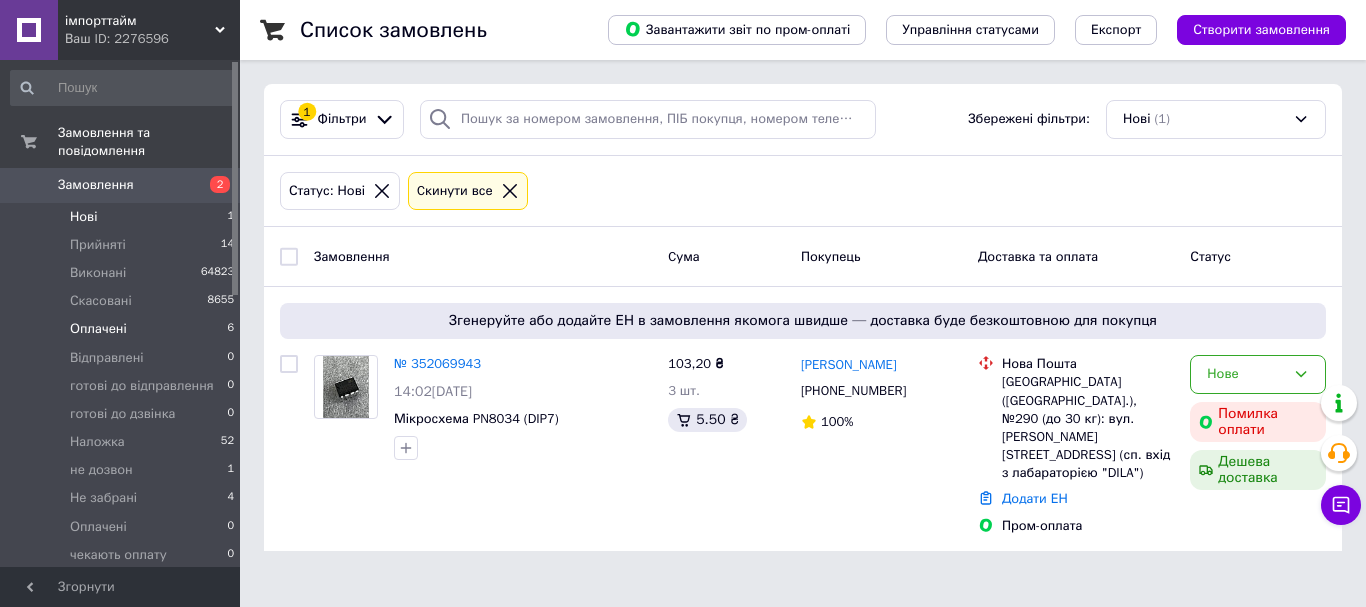 click on "Оплачені 6" at bounding box center [123, 329] 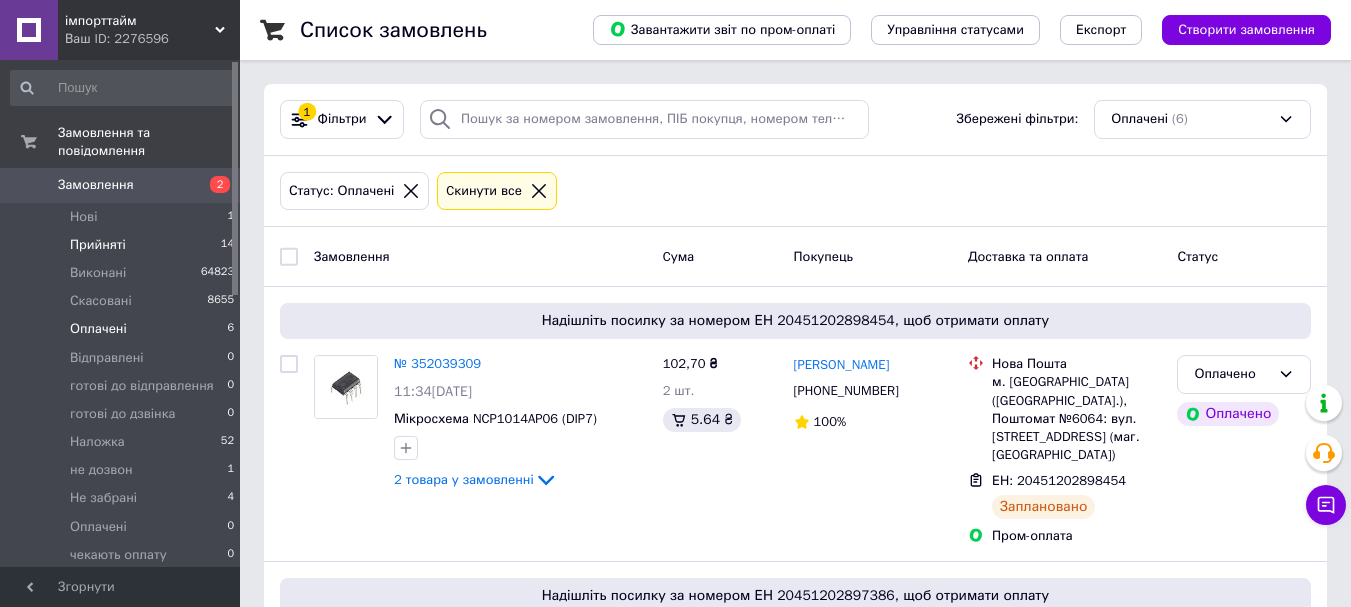 click on "Прийняті 14" at bounding box center (123, 245) 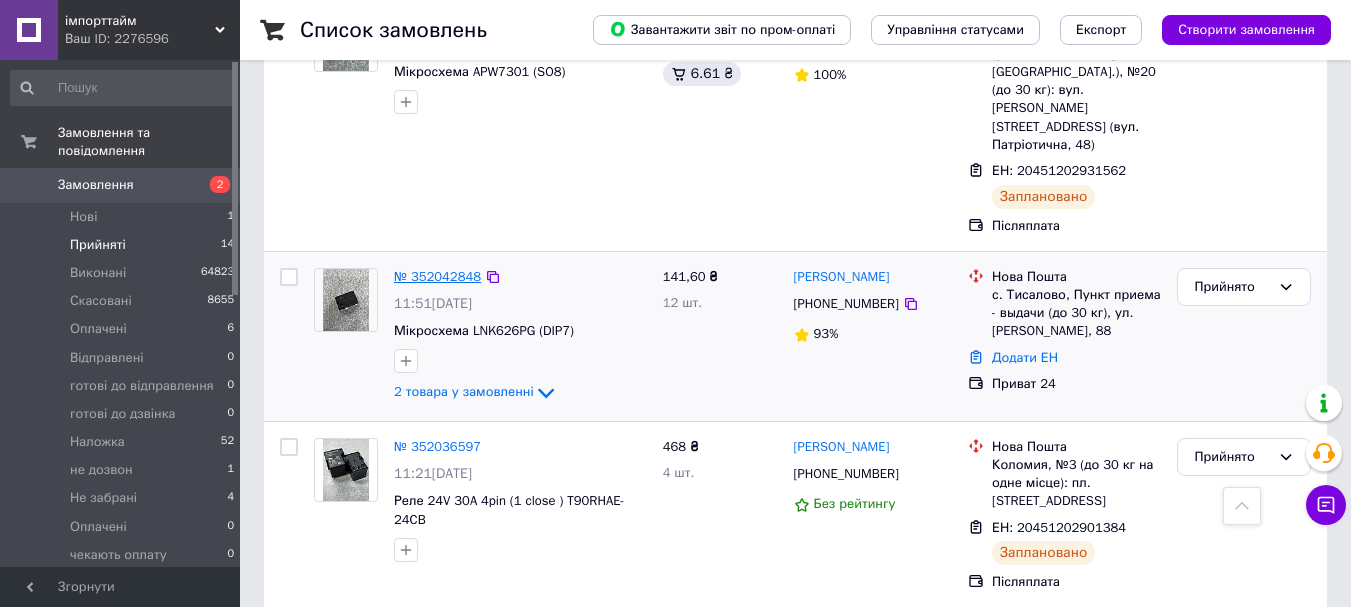click on "№ 352042848" at bounding box center (437, 276) 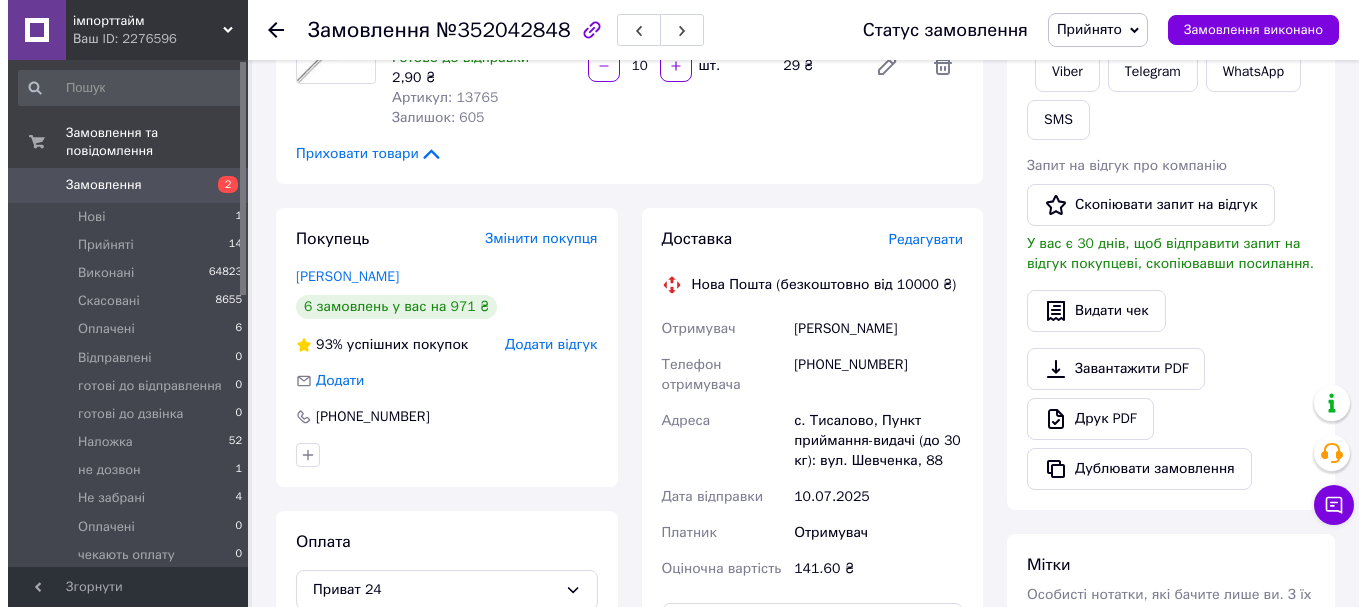 scroll, scrollTop: 175, scrollLeft: 0, axis: vertical 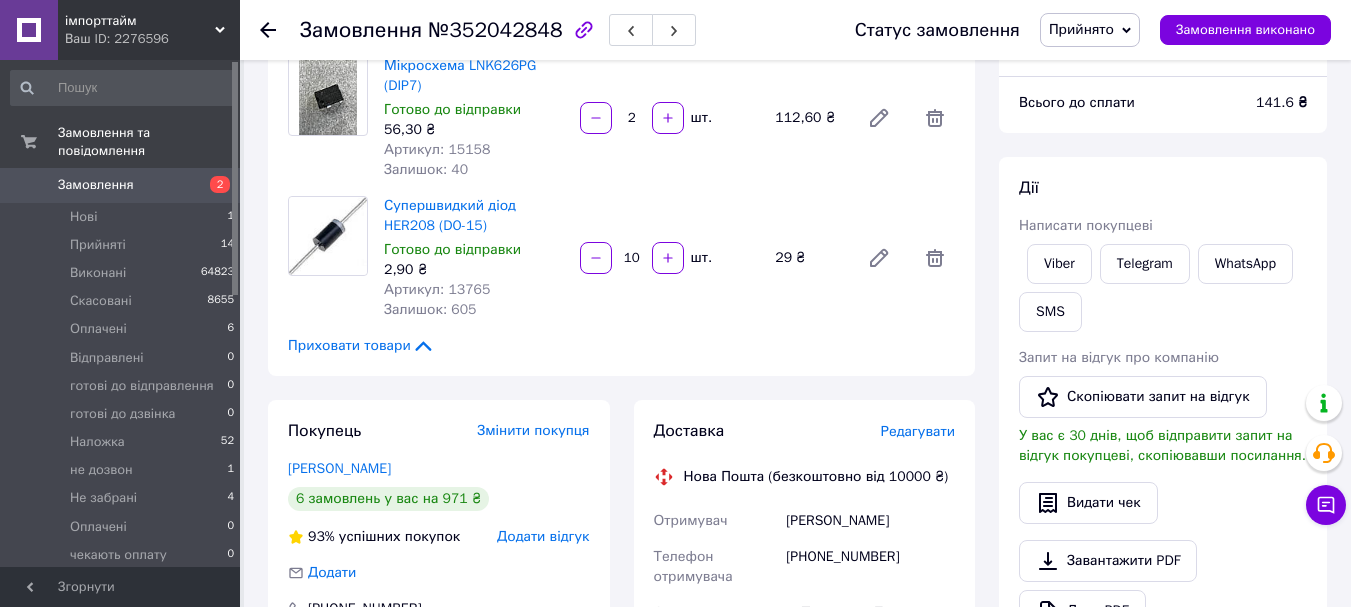 click on "Редагувати" at bounding box center [918, 431] 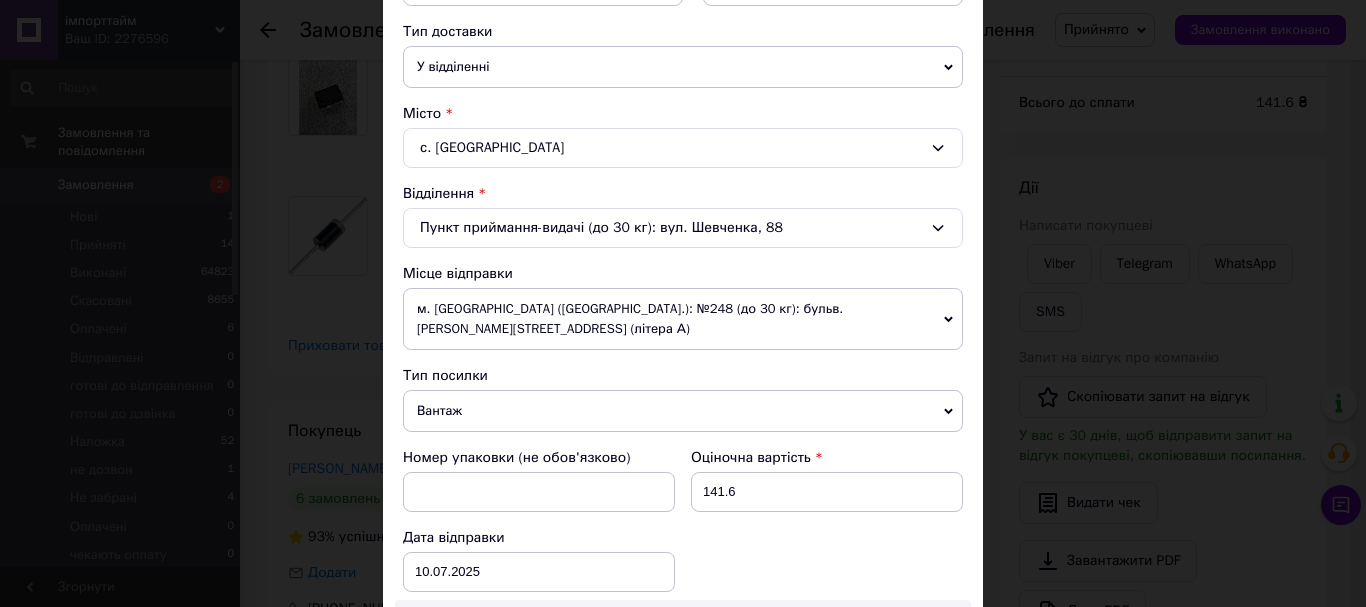 scroll, scrollTop: 500, scrollLeft: 0, axis: vertical 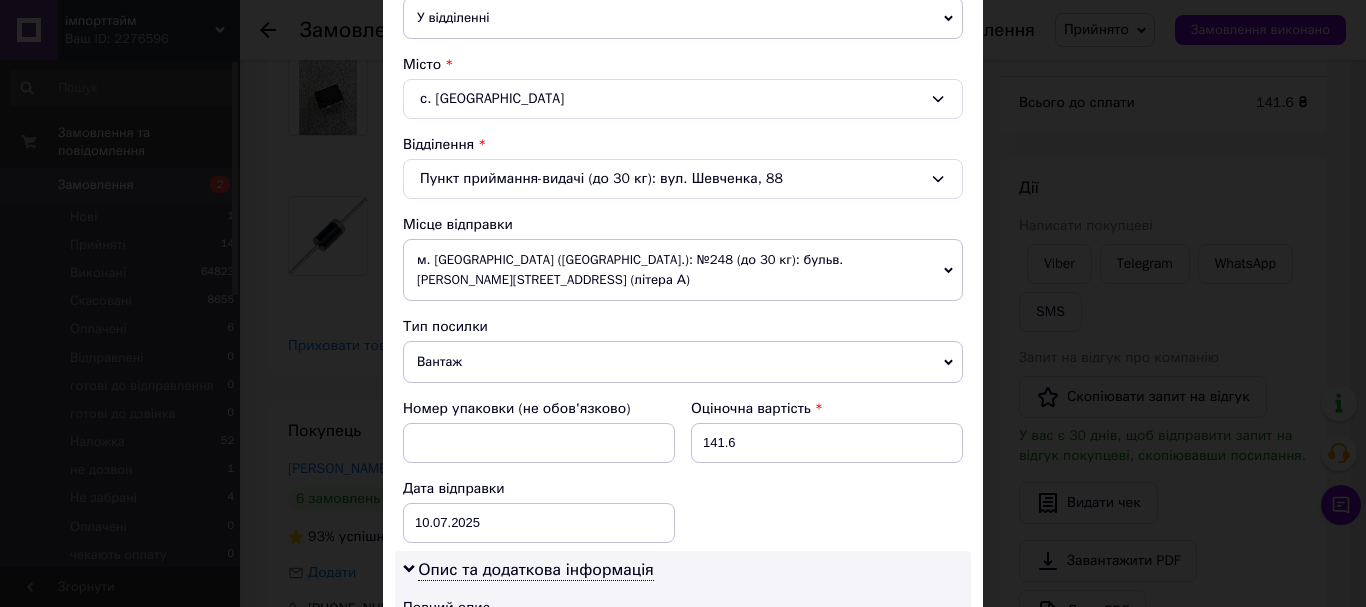 click on "Вантаж" at bounding box center [683, 362] 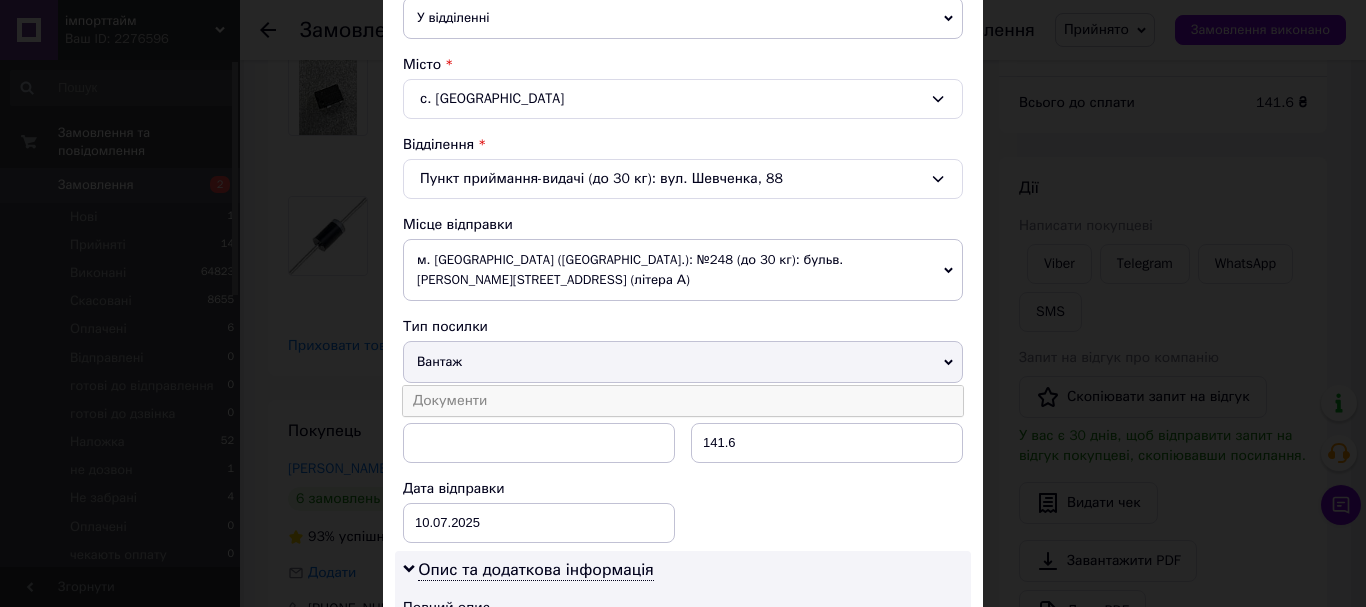 click on "Документи" at bounding box center (683, 401) 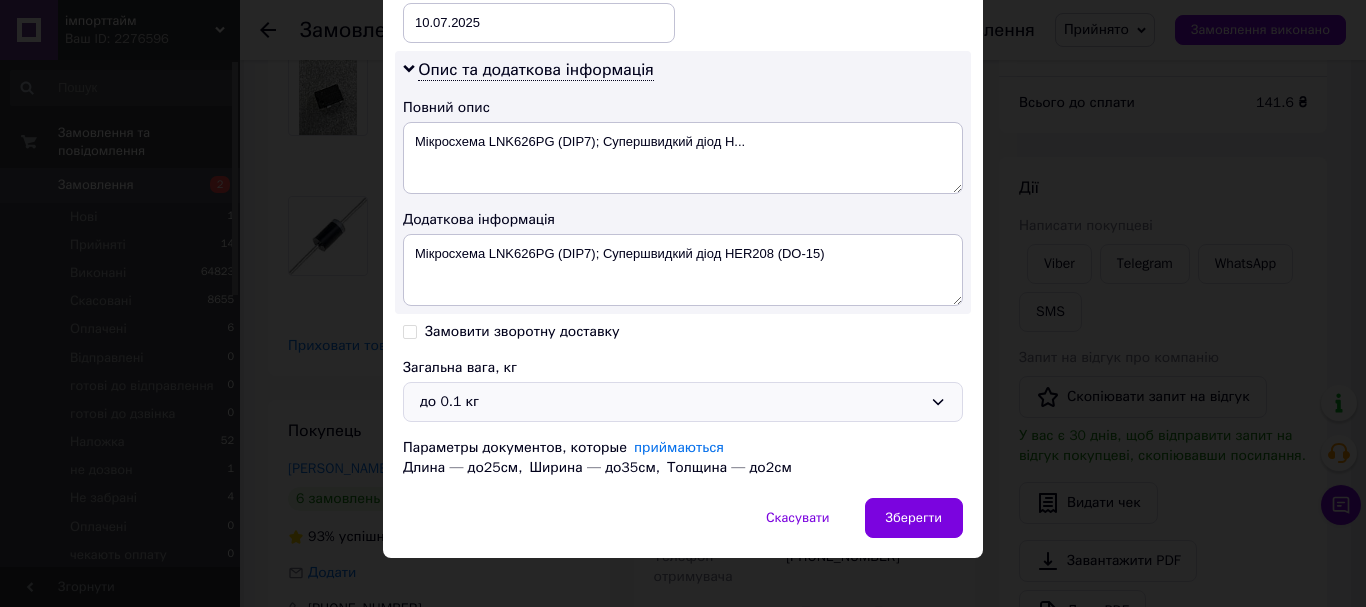 scroll, scrollTop: 1001, scrollLeft: 0, axis: vertical 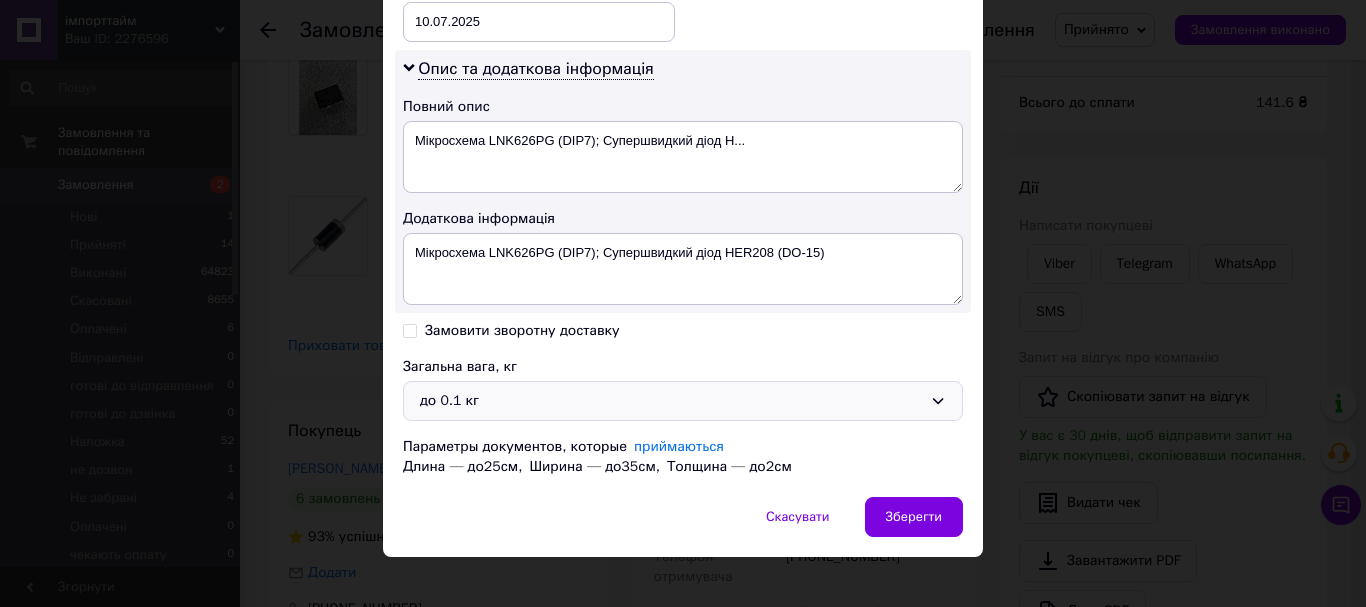 click on "до 0.1 кг" at bounding box center [671, 401] 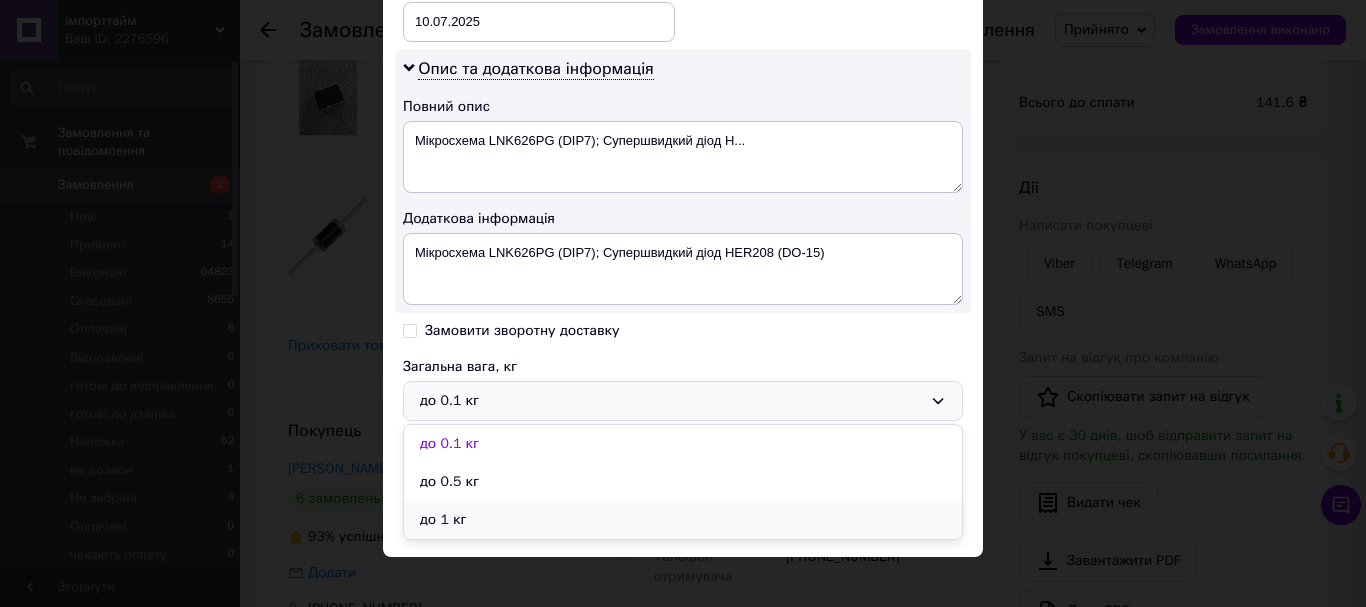 click on "до 1 кг" at bounding box center (683, 520) 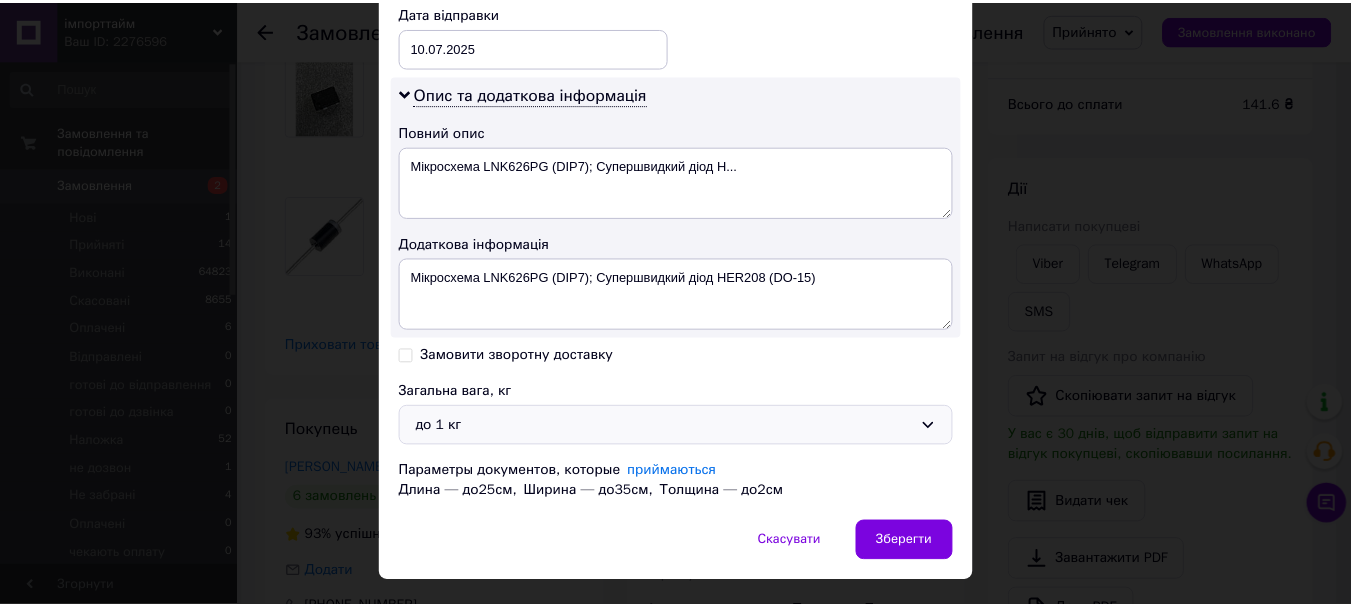 scroll, scrollTop: 1001, scrollLeft: 0, axis: vertical 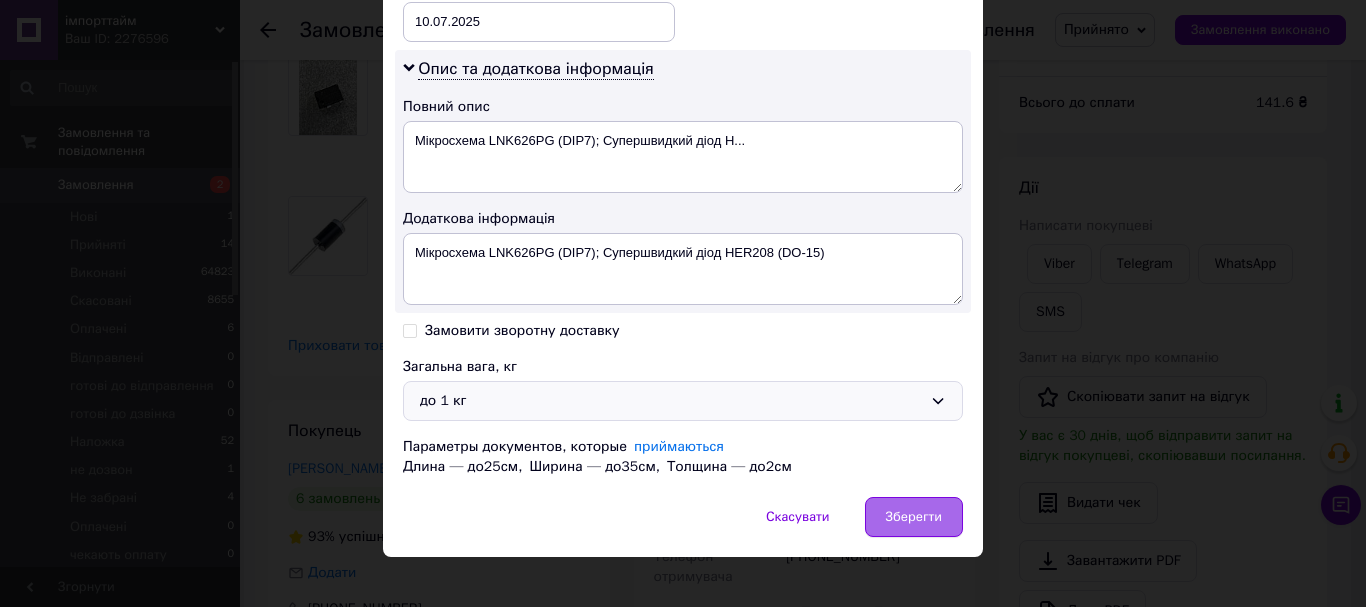click on "Зберегти" at bounding box center [914, 517] 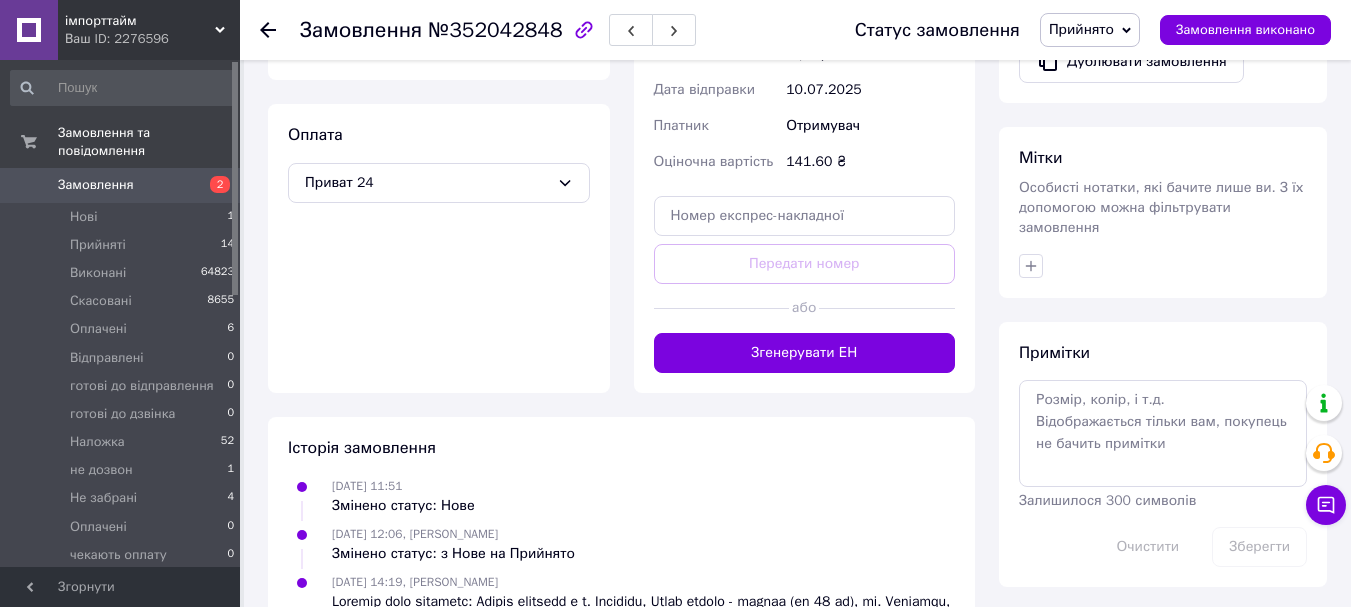 scroll, scrollTop: 775, scrollLeft: 0, axis: vertical 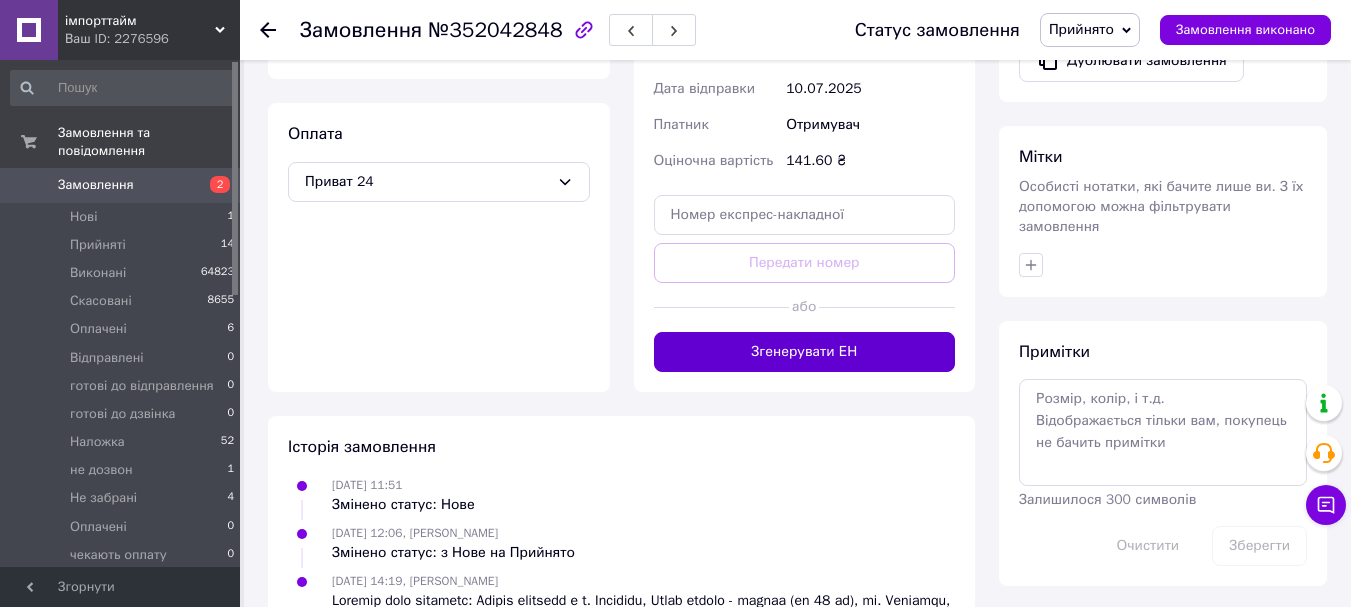 click on "Згенерувати ЕН" at bounding box center (805, 352) 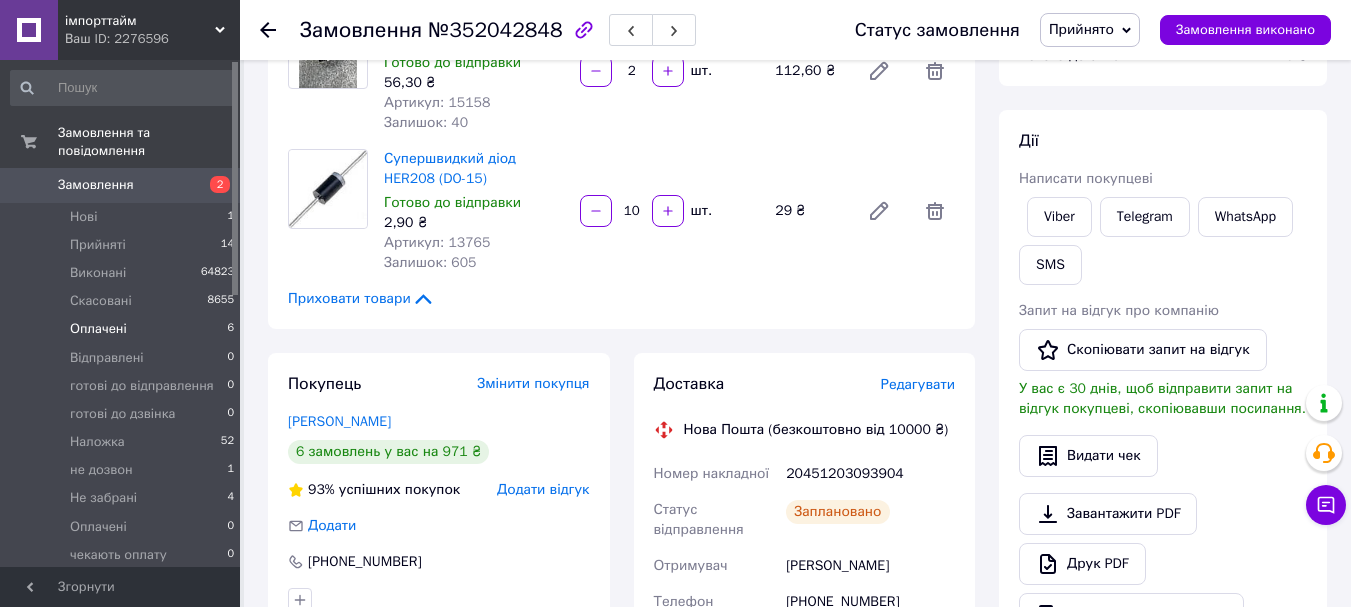 scroll, scrollTop: 100, scrollLeft: 0, axis: vertical 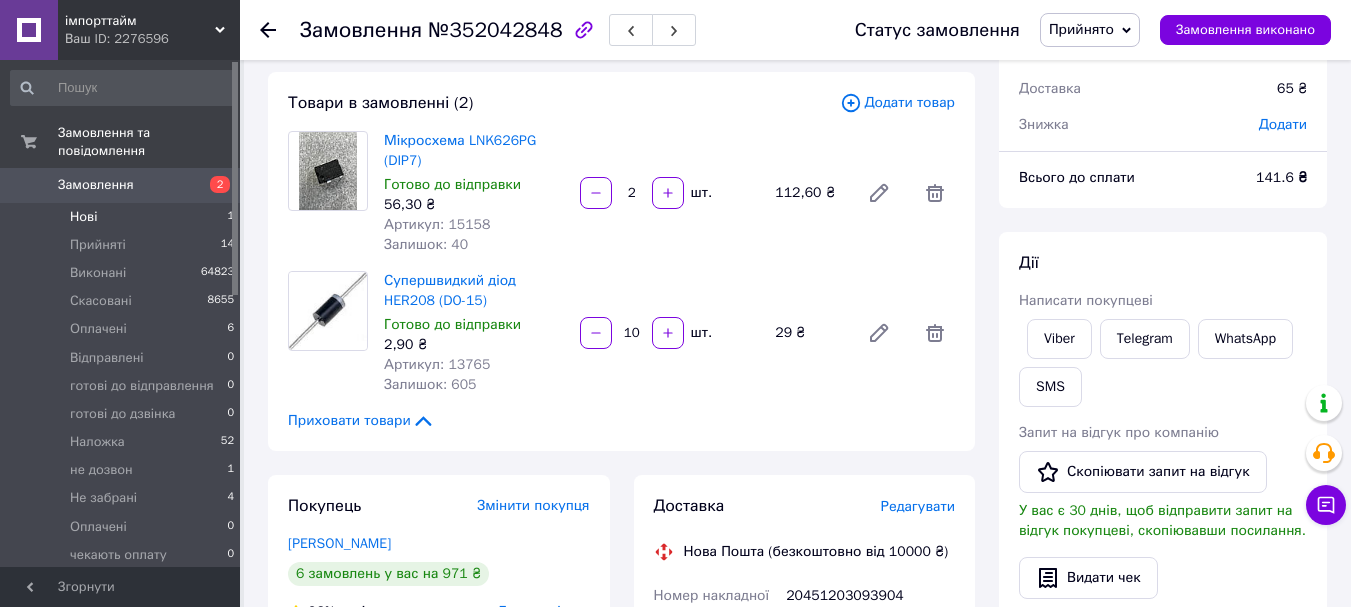 click on "Нові 1" at bounding box center [123, 217] 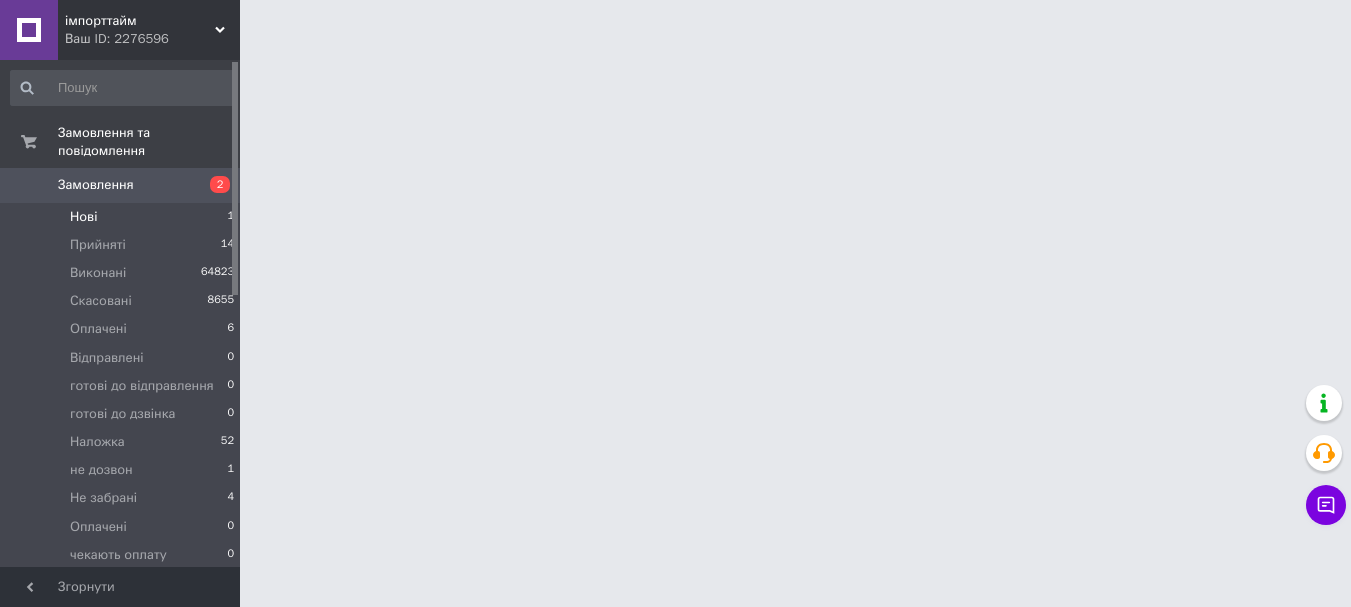 scroll, scrollTop: 0, scrollLeft: 0, axis: both 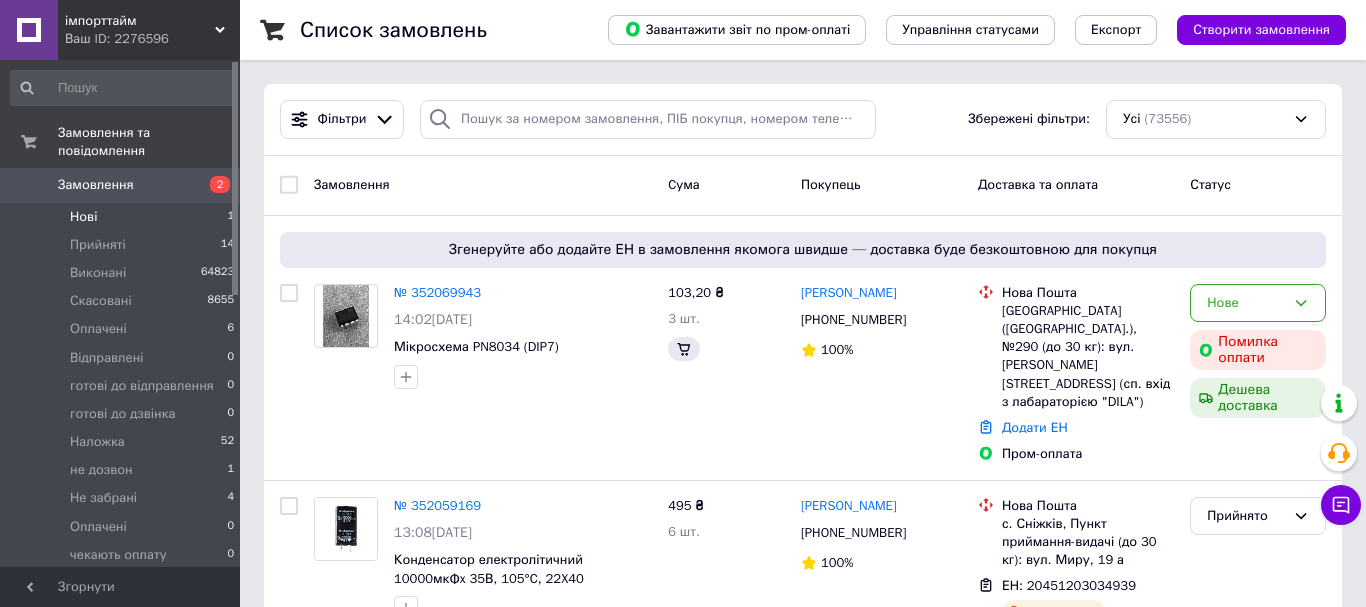 click on "Нові 1" at bounding box center [123, 217] 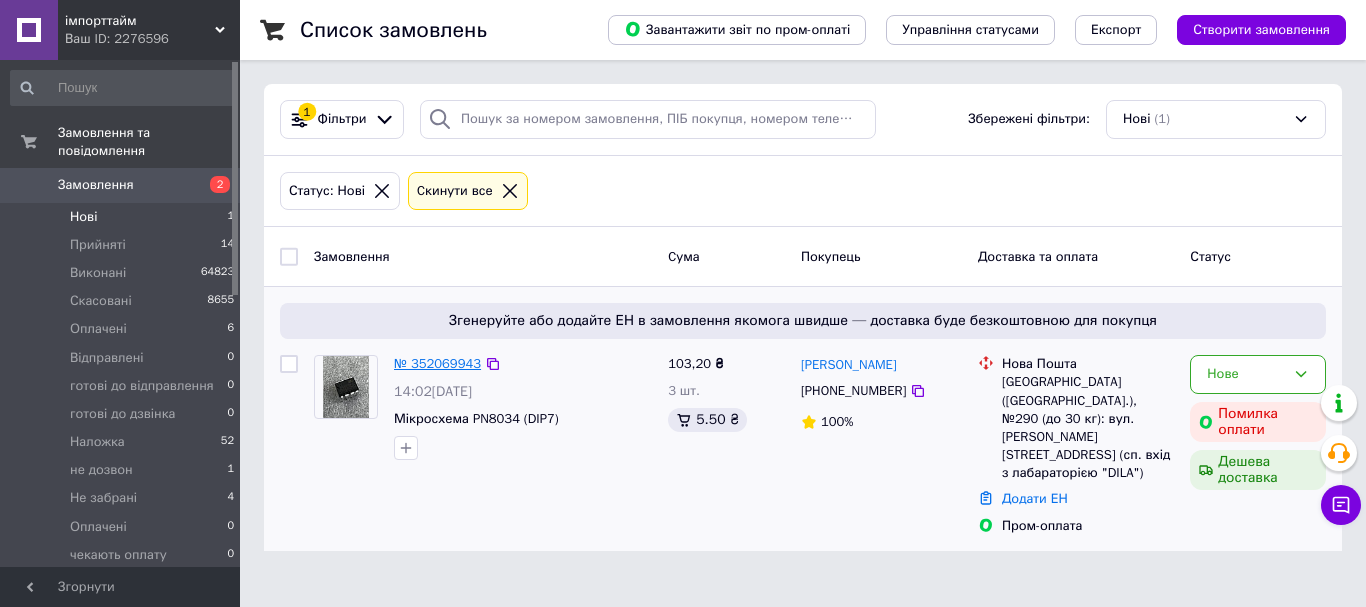 click on "№ 352069943" at bounding box center [437, 363] 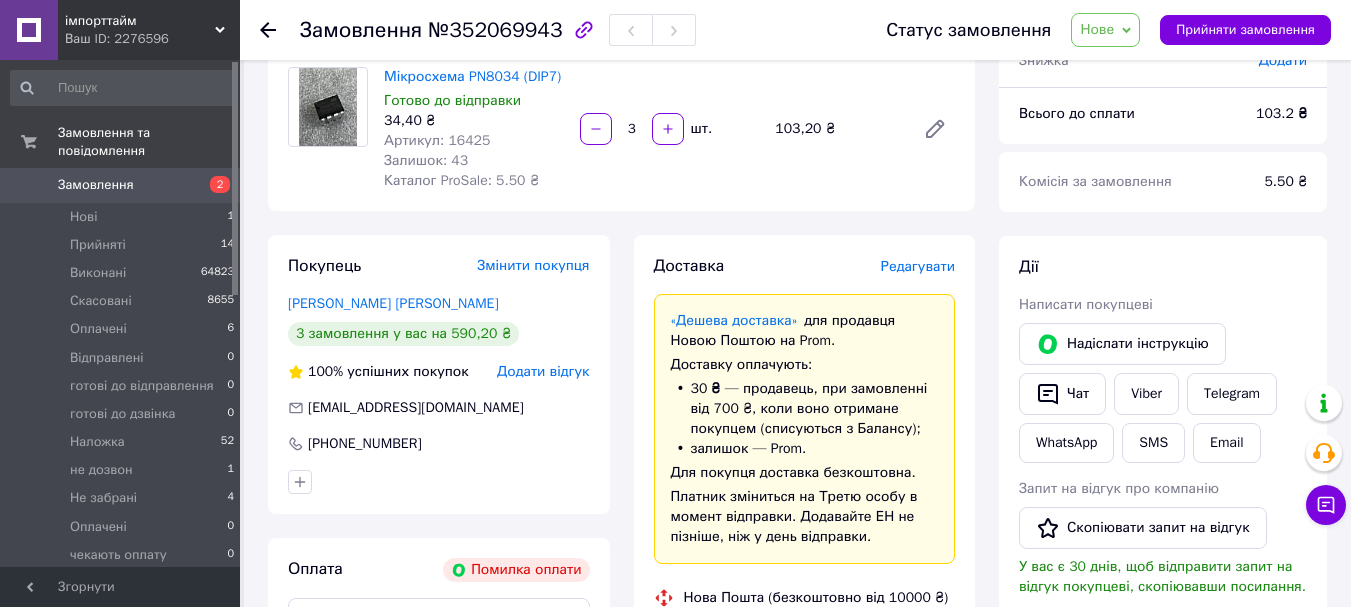 scroll, scrollTop: 200, scrollLeft: 0, axis: vertical 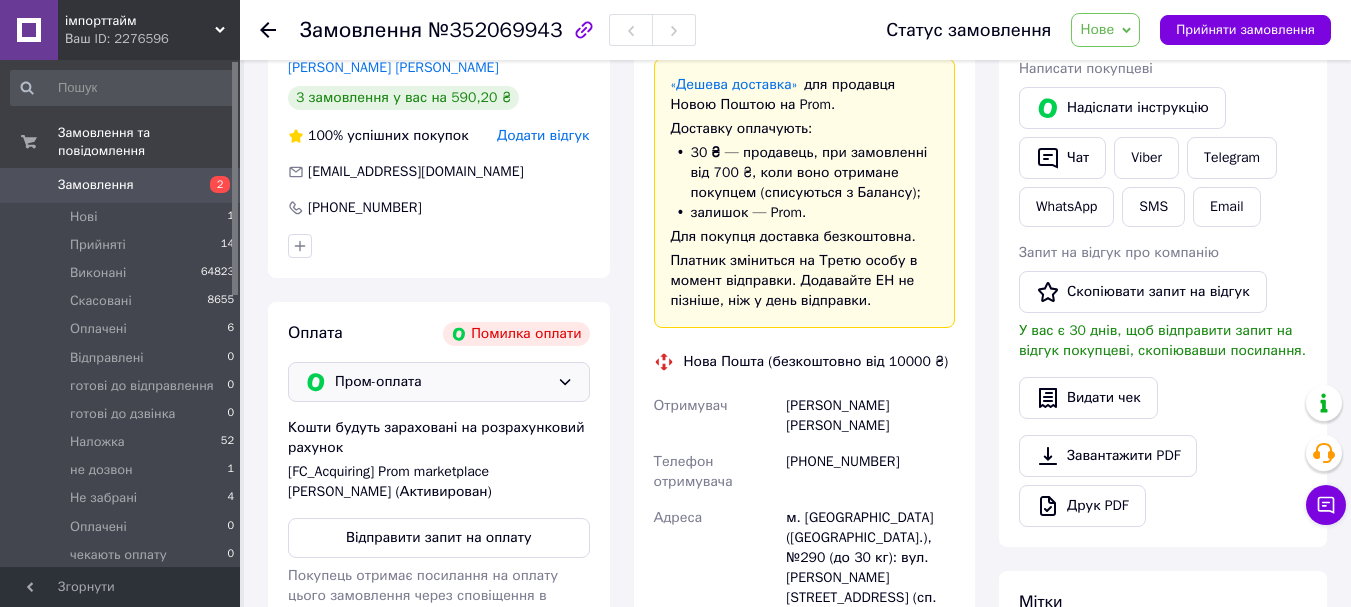 click on "Пром-оплата" at bounding box center [439, 382] 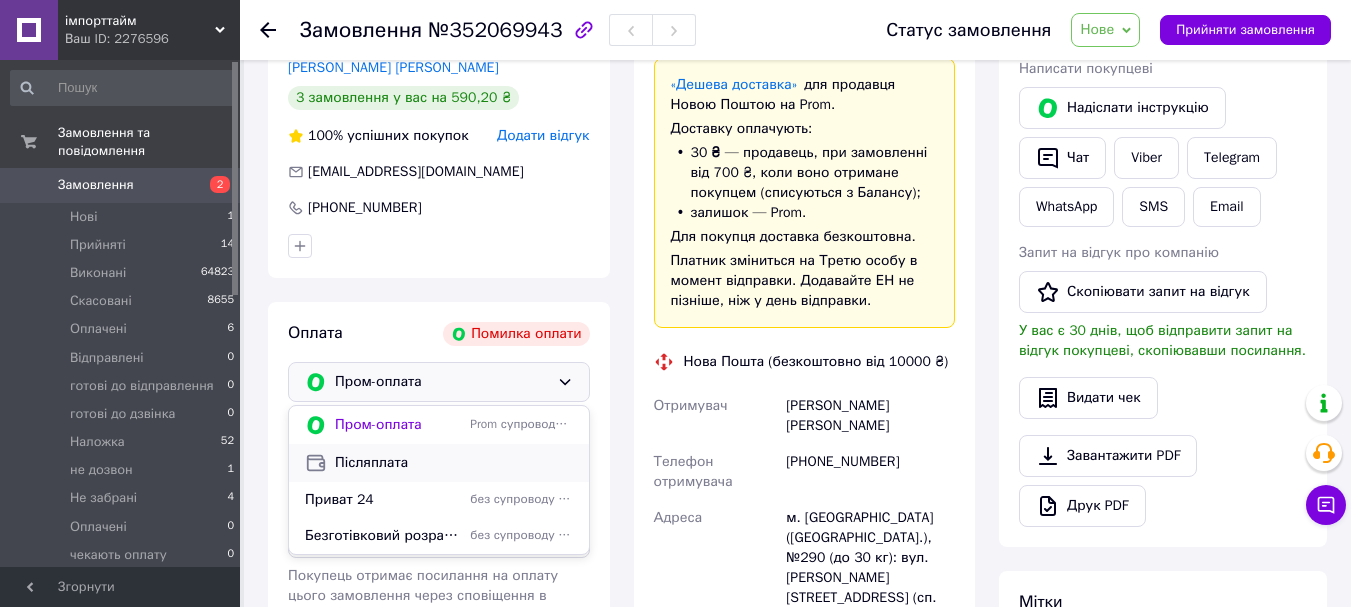 click on "Післяплата" at bounding box center (454, 463) 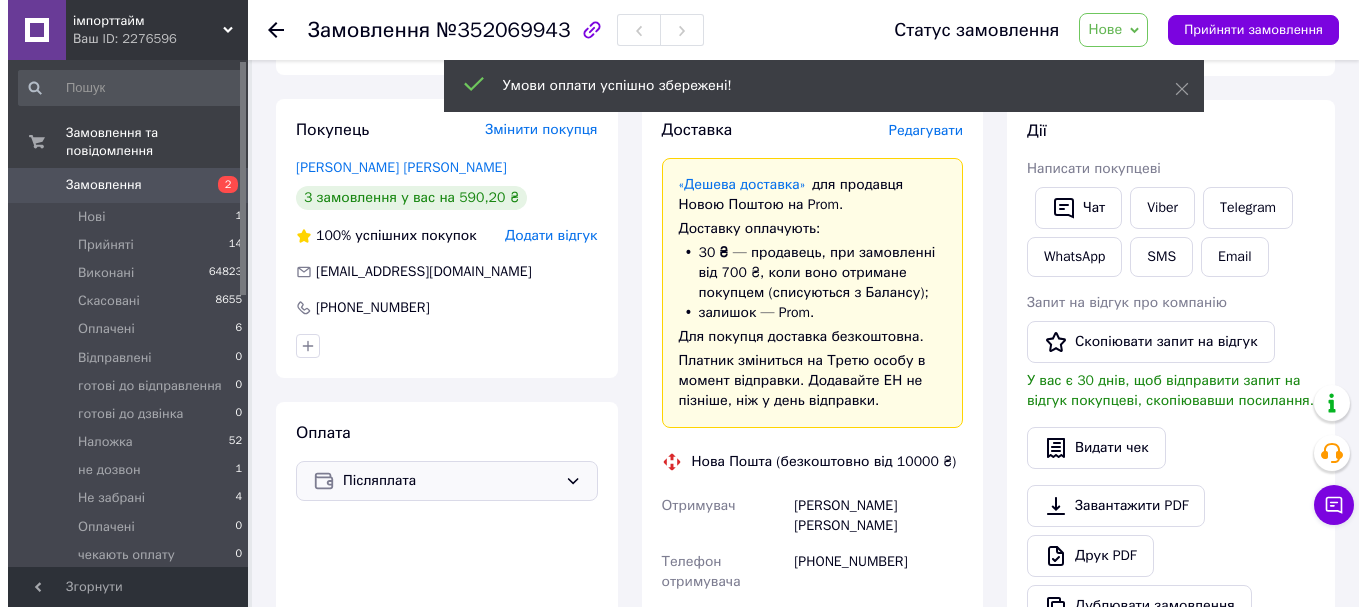 scroll, scrollTop: 100, scrollLeft: 0, axis: vertical 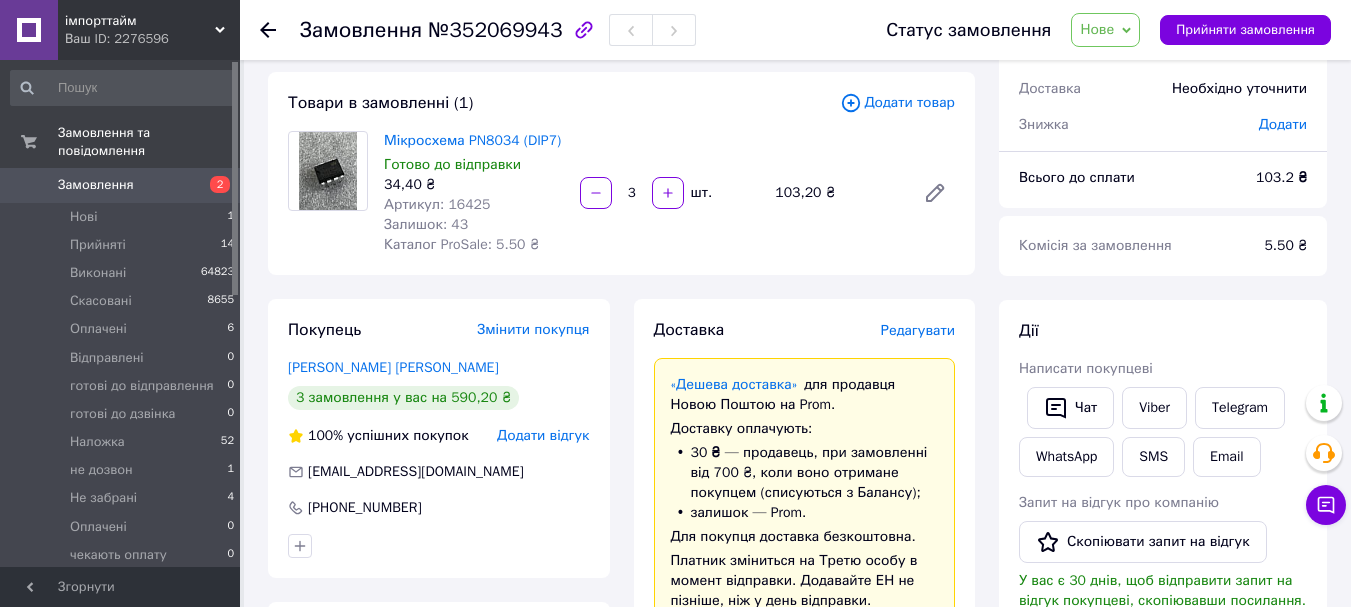 click on "Редагувати" at bounding box center [918, 330] 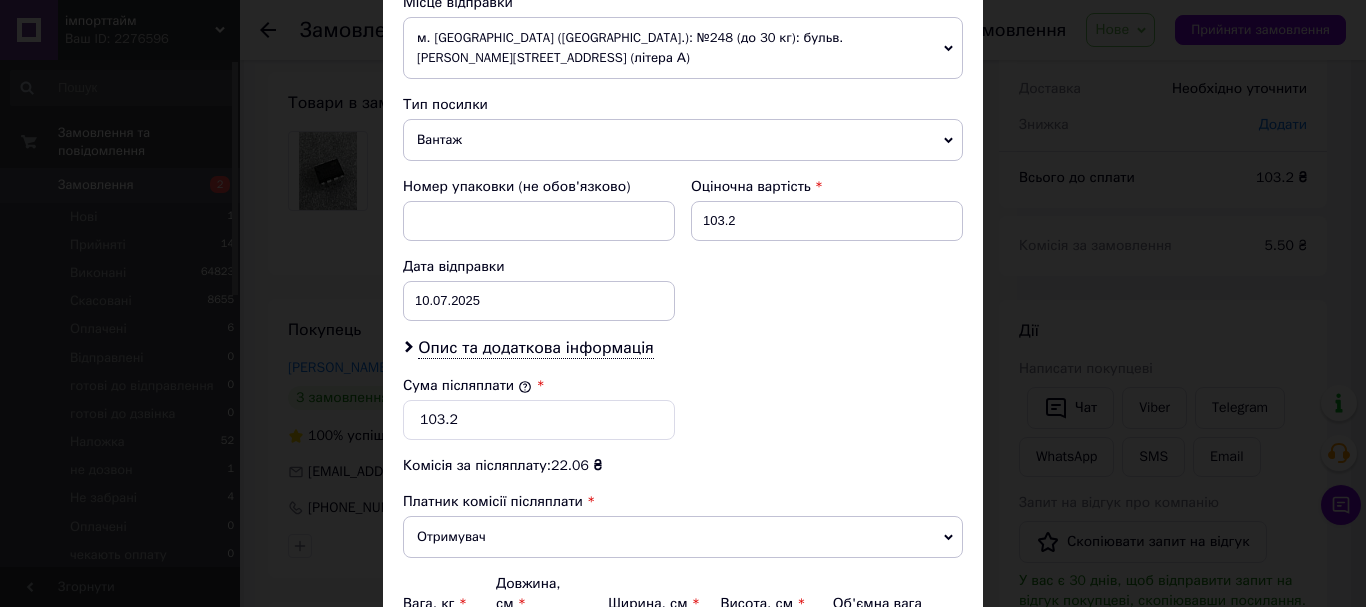 scroll, scrollTop: 800, scrollLeft: 0, axis: vertical 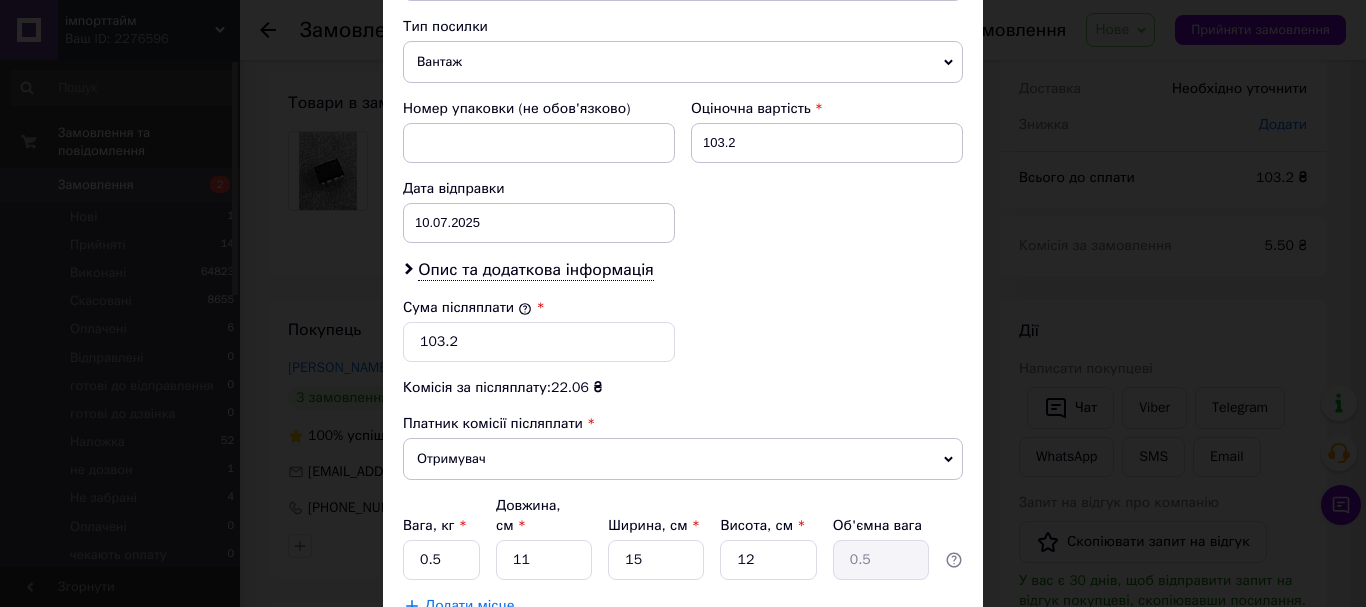 click on "Вантаж" at bounding box center [683, 62] 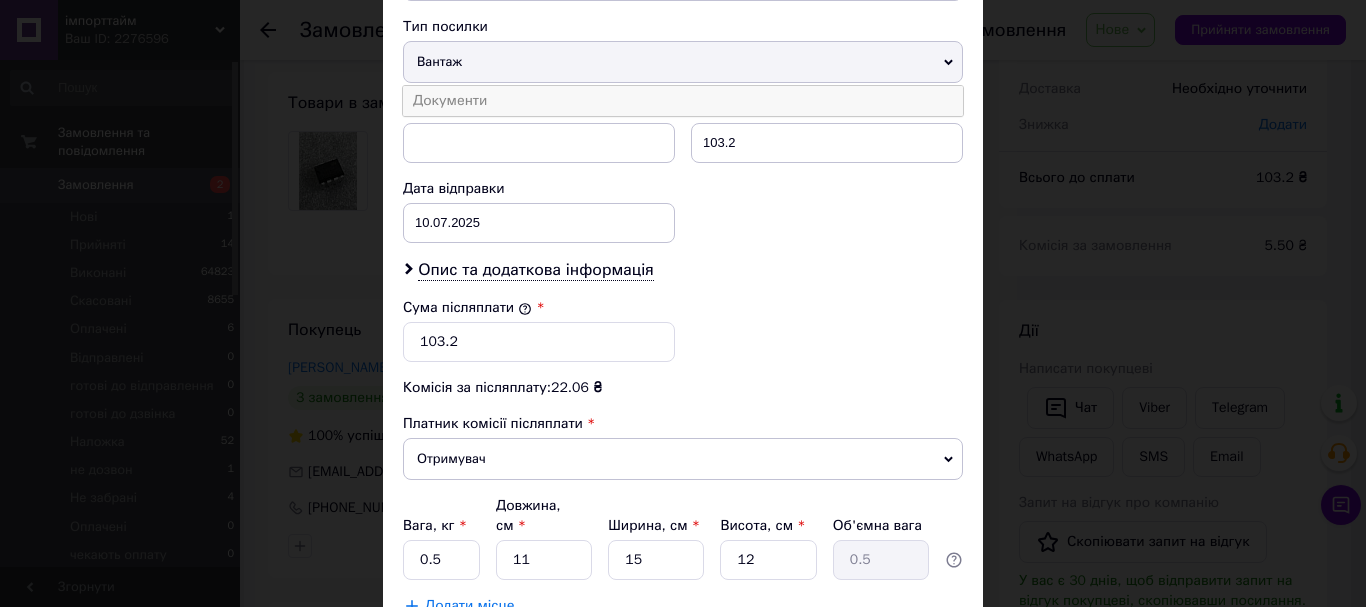 click on "Документи" at bounding box center [683, 101] 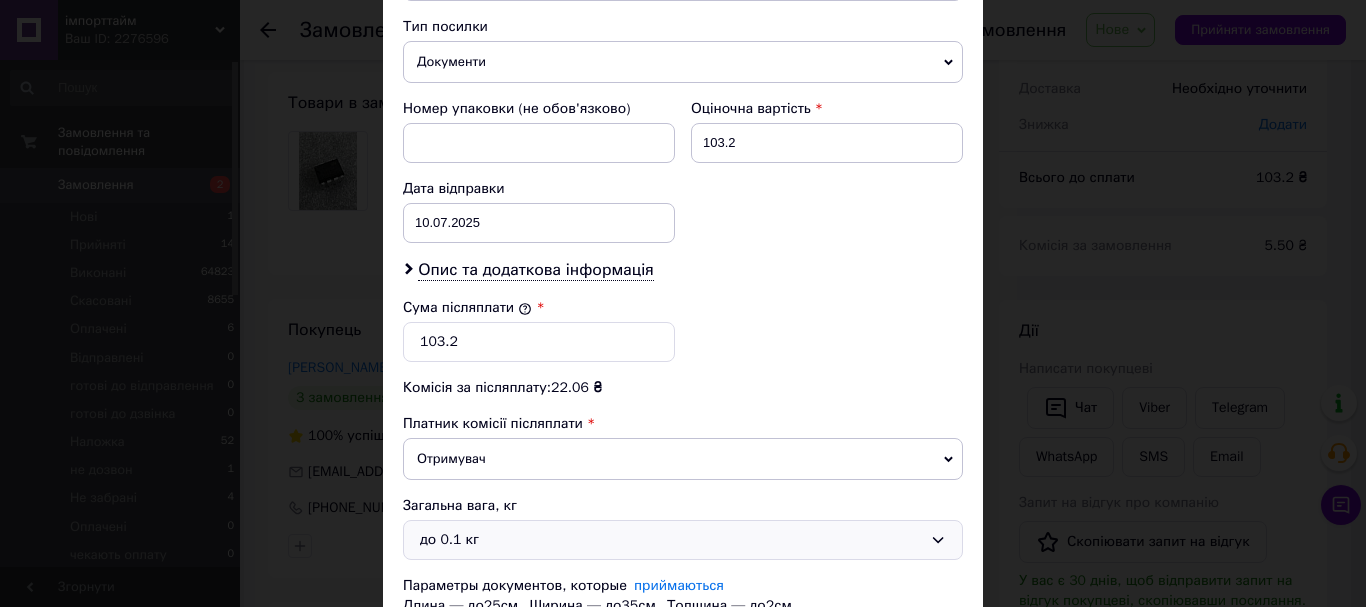 click on "до 0.1 кг" at bounding box center (671, 540) 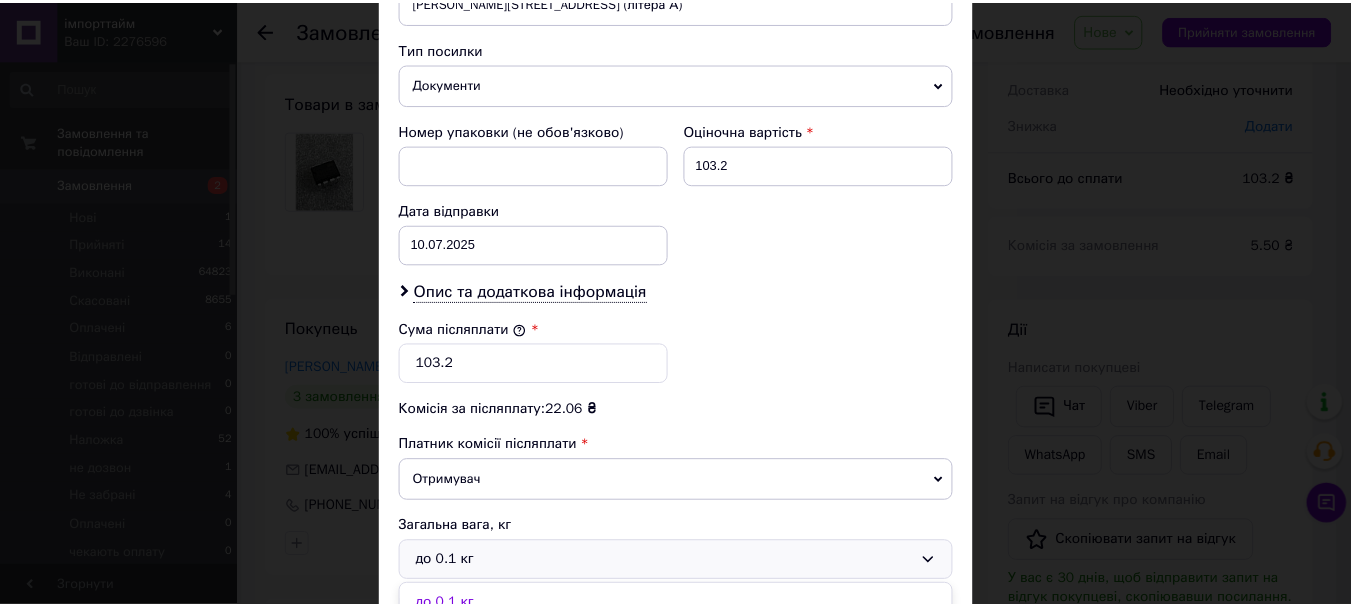 scroll, scrollTop: 861, scrollLeft: 0, axis: vertical 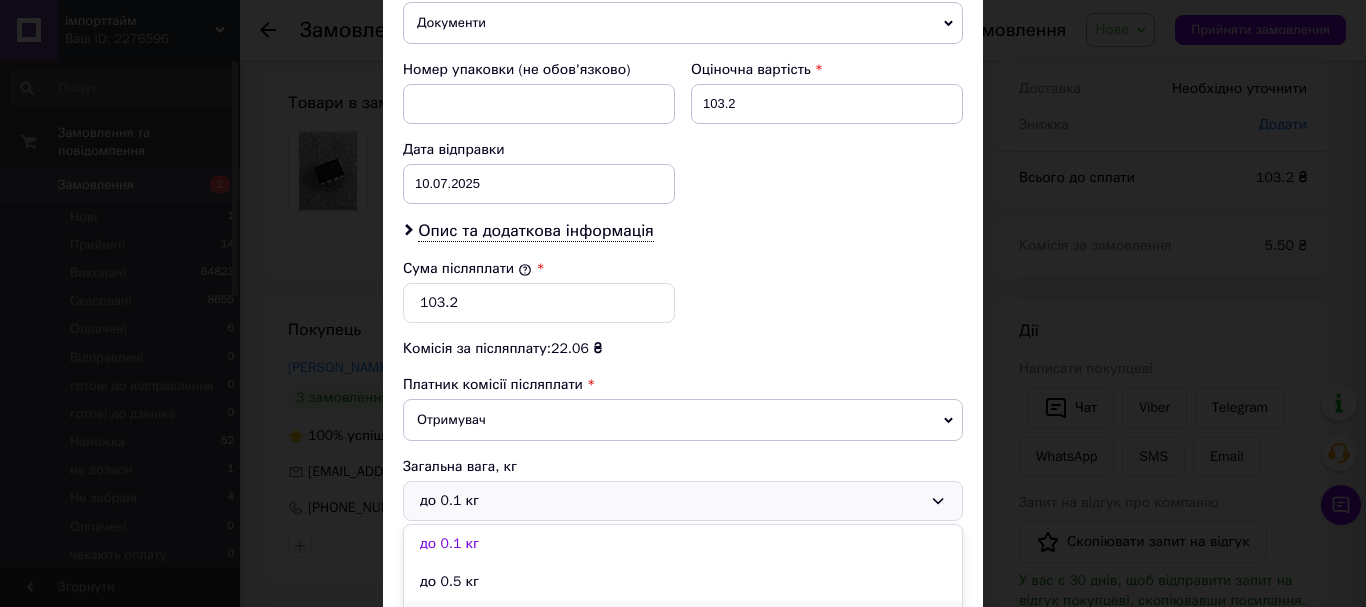 click on "до 1 кг" at bounding box center [683, 620] 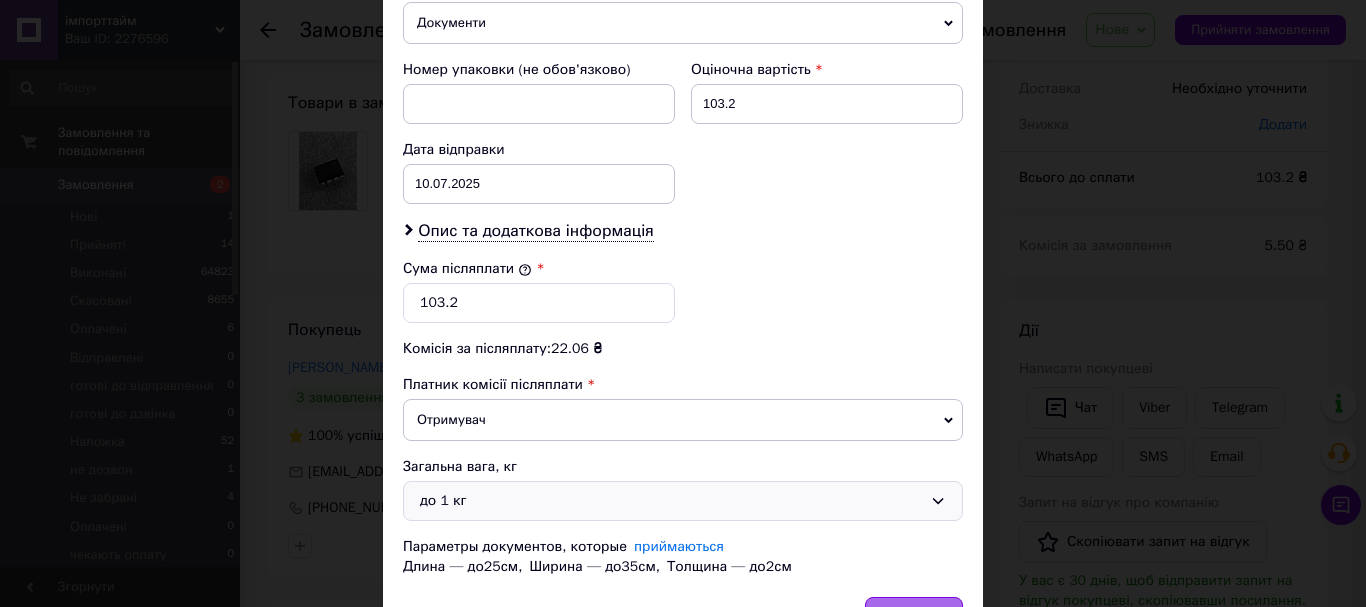click on "Зберегти" at bounding box center [914, 617] 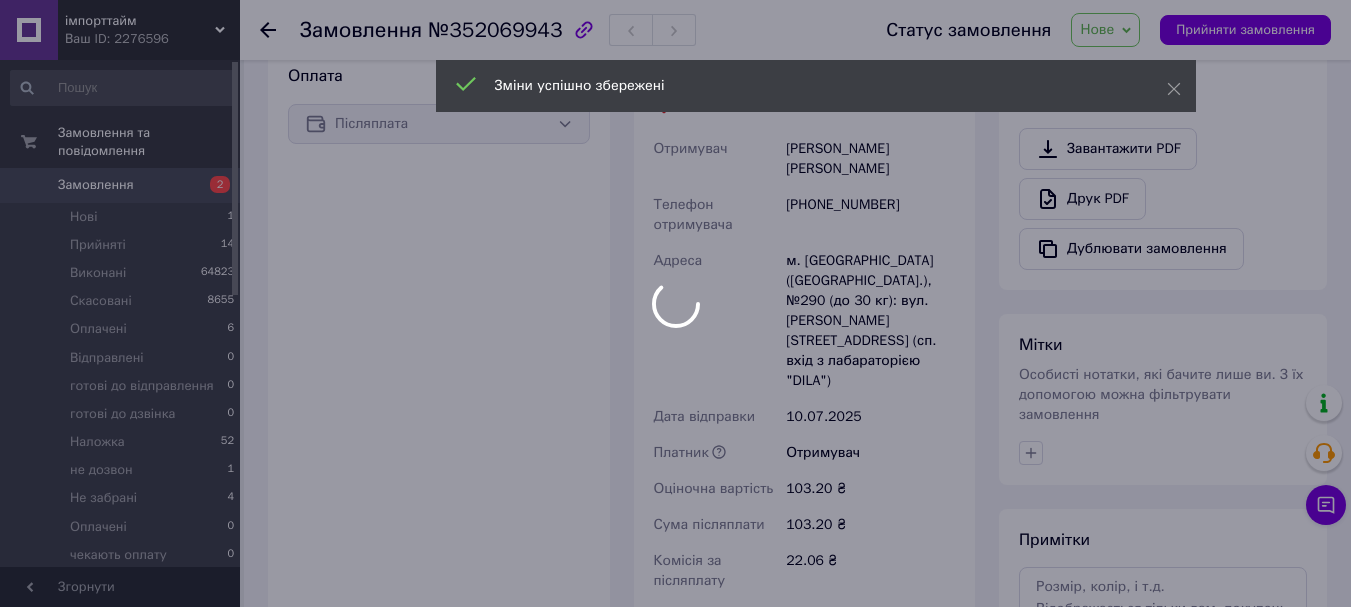 scroll, scrollTop: 1000, scrollLeft: 0, axis: vertical 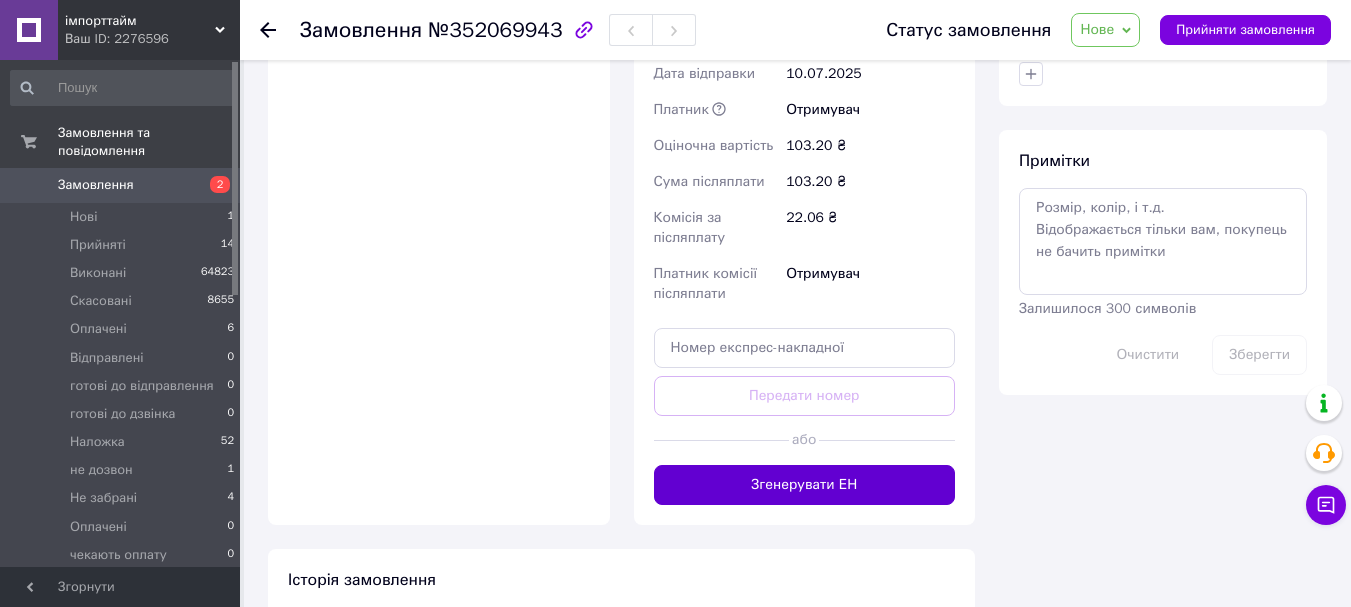 click on "Згенерувати ЕН" at bounding box center [805, 485] 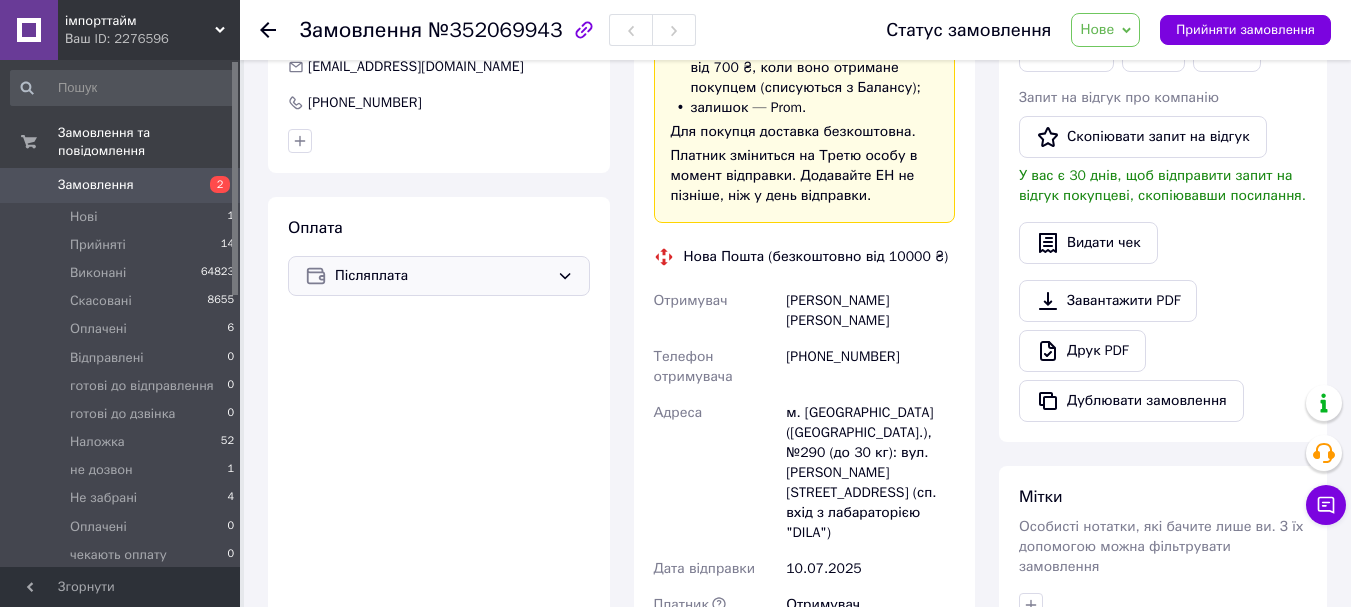 scroll, scrollTop: 500, scrollLeft: 0, axis: vertical 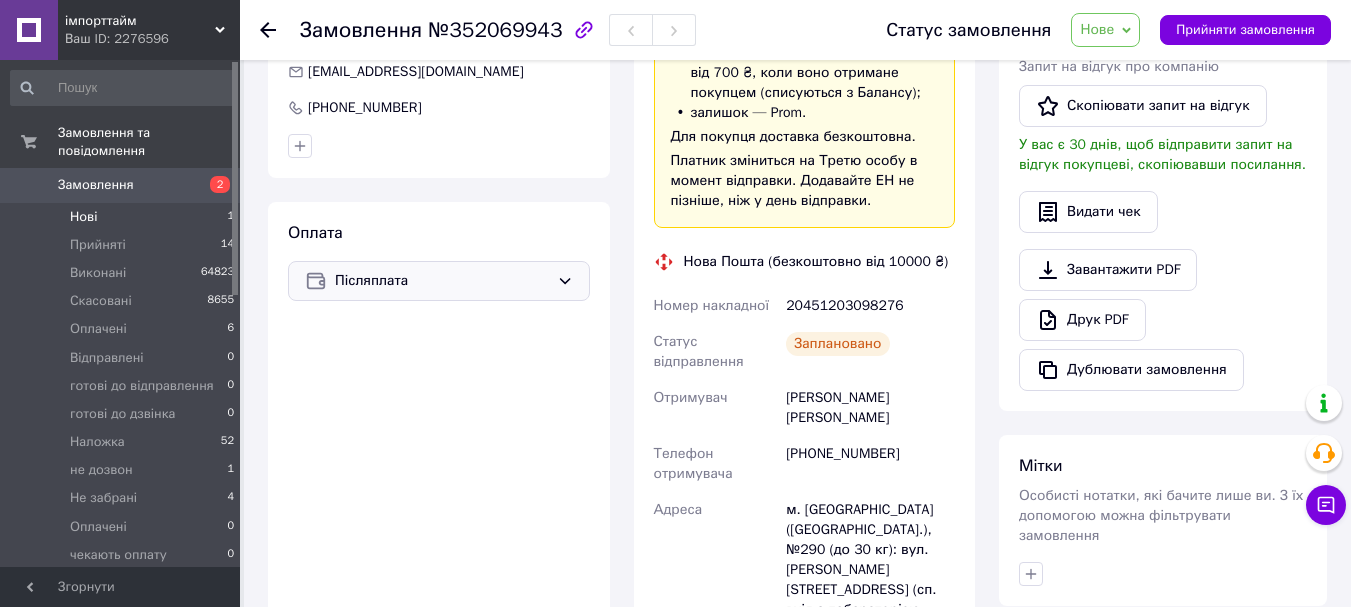 click on "Нові 1" at bounding box center [123, 217] 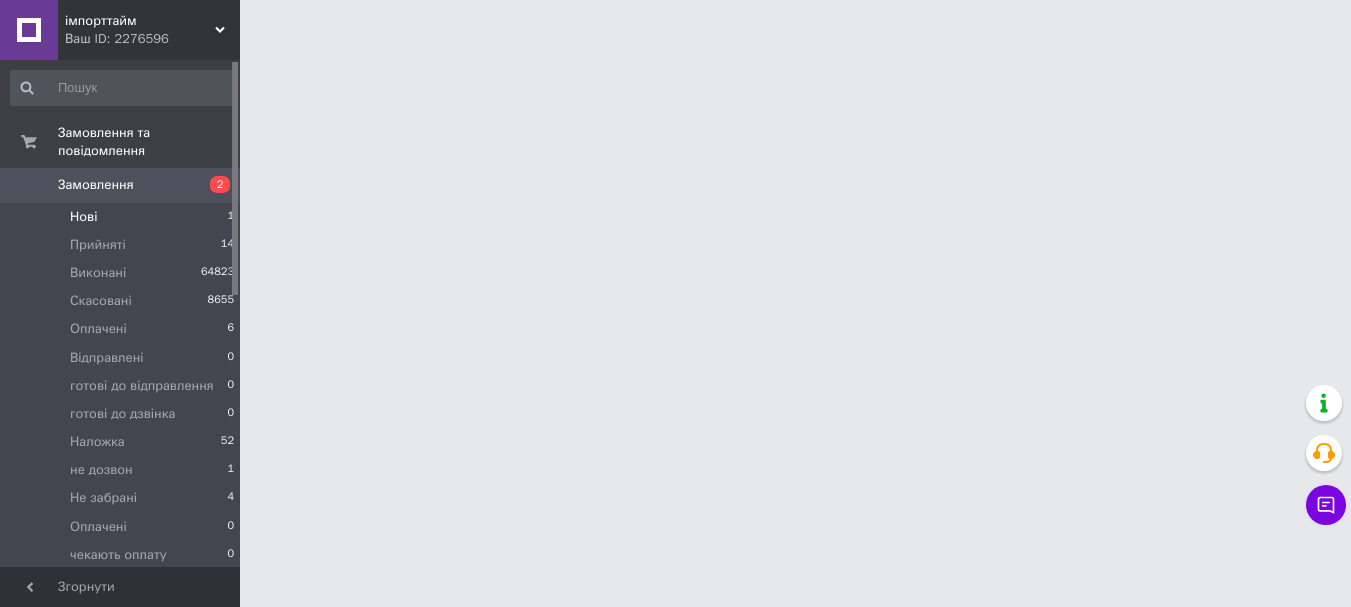 scroll, scrollTop: 0, scrollLeft: 0, axis: both 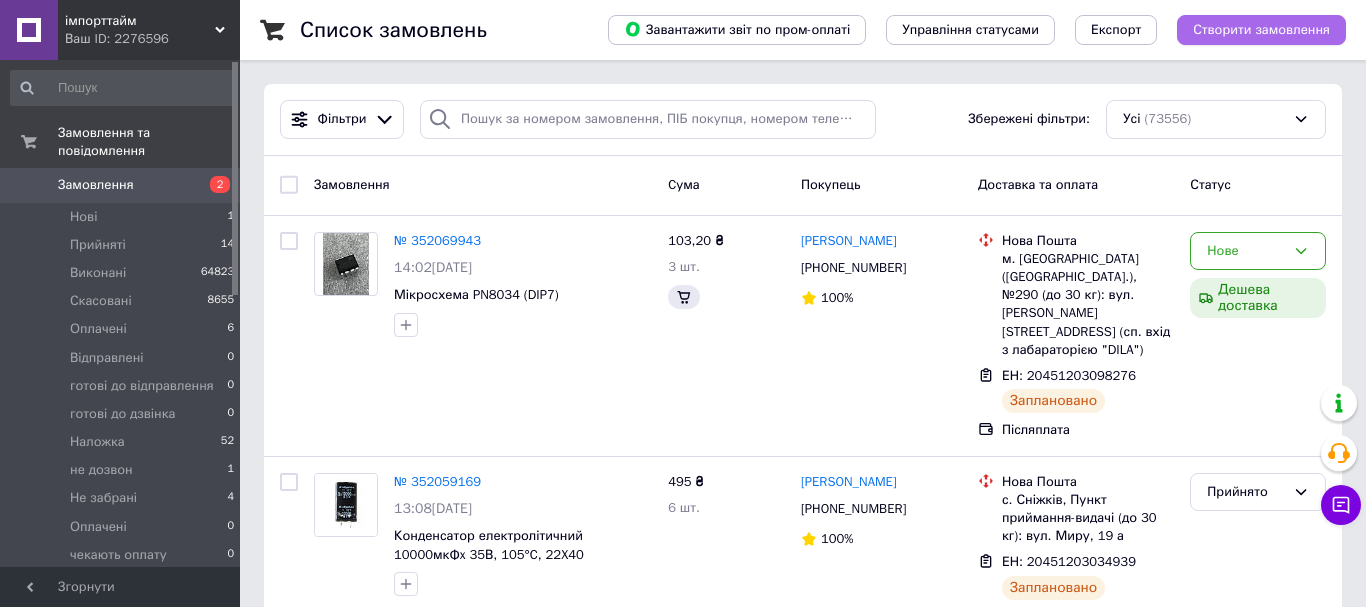 click on "Створити замовлення" at bounding box center (1261, 30) 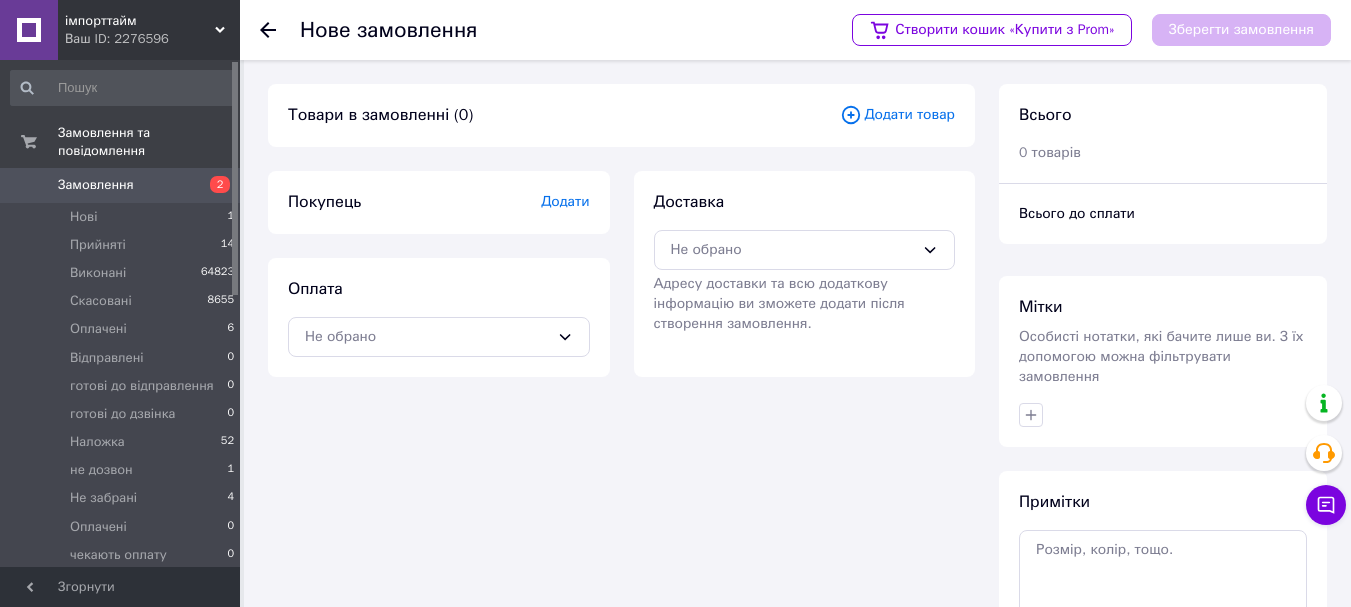 click on "Товари в замовленні (0) Додати товар" at bounding box center [621, 115] 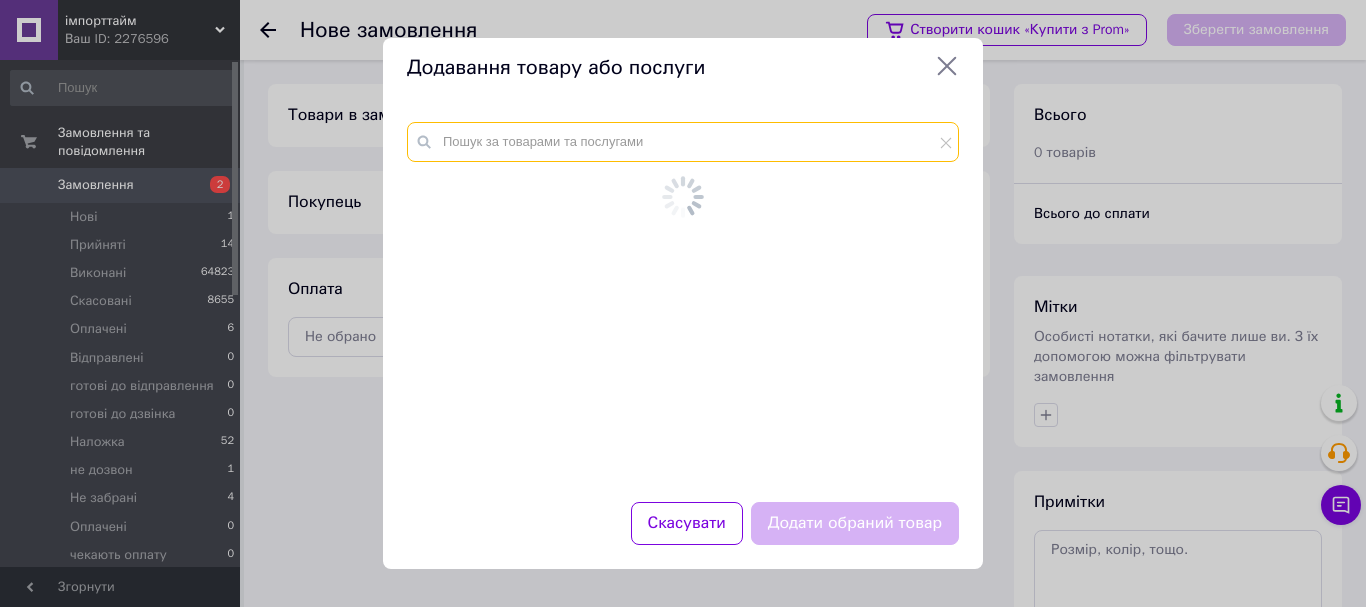 click at bounding box center (683, 142) 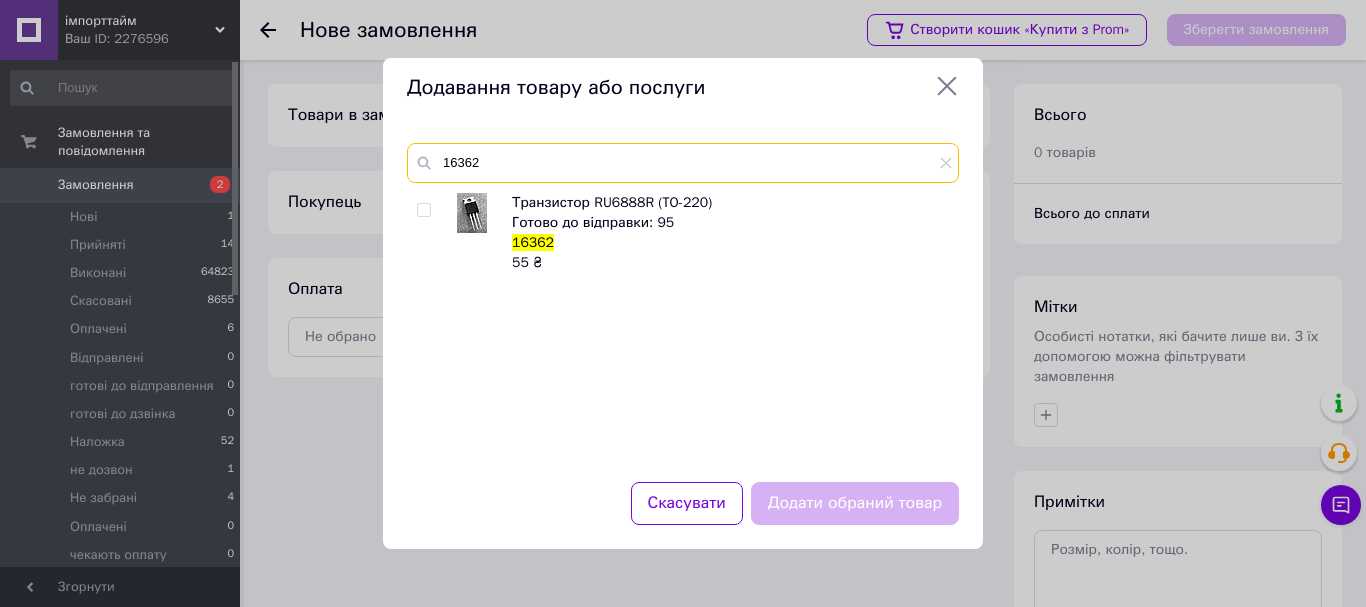type on "16362" 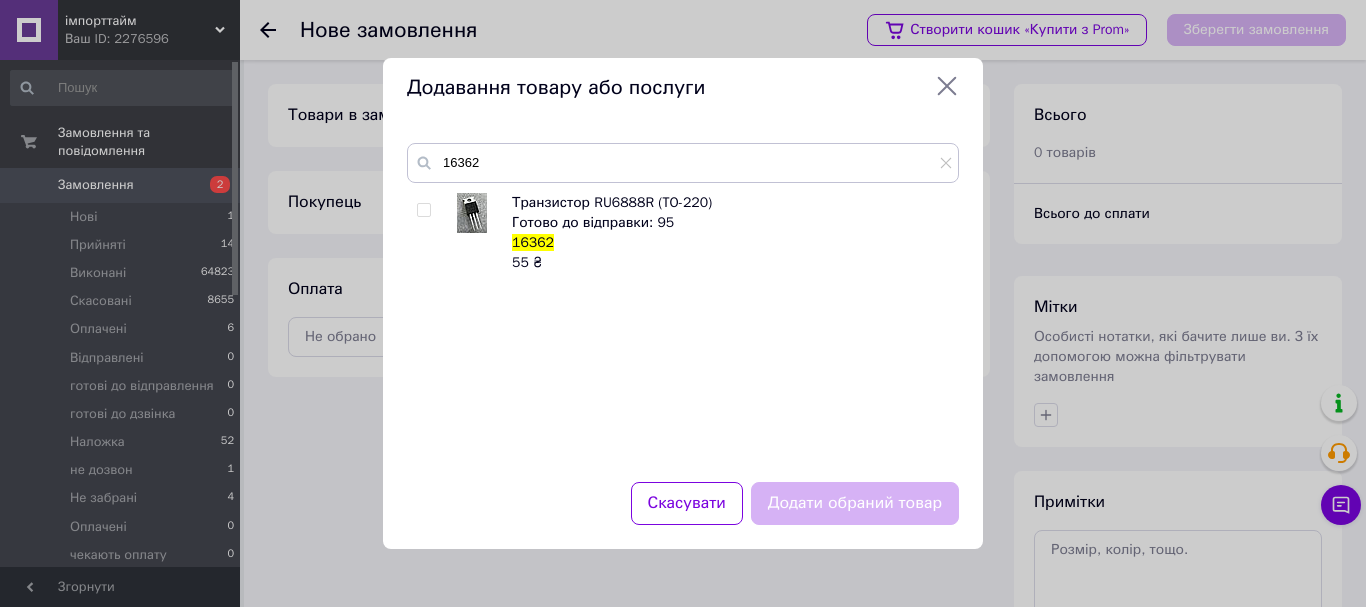 click at bounding box center [423, 210] 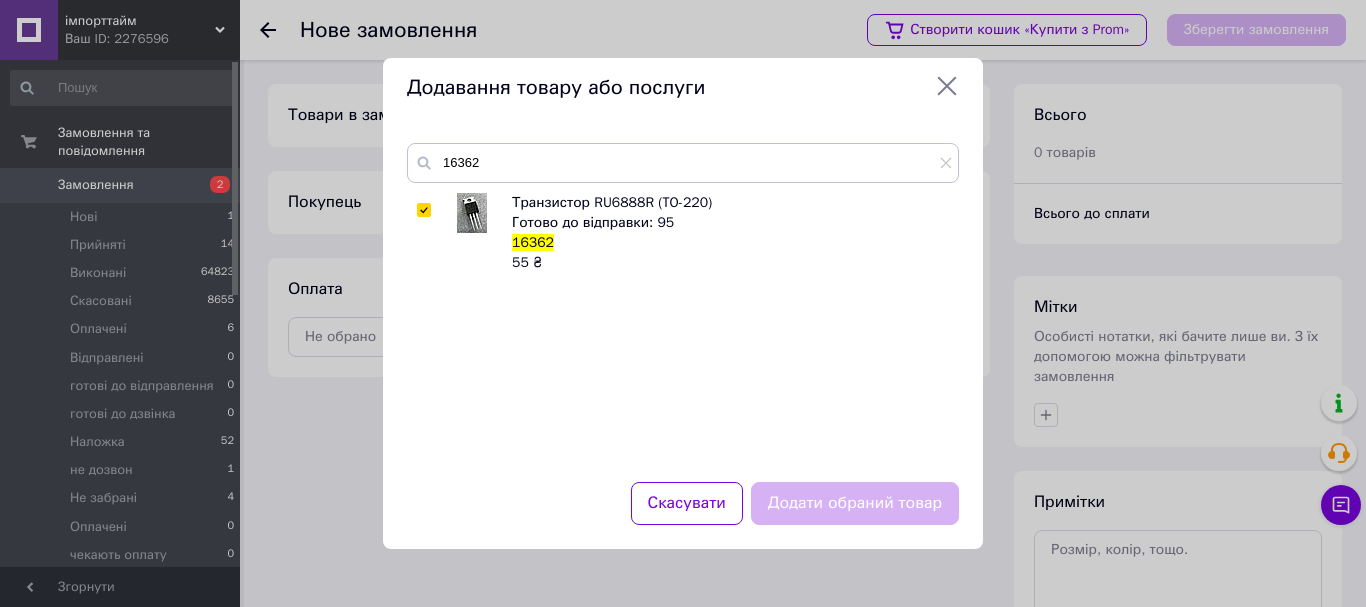 checkbox on "true" 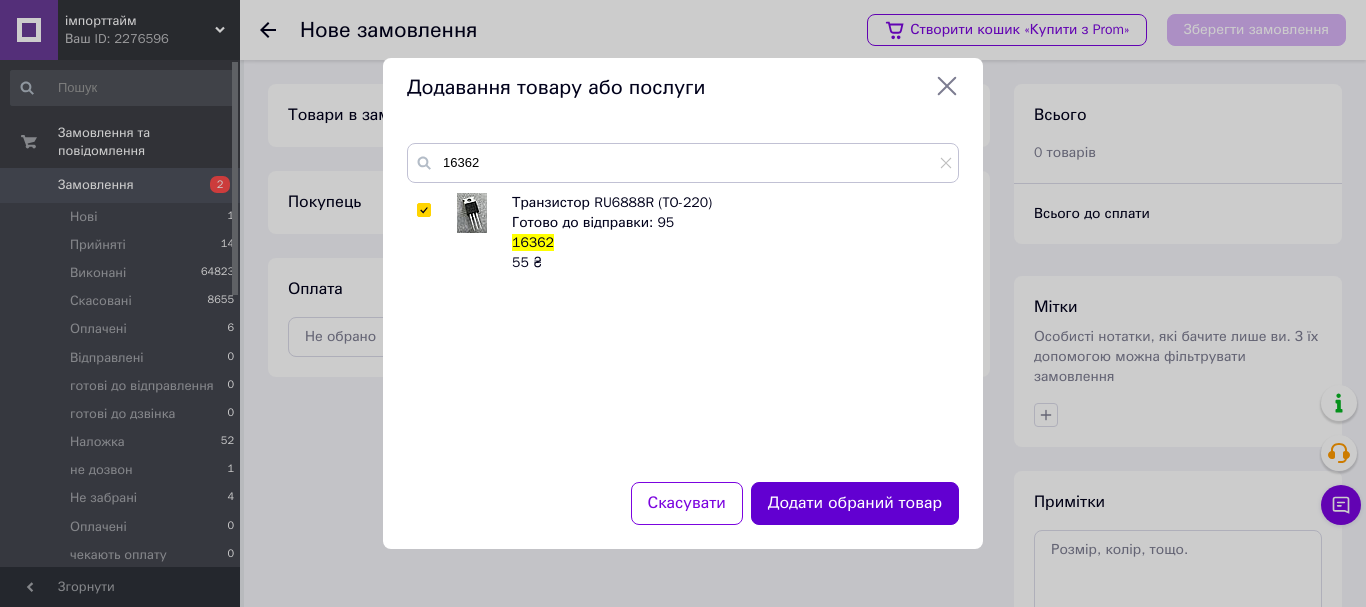 click on "Додати обраний товар" at bounding box center [855, 503] 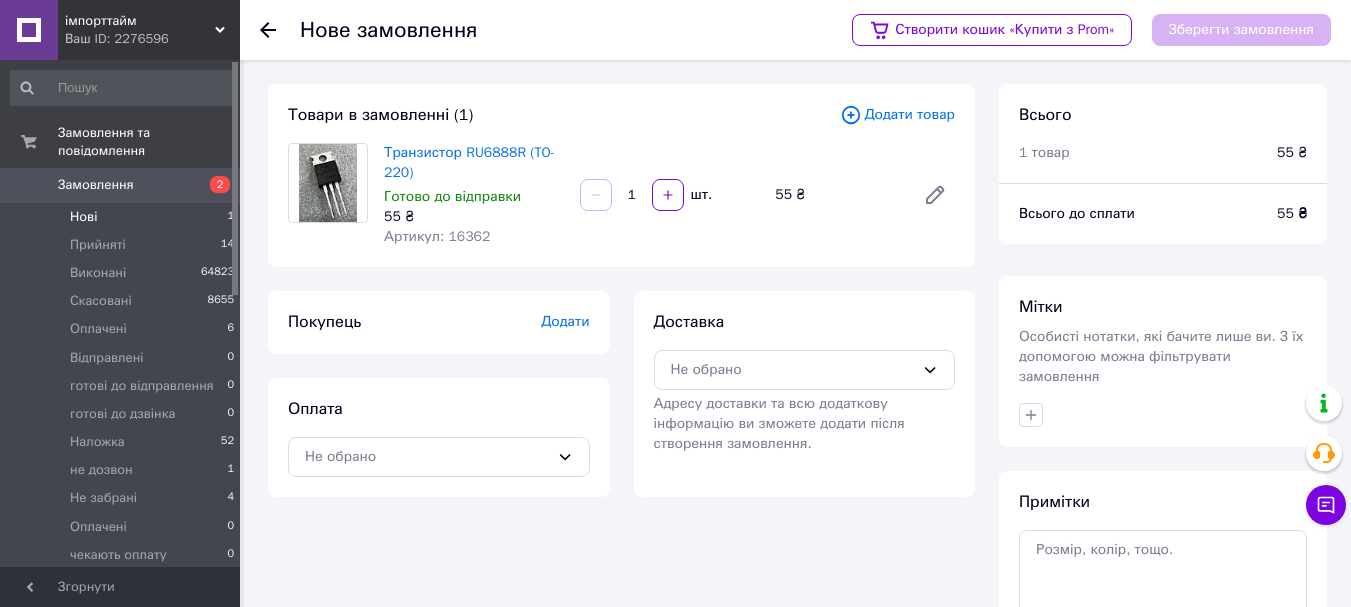 click on "Нові 1" at bounding box center (123, 217) 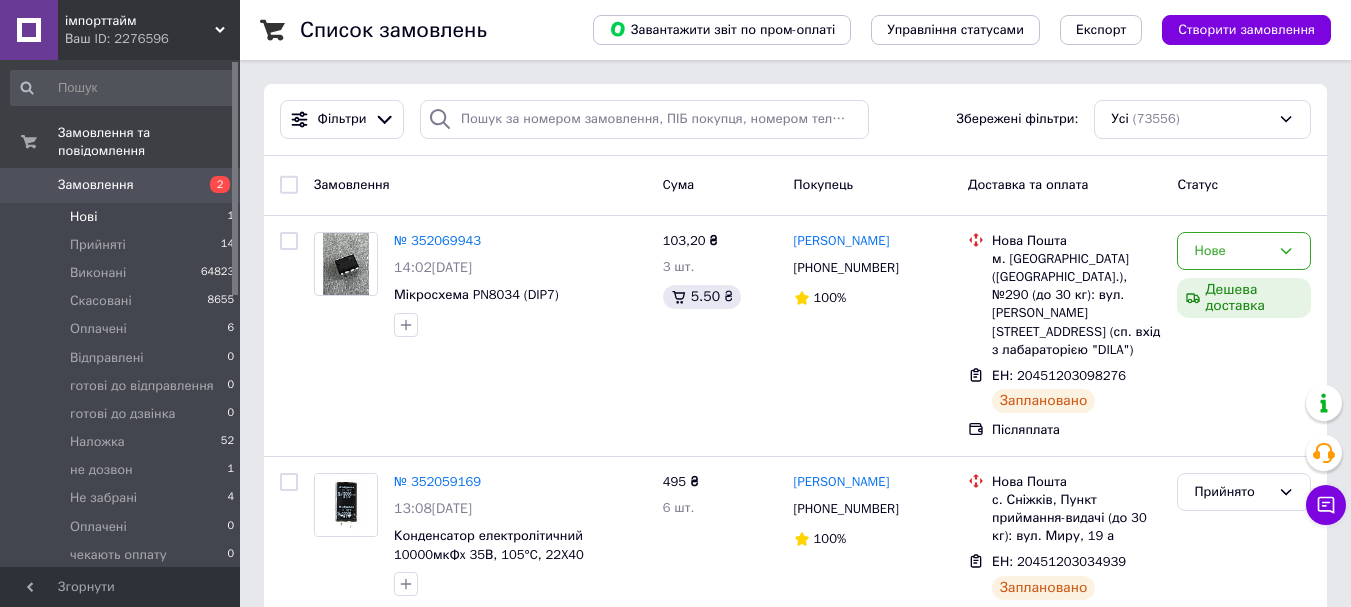 click on "Нові 1" at bounding box center [123, 217] 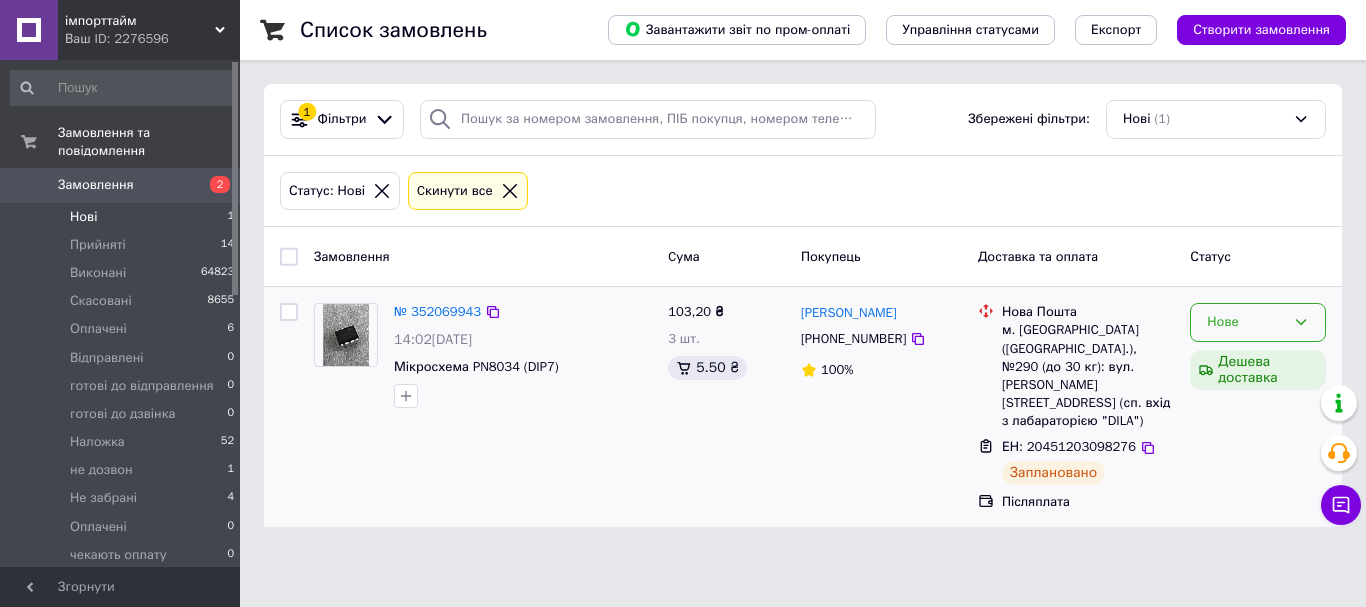 click on "Нове" at bounding box center (1246, 322) 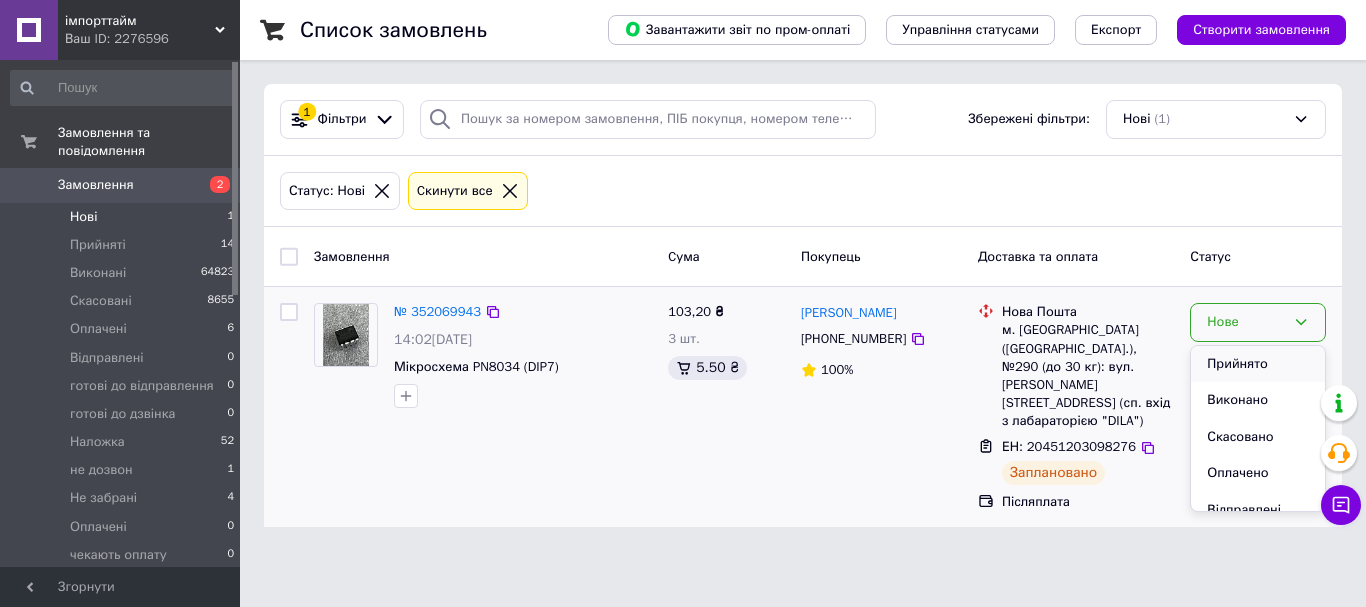 click on "Прийнято" at bounding box center [1258, 364] 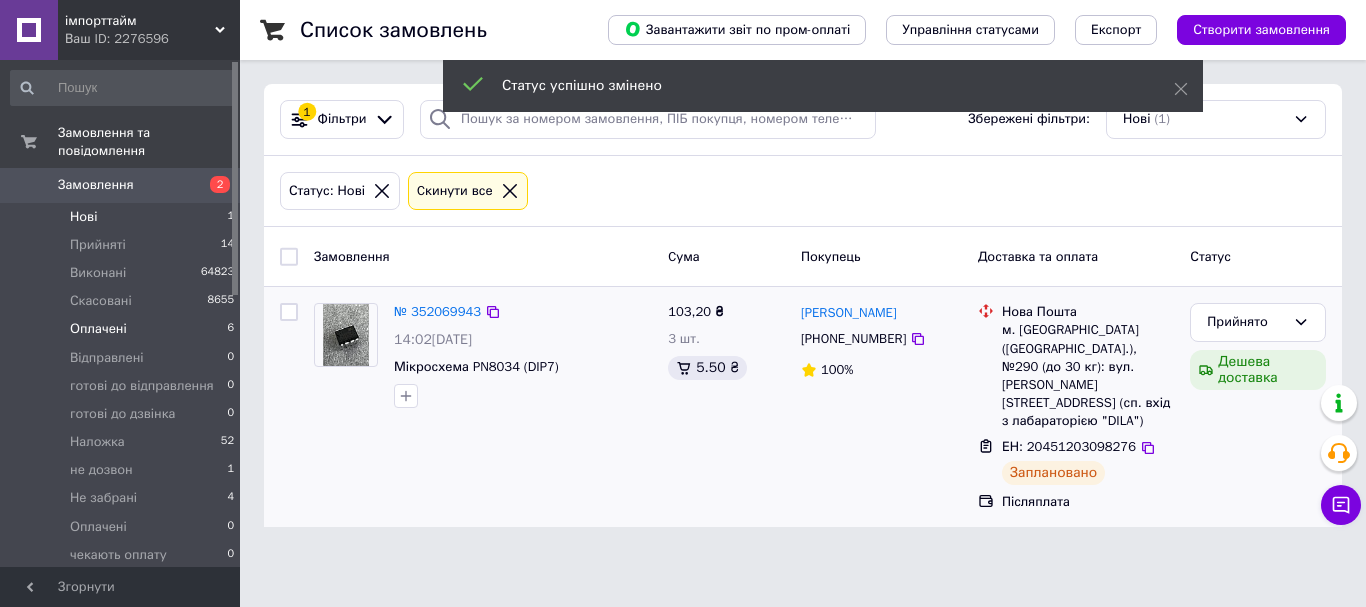 click on "Оплачені 6" at bounding box center [123, 329] 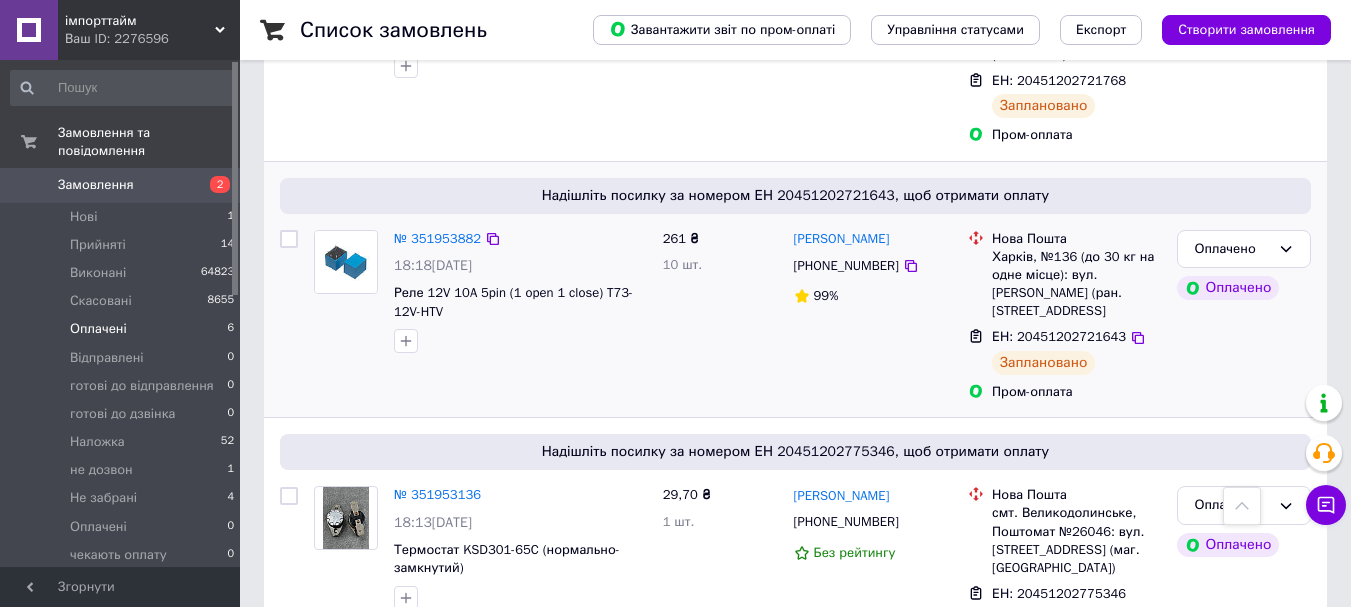 scroll, scrollTop: 1207, scrollLeft: 0, axis: vertical 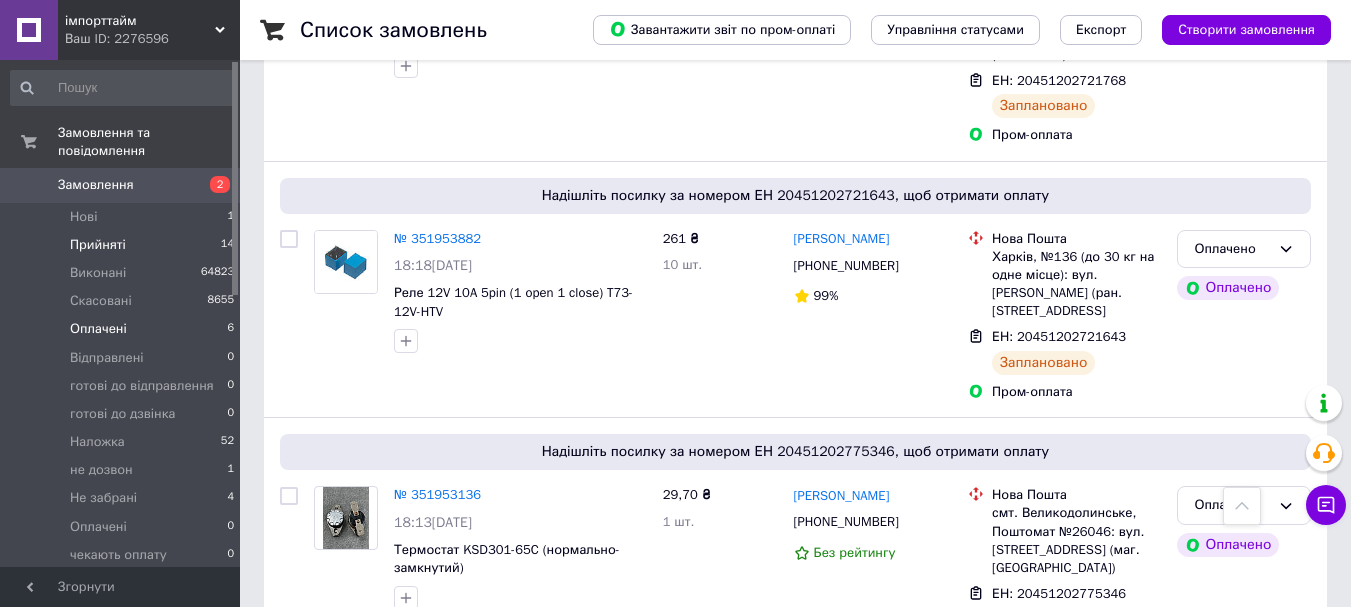 click on "Прийняті 14" at bounding box center [123, 245] 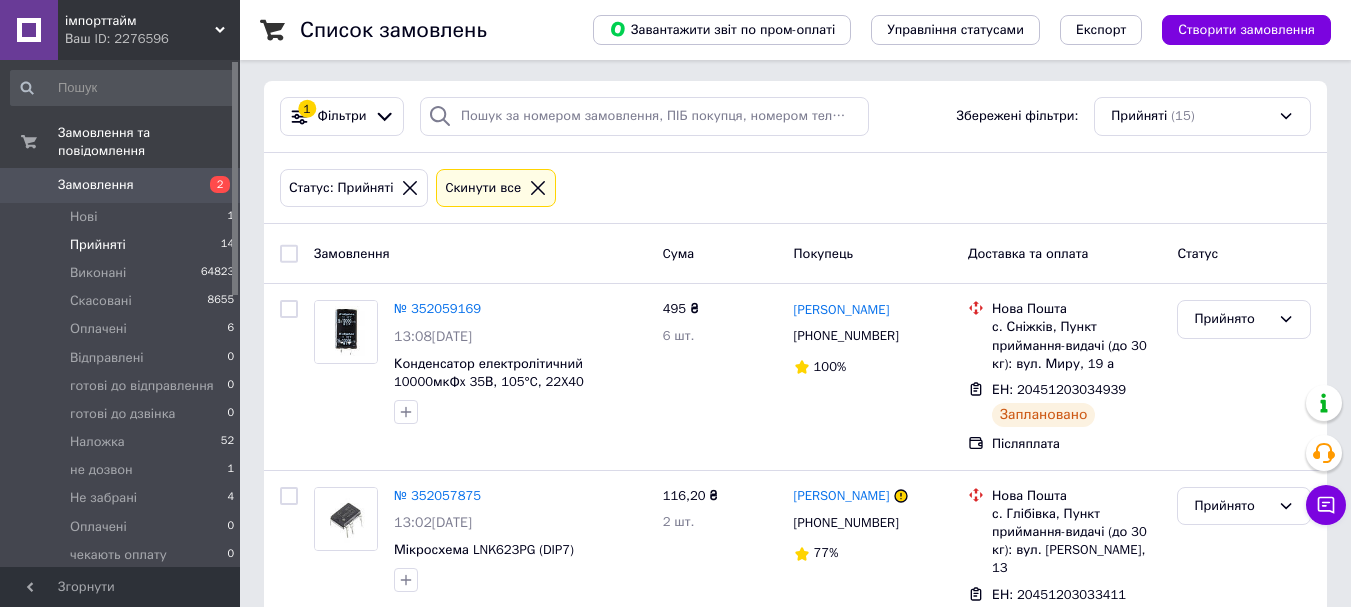scroll, scrollTop: 0, scrollLeft: 0, axis: both 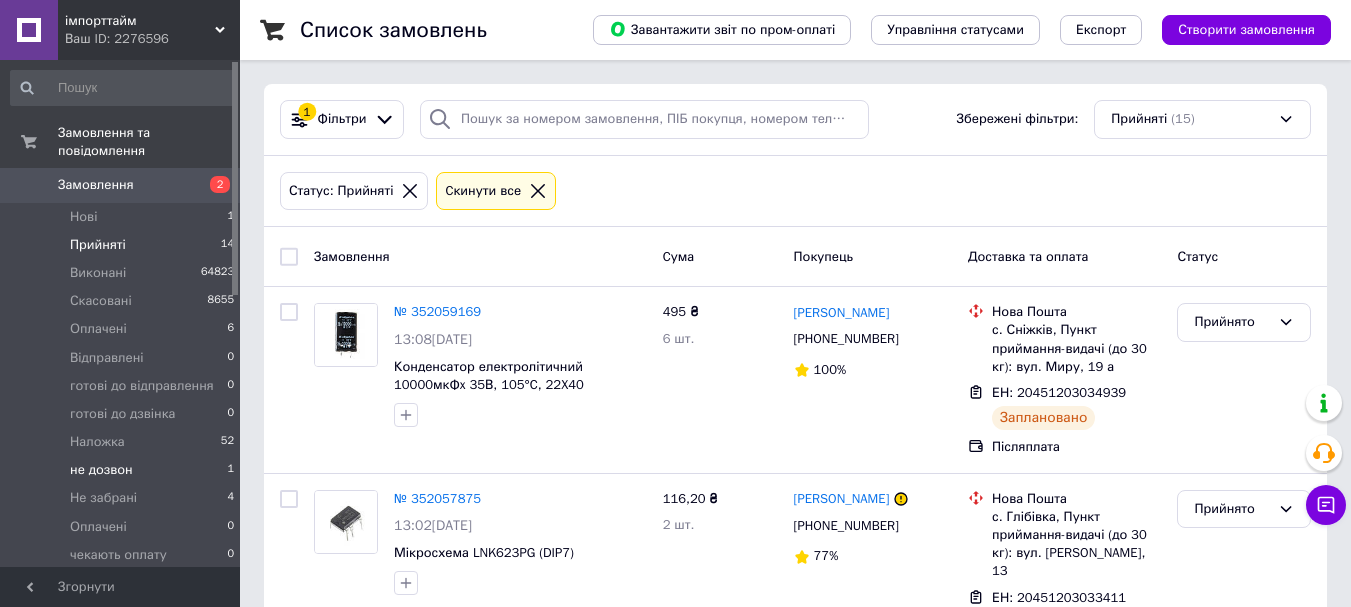 click on "не дозвон" at bounding box center [101, 470] 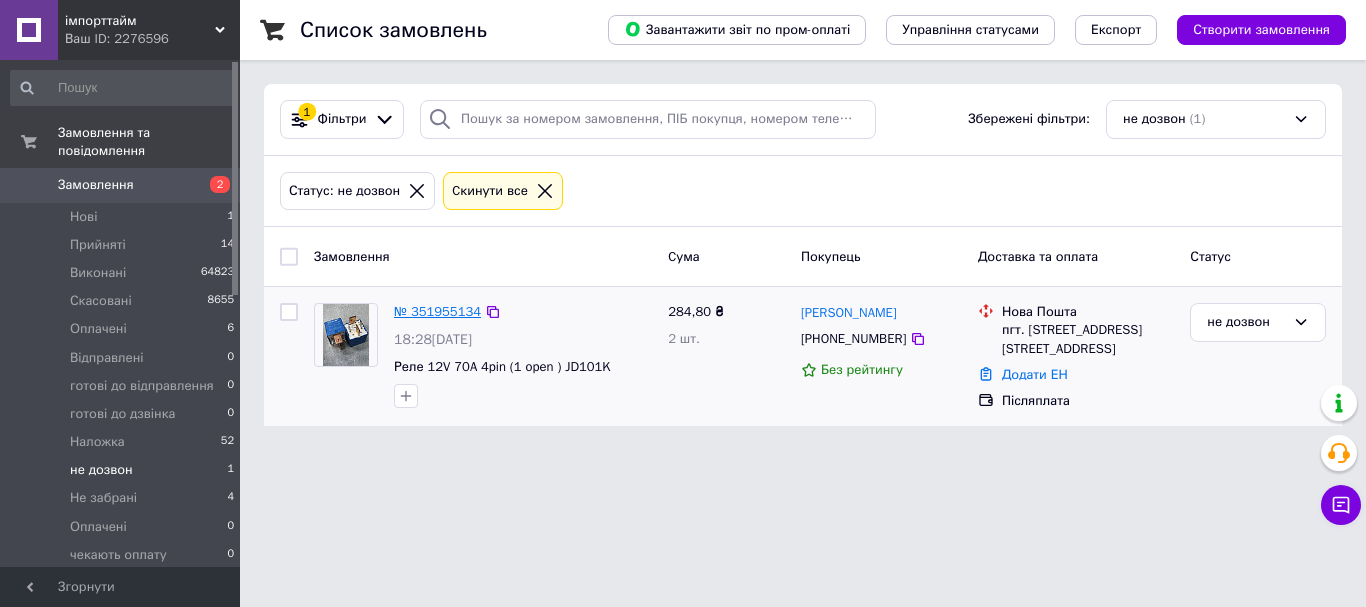 click on "№ 351955134" at bounding box center [437, 311] 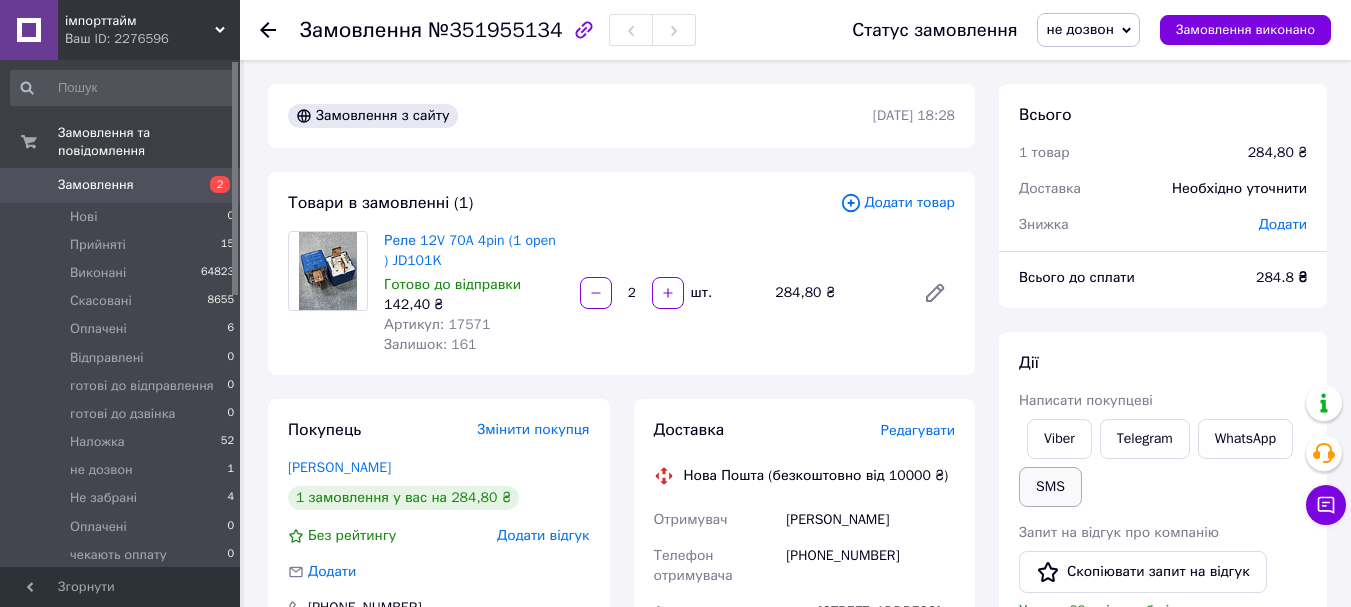 click on "SMS" at bounding box center [1050, 487] 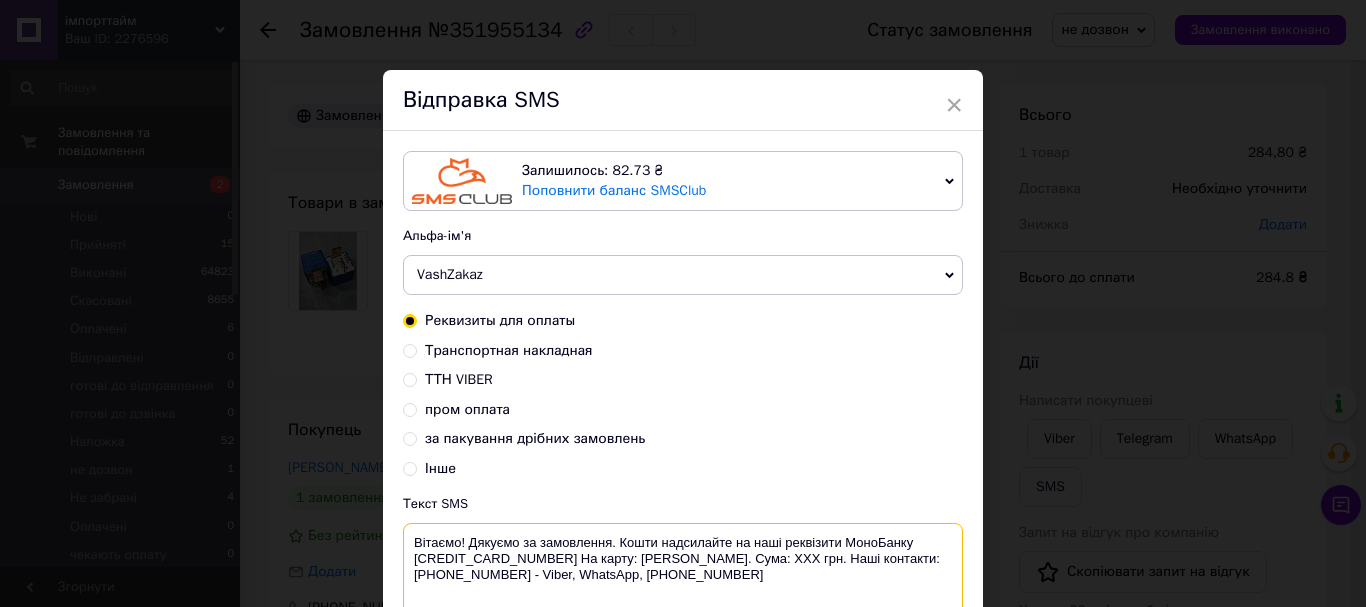 click on "Вітаємо! Дякуємо за замовлення. Кошти надсилайте на наші реквізити МоноБанку 4441111057137527 На карту: Харченко Р.О.. Сума: ХХХ грн. Наші контакти: 0969252020 - Viber, WhatsApp, 0664574260" at bounding box center [683, 575] 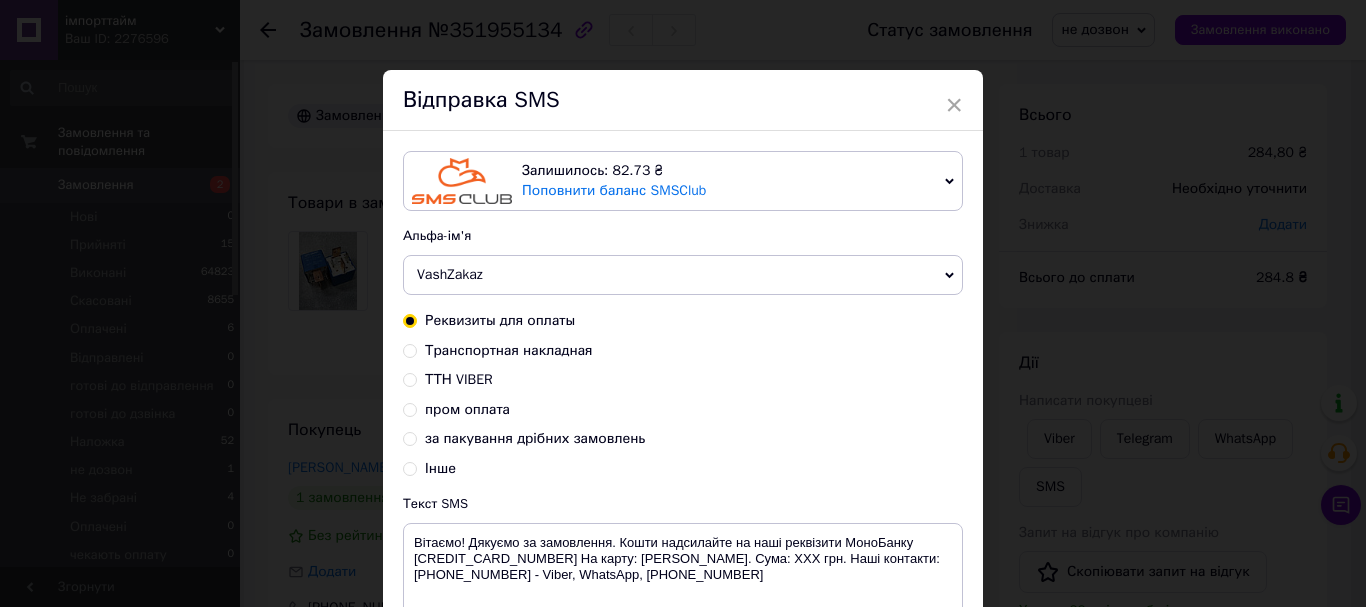 click on "× Відправка SMS Залишилось: 82.73 ₴ Поповнити баланс SMSClub Підключити LetsAds Альфа-ім'я  VashZakaz Оновити список альфа-імен Реквизиты для оплаты Транспортная накладная ТТН VIBER пром оплата за пакування дрібних замовлень Інше Текст SMS Вітаємо! Дякуємо за замовлення. Кошти надсилайте на наші реквізити МоноБанку 4441111057137527 На карту: Харченко Р.О.. Сума: ХХХ грн. Наші контакти: 0969252020 - Viber, WhatsApp, 0664574260 Використано: 189 символів Скасувати   Відправити" at bounding box center [683, 303] 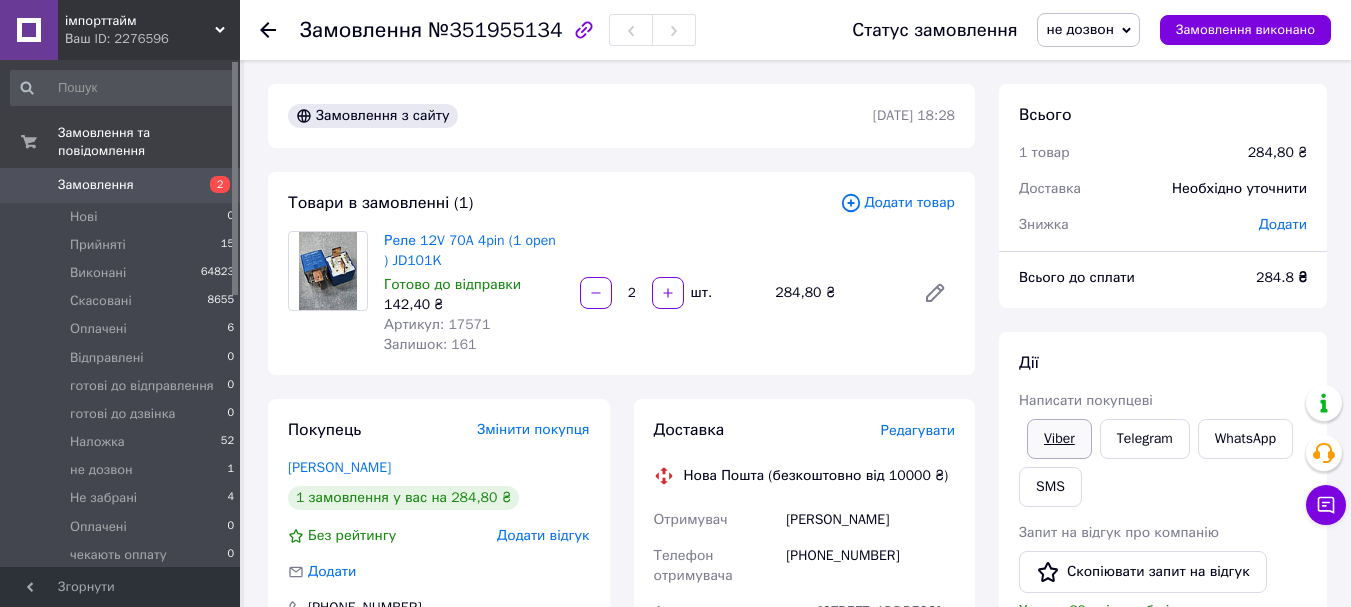 click on "Viber" at bounding box center (1059, 439) 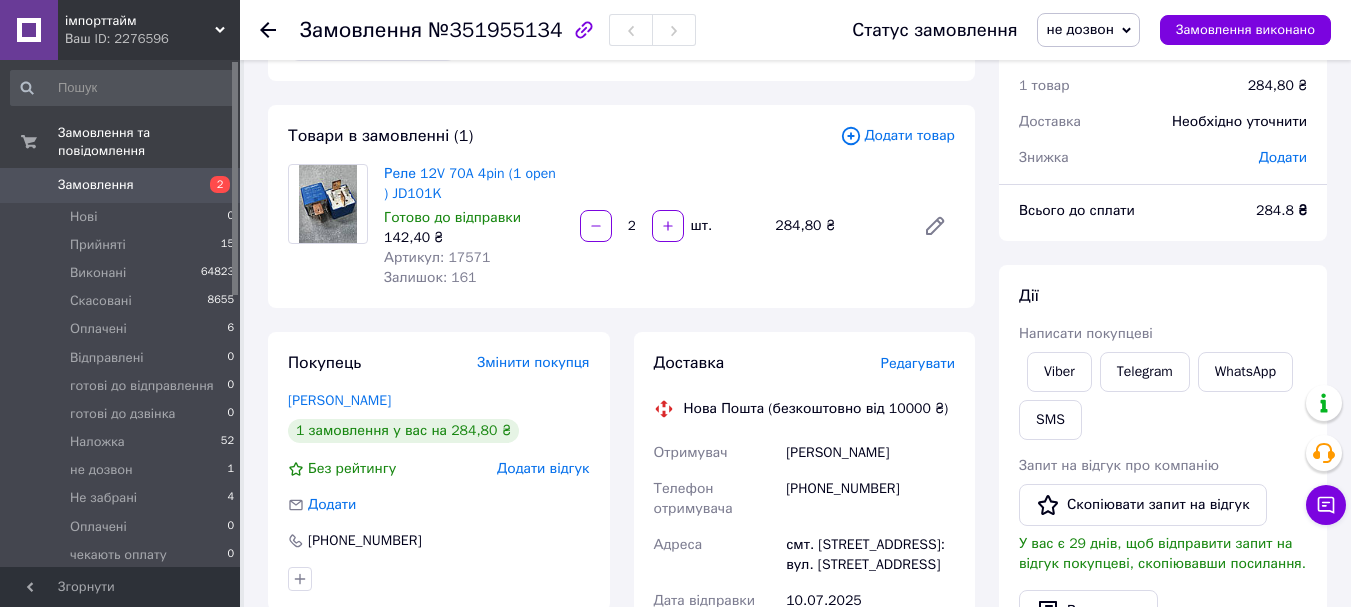 scroll, scrollTop: 100, scrollLeft: 0, axis: vertical 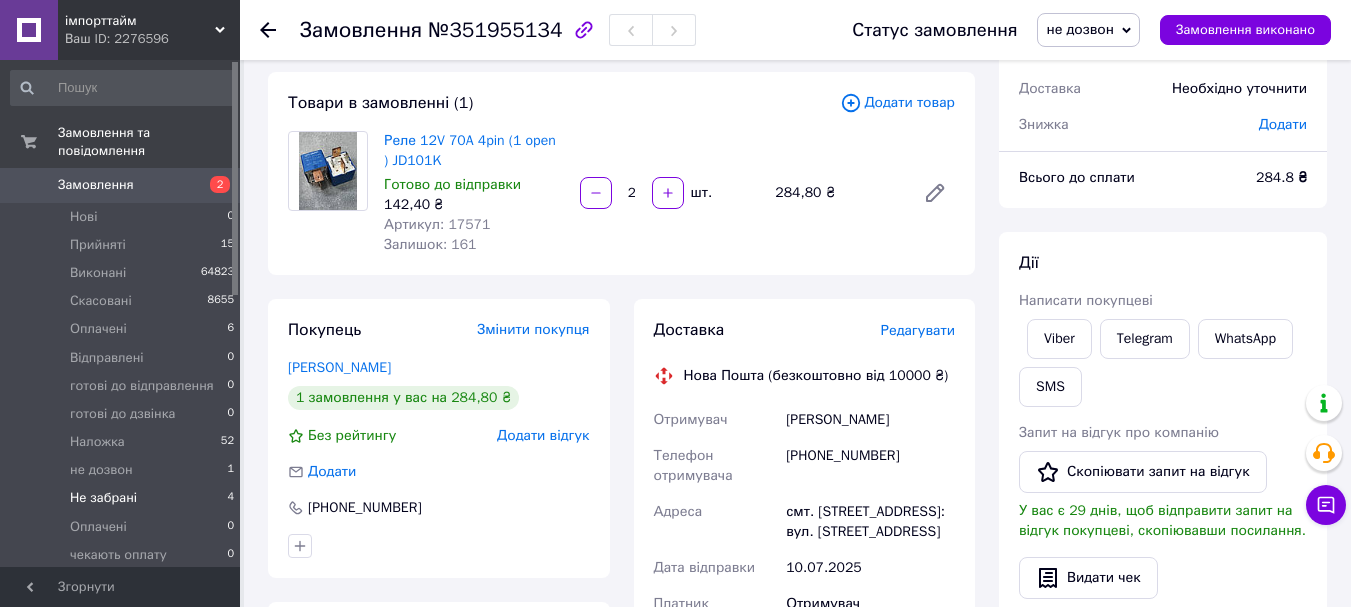 click on "Не забрані" at bounding box center [103, 498] 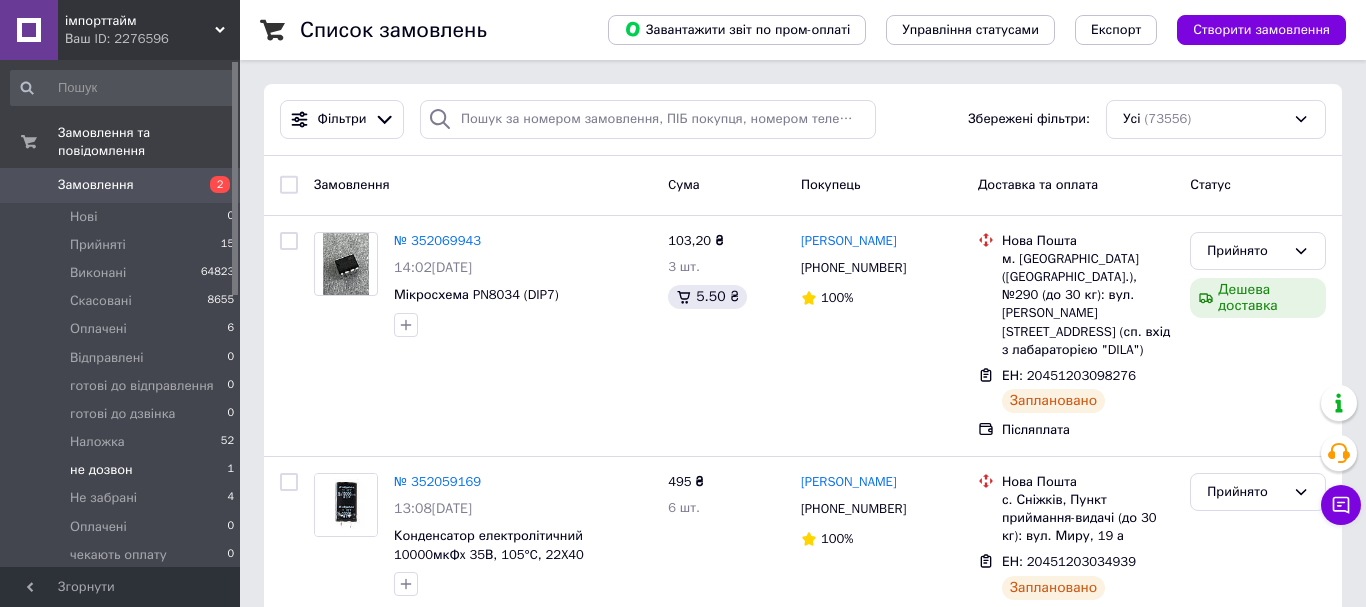 click on "не дозвон 1" at bounding box center (123, 470) 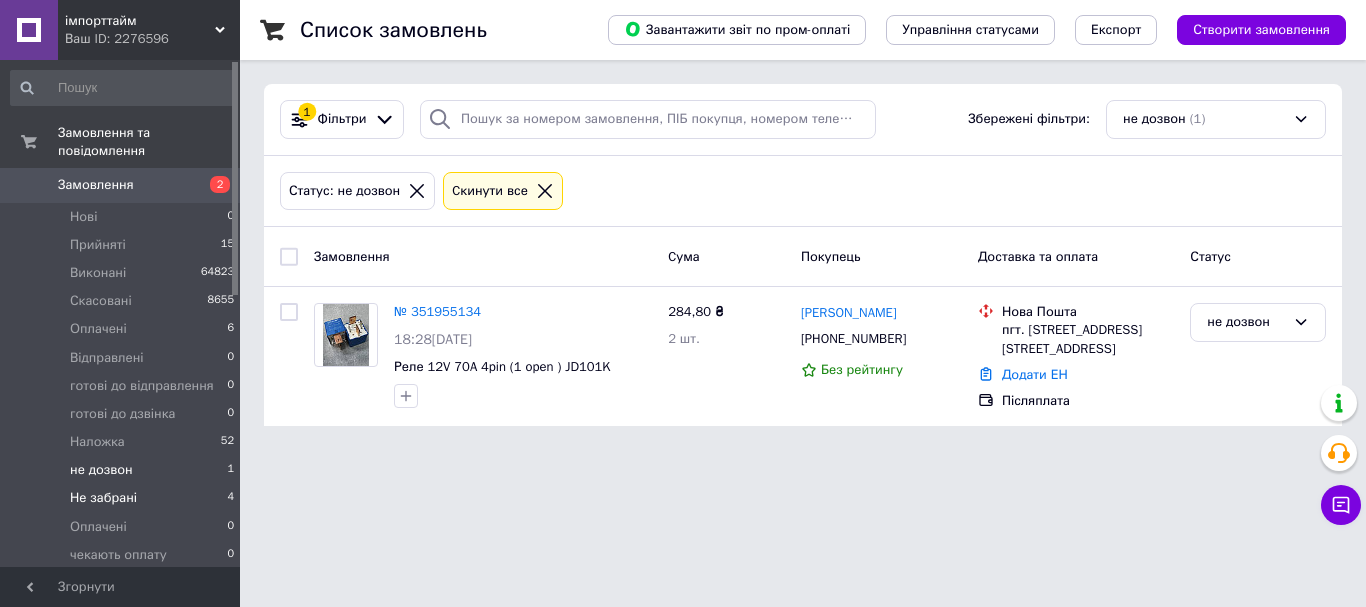 click on "Не забрані 4" at bounding box center [123, 498] 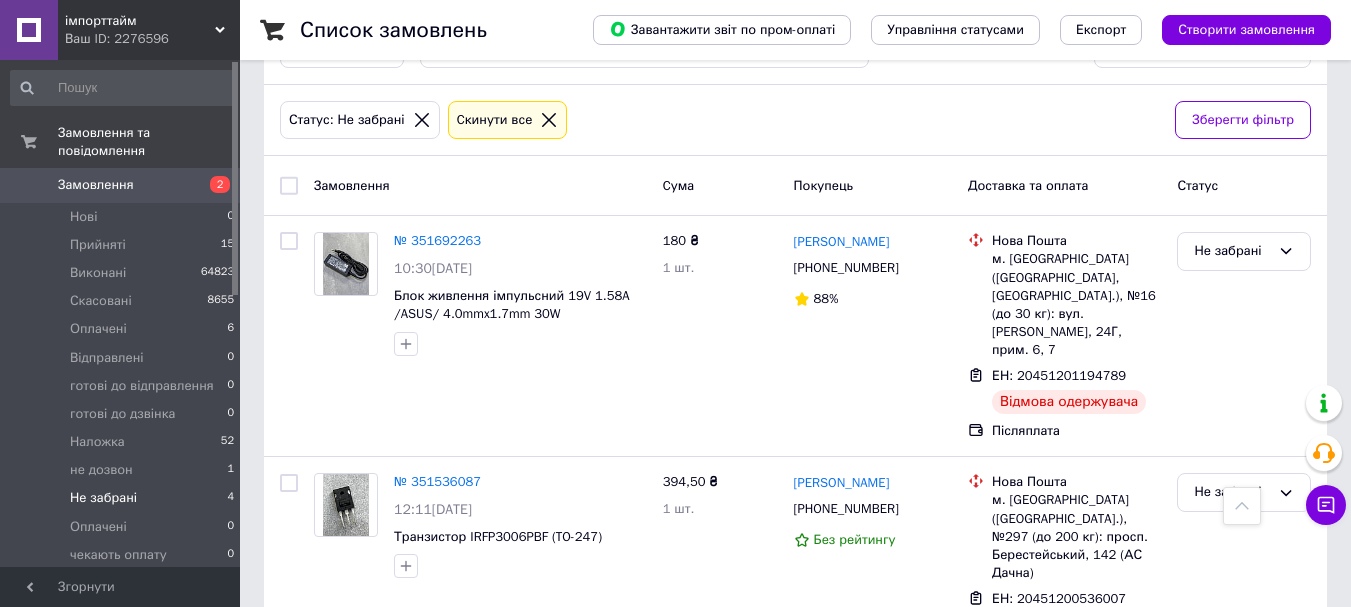 scroll, scrollTop: 0, scrollLeft: 0, axis: both 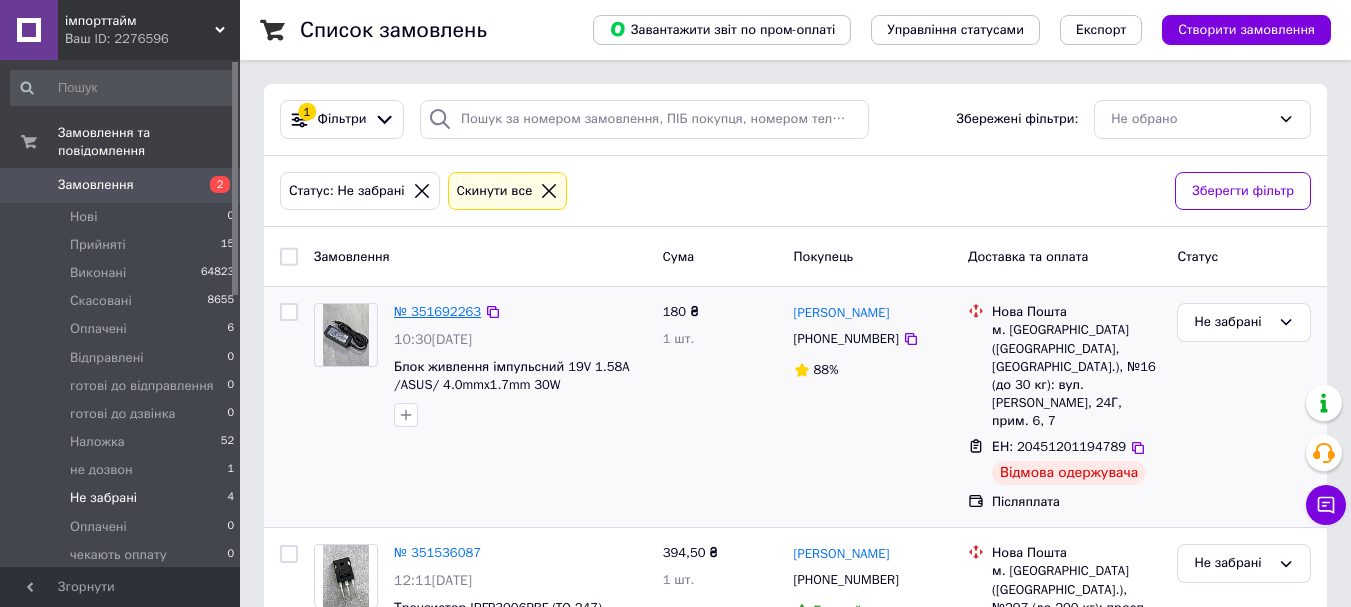click on "№ 351692263" at bounding box center (437, 311) 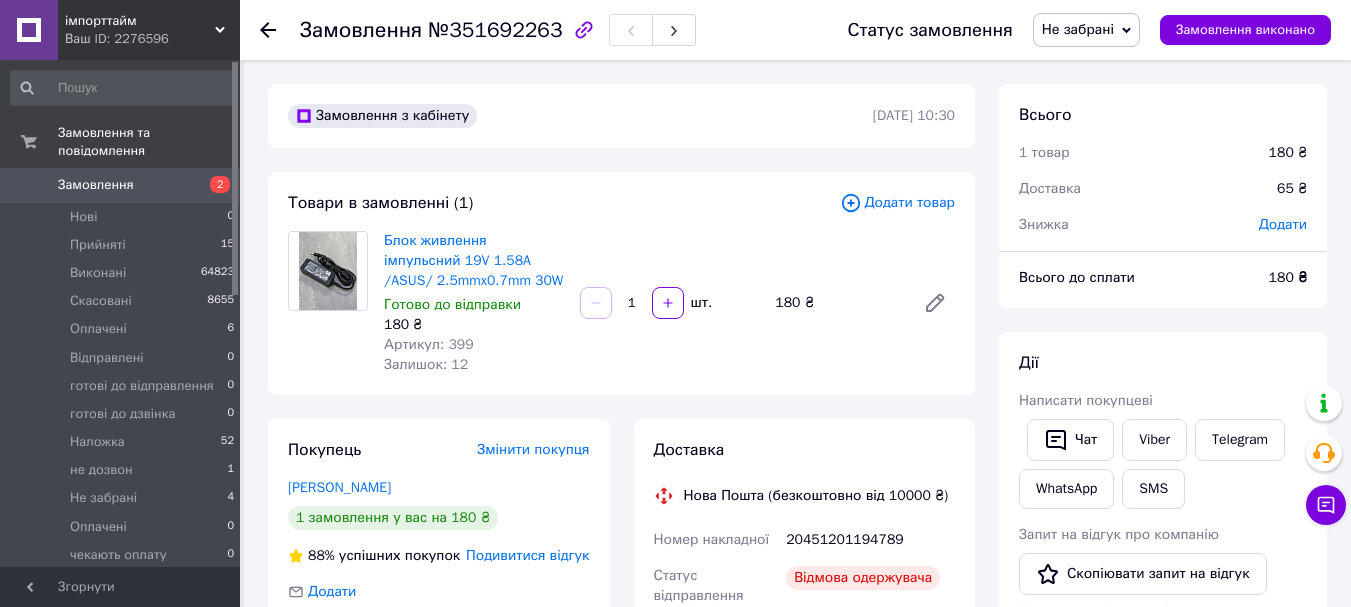 click 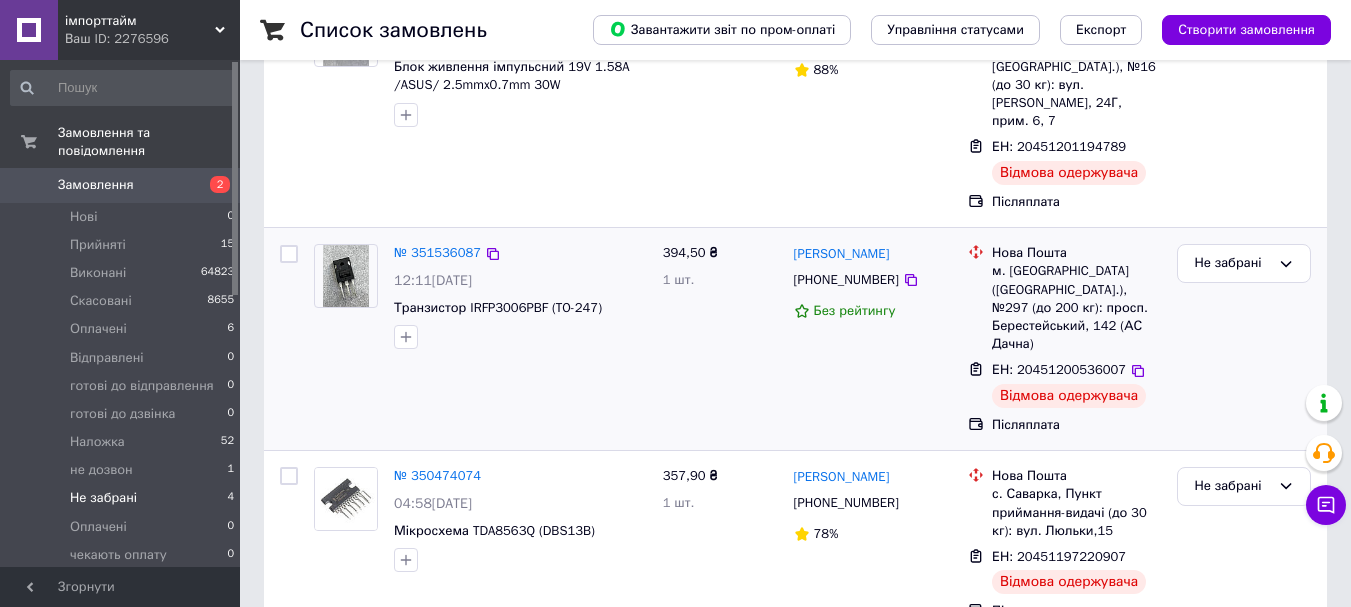 scroll, scrollTop: 0, scrollLeft: 0, axis: both 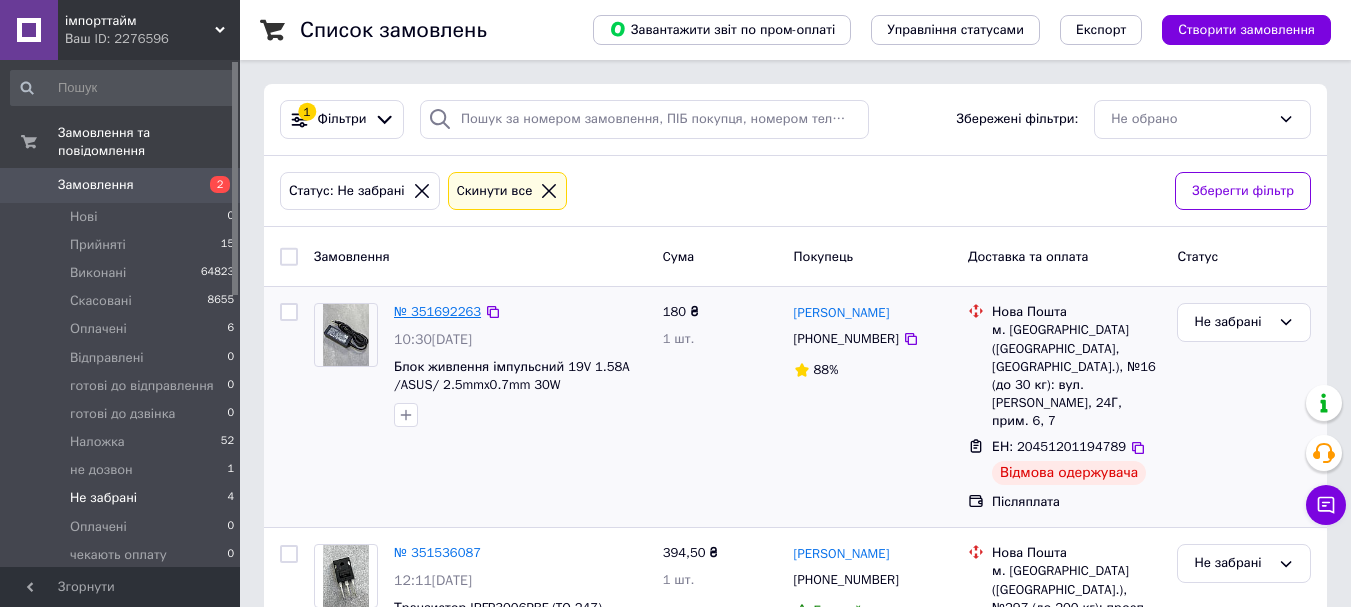 click on "№ 351692263" at bounding box center (437, 311) 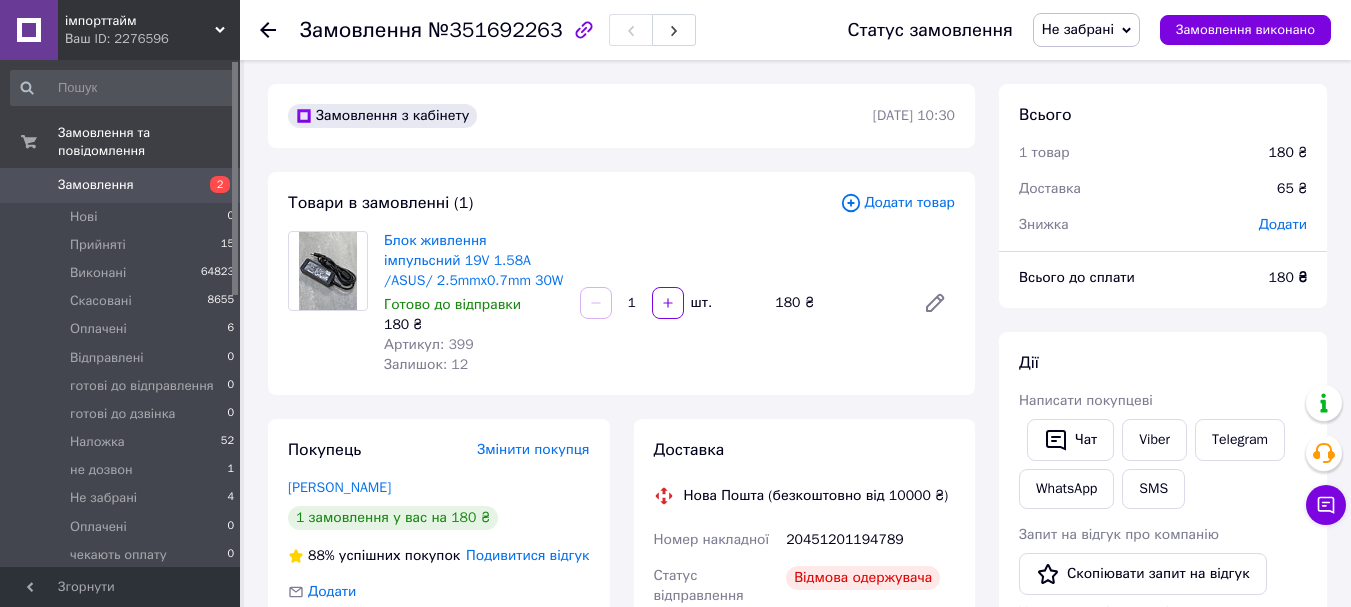 scroll, scrollTop: 100, scrollLeft: 0, axis: vertical 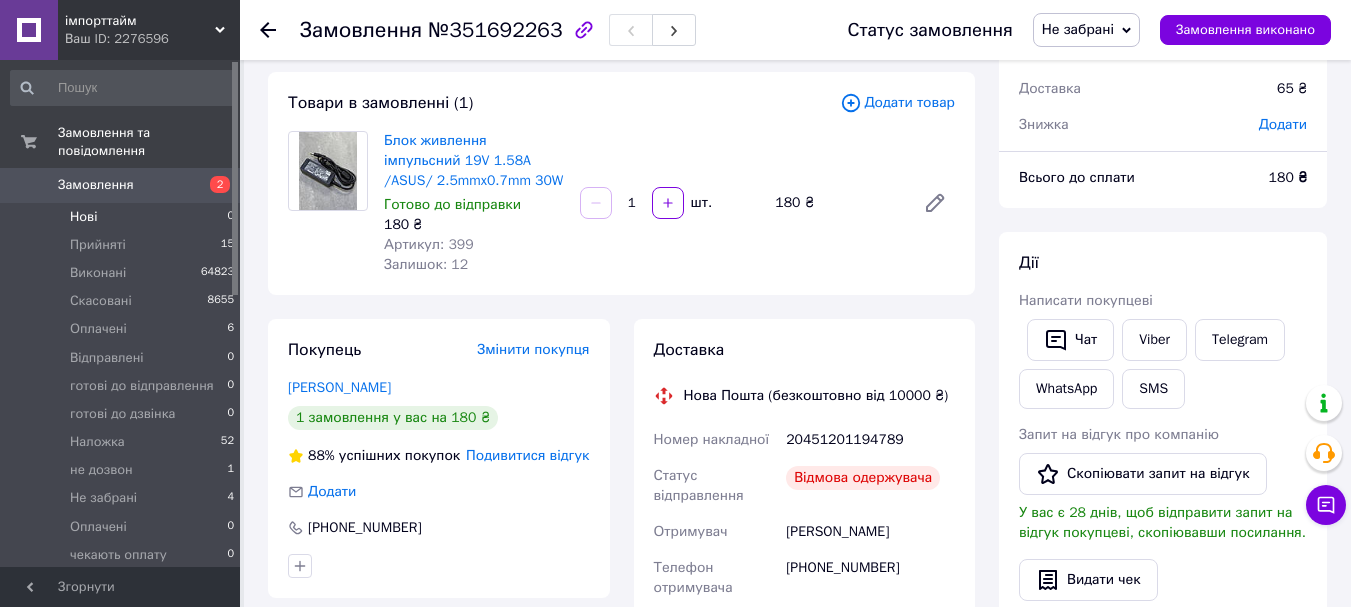 click on "Нові 0" at bounding box center [123, 217] 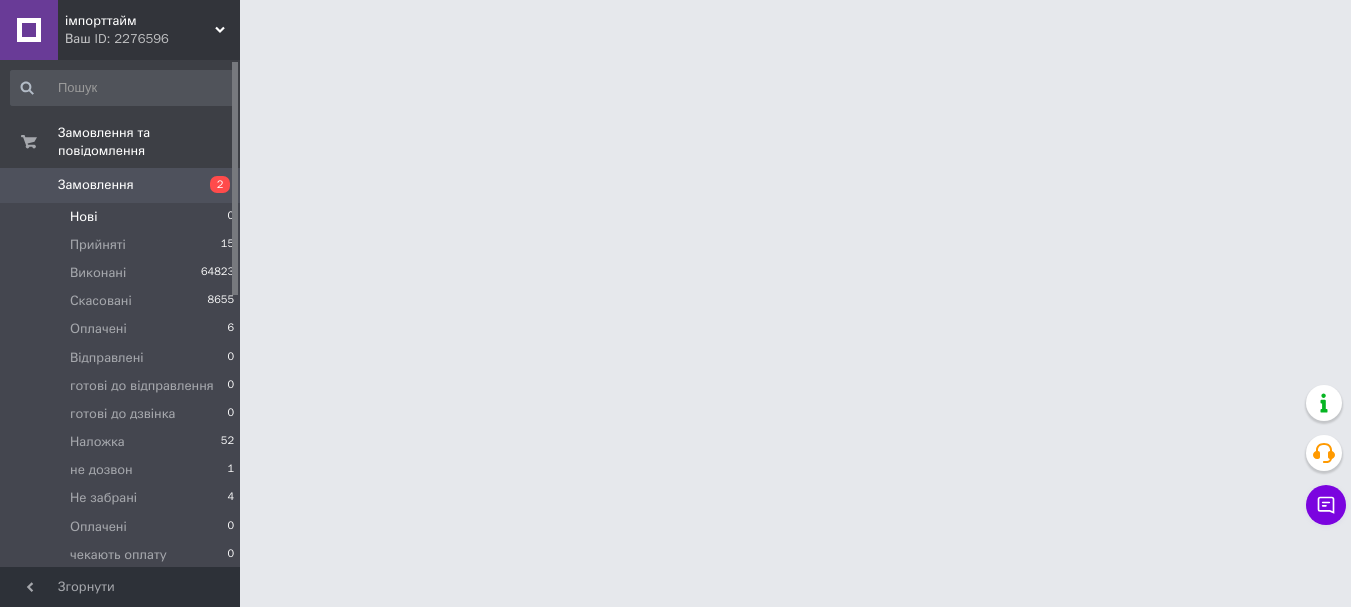scroll, scrollTop: 0, scrollLeft: 0, axis: both 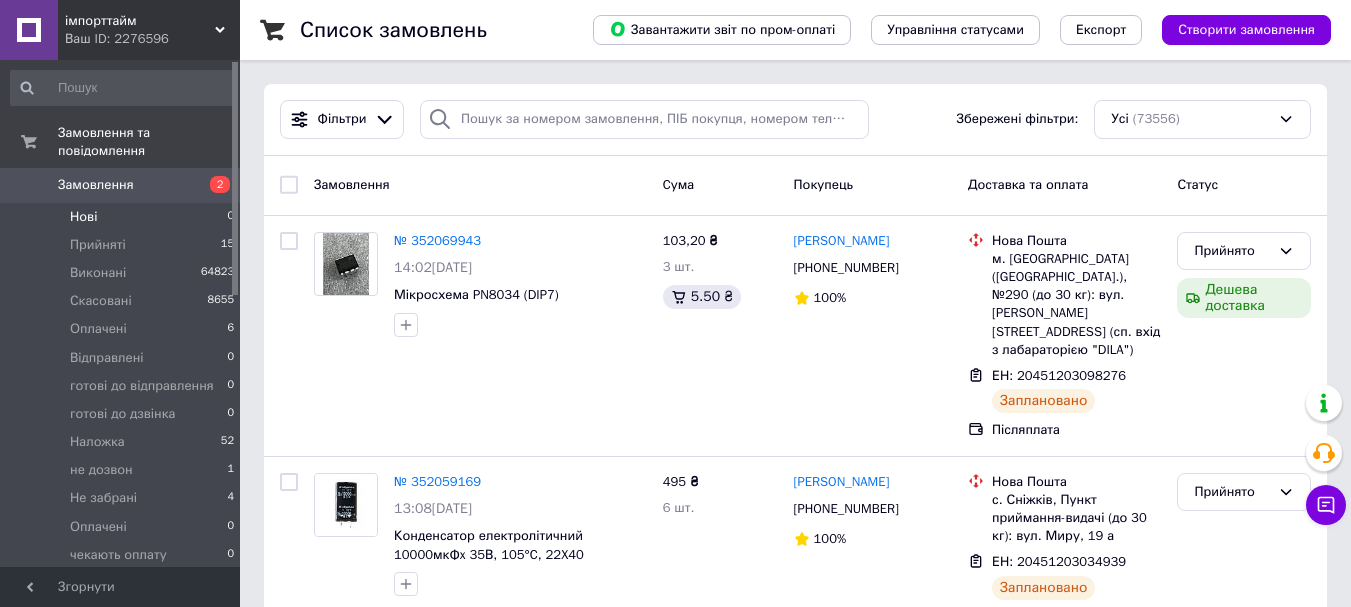 click on "Нові 0" at bounding box center [123, 217] 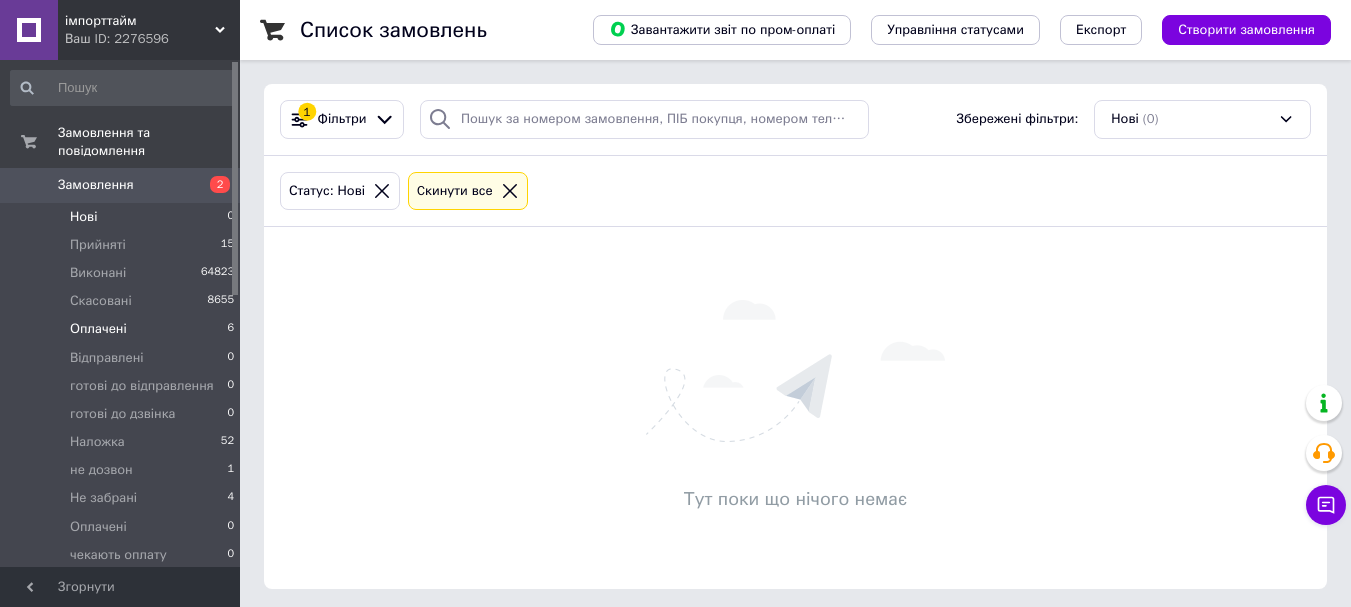 click on "Оплачені 6" at bounding box center [123, 329] 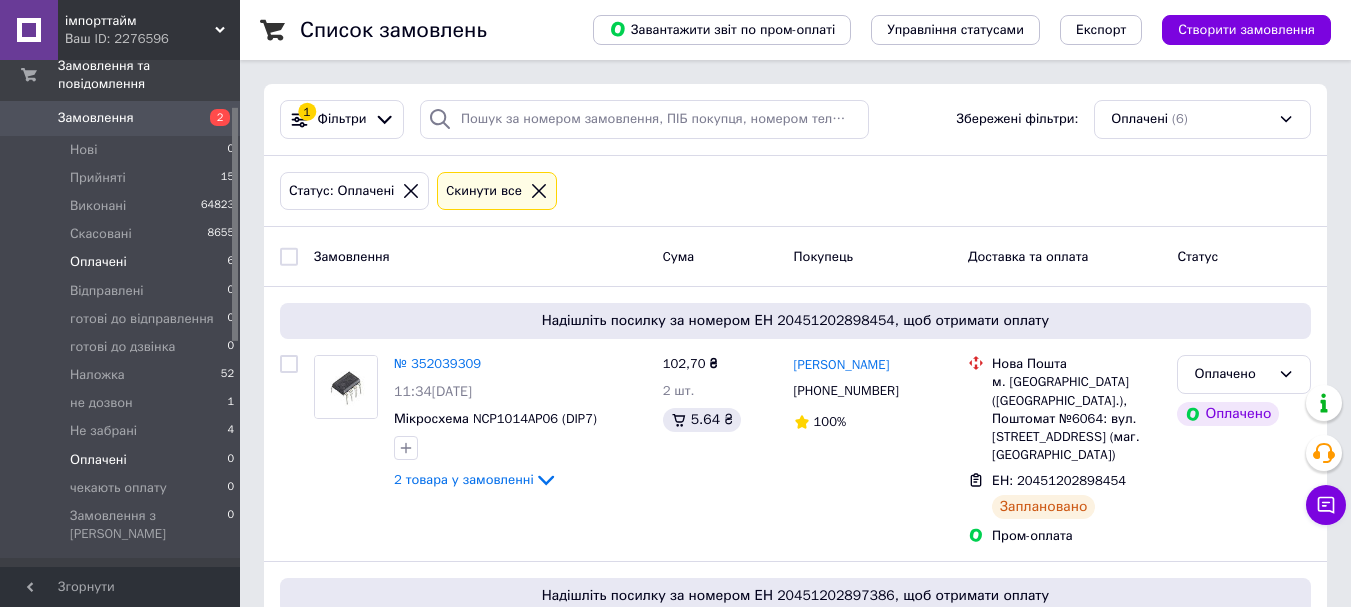 scroll, scrollTop: 100, scrollLeft: 0, axis: vertical 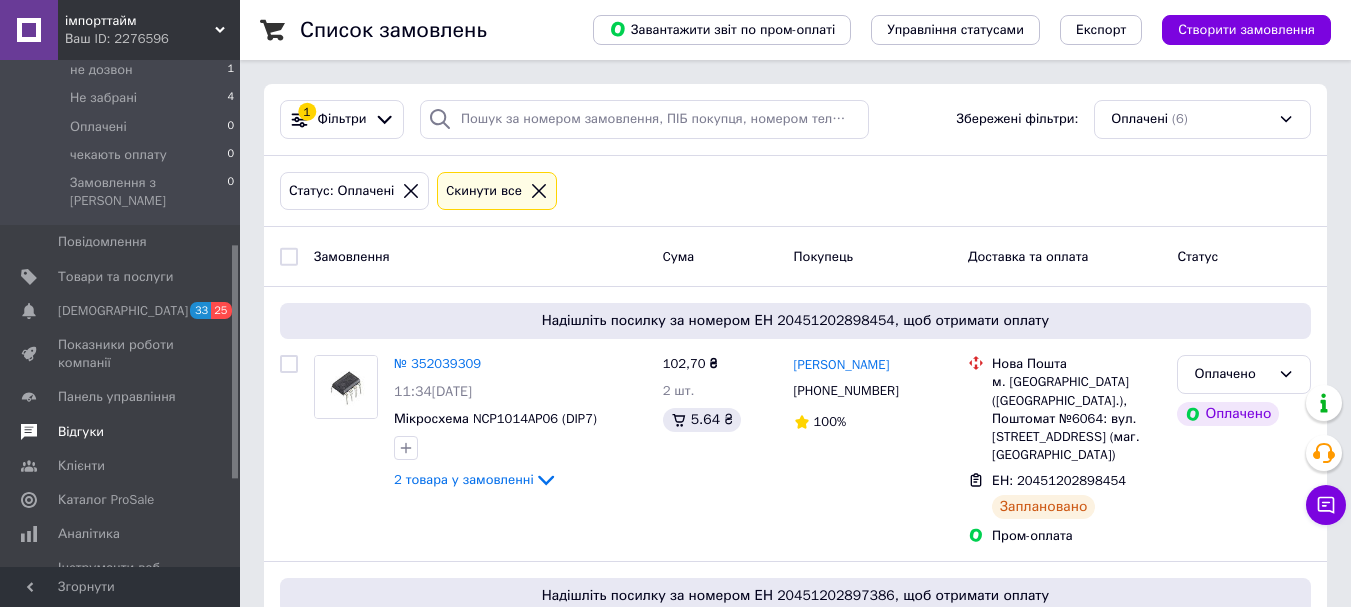 click on "Відгуки" at bounding box center [123, 432] 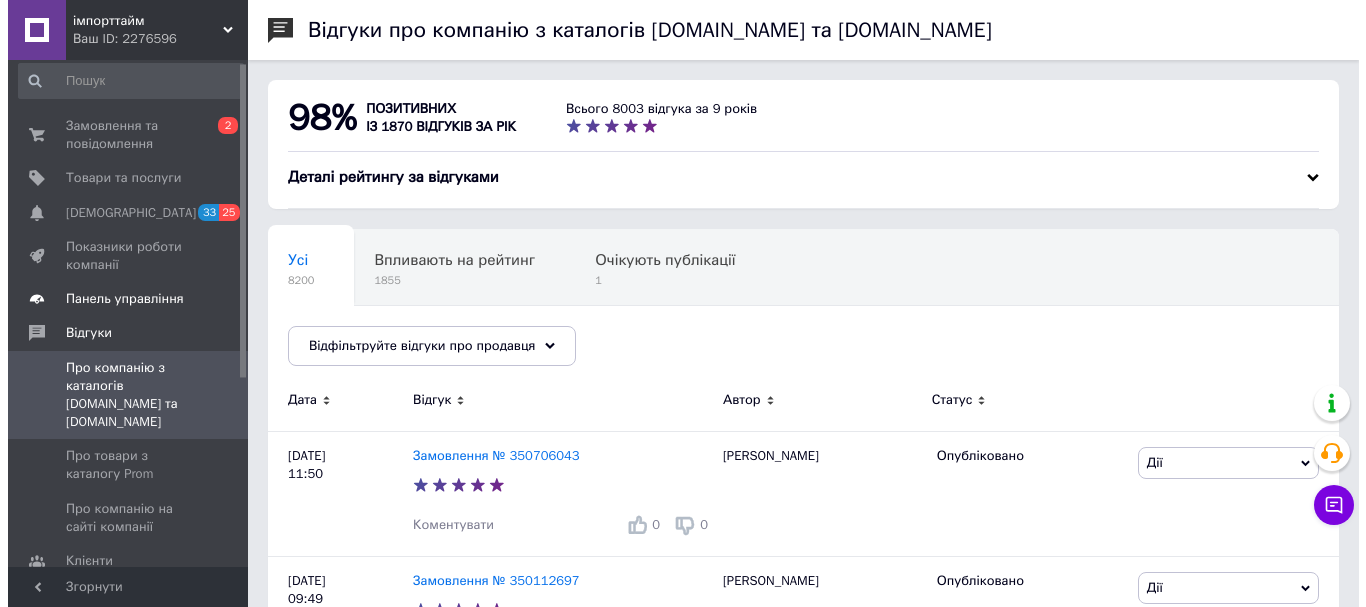 scroll, scrollTop: 0, scrollLeft: 0, axis: both 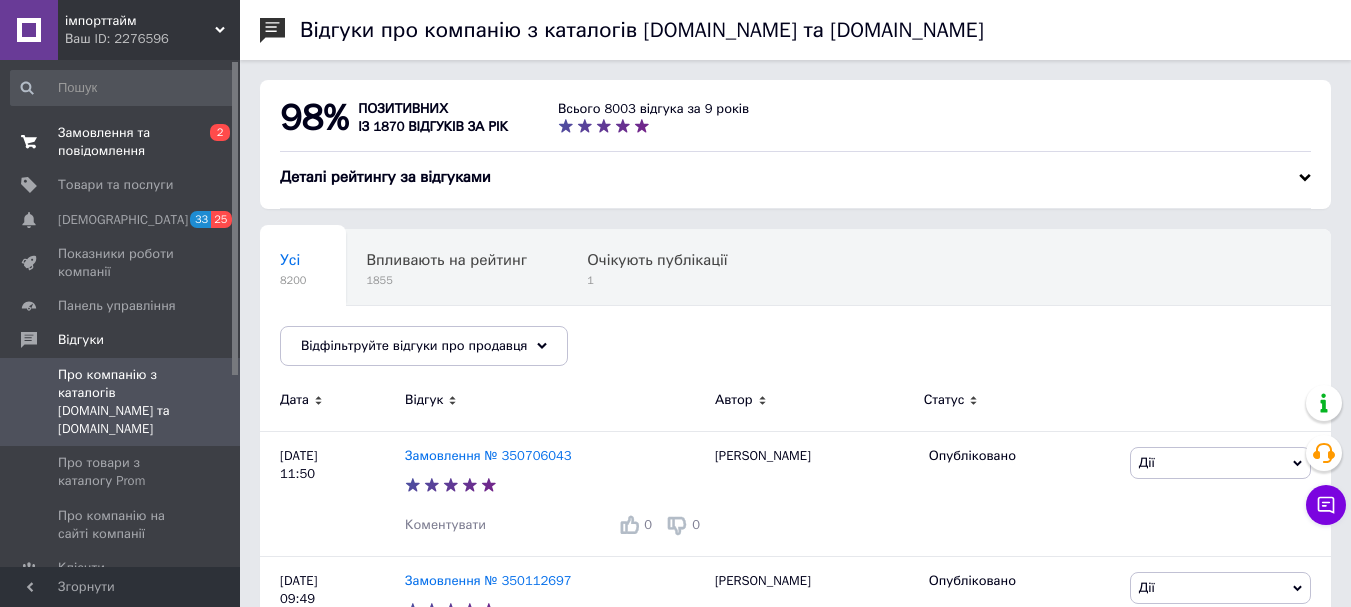 click on "Замовлення та повідомлення" at bounding box center (121, 142) 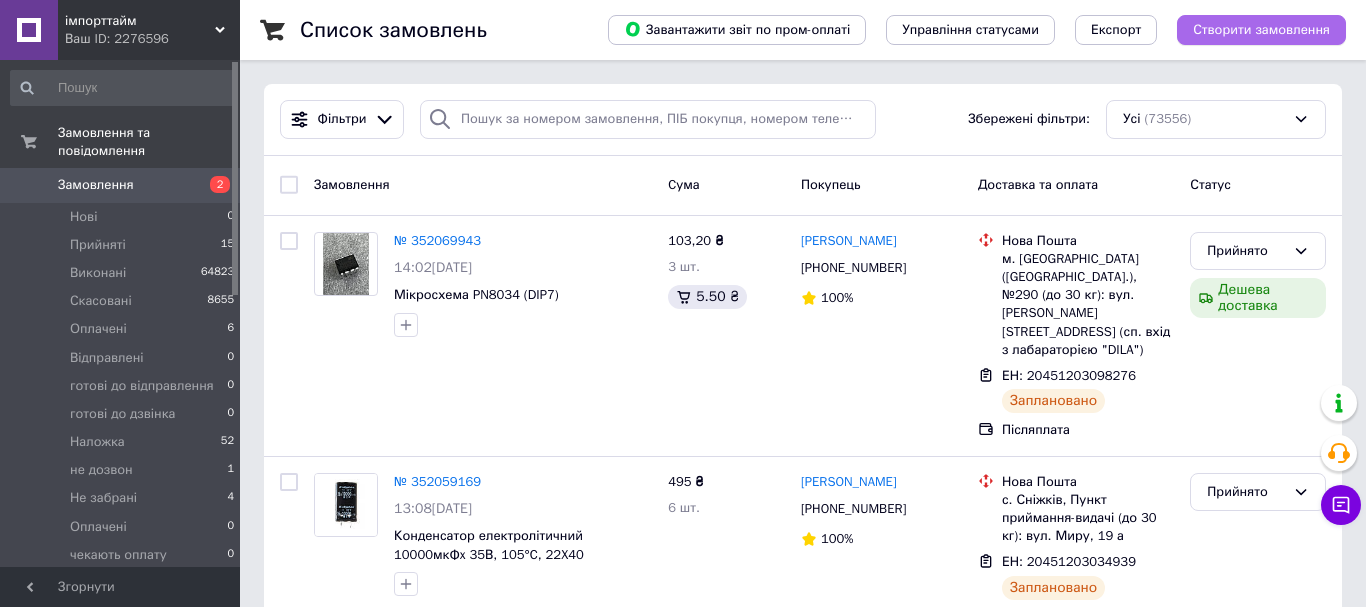 click on "Створити замовлення" at bounding box center (1261, 30) 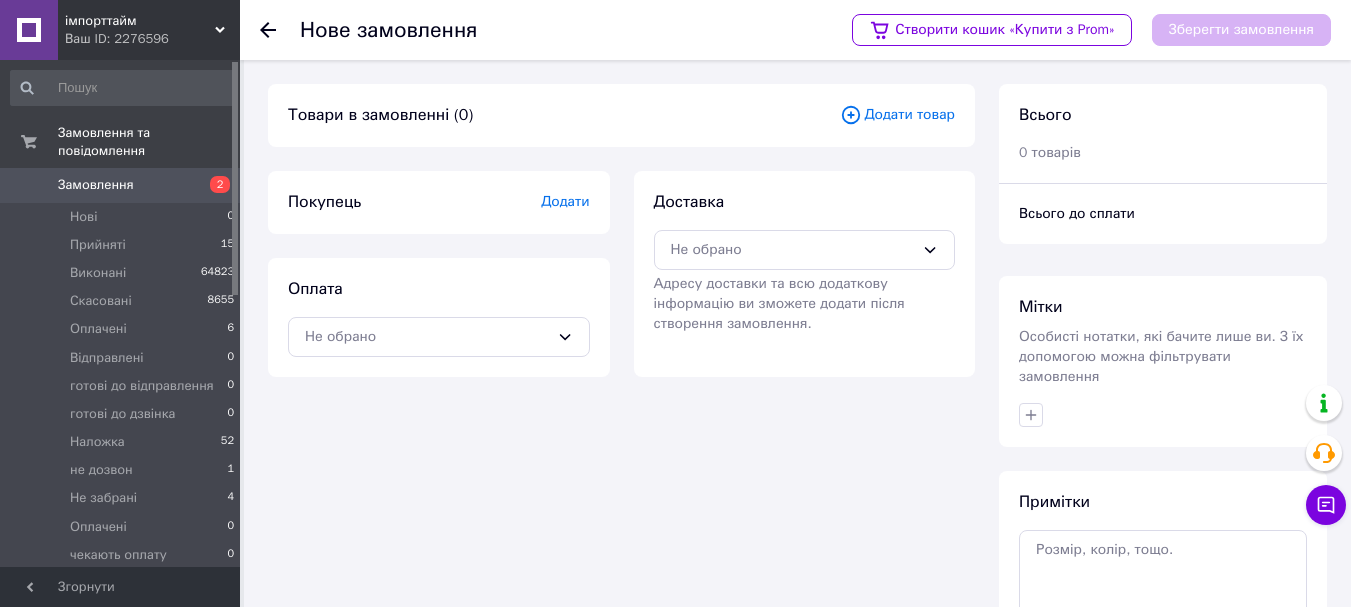 click on "Додати товар" at bounding box center [897, 115] 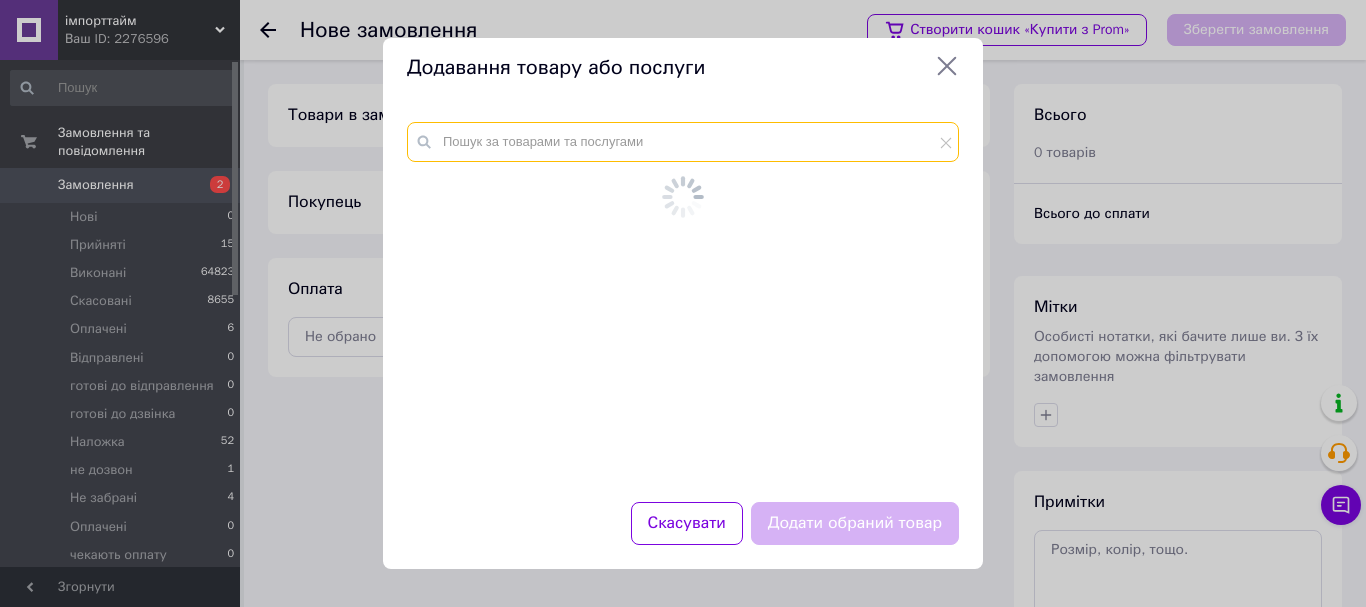 click at bounding box center (683, 142) 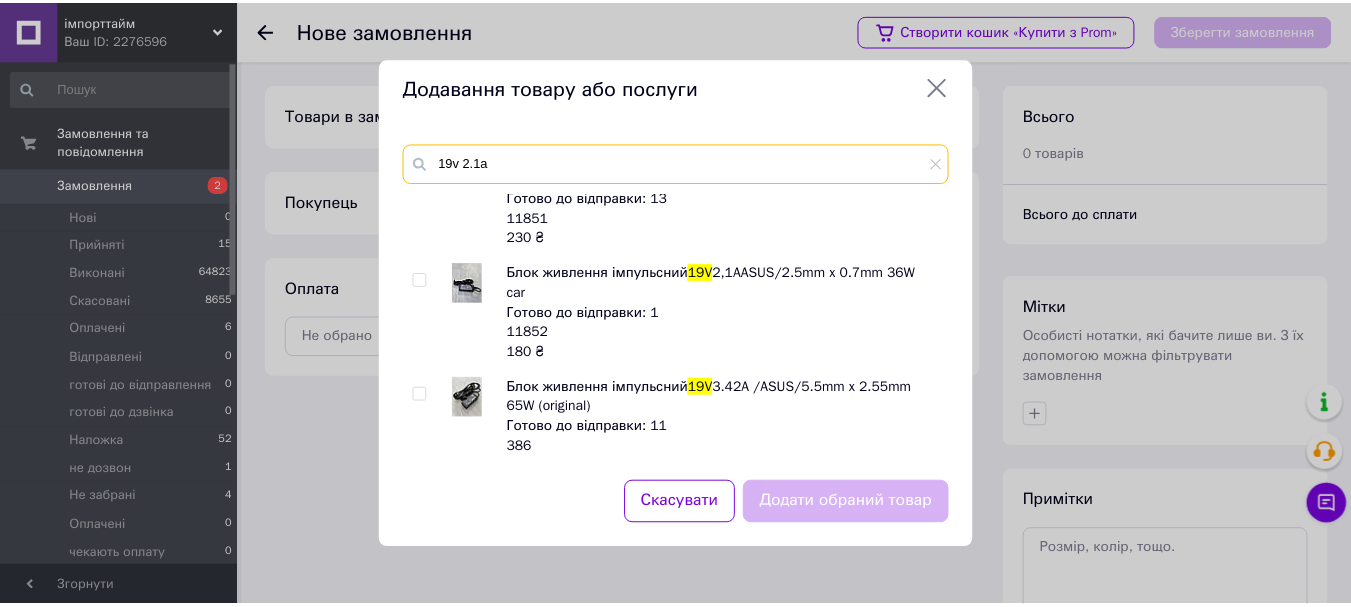 scroll, scrollTop: 400, scrollLeft: 0, axis: vertical 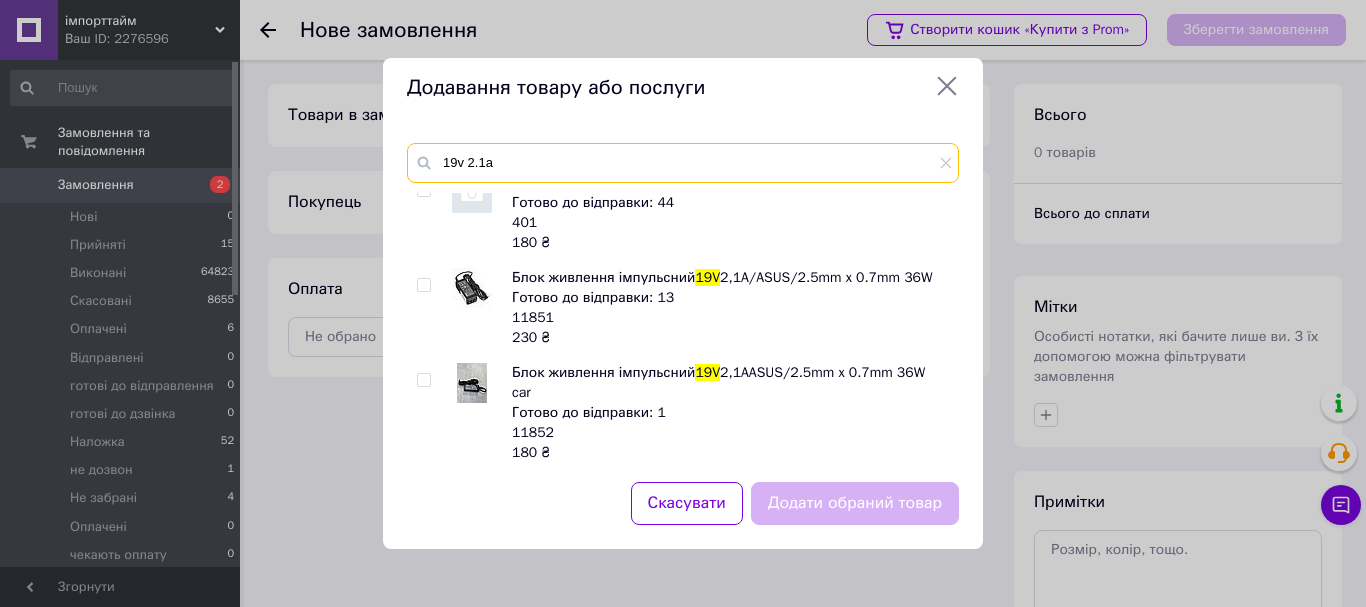 type on "19v 2.1a" 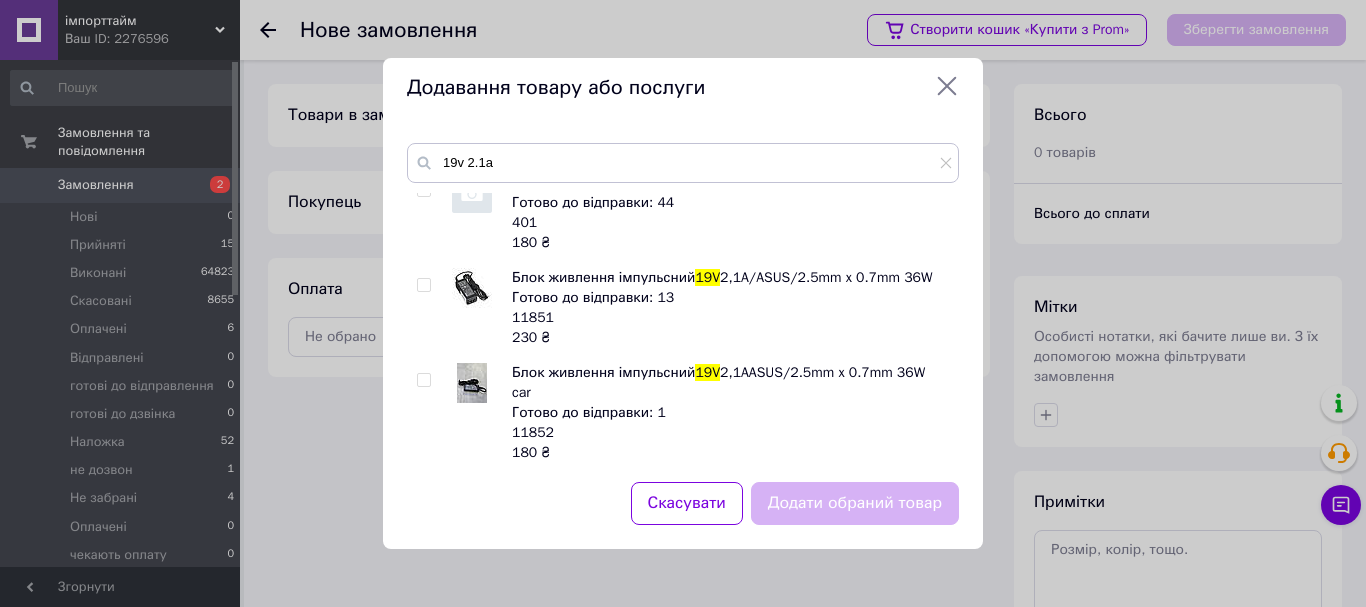click at bounding box center [423, 285] 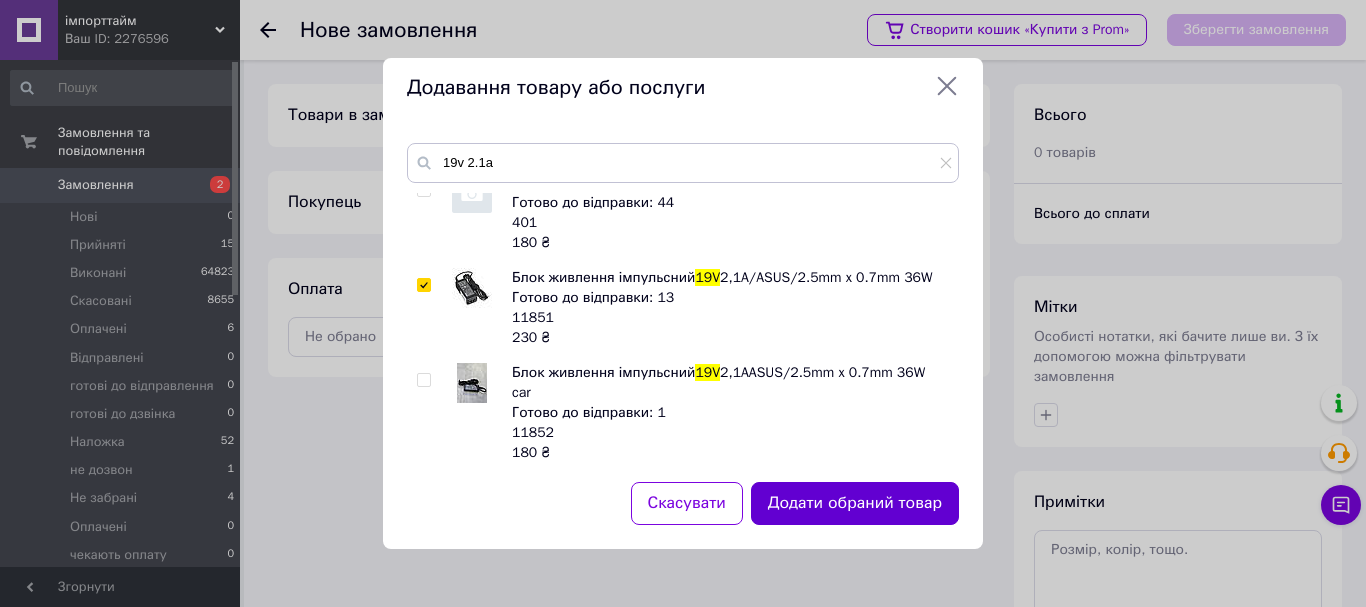 click on "Додати обраний товар" at bounding box center (855, 503) 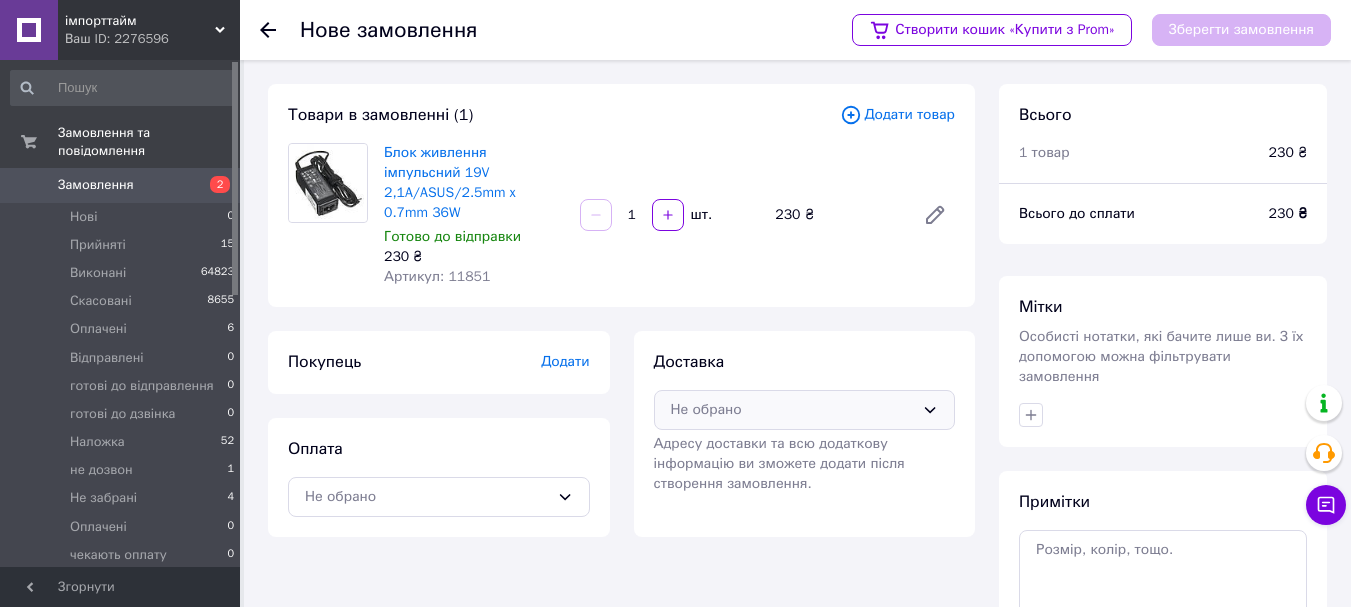 click on "Не обрано" at bounding box center (793, 410) 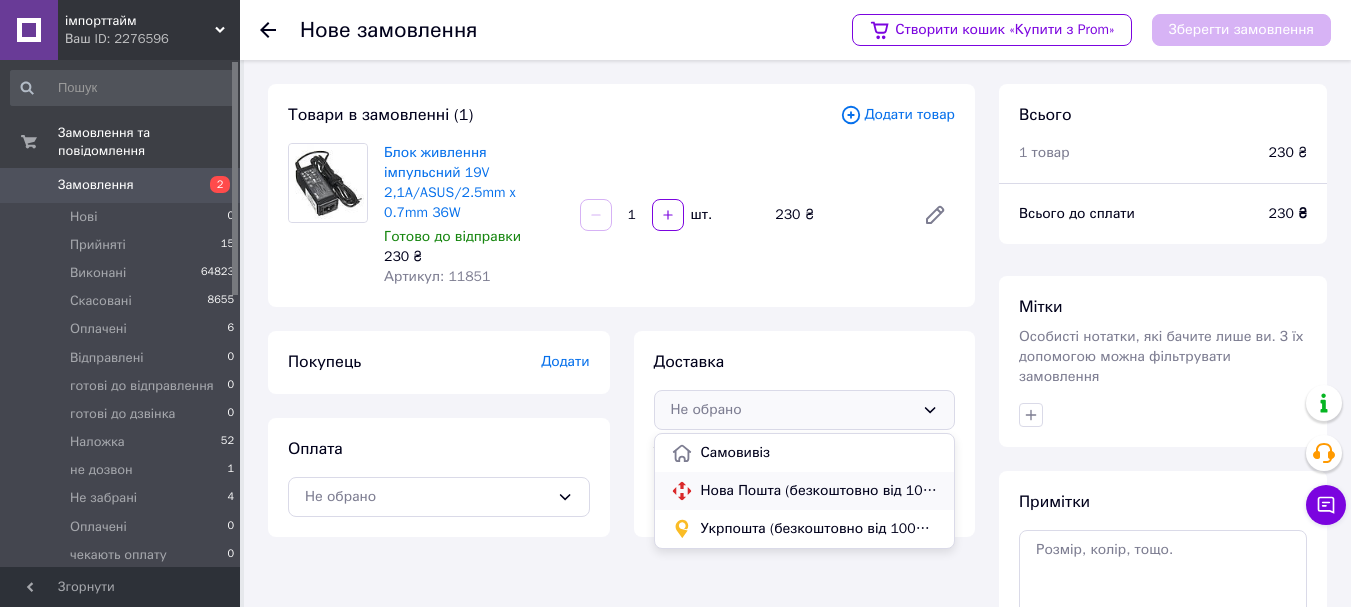 click on "Нова Пошта (безкоштовно від 10000 ₴)" at bounding box center [820, 491] 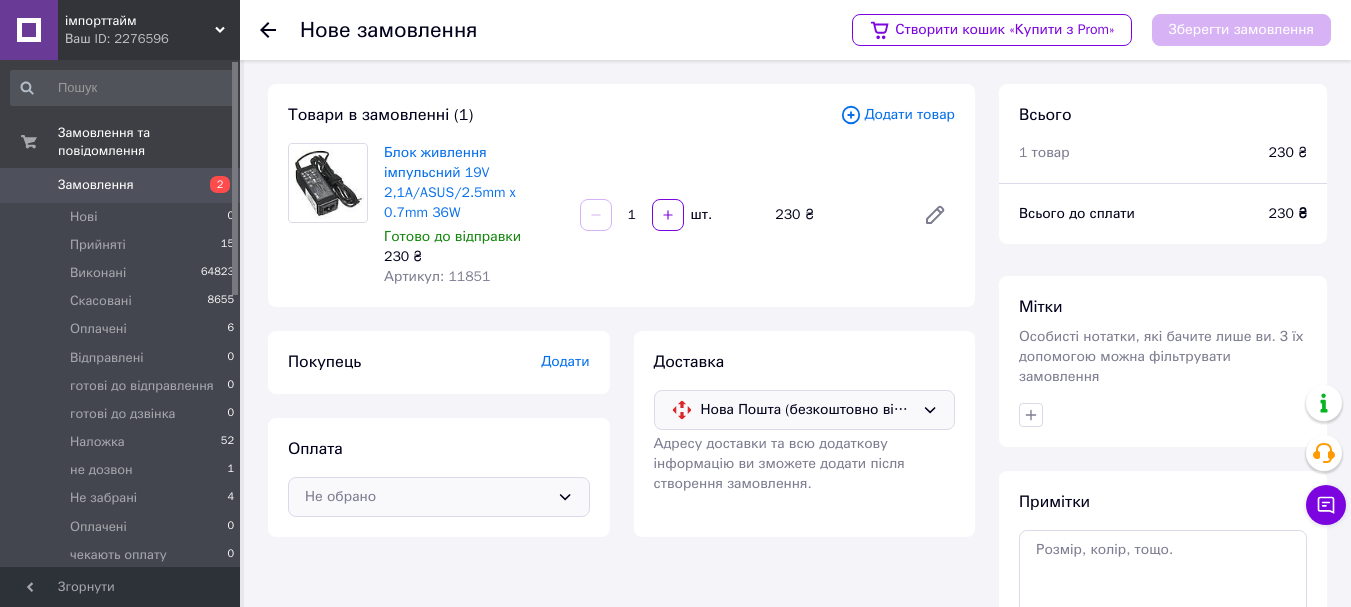 click 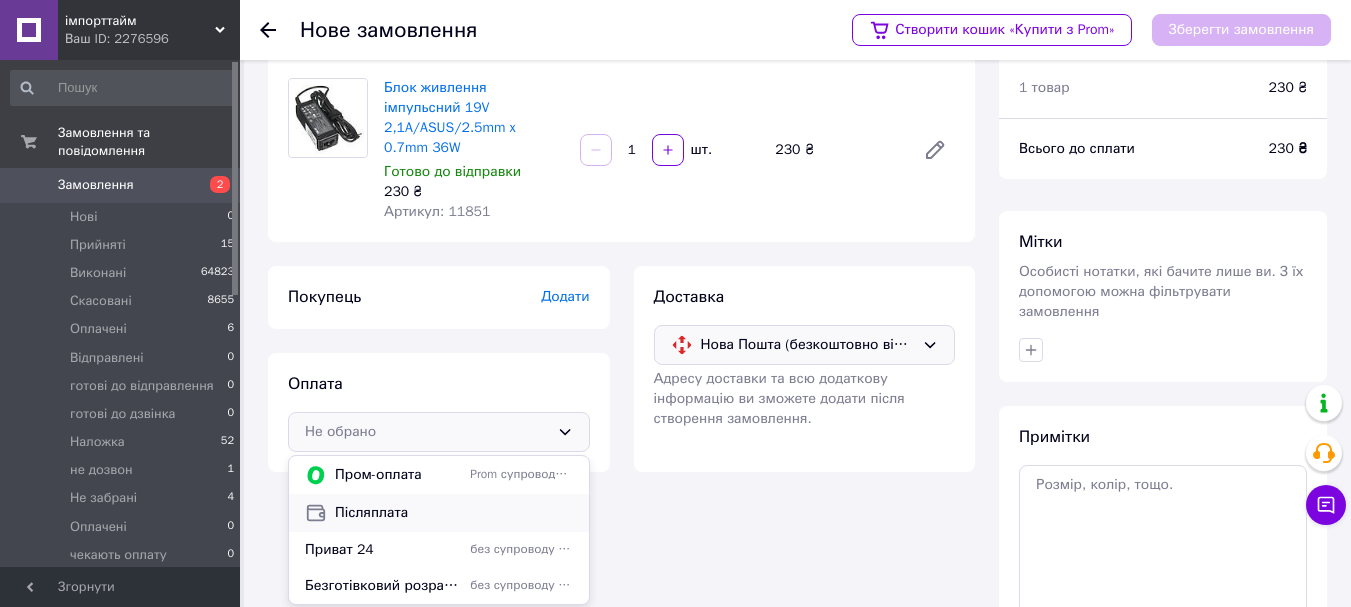 scroll, scrollTop: 100, scrollLeft: 0, axis: vertical 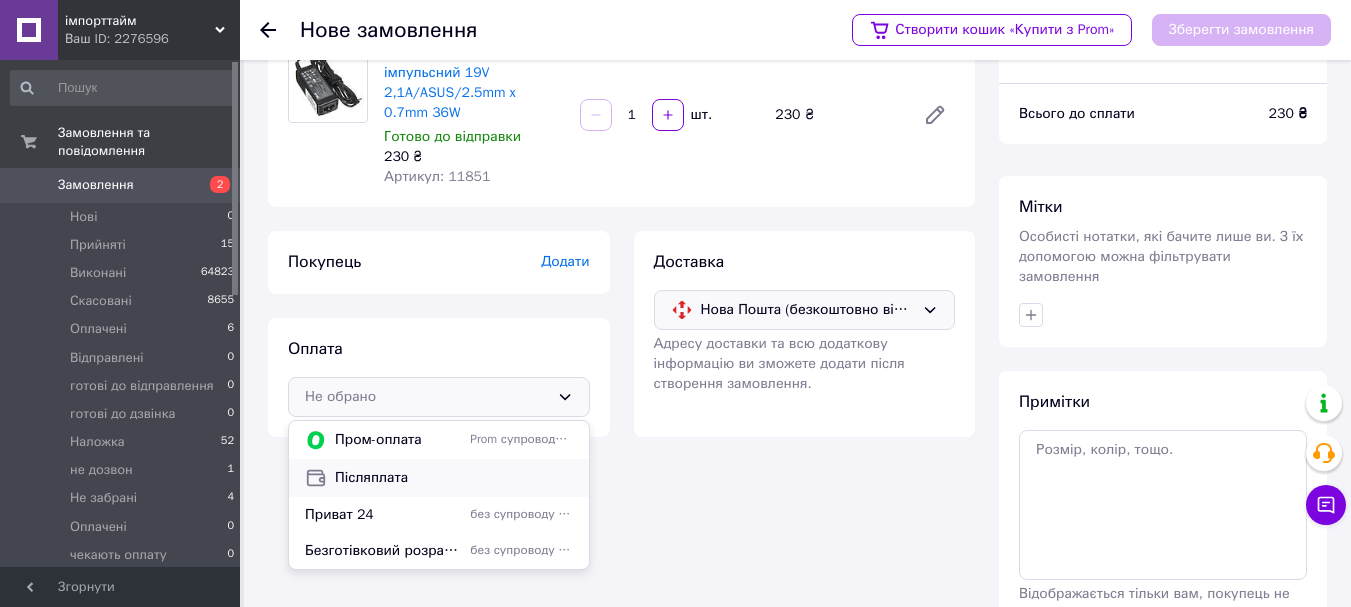 click on "Післяплата" at bounding box center (454, 478) 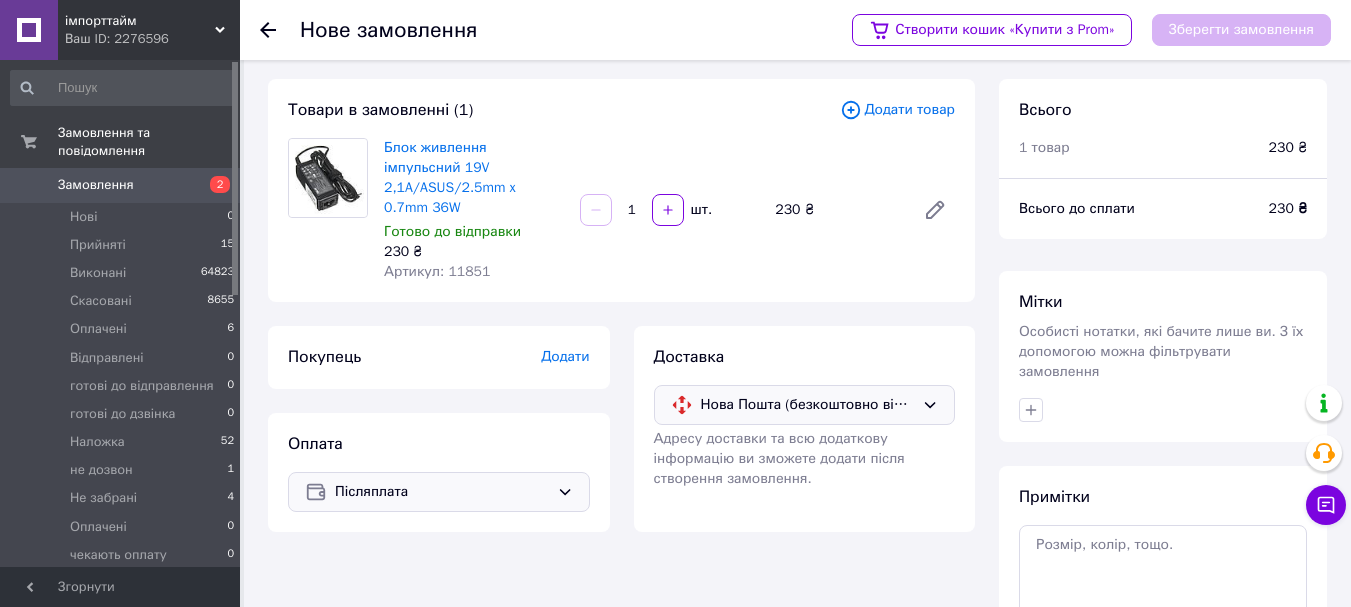 scroll, scrollTop: 0, scrollLeft: 0, axis: both 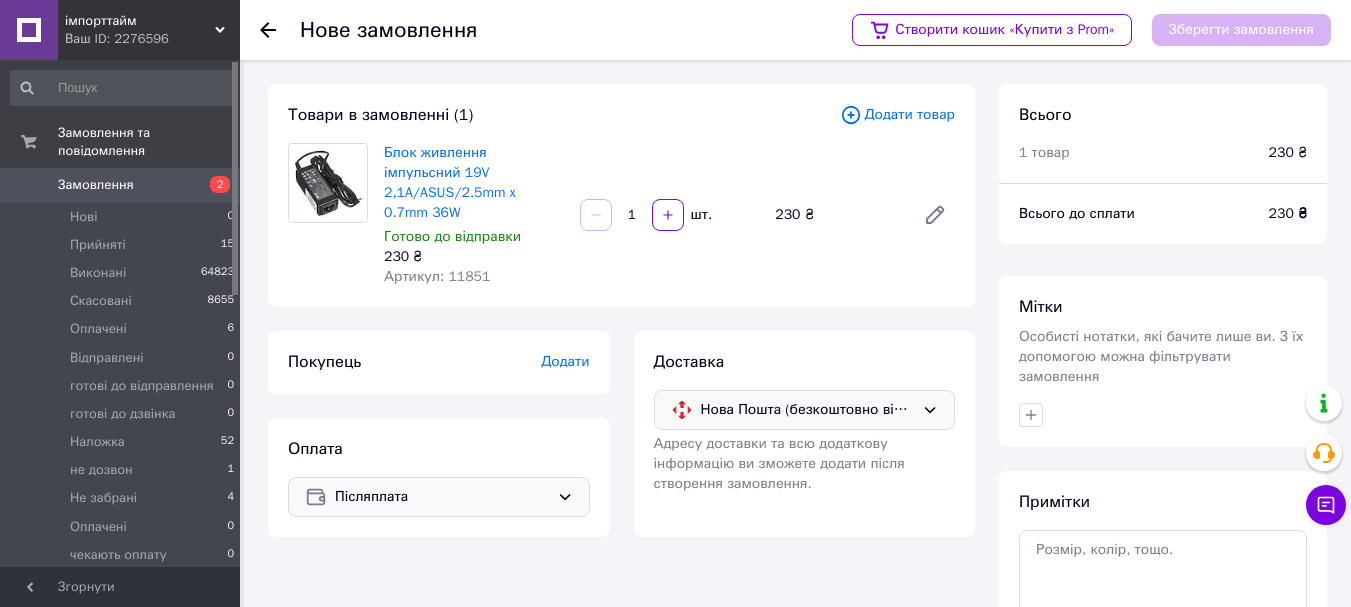 click on "Покупець Додати" at bounding box center [439, 362] 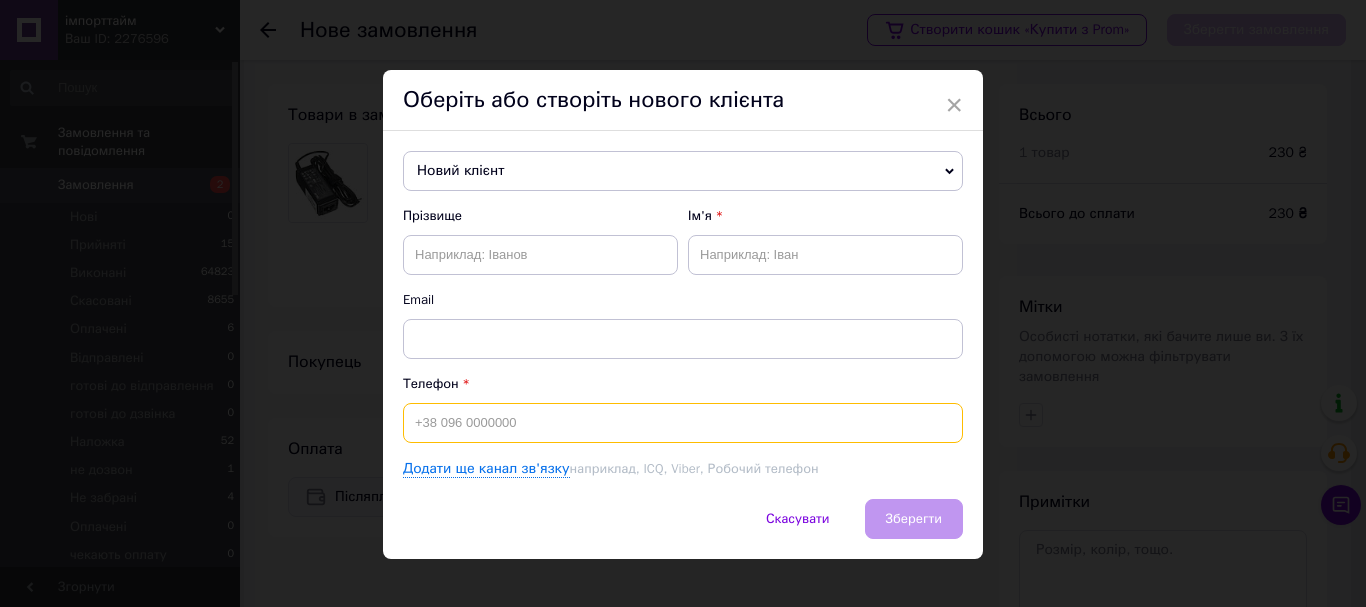 click at bounding box center [683, 423] 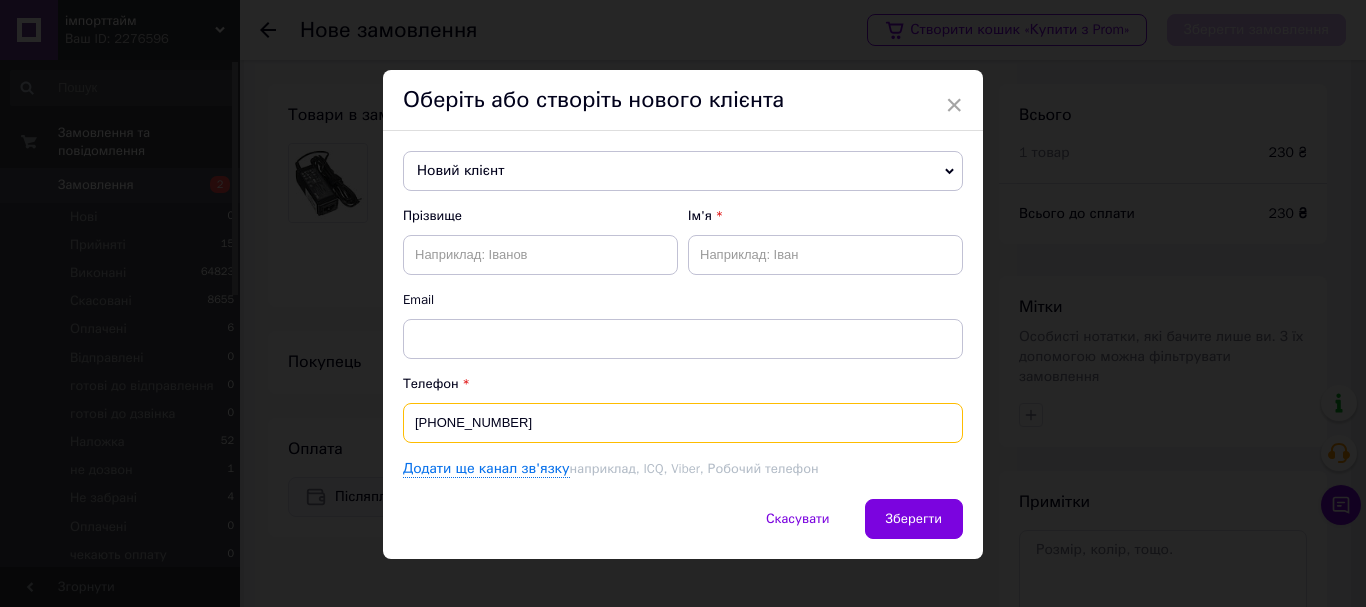 type on "+380979373851" 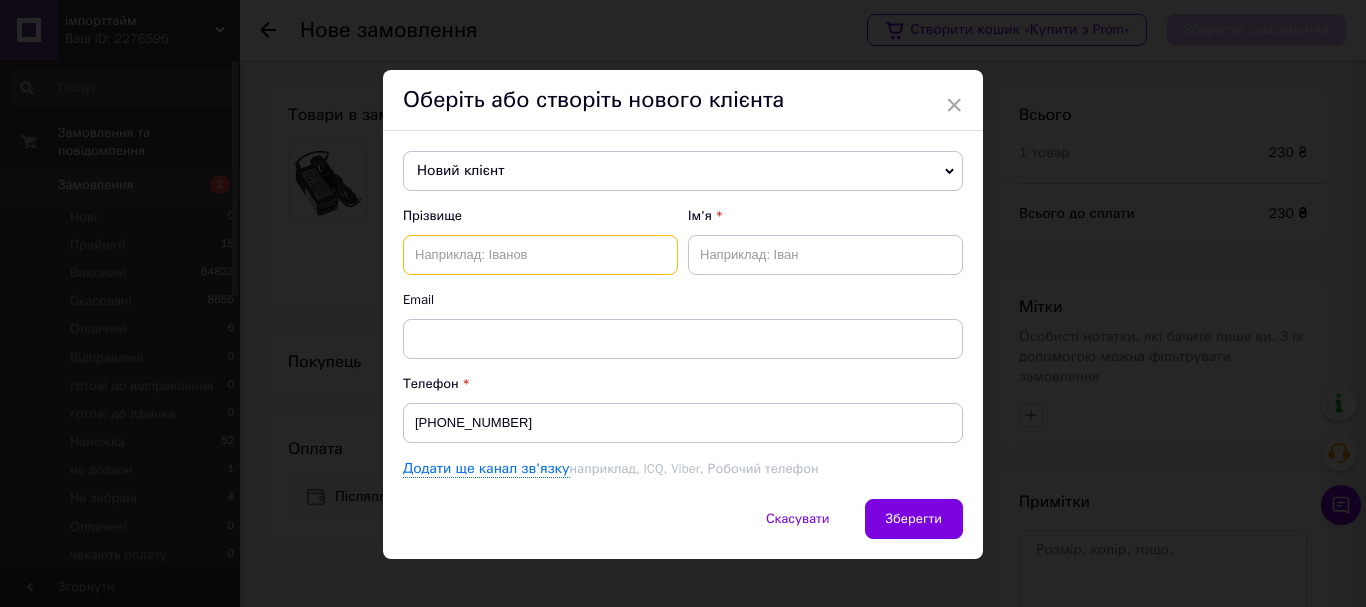 click at bounding box center [540, 255] 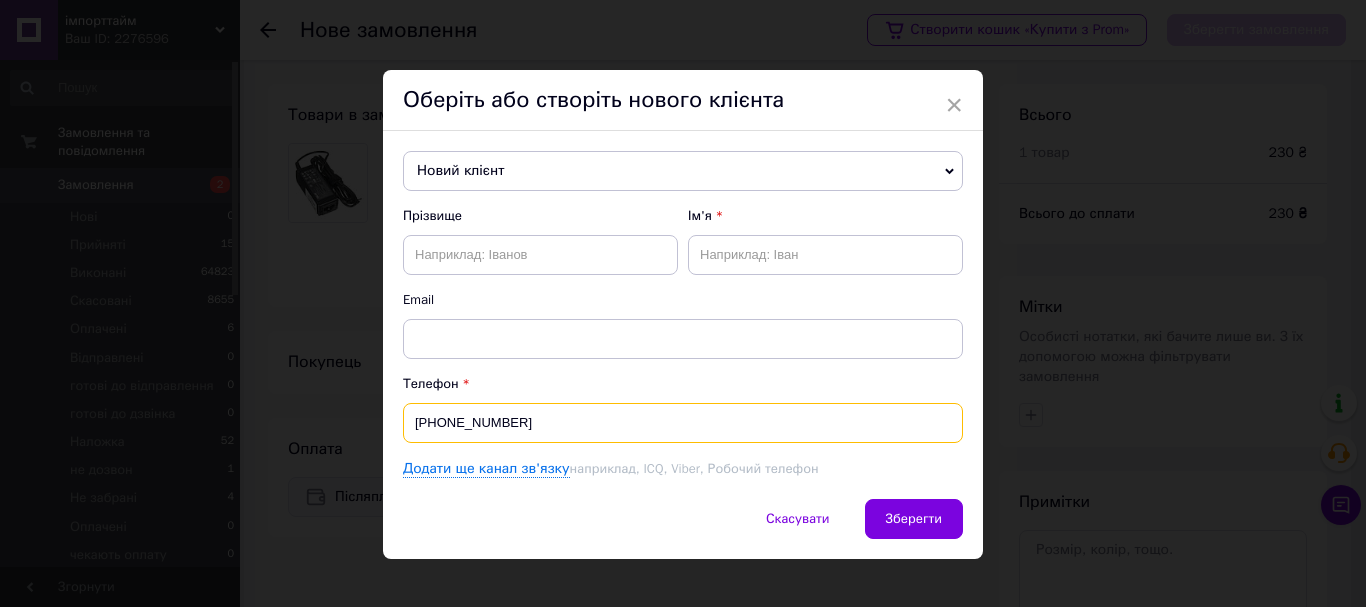 click on "+380979373851" at bounding box center (683, 423) 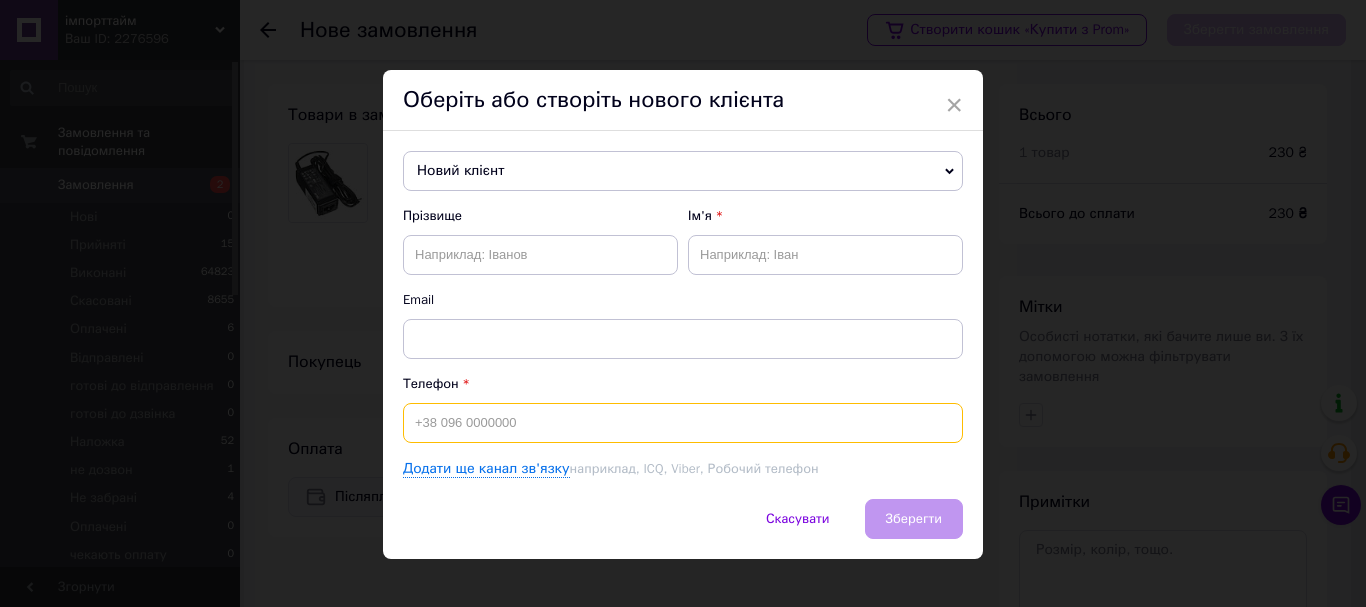type 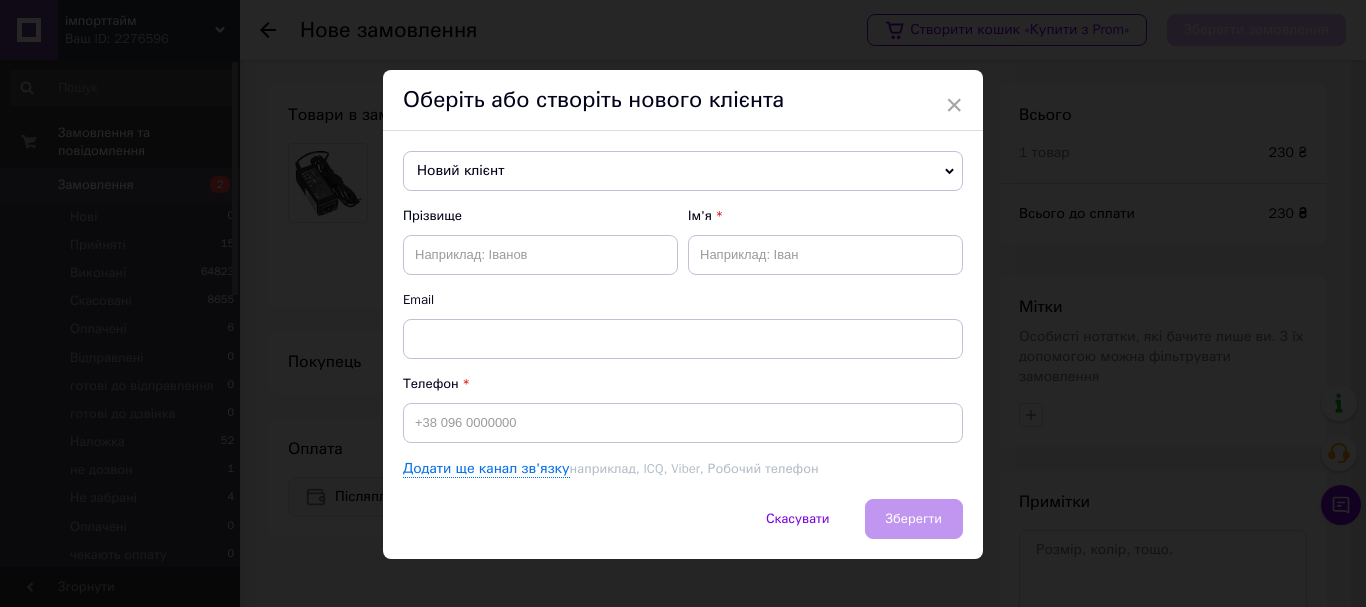 click on "Новий клієнт" at bounding box center (683, 171) 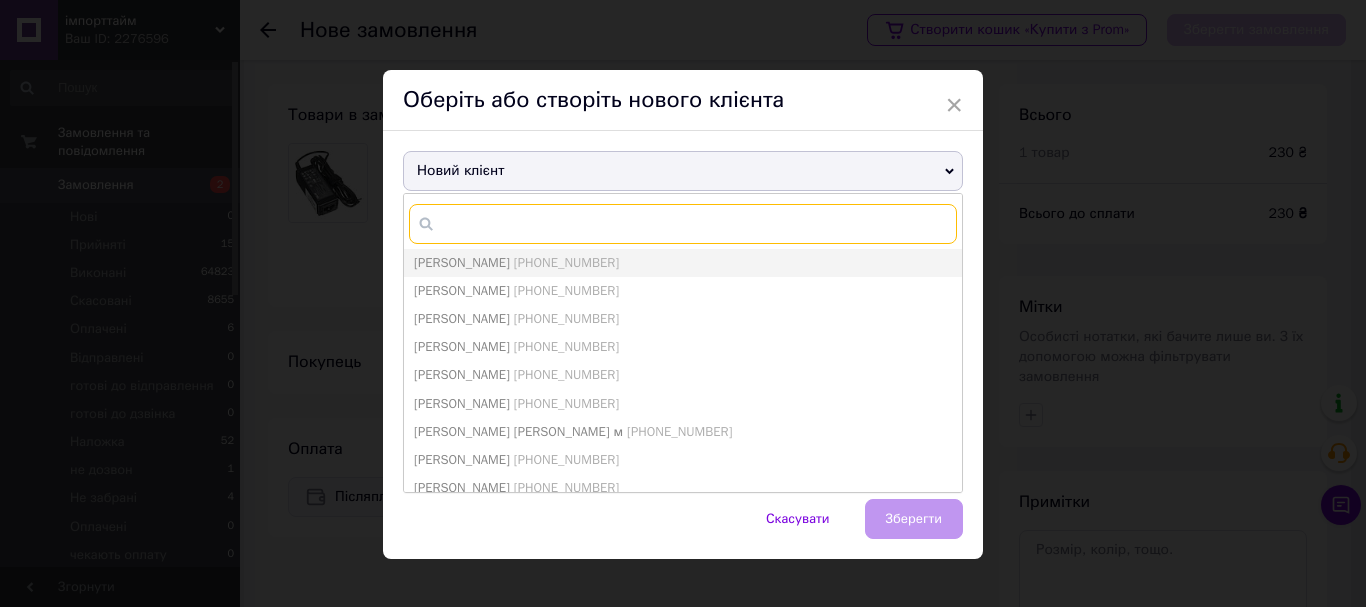 click at bounding box center [683, 224] 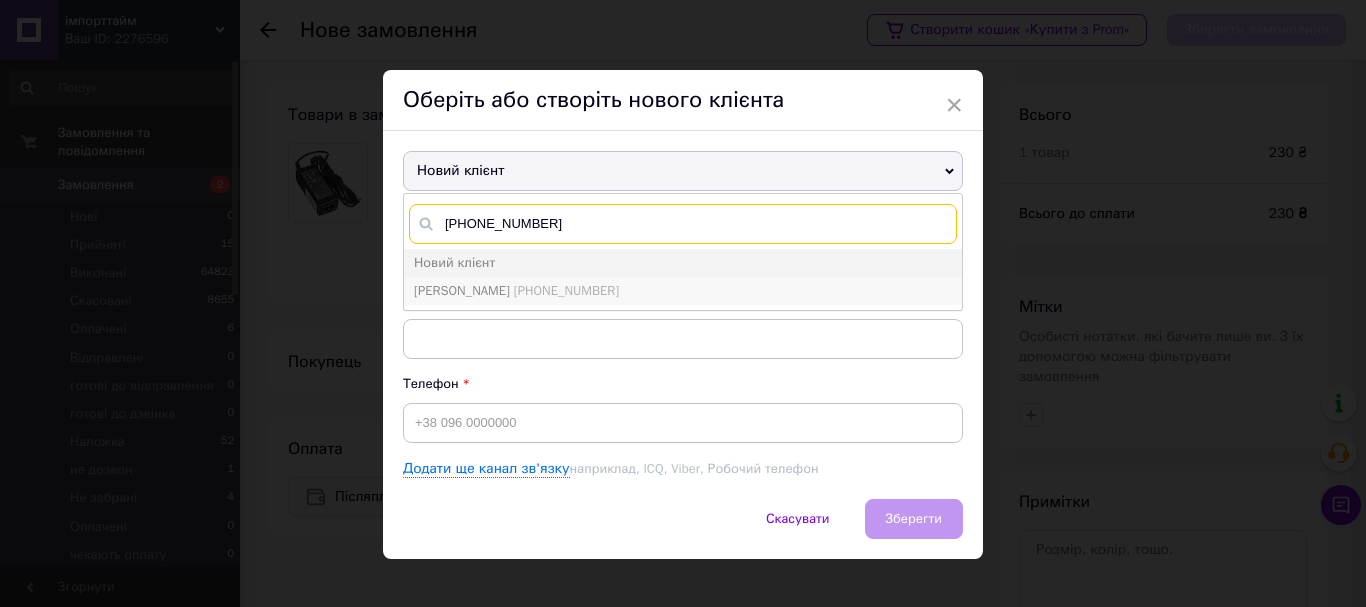 type on "+380979373851" 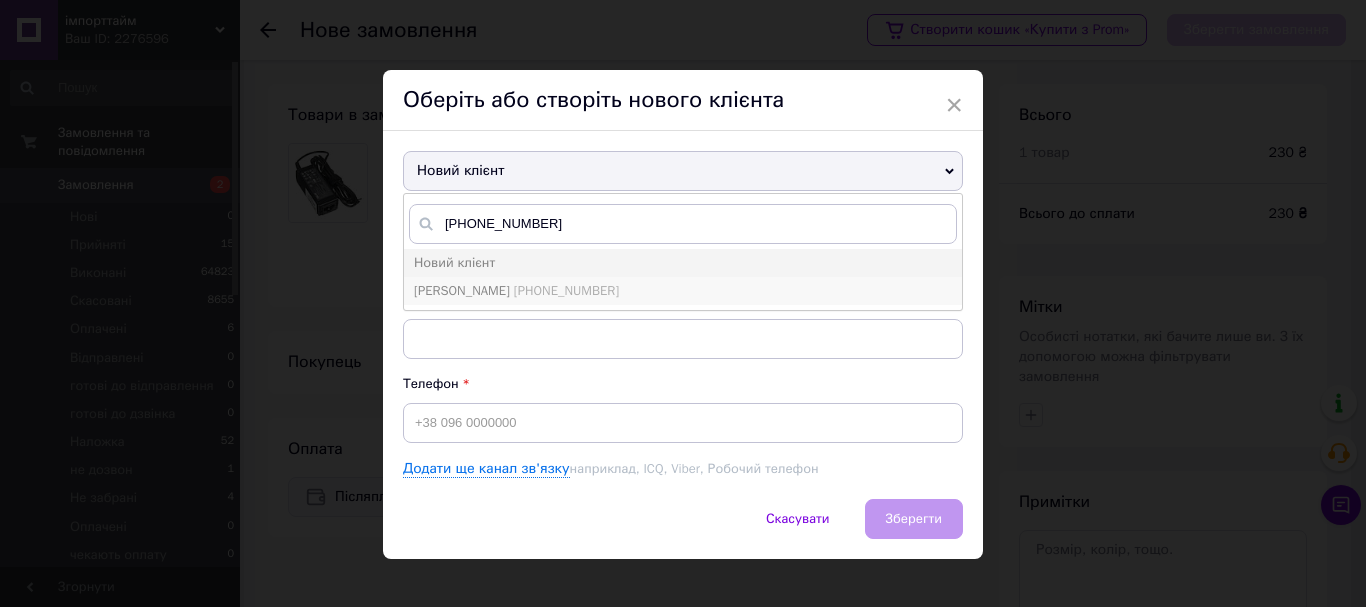 click on "+380979373851" at bounding box center (566, 290) 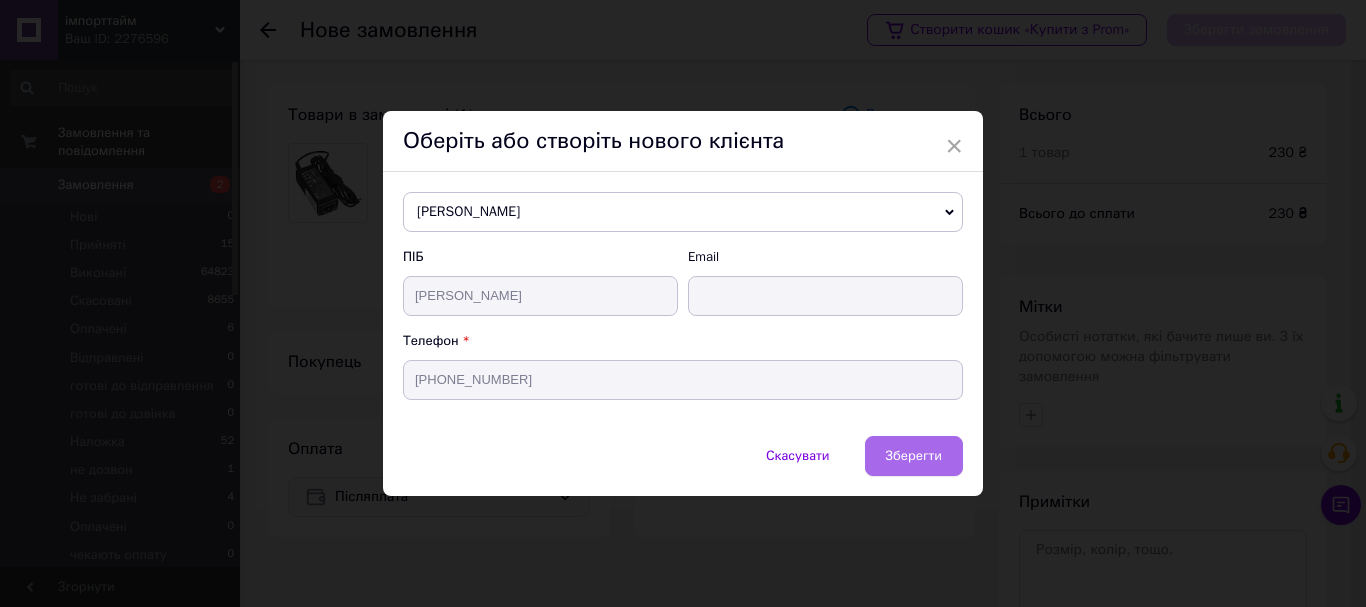 click on "Зберегти" at bounding box center [914, 455] 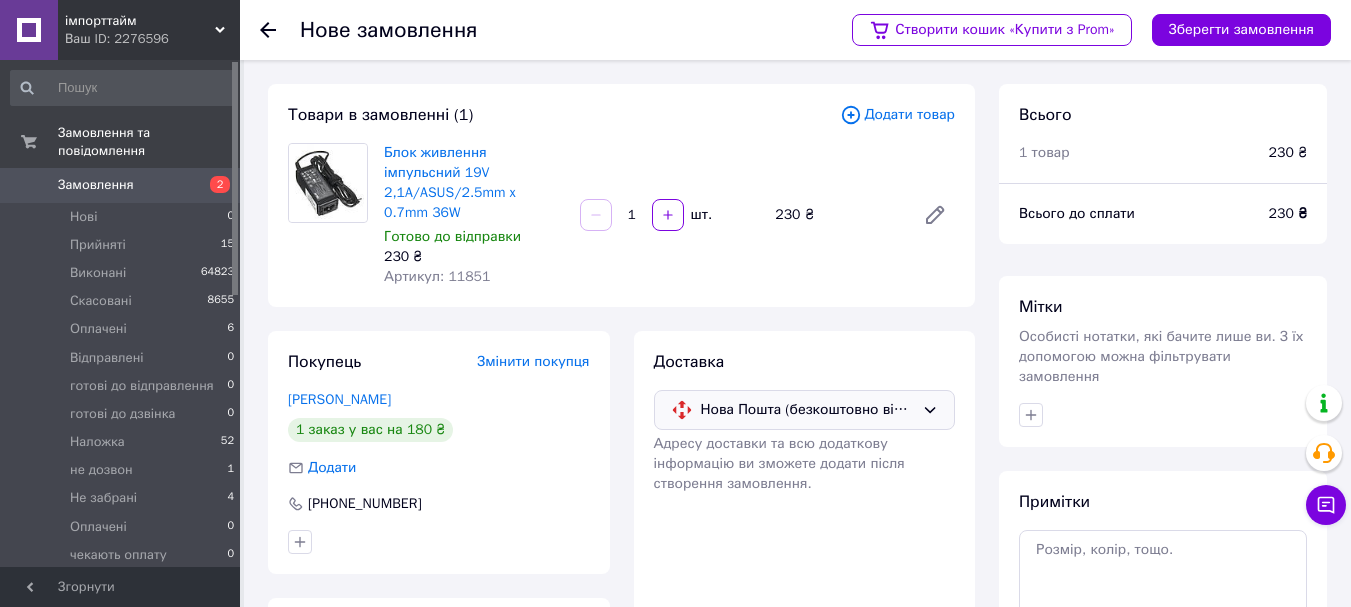 scroll, scrollTop: 100, scrollLeft: 0, axis: vertical 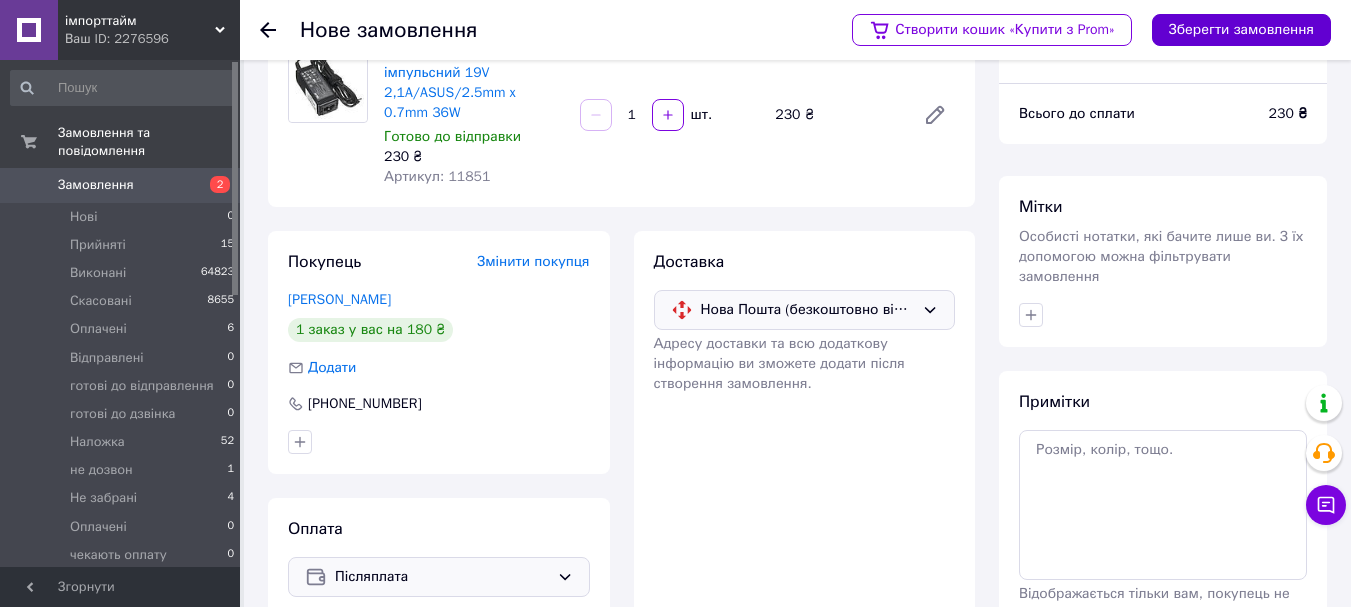 click on "Зберегти замовлення" at bounding box center [1241, 30] 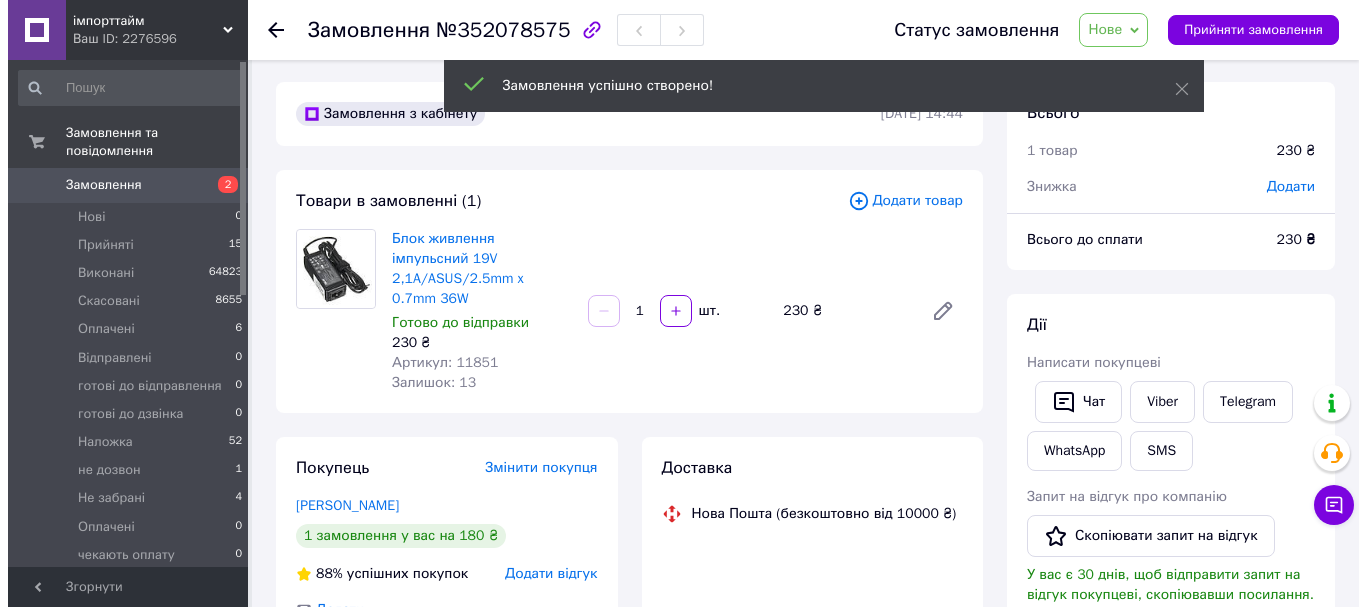 scroll, scrollTop: 0, scrollLeft: 0, axis: both 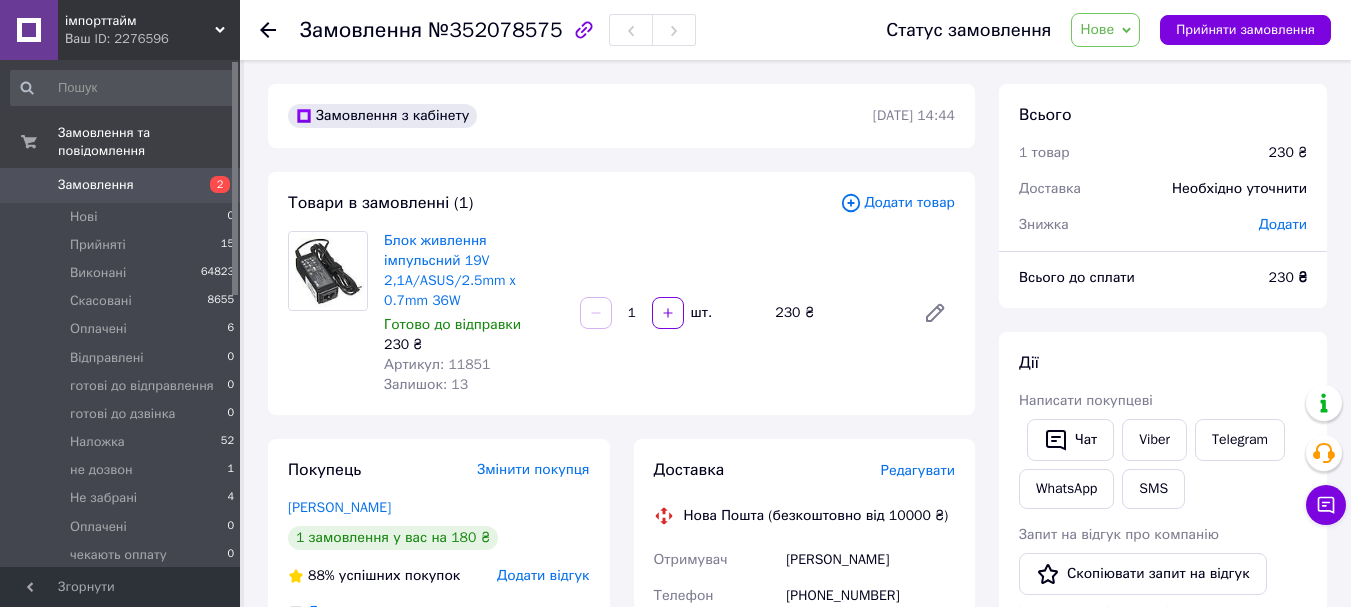 click on "Редагувати" at bounding box center (918, 470) 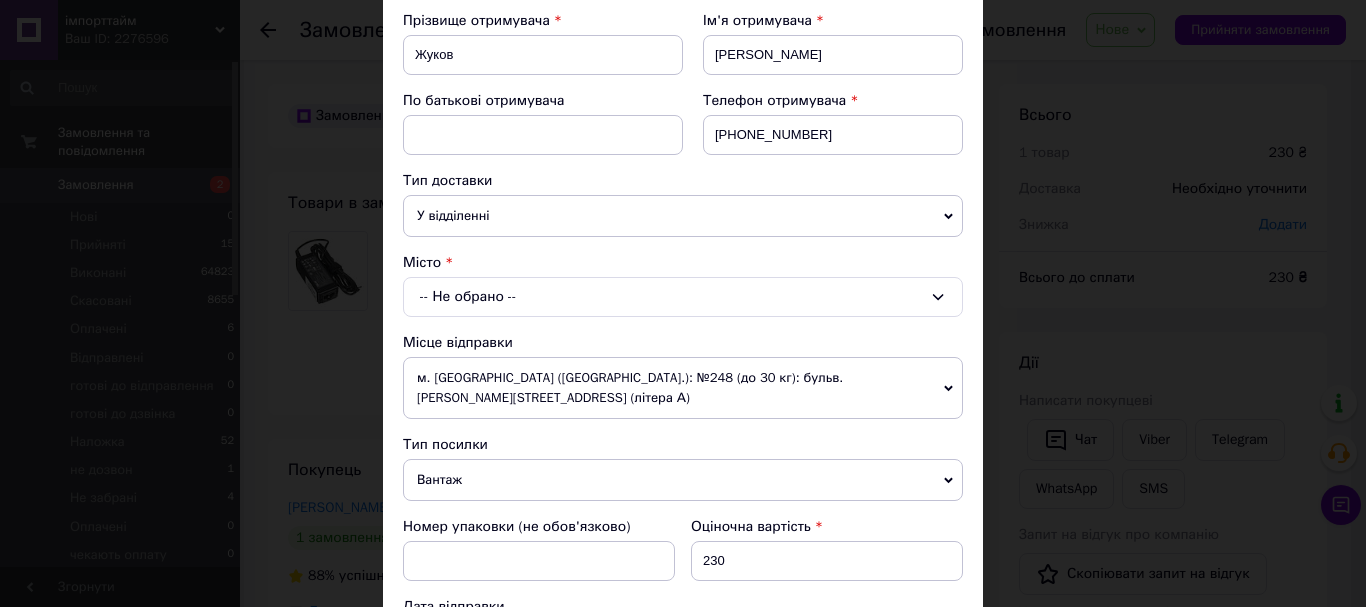 scroll, scrollTop: 500, scrollLeft: 0, axis: vertical 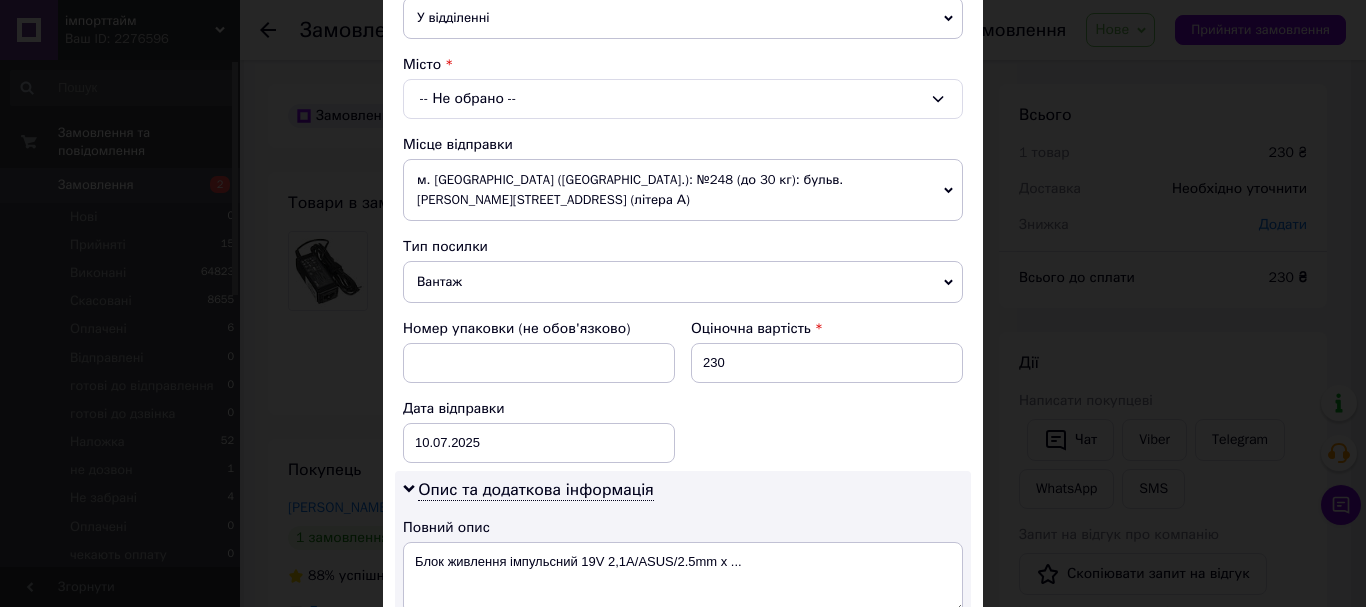 click on "-- Не обрано --" at bounding box center (683, 99) 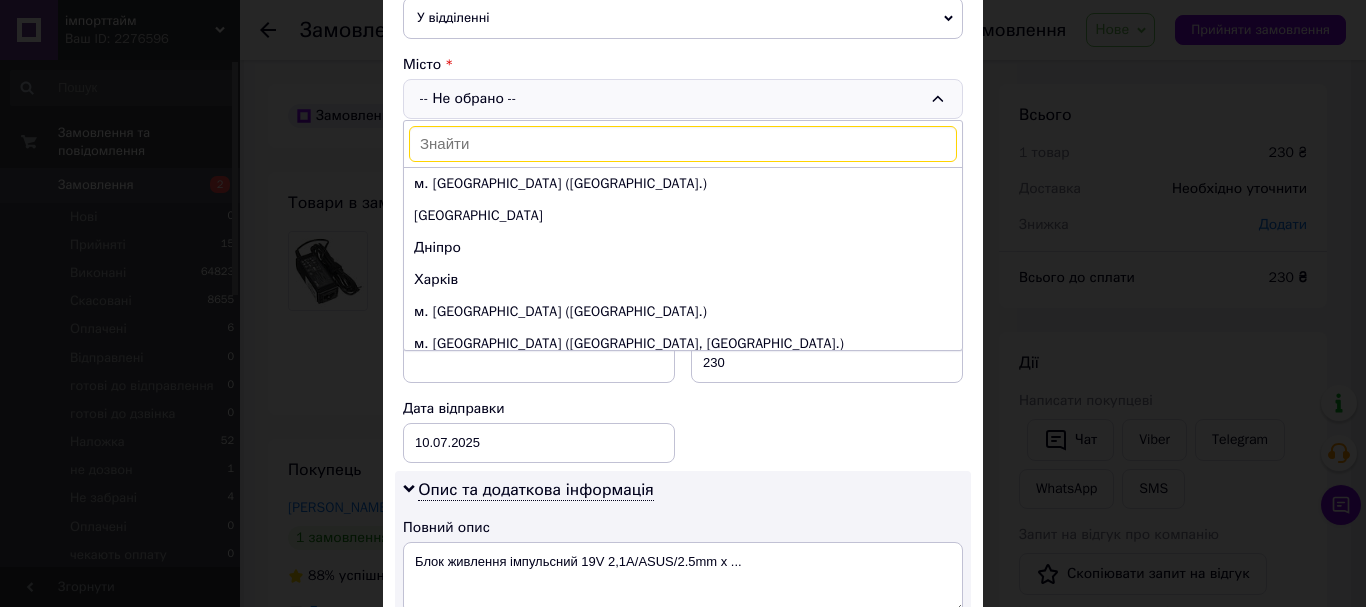 click at bounding box center (683, 144) 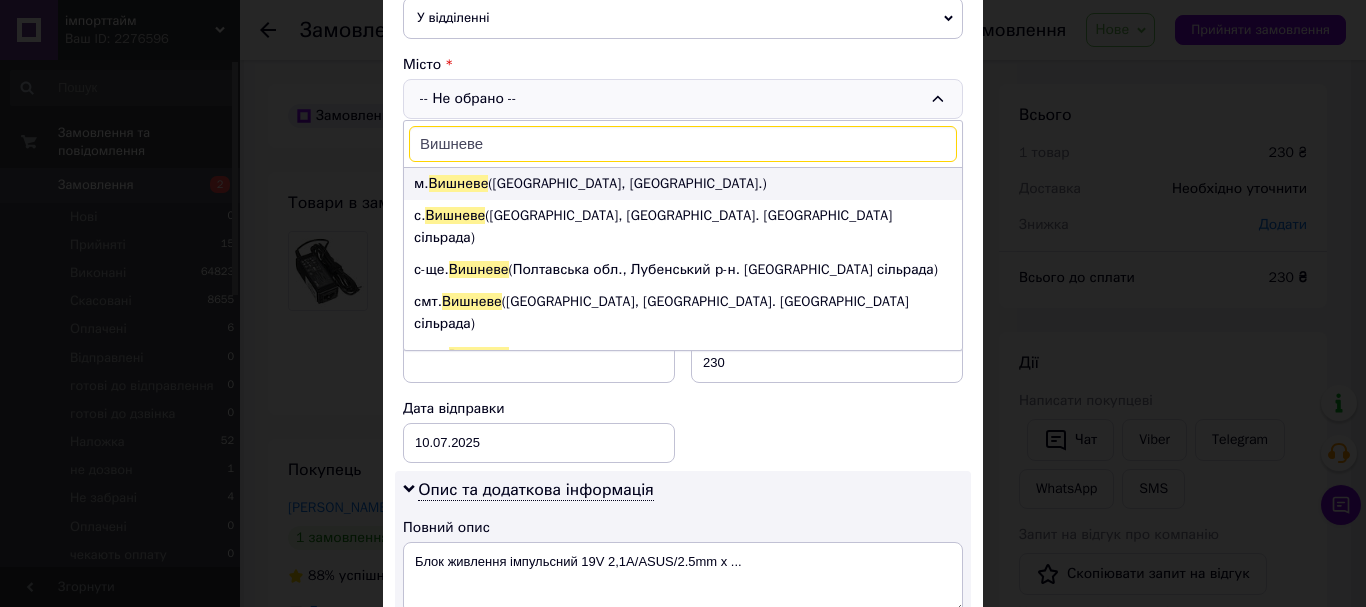 type on "Вишневе" 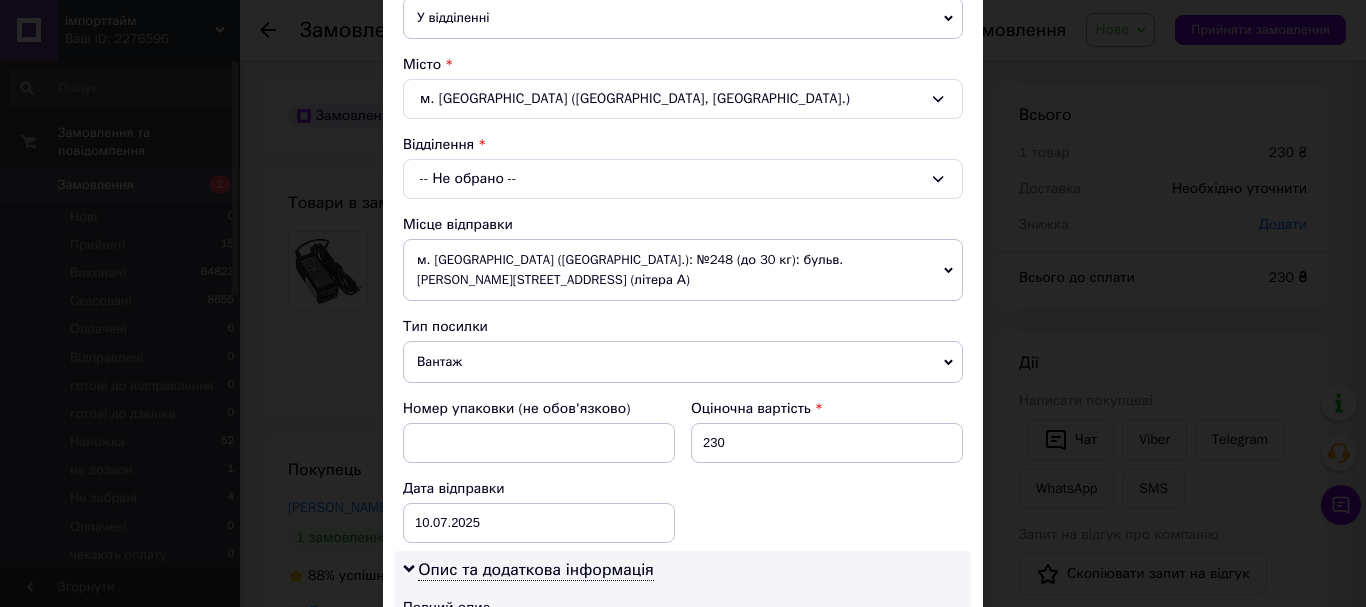 click on "-- Не обрано --" at bounding box center [683, 179] 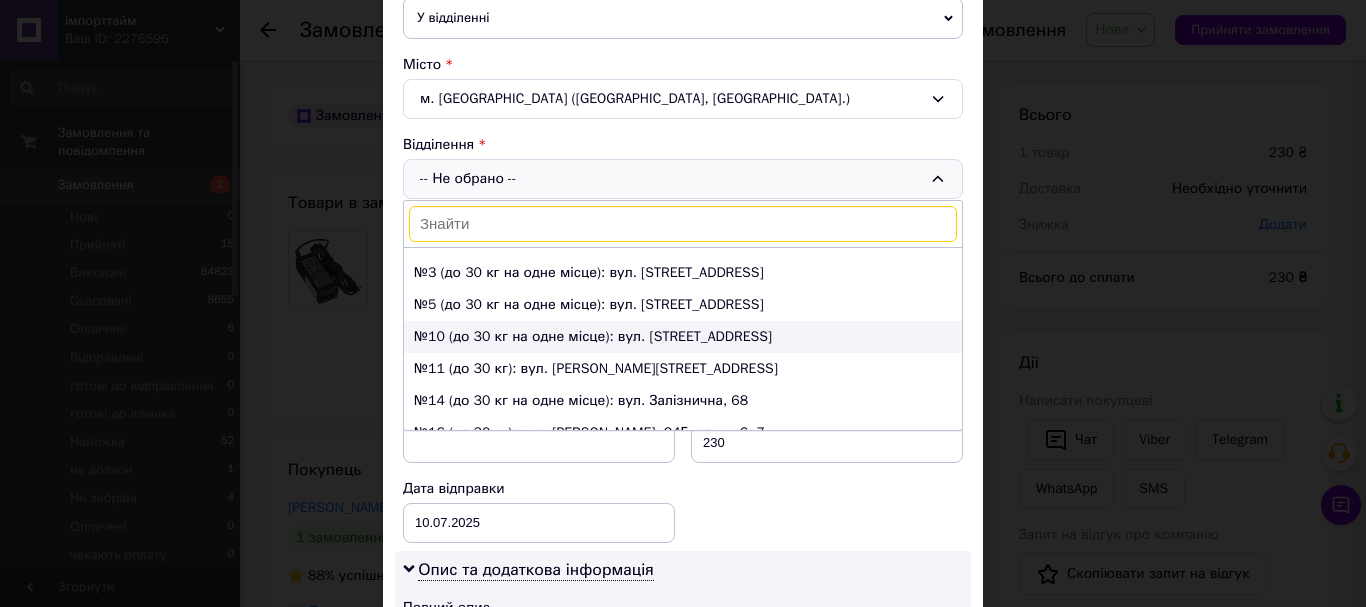 scroll, scrollTop: 100, scrollLeft: 0, axis: vertical 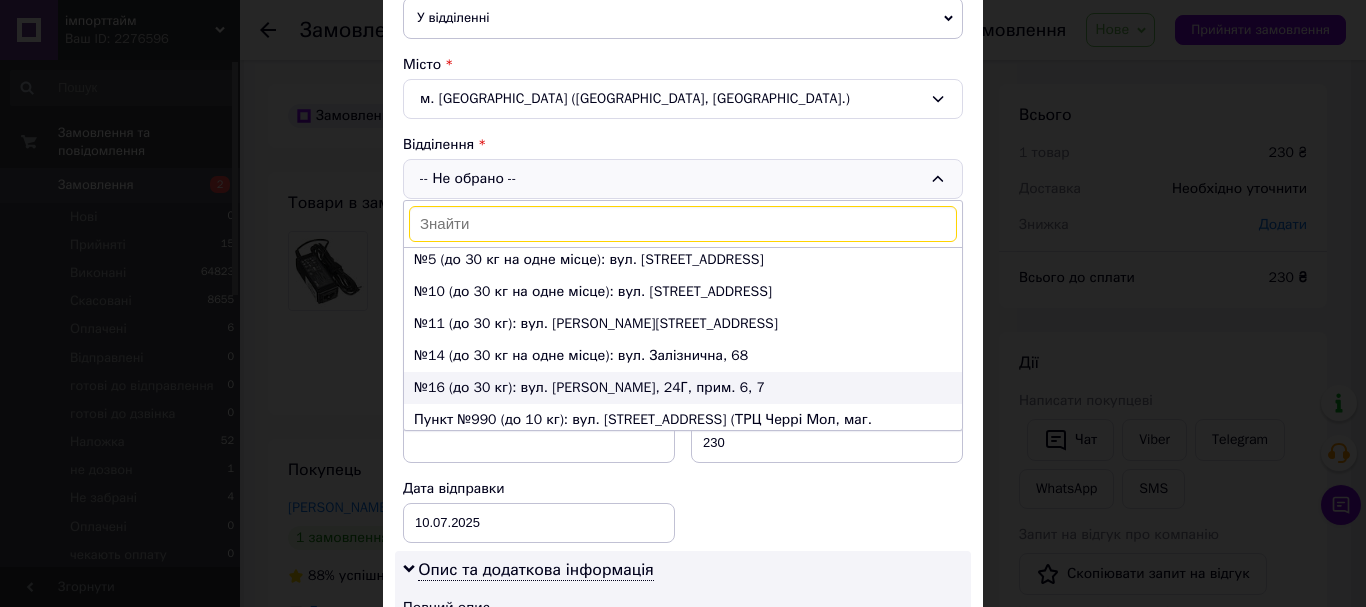 click on "№16 (до 30 кг): вул. Марії Приймаченко, 24Г, прим. 6, 7" at bounding box center (683, 388) 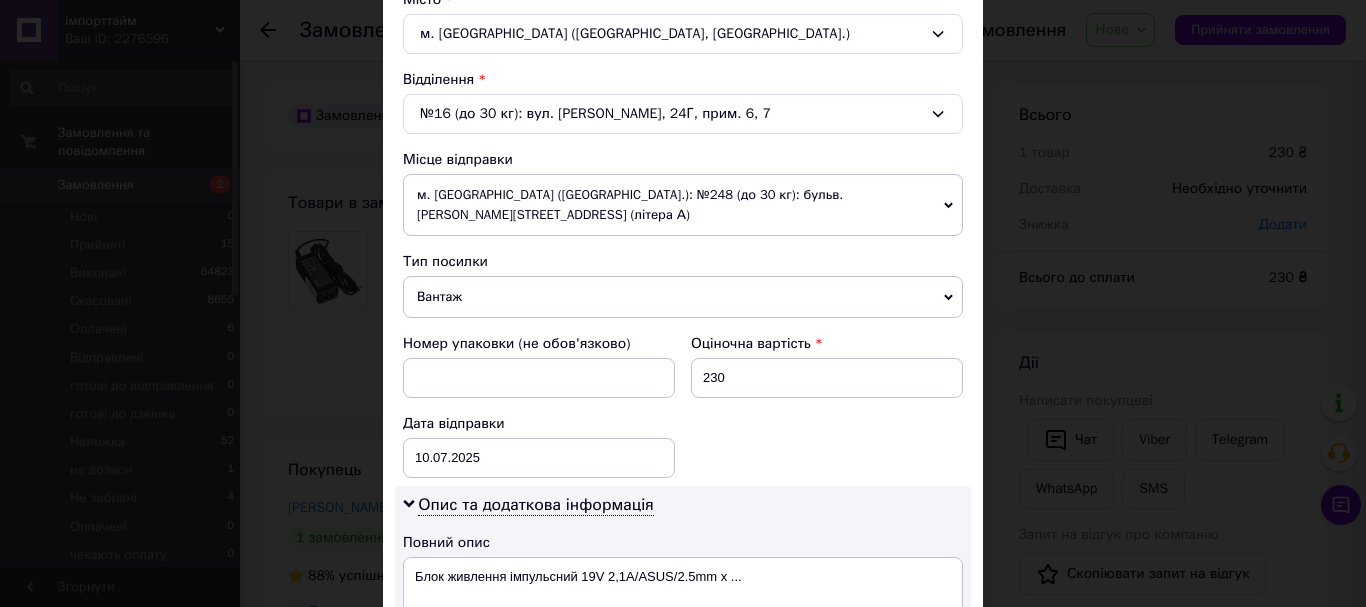 scroll, scrollTop: 600, scrollLeft: 0, axis: vertical 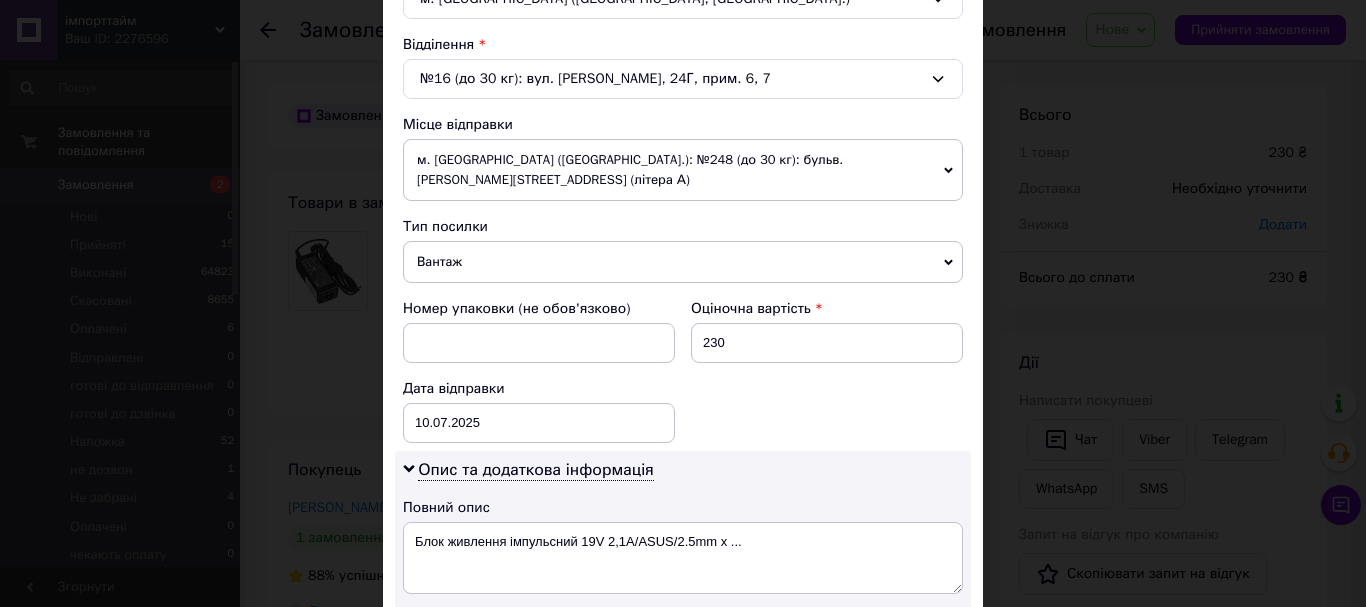 click on "Вантаж" at bounding box center [683, 262] 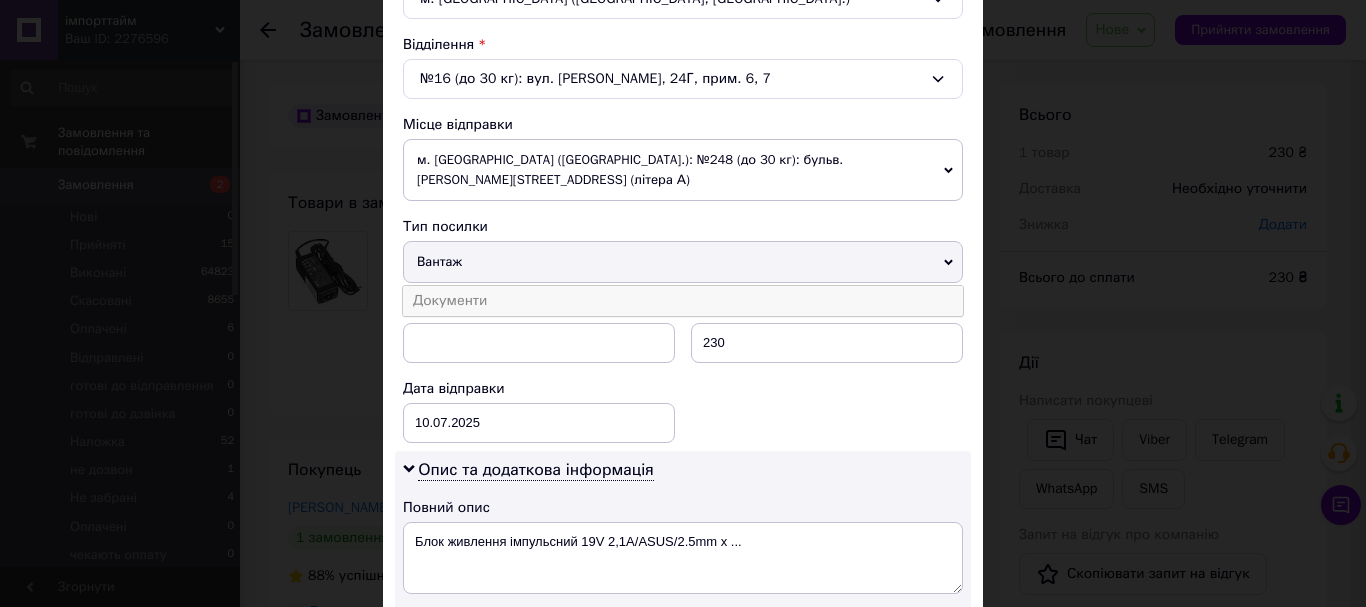 click on "Документи" at bounding box center (683, 301) 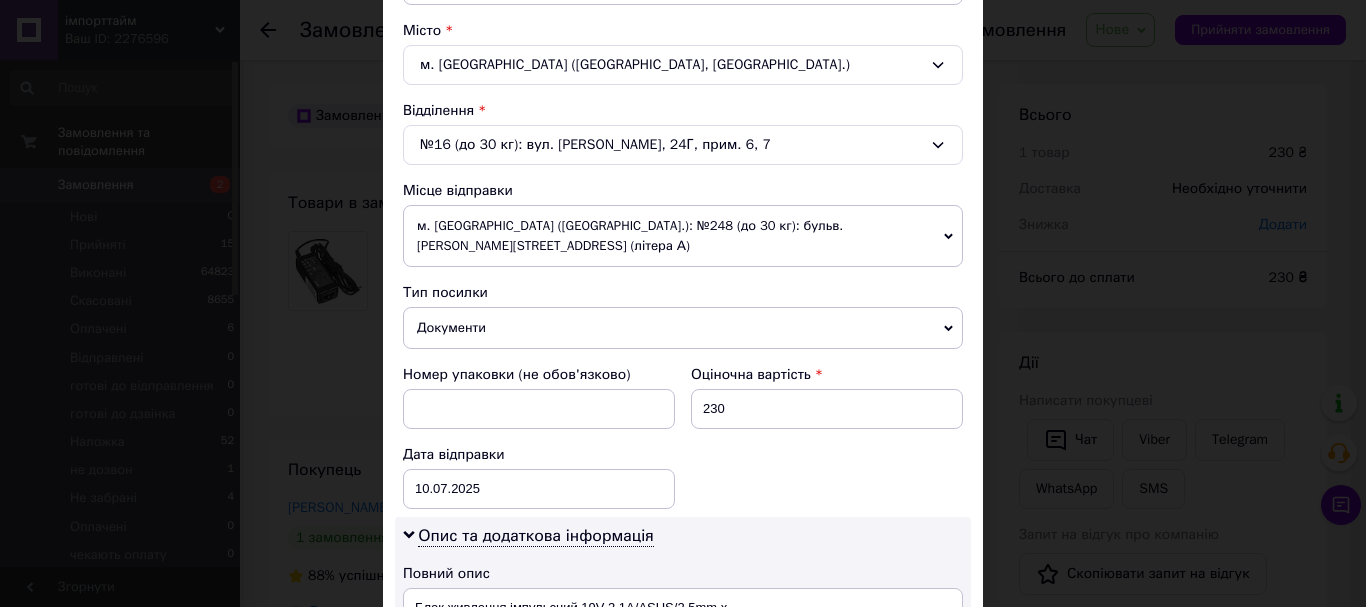scroll, scrollTop: 500, scrollLeft: 0, axis: vertical 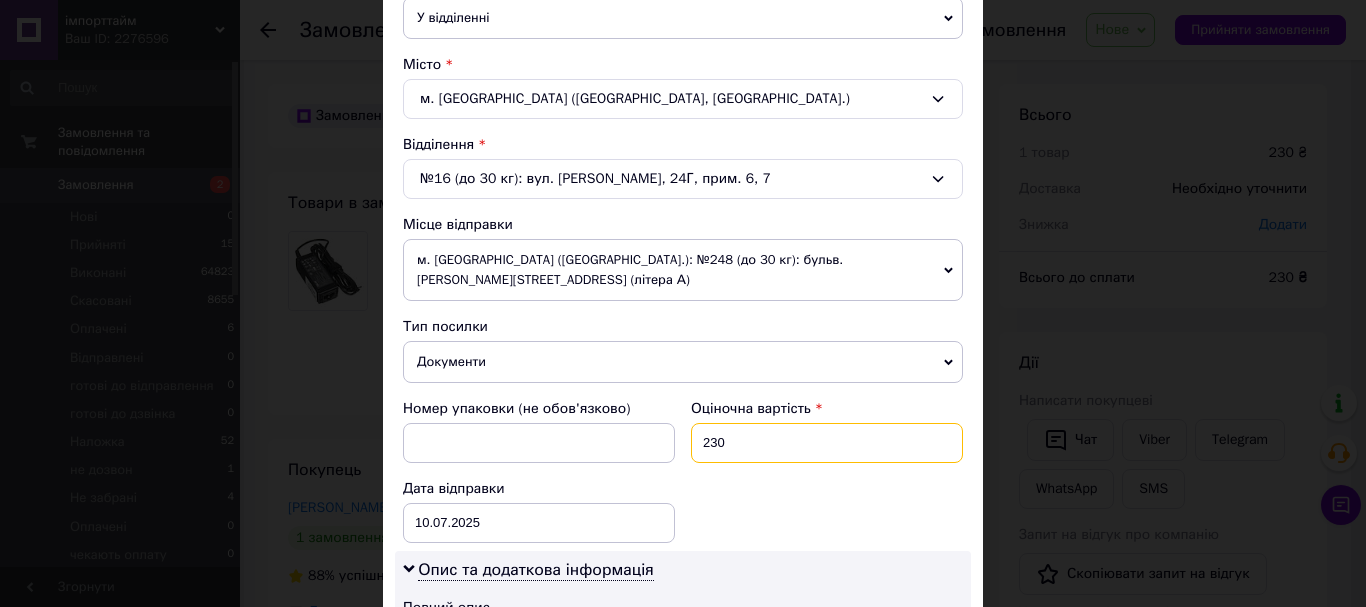 drag, startPoint x: 756, startPoint y: 430, endPoint x: 709, endPoint y: 434, distance: 47.169907 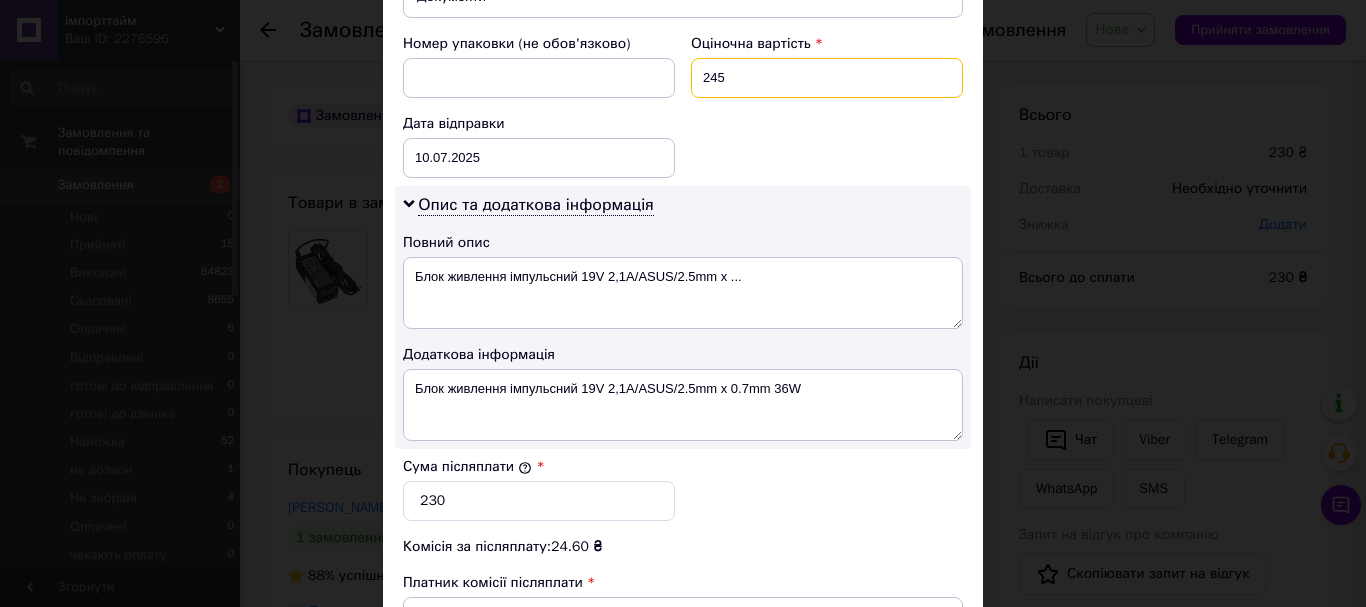 scroll, scrollTop: 900, scrollLeft: 0, axis: vertical 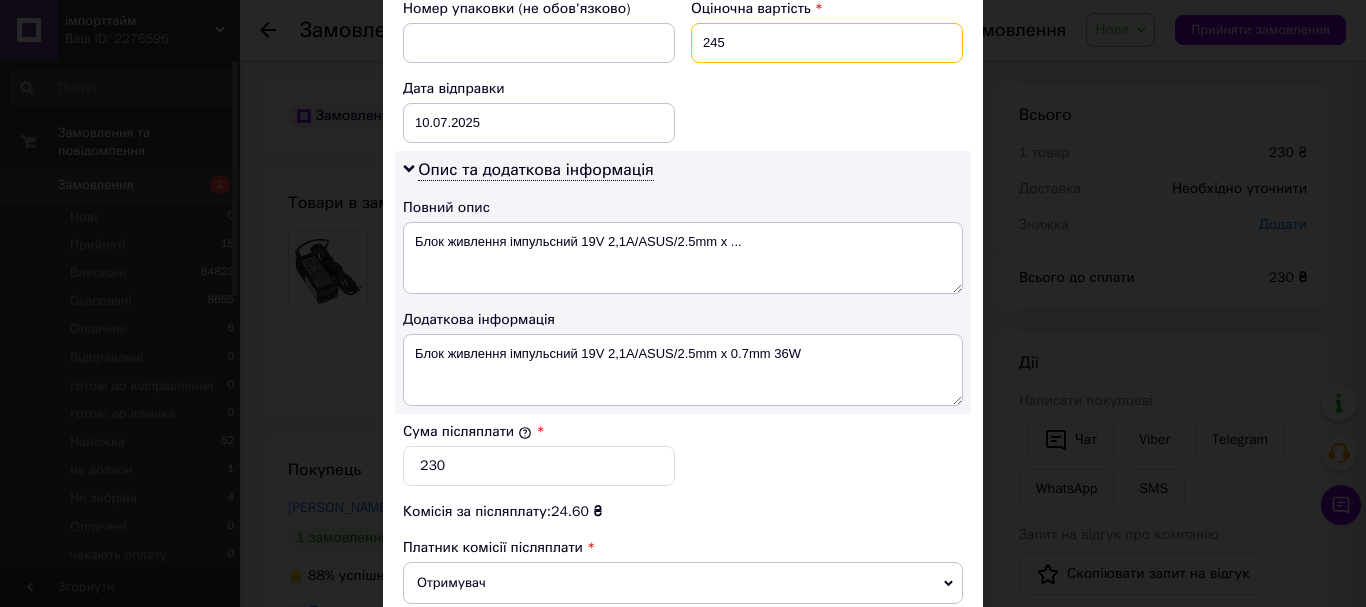 type on "245" 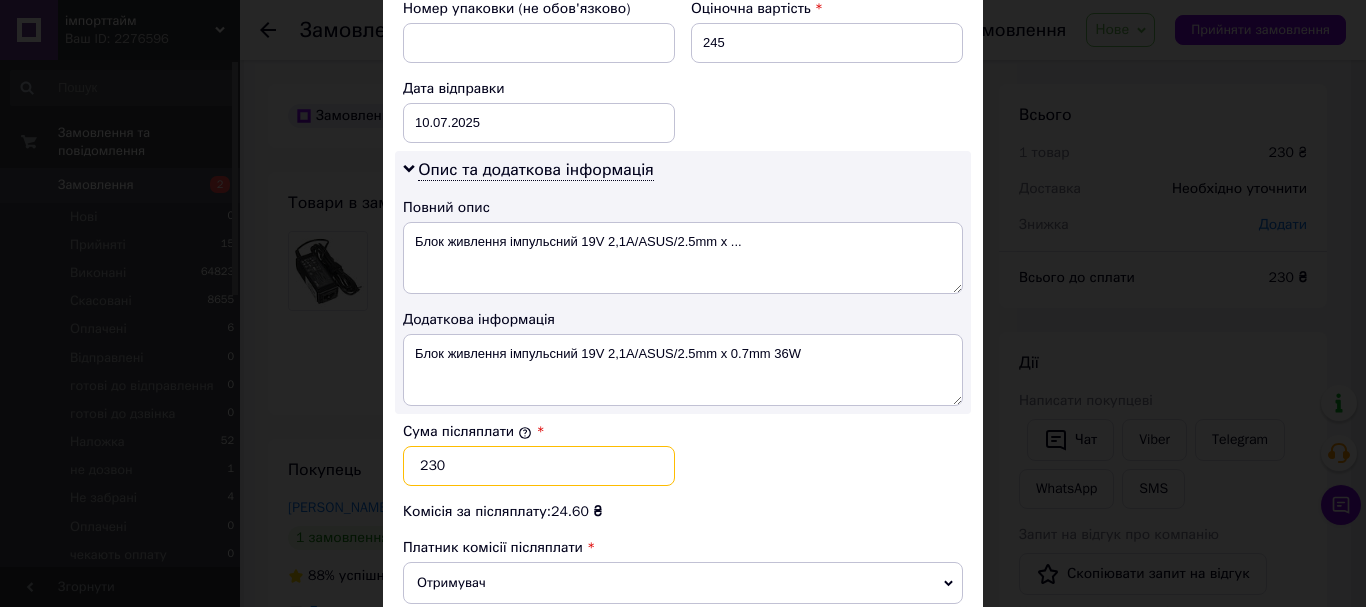 click on "230" at bounding box center (539, 466) 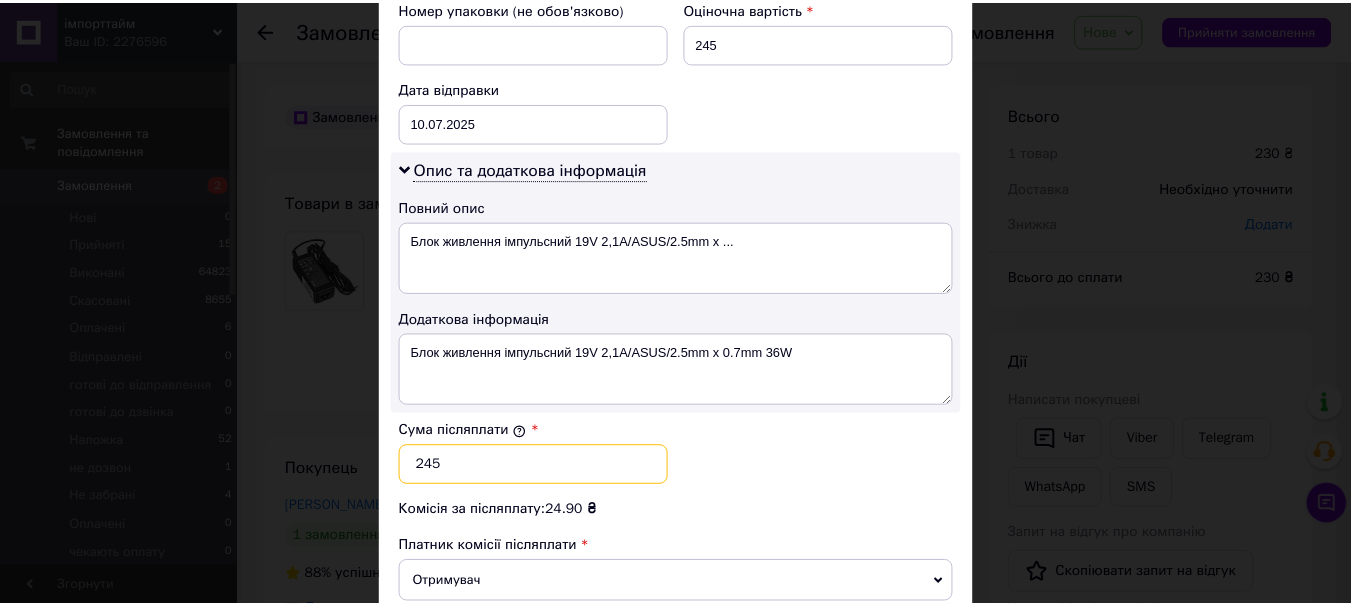 scroll, scrollTop: 1163, scrollLeft: 0, axis: vertical 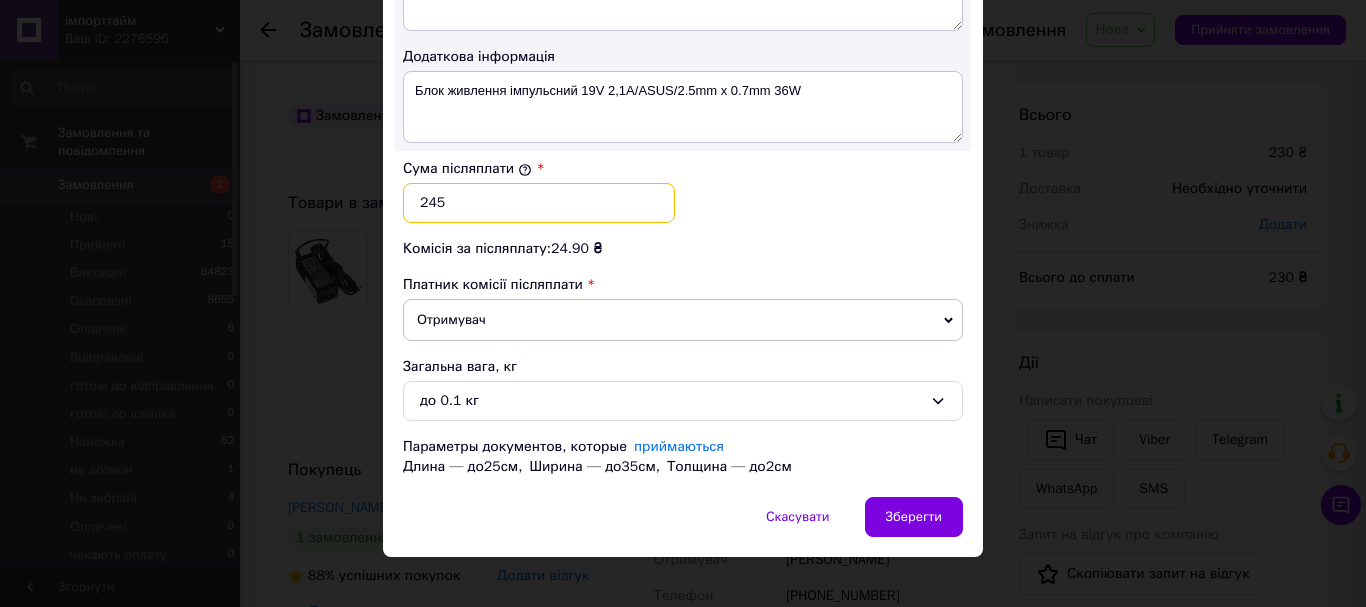 type on "245" 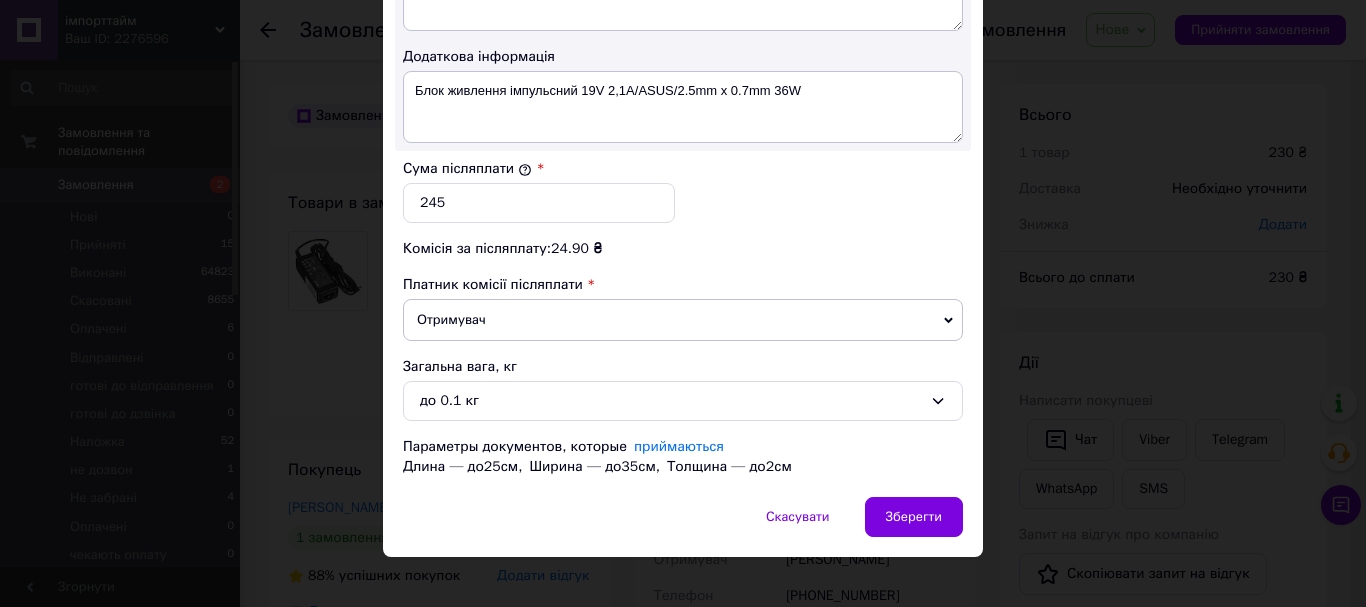 click on "Платник Отримувач Відправник Прізвище отримувача Жуков Ім'я отримувача Олександр По батькові отримувача Телефон отримувача +380979373851 Тип доставки У відділенні Кур'єром В поштоматі Місто м. Вишневе (Київська обл., Бучанський р-н.) Відділення №16 (до 30 кг): вул. Марії Приймаченко, 24Г, прим. 6, 7 Місце відправки м. Київ (Київська обл.): №248 (до 30 кг): бульв. Чоколівський, 37 (літера А) Немає збігів. Спробуйте змінити умови пошуку Додати ще місце відправки Тип посилки Документи Вантаж Номер упаковки (не обов'язково) Оціночна вартість 245 Дата відправки 10.07.2025 < 2025 > < Июль > Пн 1" at bounding box center (683, -228) 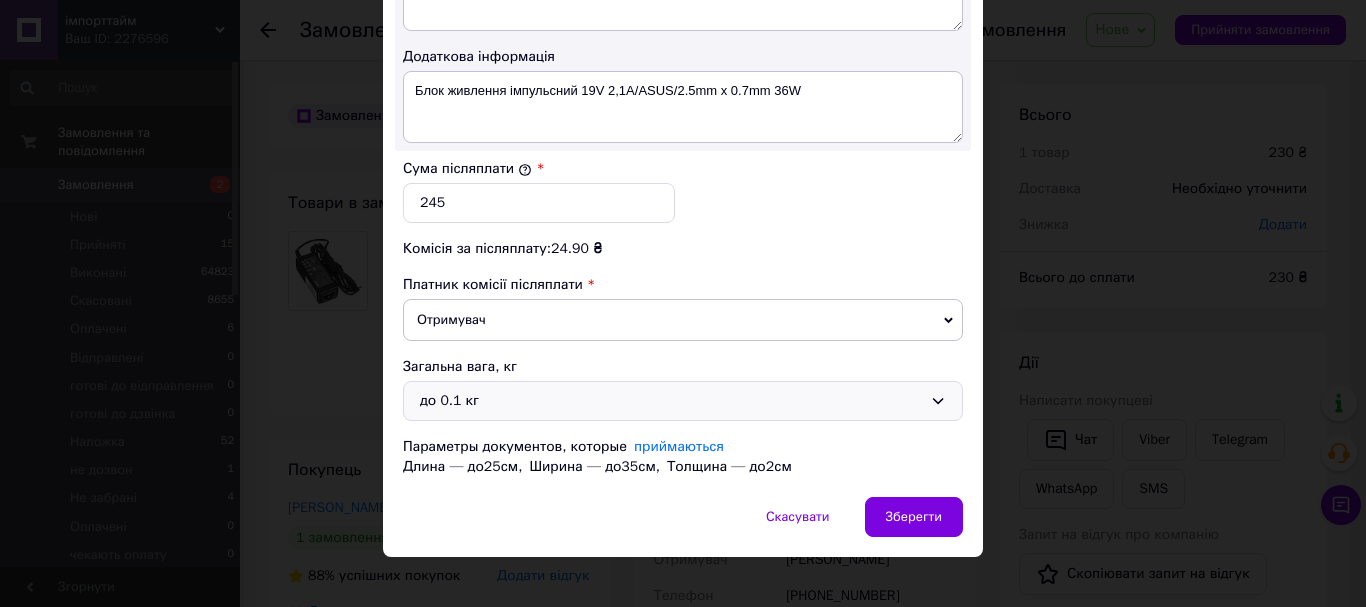 click on "до 0.1 кг" at bounding box center [671, 401] 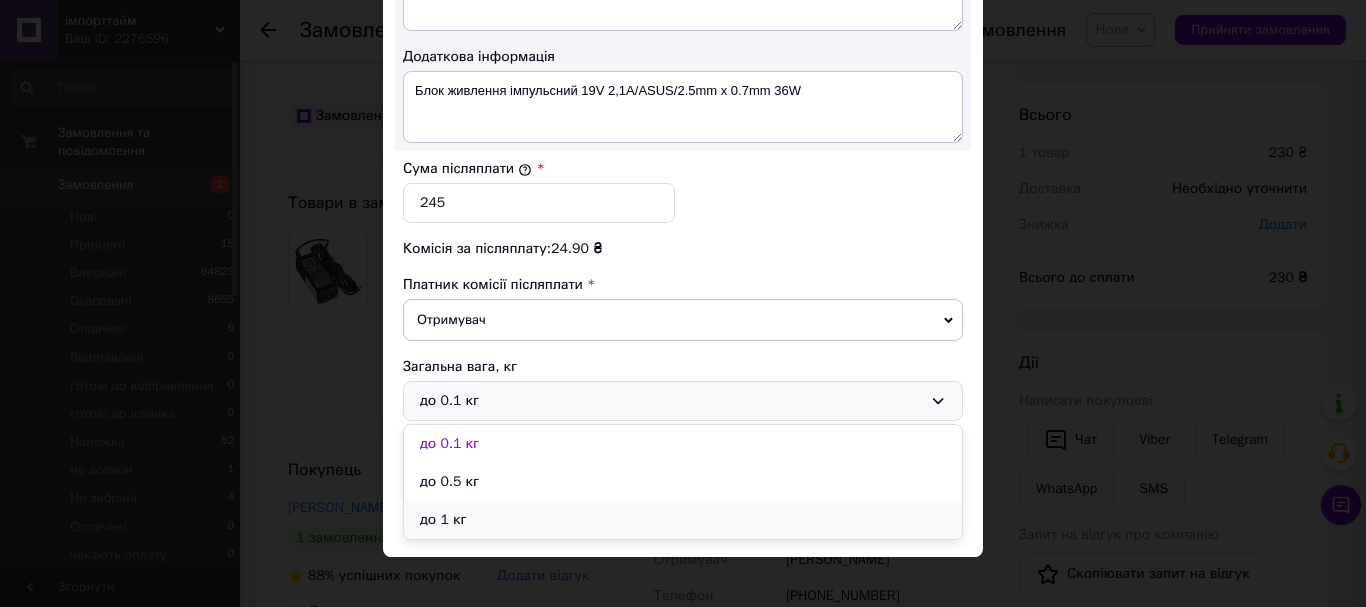 click on "до 1 кг" at bounding box center (683, 520) 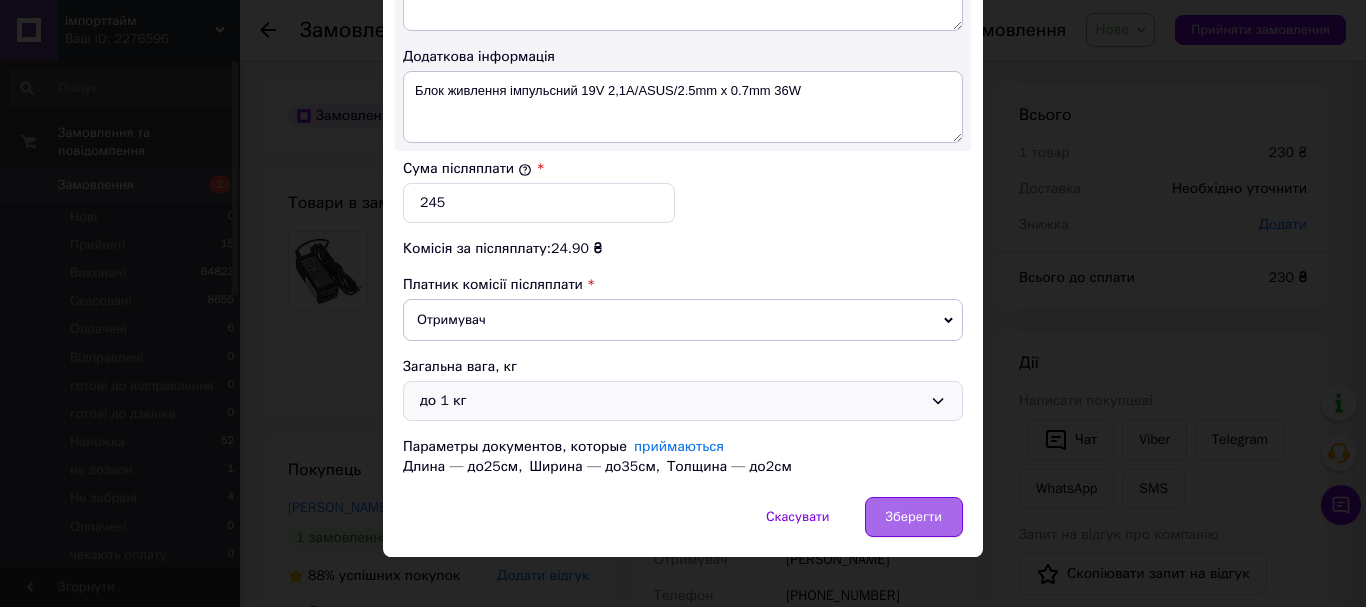 click on "Зберегти" at bounding box center [914, 517] 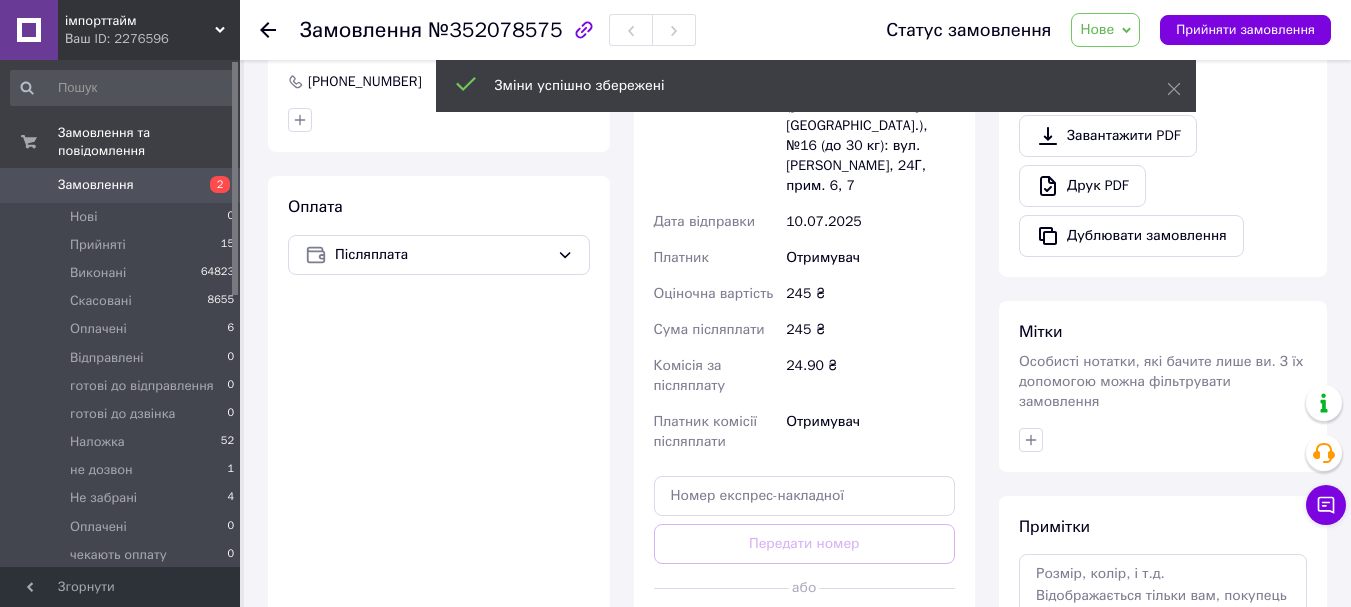 scroll, scrollTop: 600, scrollLeft: 0, axis: vertical 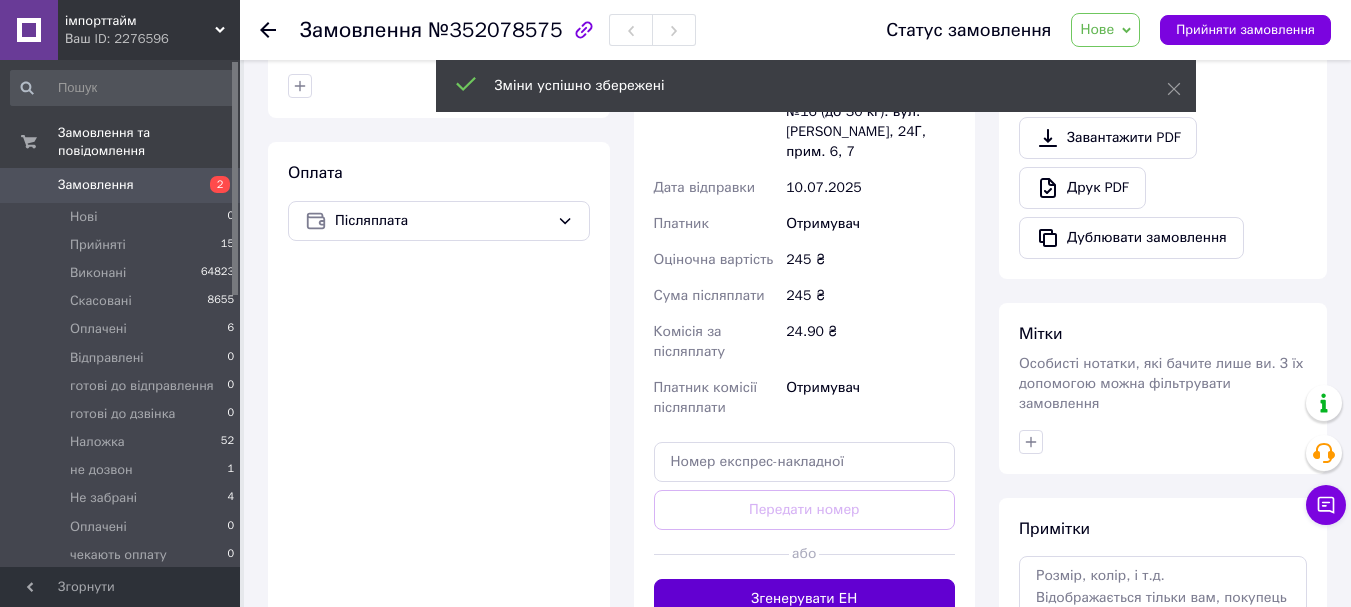 click on "Згенерувати ЕН" at bounding box center [805, 599] 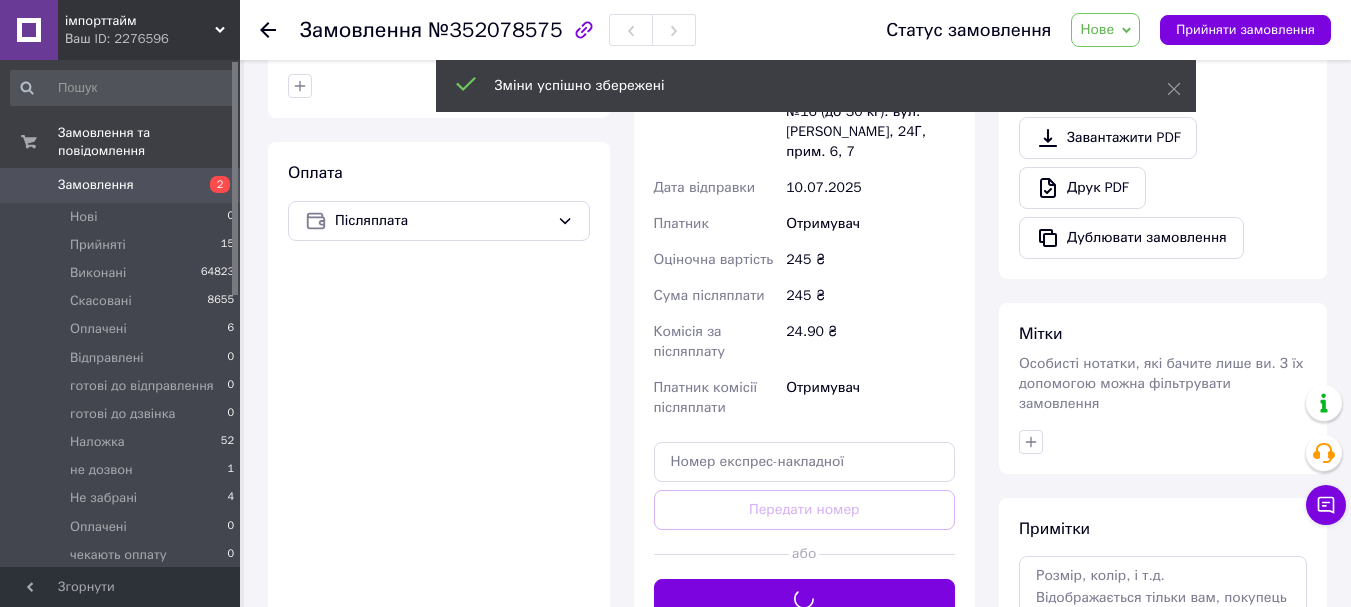 scroll, scrollTop: 0, scrollLeft: 0, axis: both 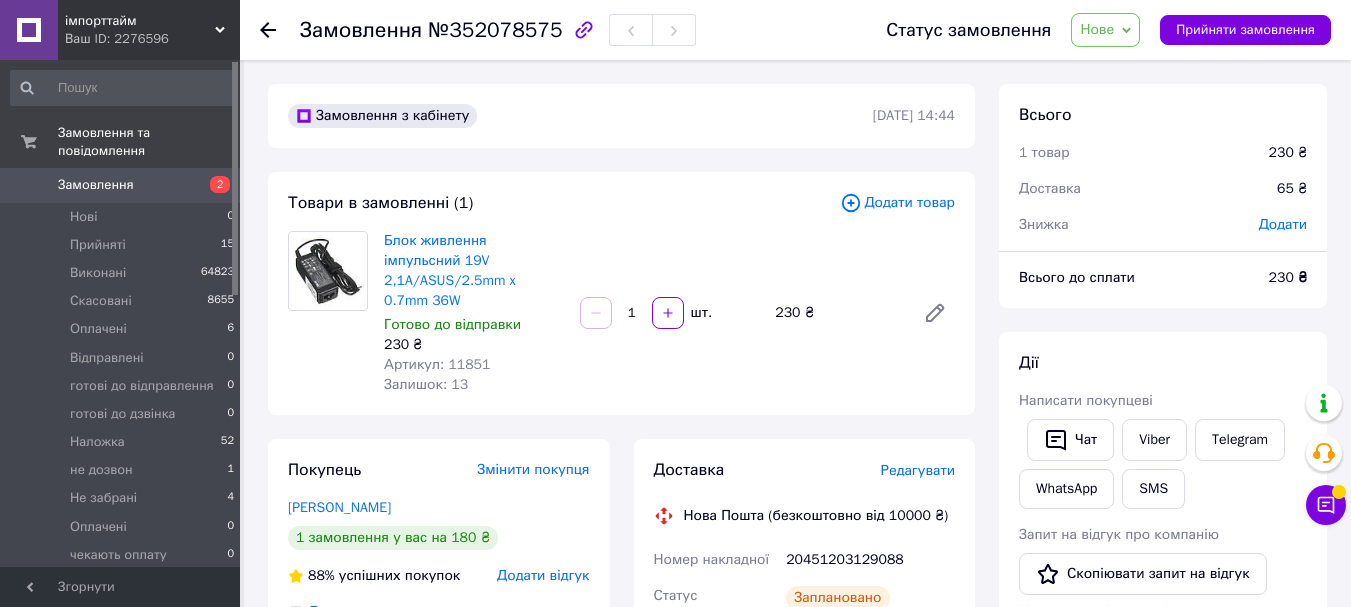 click on "Чат з покупцем" at bounding box center (1326, 505) 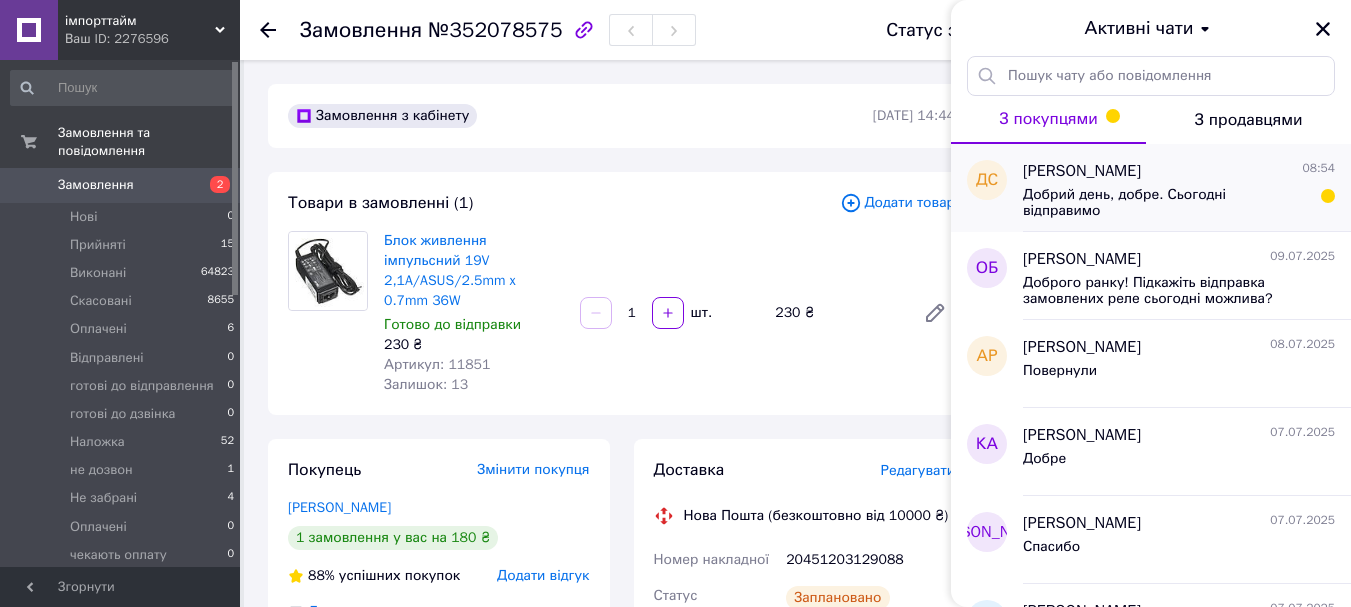 click on "Добрий день, добре. Сьогодні відправимо" at bounding box center (1165, 203) 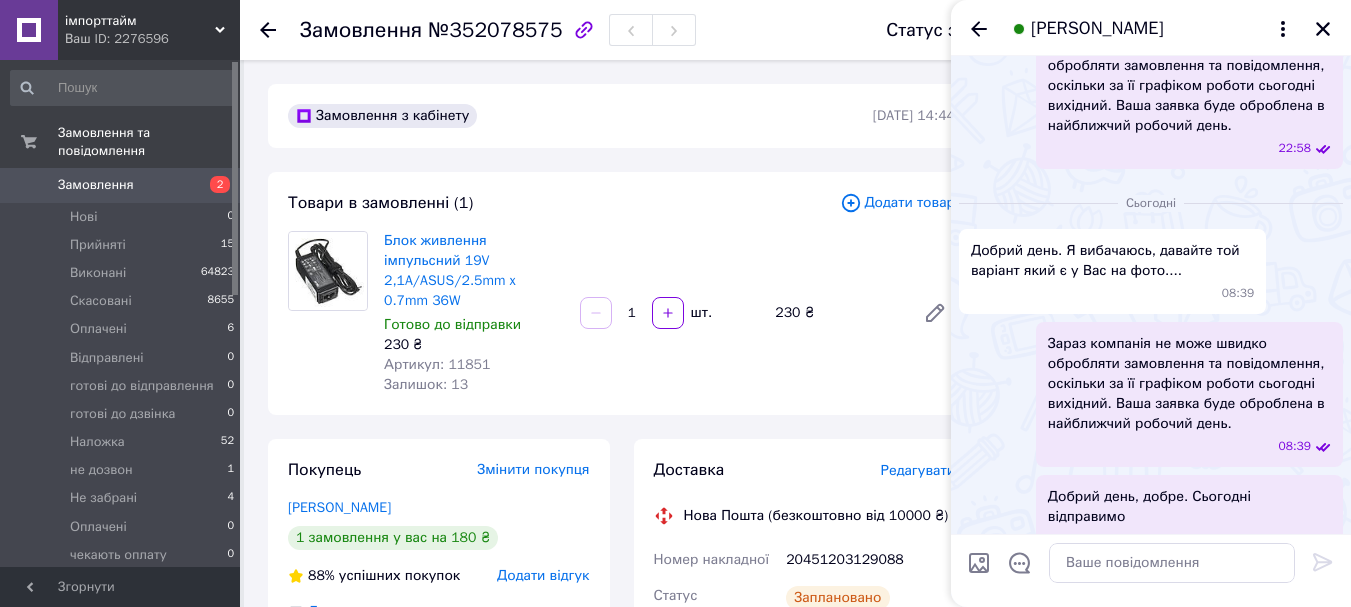 scroll, scrollTop: 571, scrollLeft: 0, axis: vertical 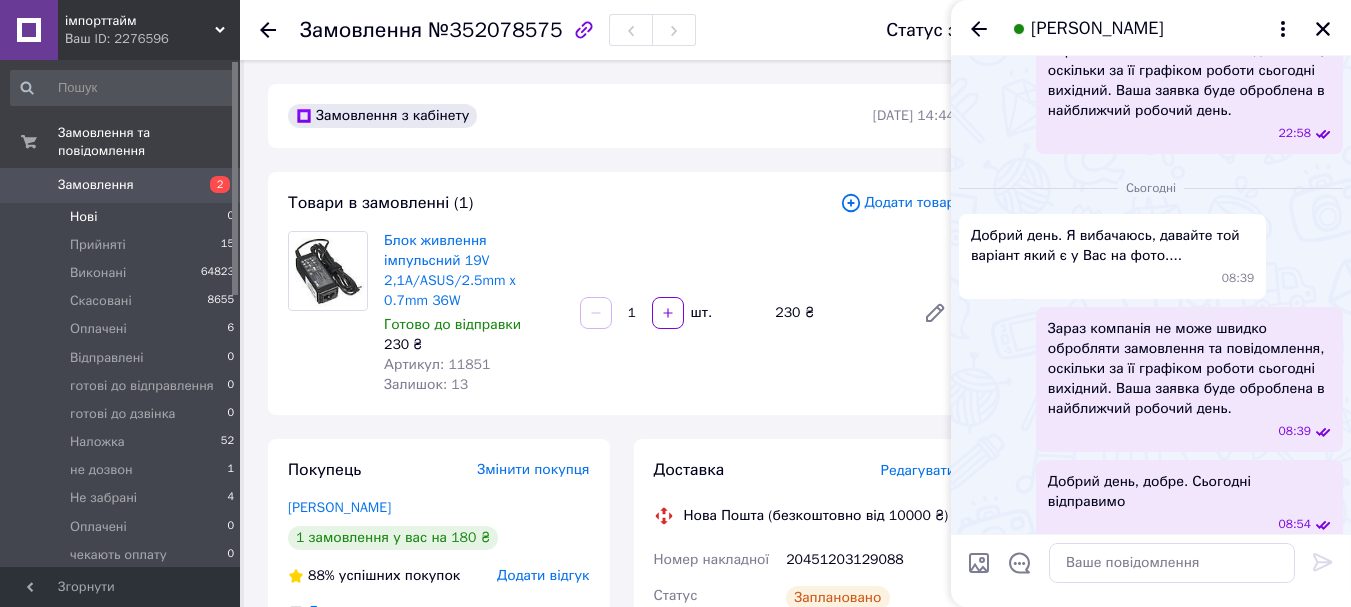 click on "Нові 0" at bounding box center [123, 217] 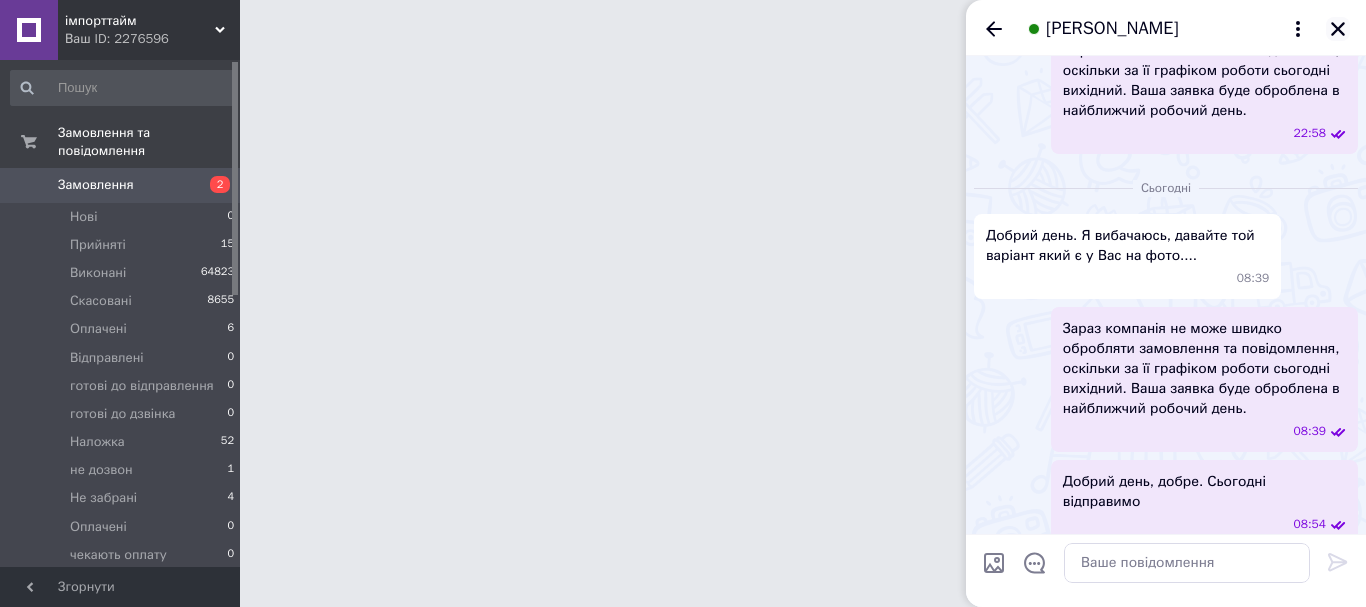 click 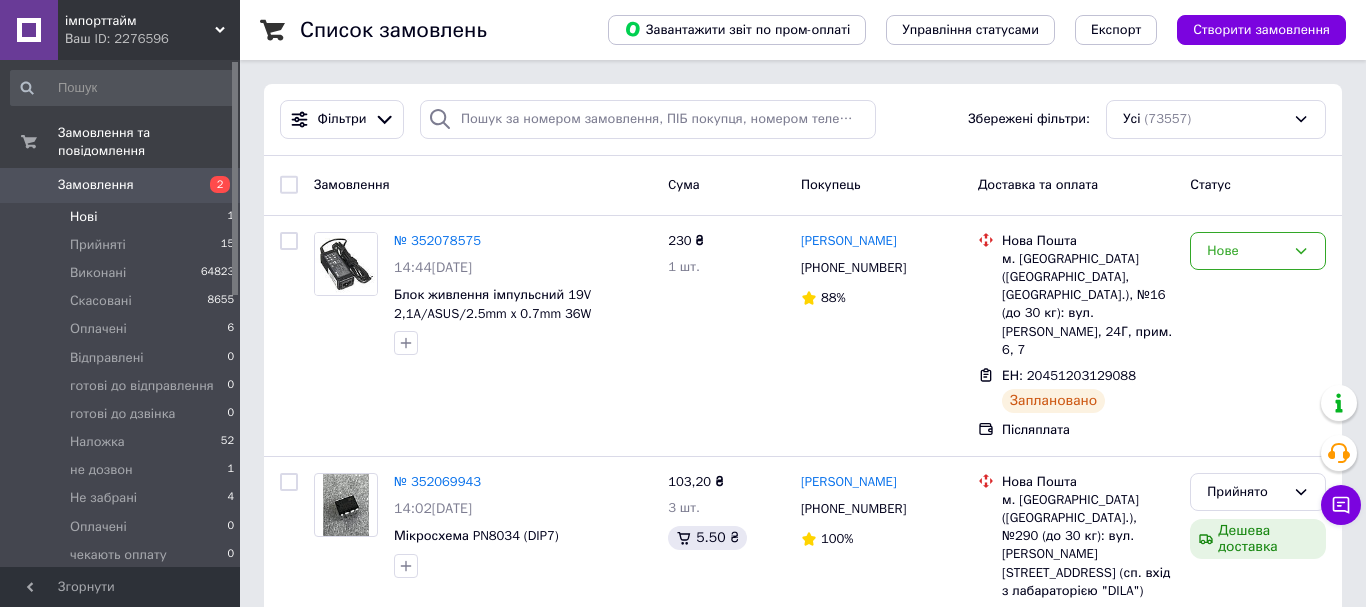 click on "Нові 1" at bounding box center [123, 217] 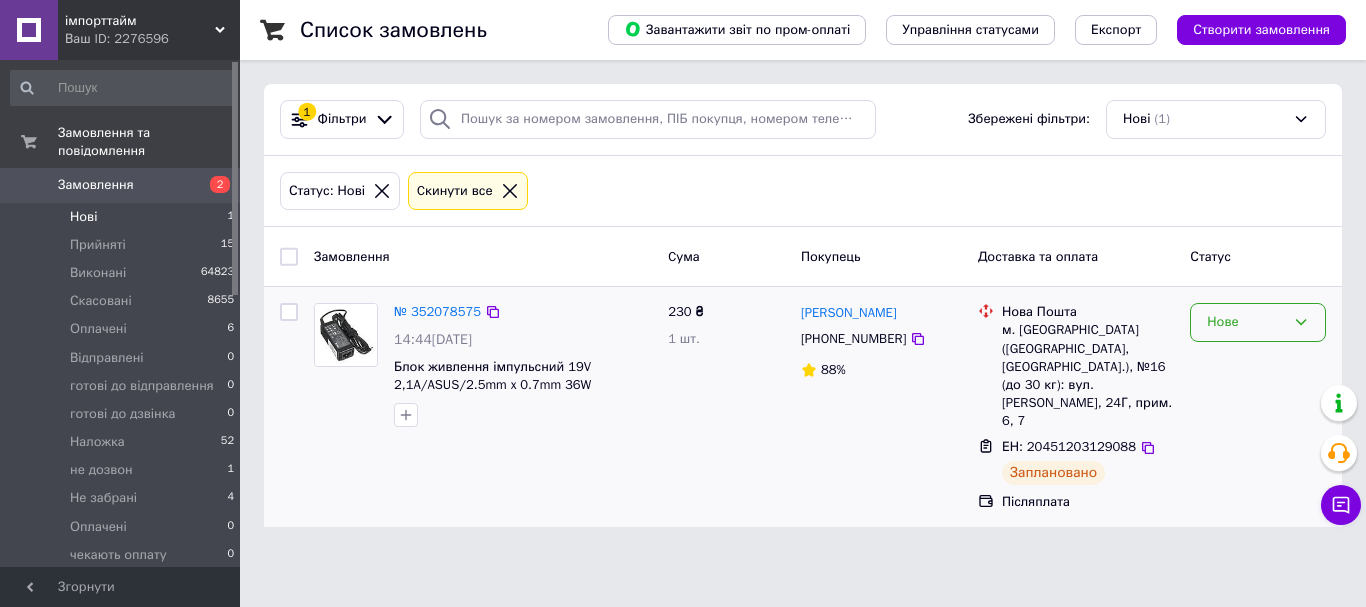 click on "Нове" at bounding box center [1246, 322] 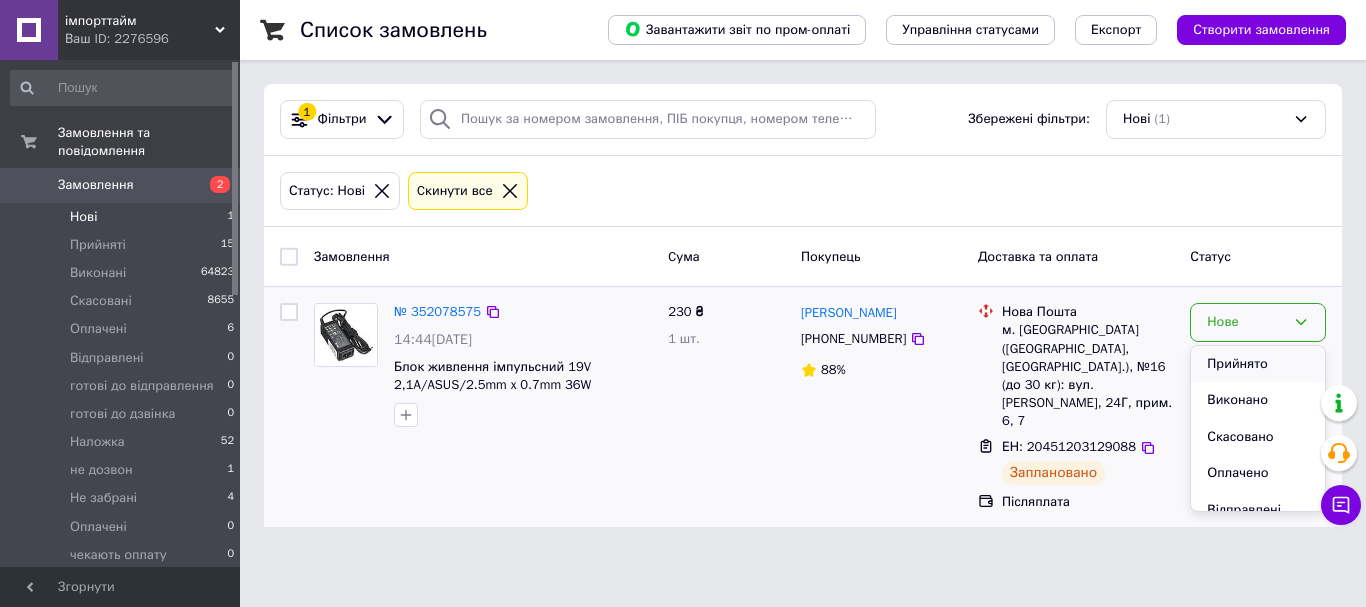 click on "Прийнято" at bounding box center [1258, 364] 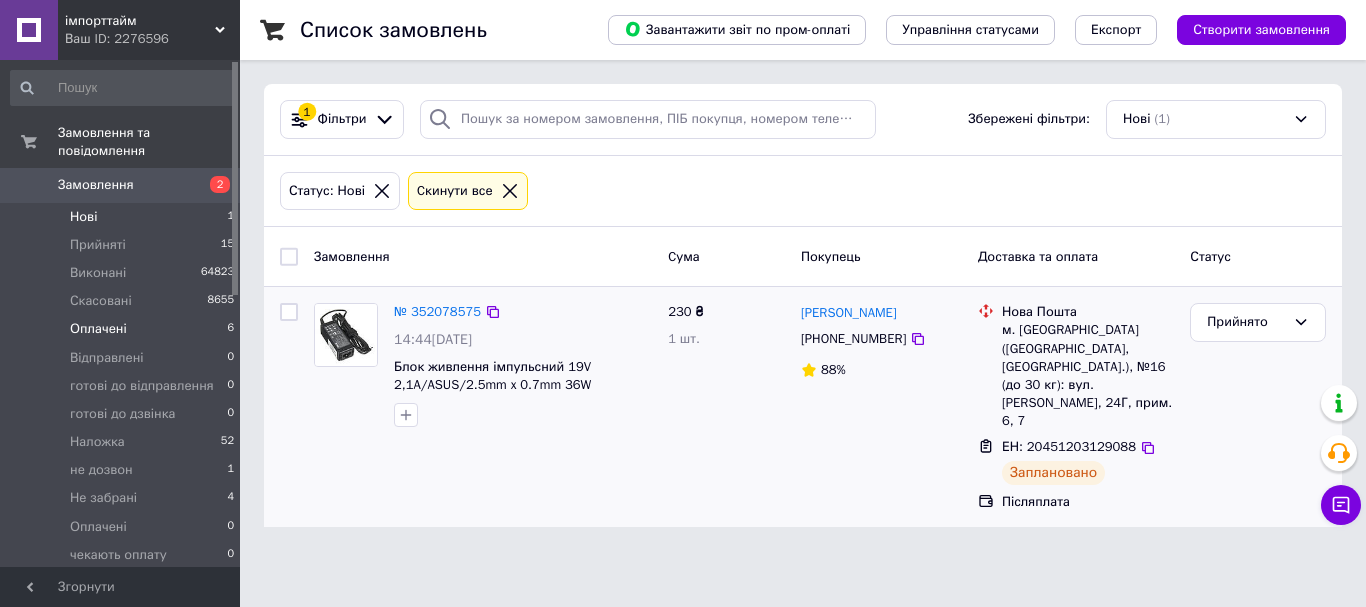click on "Оплачені 6" at bounding box center [123, 329] 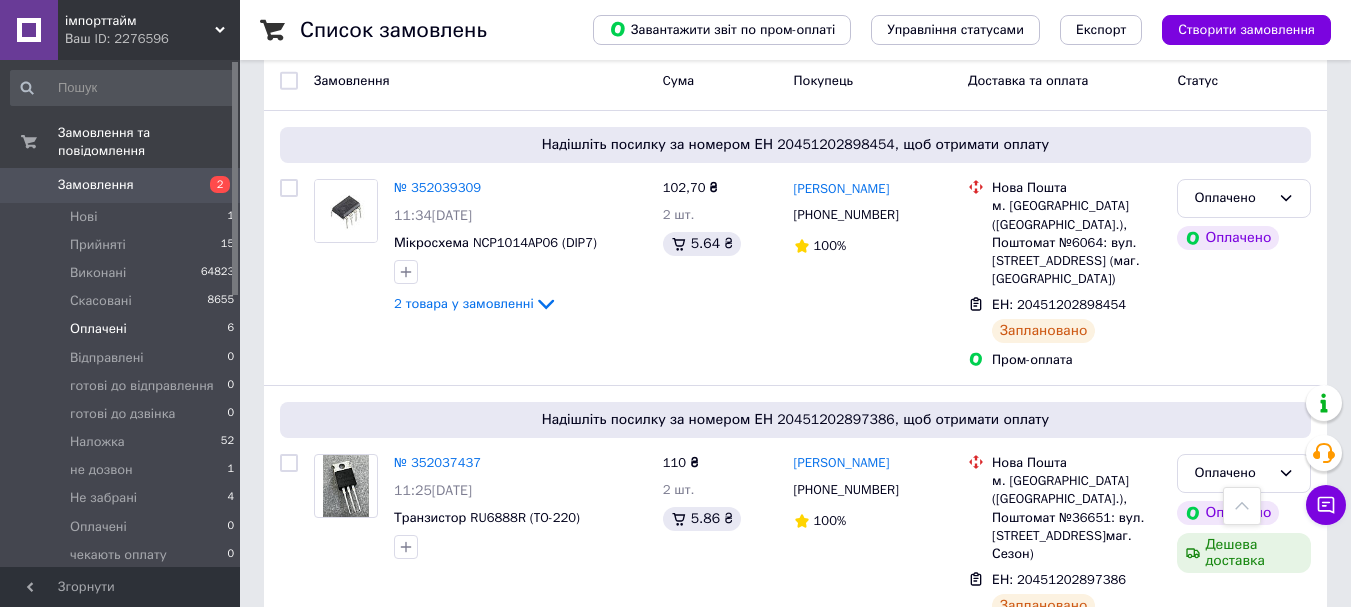 scroll, scrollTop: 0, scrollLeft: 0, axis: both 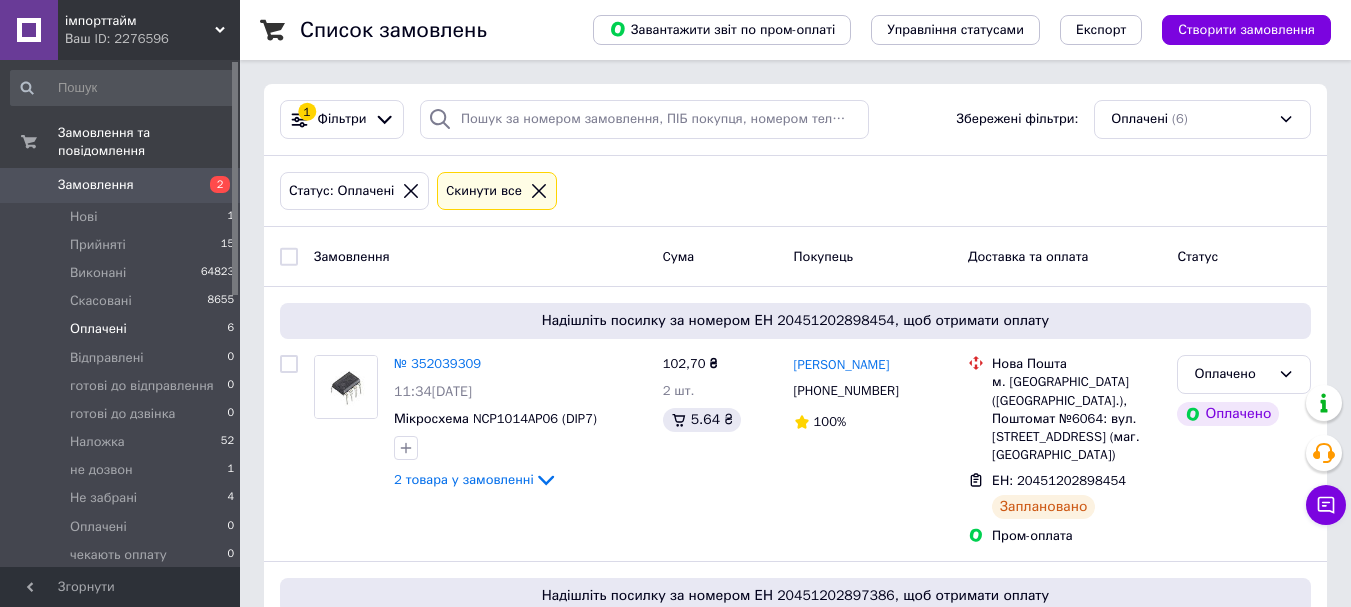 click 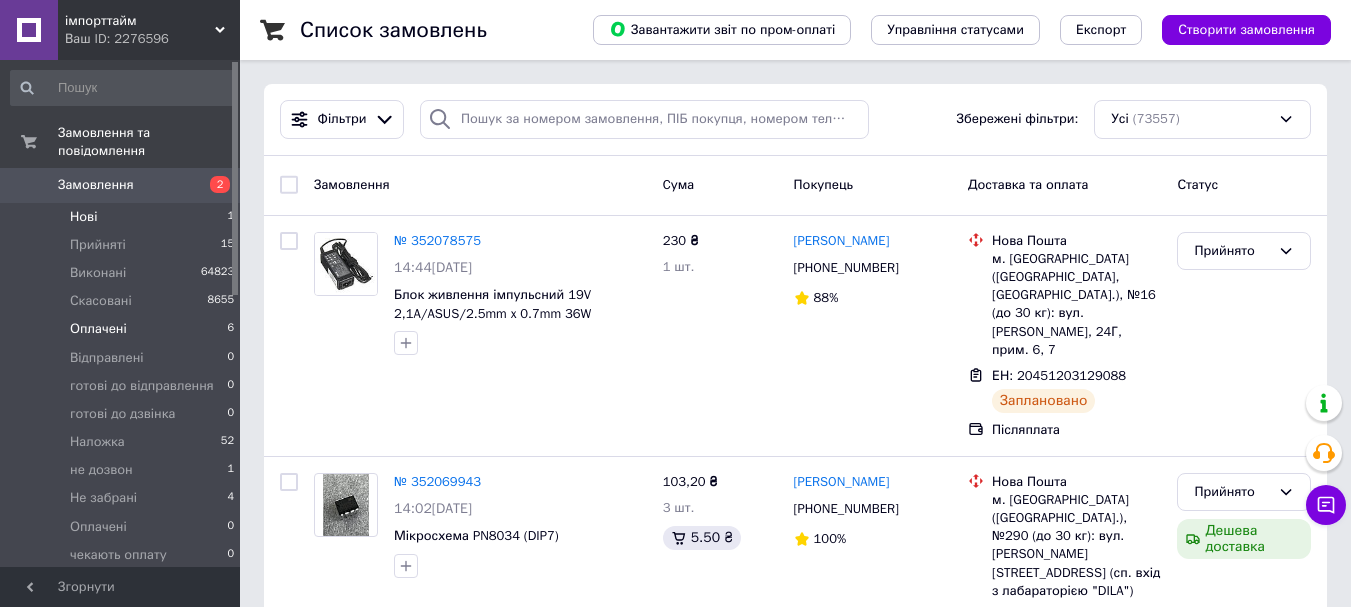 click on "Нові 1" at bounding box center [123, 217] 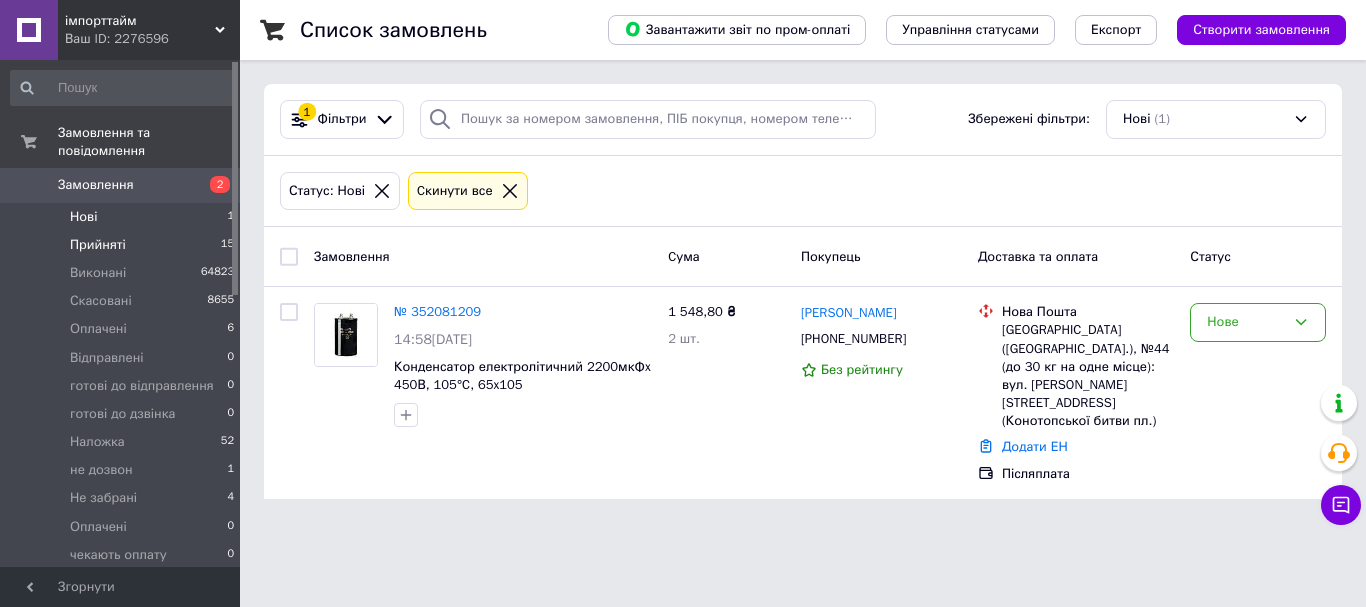click on "Прийняті 15" at bounding box center (123, 245) 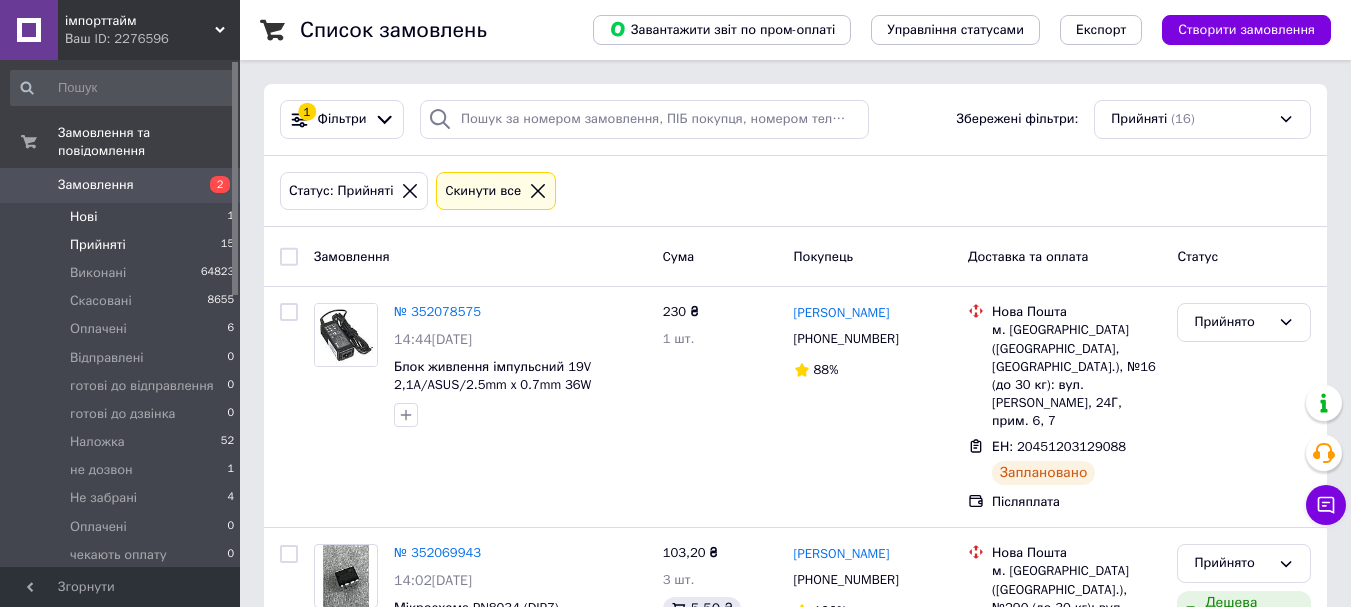 click on "Нові 1" at bounding box center (123, 217) 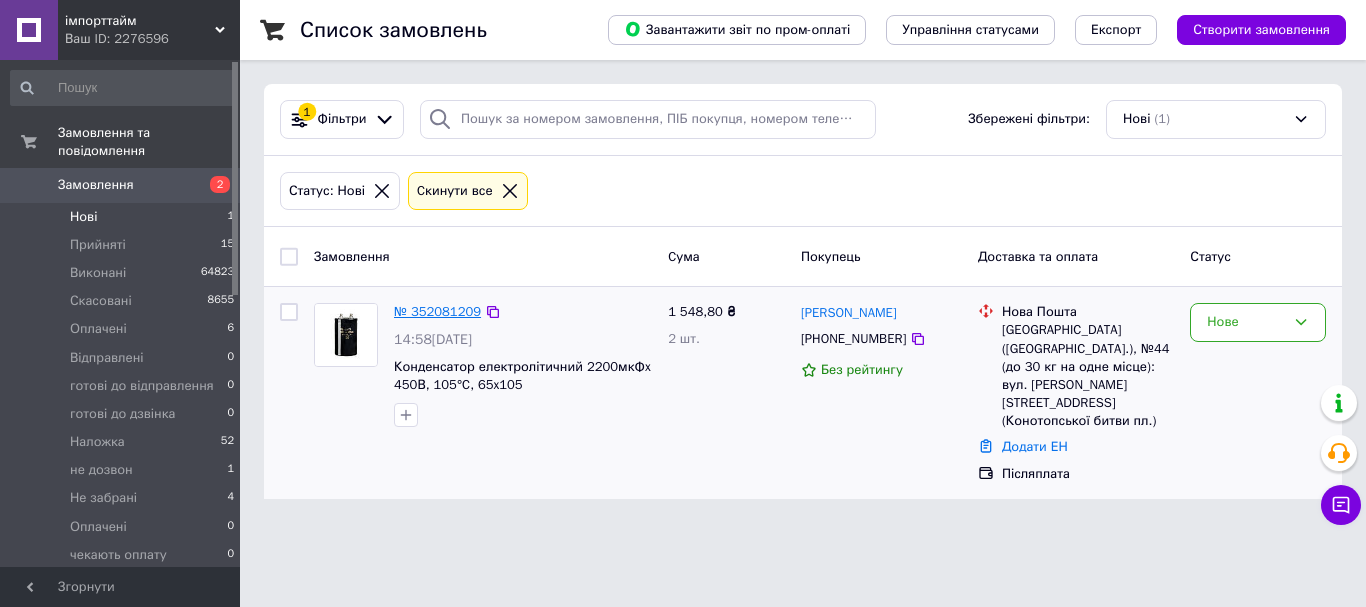 click on "№ 352081209" at bounding box center (437, 311) 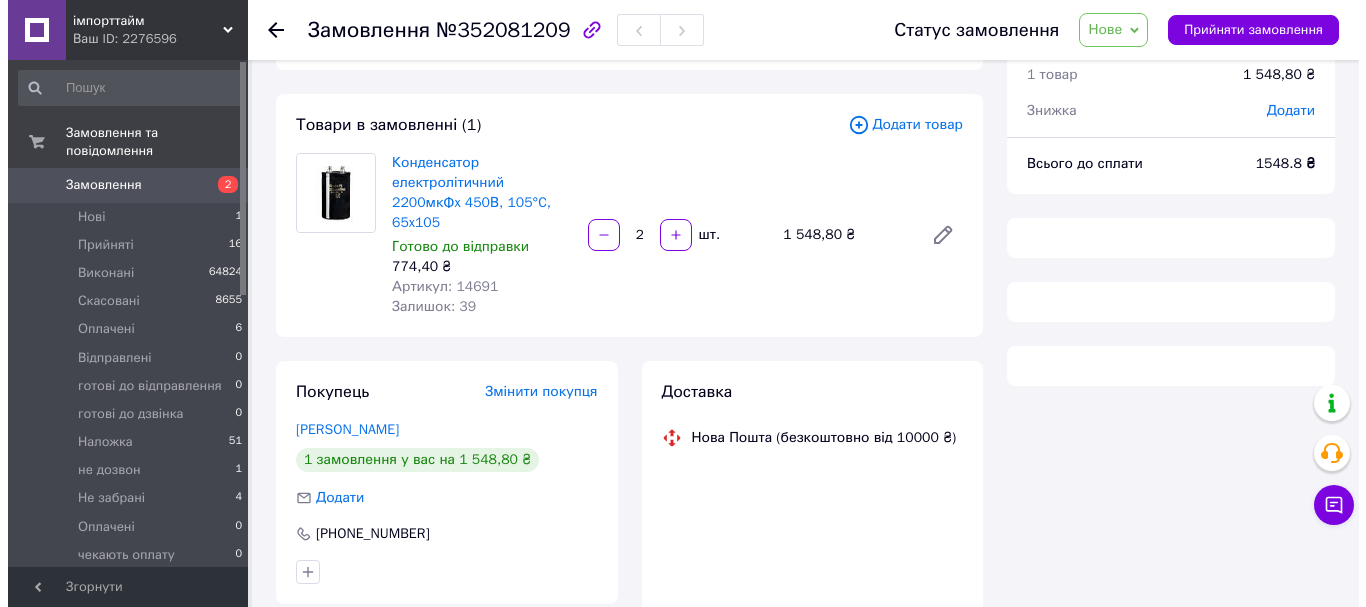 scroll, scrollTop: 100, scrollLeft: 0, axis: vertical 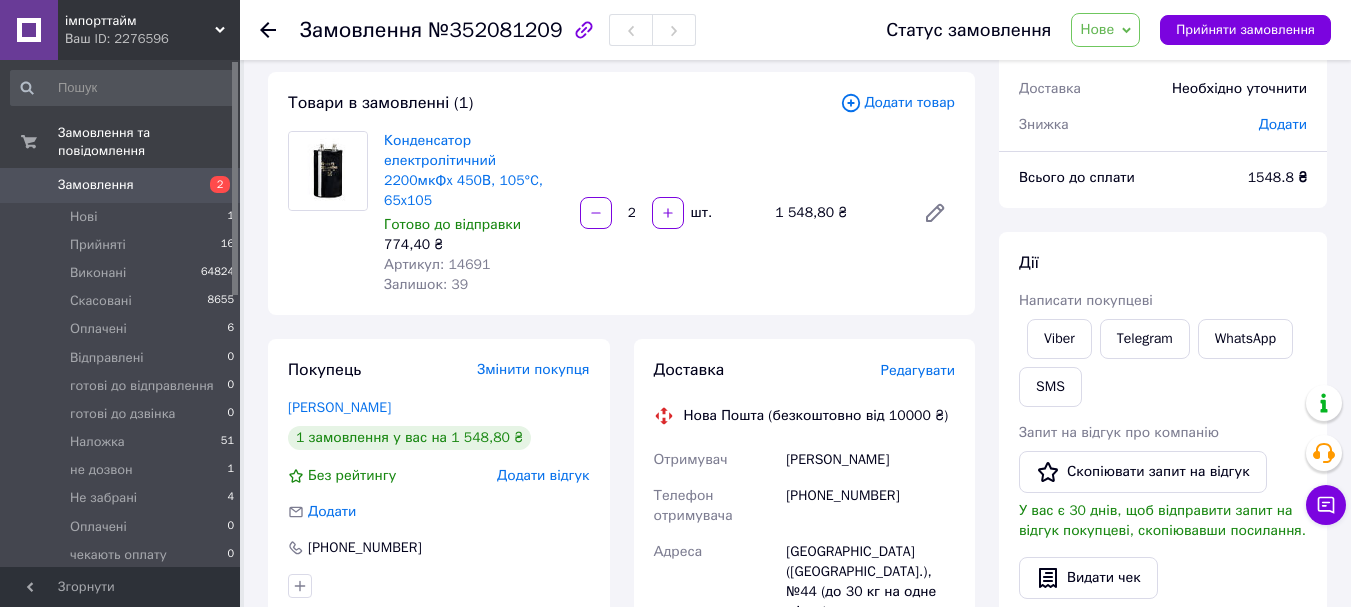 click on "Редагувати" at bounding box center [918, 370] 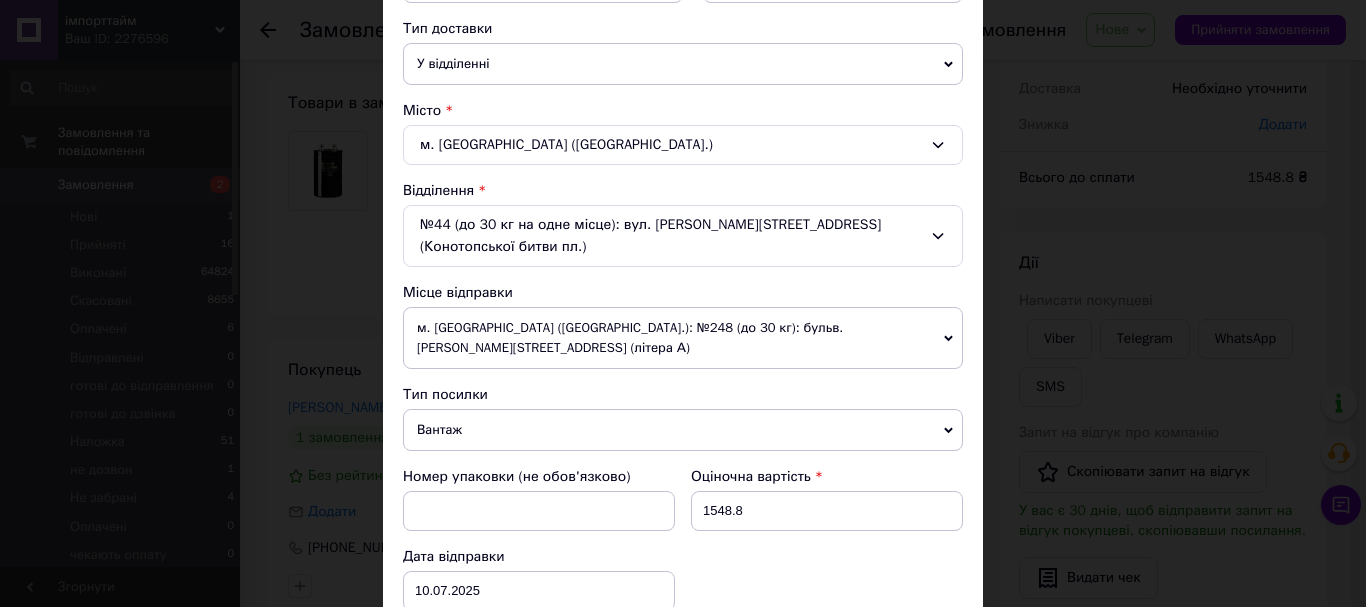 scroll, scrollTop: 500, scrollLeft: 0, axis: vertical 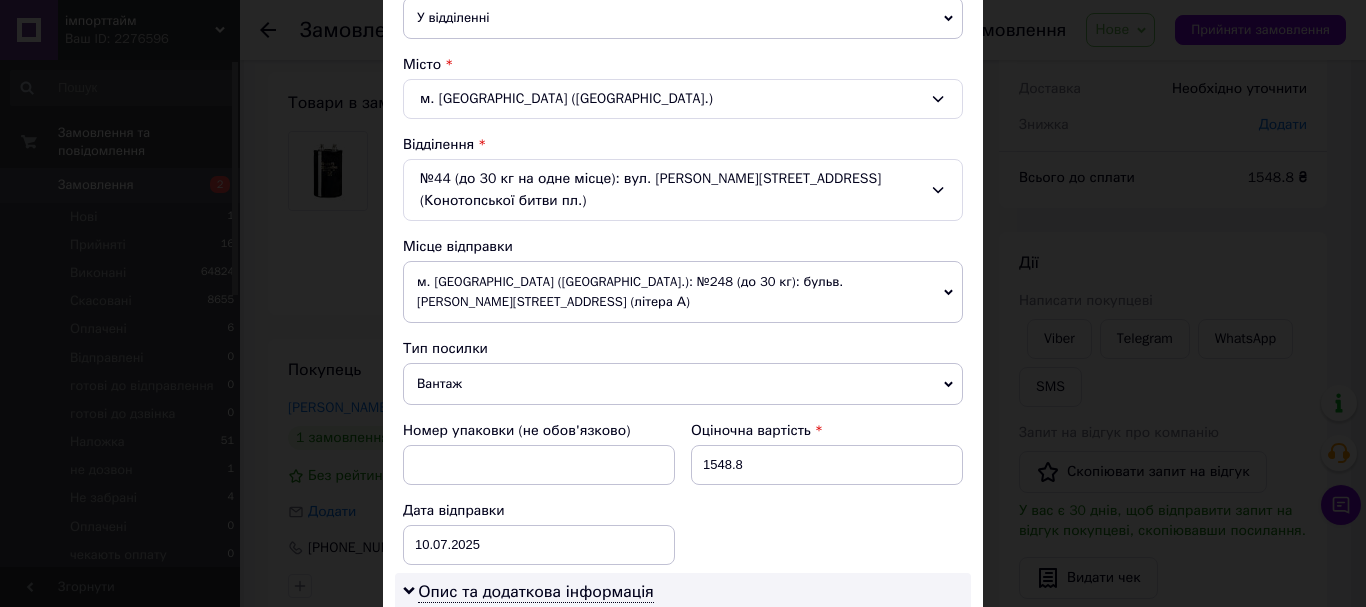 click on "Вантаж" at bounding box center [683, 384] 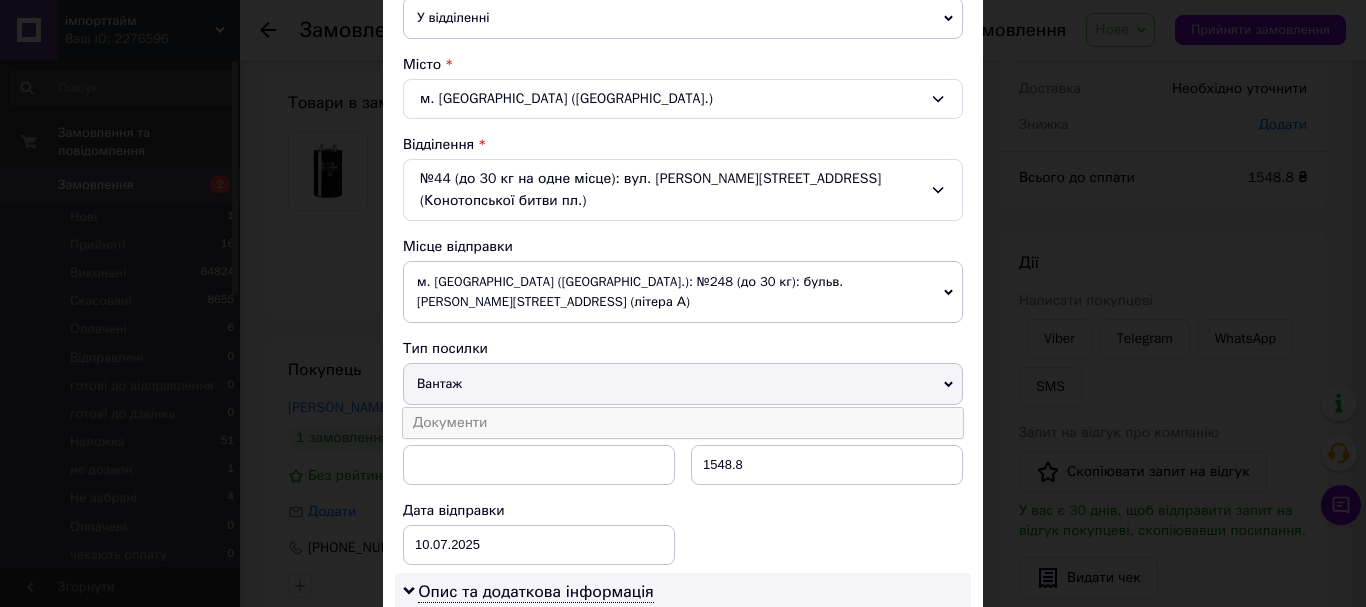 click on "Документи" at bounding box center (683, 423) 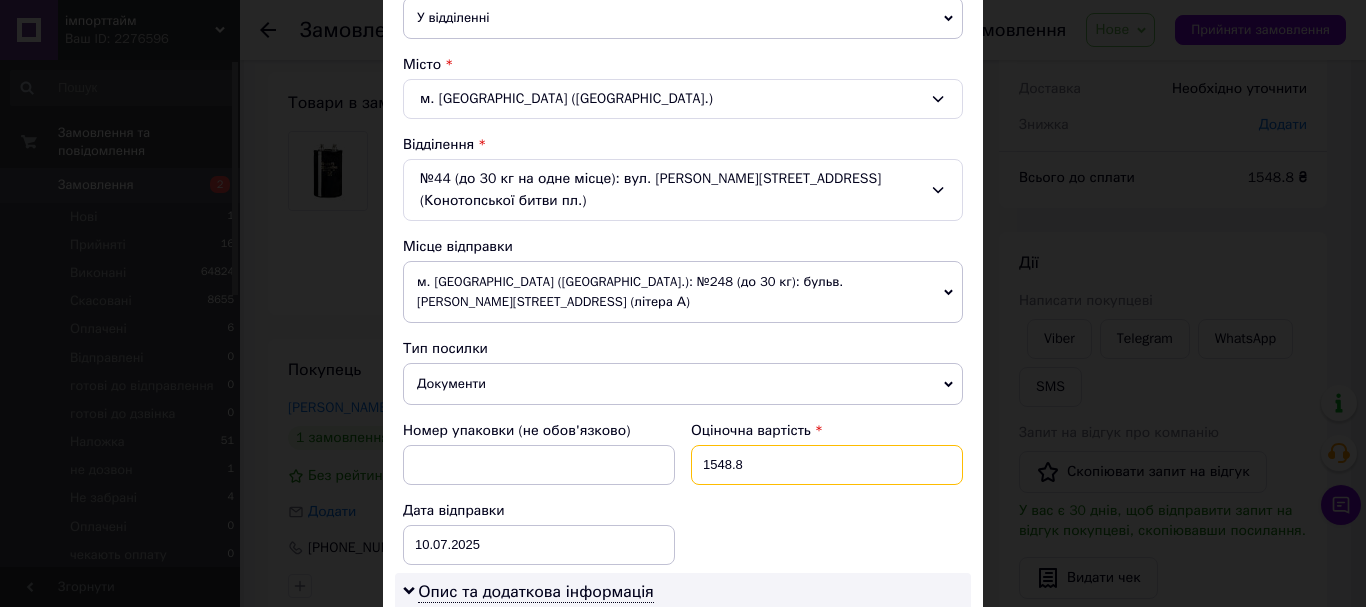 drag, startPoint x: 745, startPoint y: 430, endPoint x: 714, endPoint y: 433, distance: 31.144823 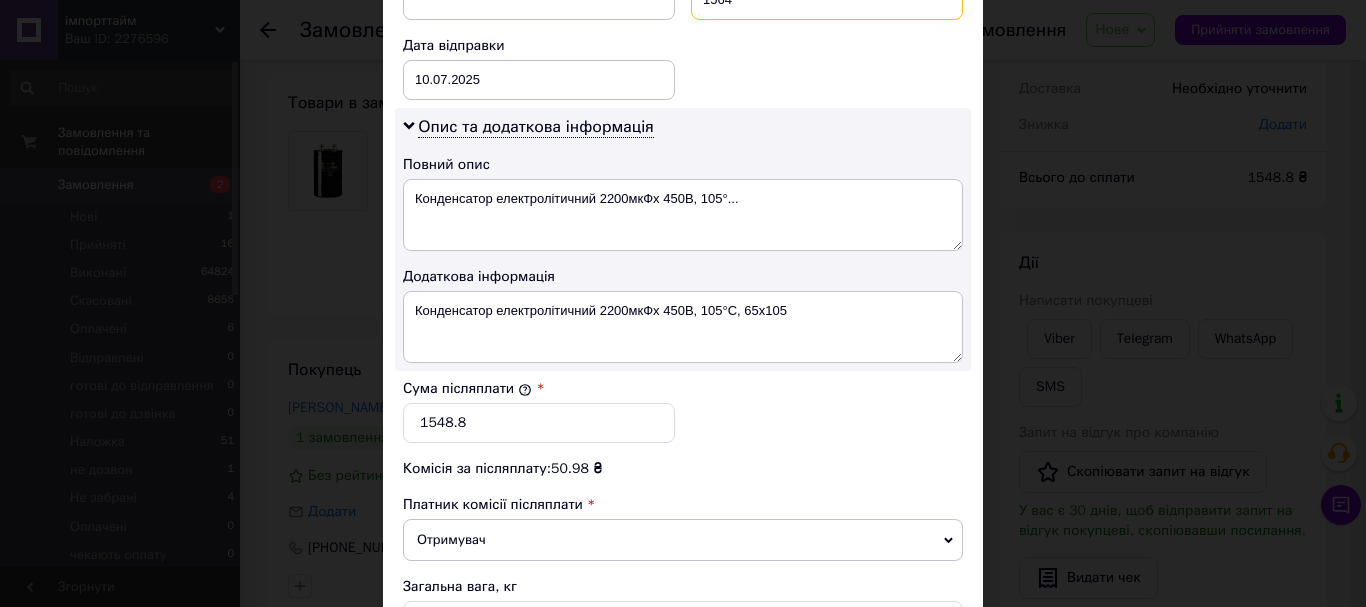 scroll, scrollTop: 1000, scrollLeft: 0, axis: vertical 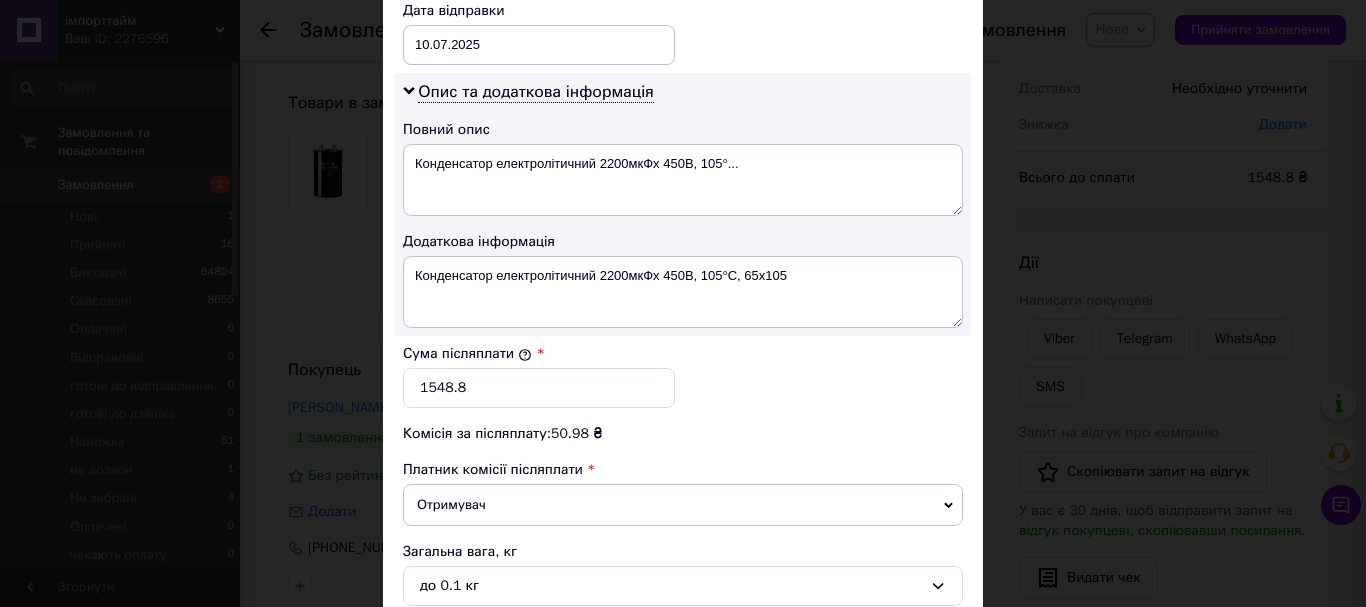 type on "1564" 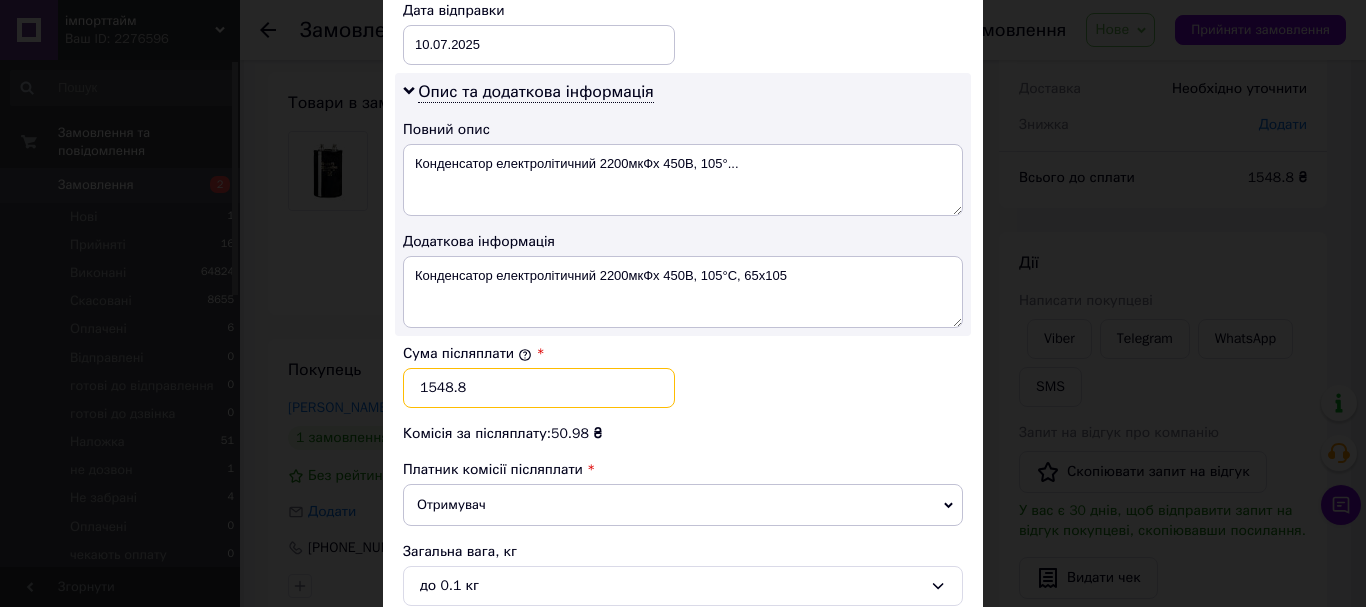 drag, startPoint x: 487, startPoint y: 350, endPoint x: 434, endPoint y: 356, distance: 53.338543 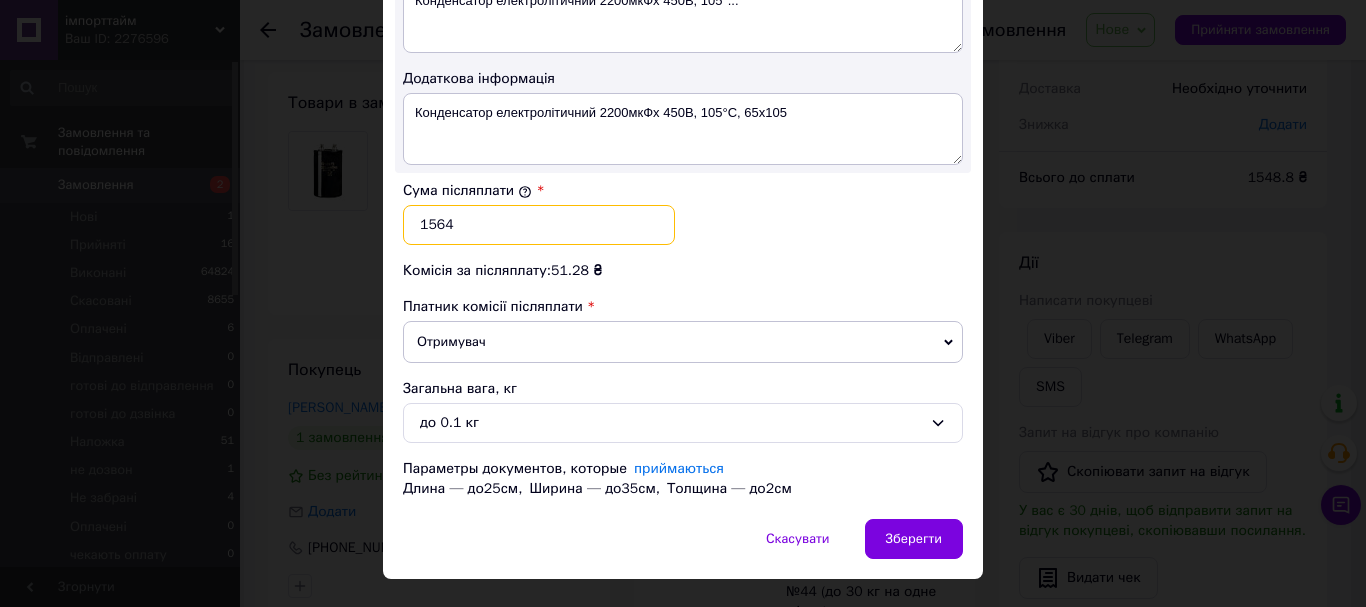 scroll, scrollTop: 863, scrollLeft: 0, axis: vertical 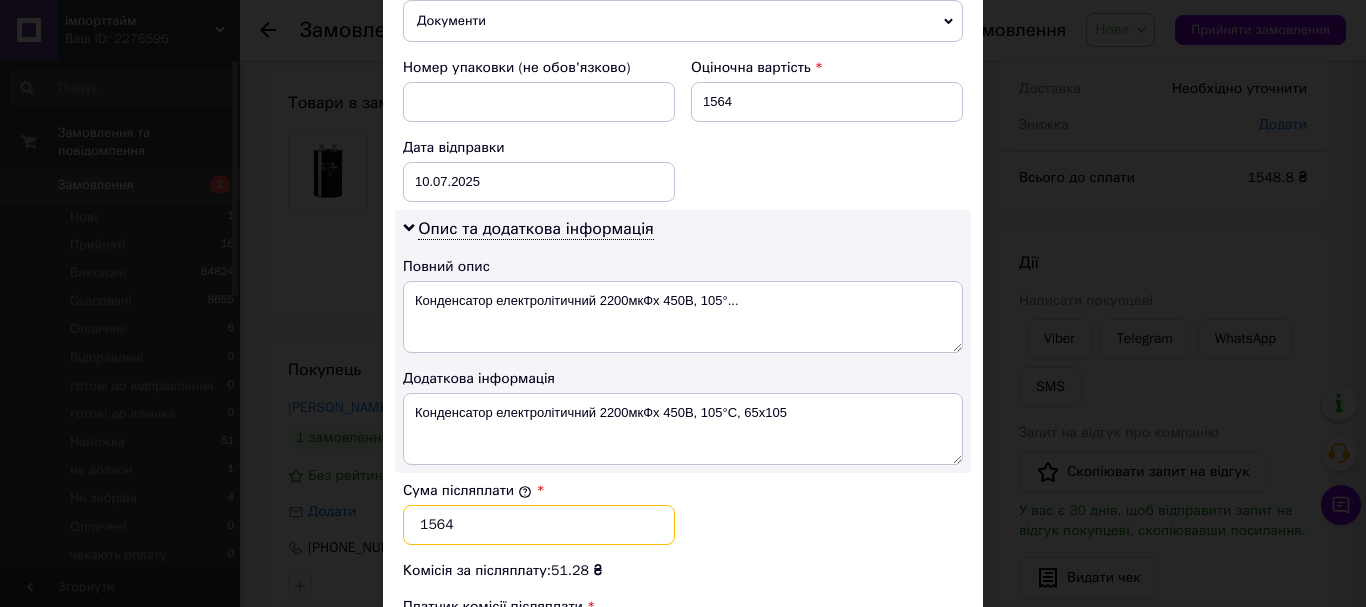 type on "1564" 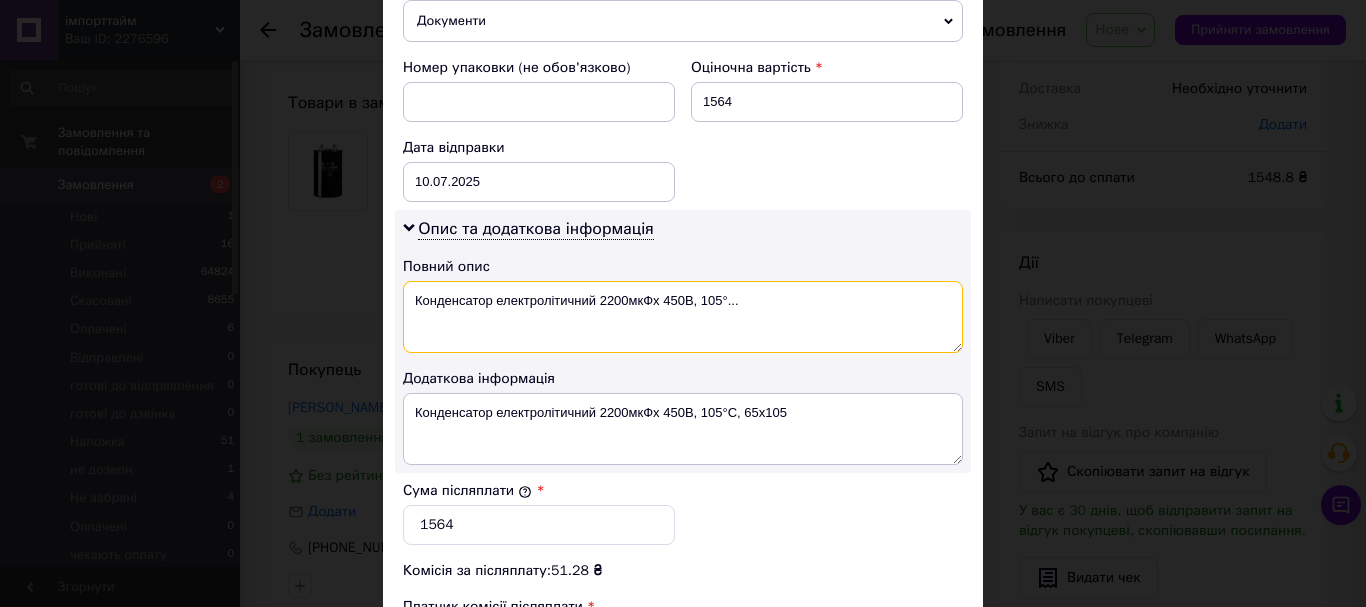 drag, startPoint x: 739, startPoint y: 270, endPoint x: 690, endPoint y: 281, distance: 50.219517 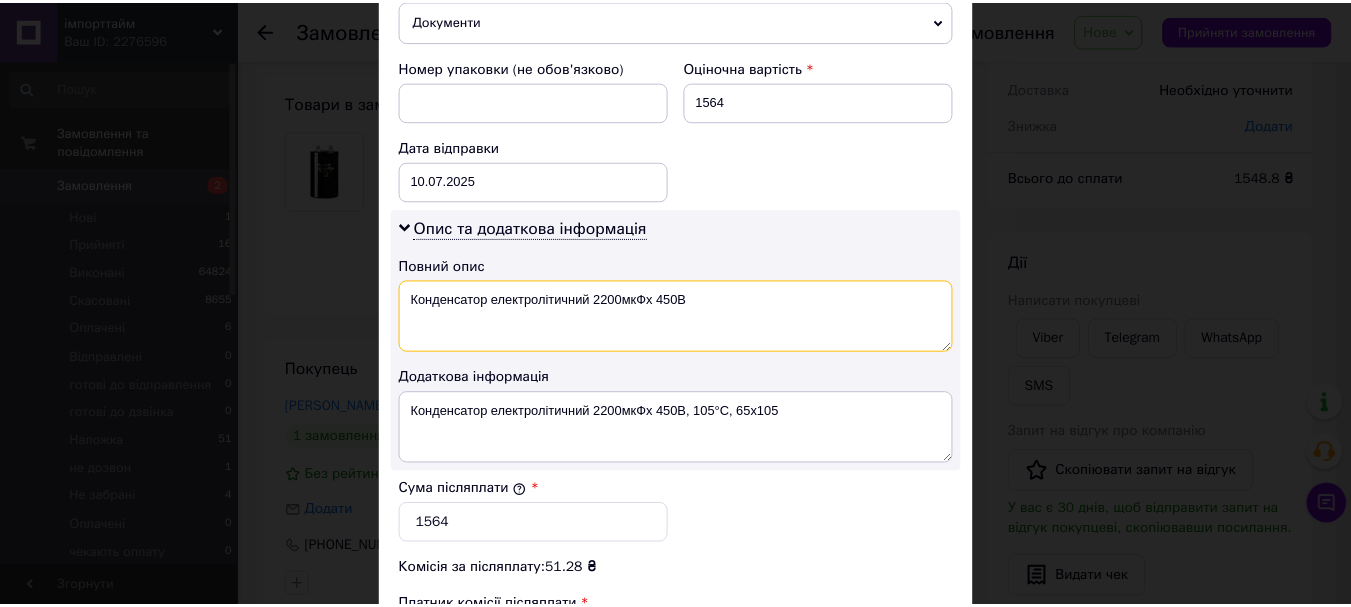 scroll, scrollTop: 1163, scrollLeft: 0, axis: vertical 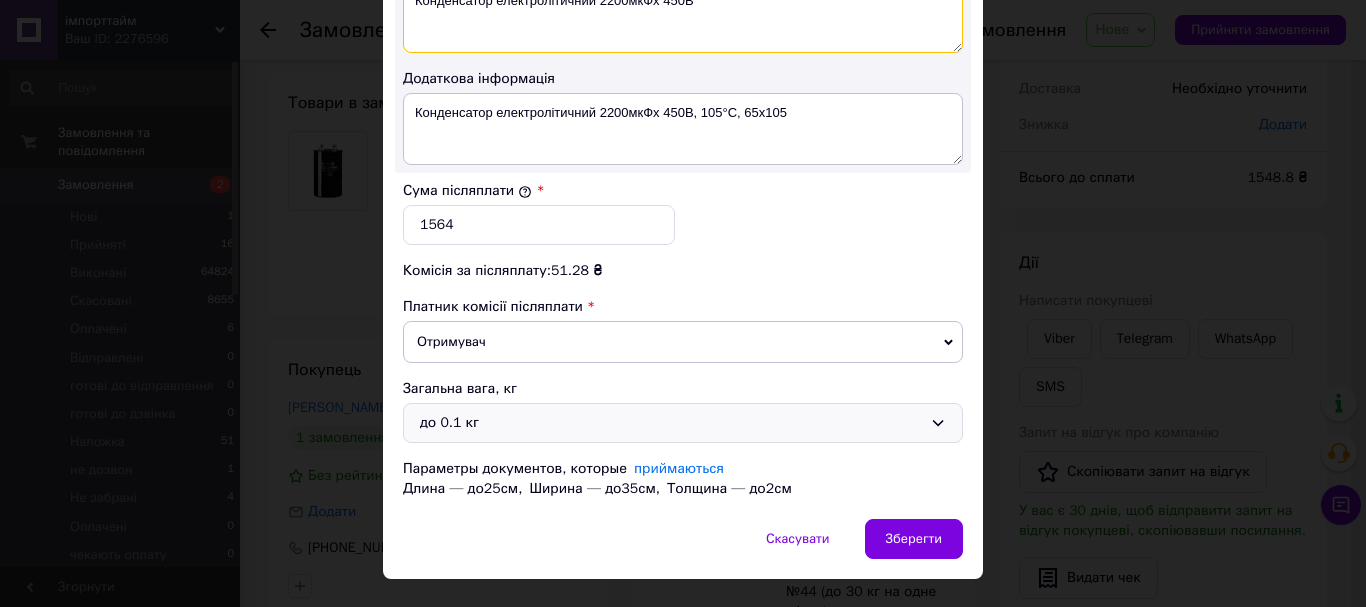 type on "Конденсатор електролітичний 2200мкФx 450В" 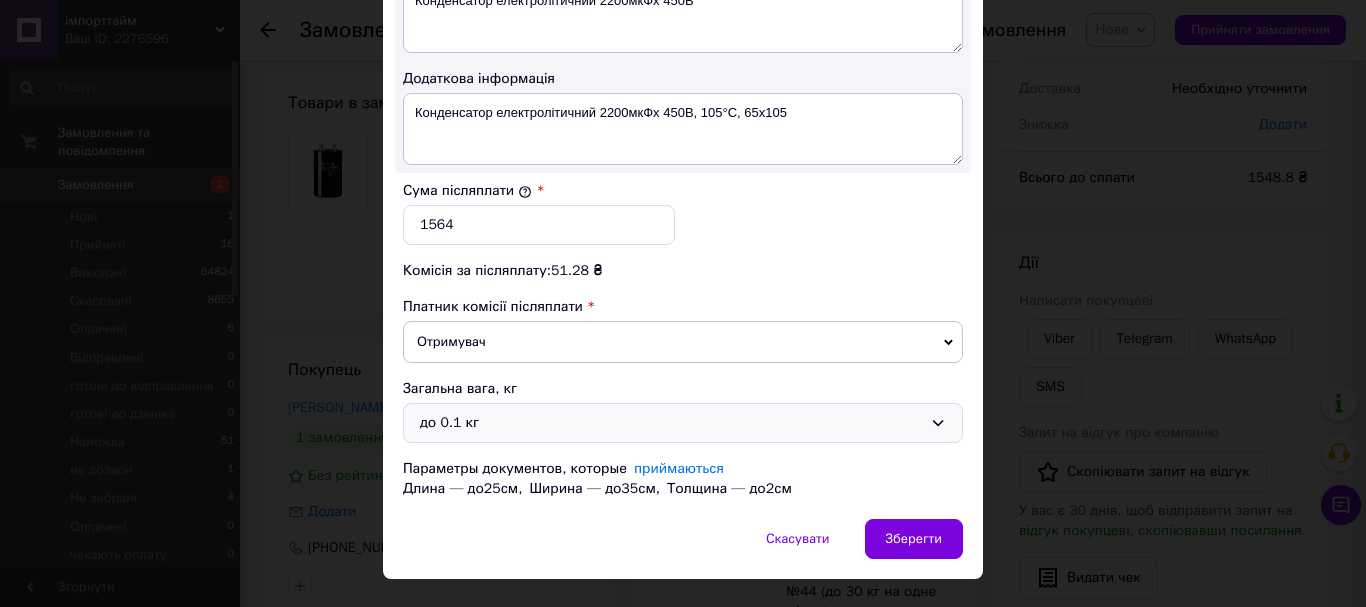 click on "до 0.1 кг" at bounding box center (671, 423) 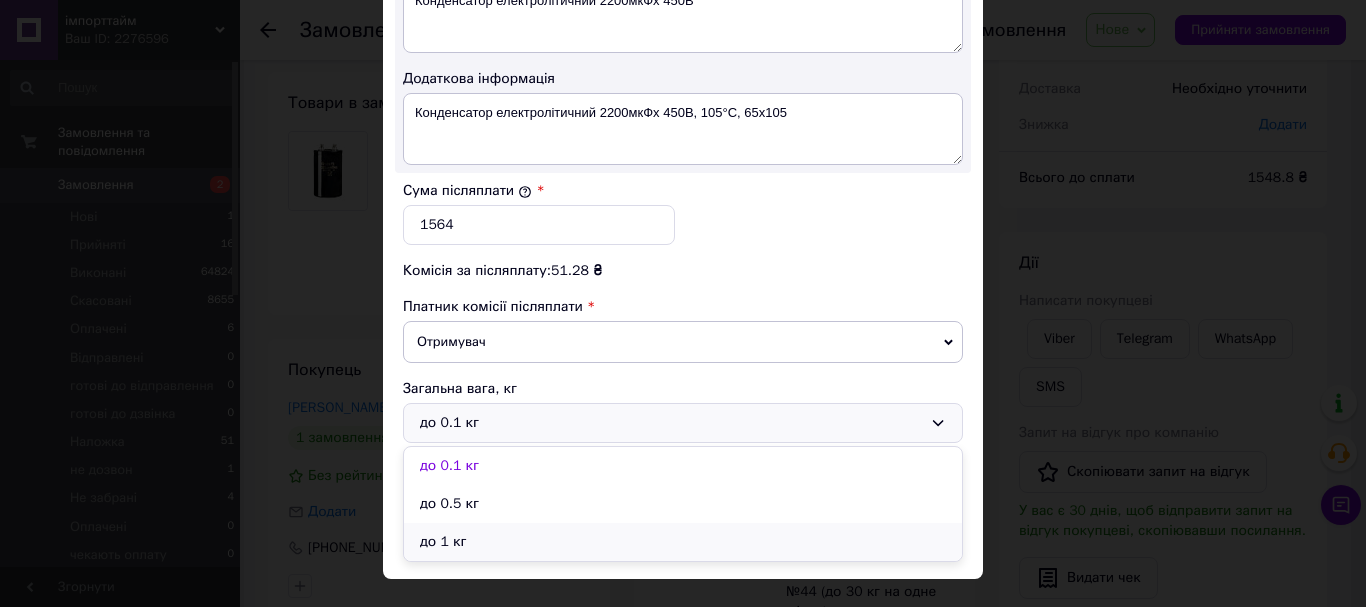 click on "до 1 кг" at bounding box center [683, 542] 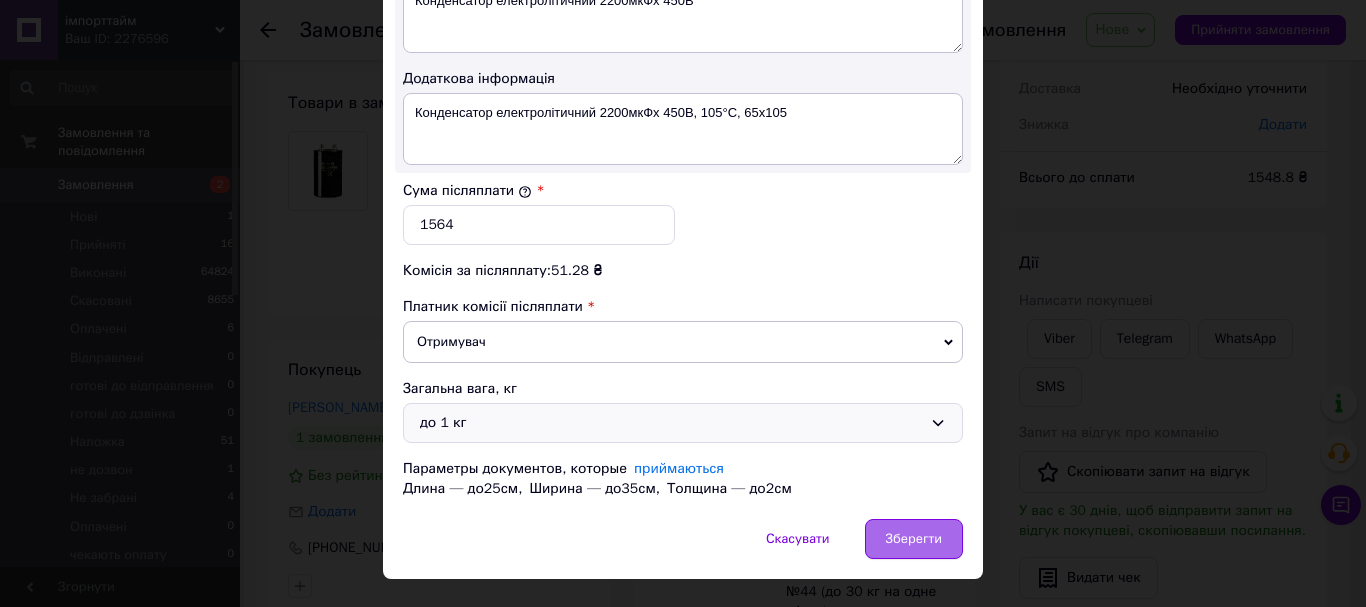 click on "Зберегти" at bounding box center (914, 539) 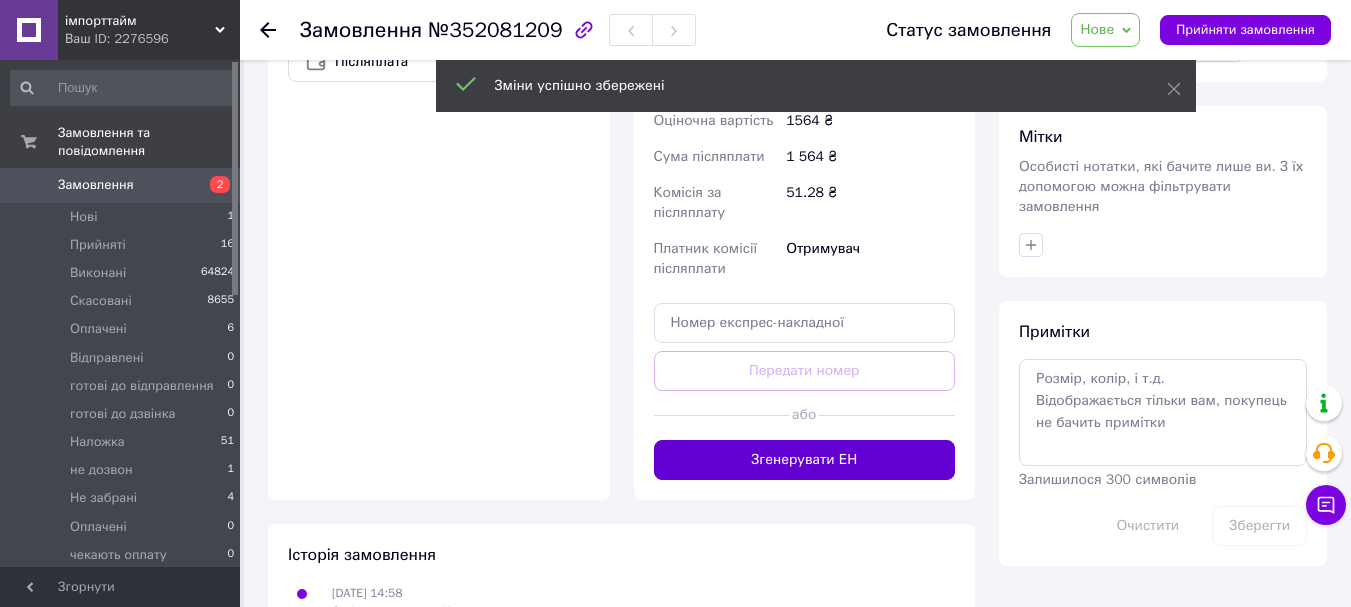 click on "Згенерувати ЕН" at bounding box center (805, 460) 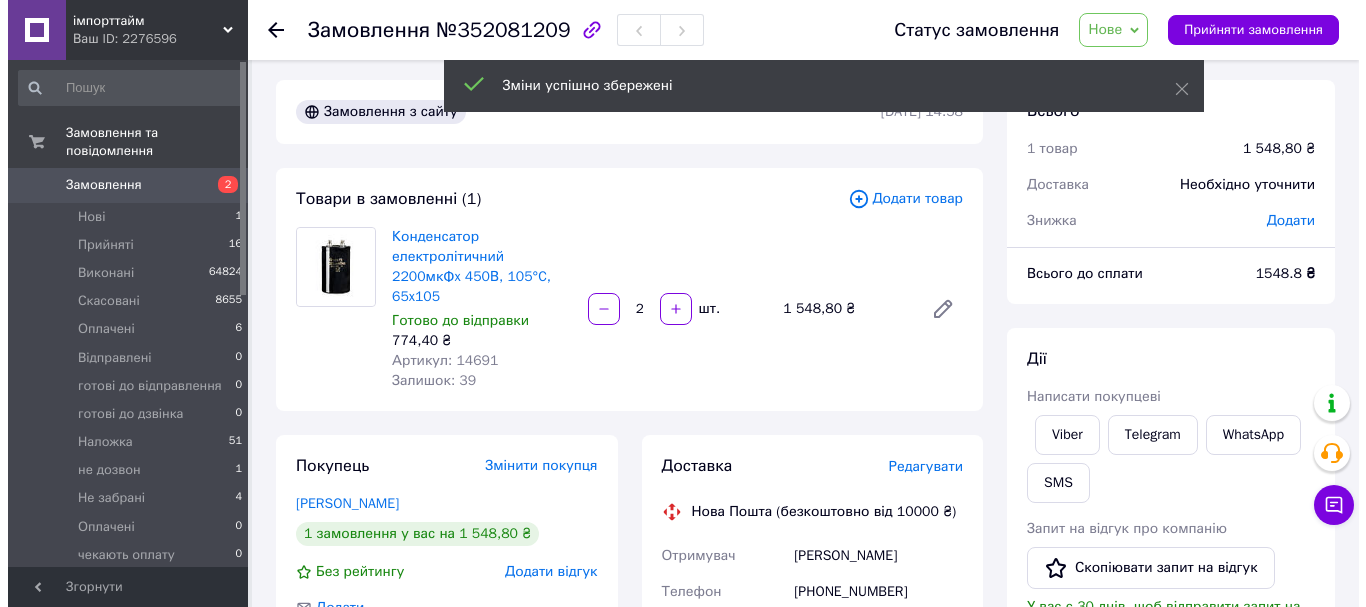 scroll, scrollTop: 0, scrollLeft: 0, axis: both 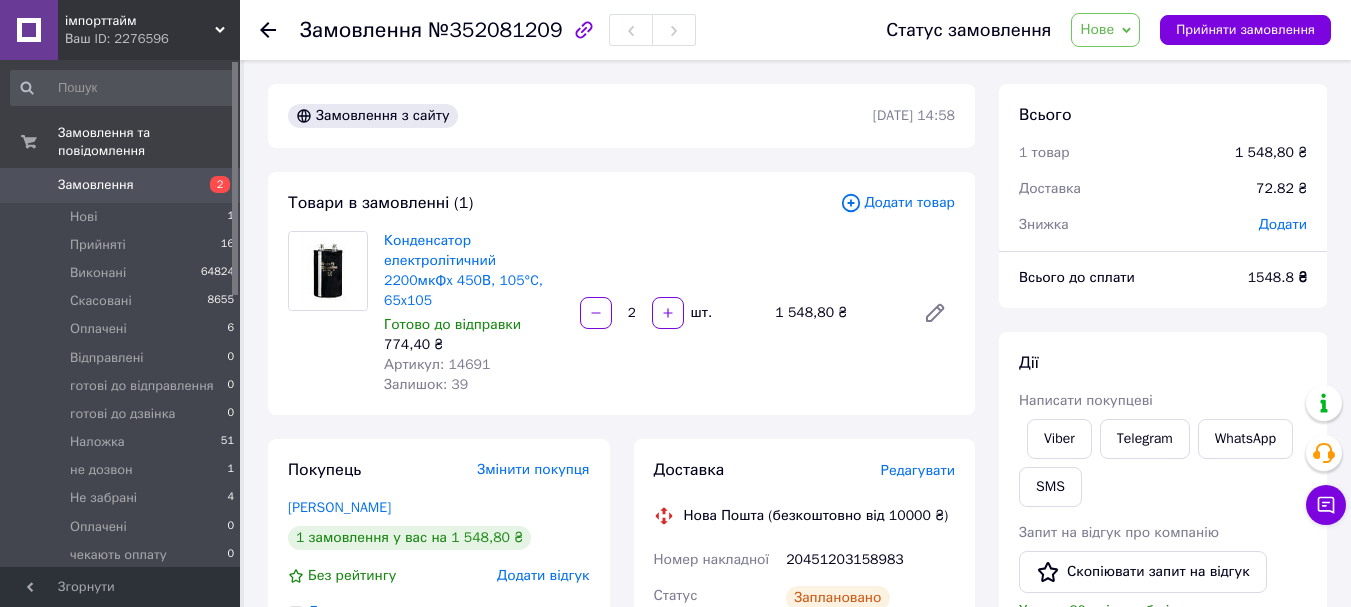 click on "Артикул: 14691" at bounding box center (437, 364) 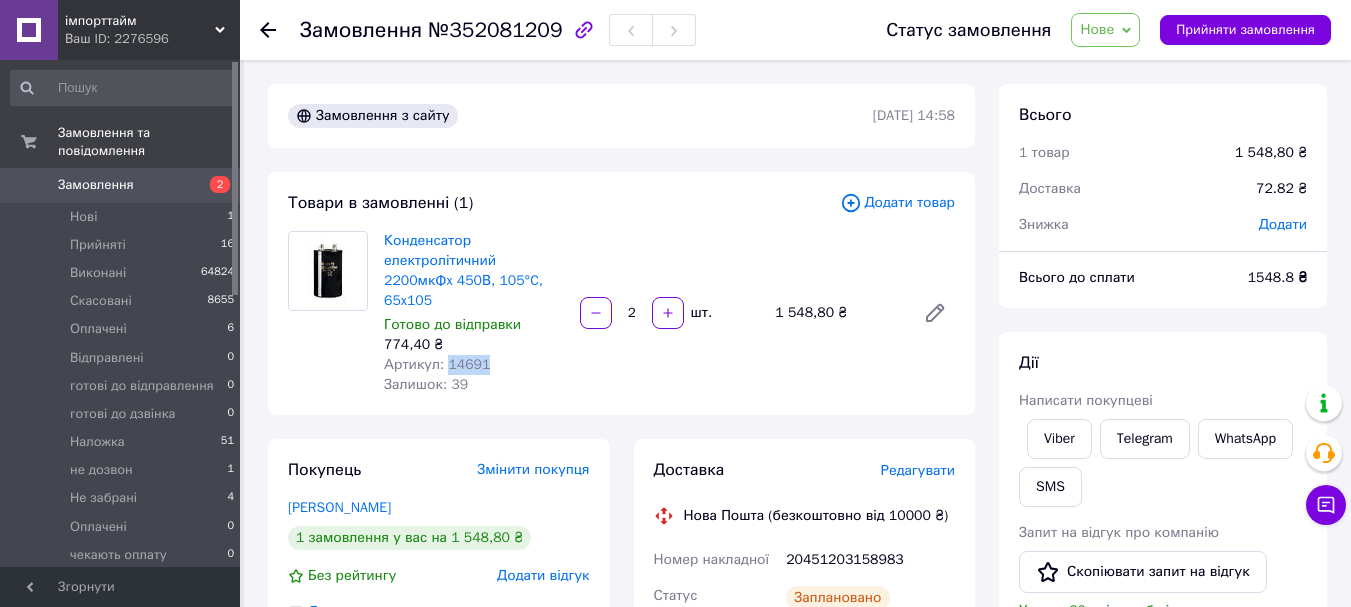 click on "Артикул: 14691" at bounding box center [437, 364] 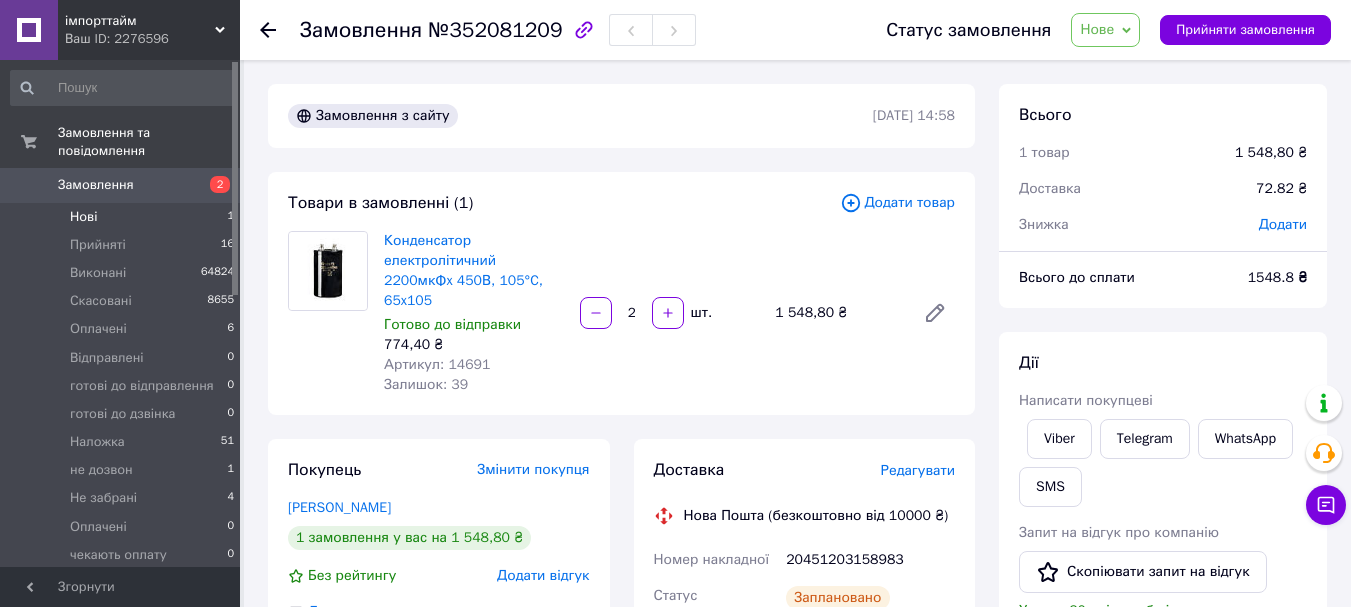 click on "Нові 1" at bounding box center (123, 217) 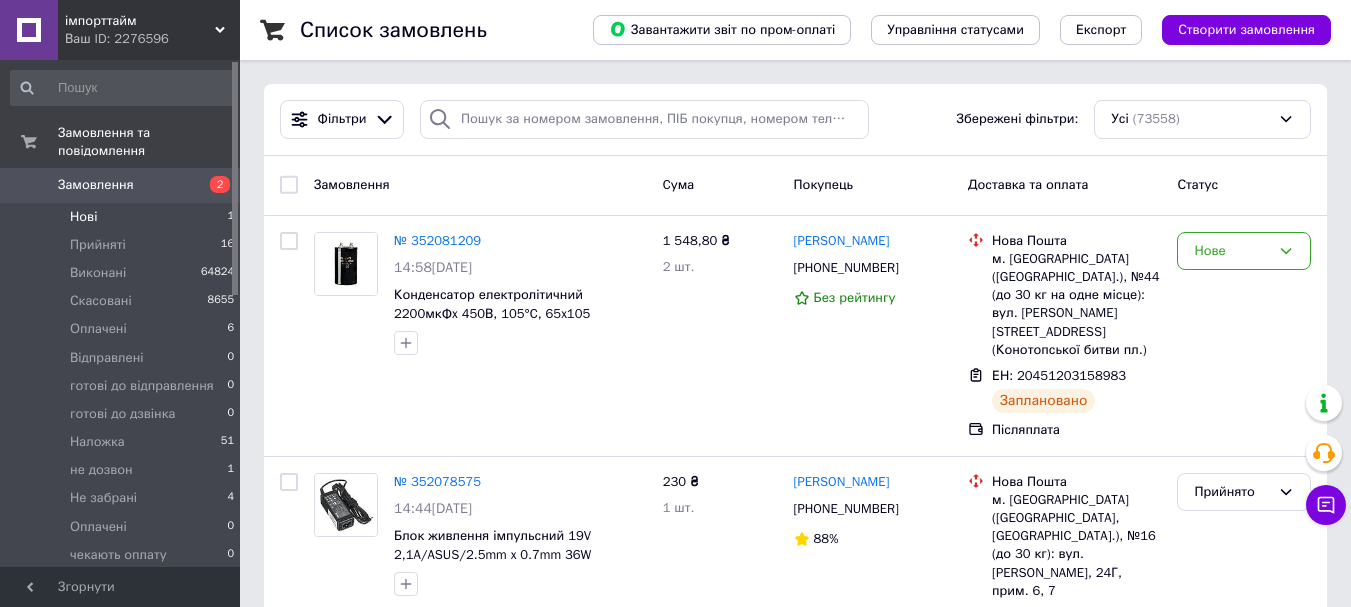click on "Нові 1" at bounding box center [123, 217] 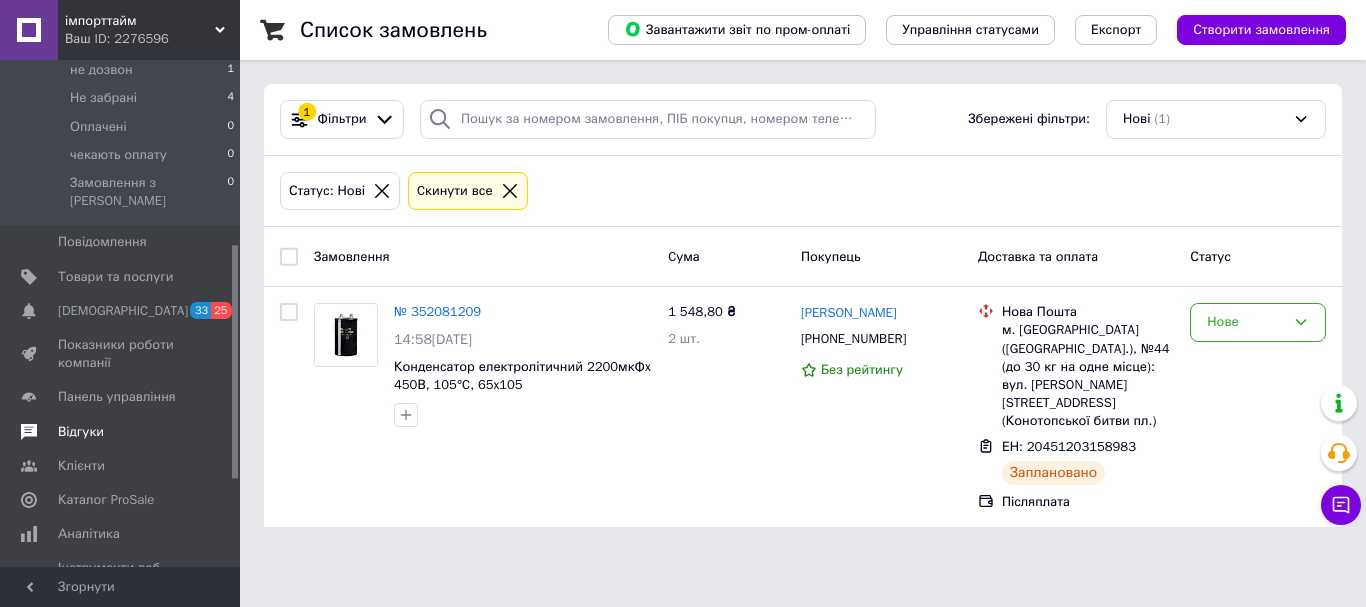 click on "Відгуки" at bounding box center [121, 432] 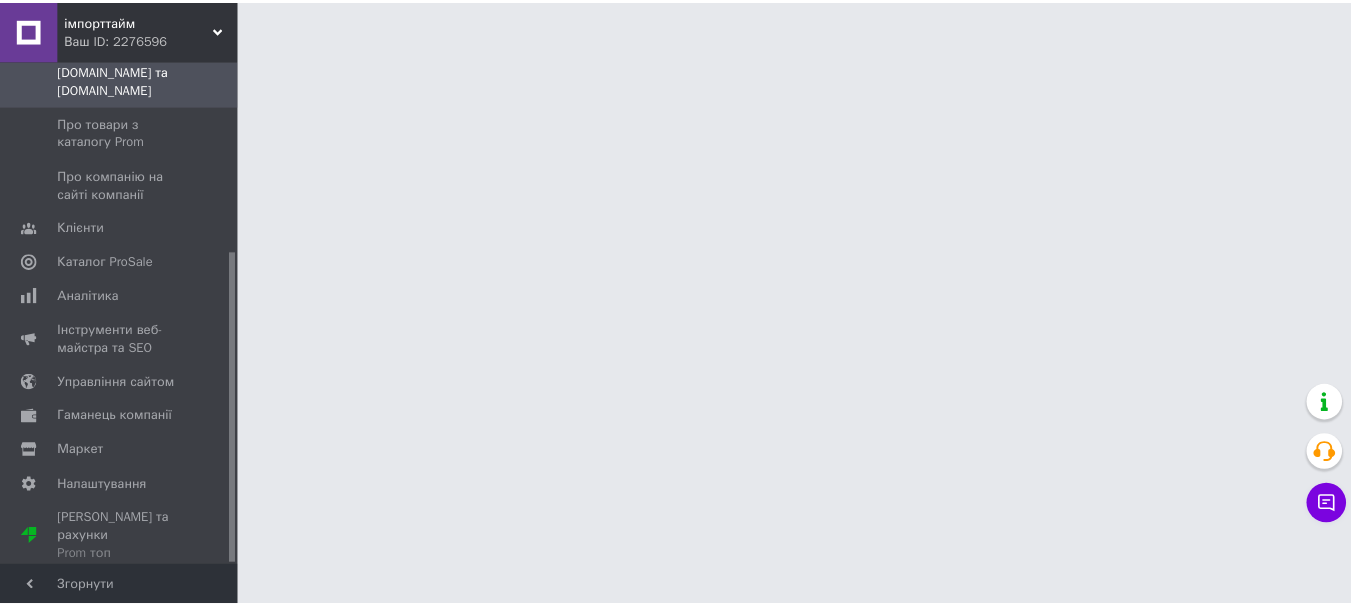 scroll, scrollTop: 310, scrollLeft: 0, axis: vertical 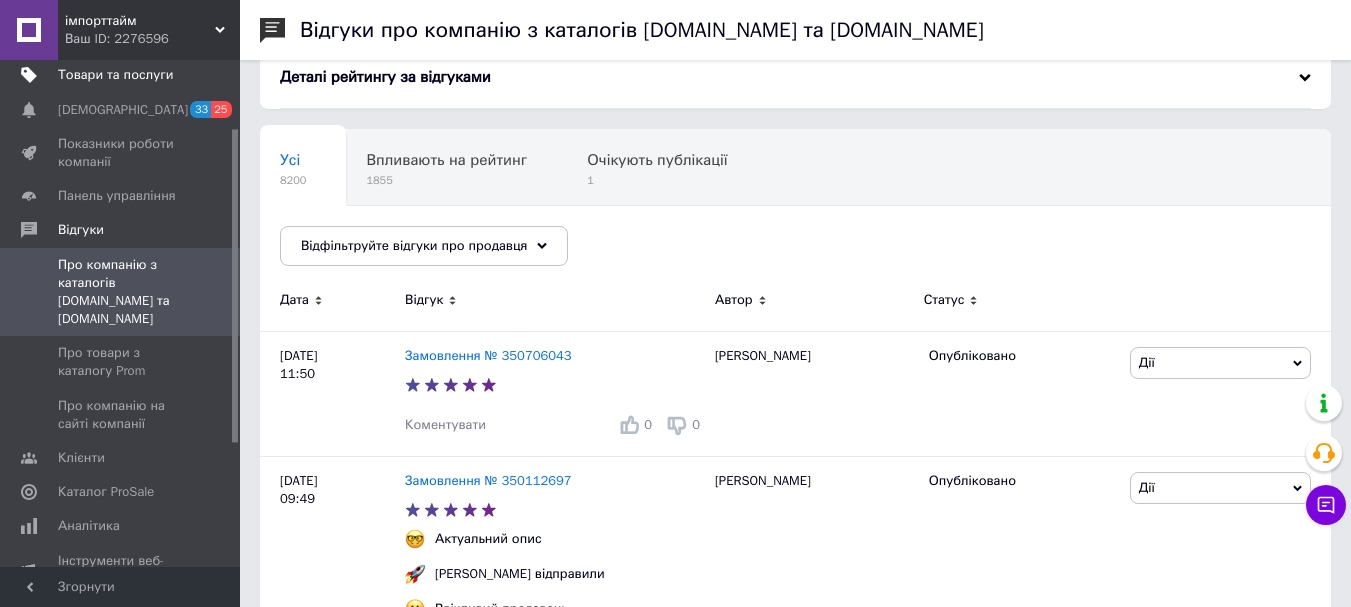 click on "Товари та послуги" at bounding box center (115, 75) 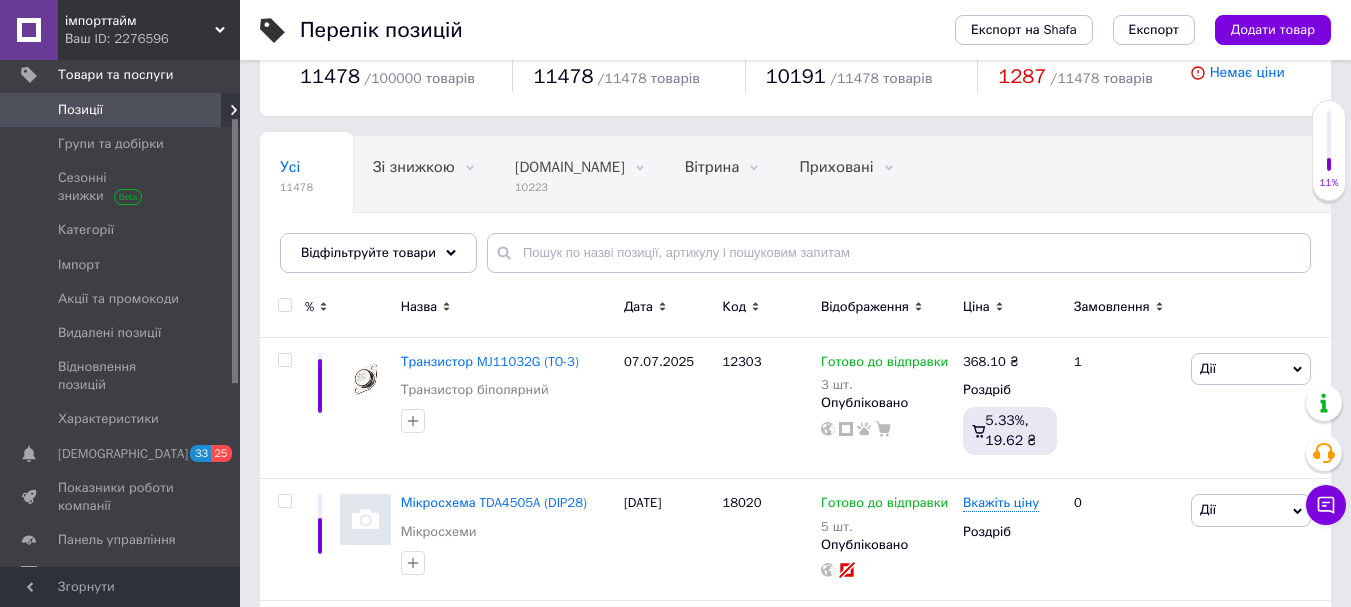 scroll, scrollTop: 100, scrollLeft: 0, axis: vertical 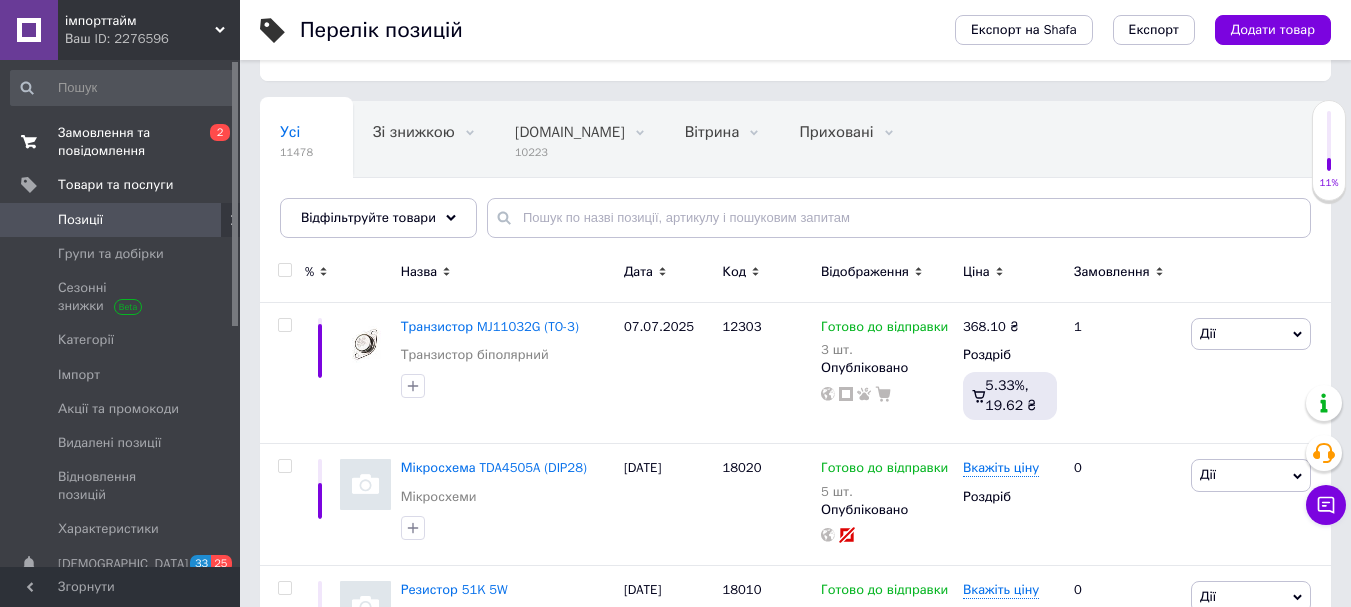 click on "Замовлення та повідомлення" at bounding box center (121, 142) 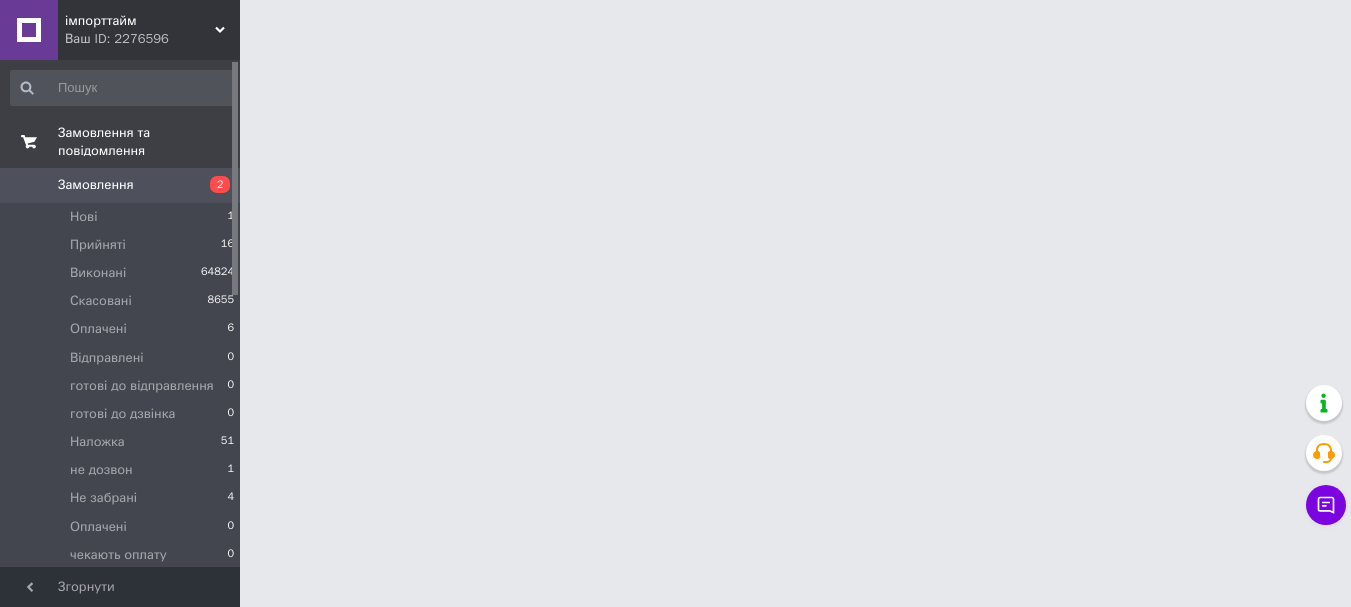 scroll, scrollTop: 0, scrollLeft: 0, axis: both 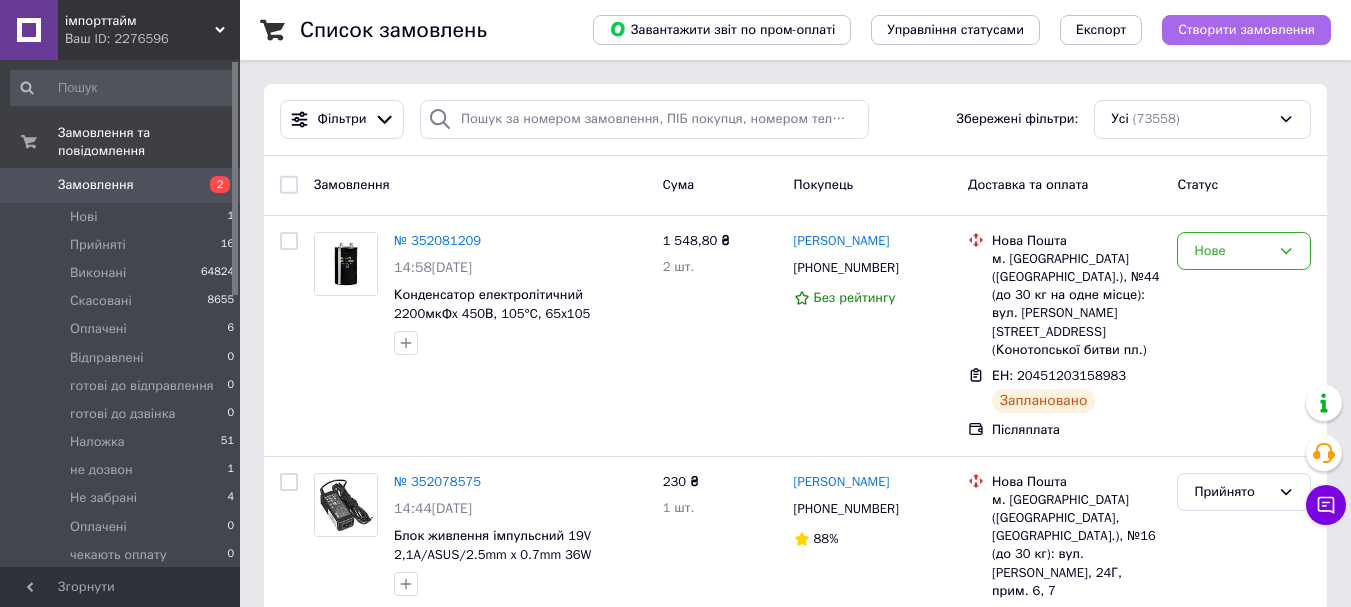 click on "Створити замовлення" at bounding box center (1246, 30) 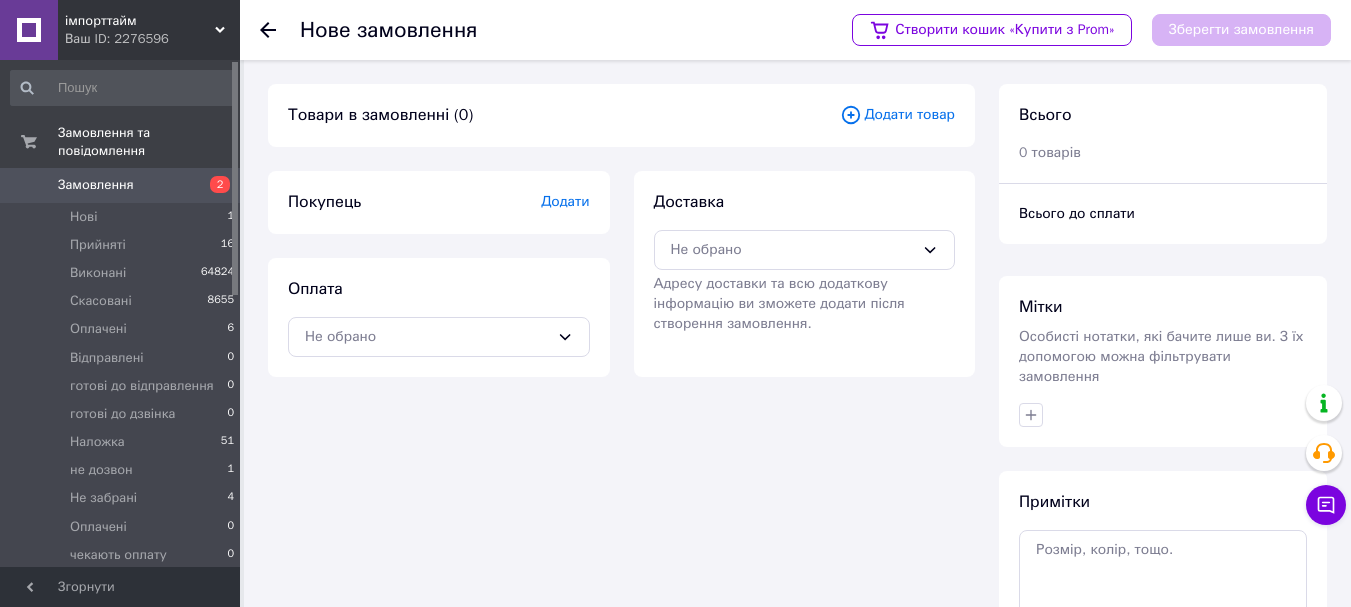 click on "Додати товар" at bounding box center (897, 115) 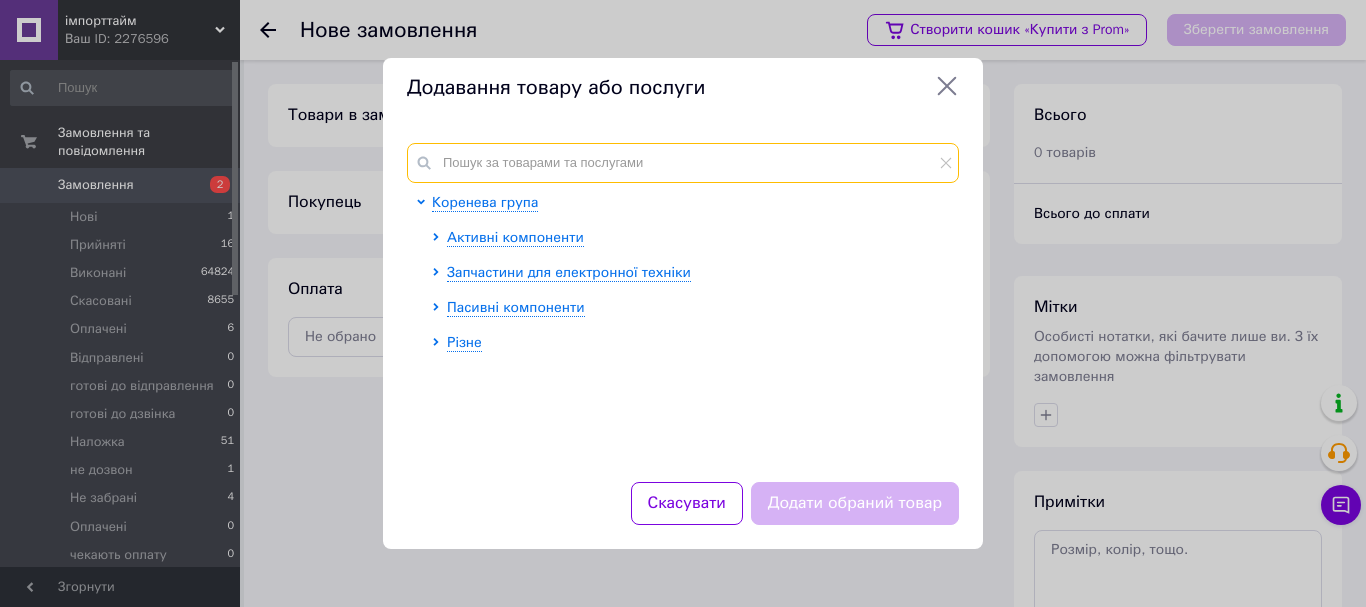 click at bounding box center [683, 163] 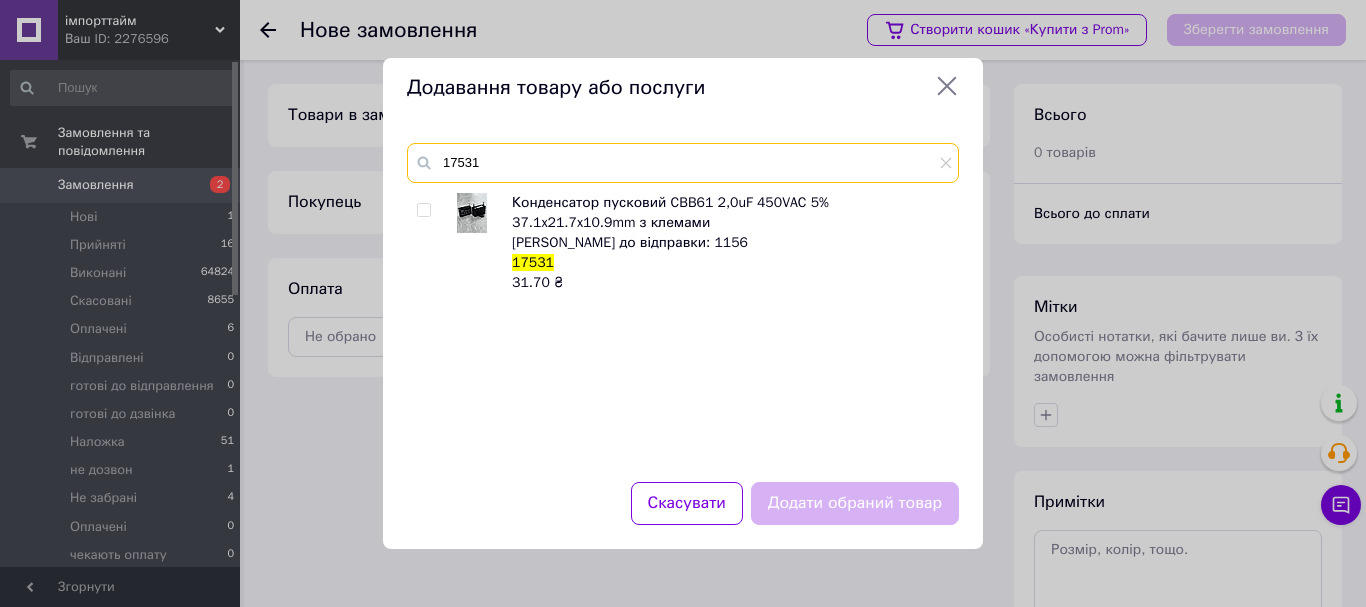 type on "17531" 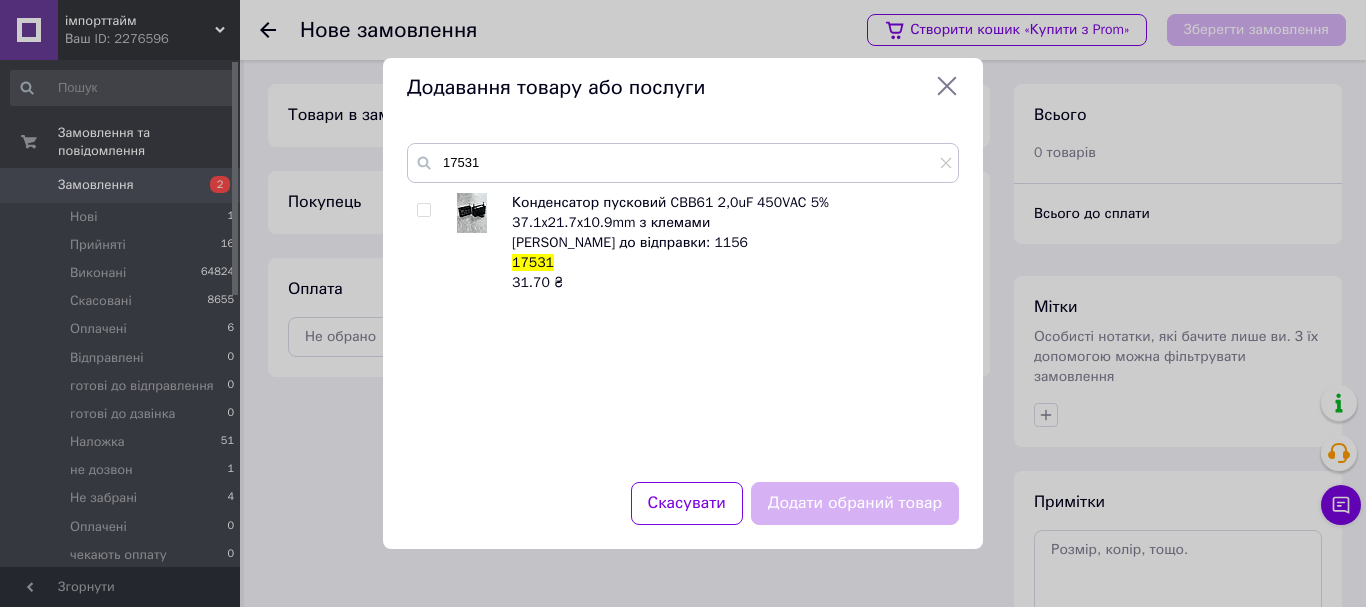 click at bounding box center (423, 210) 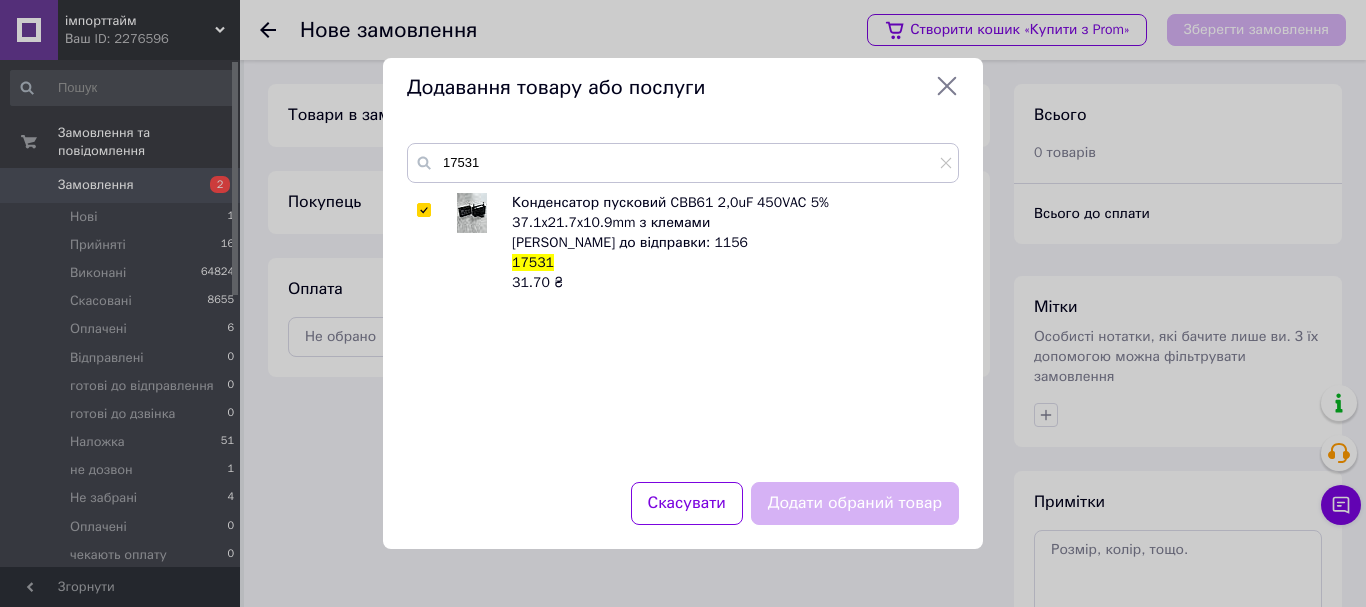 checkbox on "true" 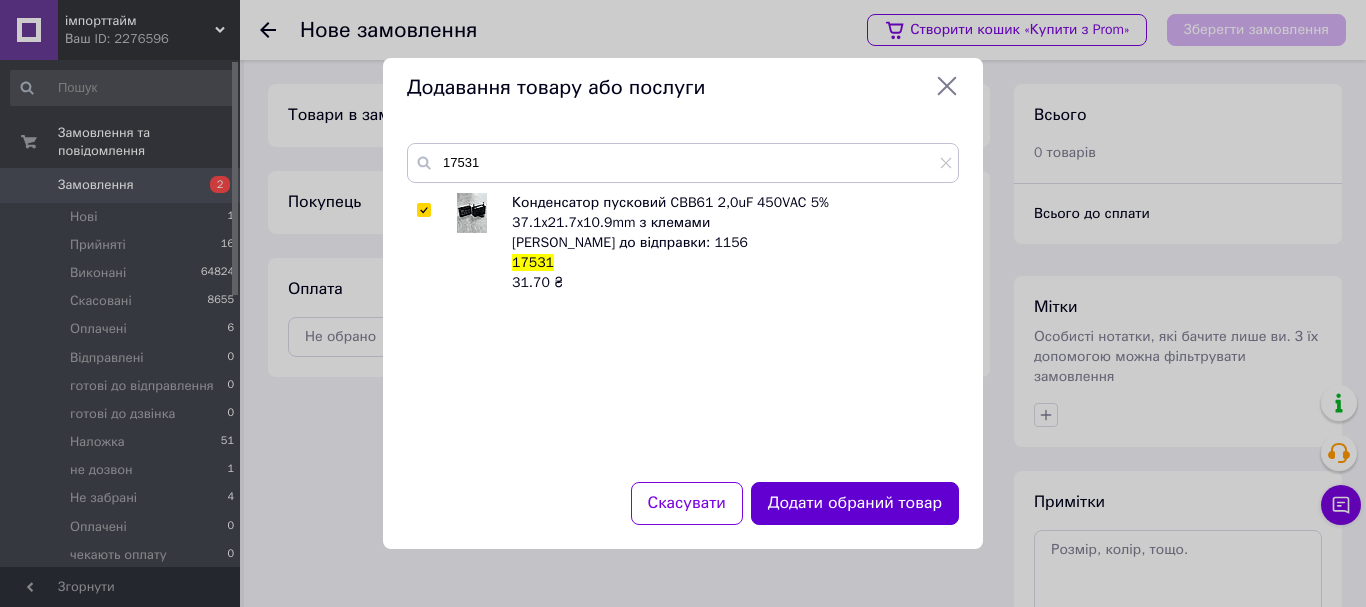 click on "Додати обраний товар" at bounding box center (855, 503) 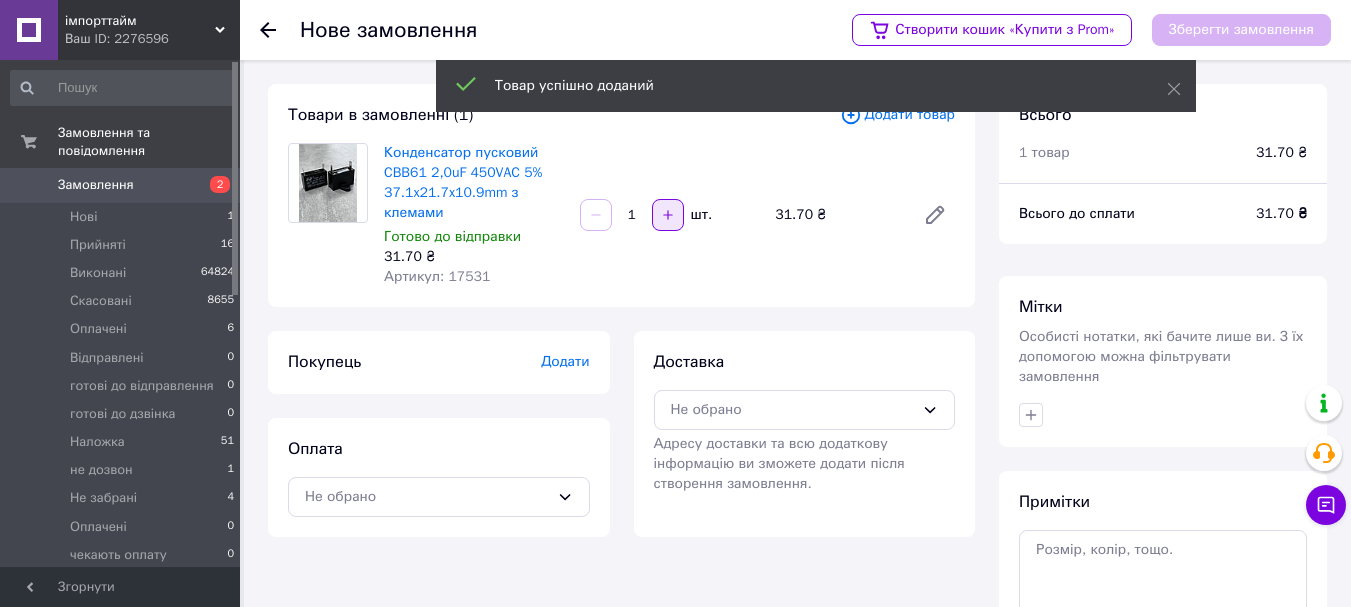 click at bounding box center [668, 215] 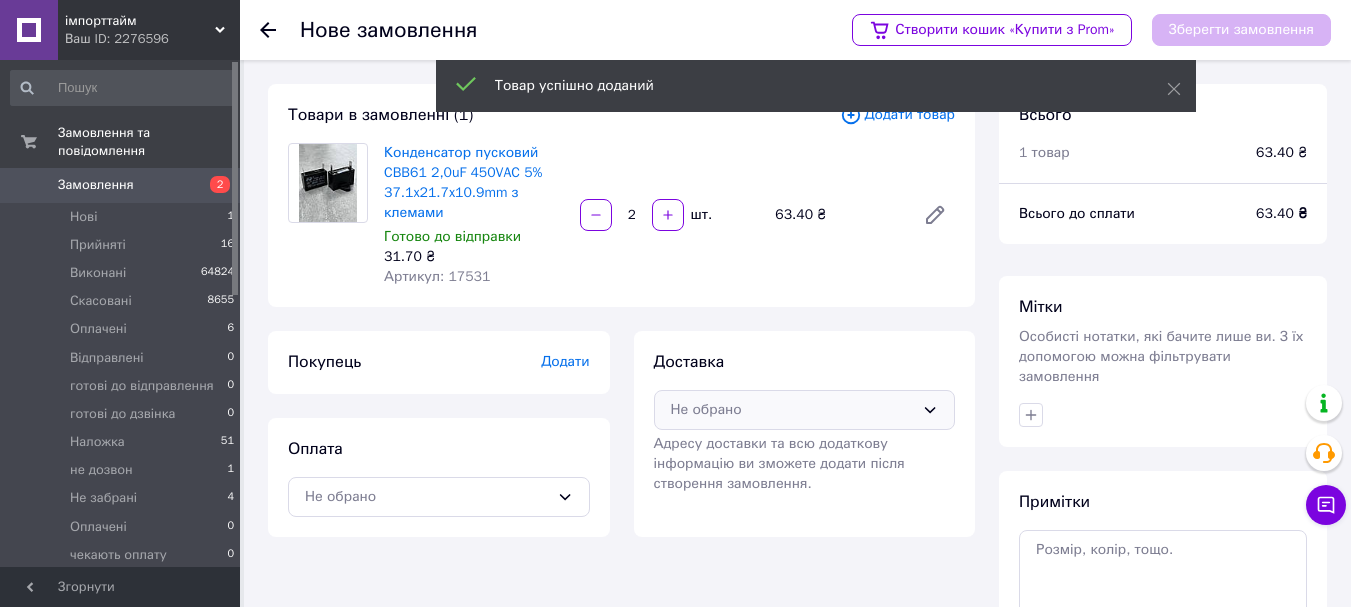 click on "Не обрано" at bounding box center [805, 410] 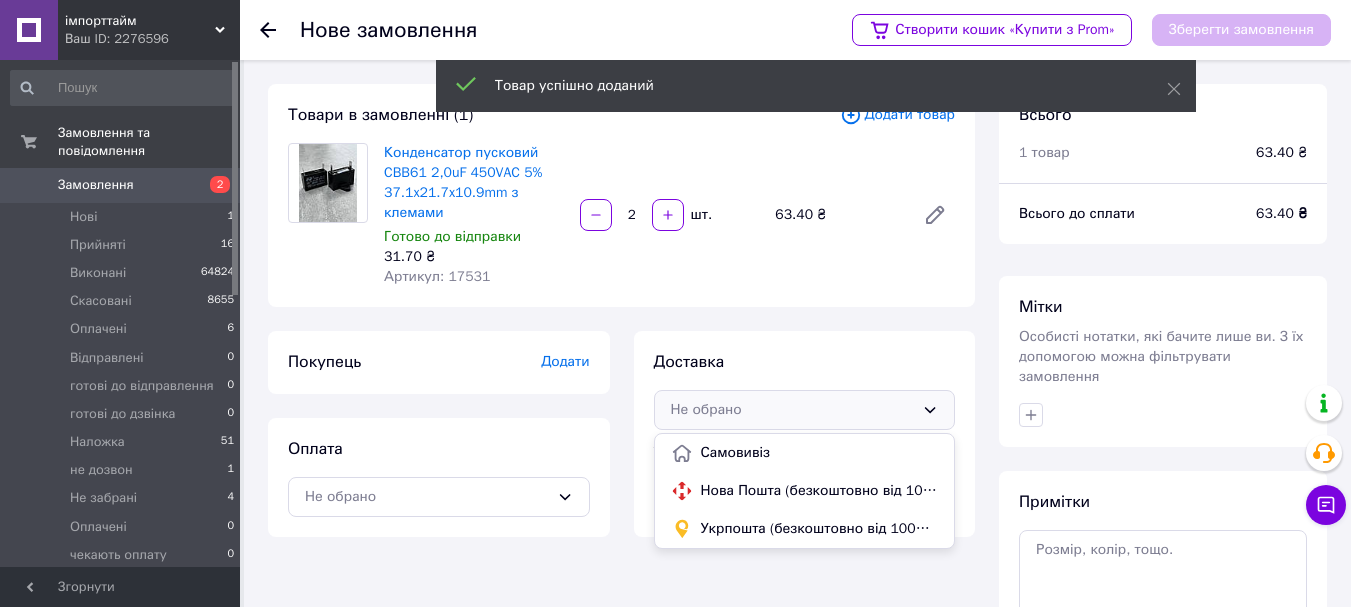 click on "Нова Пошта (безкоштовно від 10000 ₴)" at bounding box center [820, 491] 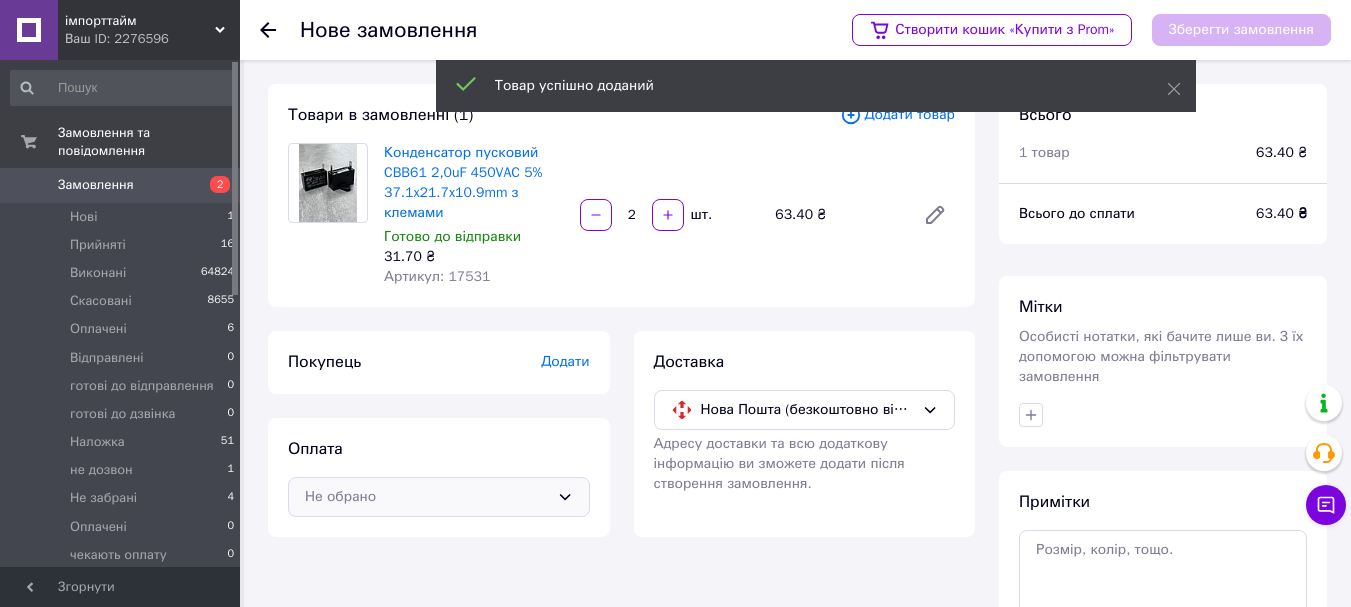 click on "Не обрано" at bounding box center [427, 497] 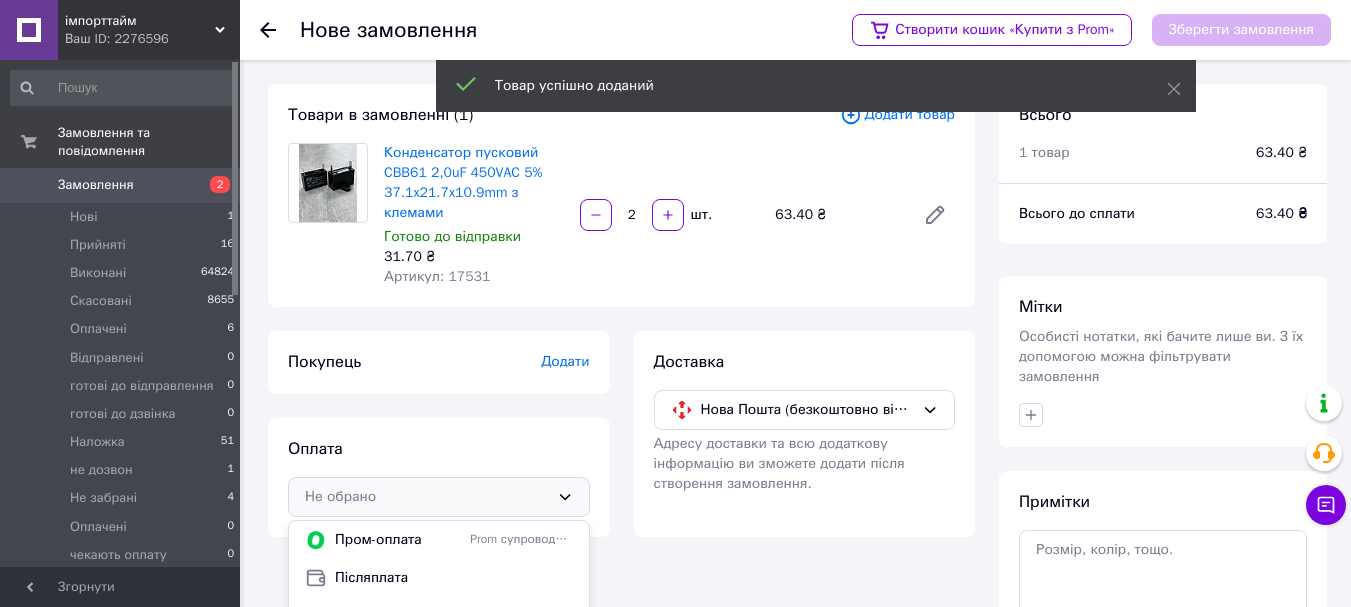 scroll, scrollTop: 200, scrollLeft: 0, axis: vertical 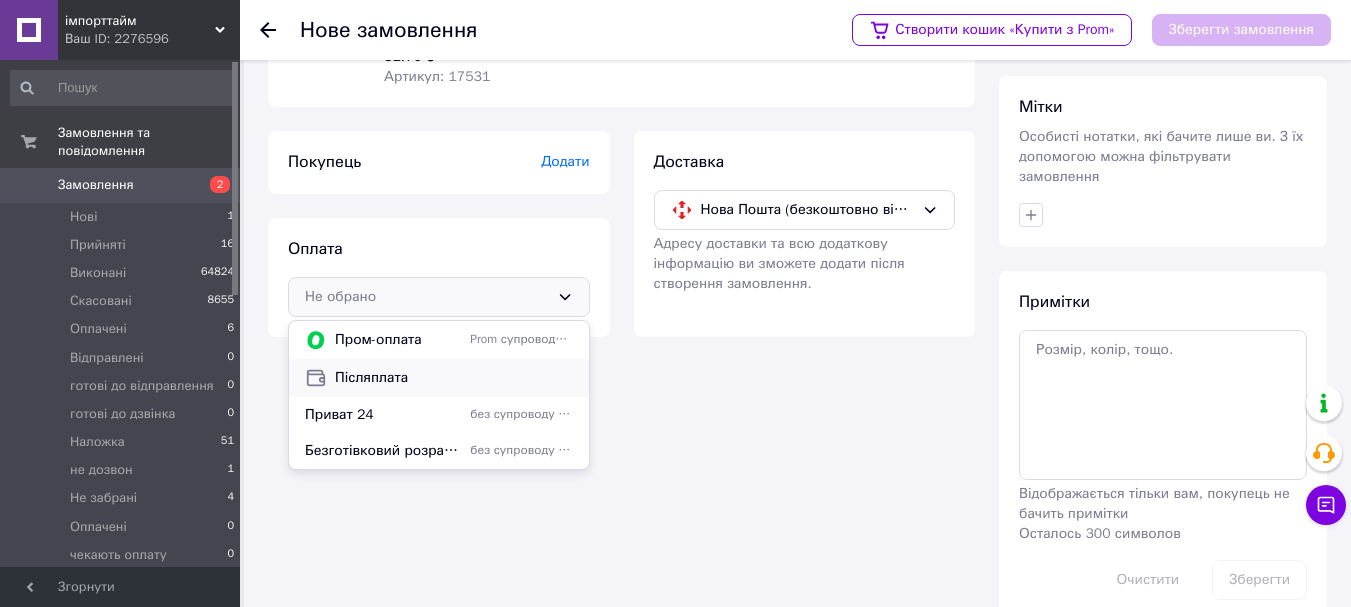 click on "Післяплата" at bounding box center (454, 378) 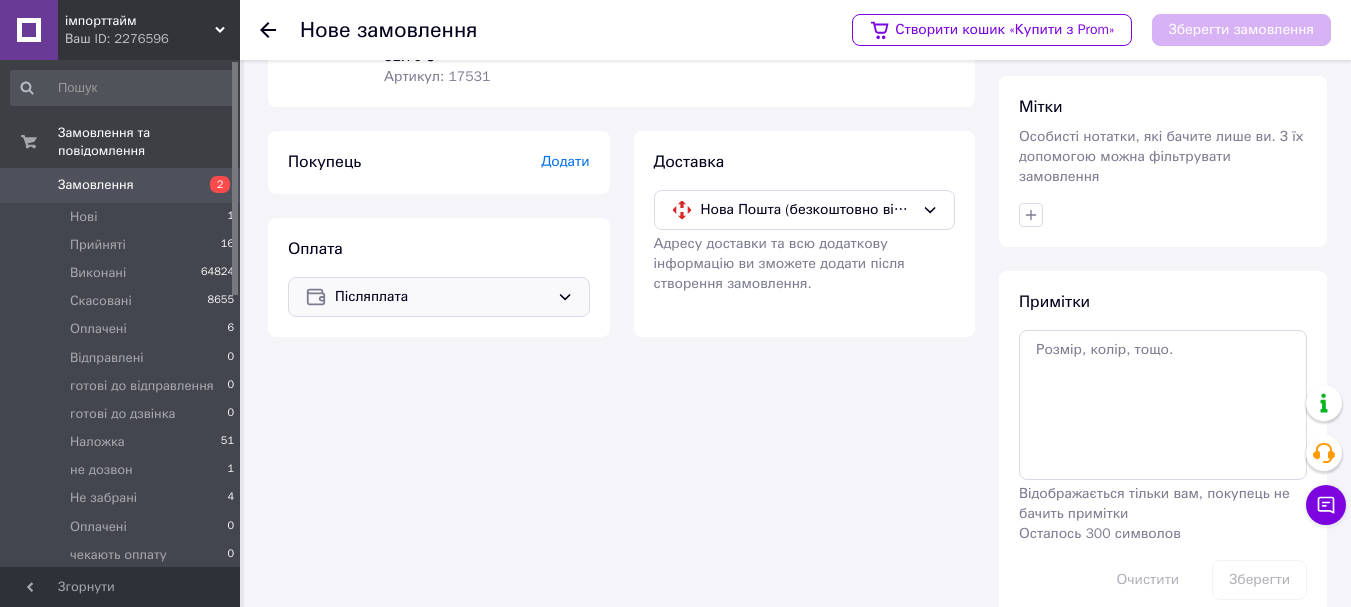 click on "Додати" at bounding box center [565, 161] 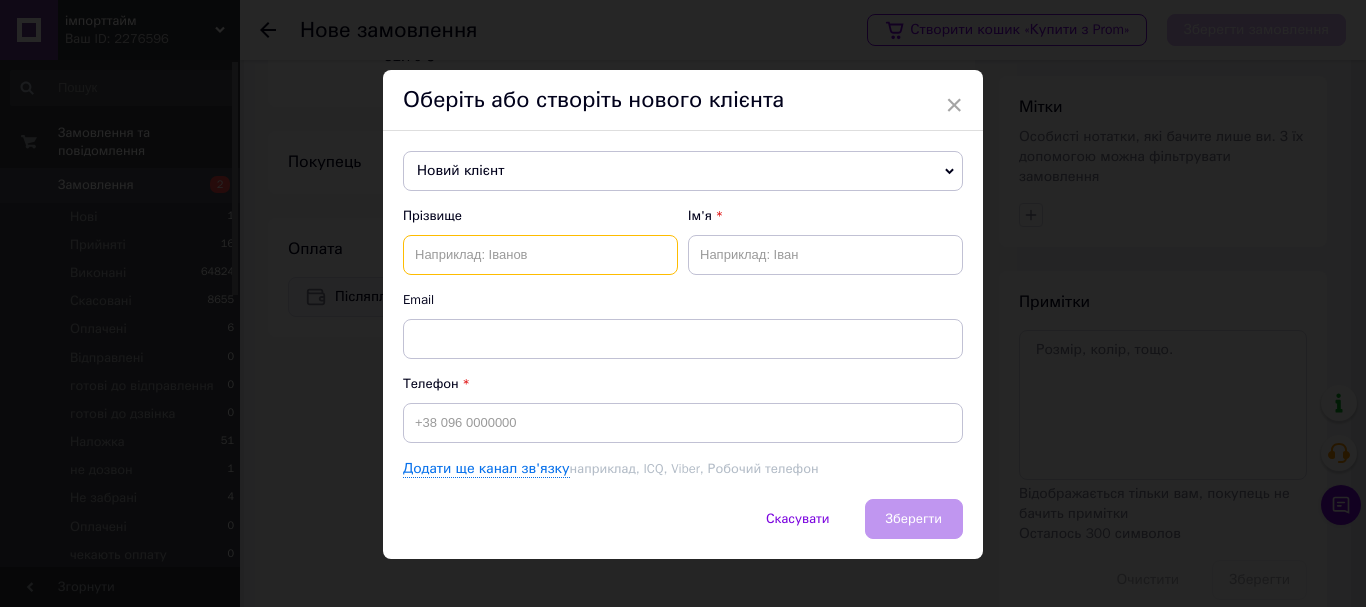 click at bounding box center (540, 255) 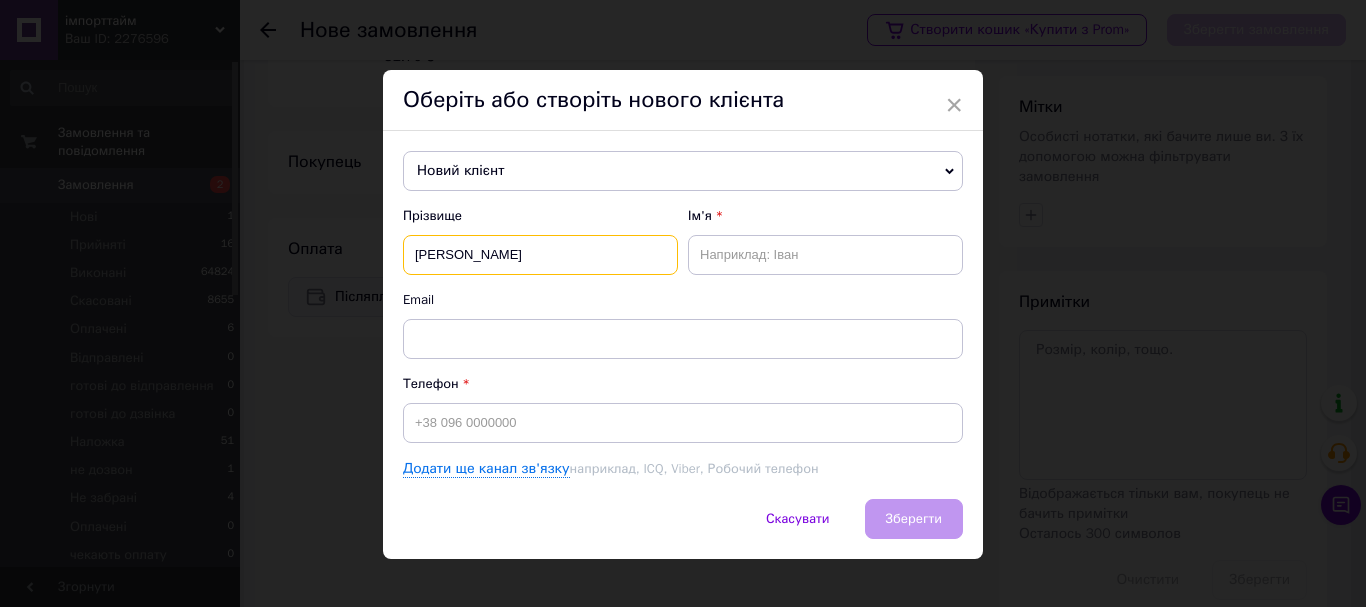 type on "Зінченко" 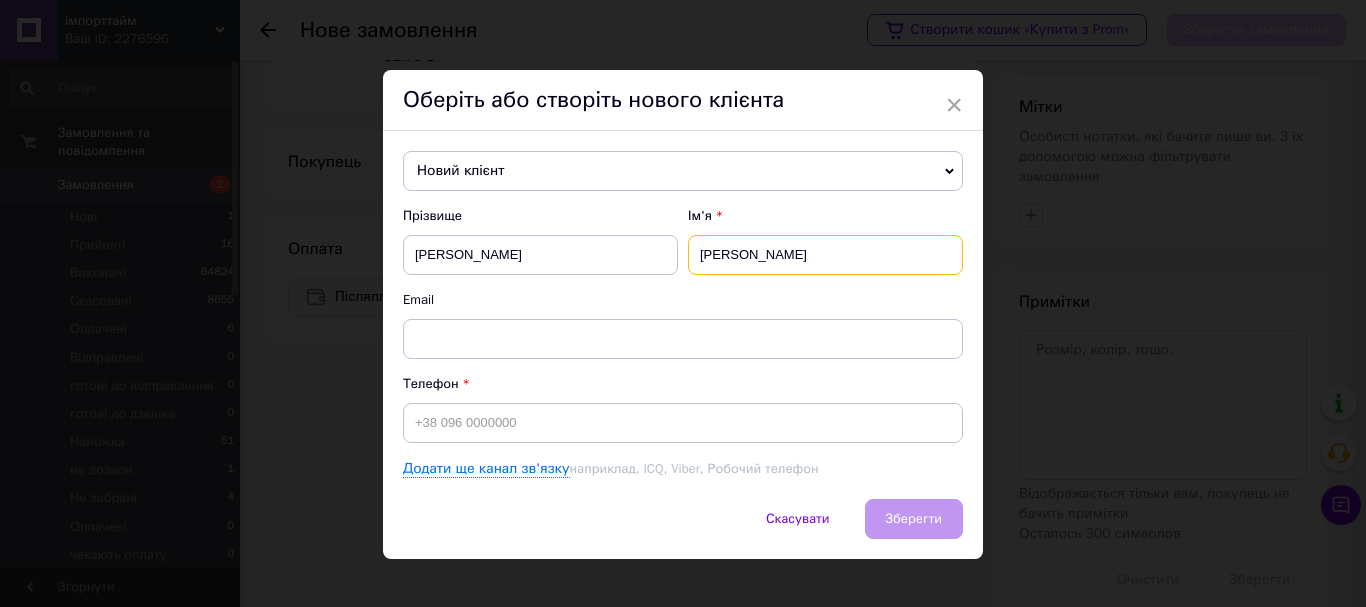 type on "Ігор" 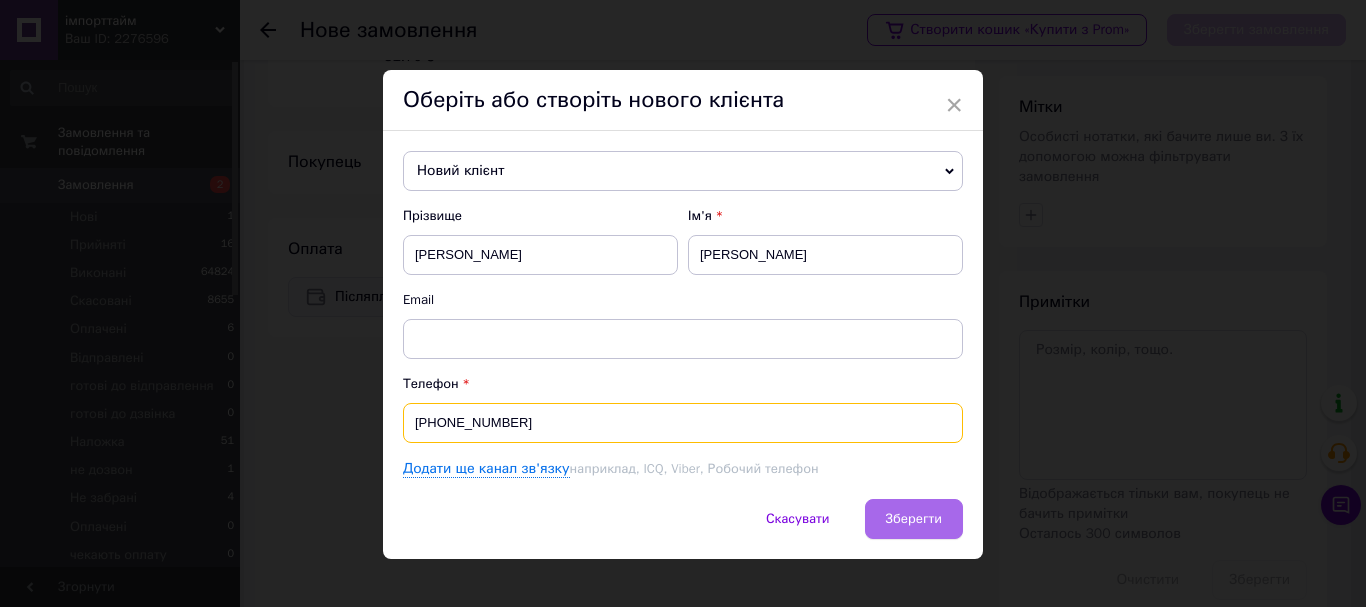 type on "+380990382582" 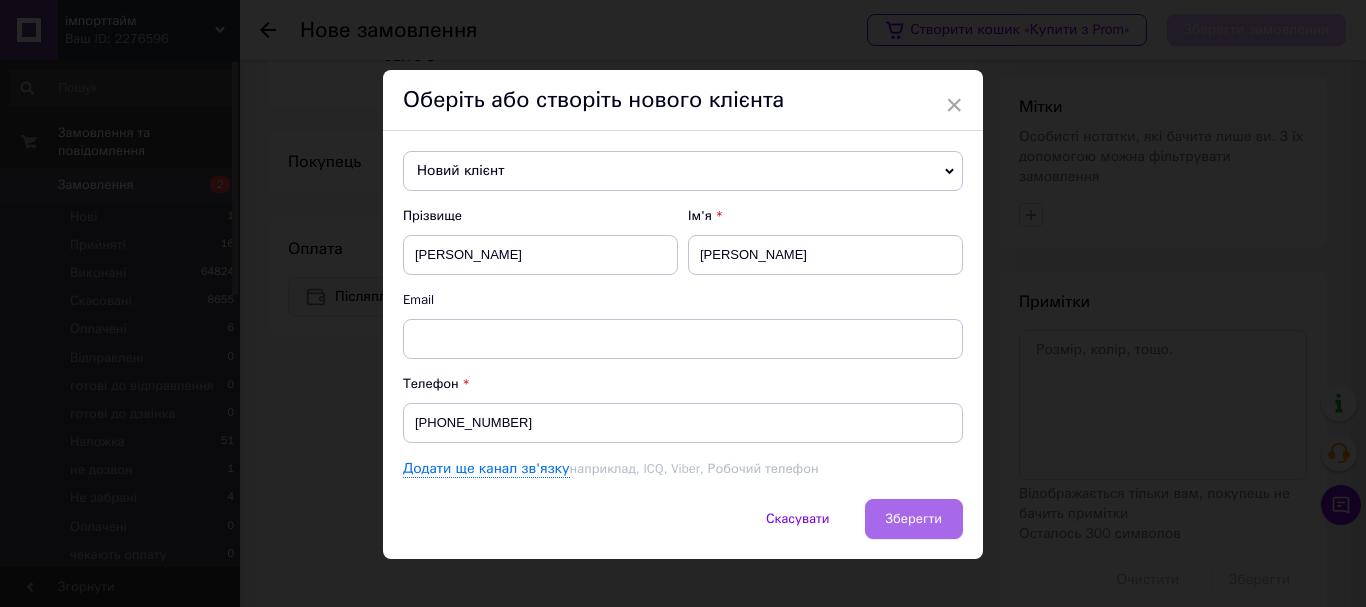 click on "Зберегти" at bounding box center [914, 518] 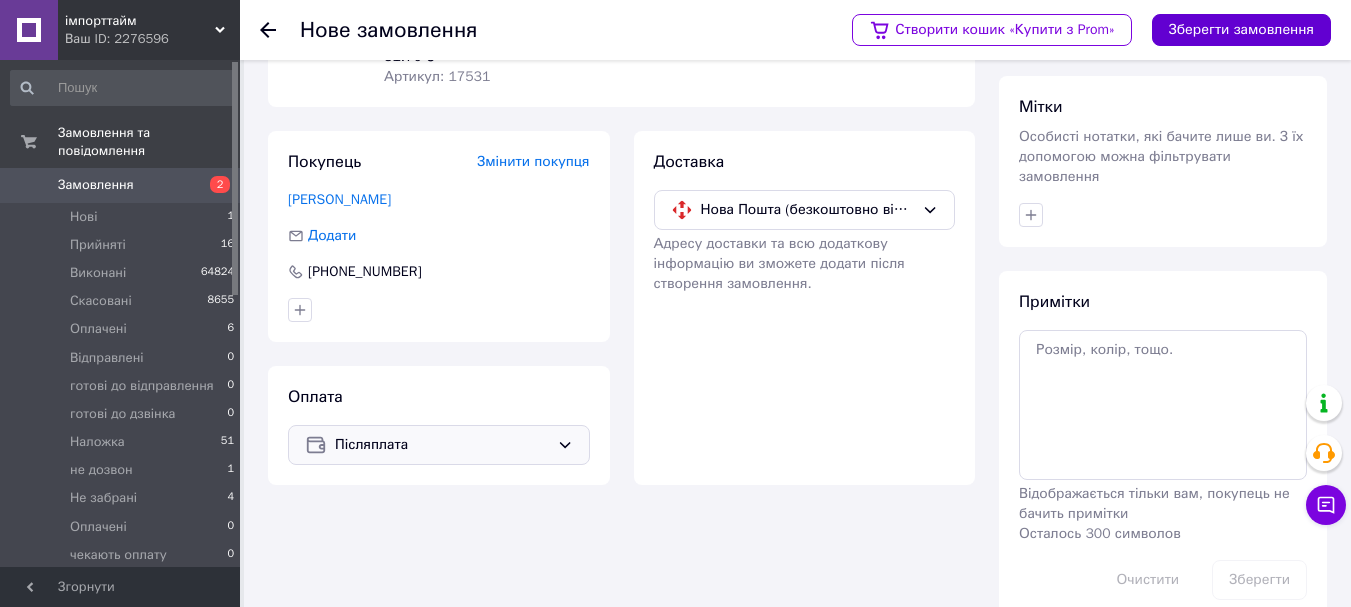 click on "Зберегти замовлення" at bounding box center (1241, 30) 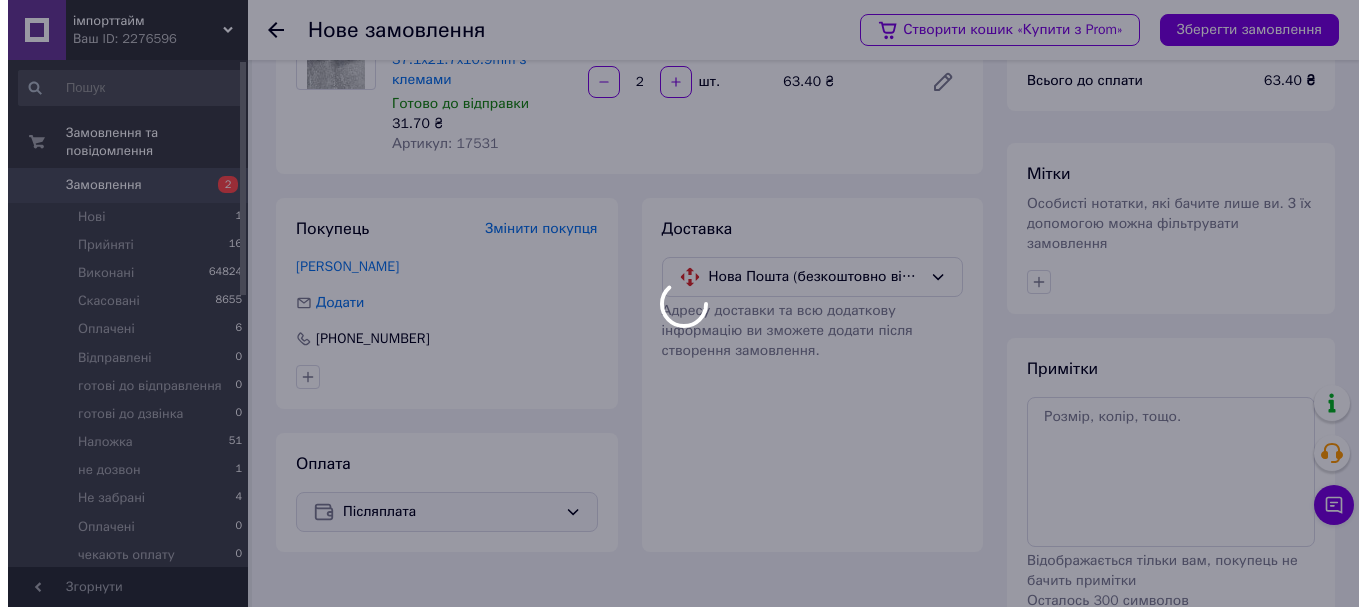 scroll, scrollTop: 100, scrollLeft: 0, axis: vertical 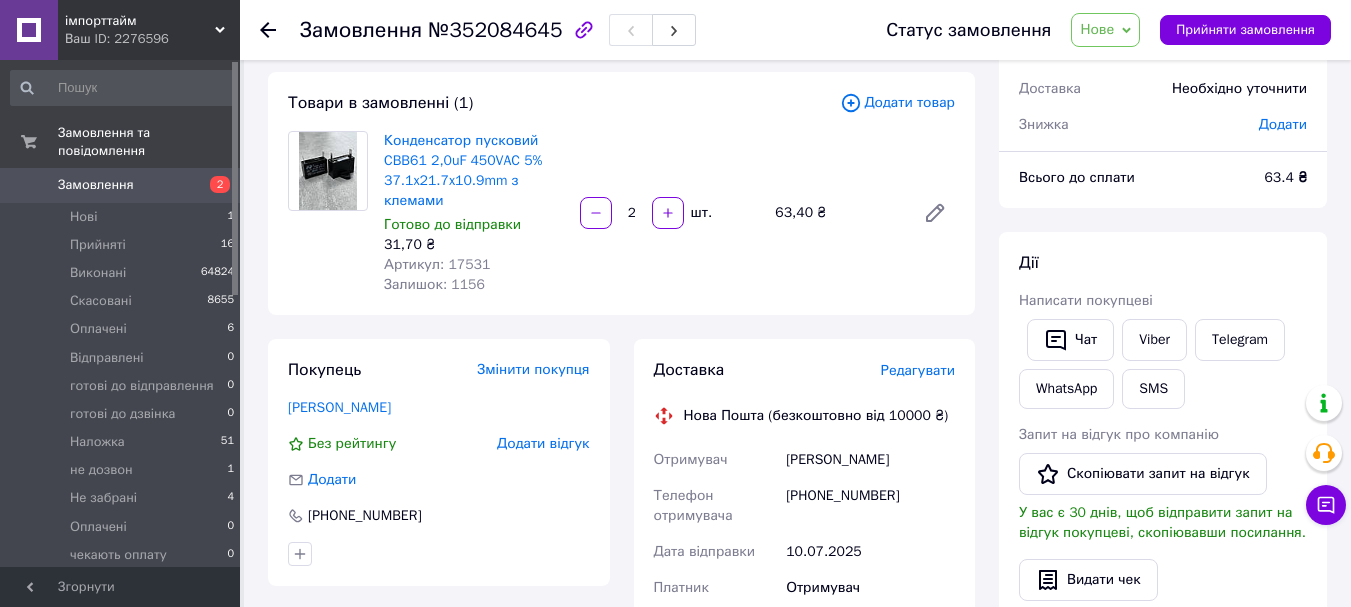 click on "Редагувати" at bounding box center (918, 370) 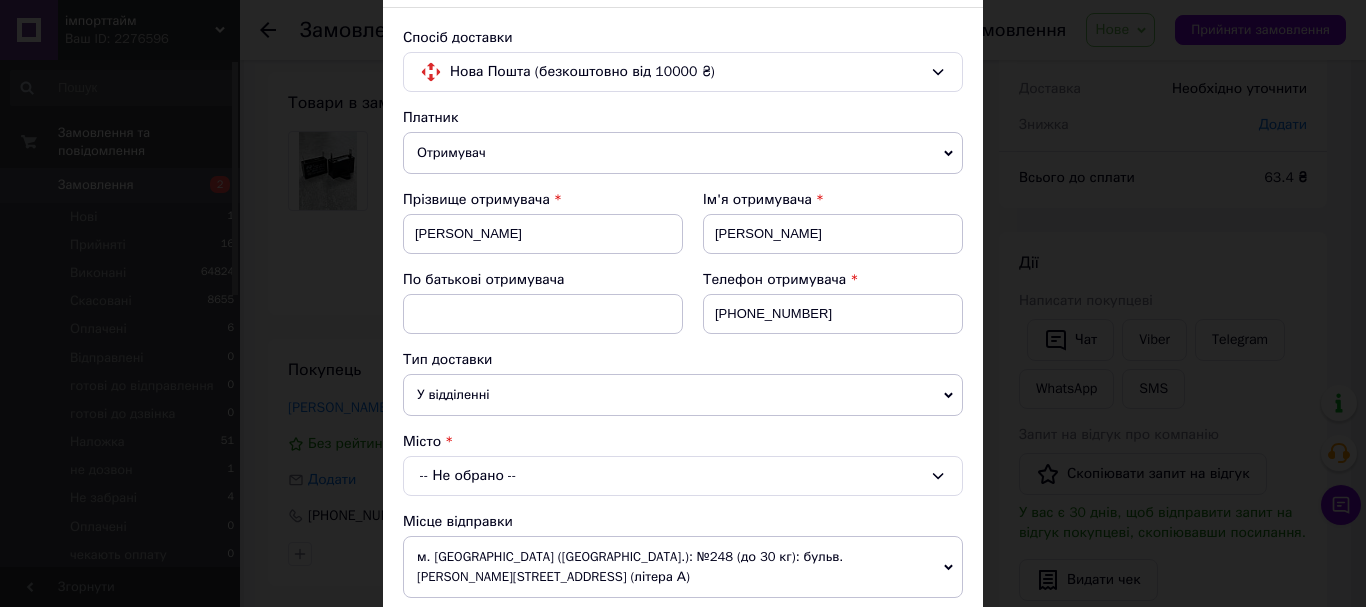 scroll, scrollTop: 300, scrollLeft: 0, axis: vertical 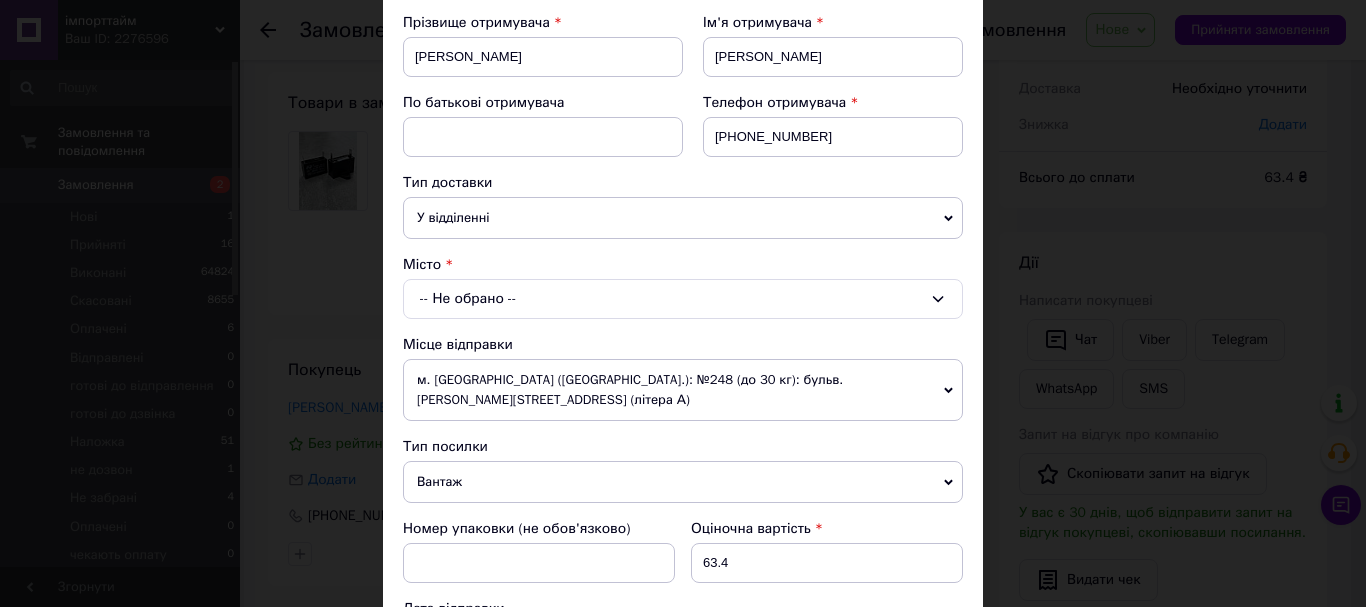 click on "-- Не обрано --" at bounding box center (683, 299) 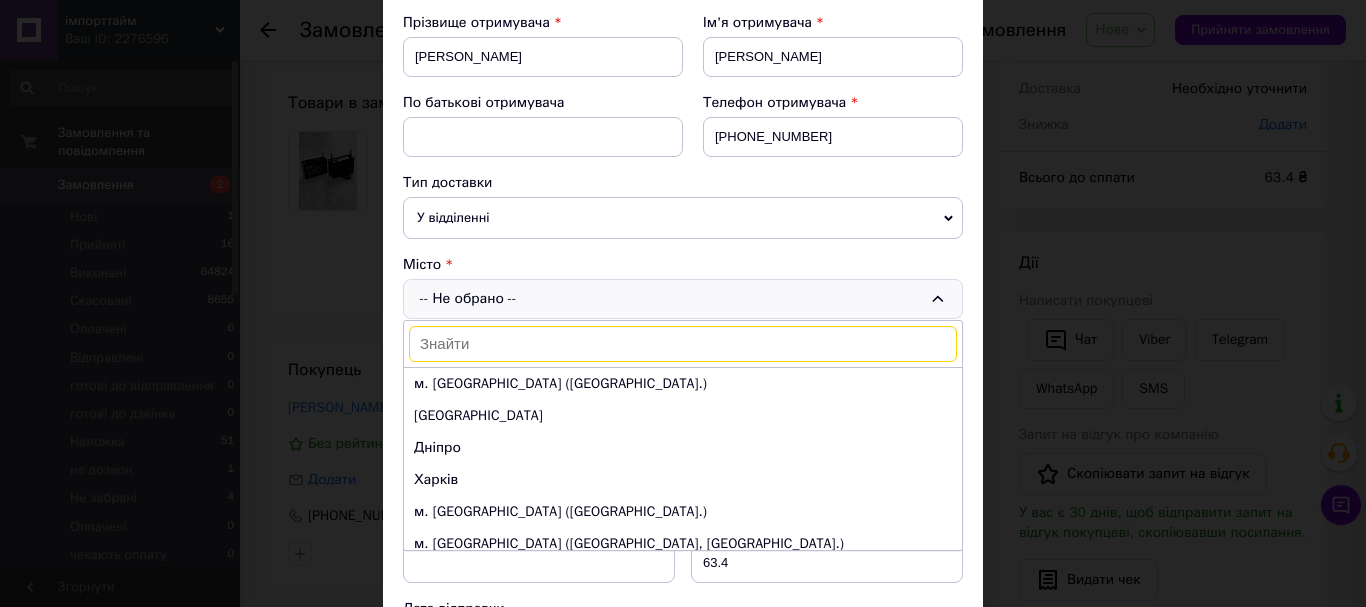 click at bounding box center [683, 344] 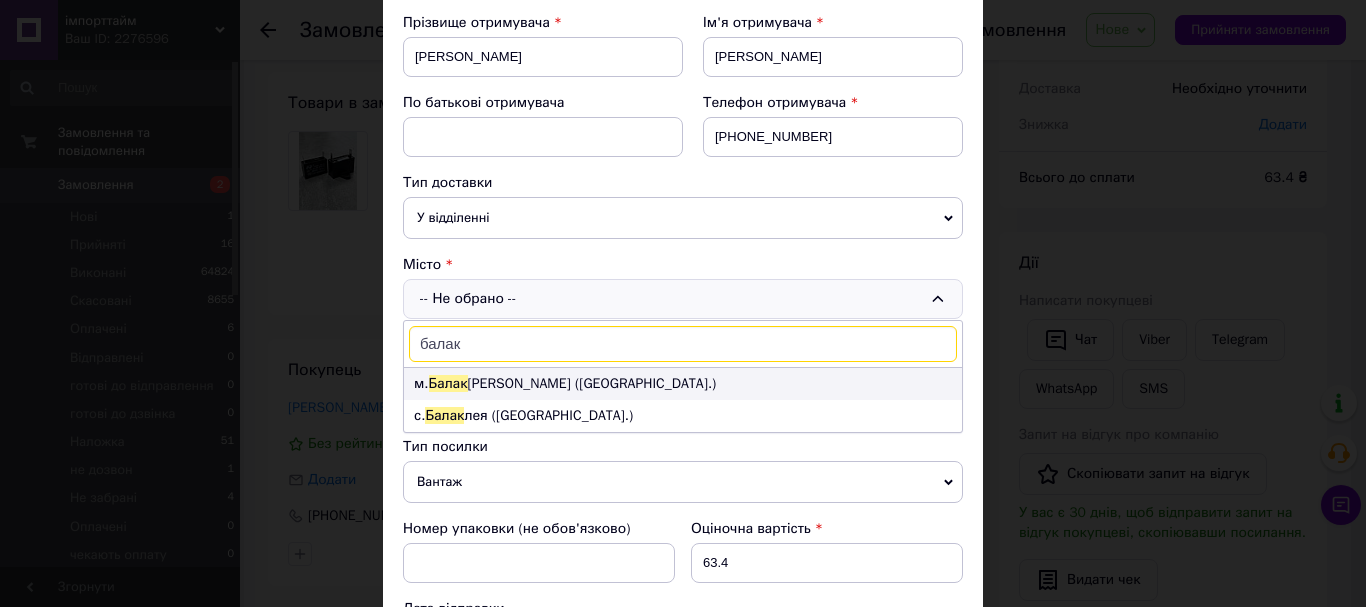 type on "балак" 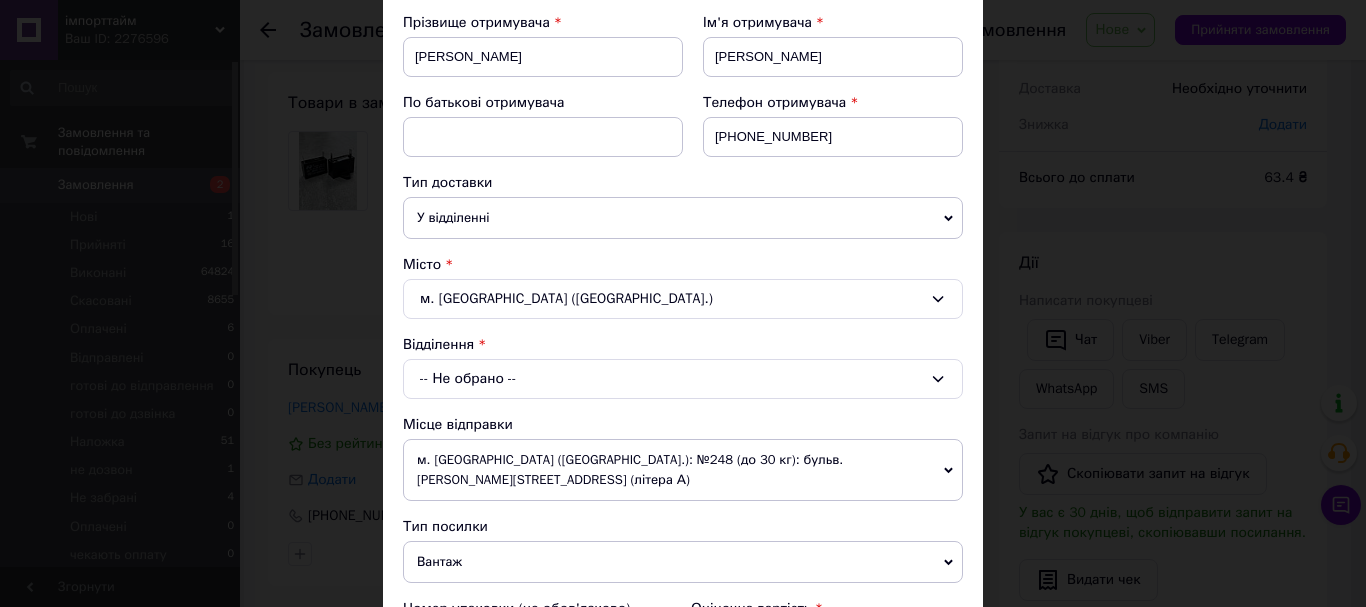 click on "-- Не обрано --" at bounding box center [683, 379] 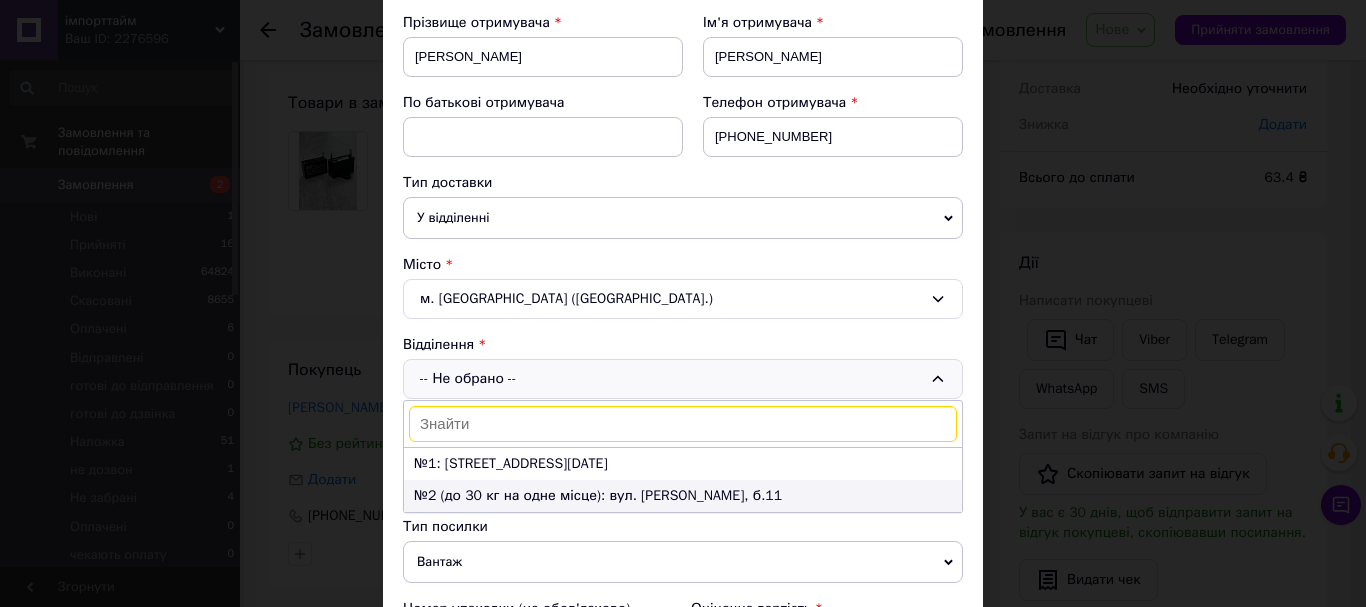 click on "№2 (до 30 кг на одне місце): вул. В.Й. Казмірука, б.11" at bounding box center [683, 496] 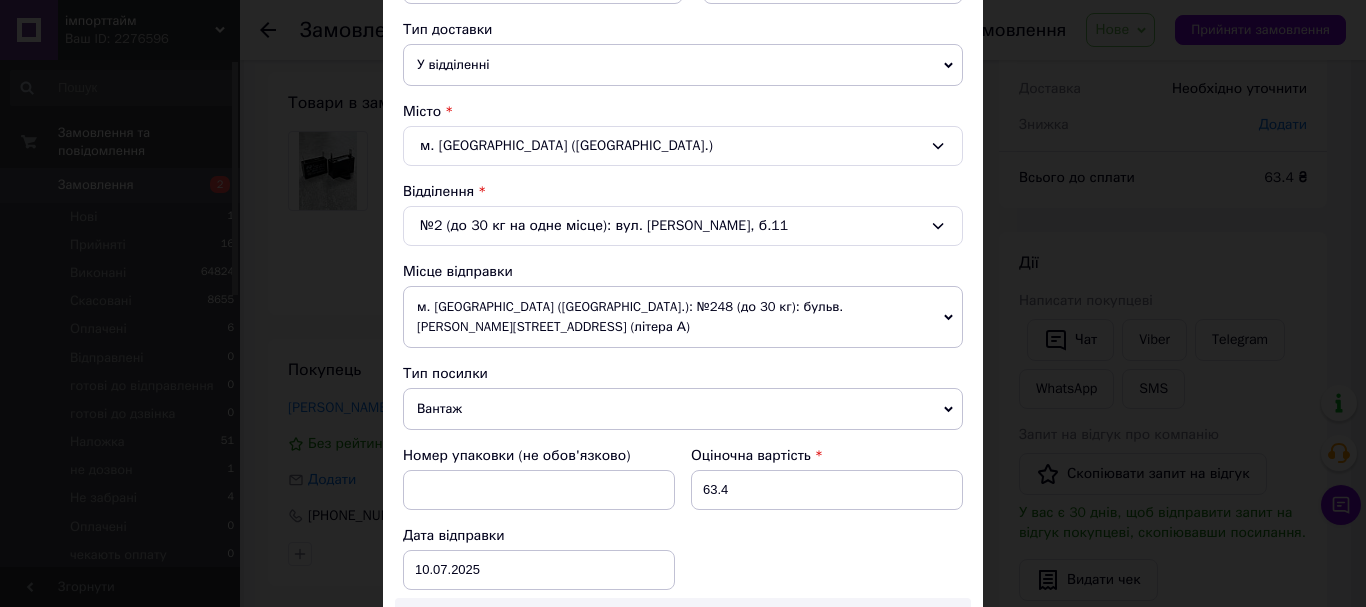 scroll, scrollTop: 500, scrollLeft: 0, axis: vertical 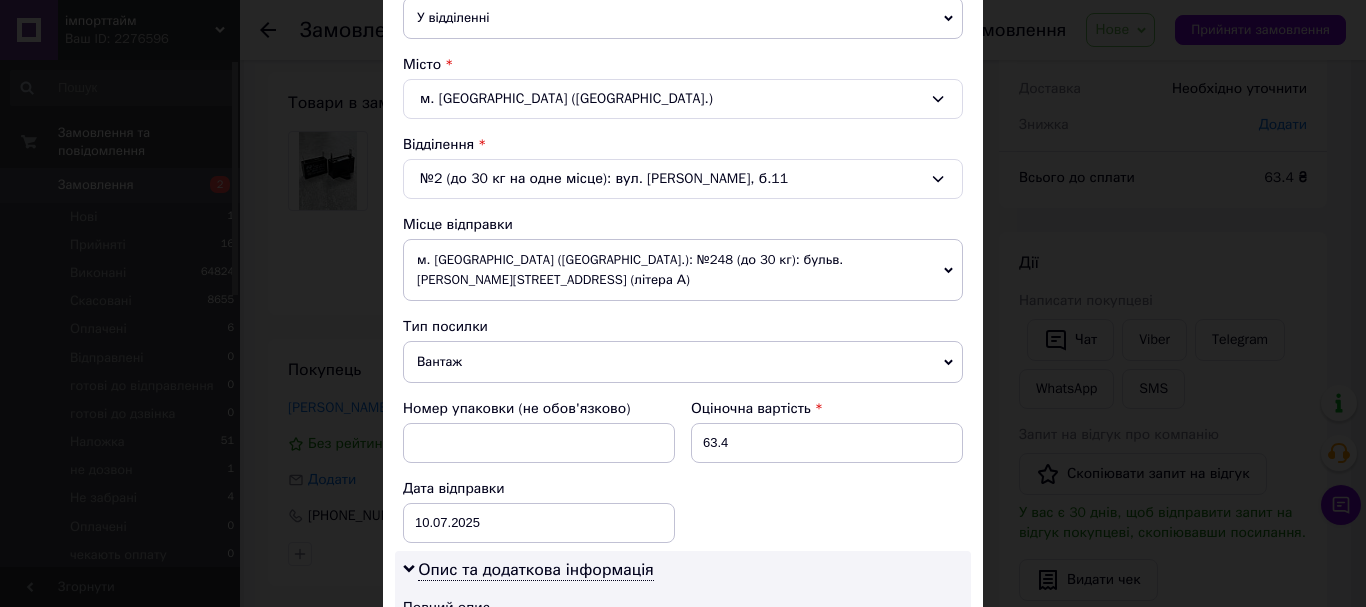click on "Вантаж" at bounding box center [683, 362] 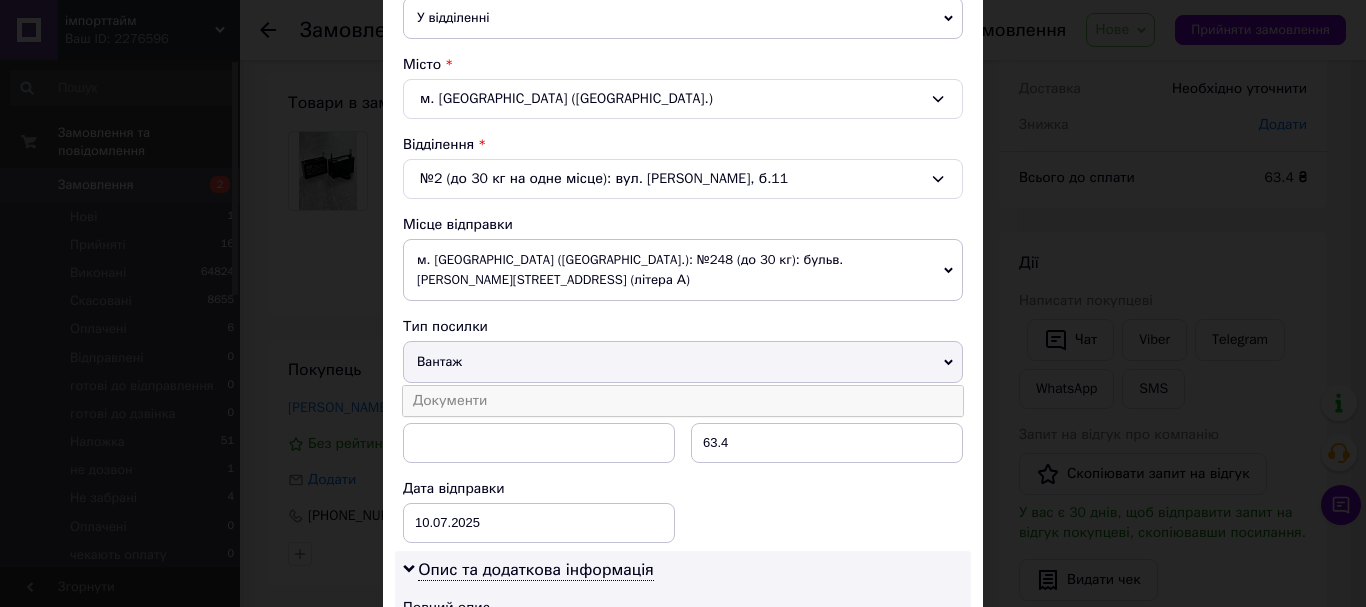 click on "Документи" at bounding box center [683, 401] 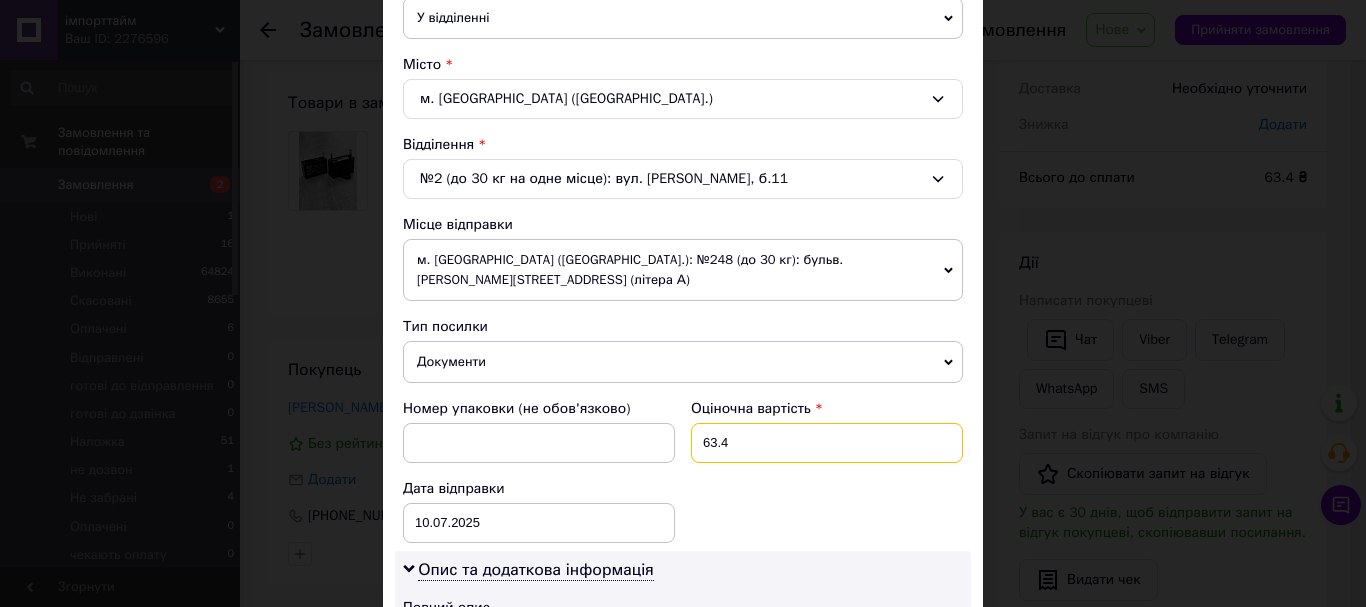 drag, startPoint x: 751, startPoint y: 429, endPoint x: 700, endPoint y: 429, distance: 51 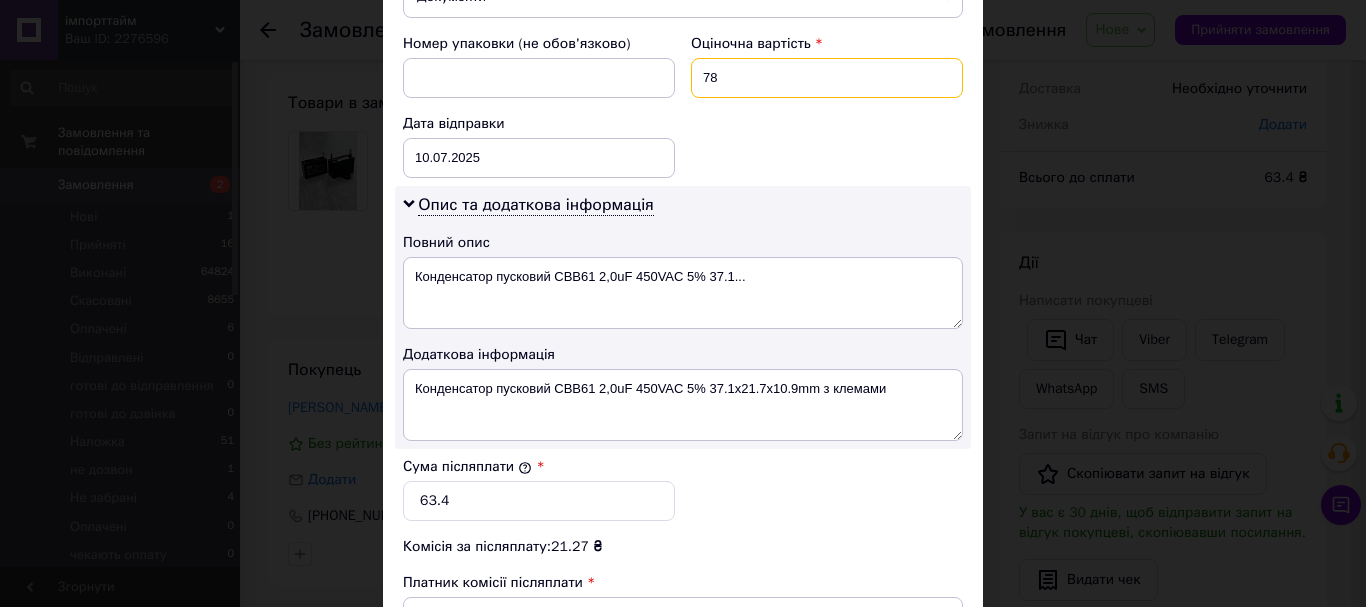 scroll, scrollTop: 900, scrollLeft: 0, axis: vertical 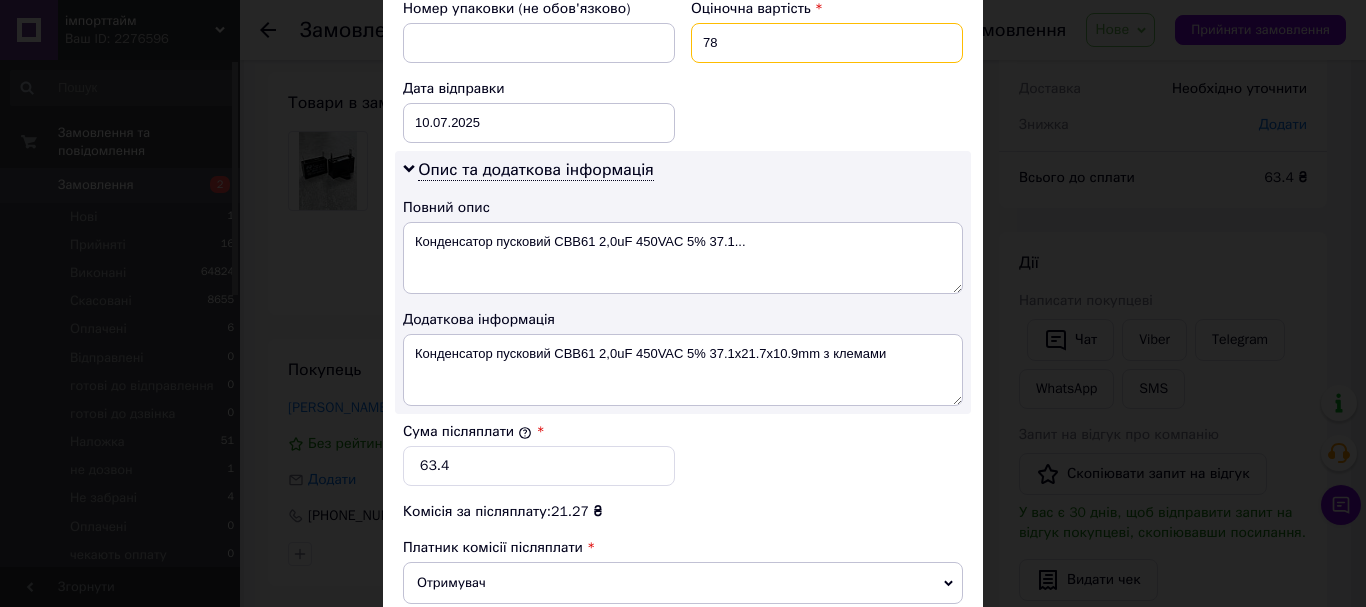 type on "78" 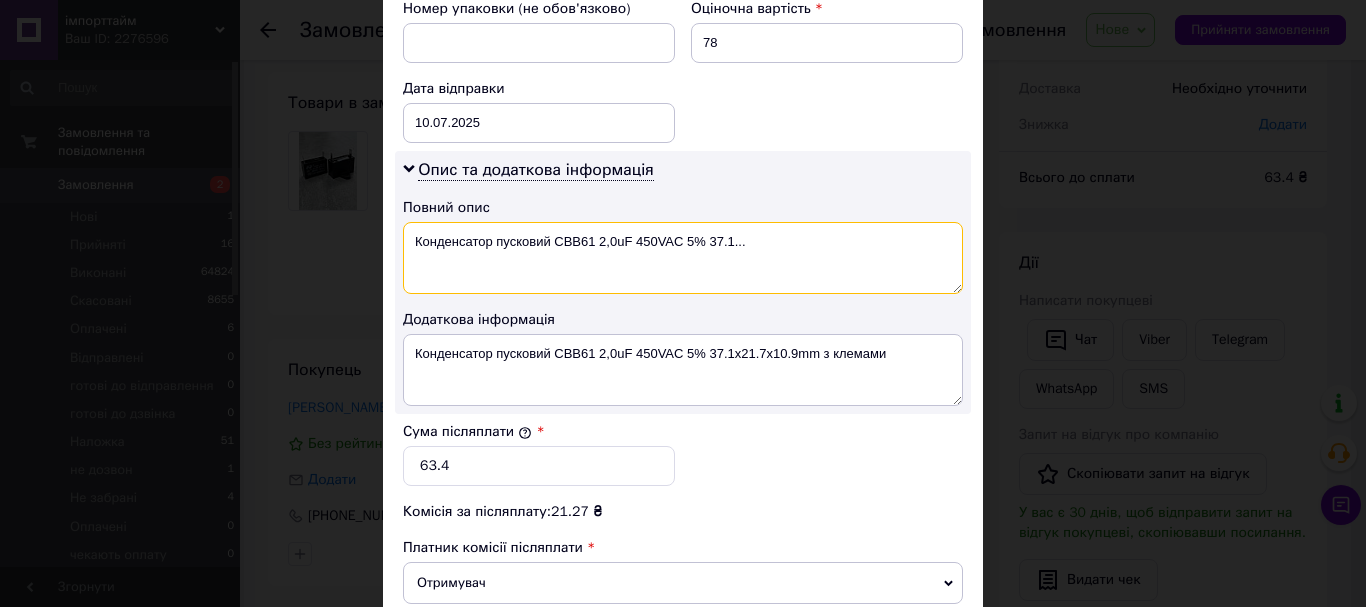 drag, startPoint x: 760, startPoint y: 236, endPoint x: 691, endPoint y: 234, distance: 69.02898 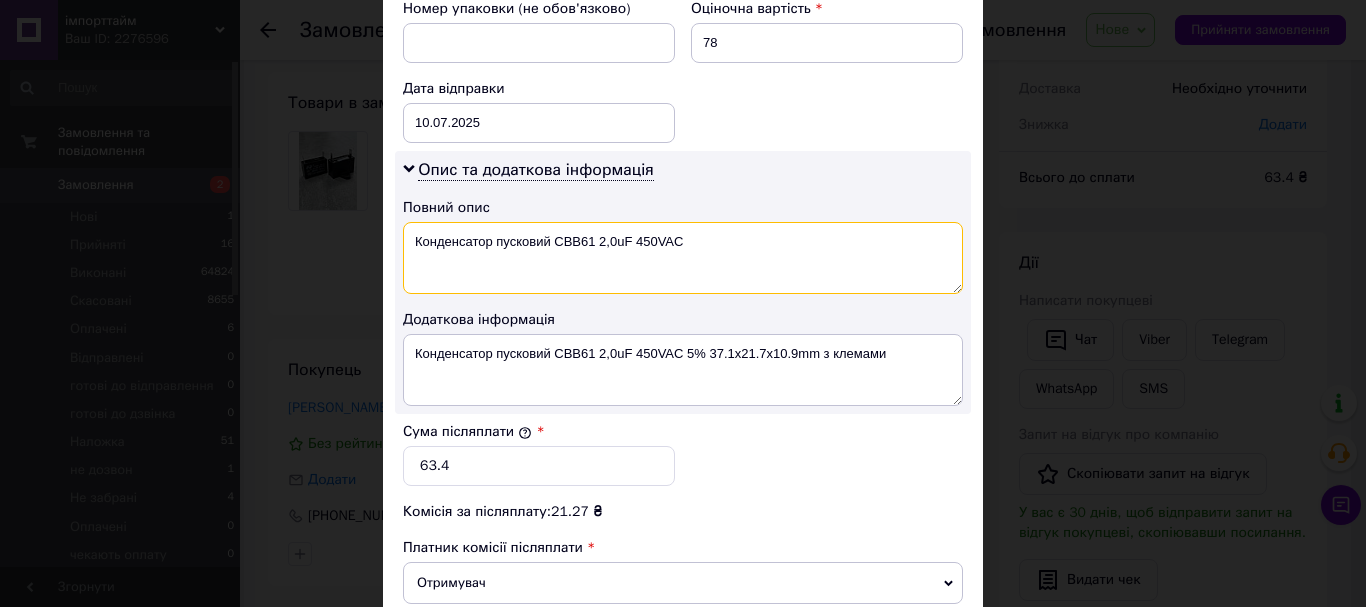 type on "Конденсатор пусковий CBB61 2,0uF 450VAC" 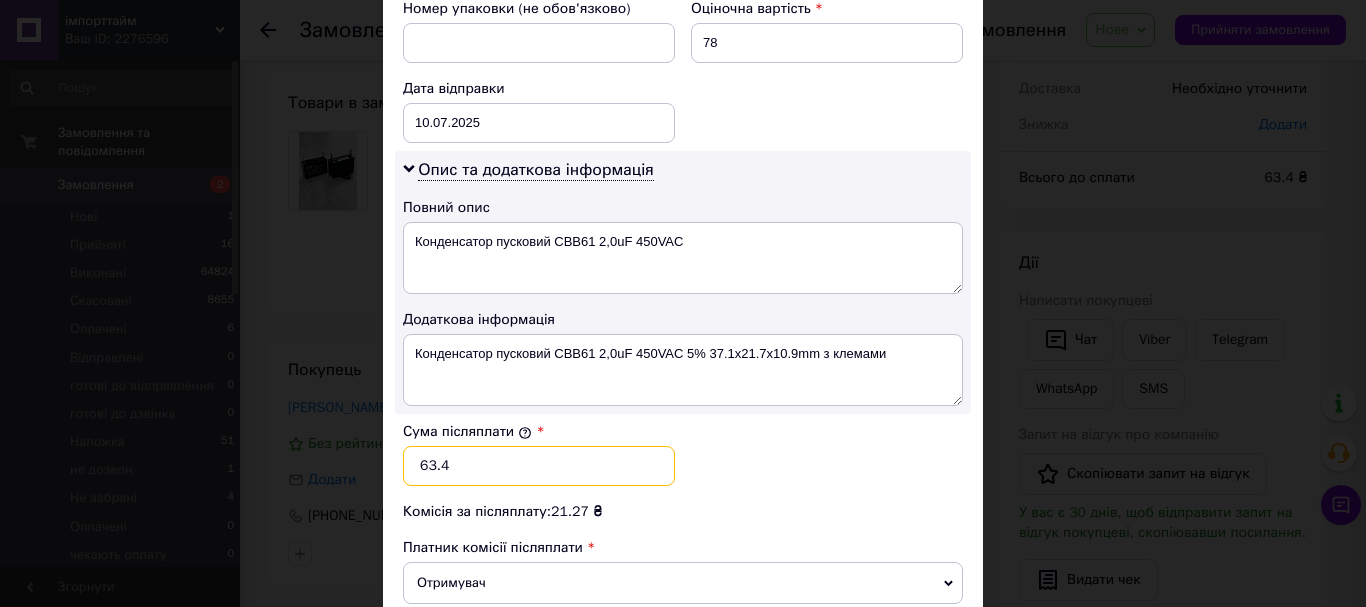 click on "63.4" at bounding box center (539, 466) 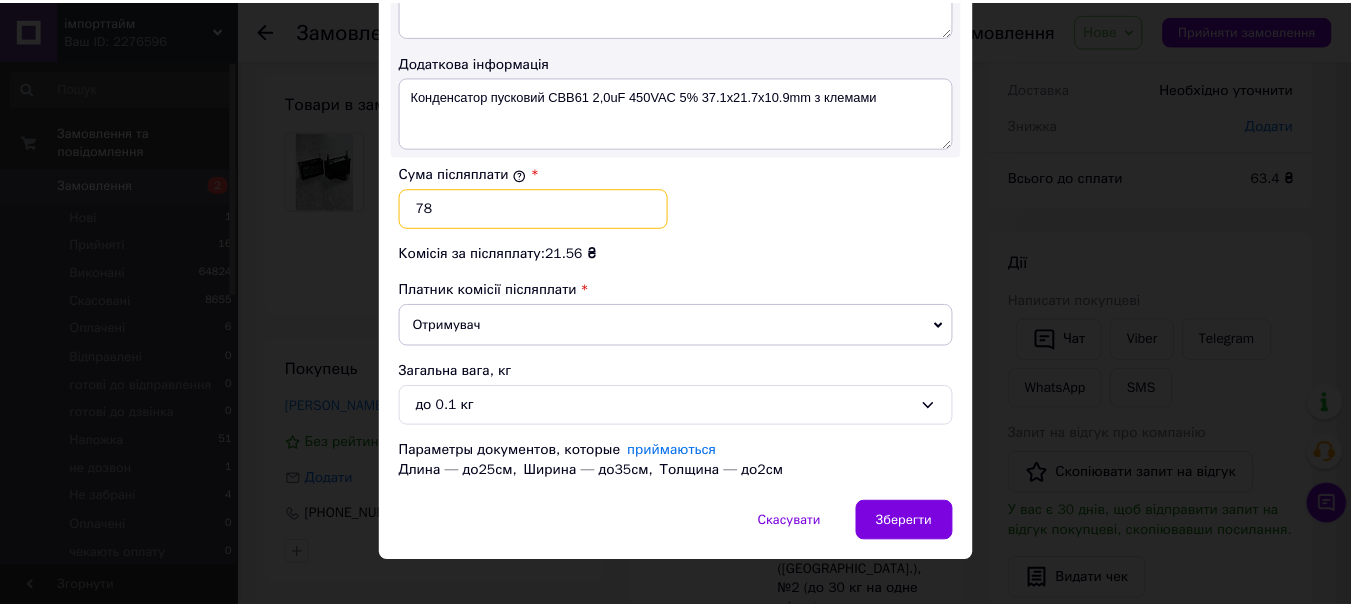 scroll, scrollTop: 1163, scrollLeft: 0, axis: vertical 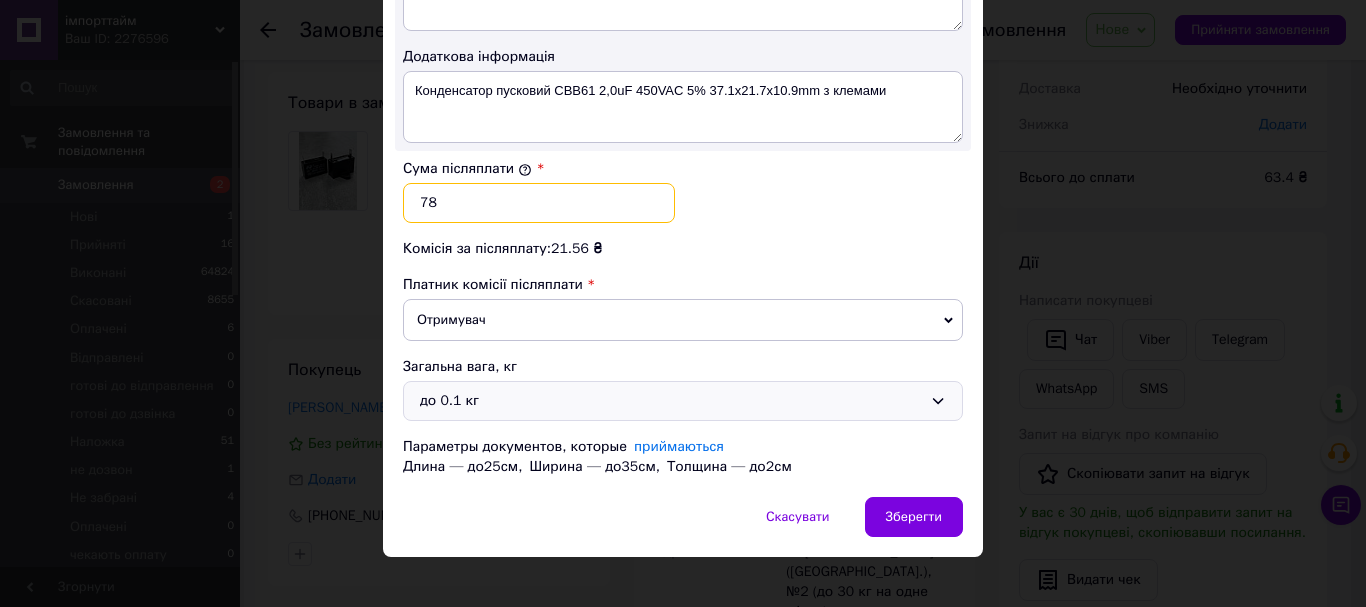 type on "78" 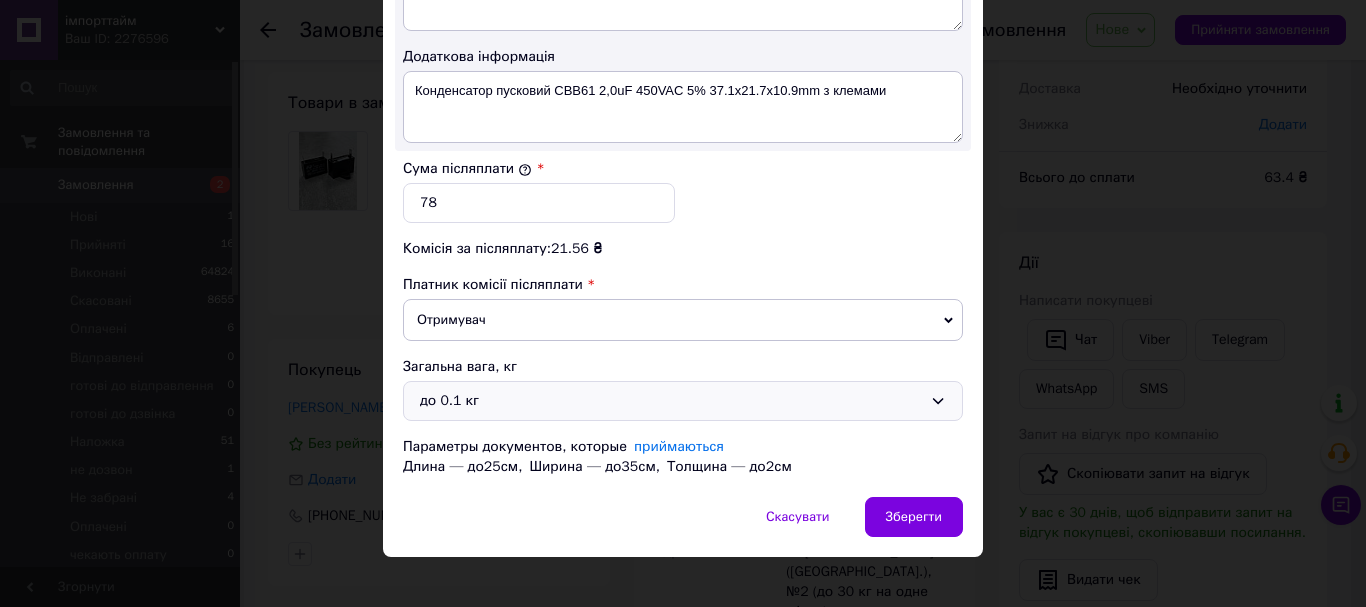 click on "до 0.1 кг" at bounding box center [671, 401] 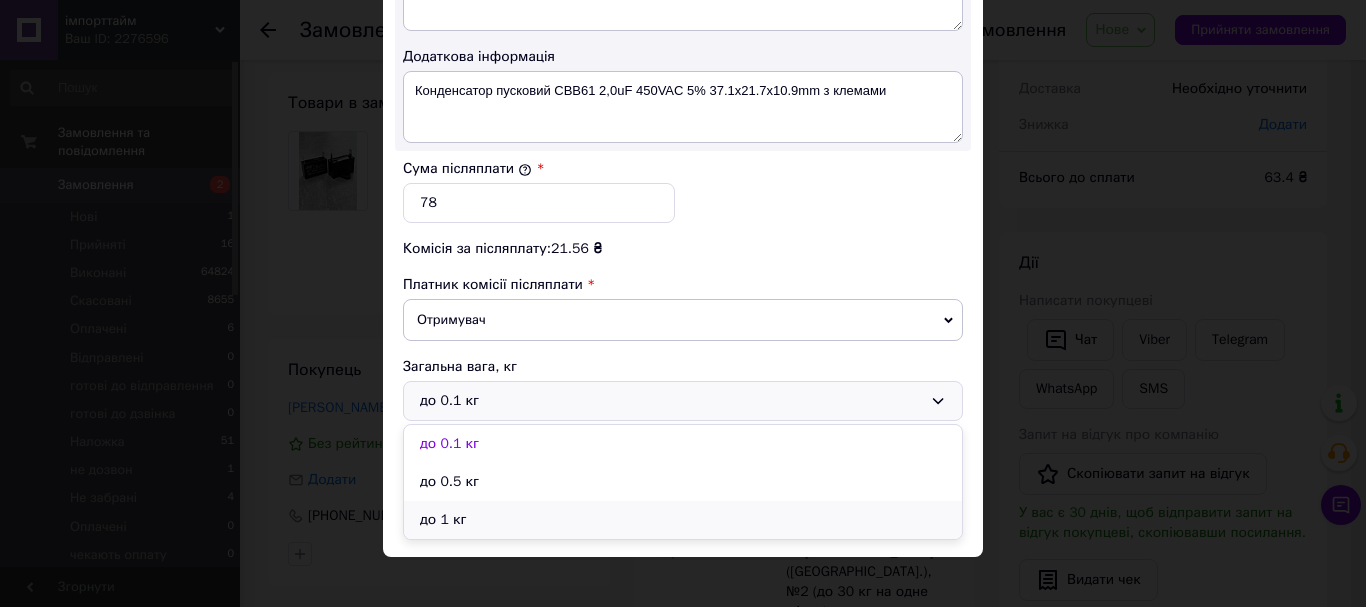click on "до 1 кг" at bounding box center (683, 520) 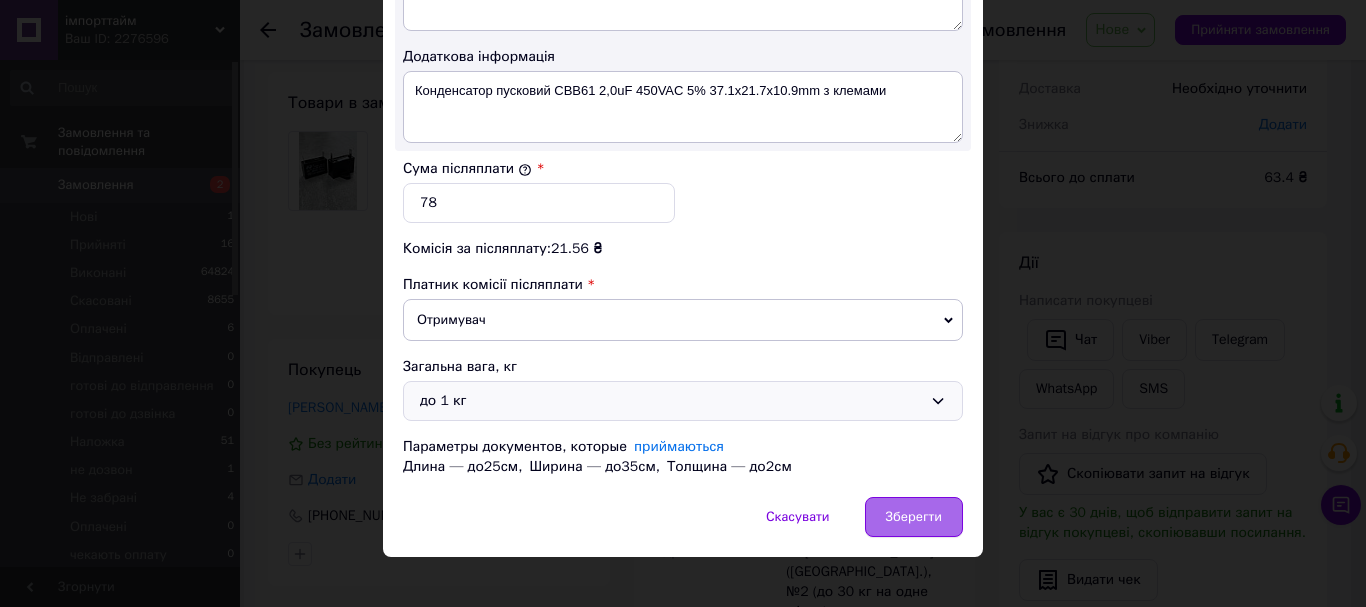 click on "Зберегти" at bounding box center (914, 517) 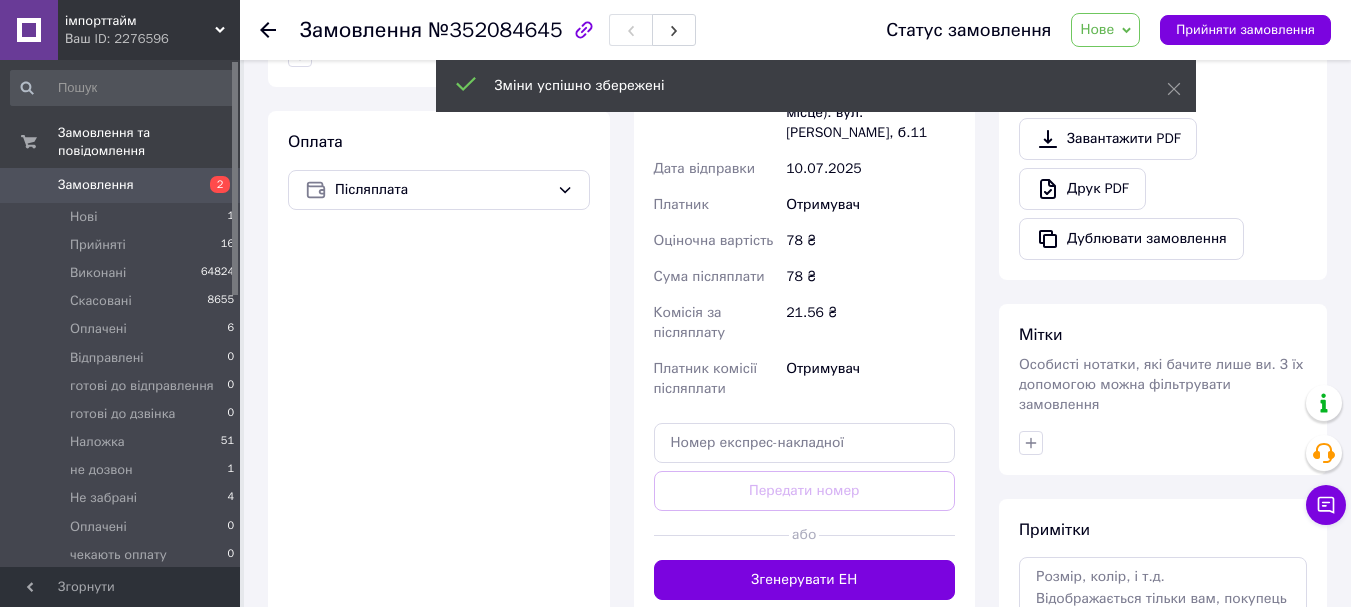 scroll, scrollTop: 600, scrollLeft: 0, axis: vertical 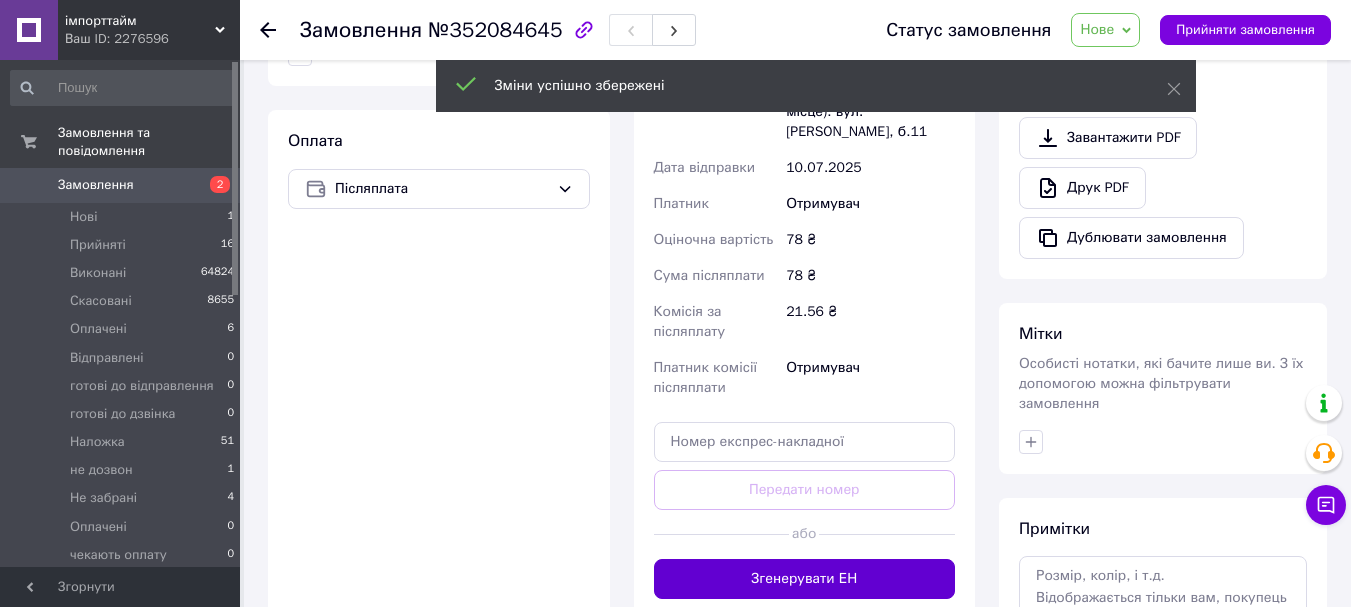 click on "Згенерувати ЕН" at bounding box center [805, 579] 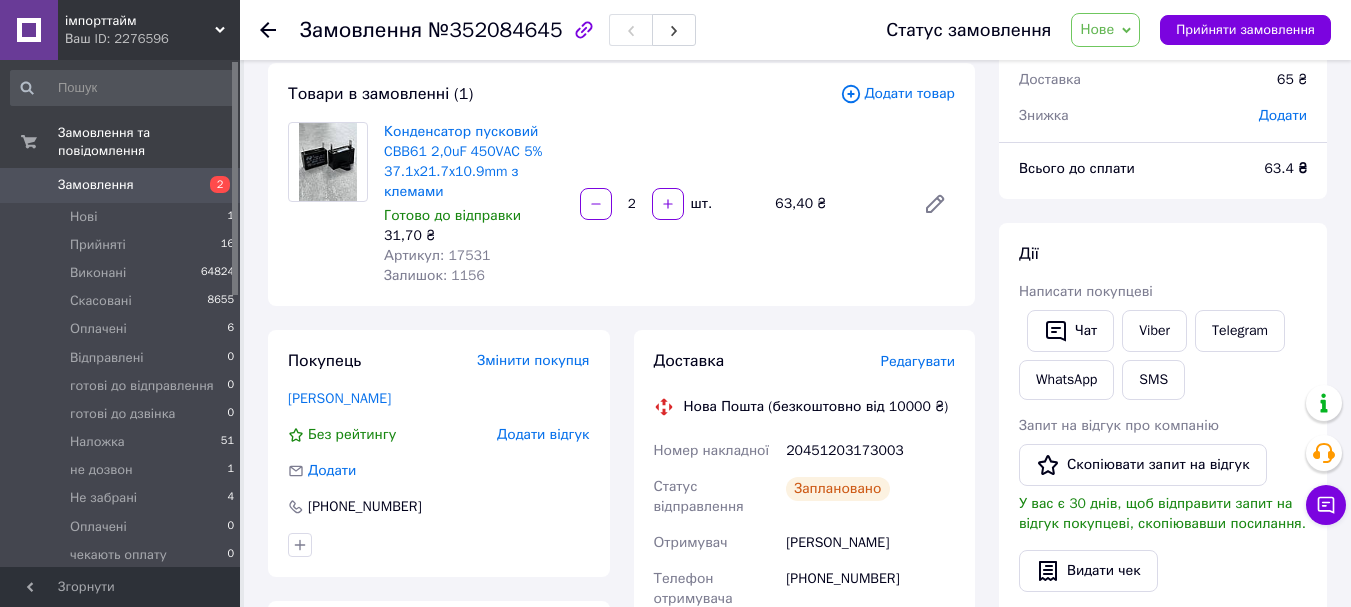 scroll, scrollTop: 100, scrollLeft: 0, axis: vertical 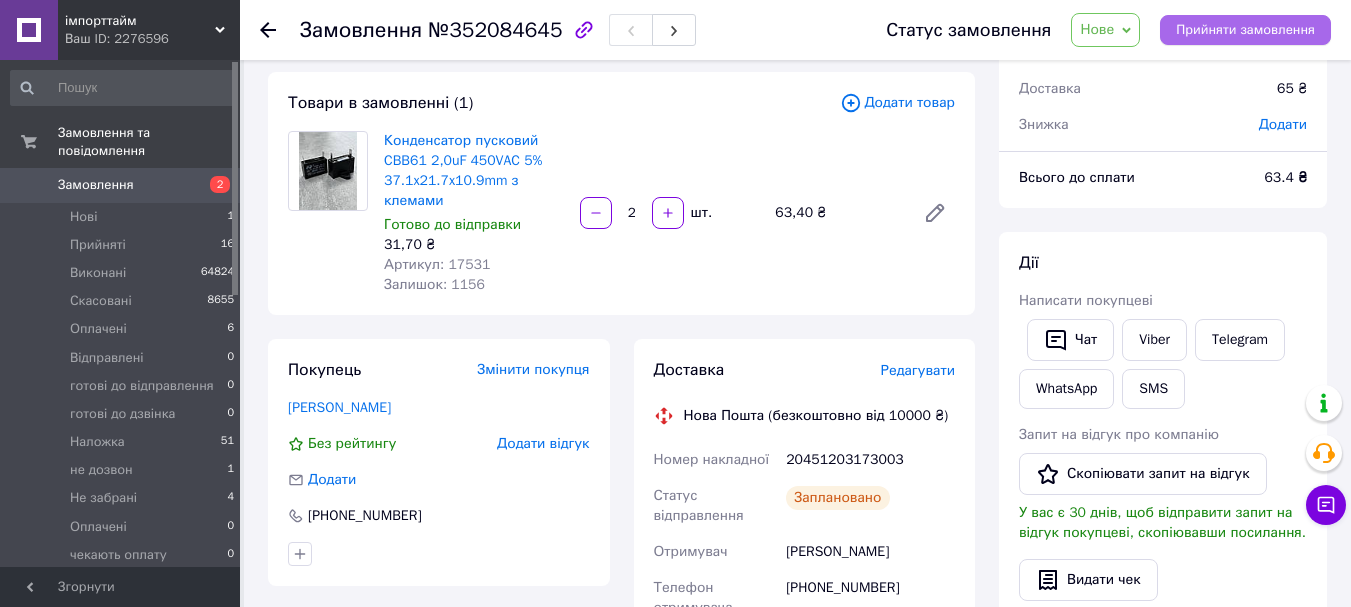 click on "Прийняти замовлення" at bounding box center (1245, 30) 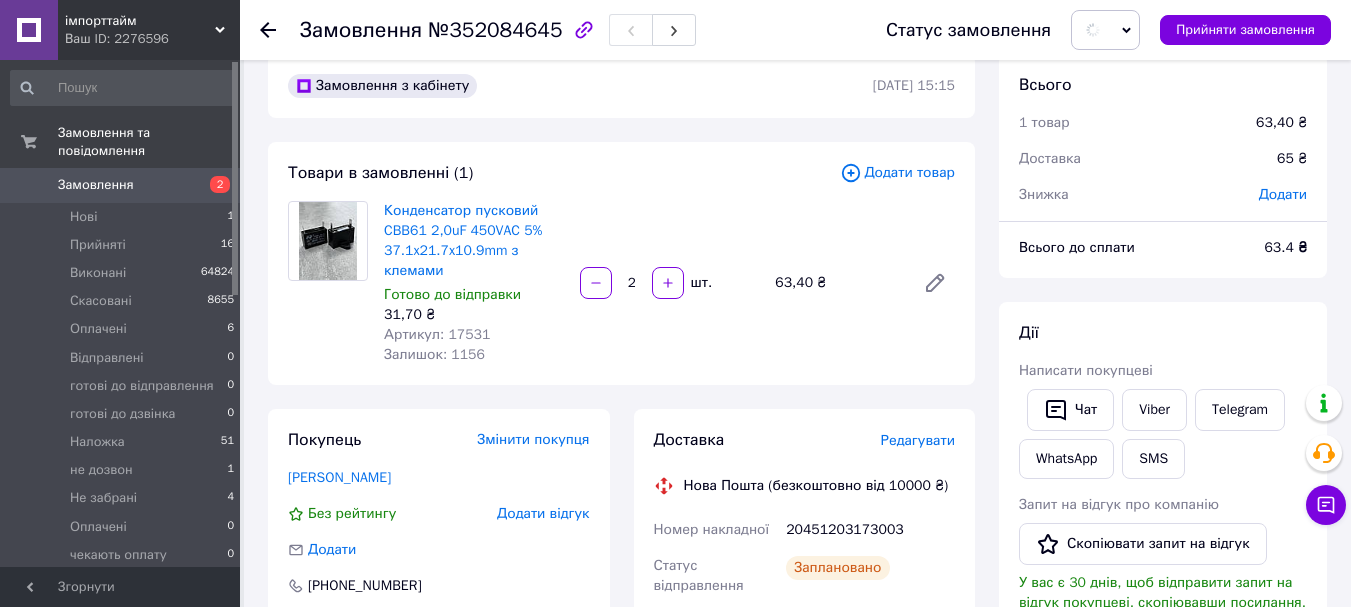 scroll, scrollTop: 0, scrollLeft: 0, axis: both 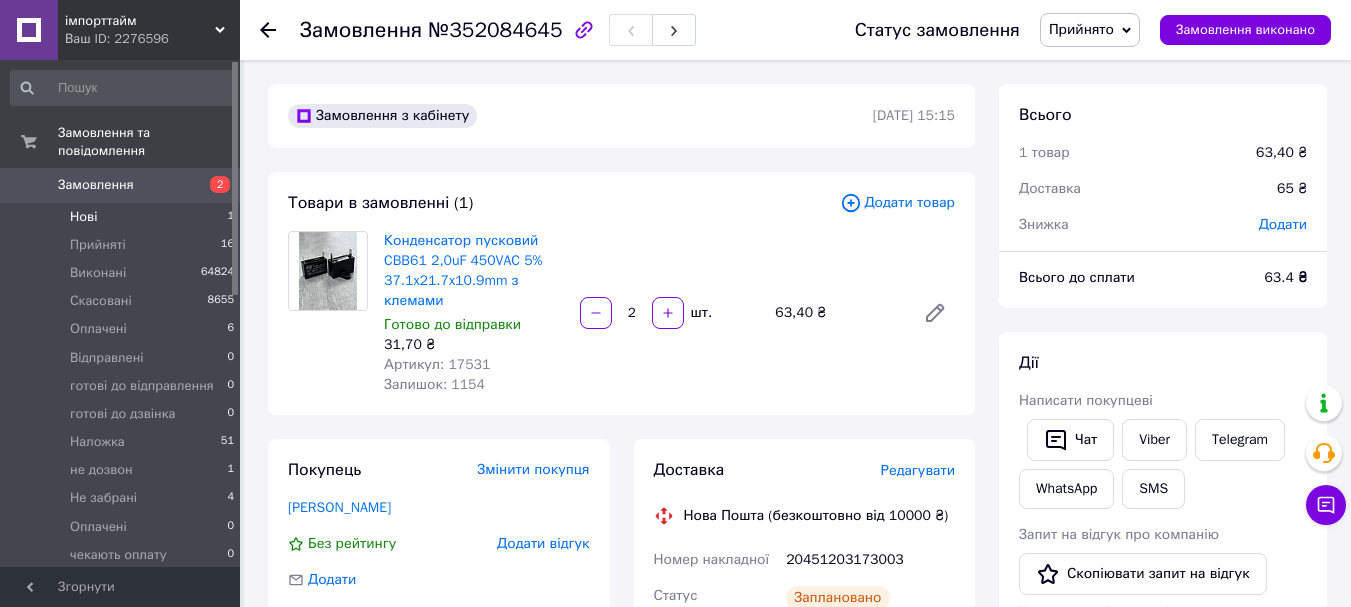 click on "Нові 1" at bounding box center (123, 217) 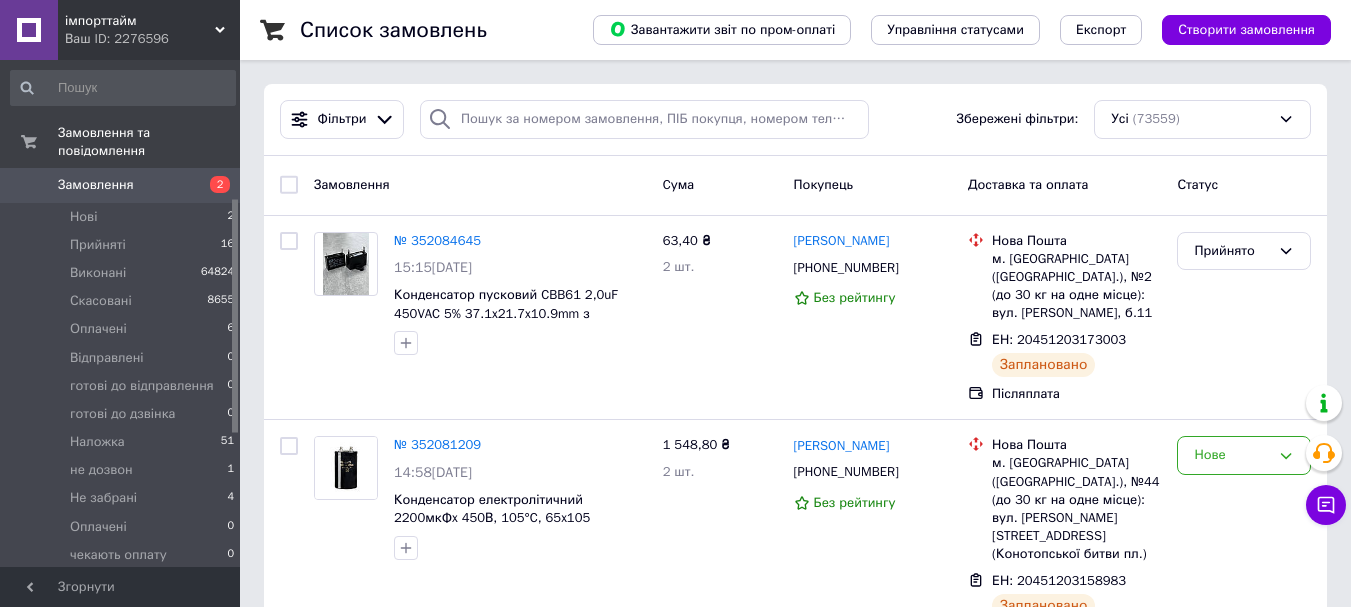 scroll, scrollTop: 300, scrollLeft: 0, axis: vertical 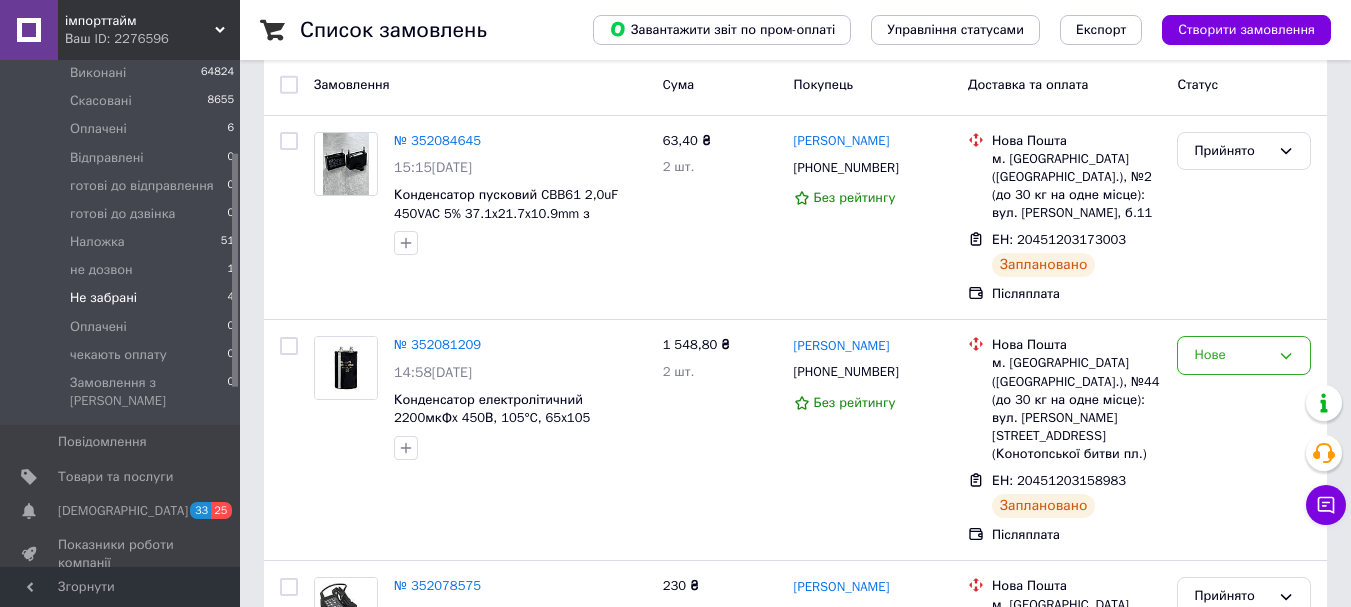 click on "Не забрані 4" at bounding box center (123, 298) 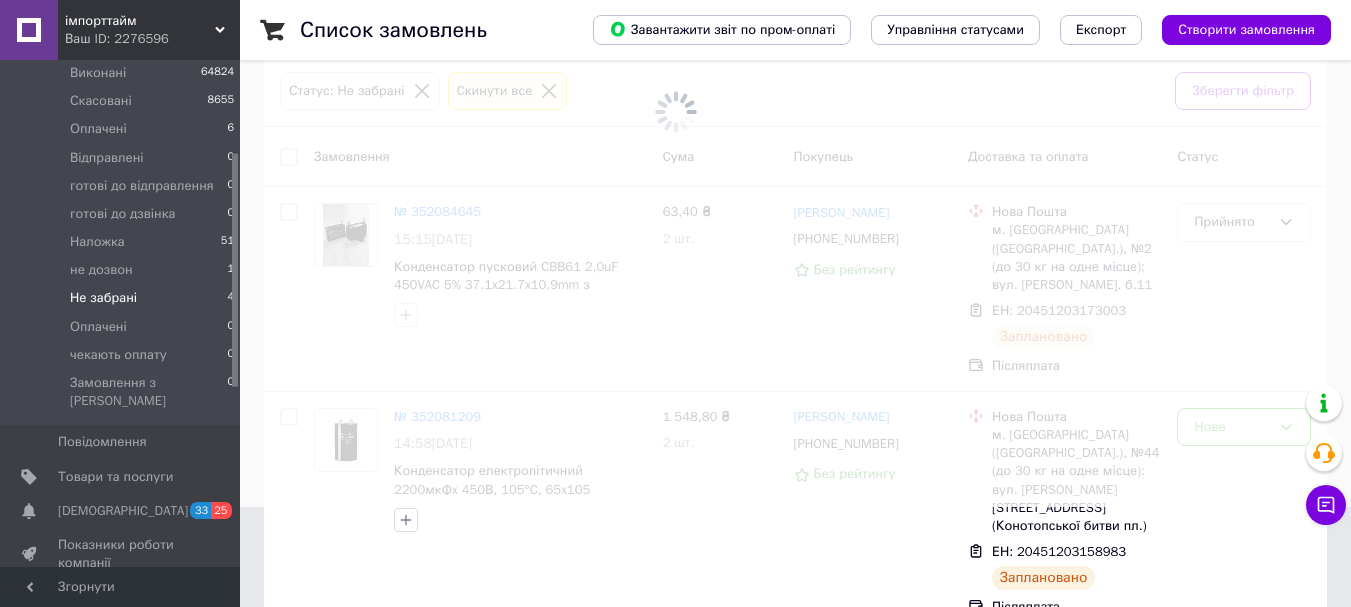 scroll, scrollTop: 0, scrollLeft: 0, axis: both 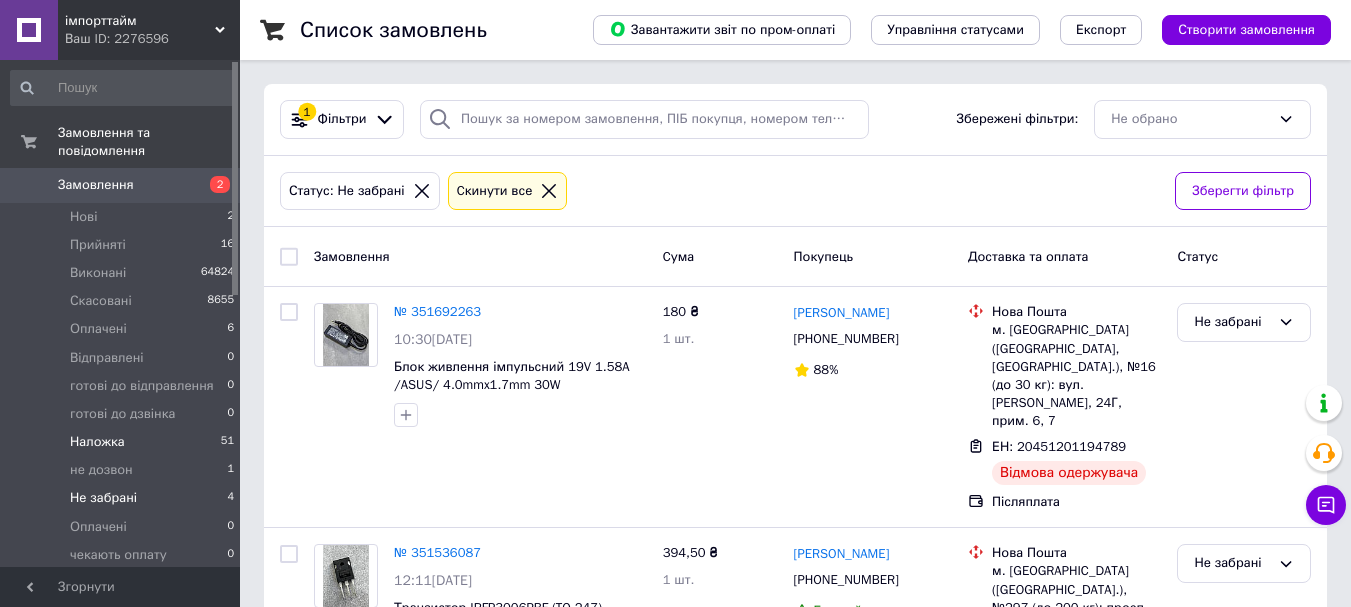 click on "Наложка 51" at bounding box center [123, 442] 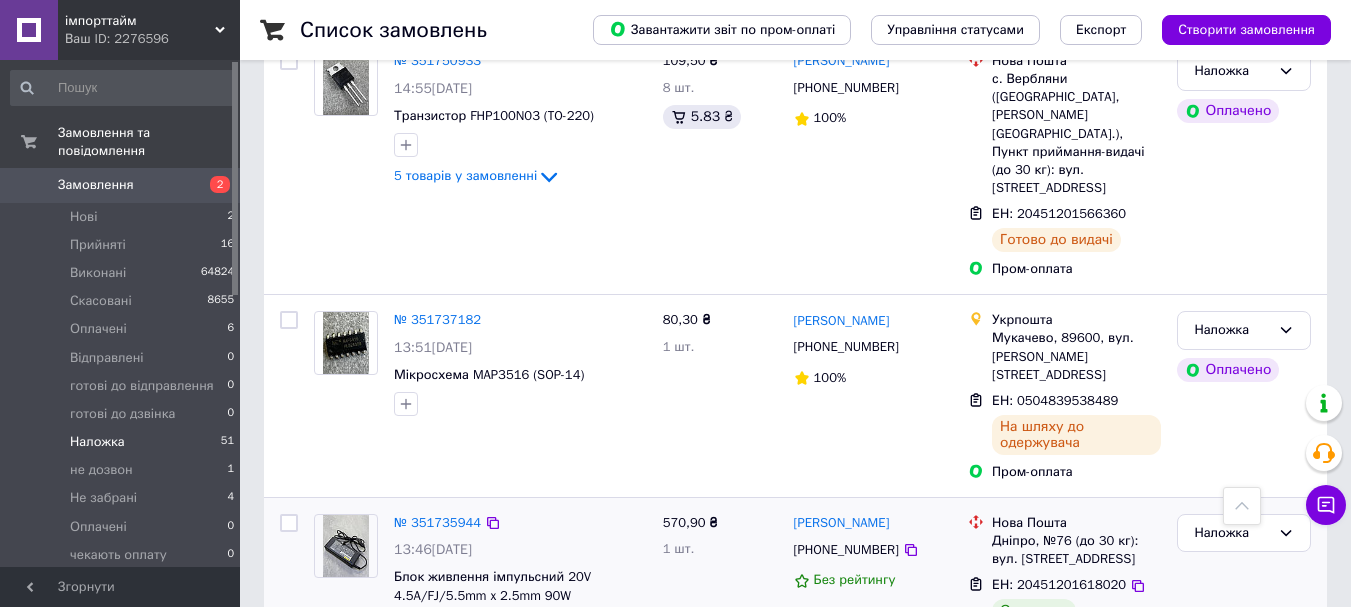 scroll, scrollTop: 5400, scrollLeft: 0, axis: vertical 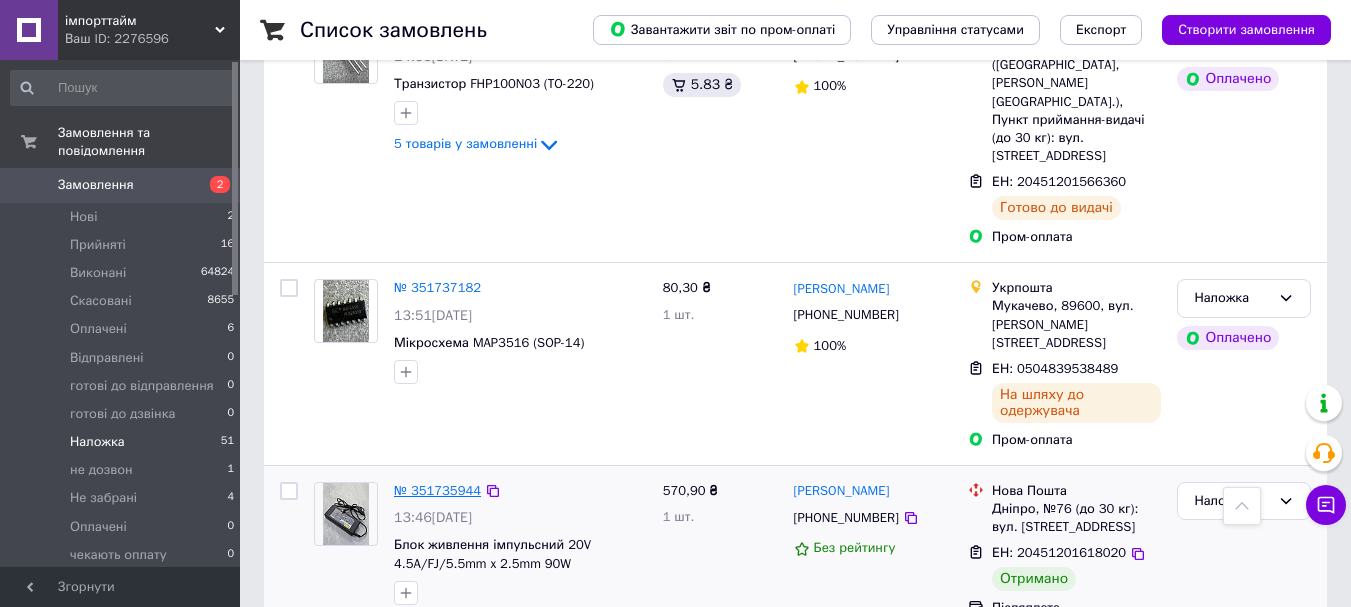 click on "№ 351735944" at bounding box center (437, 490) 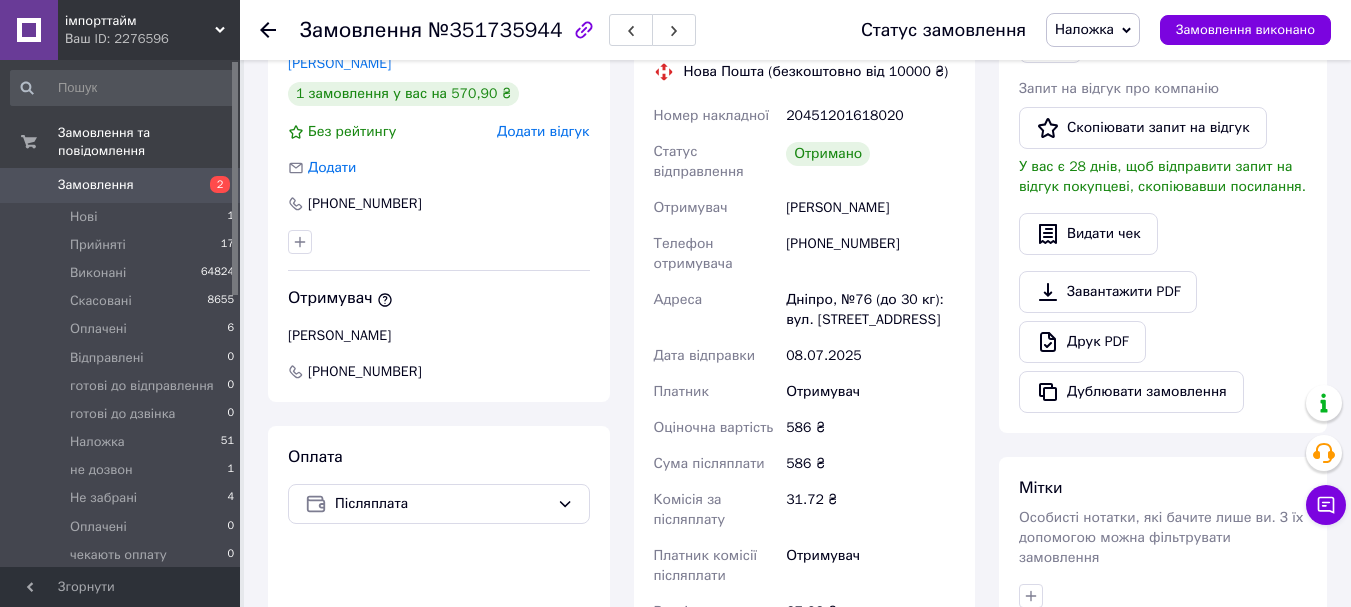 scroll, scrollTop: 318, scrollLeft: 0, axis: vertical 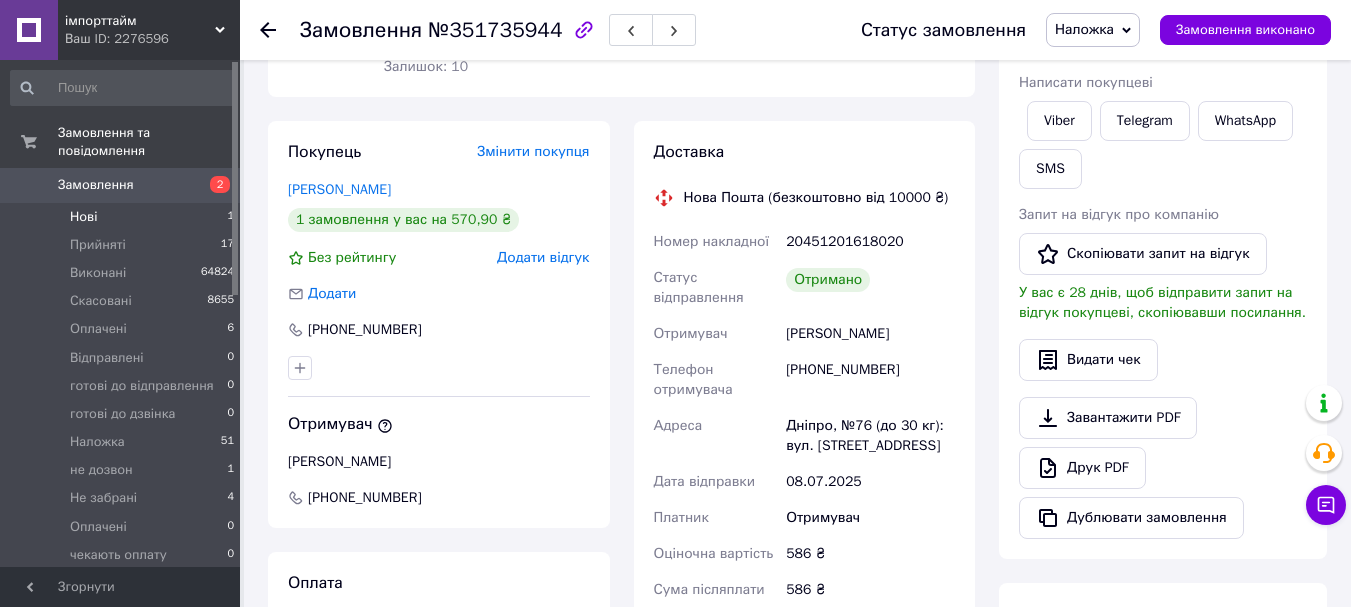 click on "Нові 1" at bounding box center (123, 217) 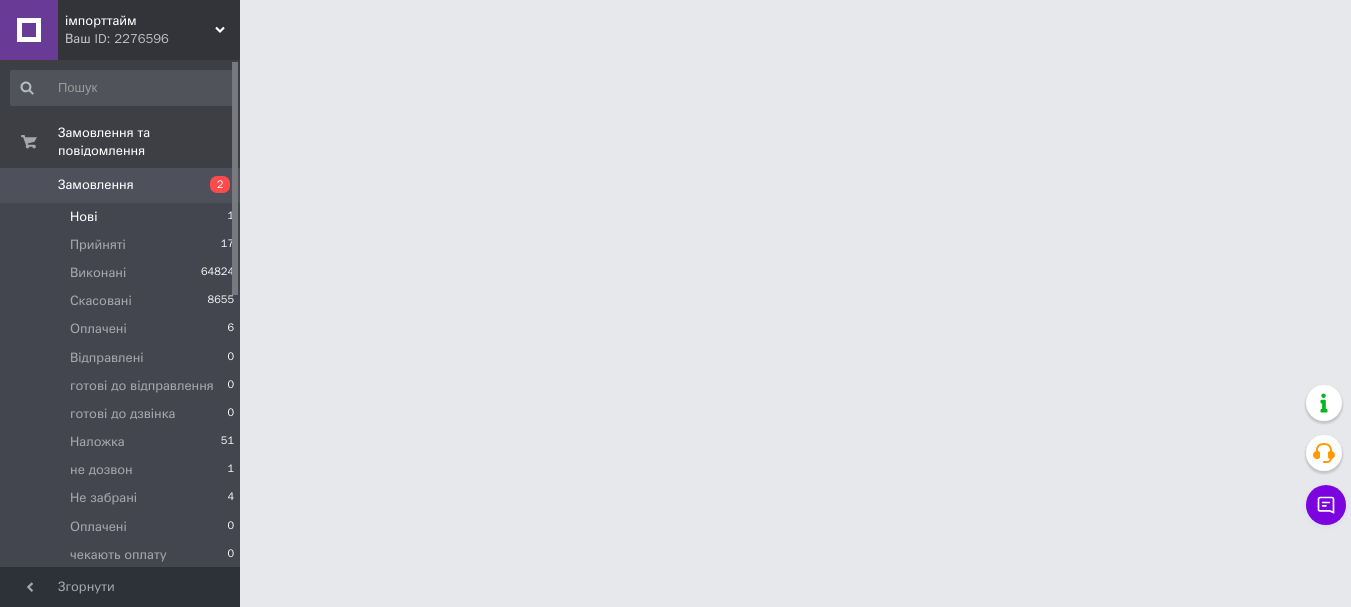 scroll, scrollTop: 0, scrollLeft: 0, axis: both 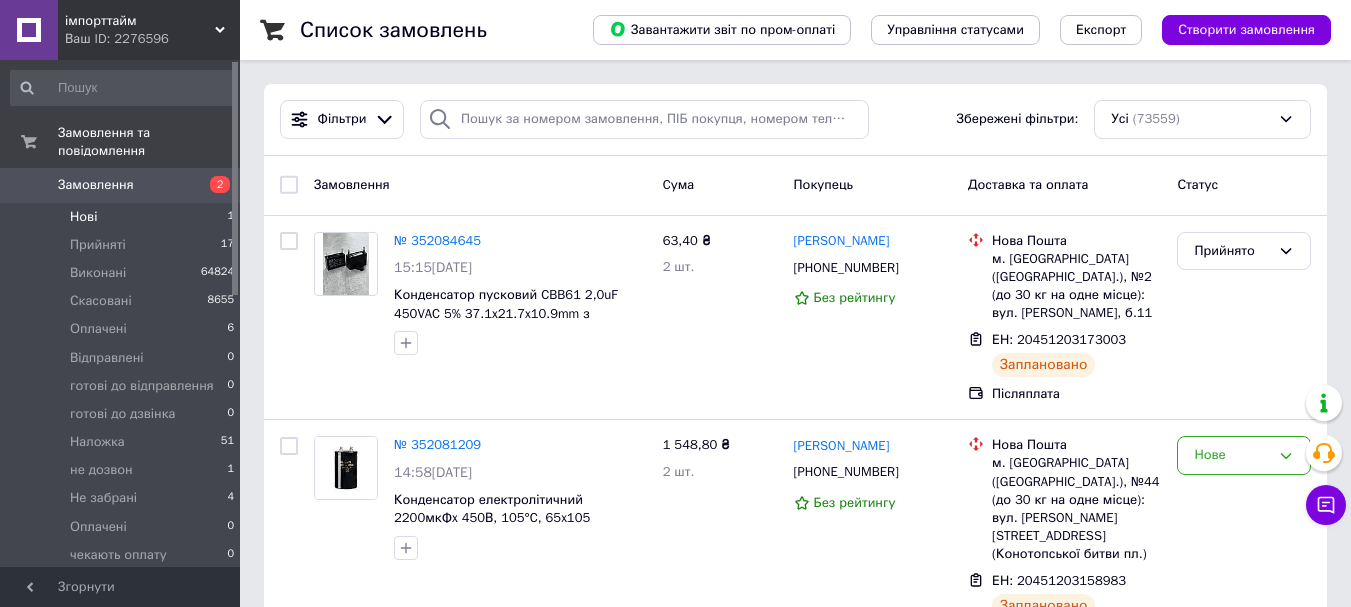 click on "Нові 1" at bounding box center (123, 217) 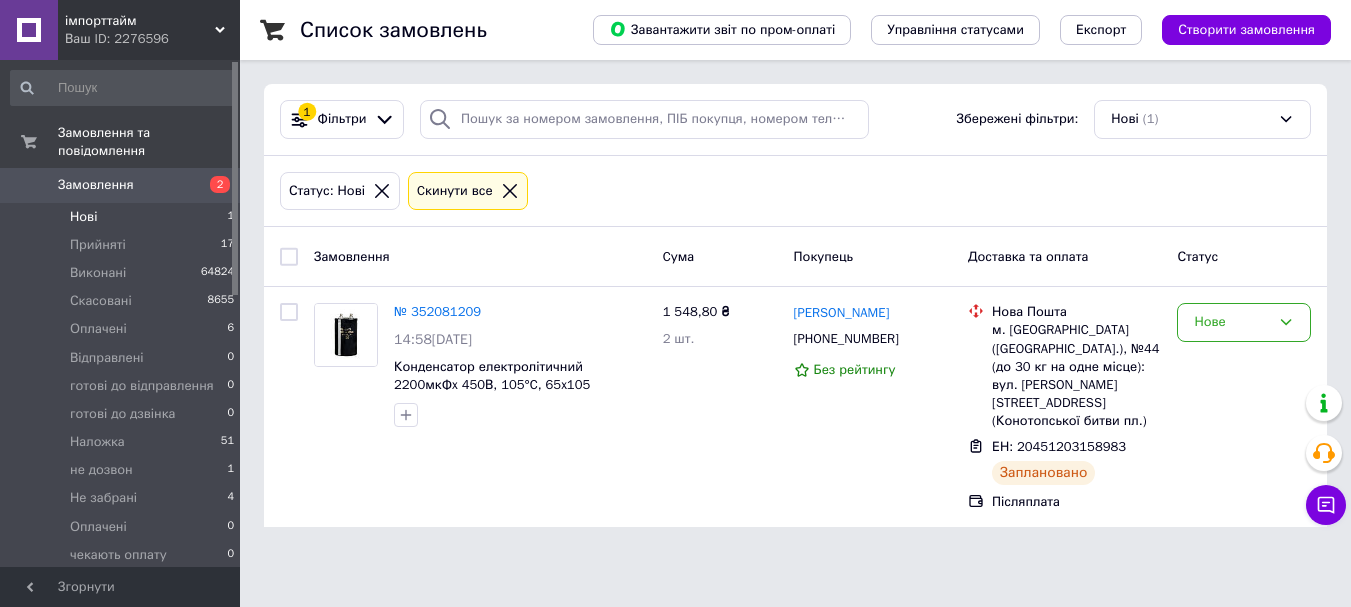 scroll, scrollTop: 0, scrollLeft: 0, axis: both 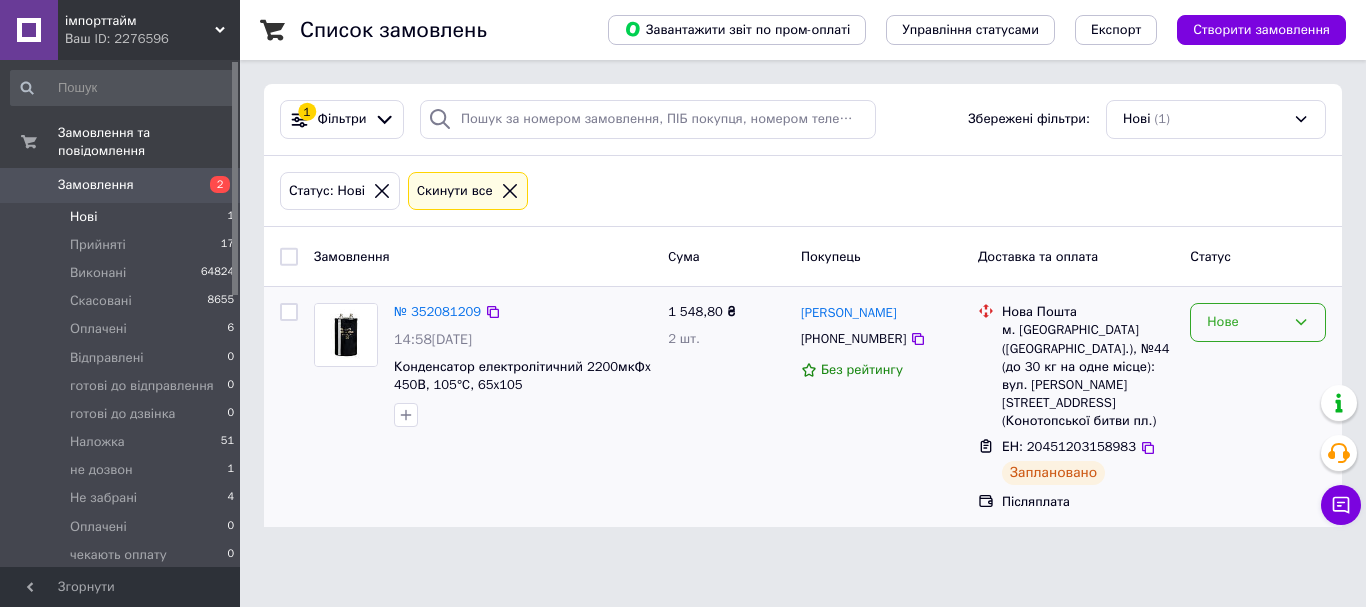click on "Нове" at bounding box center (1246, 322) 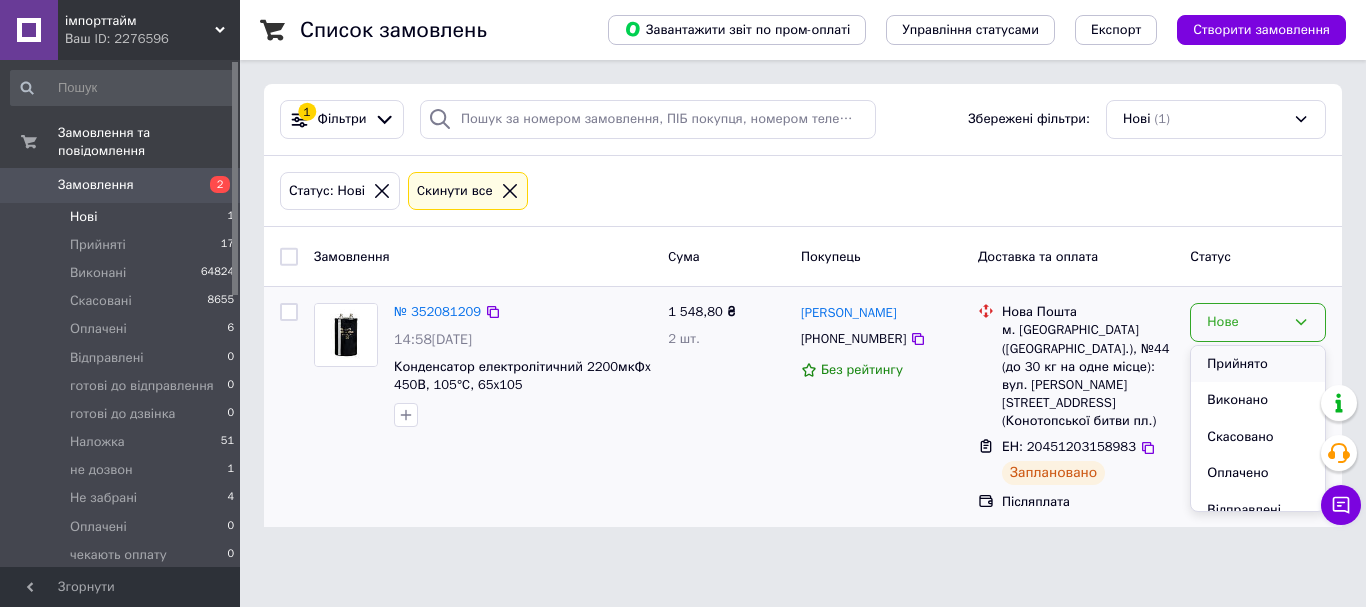 click on "Прийнято" at bounding box center (1258, 364) 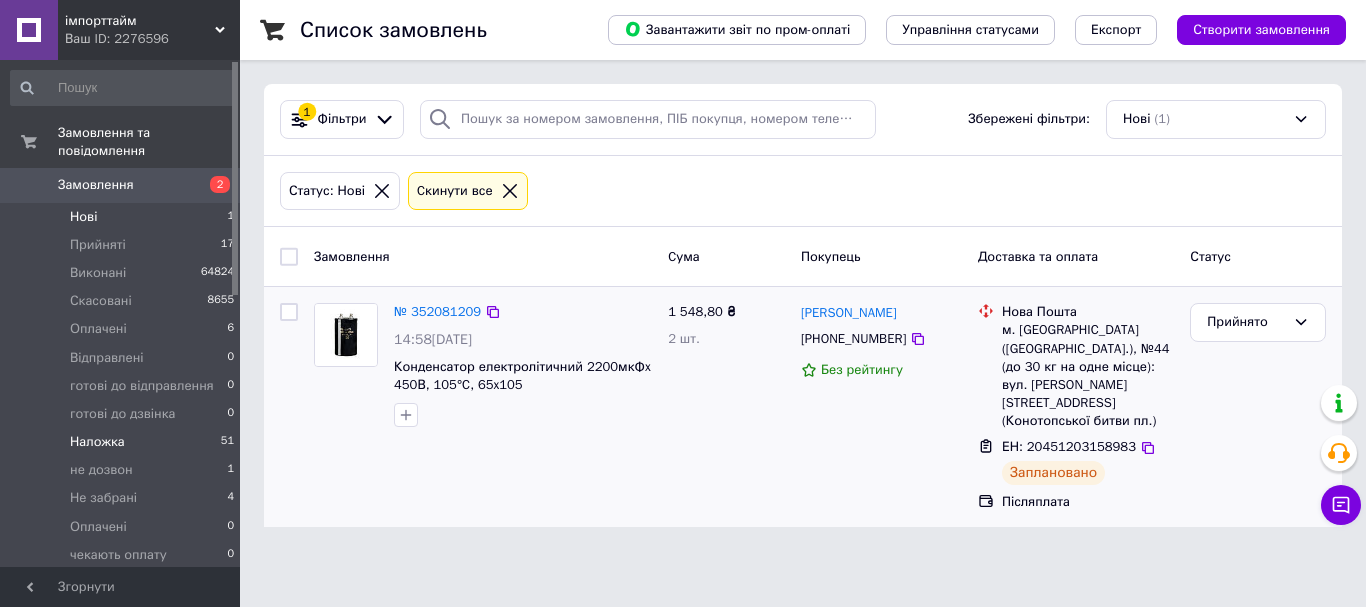 click on "Наложка 51" at bounding box center [123, 442] 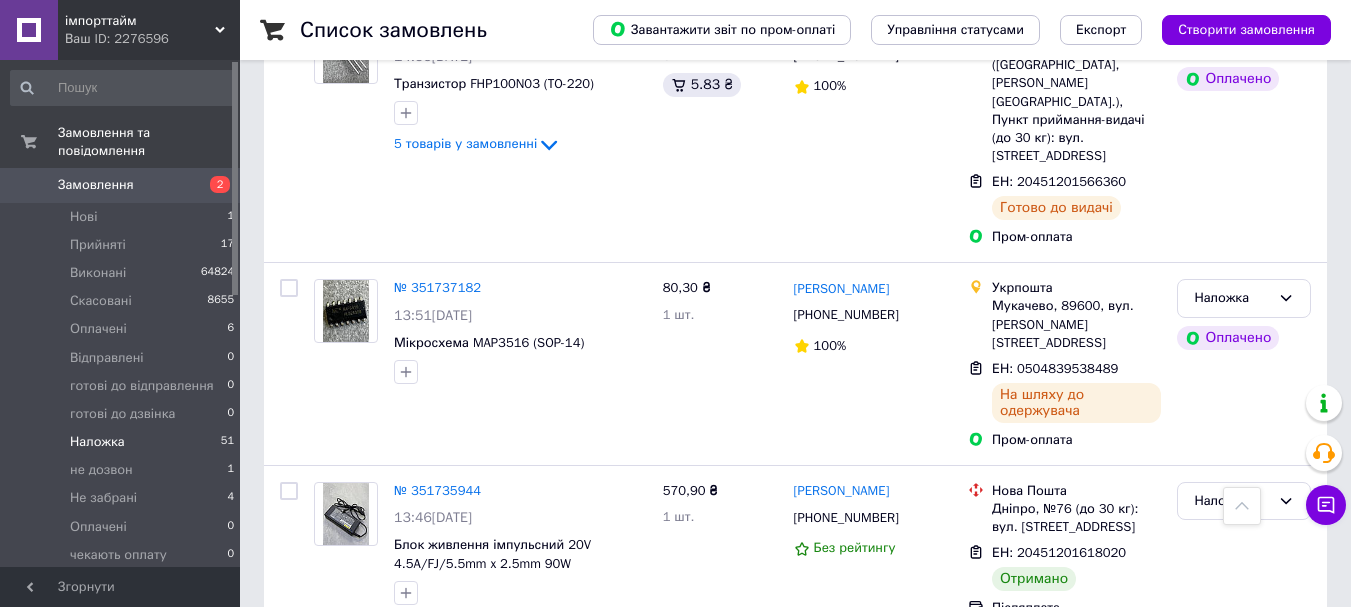 scroll, scrollTop: 5700, scrollLeft: 0, axis: vertical 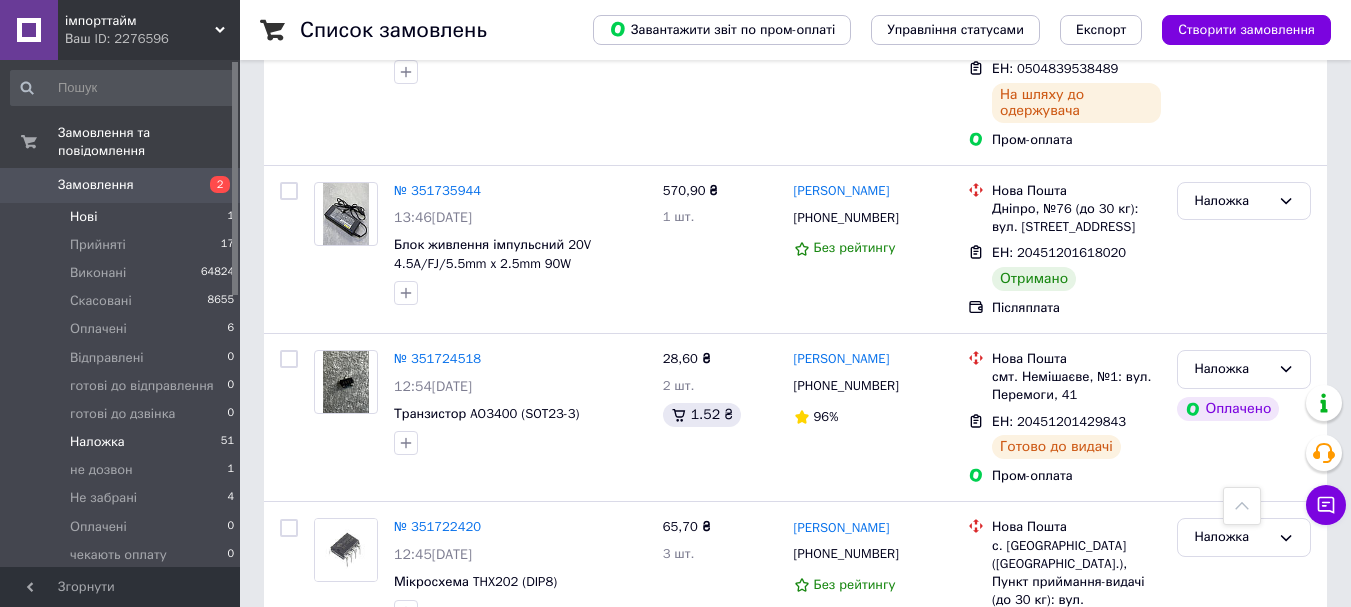 click on "Нові 1" at bounding box center [123, 217] 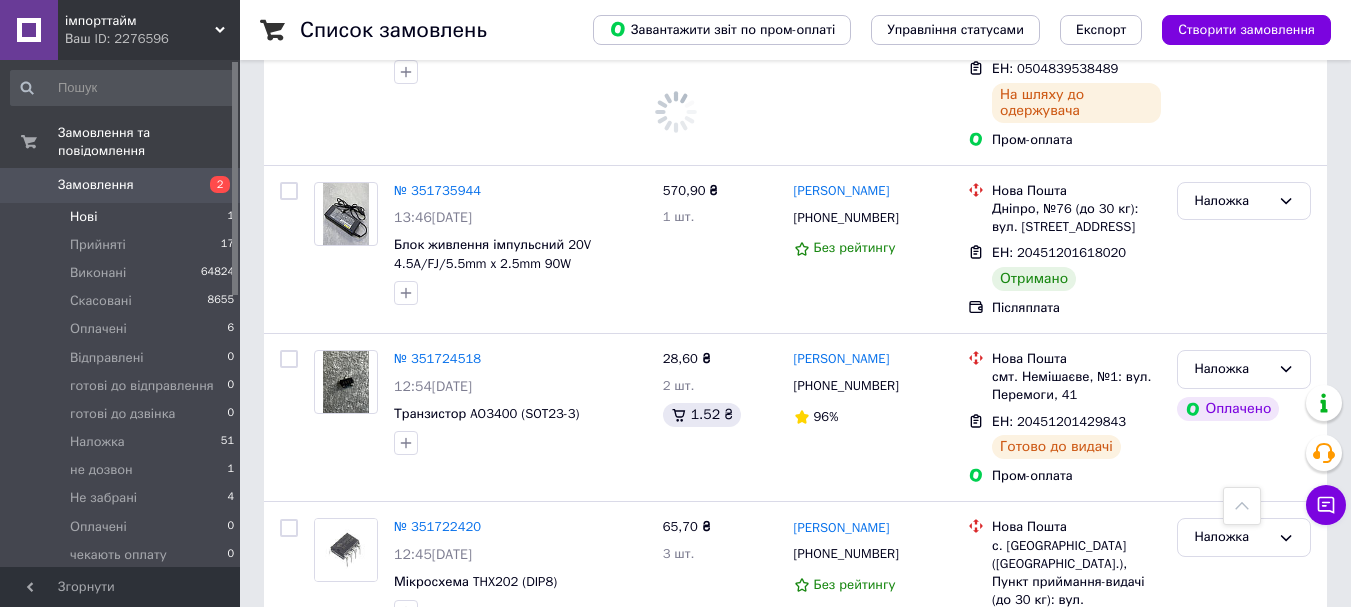 scroll, scrollTop: 0, scrollLeft: 0, axis: both 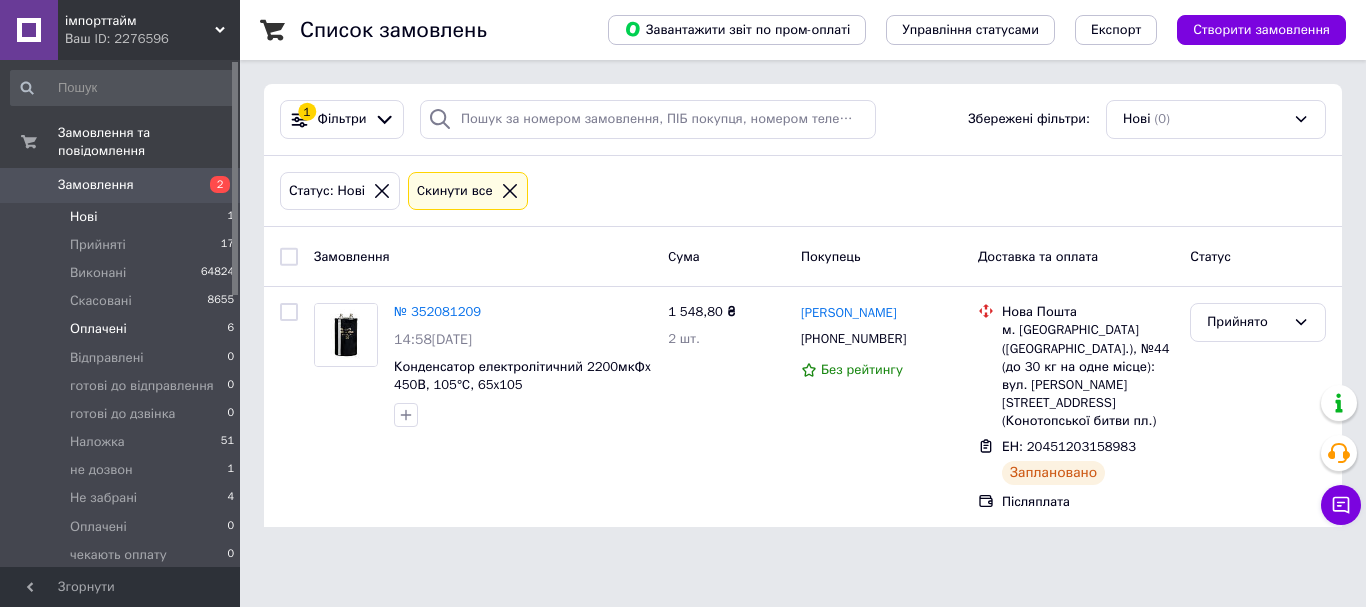 click on "Оплачені 6" at bounding box center [123, 329] 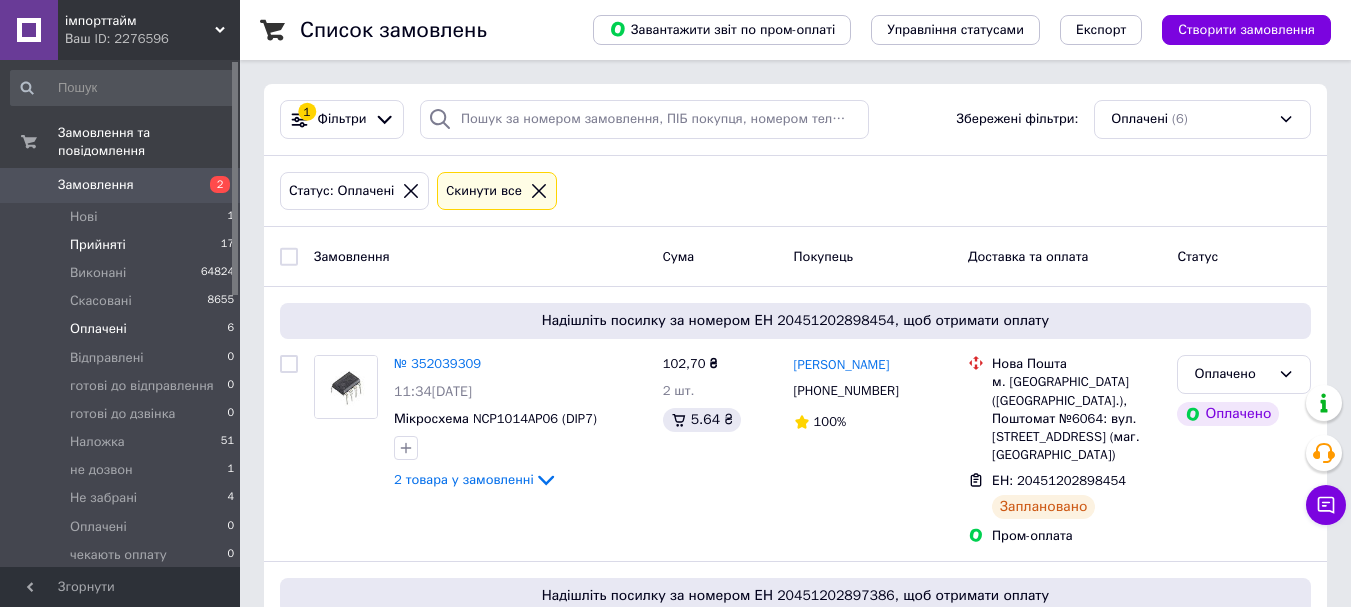 click on "Прийняті 17" at bounding box center (123, 245) 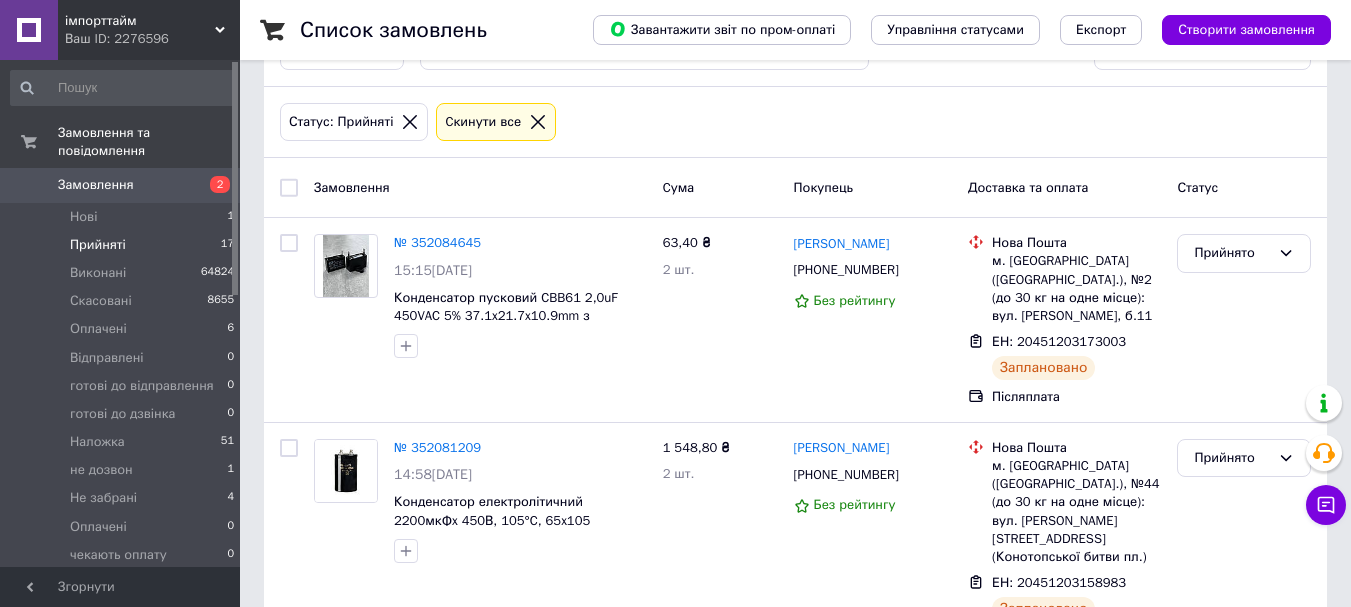 scroll, scrollTop: 100, scrollLeft: 0, axis: vertical 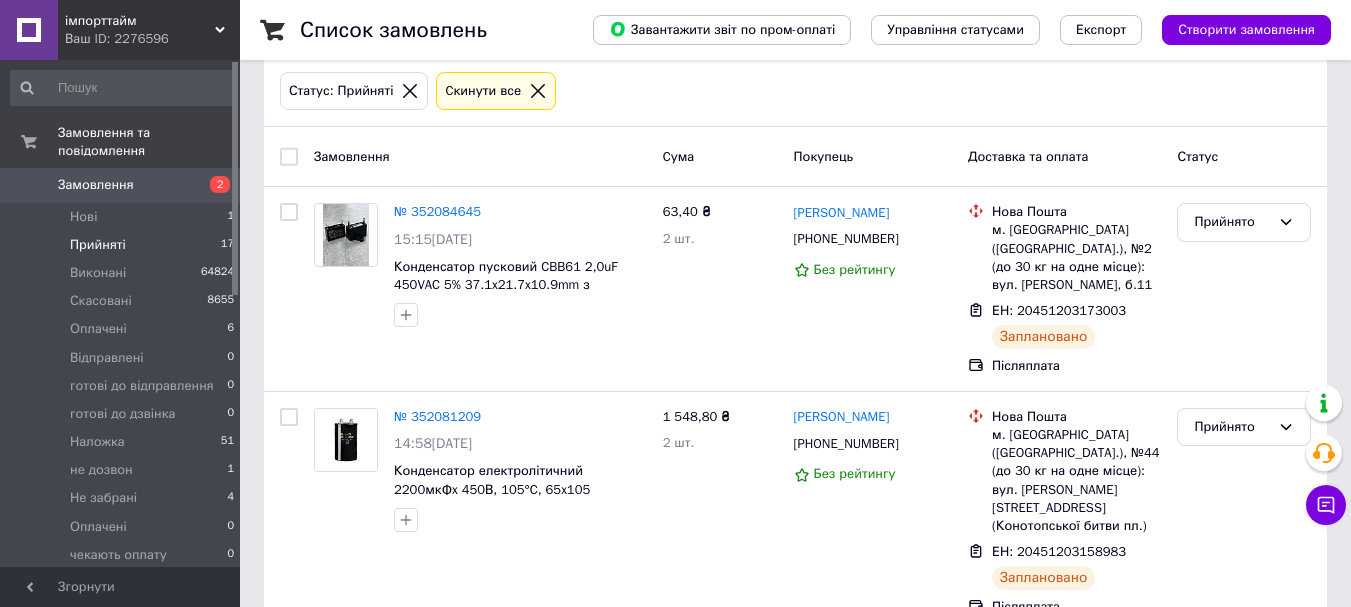 click on "Замовлення 2" at bounding box center [123, 185] 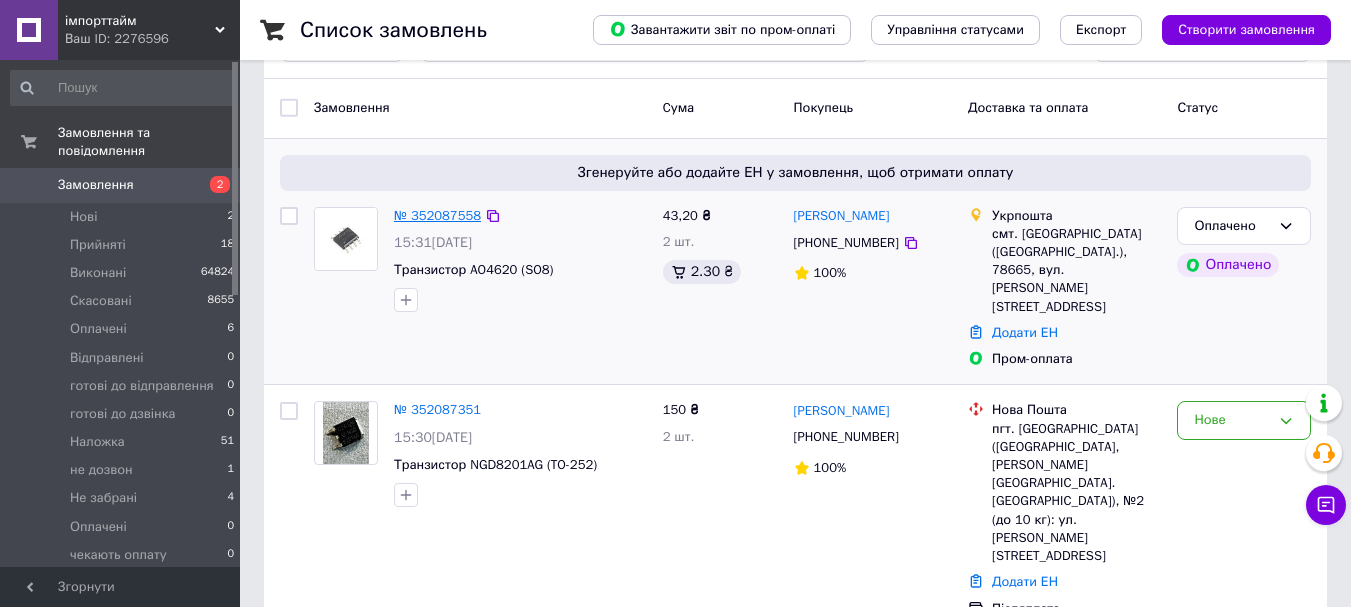 scroll, scrollTop: 100, scrollLeft: 0, axis: vertical 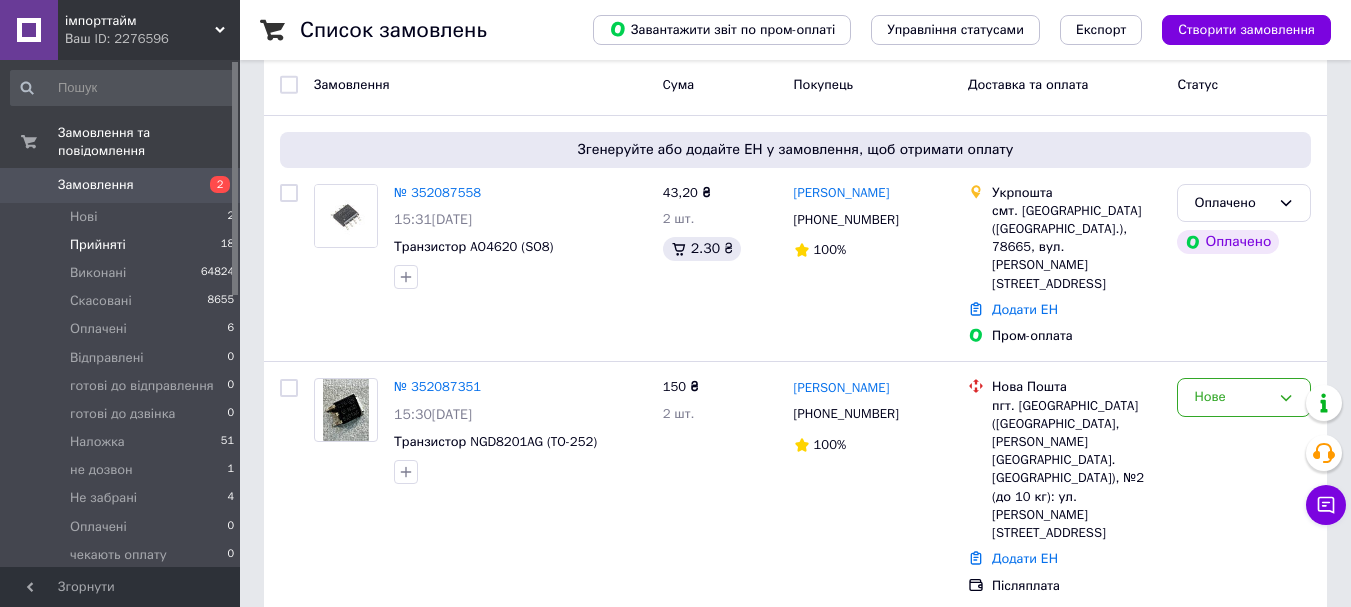 click on "Прийняті 18" at bounding box center [123, 245] 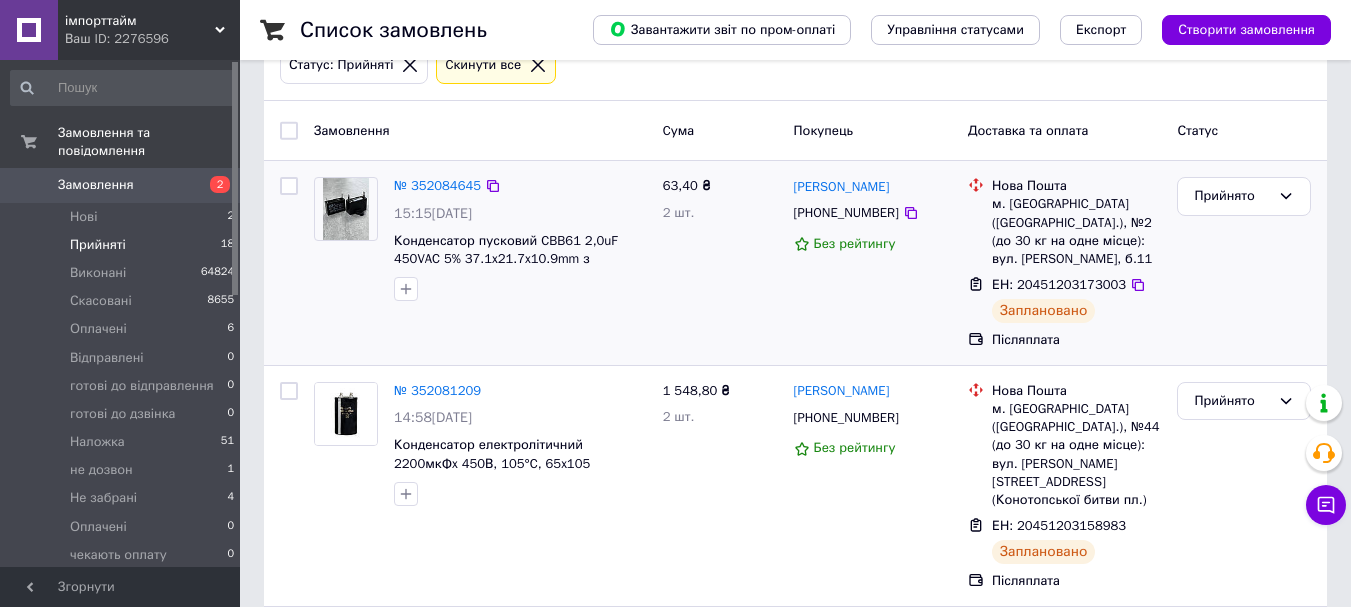 scroll, scrollTop: 200, scrollLeft: 0, axis: vertical 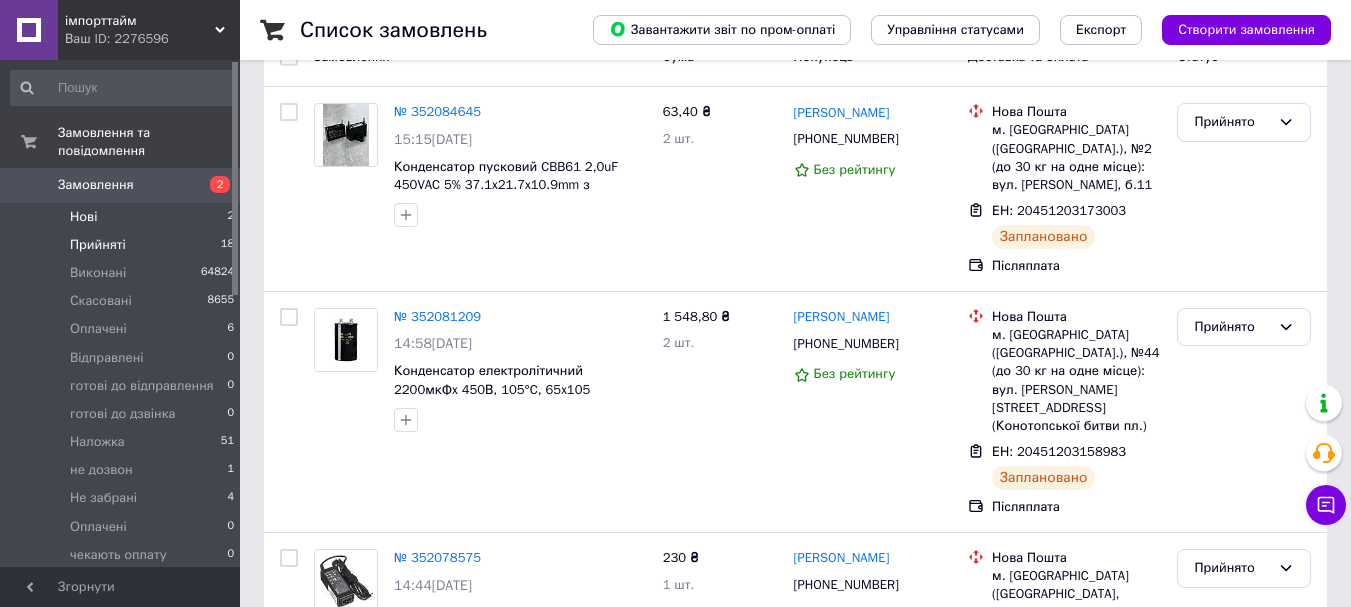 click on "Нові 2" at bounding box center [123, 217] 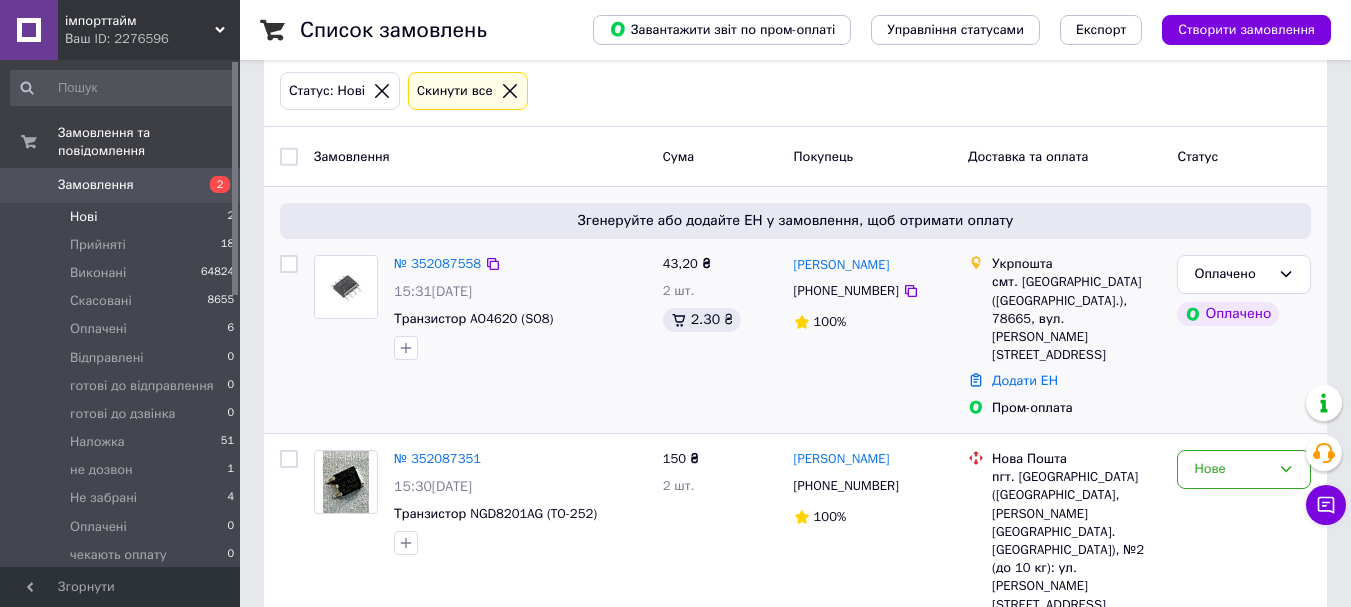 scroll, scrollTop: 127, scrollLeft: 0, axis: vertical 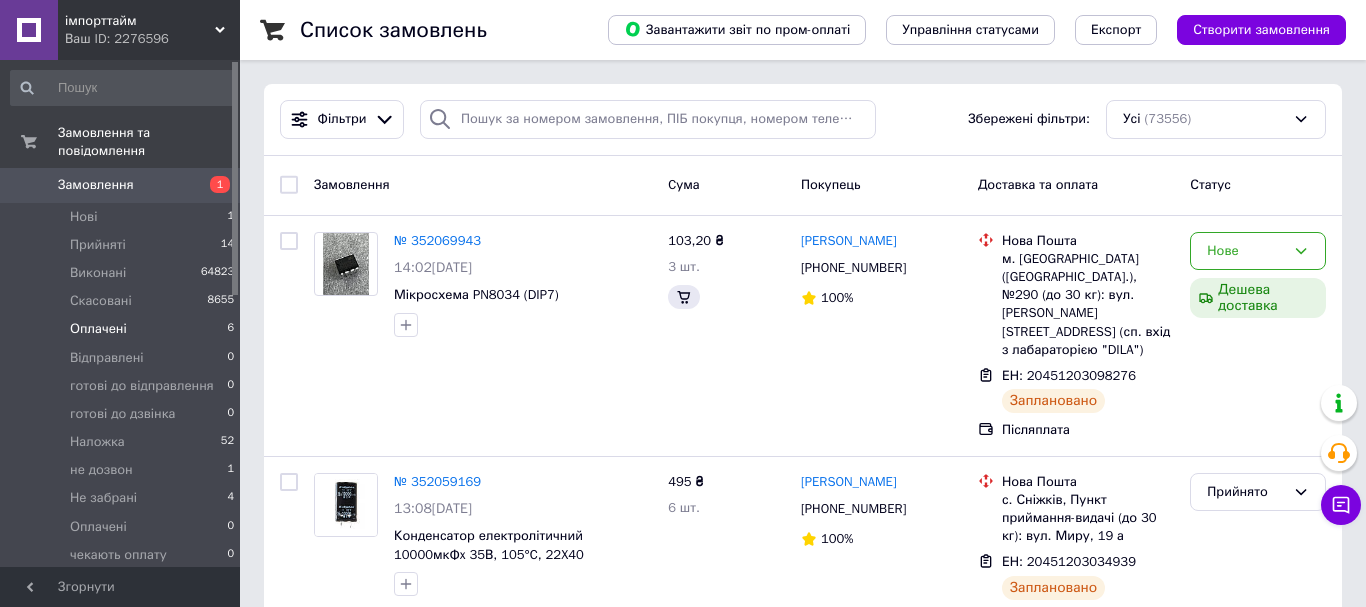 click on "Оплачені 6" at bounding box center (123, 329) 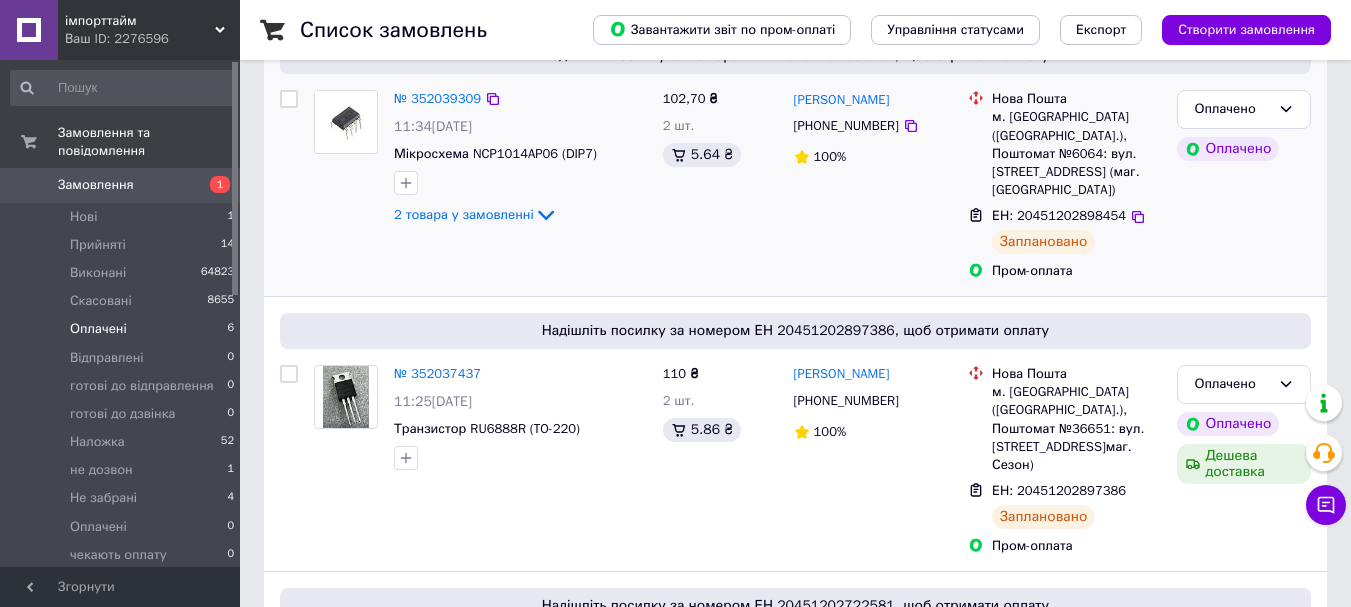scroll, scrollTop: 300, scrollLeft: 0, axis: vertical 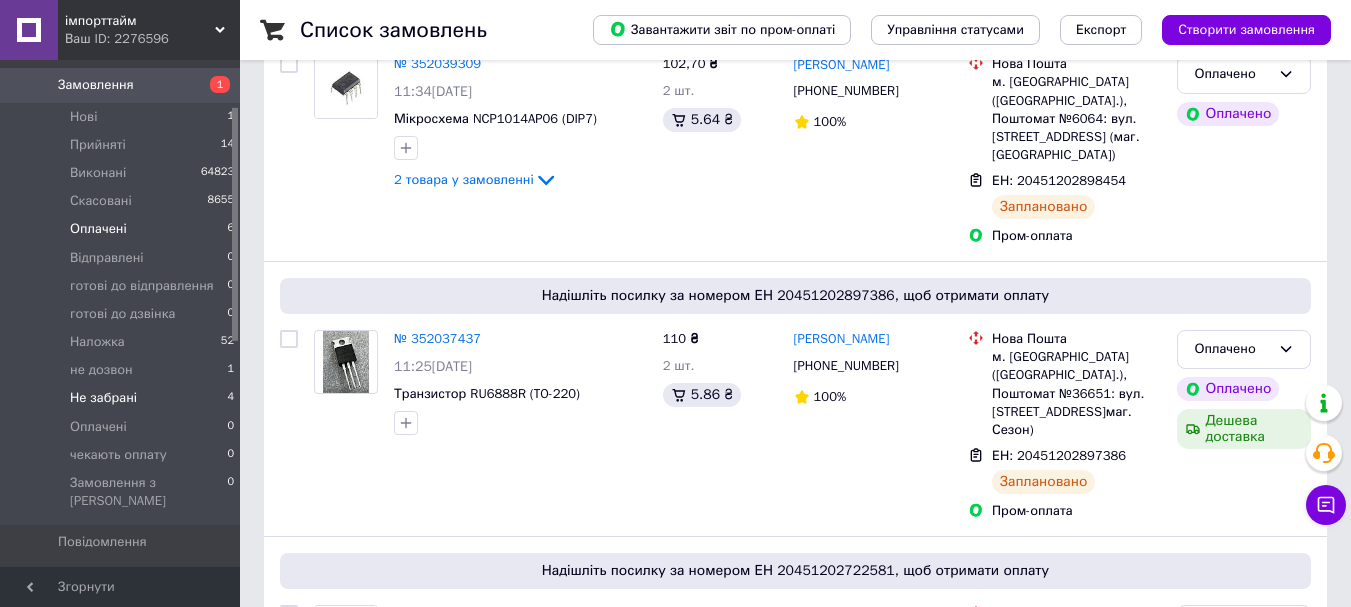 click on "Не забрані 4" at bounding box center [123, 398] 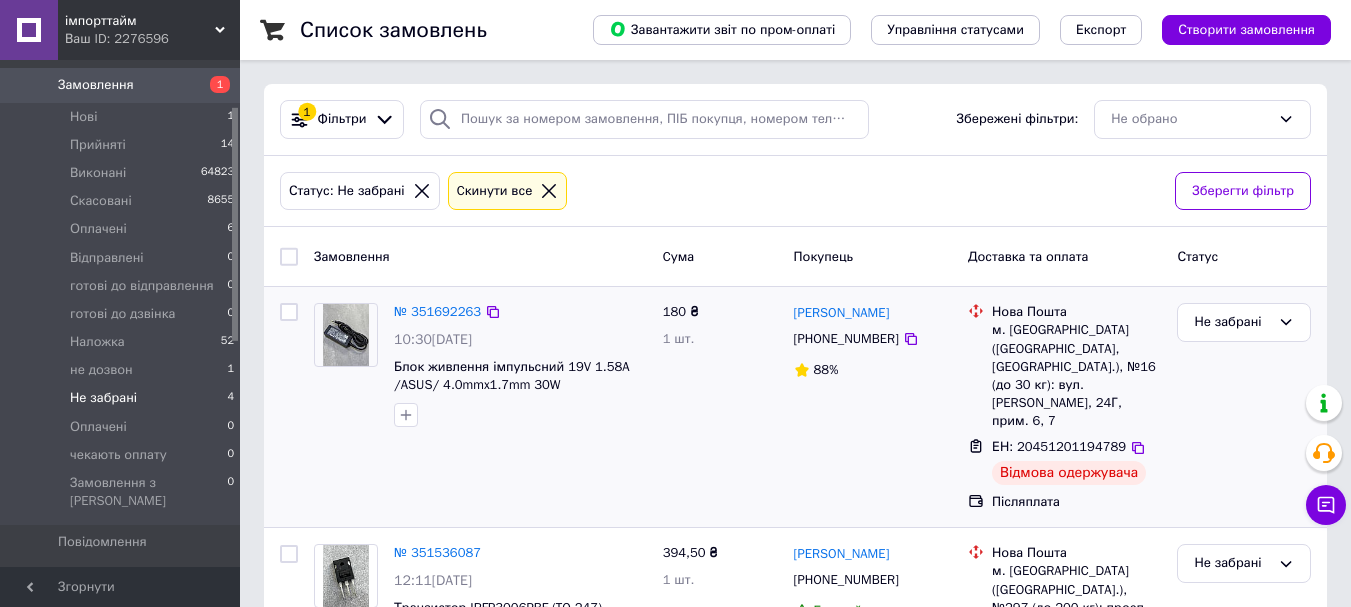 scroll, scrollTop: 100, scrollLeft: 0, axis: vertical 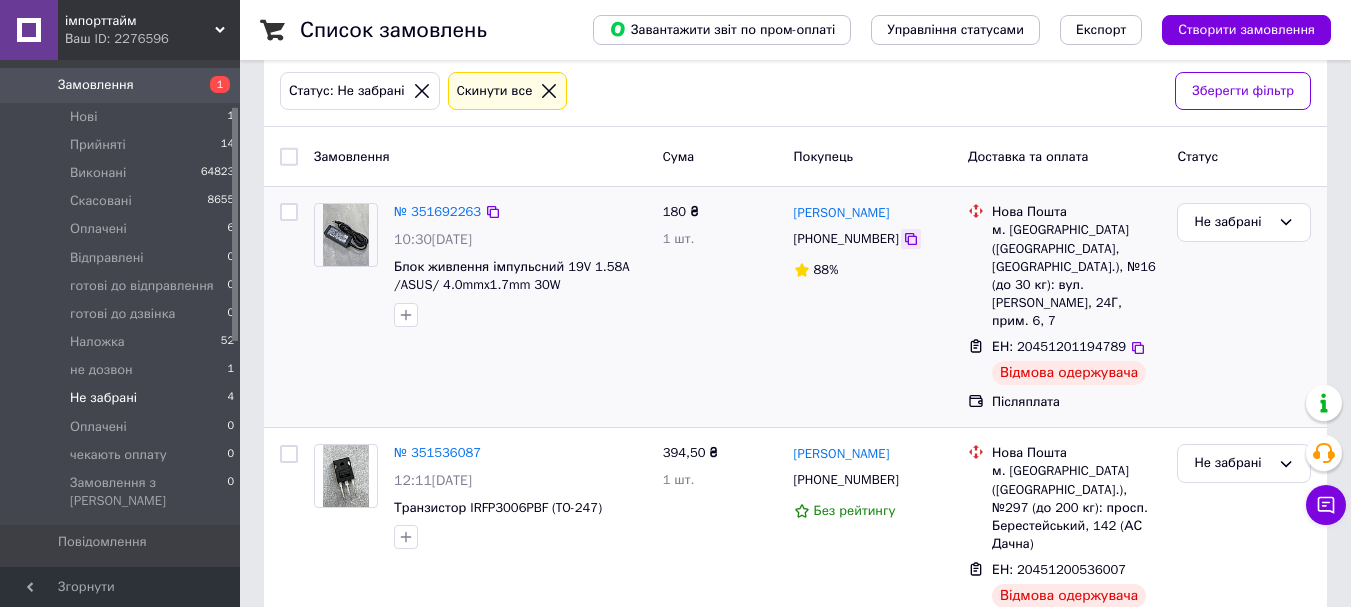 click 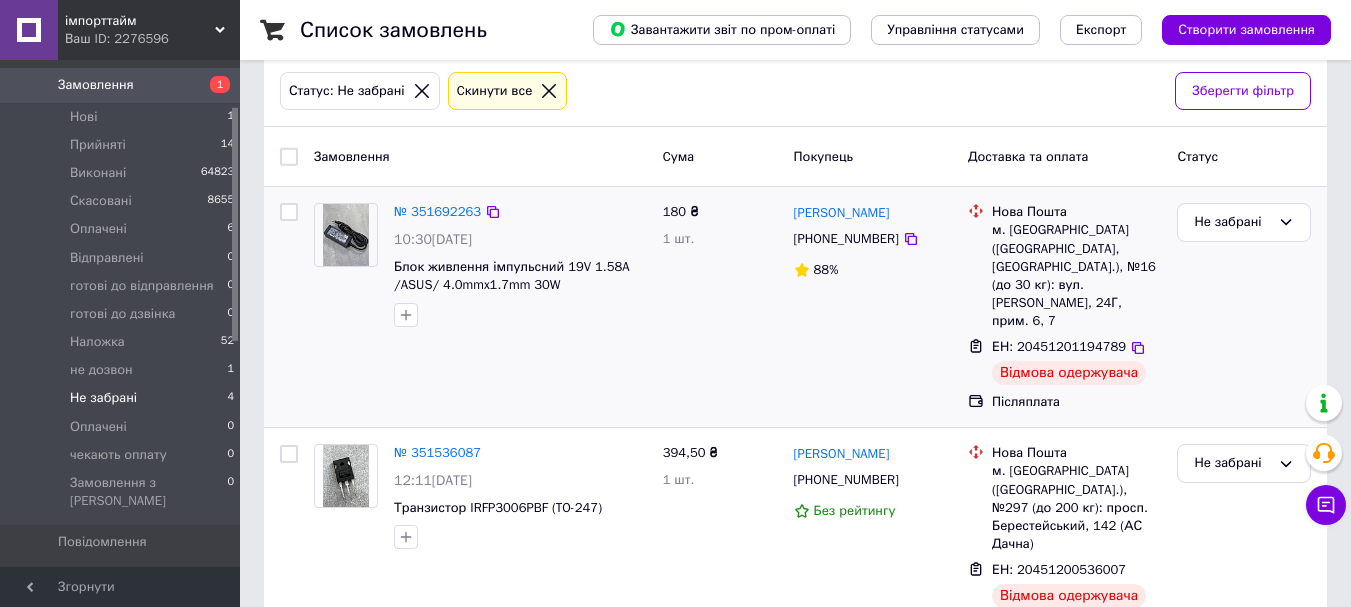 click on "м. [GEOGRAPHIC_DATA] ([GEOGRAPHIC_DATA], [GEOGRAPHIC_DATA].), №16 (до 30 кг): вул. [PERSON_NAME], 24Г, прим. 6, 7" at bounding box center (1076, 275) 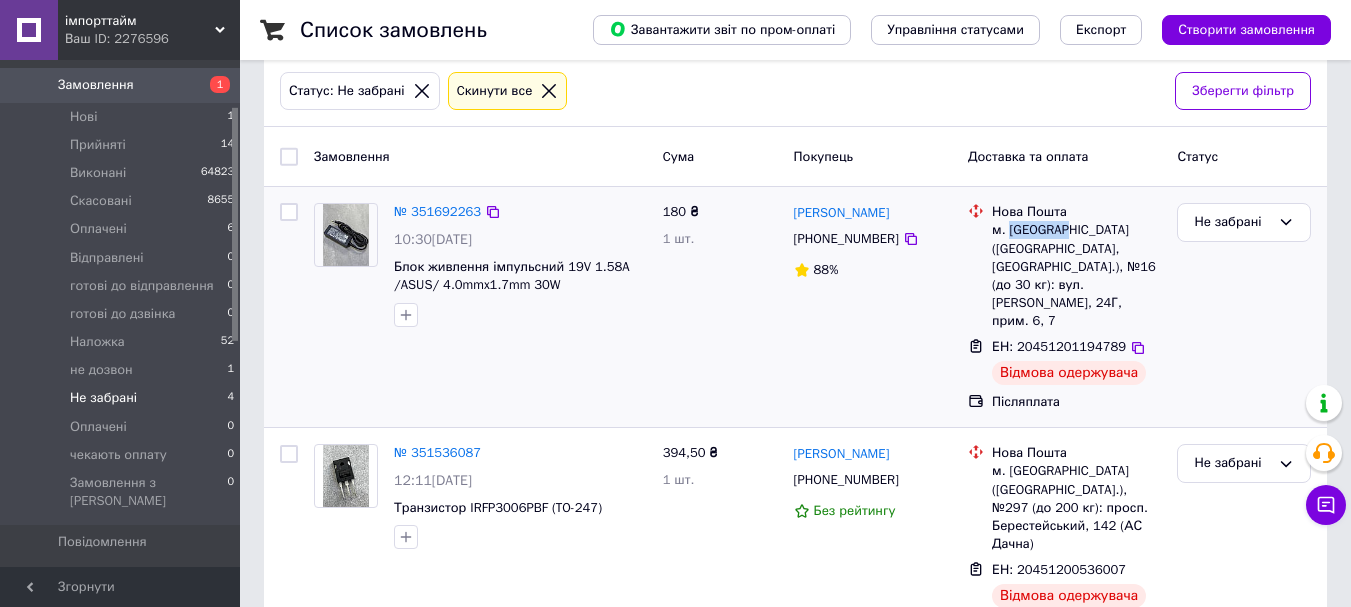 click on "м. [GEOGRAPHIC_DATA] ([GEOGRAPHIC_DATA], [GEOGRAPHIC_DATA].), №16 (до 30 кг): вул. [PERSON_NAME], 24Г, прим. 6, 7" at bounding box center (1076, 275) 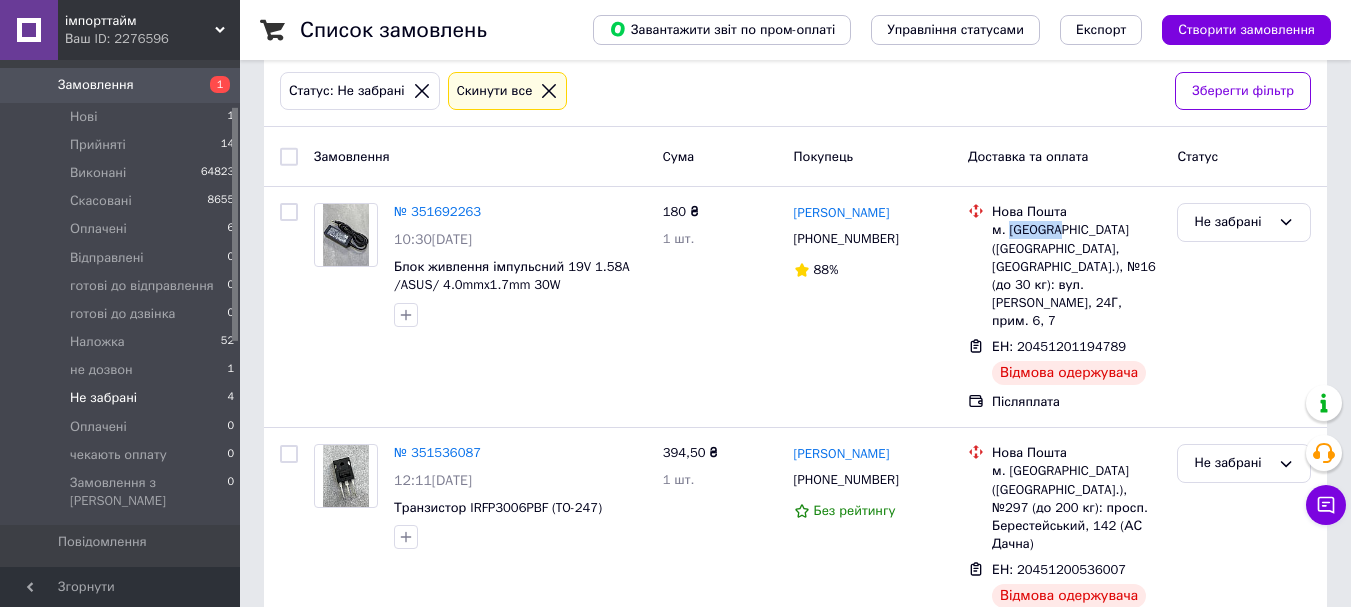 copy on "Вишневе" 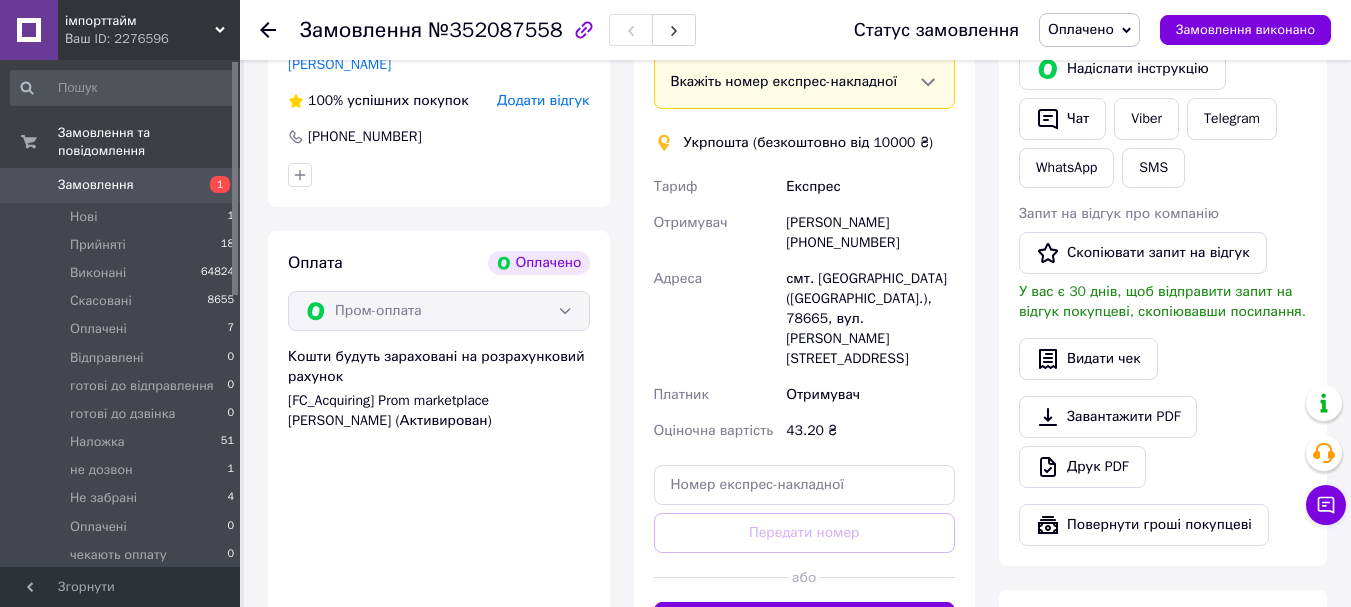 scroll, scrollTop: 500, scrollLeft: 0, axis: vertical 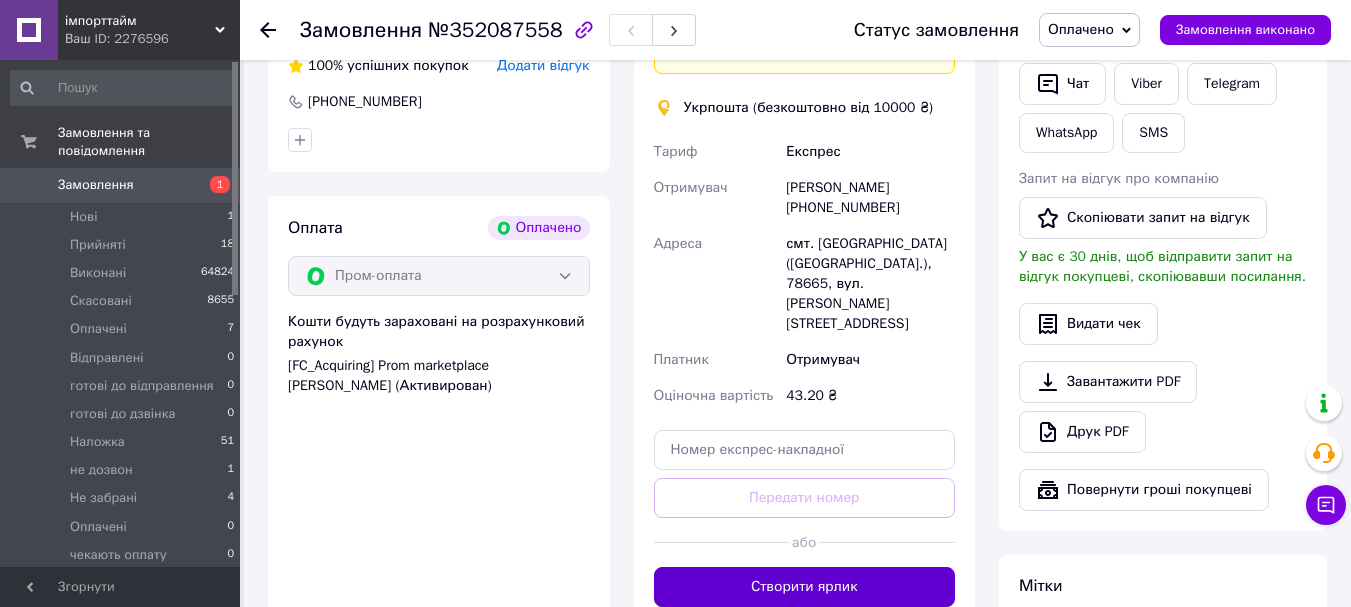 click on "Створити ярлик" at bounding box center (805, 587) 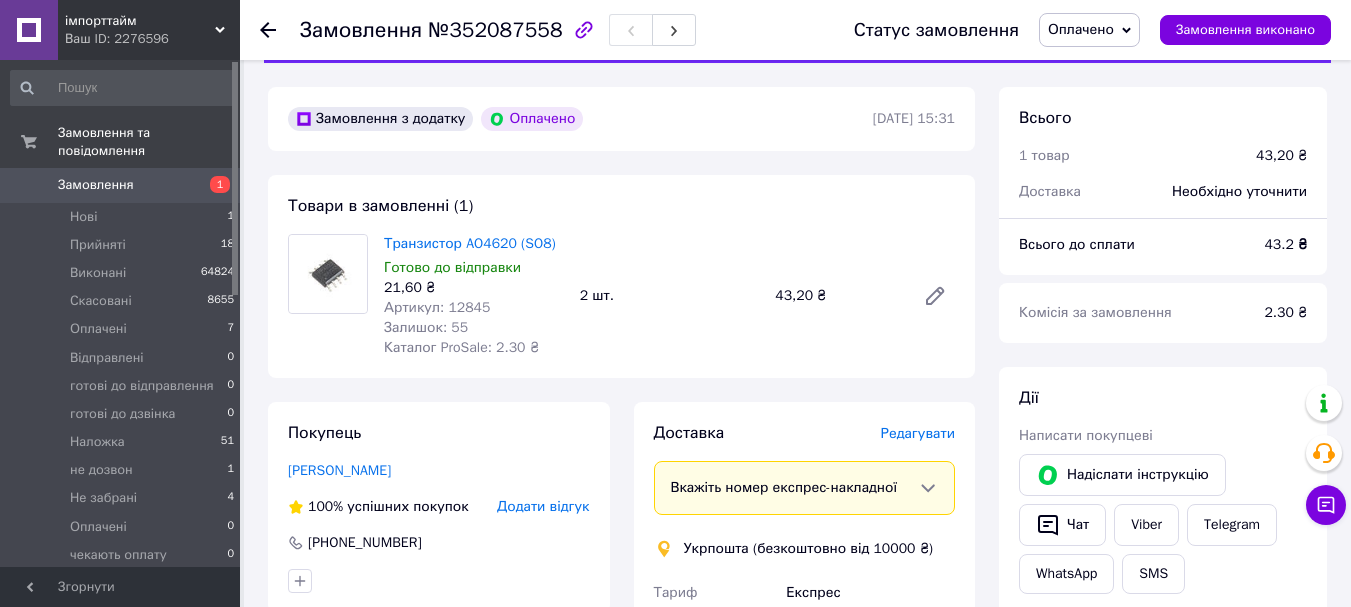 scroll, scrollTop: 0, scrollLeft: 0, axis: both 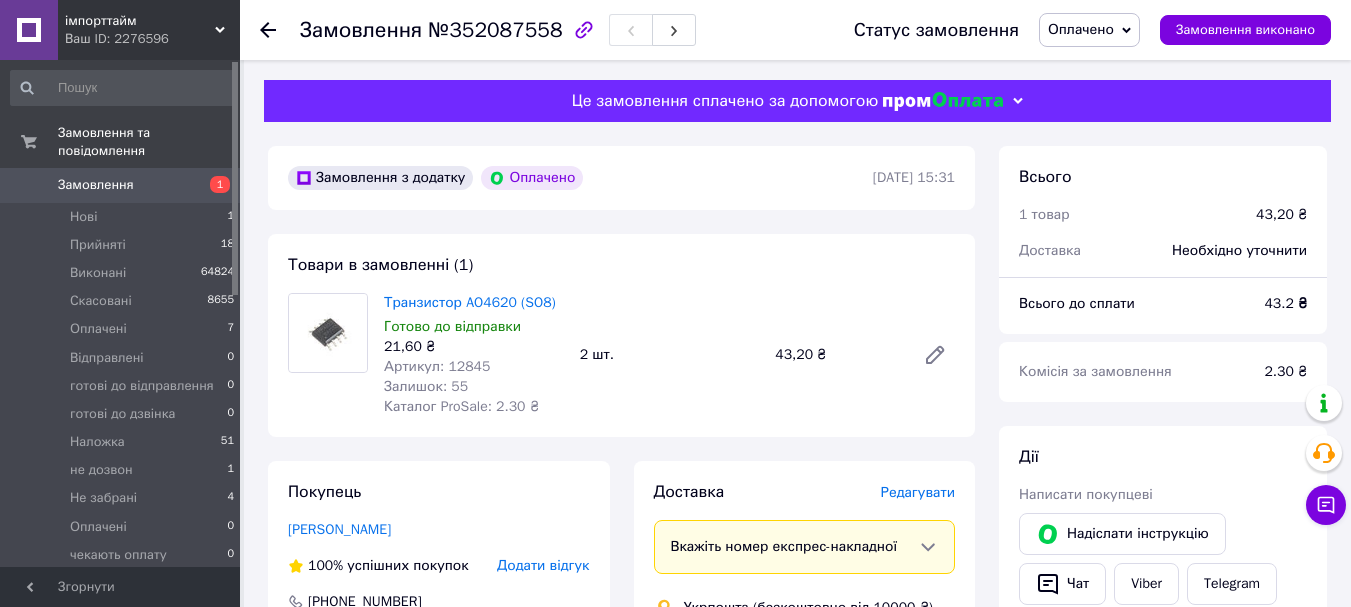 click on "Артикул: 12845" at bounding box center [437, 366] 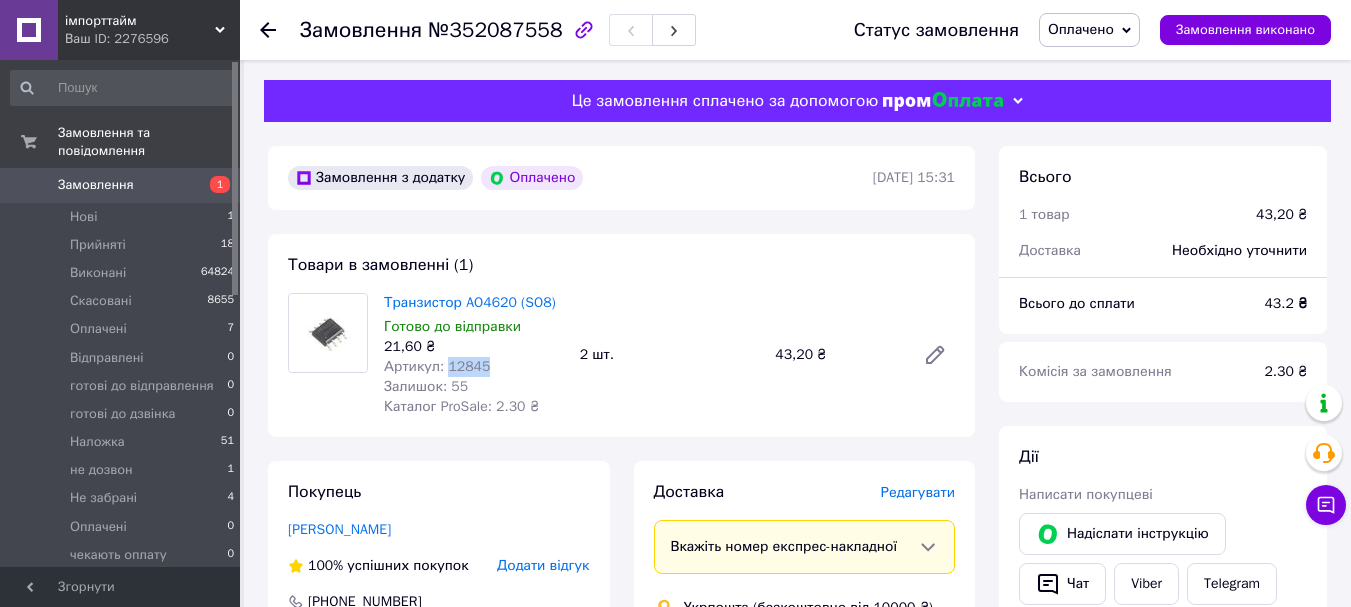 click on "Артикул: 12845" at bounding box center [437, 366] 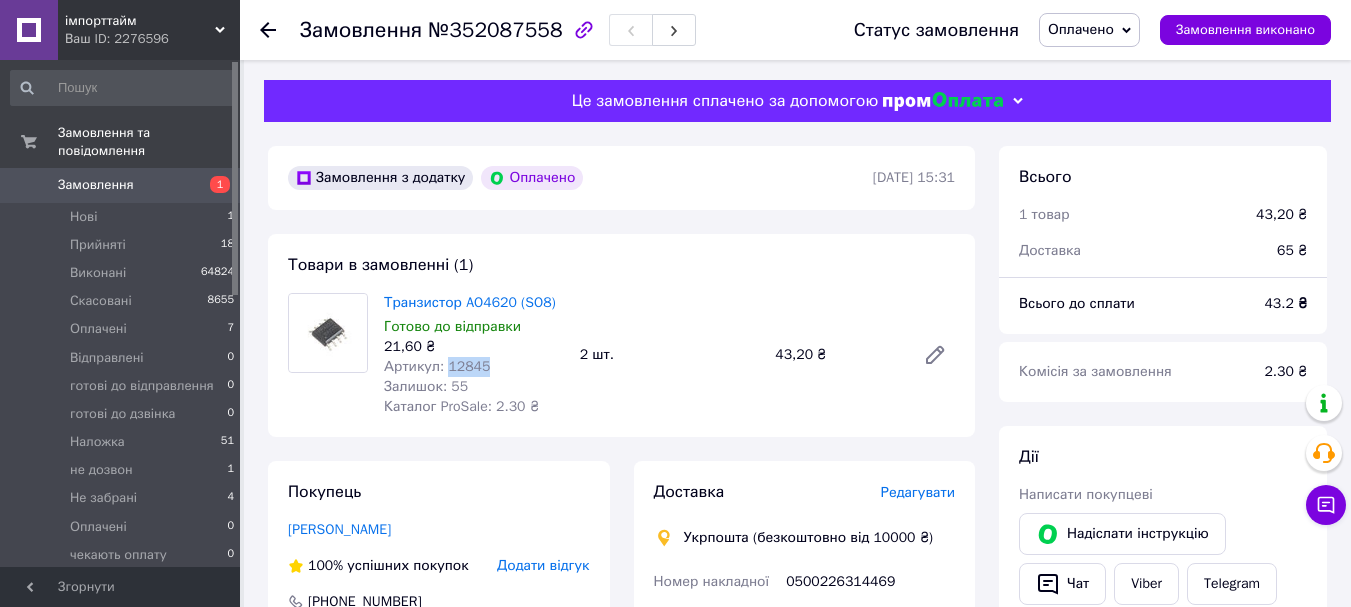 click on "Артикул: 12845" at bounding box center [437, 366] 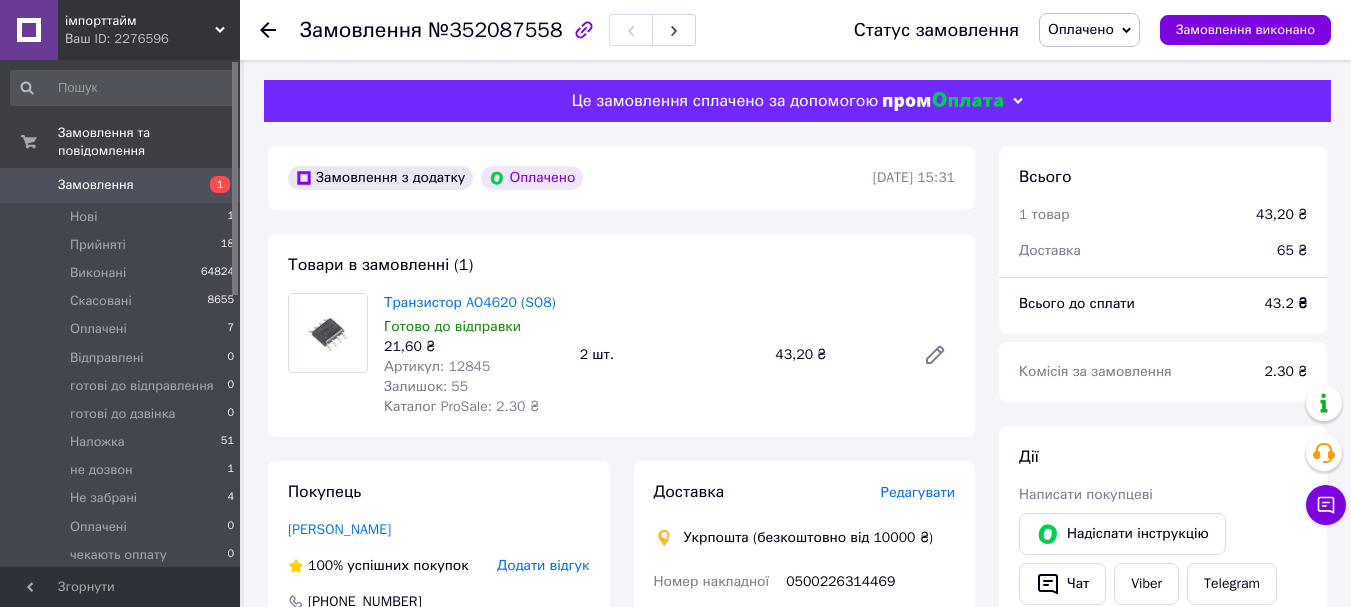 click on "Артикул: 12845" at bounding box center [437, 366] 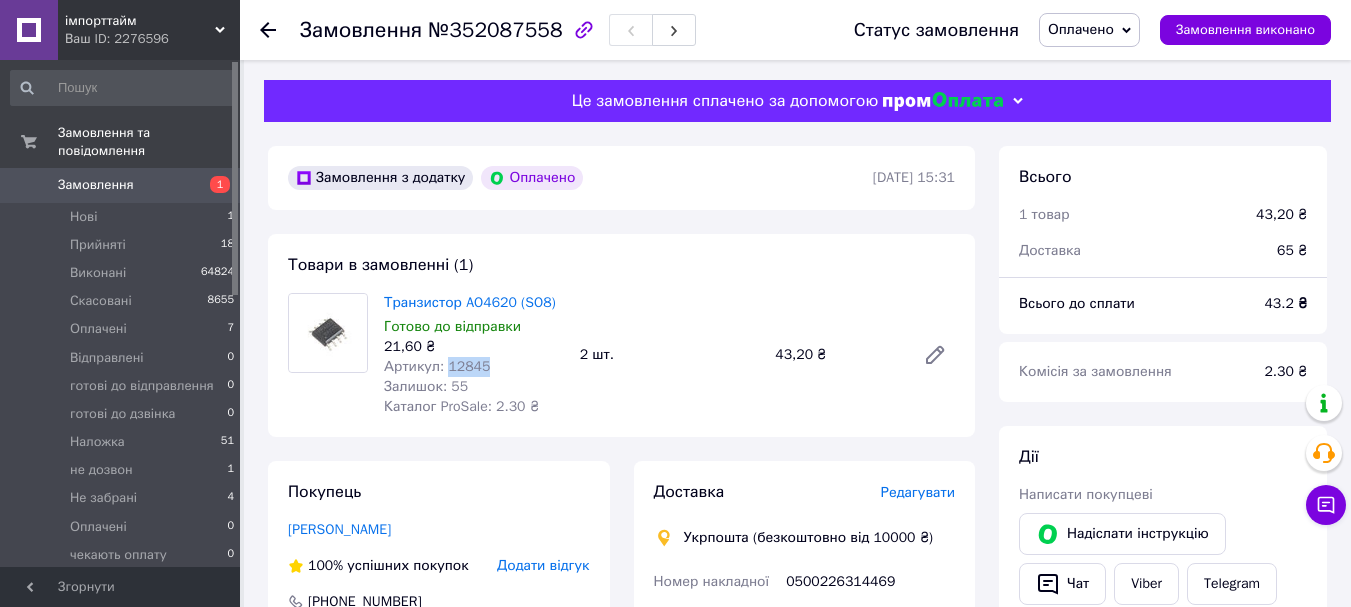 click on "Артикул: 12845" at bounding box center (437, 366) 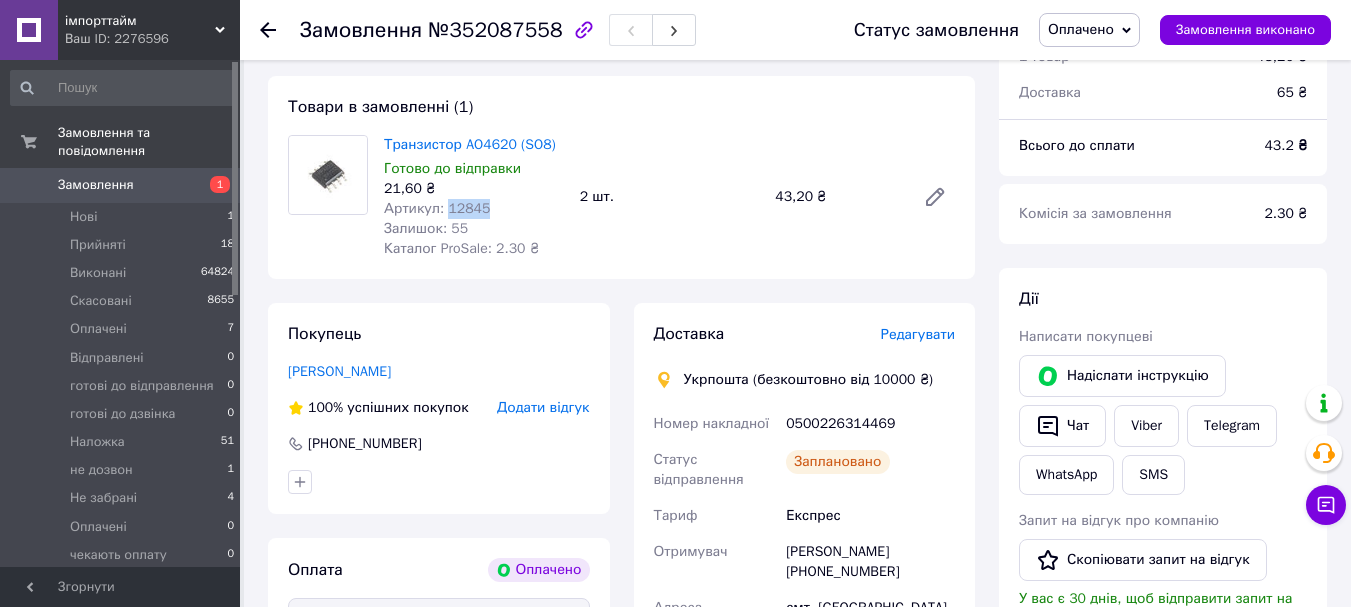 scroll, scrollTop: 200, scrollLeft: 0, axis: vertical 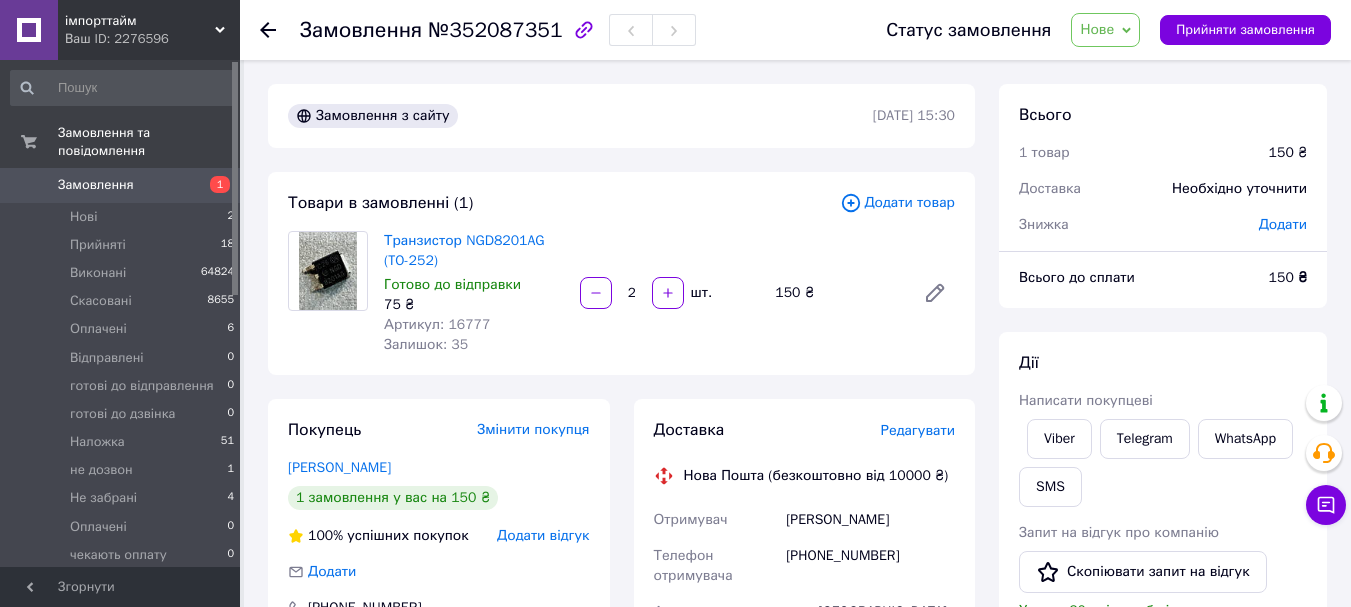 click on "Артикул: 16777" at bounding box center (437, 324) 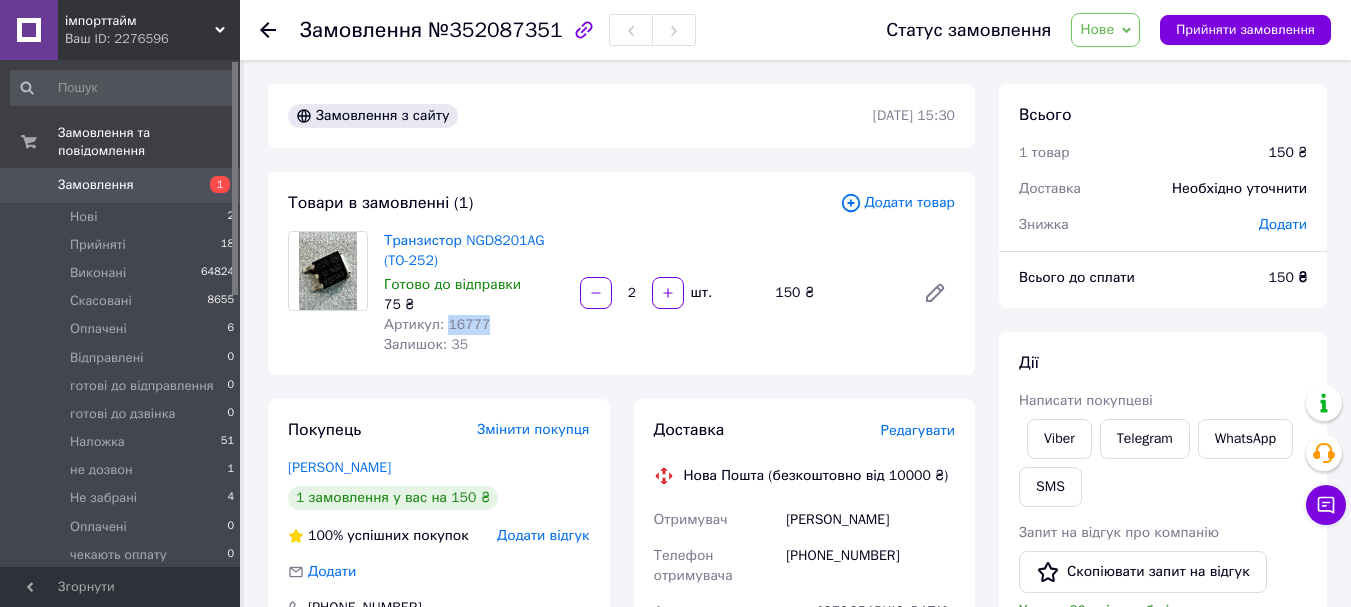 click on "Артикул: 16777" at bounding box center [437, 324] 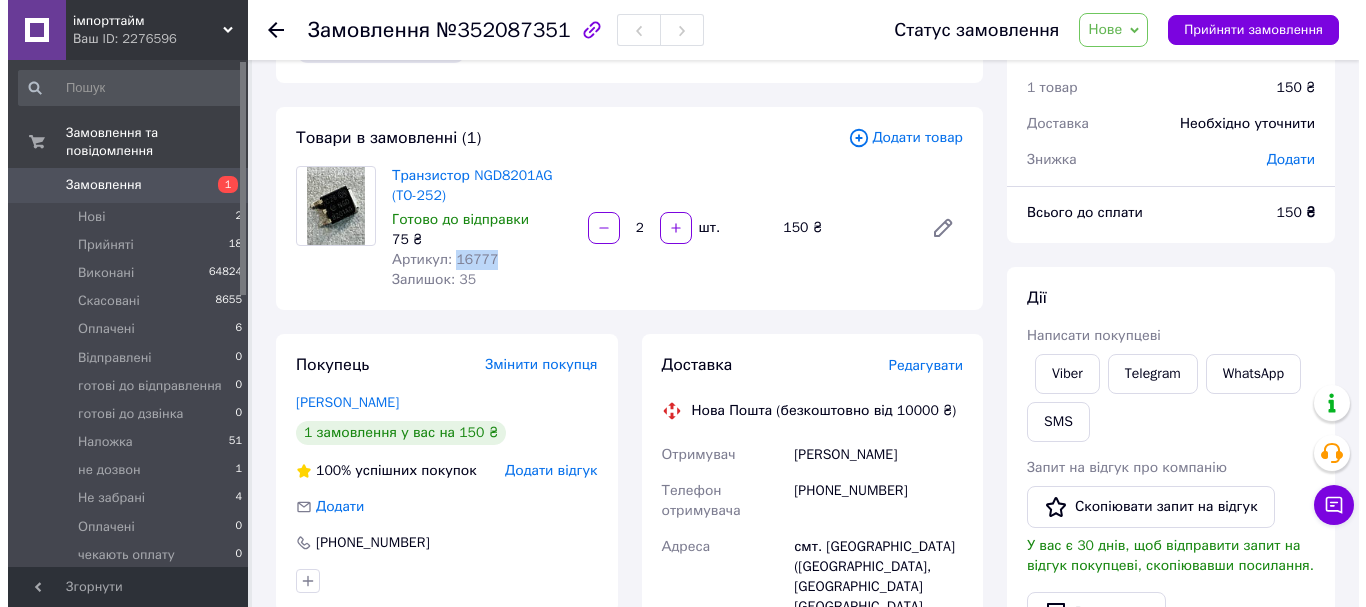 scroll, scrollTop: 100, scrollLeft: 0, axis: vertical 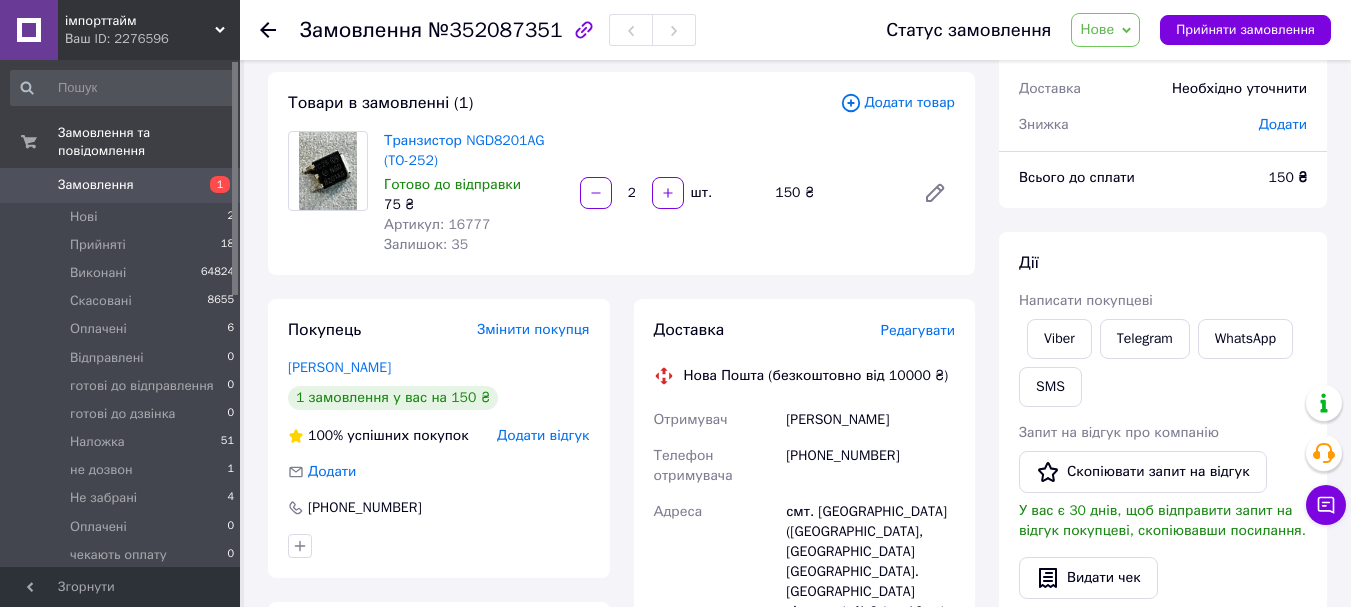 click on "Доставка Редагувати Нова Пошта (безкоштовно від 10000 ₴) Отримувач Пасічник Микола Телефон отримувача +380976504890 Адреса смт. Олександрівка (Кіровоградська обл., Кропивницький р-н. Олександрівська сільрада), №2 (до 10 кг): вул. Шевченка, 17а Дата відправки 10.07.2025 Платник Отримувач Оціночна вартість 150 ₴ Сума післяплати 150 ₴ Комісія за післяплату 23 ₴ Платник комісії післяплати Отримувач Передати номер або Згенерувати ЕН Платник Отримувач Відправник Прізвище отримувача Пасічник Ім'я отримувача Микола По батькові отримувача Телефон отримувача +380976504890 Кур'єром 150" at bounding box center (805, 709) 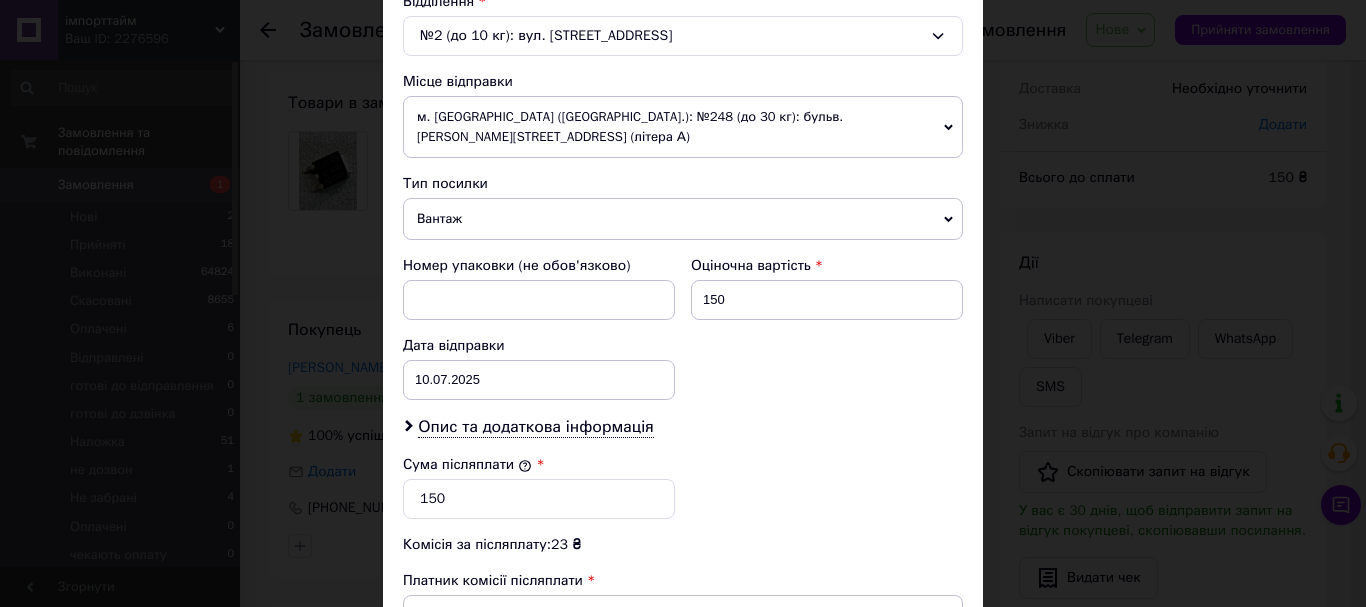 scroll, scrollTop: 700, scrollLeft: 0, axis: vertical 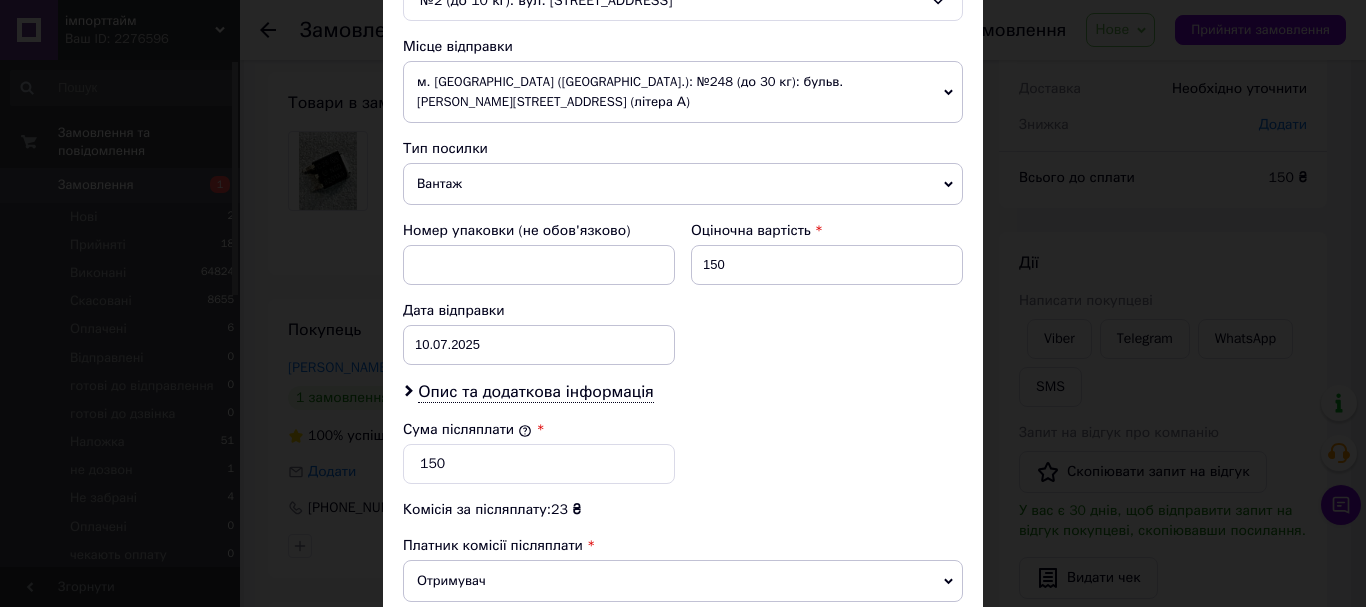 click on "Вантаж" at bounding box center (683, 184) 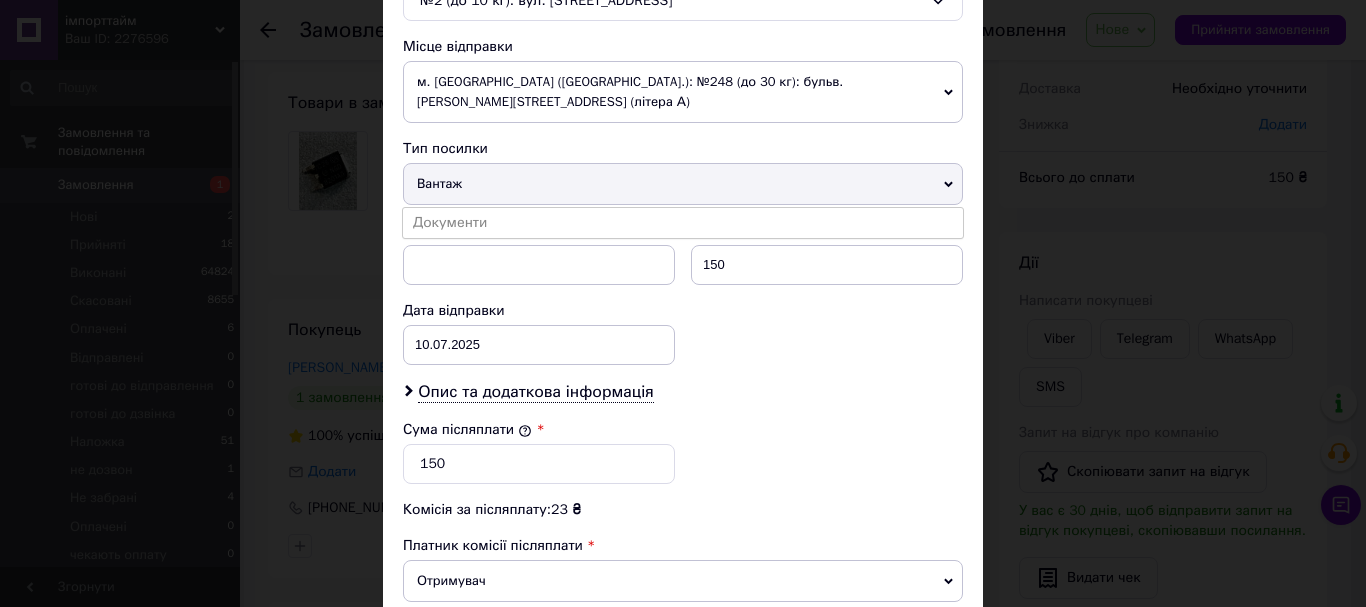drag, startPoint x: 570, startPoint y: 193, endPoint x: 581, endPoint y: 196, distance: 11.401754 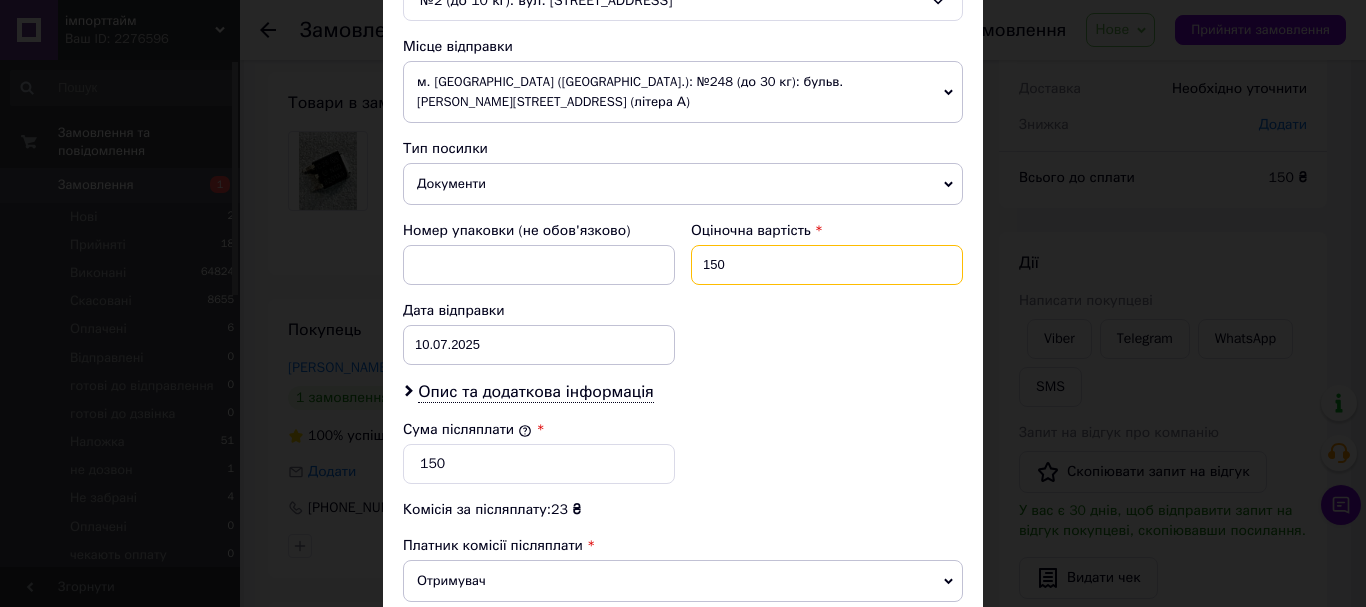 click on "150" at bounding box center (827, 265) 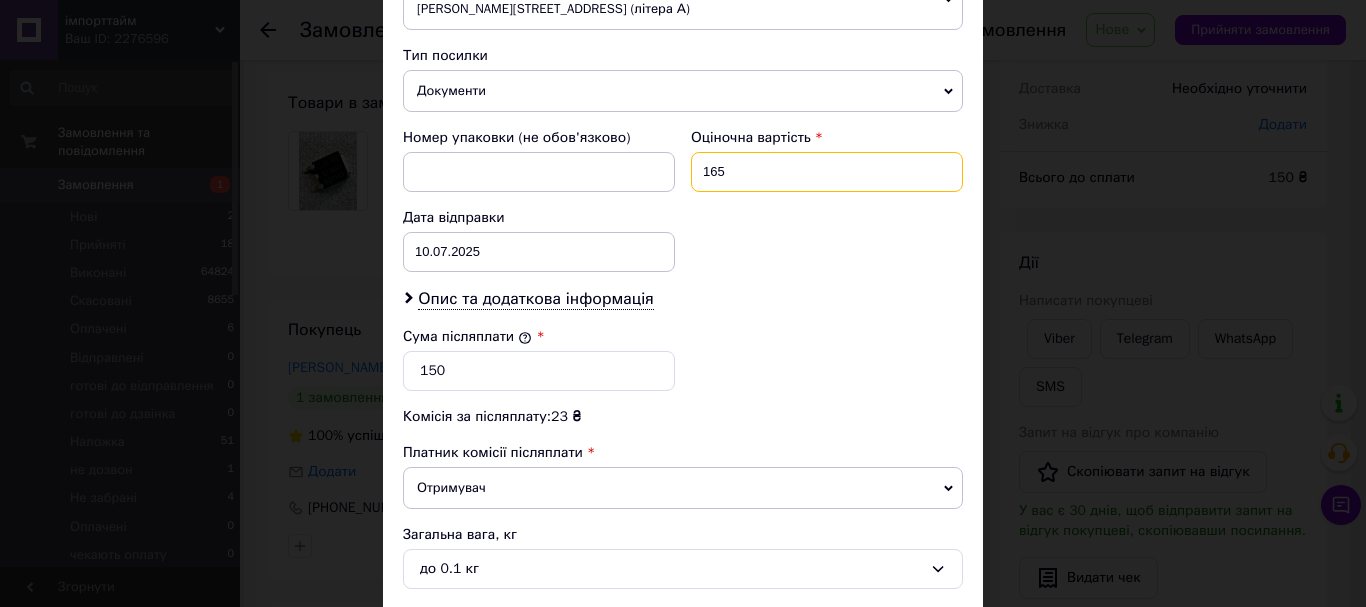 scroll, scrollTop: 961, scrollLeft: 0, axis: vertical 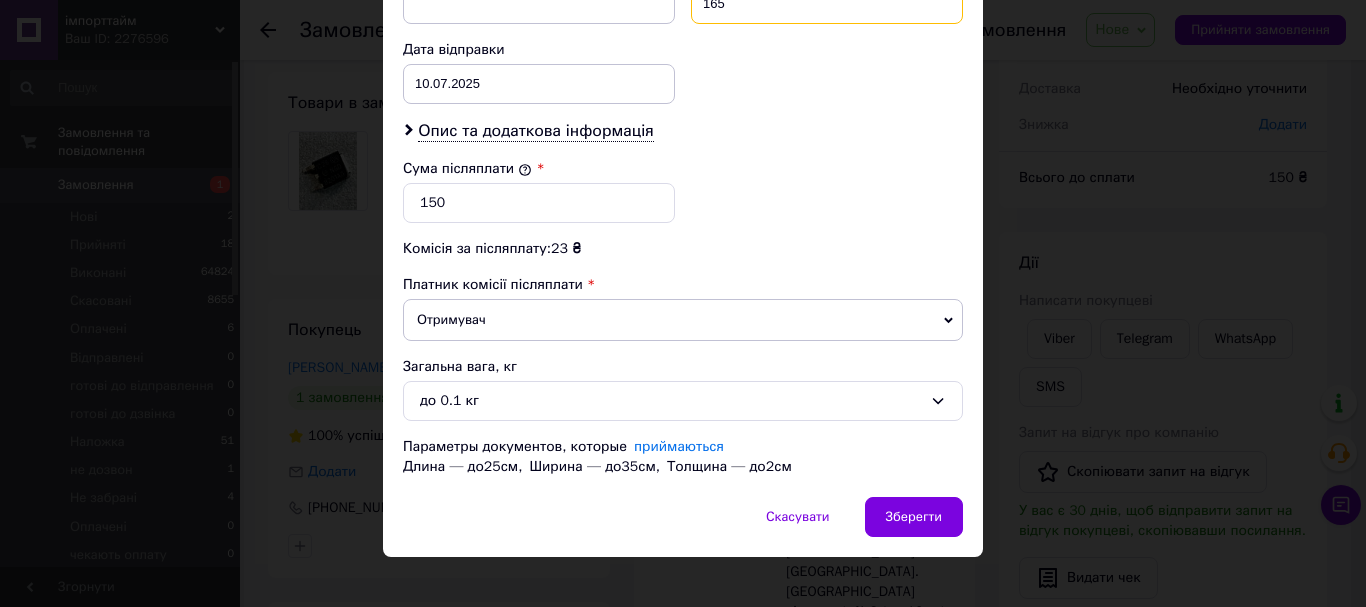 type on "165" 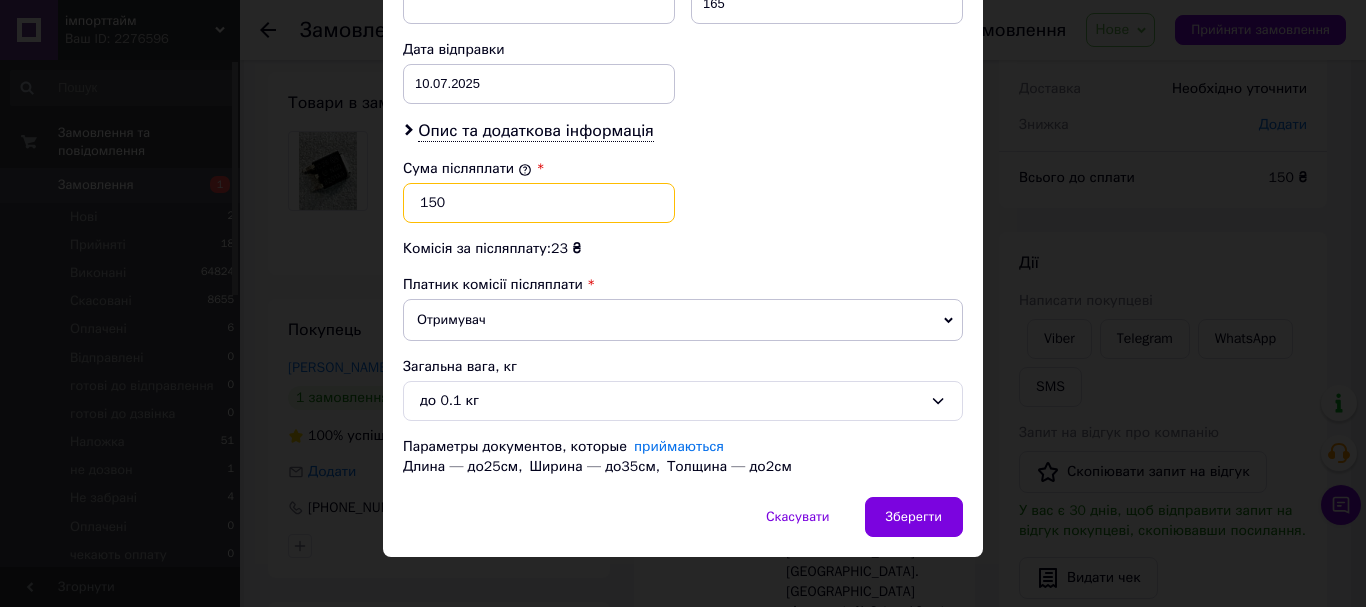 click on "150" at bounding box center [539, 203] 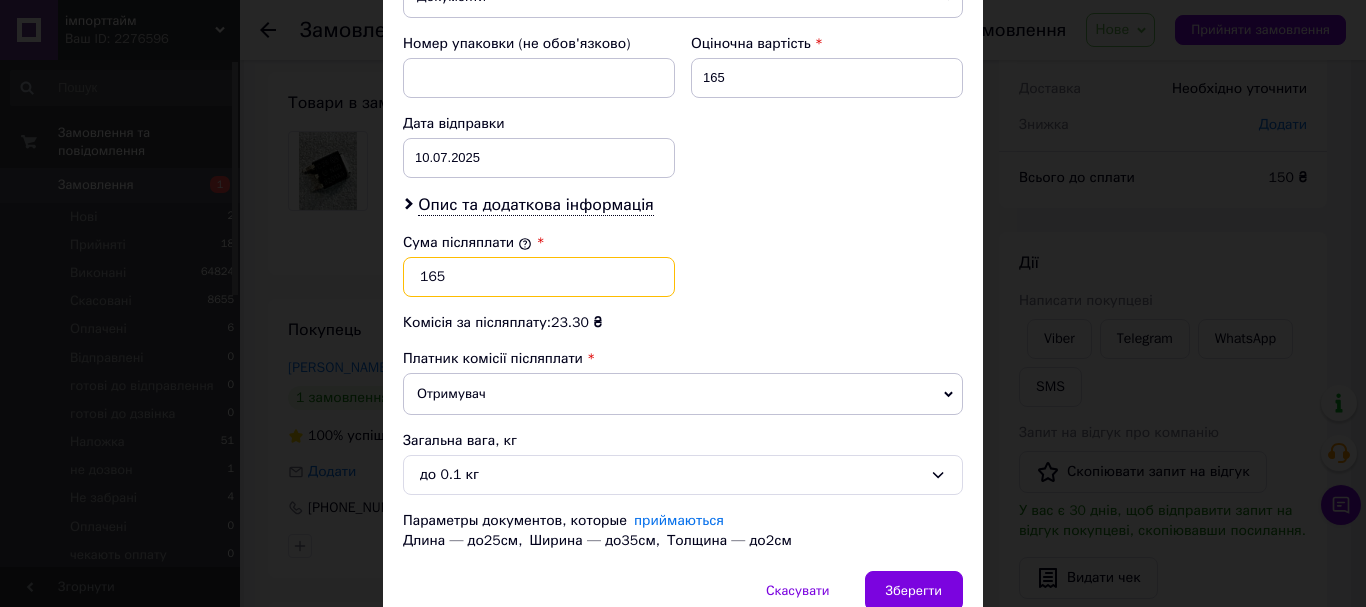 scroll, scrollTop: 861, scrollLeft: 0, axis: vertical 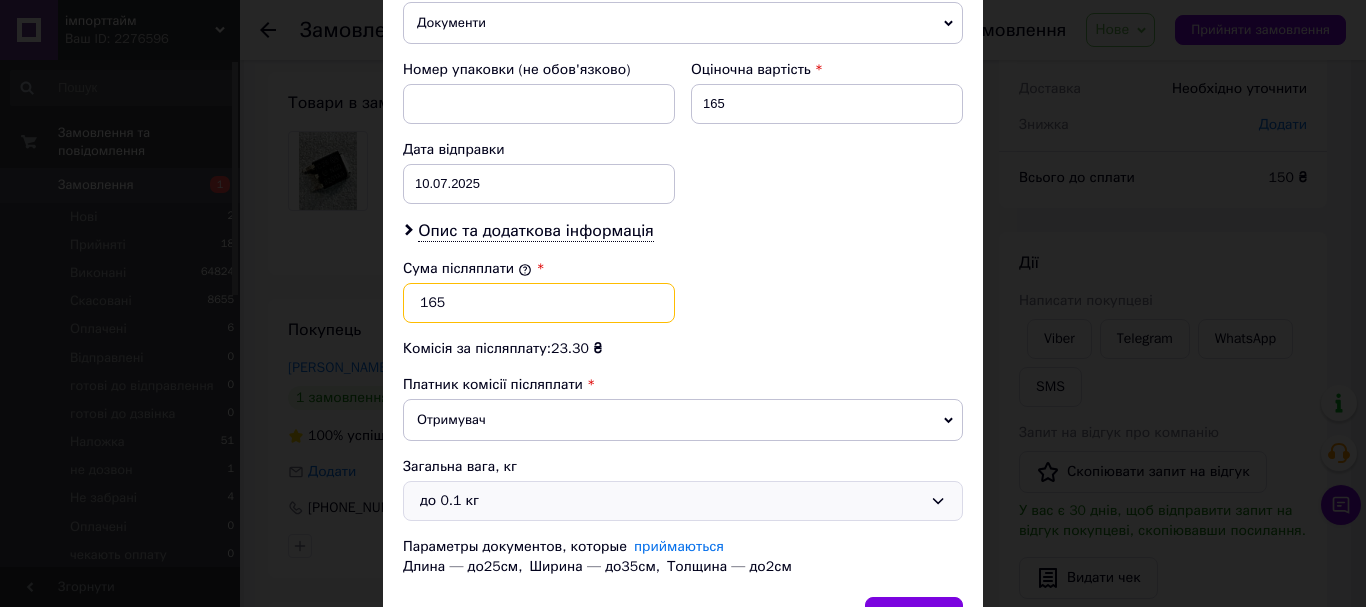 type on "165" 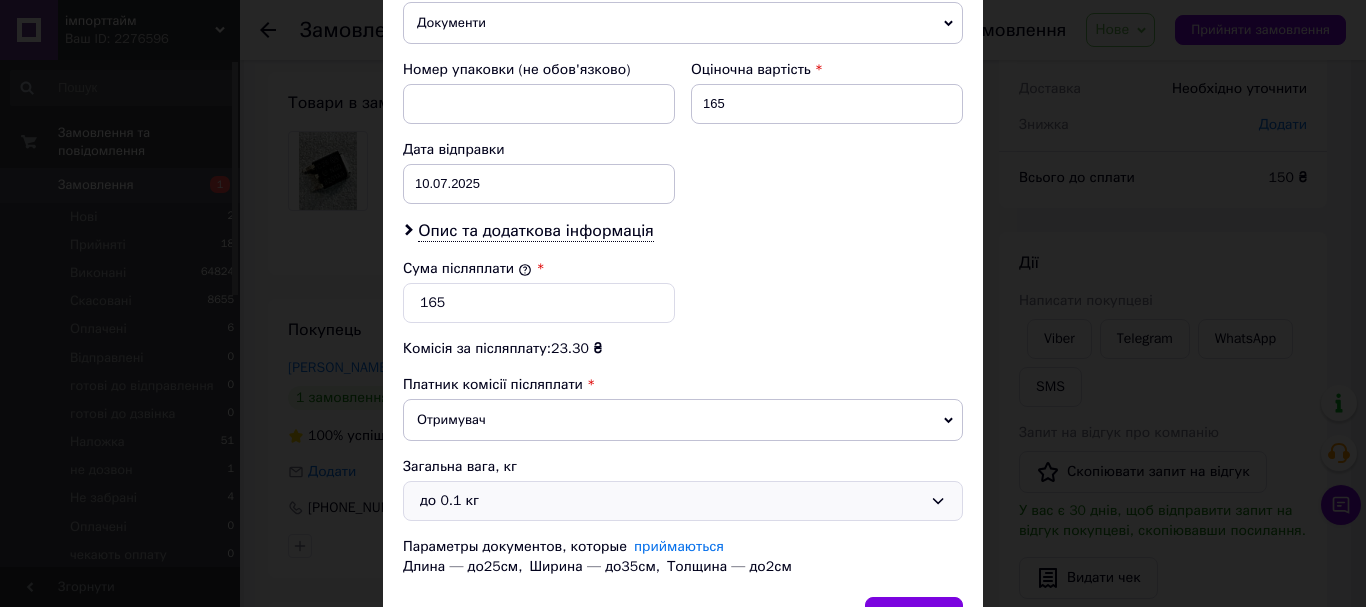 click on "до 0.1 кг" at bounding box center (671, 501) 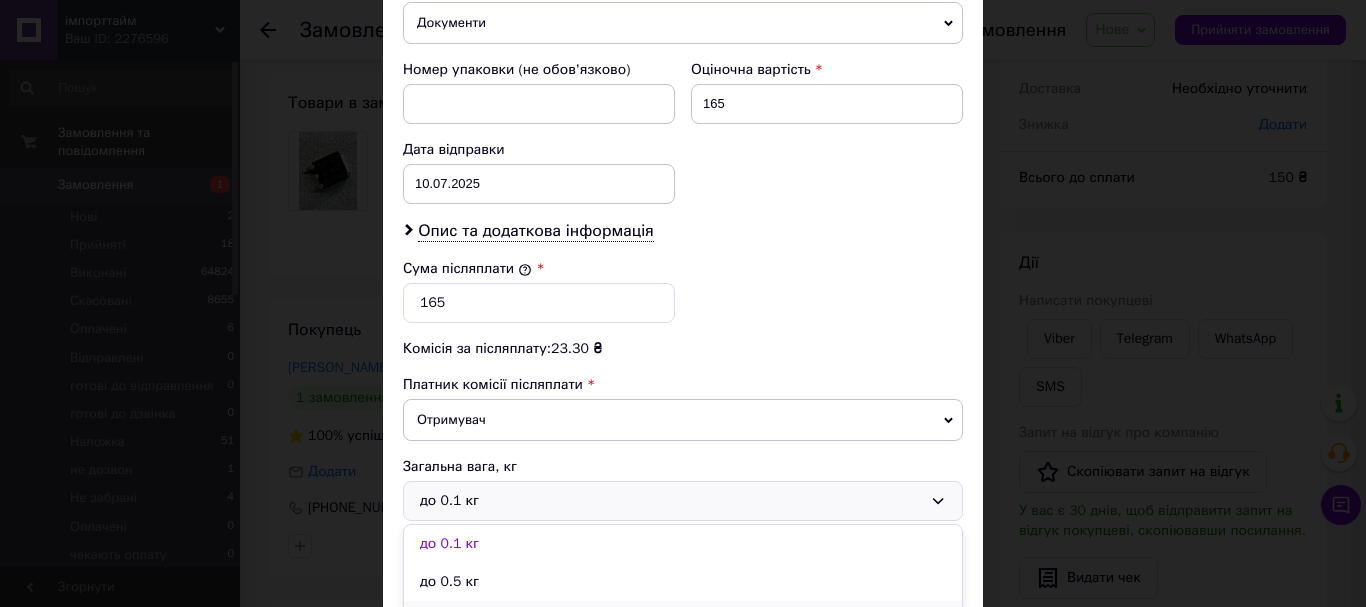 click on "до 1 кг" at bounding box center (683, 620) 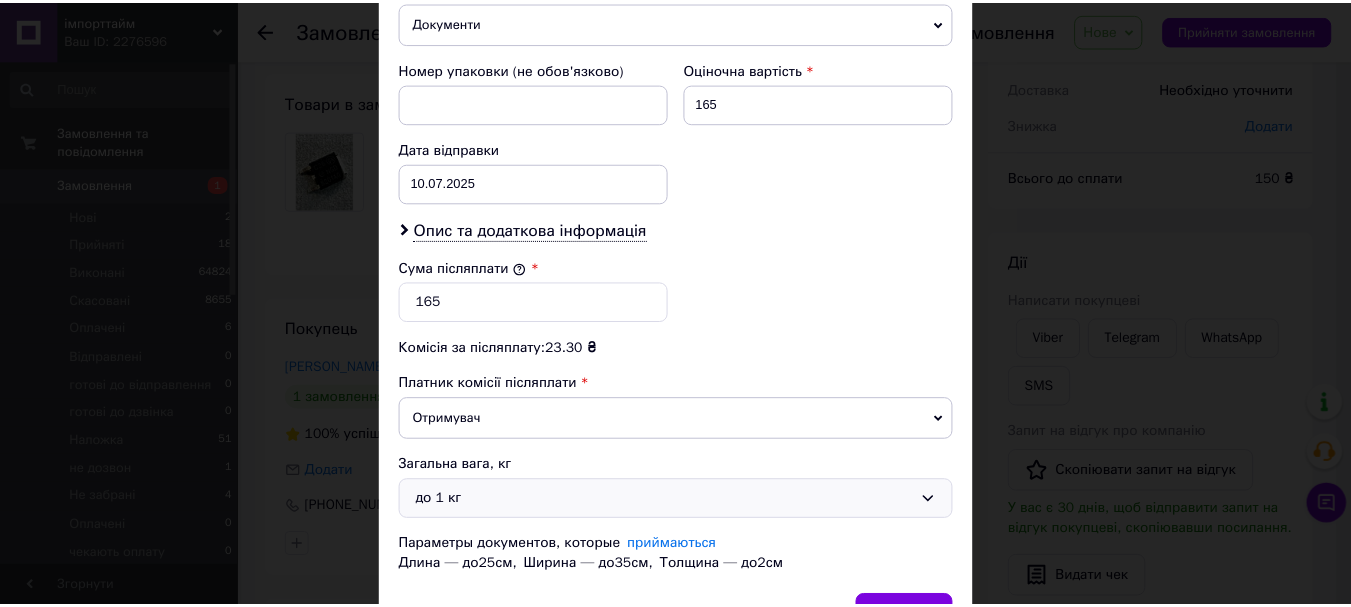 scroll, scrollTop: 961, scrollLeft: 0, axis: vertical 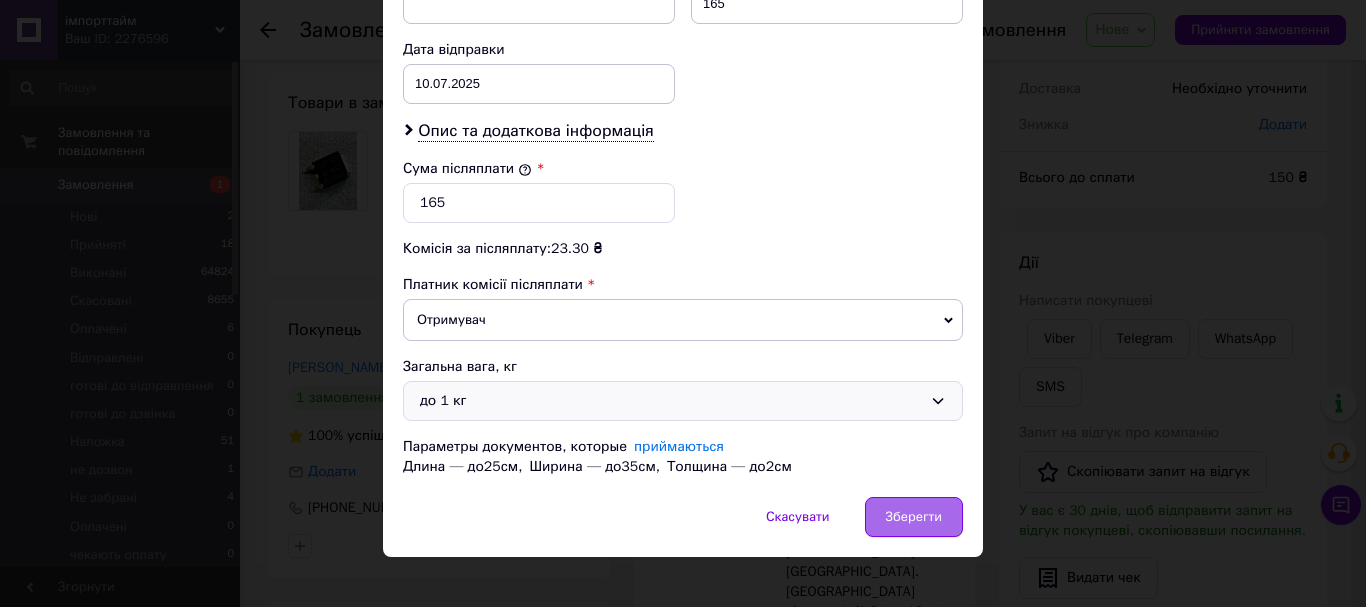 click on "Зберегти" at bounding box center [914, 517] 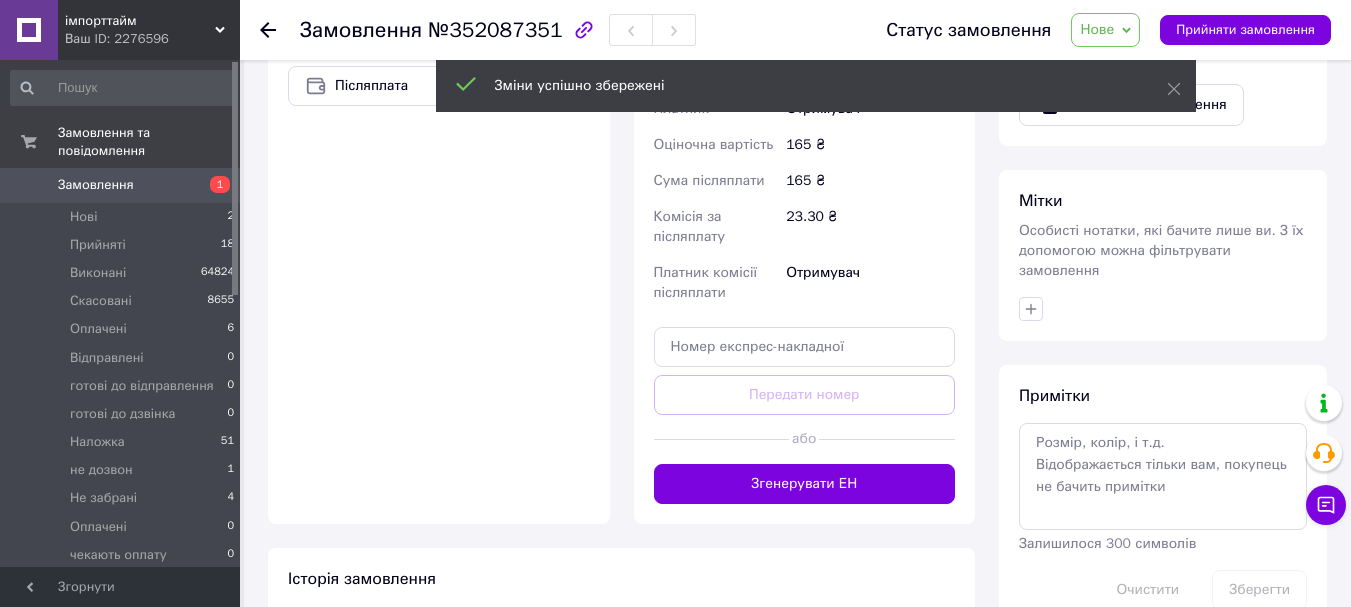 scroll, scrollTop: 800, scrollLeft: 0, axis: vertical 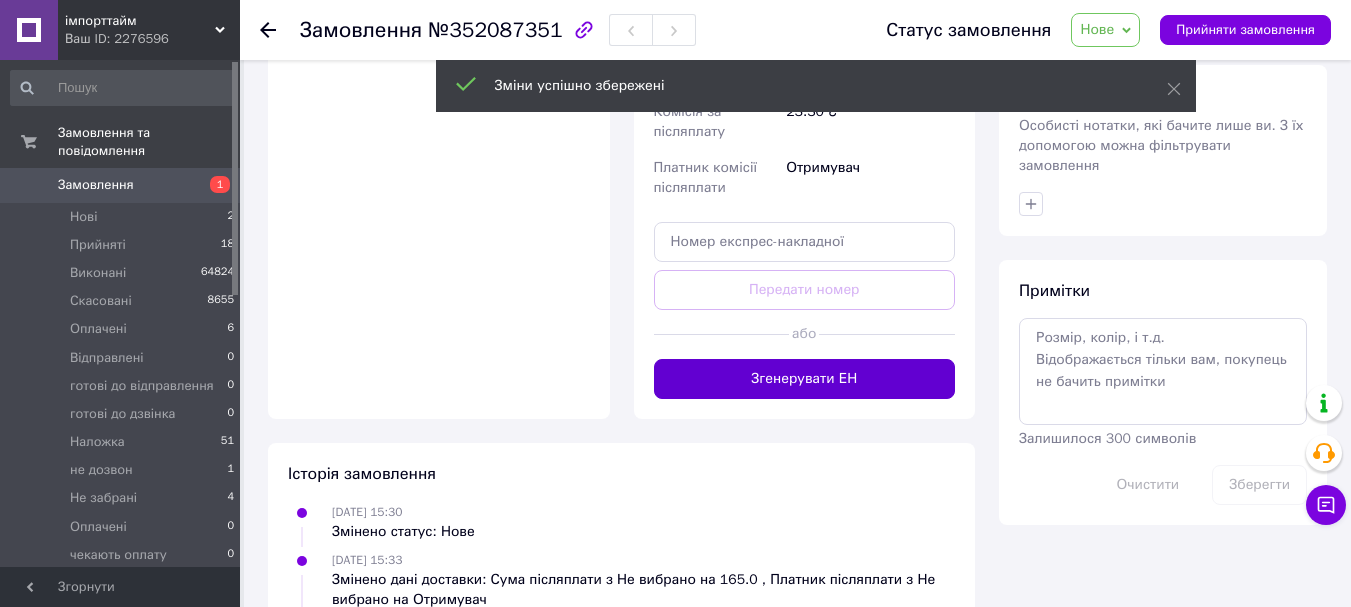 click on "Згенерувати ЕН" at bounding box center [805, 379] 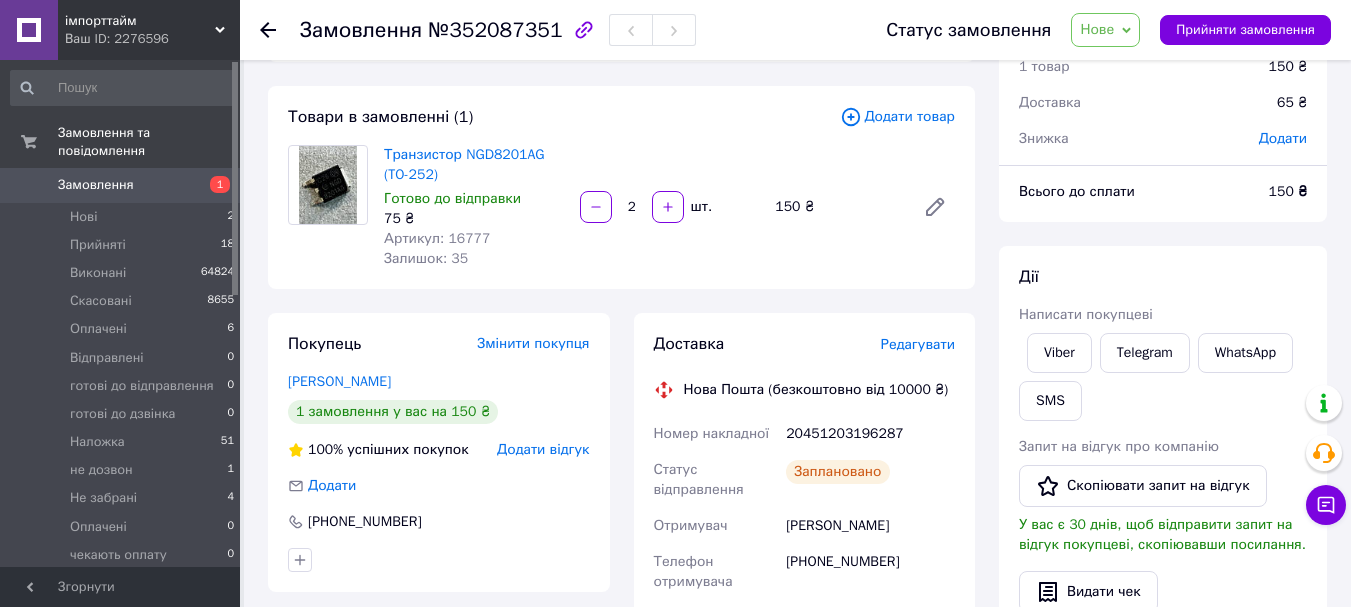 scroll, scrollTop: 0, scrollLeft: 0, axis: both 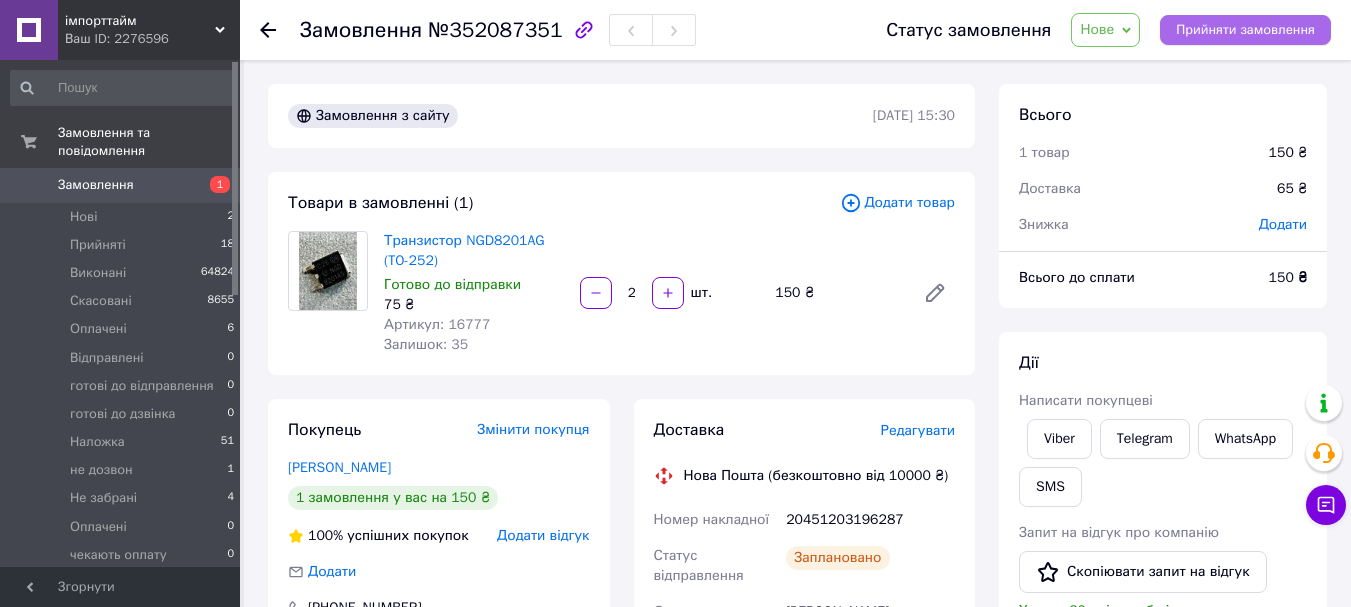 click on "Прийняти замовлення" at bounding box center (1245, 30) 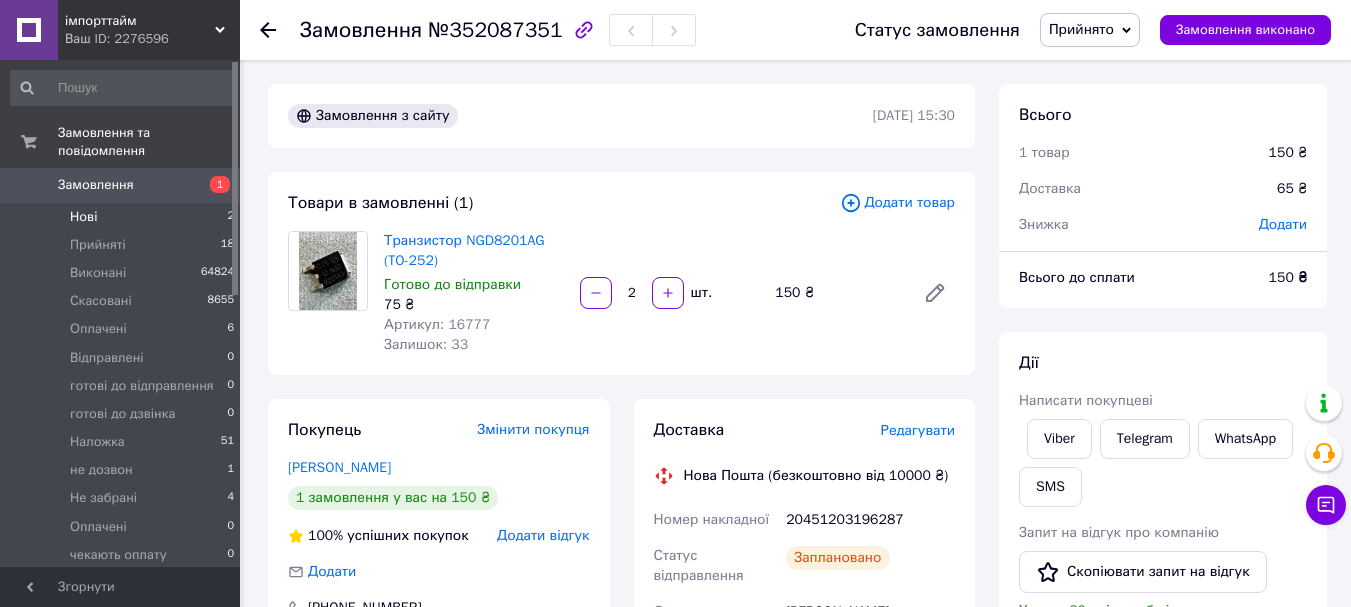 click on "Нові 2" at bounding box center [123, 217] 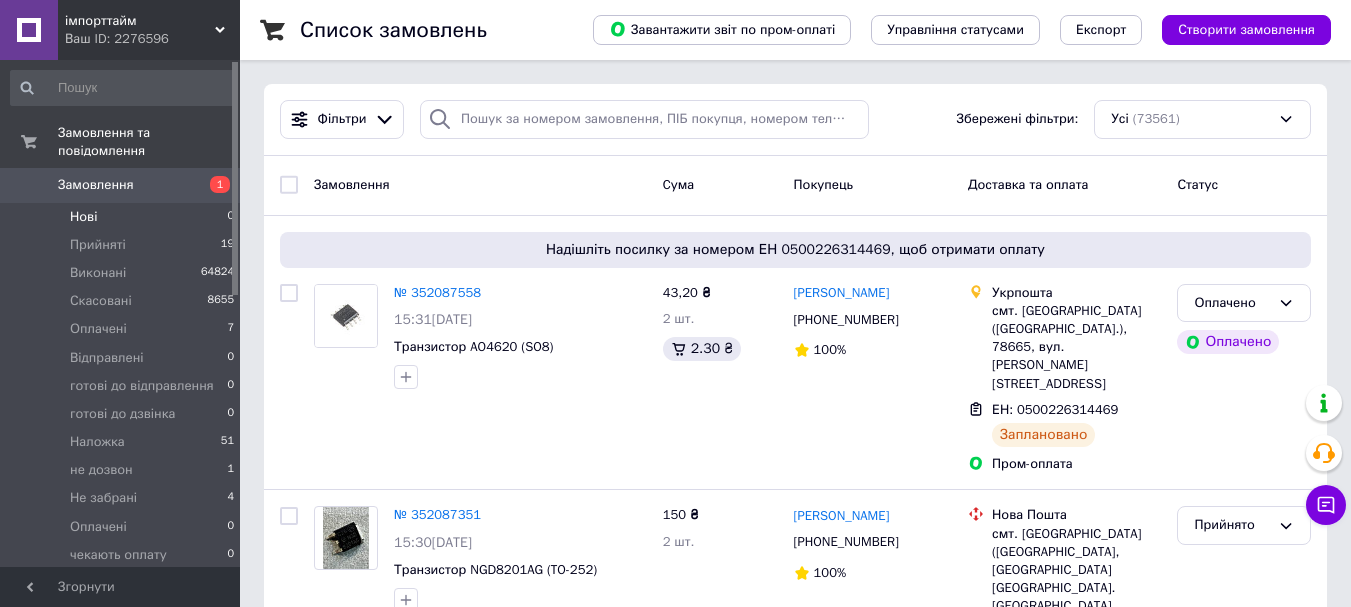 click on "Нові 0" at bounding box center [123, 217] 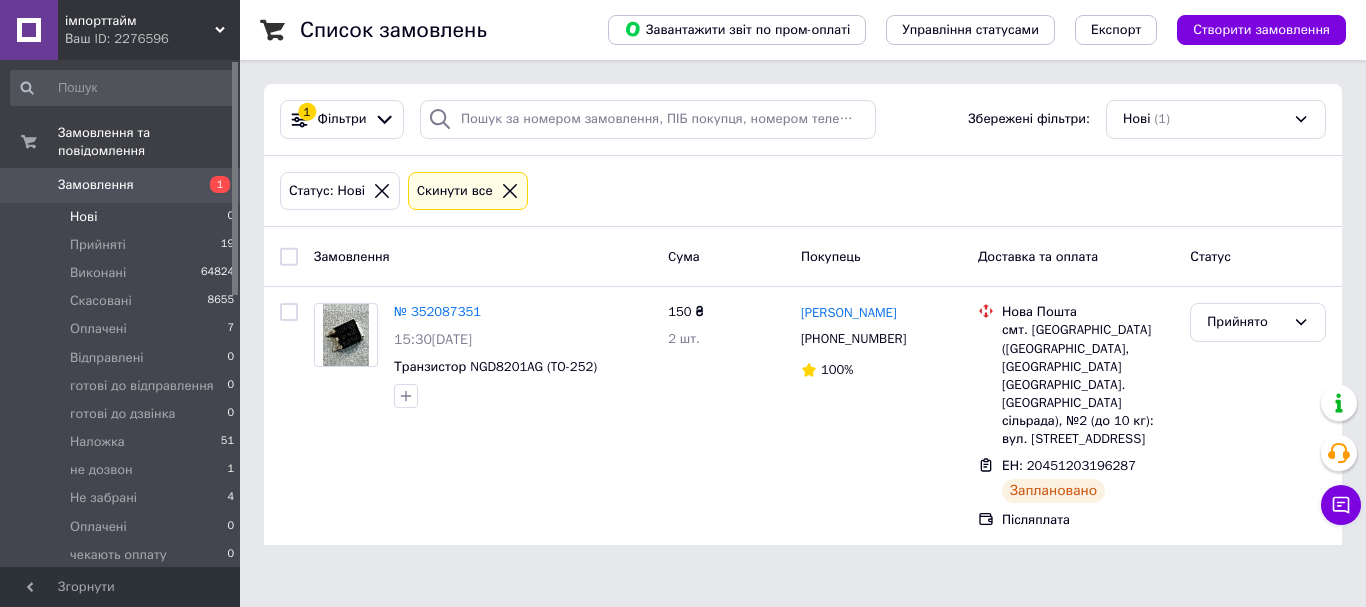 click on "Нові 0" at bounding box center [123, 217] 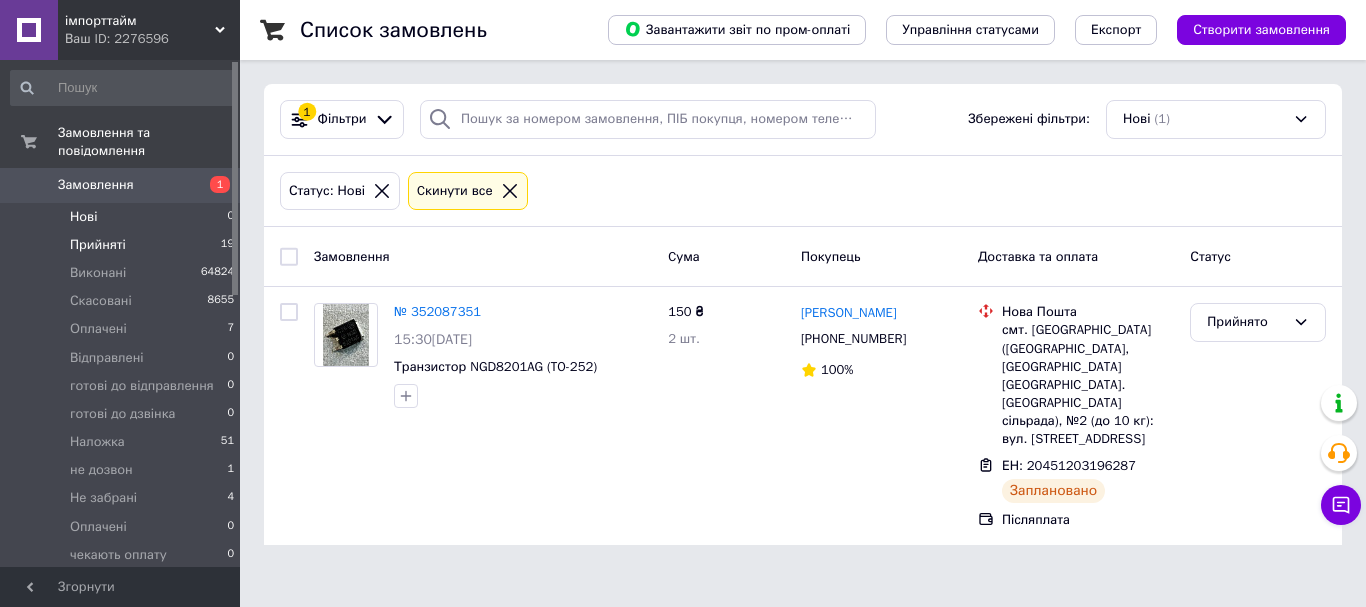 click on "Прийняті" at bounding box center [98, 245] 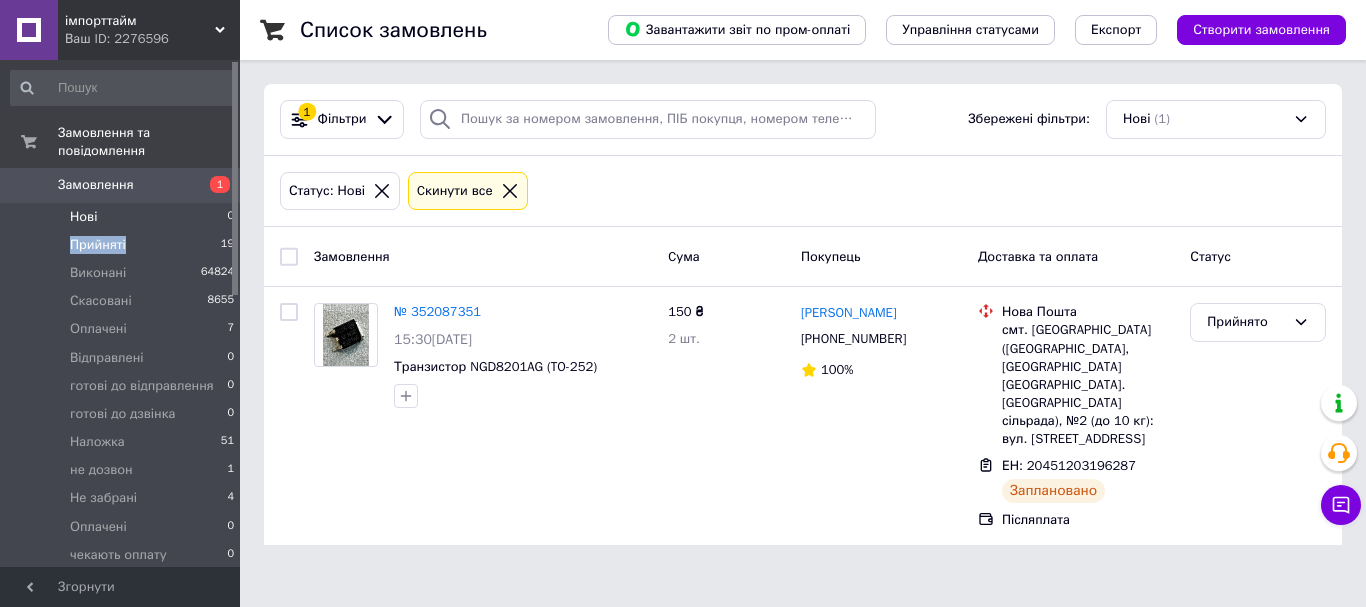 click on "Прийняті" at bounding box center (98, 245) 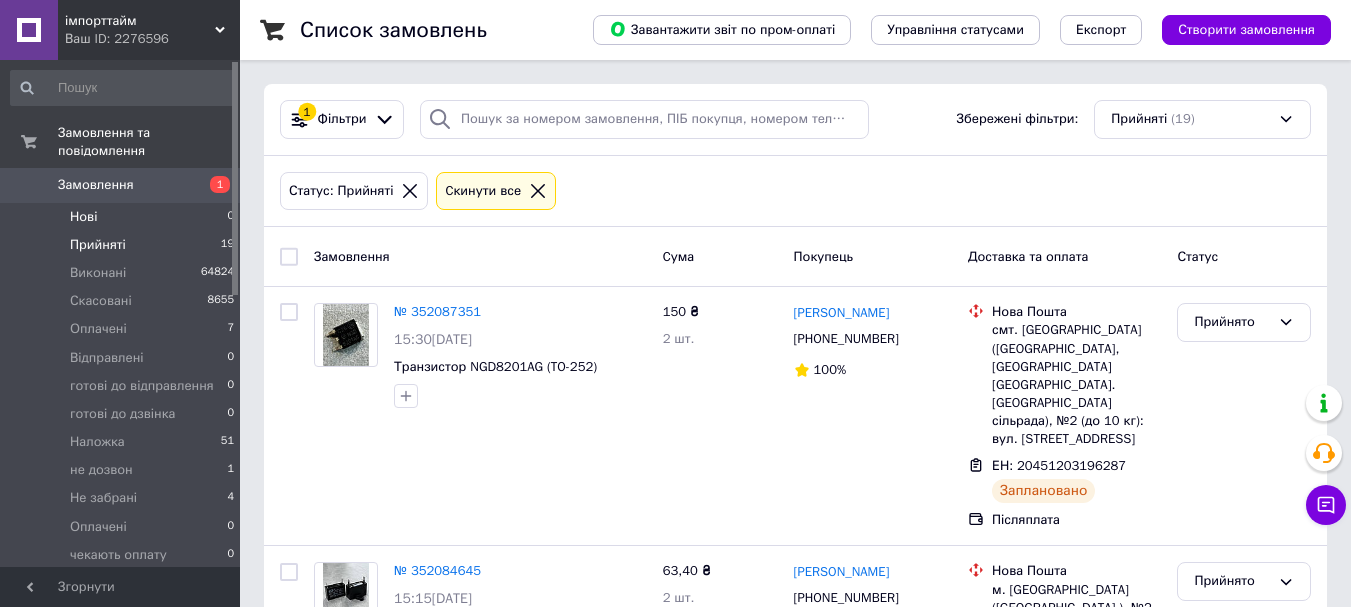 click on "Нові 0" at bounding box center [123, 217] 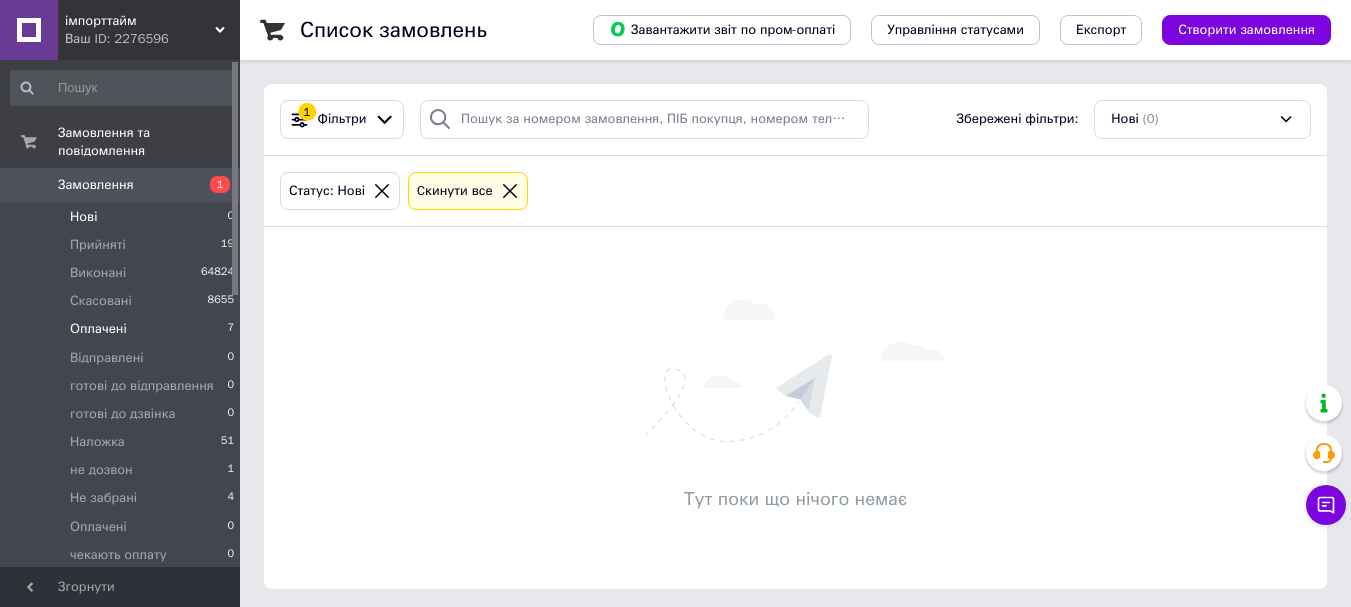 click on "Оплачені" at bounding box center [98, 329] 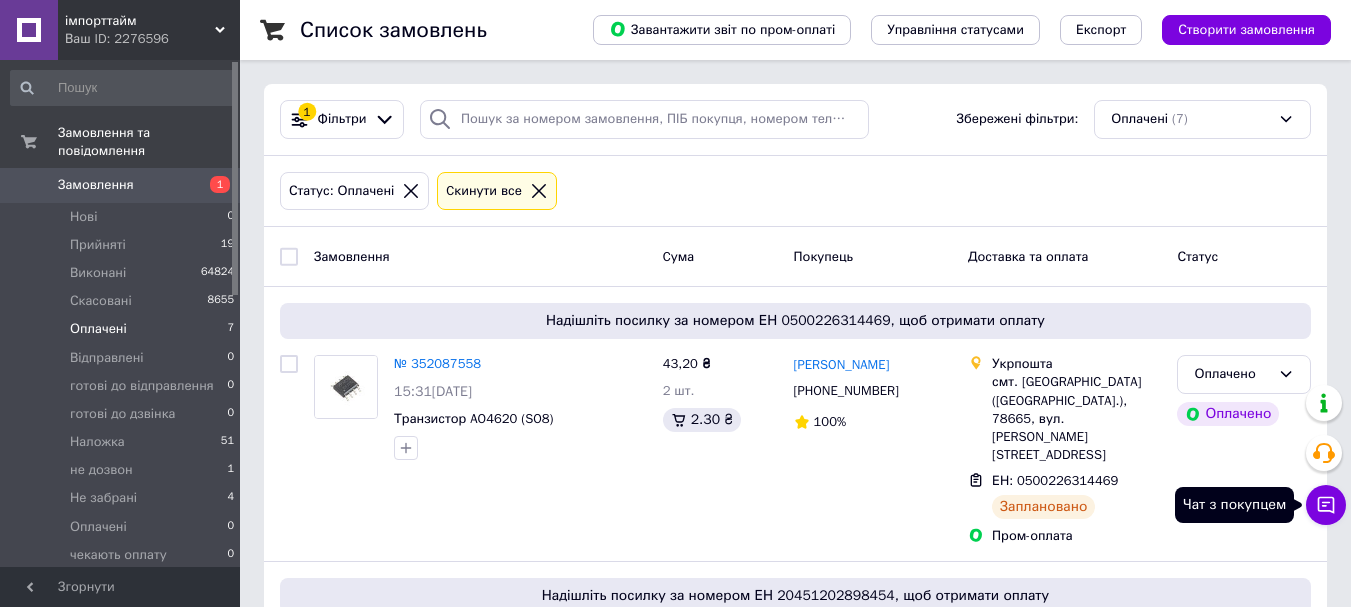 click 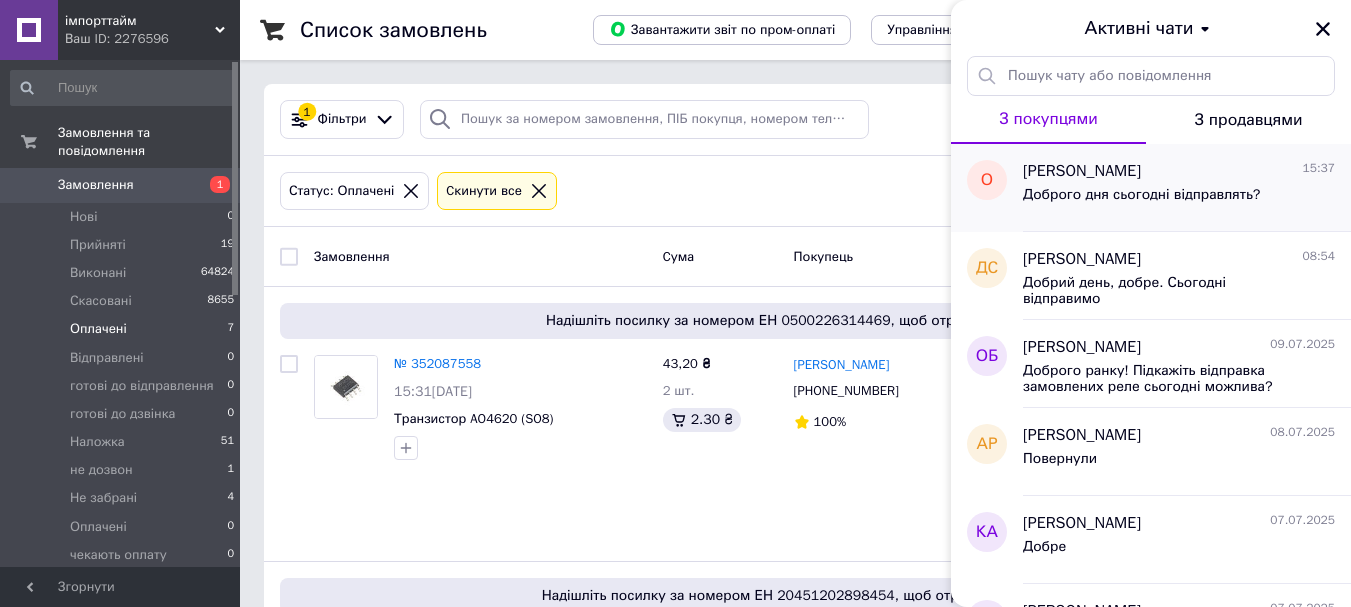 click on "Олександер  Гордеев 15:37" at bounding box center [1179, 171] 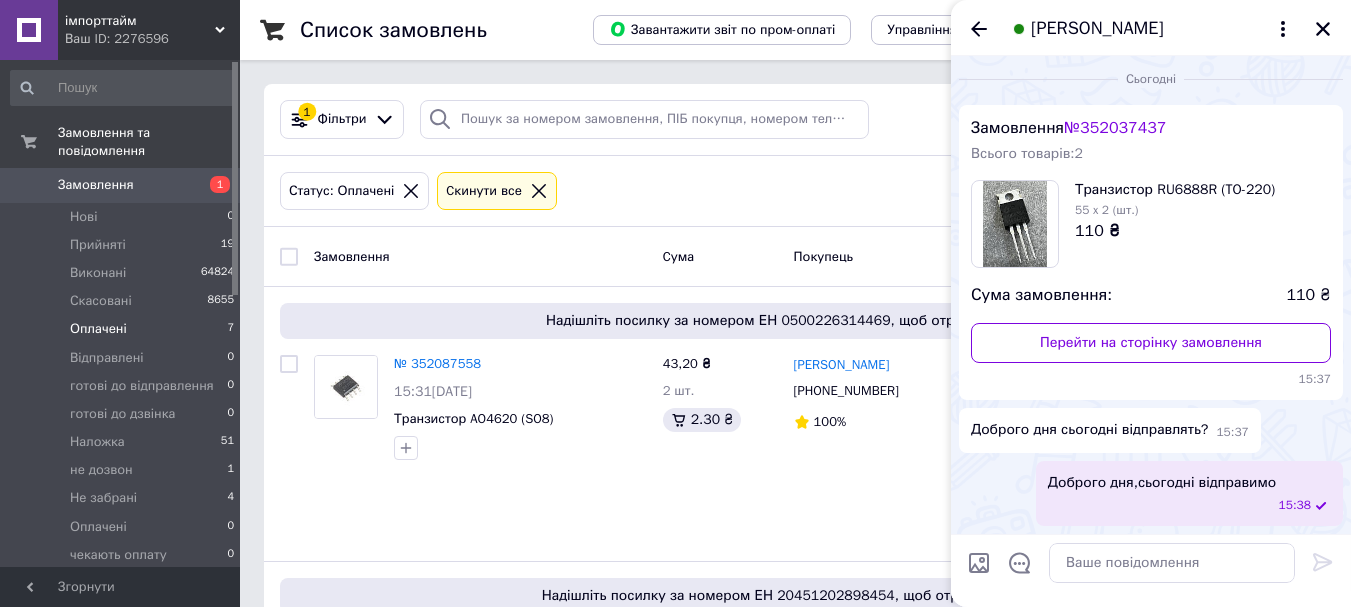 scroll, scrollTop: 0, scrollLeft: 0, axis: both 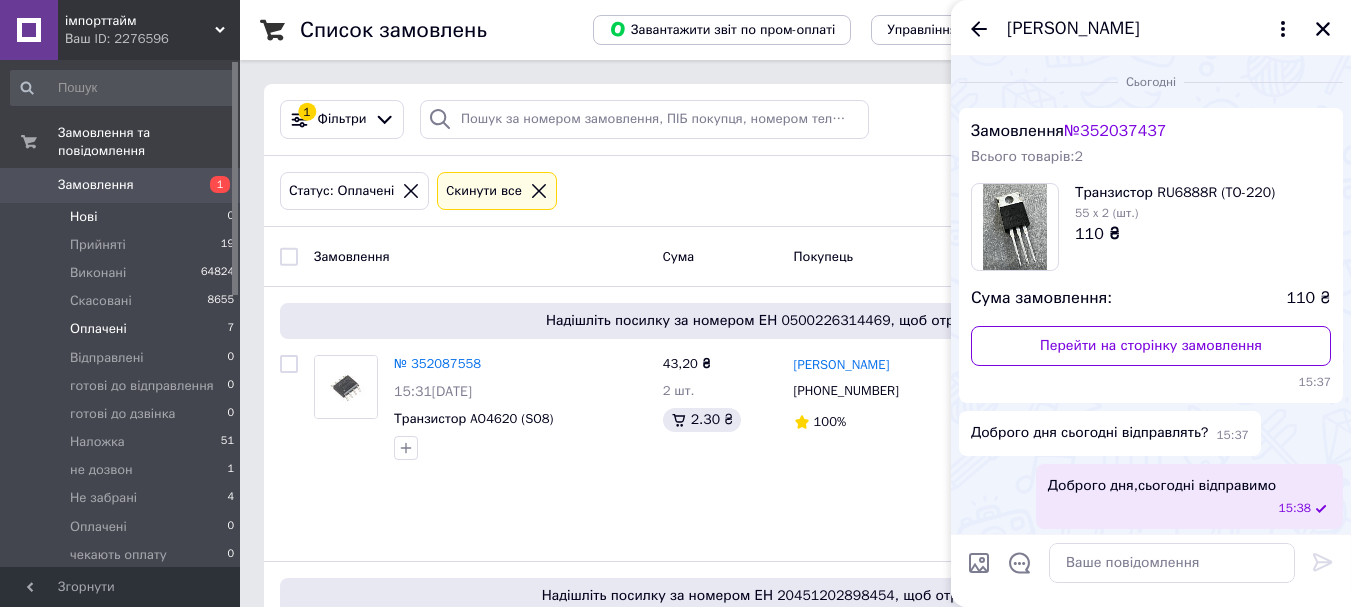click on "Нові 0" at bounding box center [123, 217] 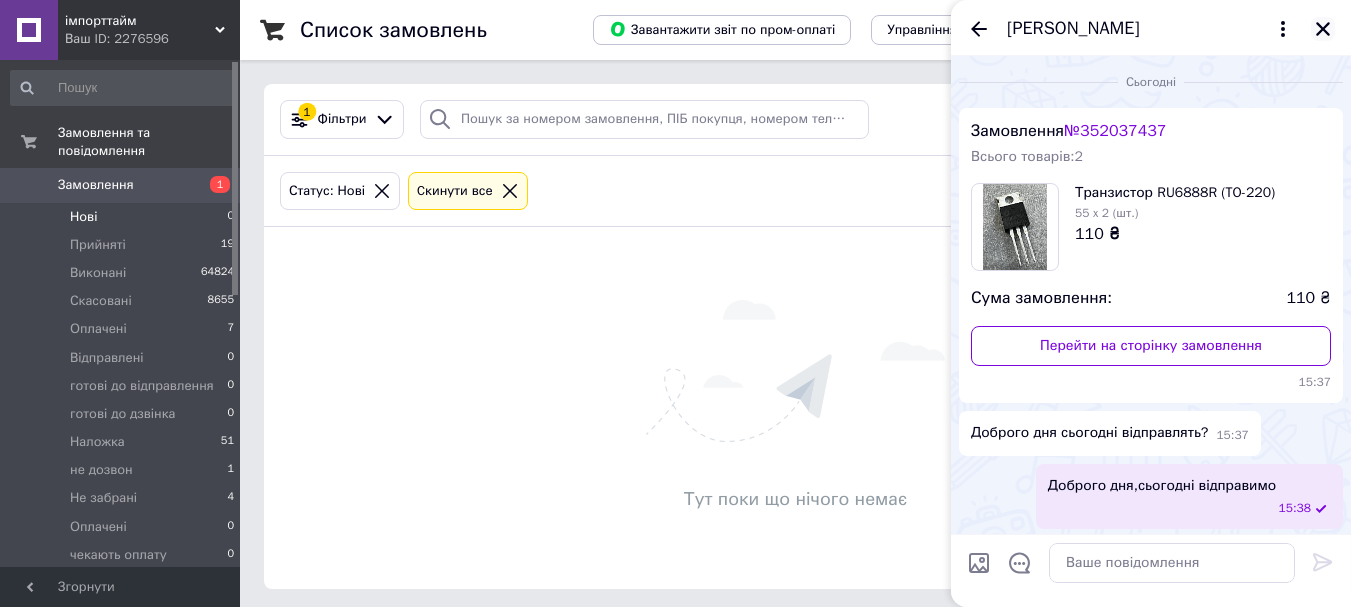 click 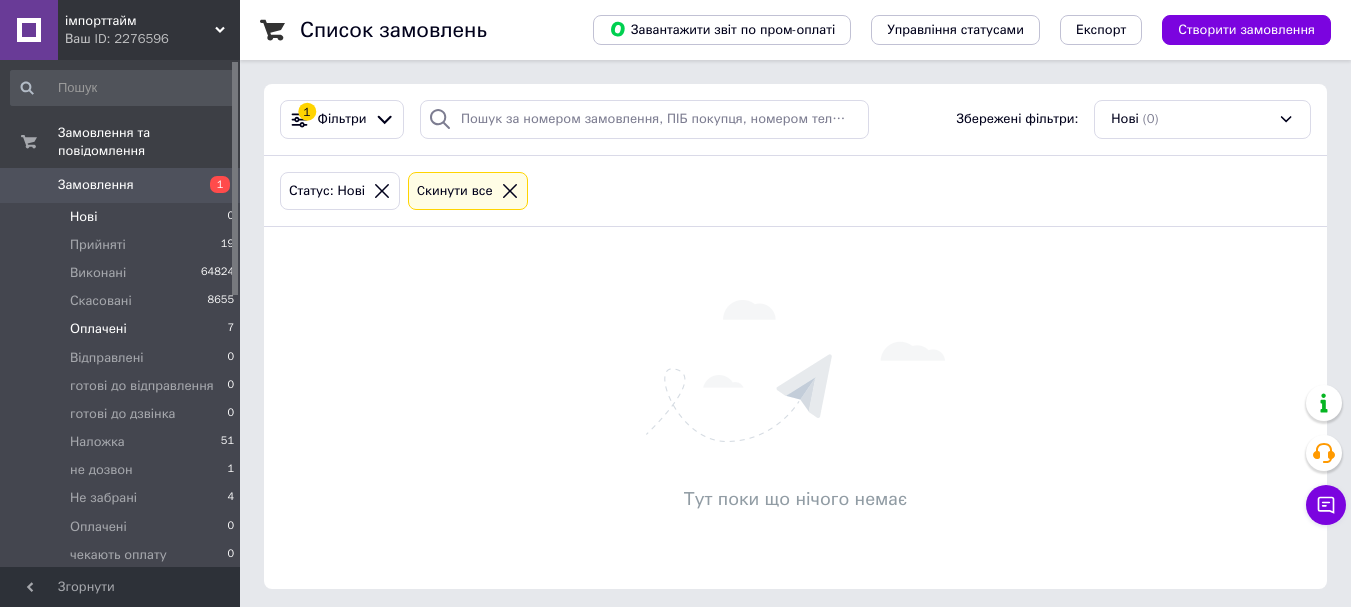 click on "Оплачені 7" at bounding box center [123, 329] 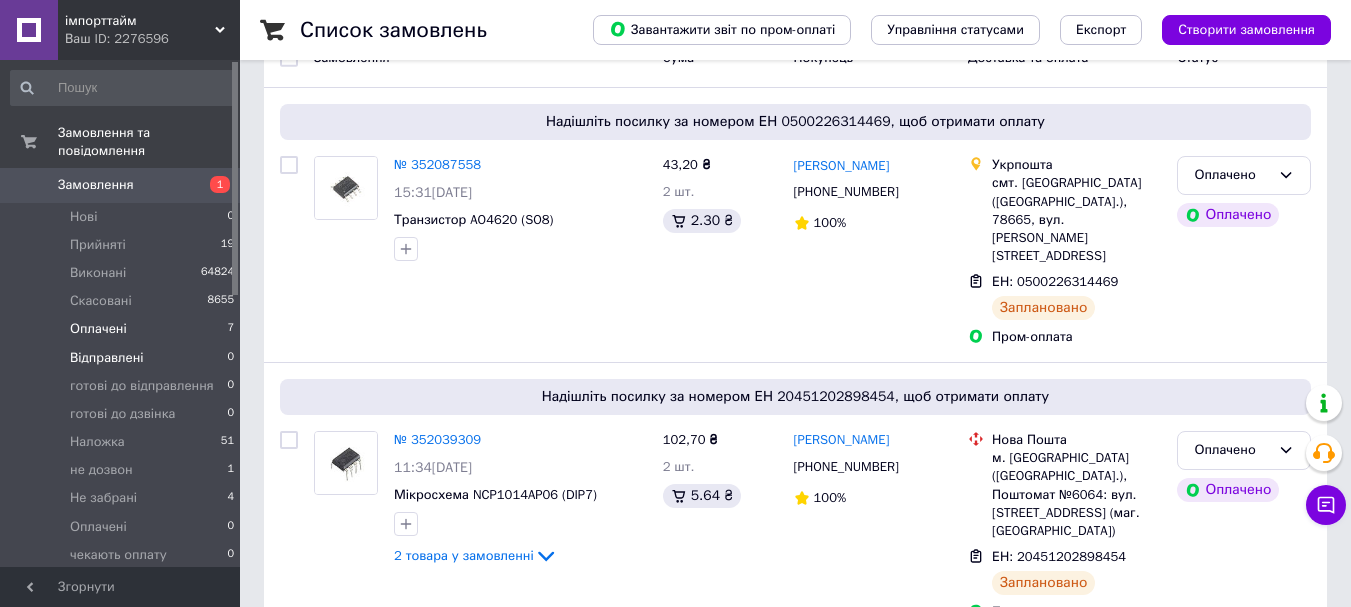 scroll, scrollTop: 200, scrollLeft: 0, axis: vertical 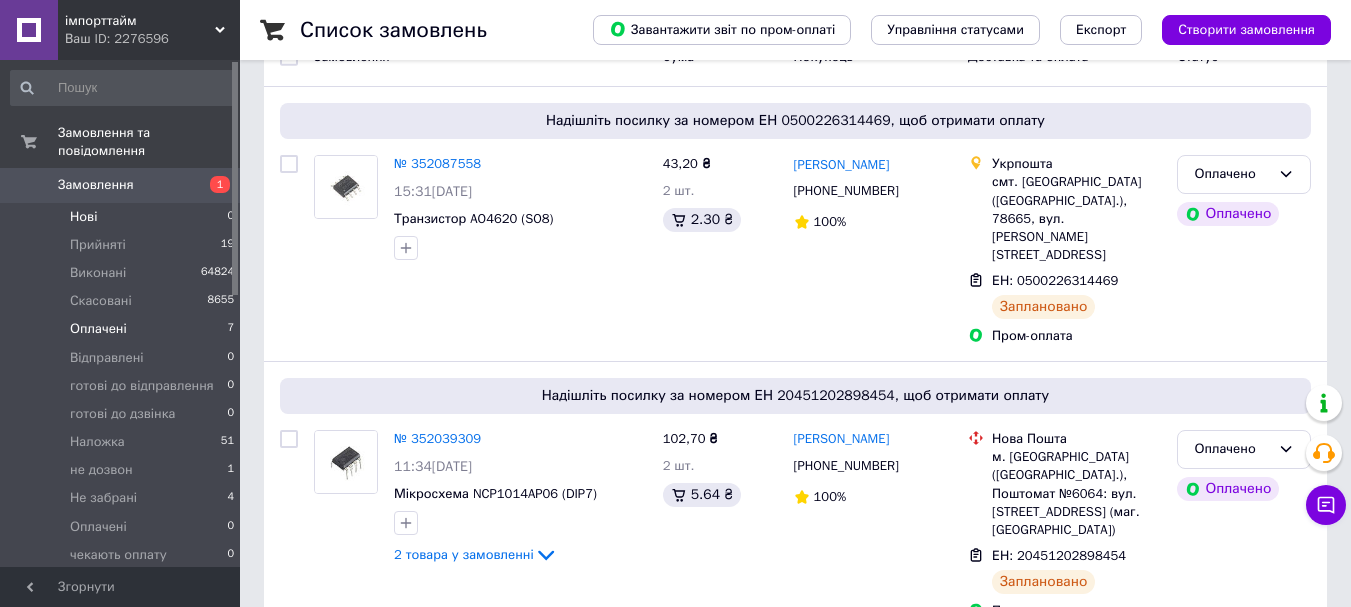 click on "Нові 0" at bounding box center (123, 217) 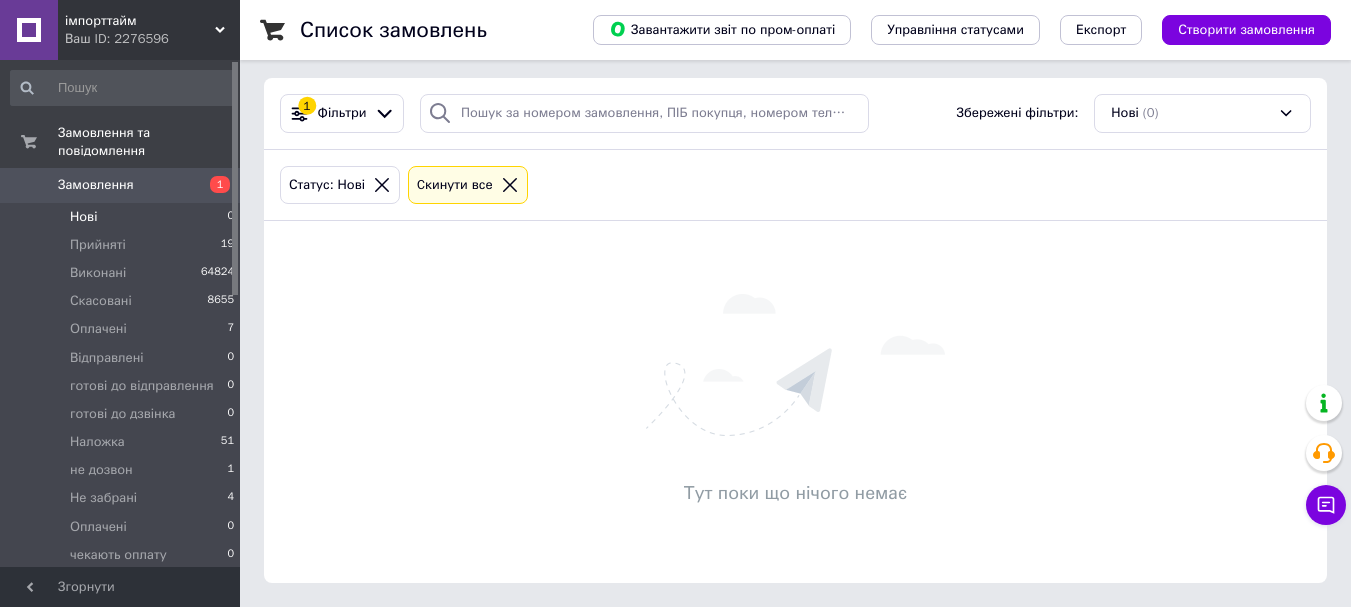scroll, scrollTop: 0, scrollLeft: 0, axis: both 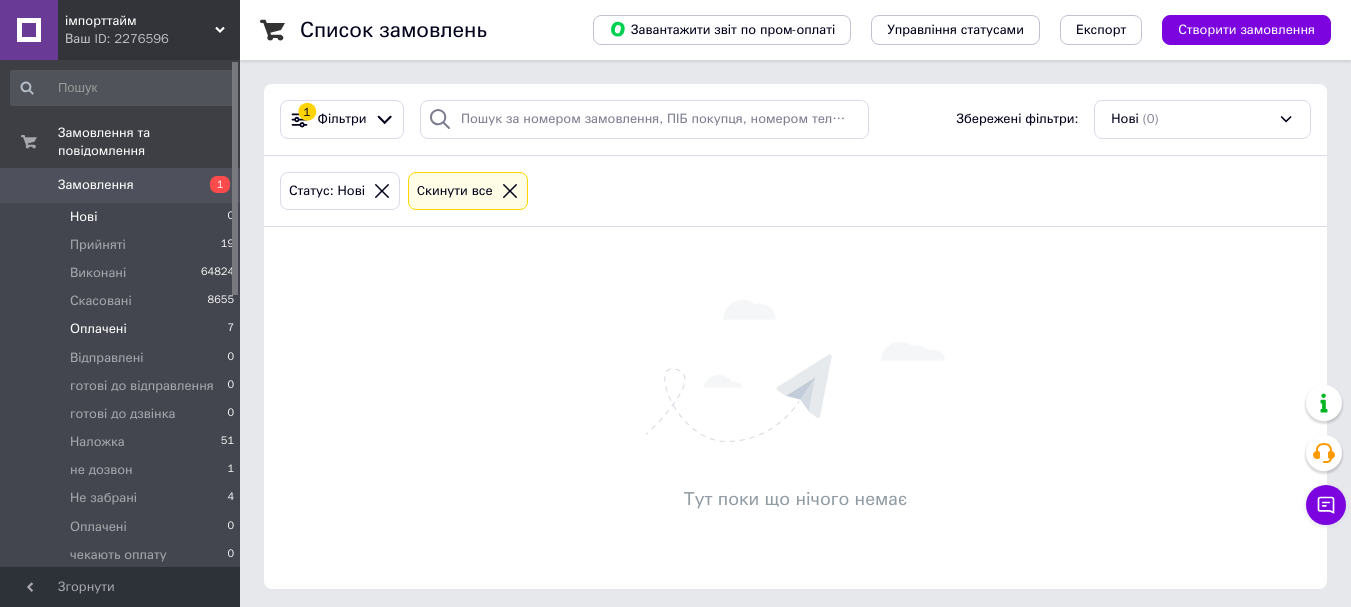 click on "Оплачені 7" at bounding box center (123, 329) 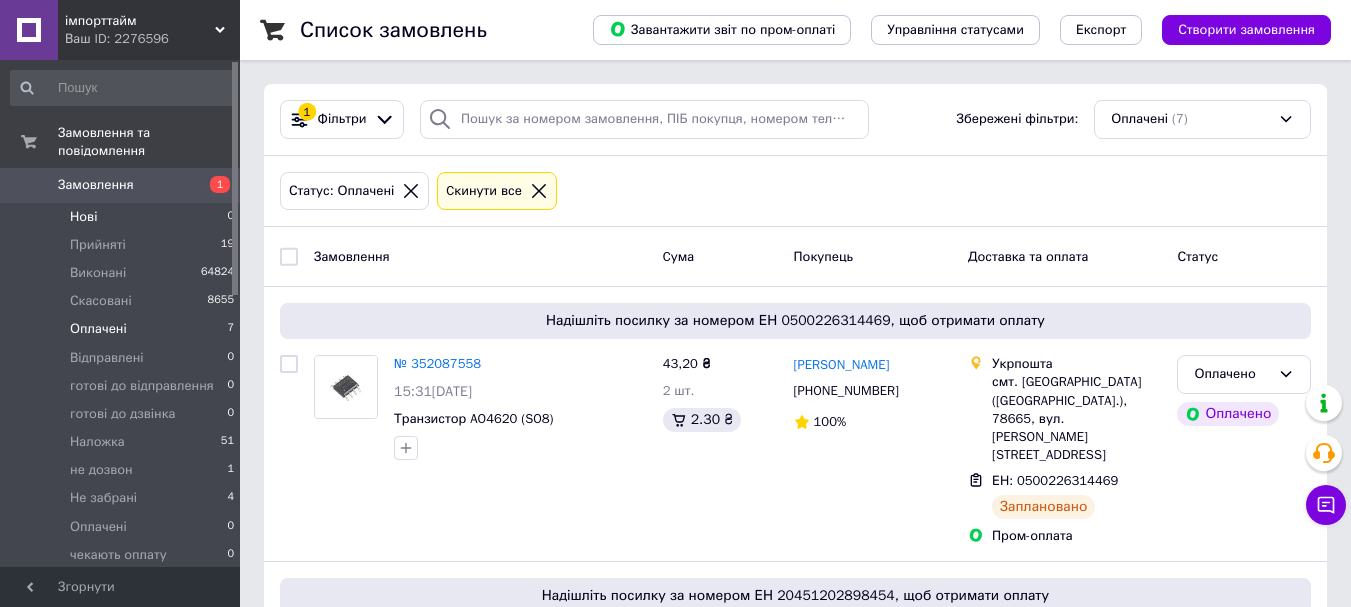 click on "Нові 0" at bounding box center [123, 217] 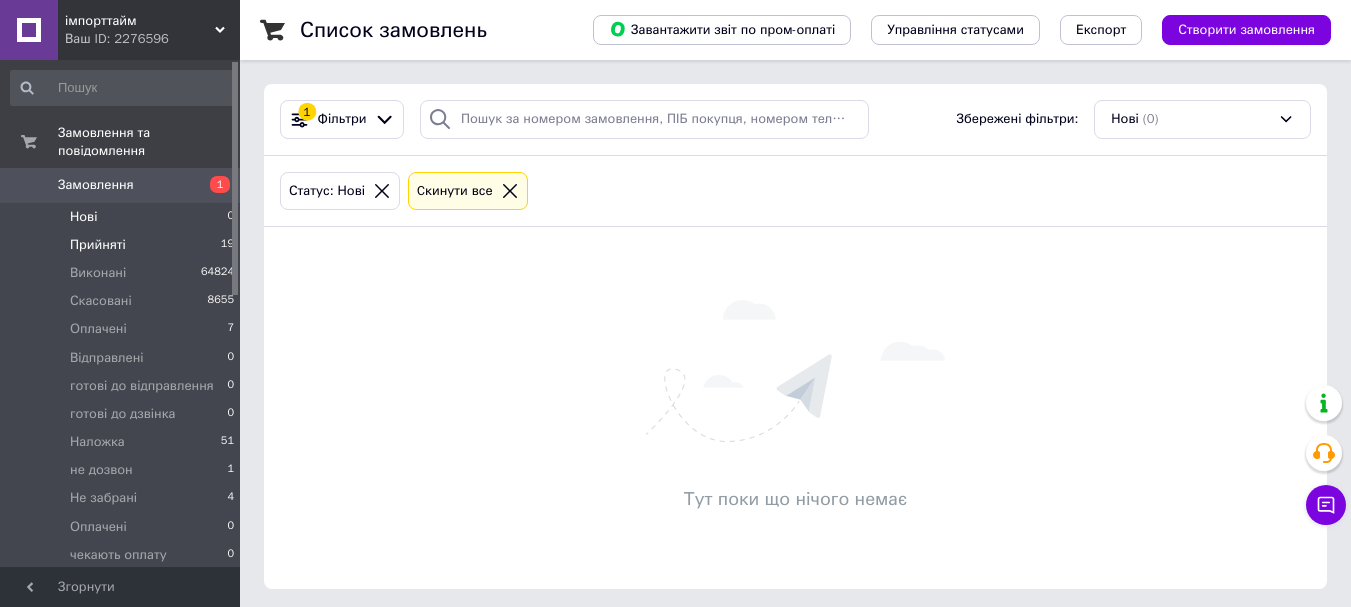 click on "Прийняті 19" at bounding box center (123, 245) 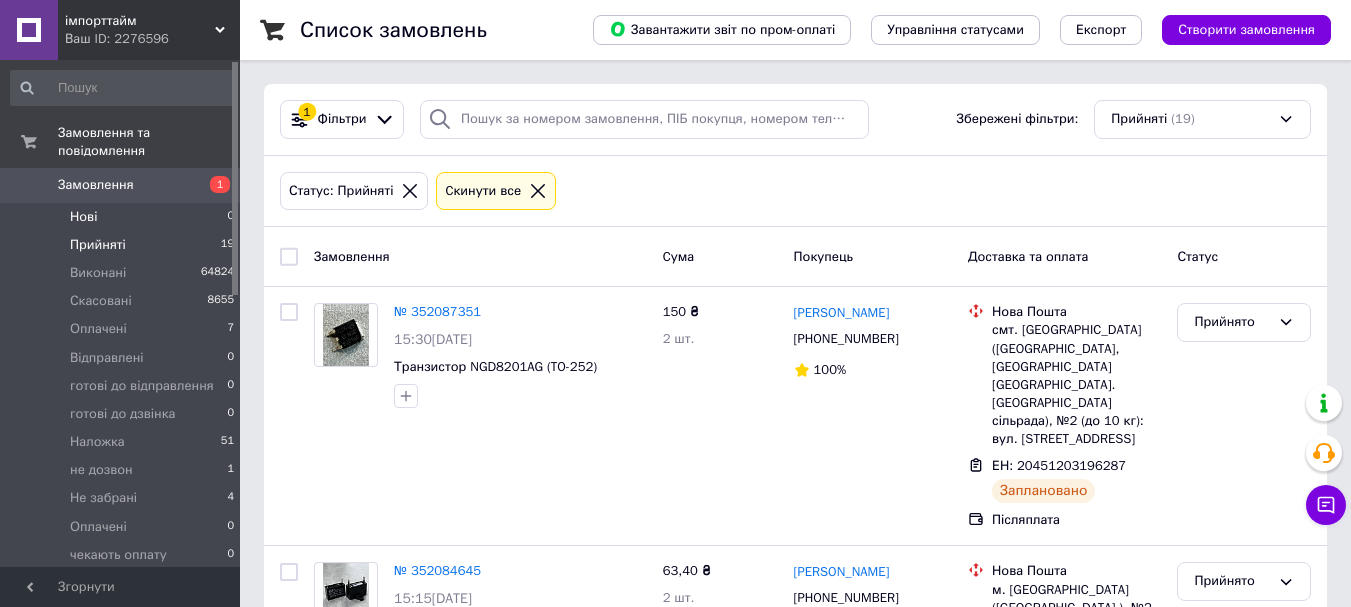 click on "Нові 0" at bounding box center (123, 217) 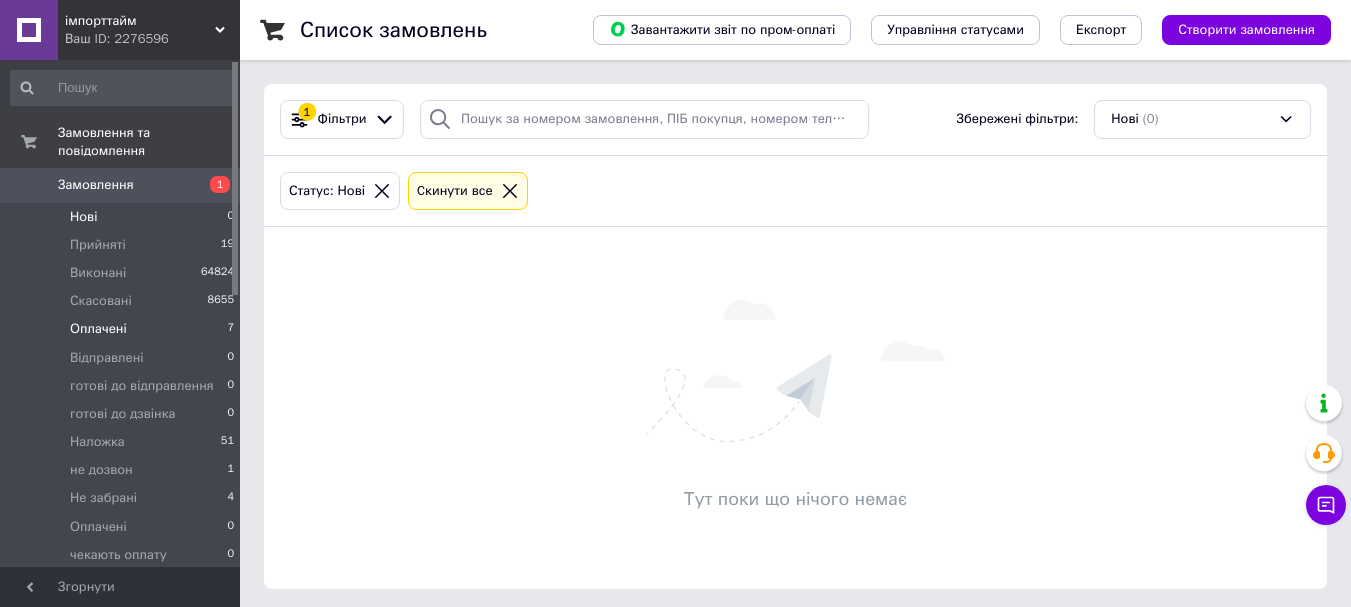 click on "Оплачені 7" at bounding box center [123, 329] 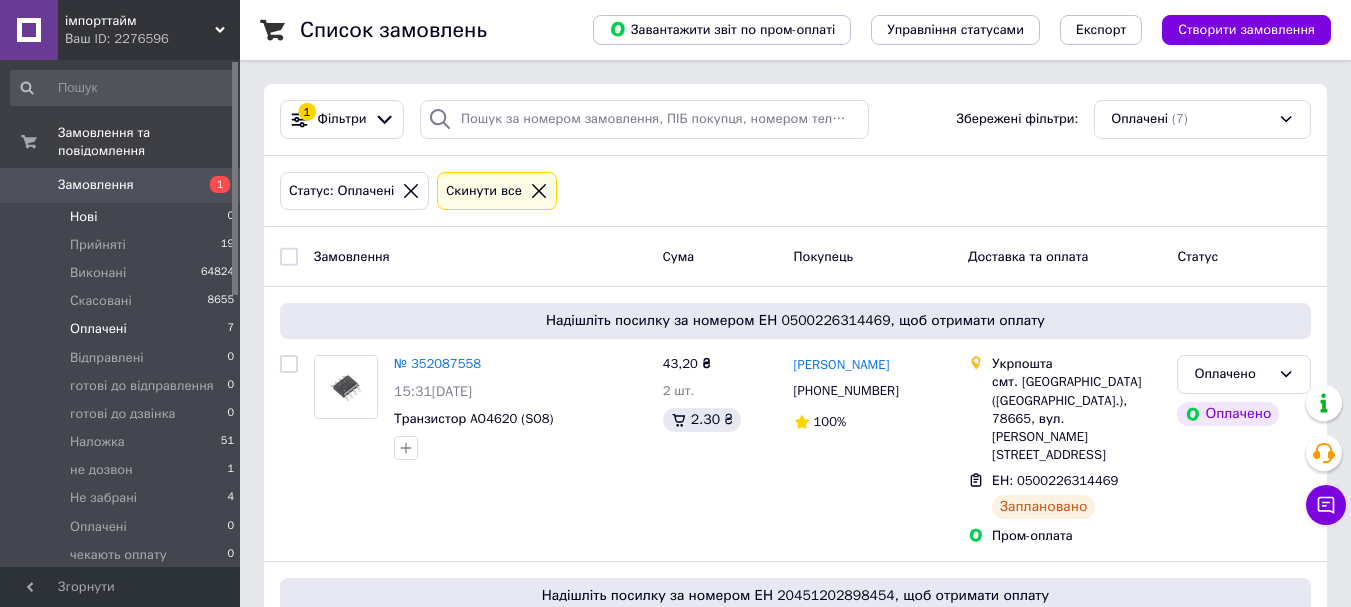 click on "Нові 0" at bounding box center [123, 217] 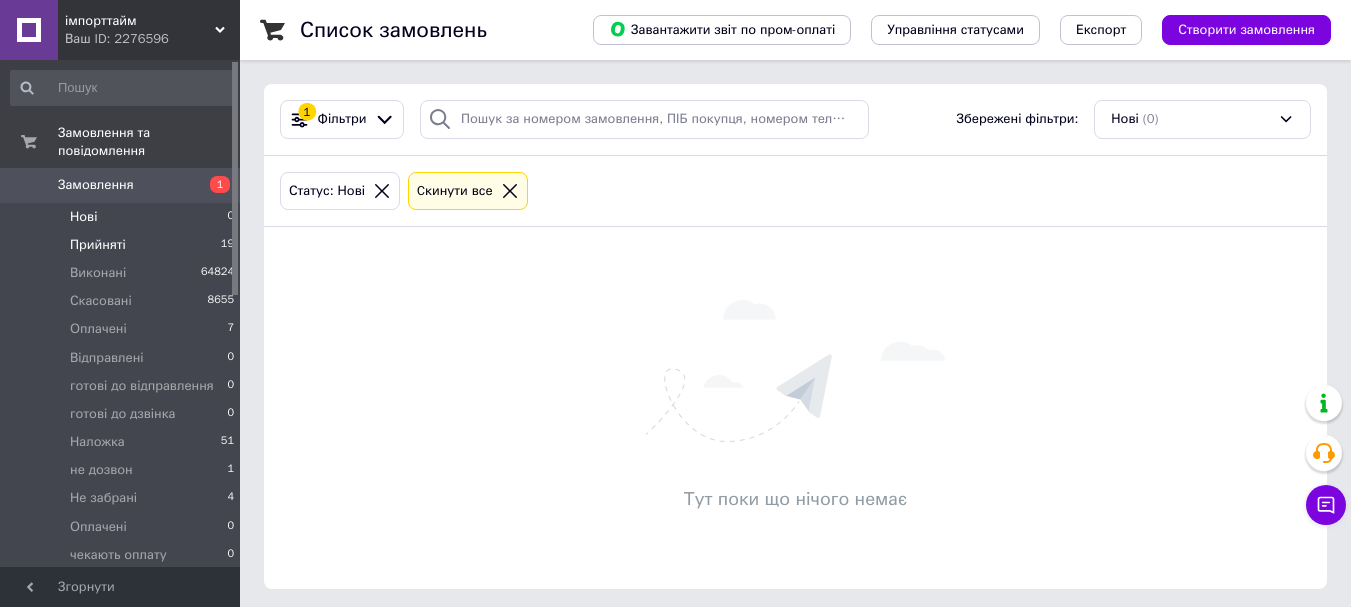 click on "Прийняті 19" at bounding box center [123, 245] 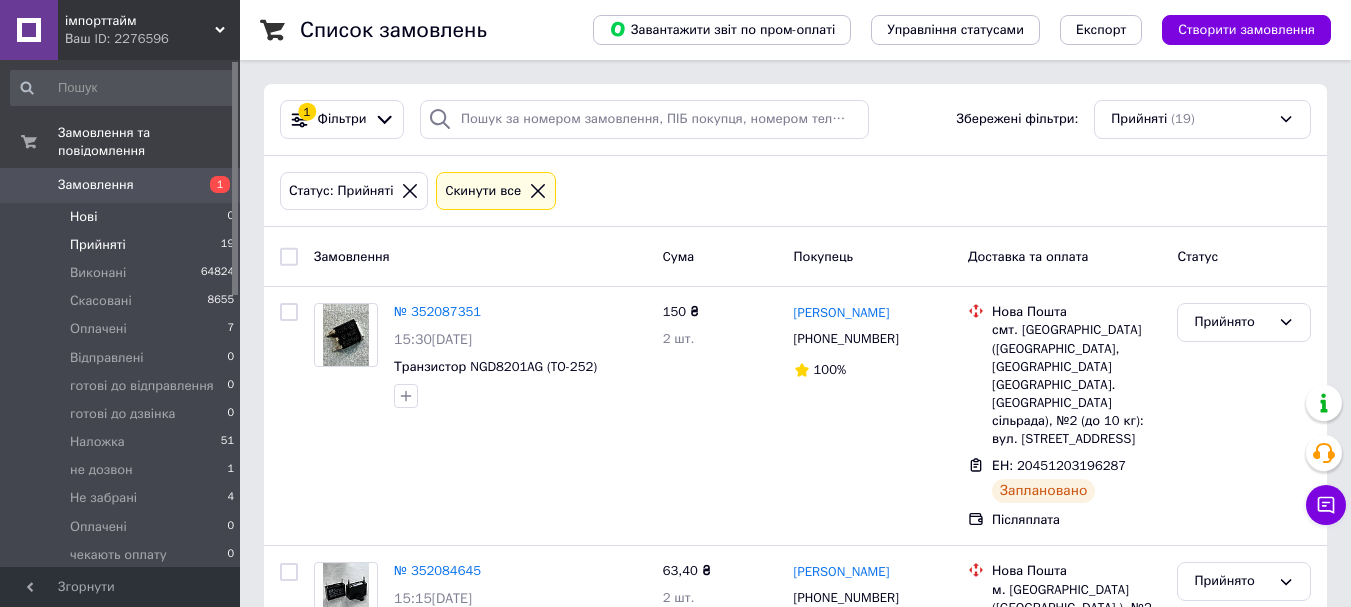 click on "Нові 0" at bounding box center (123, 217) 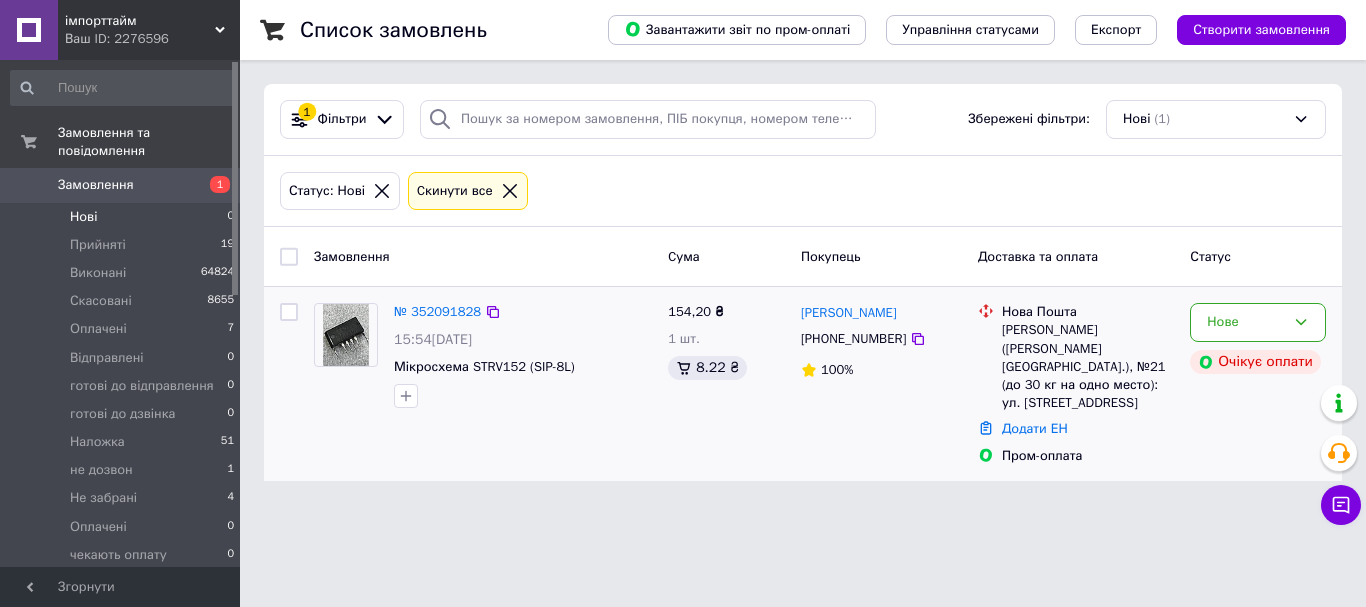 click on "№ 352091828 15:54, 10.07.2025 Мікросхема STRV152 (SIP-8L) 154,20 ₴ 1 шт. 8.22 ₴ Артем Ряднов +380661936960 100% Нова Пошта Николаев (Николаевская обл.), №21 (до 30 кг на одно место): ул. Космонавтов, 108/1 Додати ЕН Пром-оплата Нове Очікує оплати" at bounding box center [803, 384] 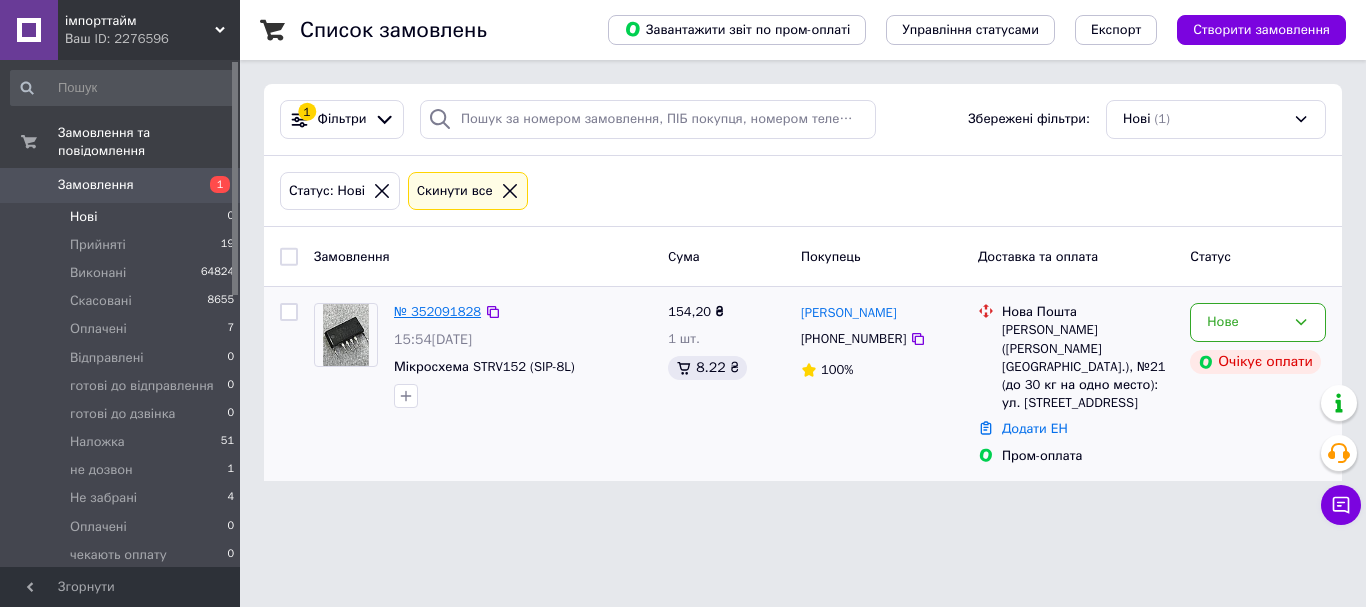 click on "№ 352091828" at bounding box center [437, 311] 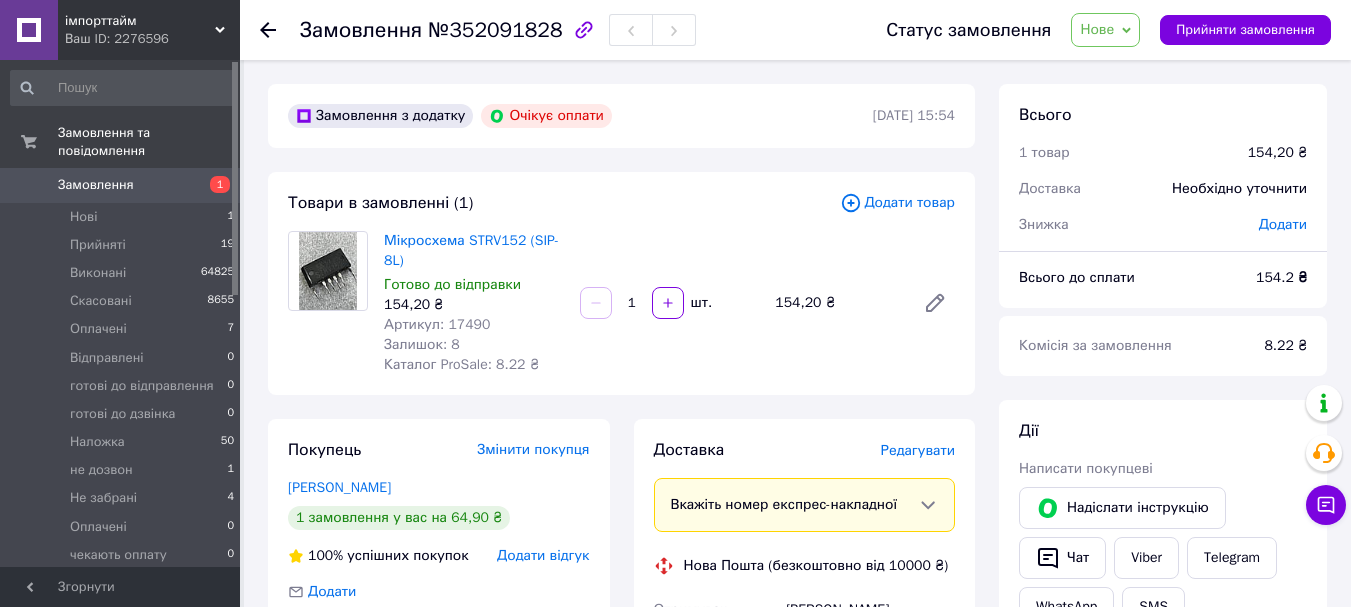click on "Артикул: 17490" at bounding box center (437, 324) 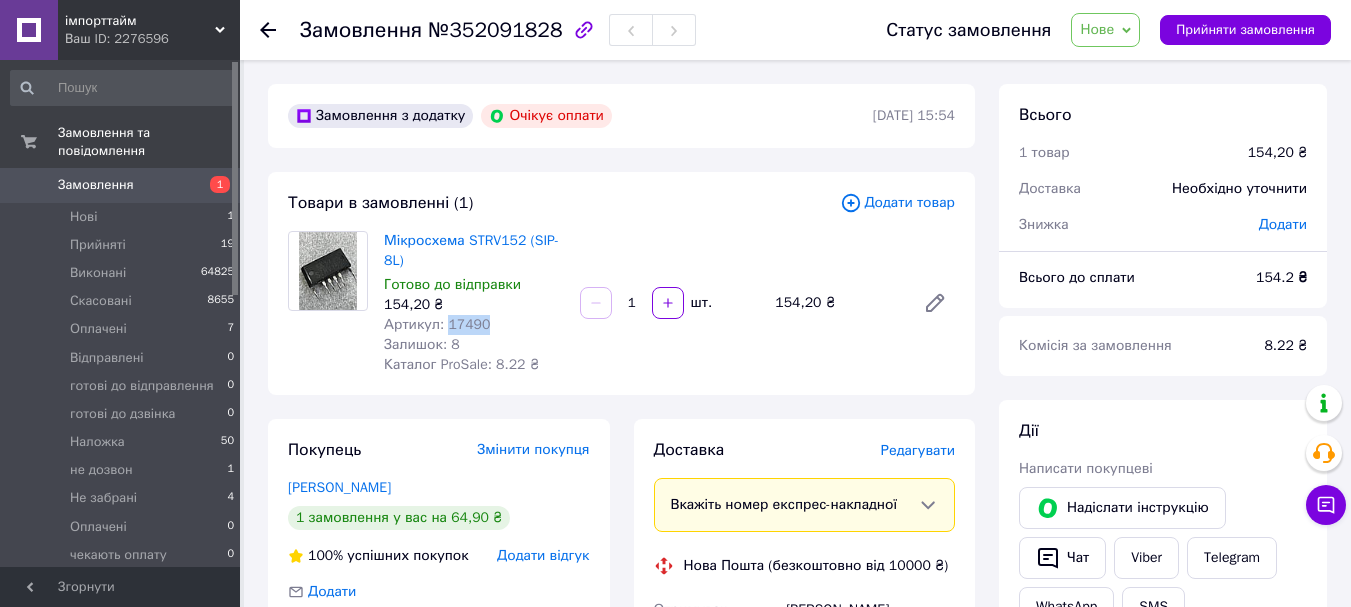 click on "Артикул: 17490" at bounding box center [437, 324] 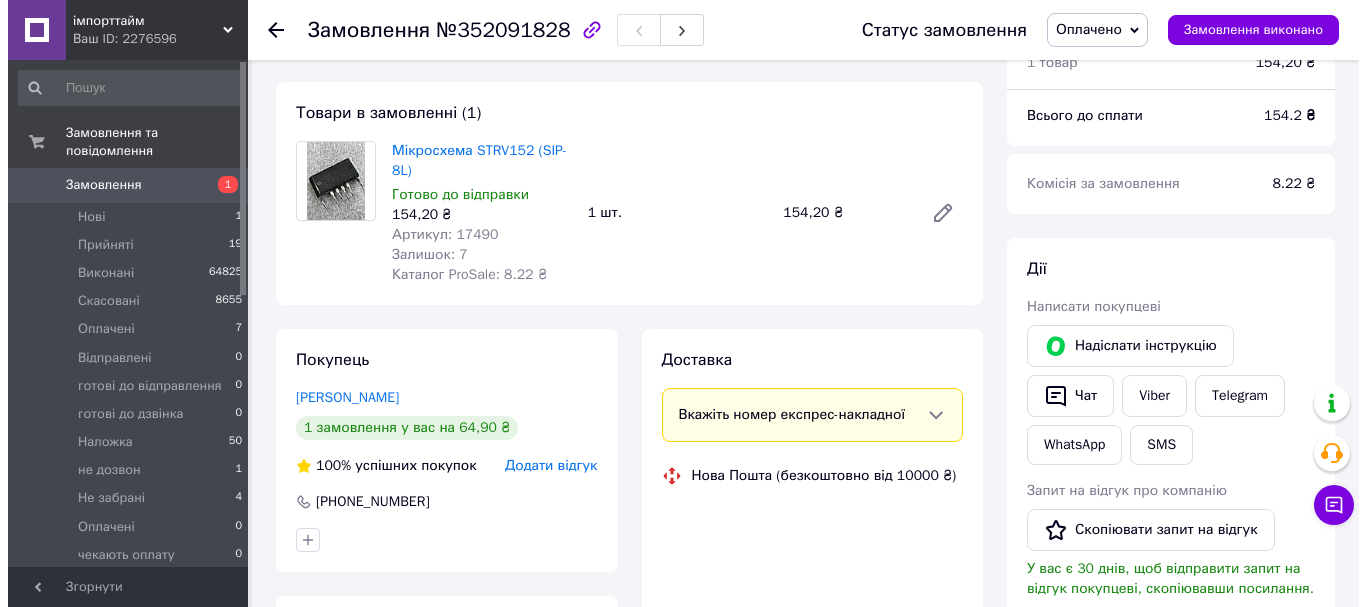 scroll, scrollTop: 200, scrollLeft: 0, axis: vertical 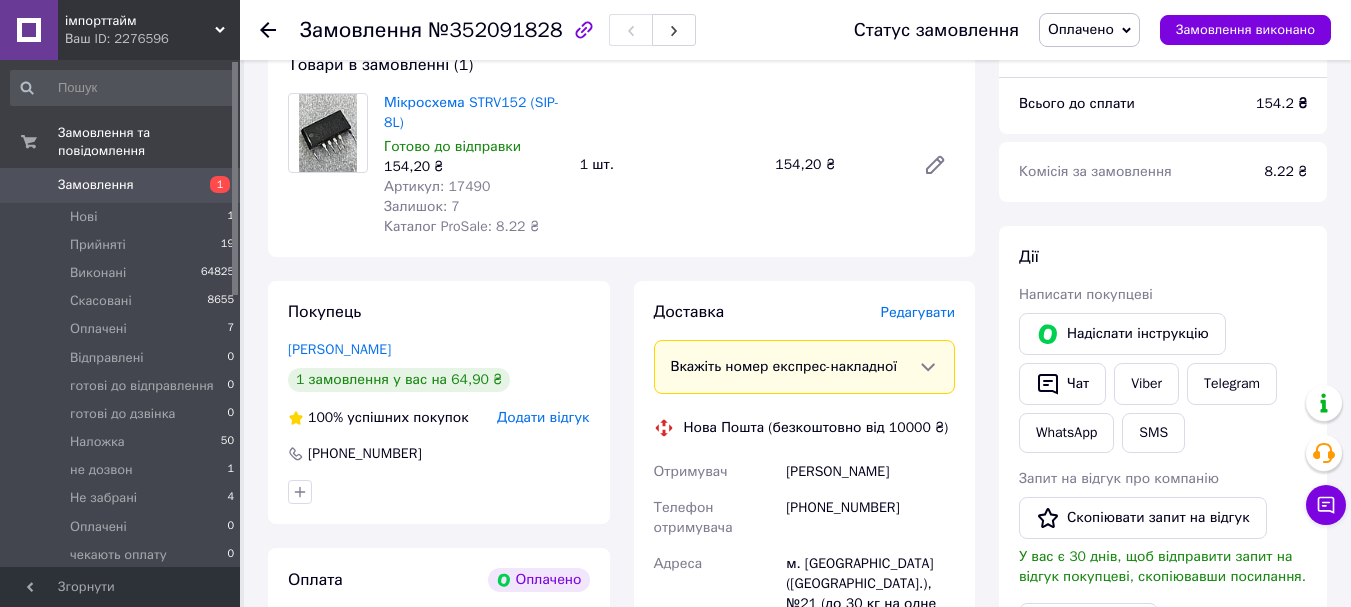 click on "Редагувати" at bounding box center [918, 312] 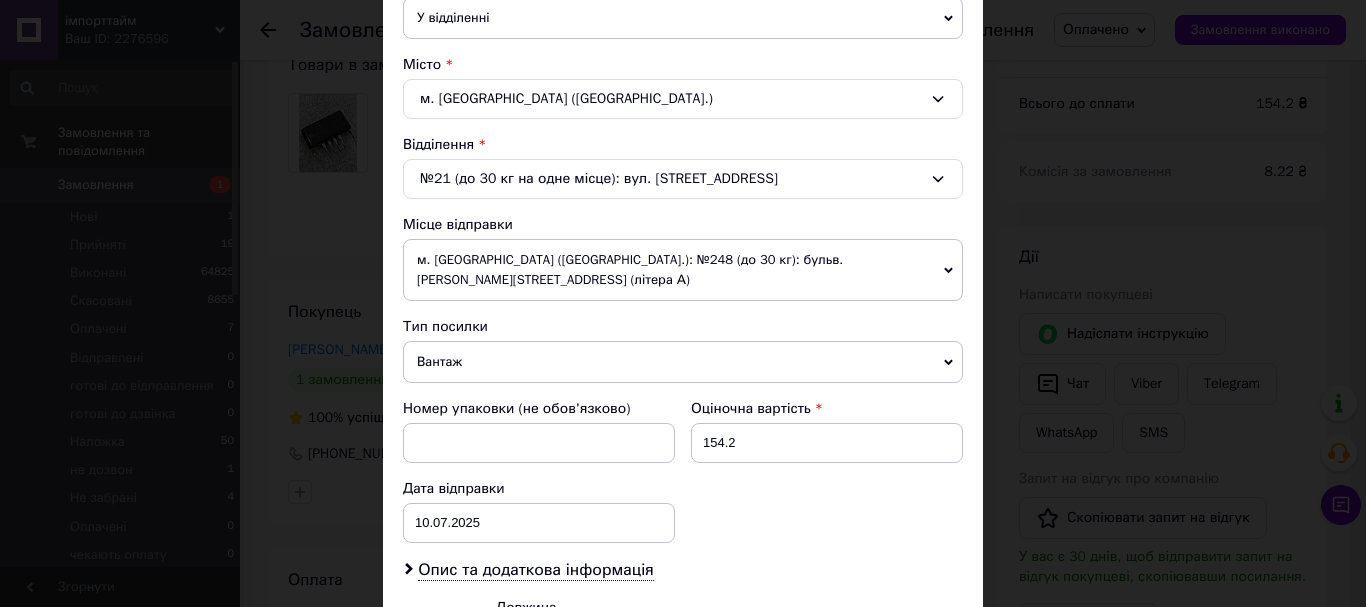 click on "Вантаж" at bounding box center (683, 362) 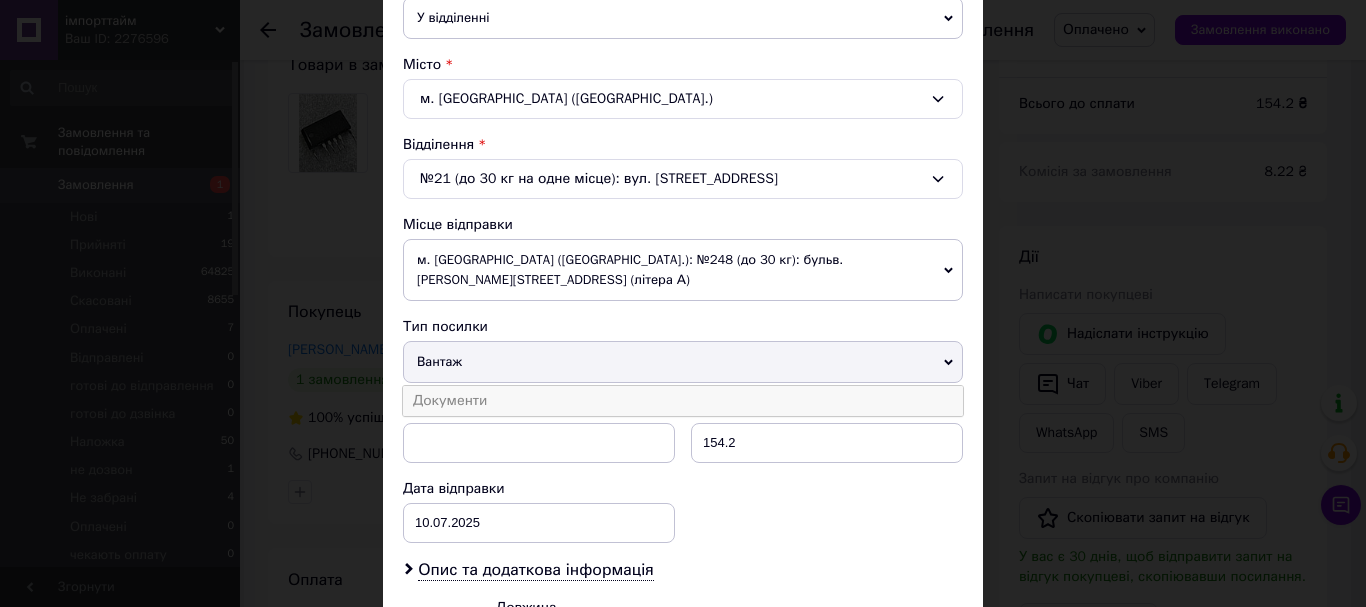 click on "Документи" at bounding box center [683, 401] 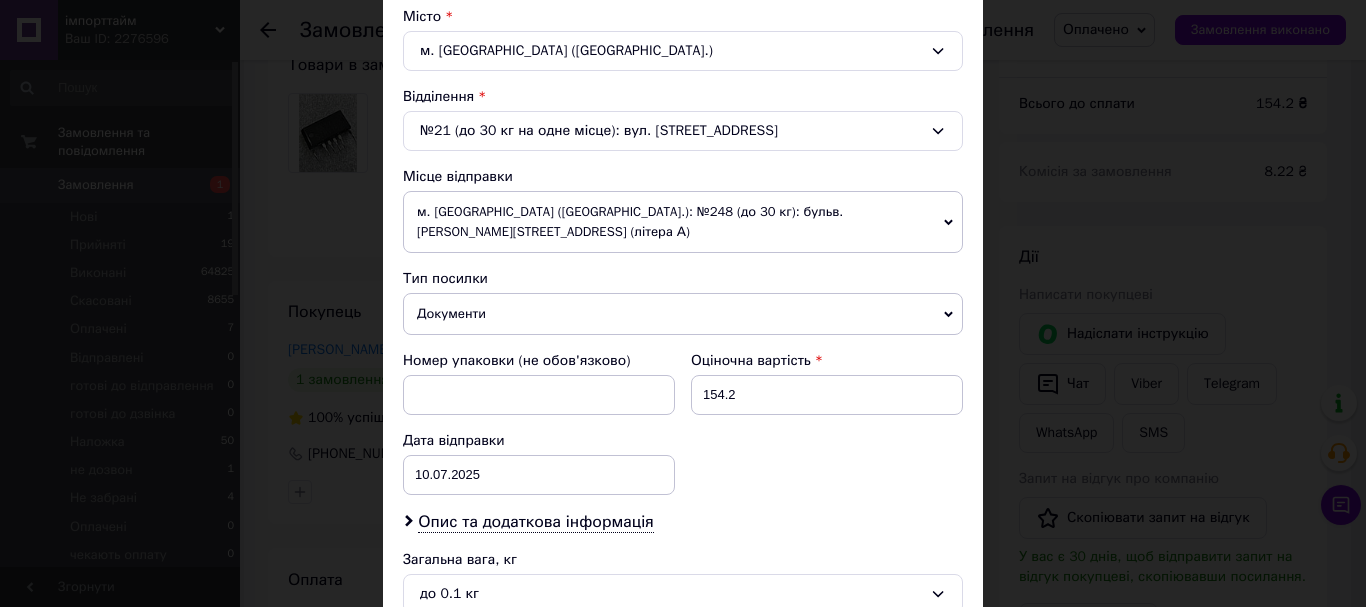scroll, scrollTop: 741, scrollLeft: 0, axis: vertical 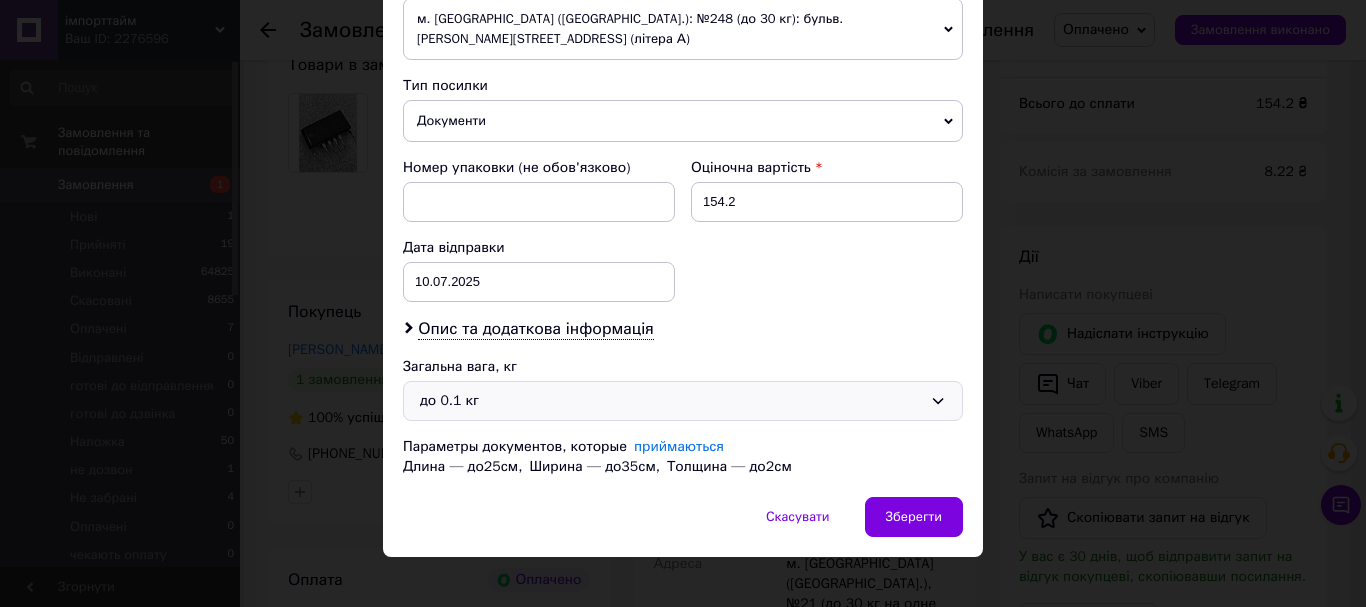 click on "до 0.1 кг" at bounding box center [683, 401] 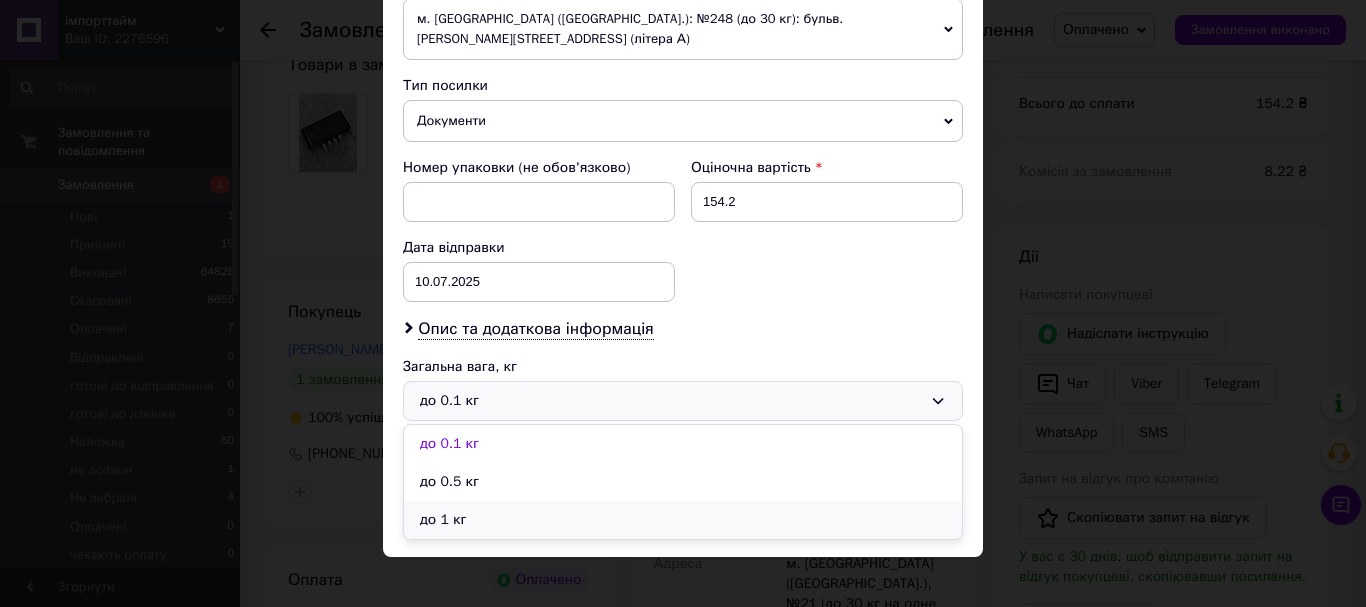 click on "до 1 кг" at bounding box center (683, 520) 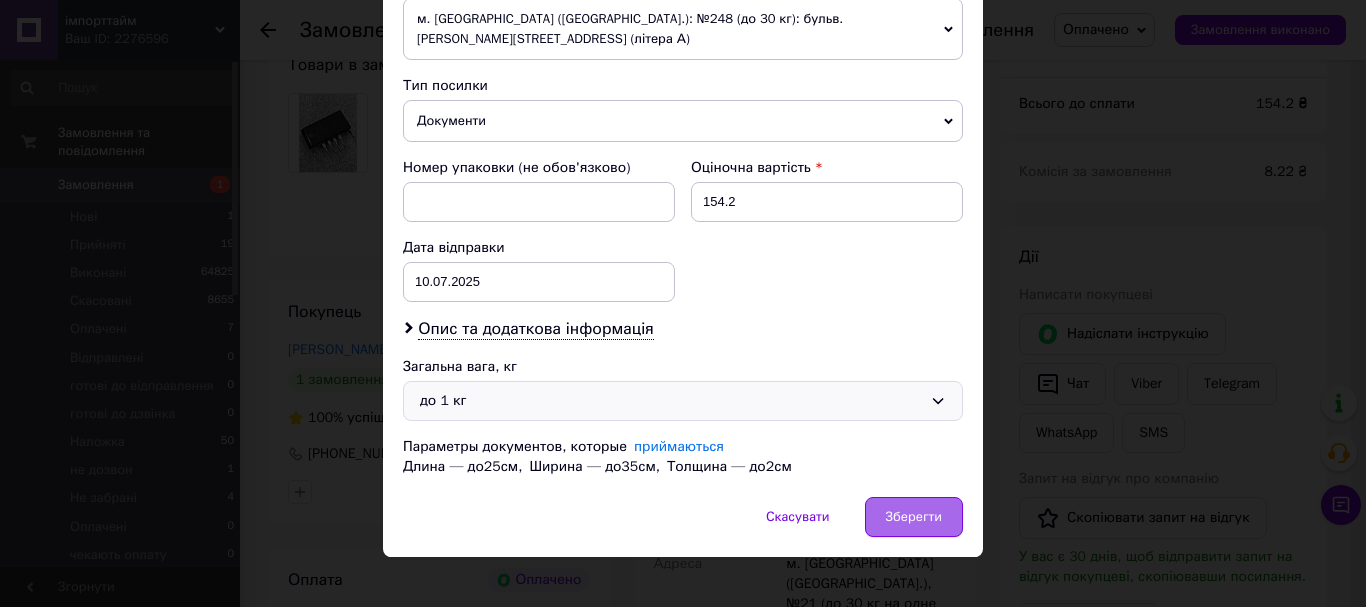click on "Зберегти" at bounding box center [914, 517] 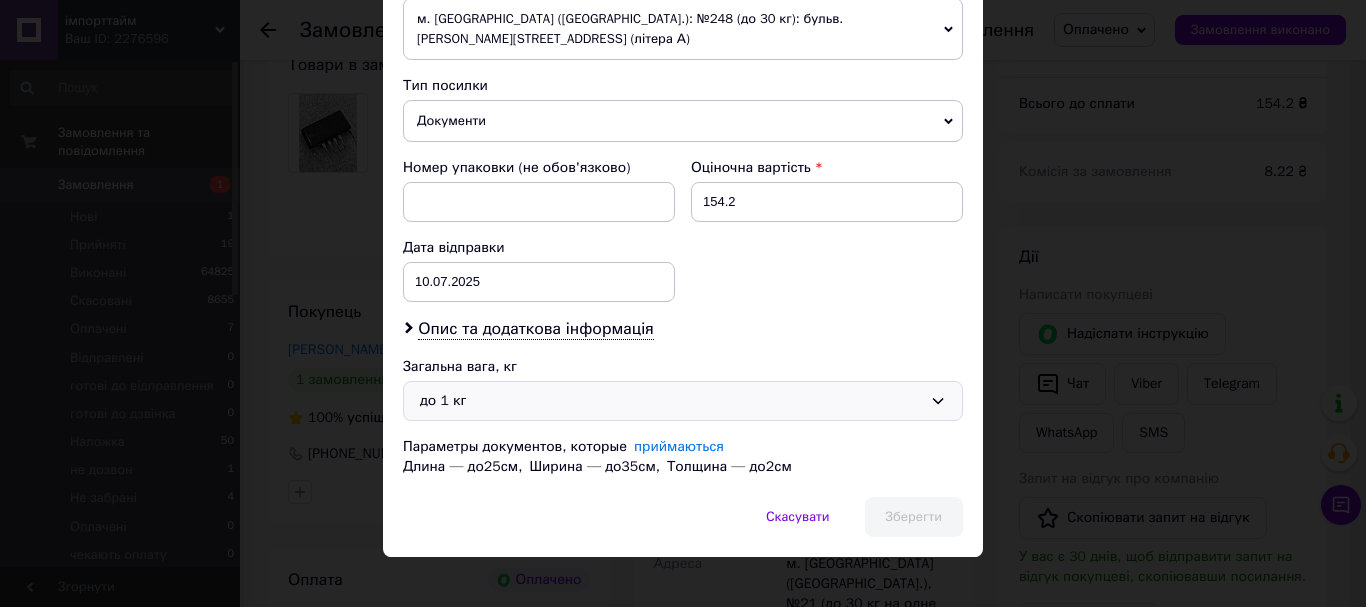 scroll, scrollTop: 741, scrollLeft: 0, axis: vertical 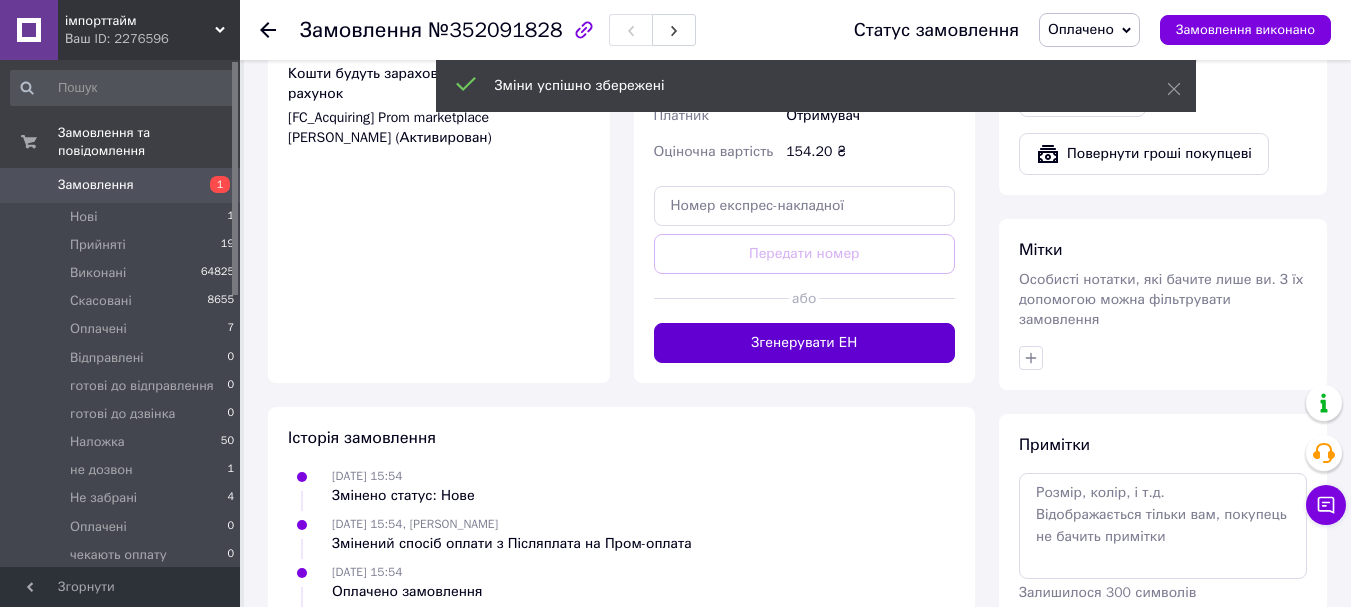 click on "Згенерувати ЕН" at bounding box center [805, 343] 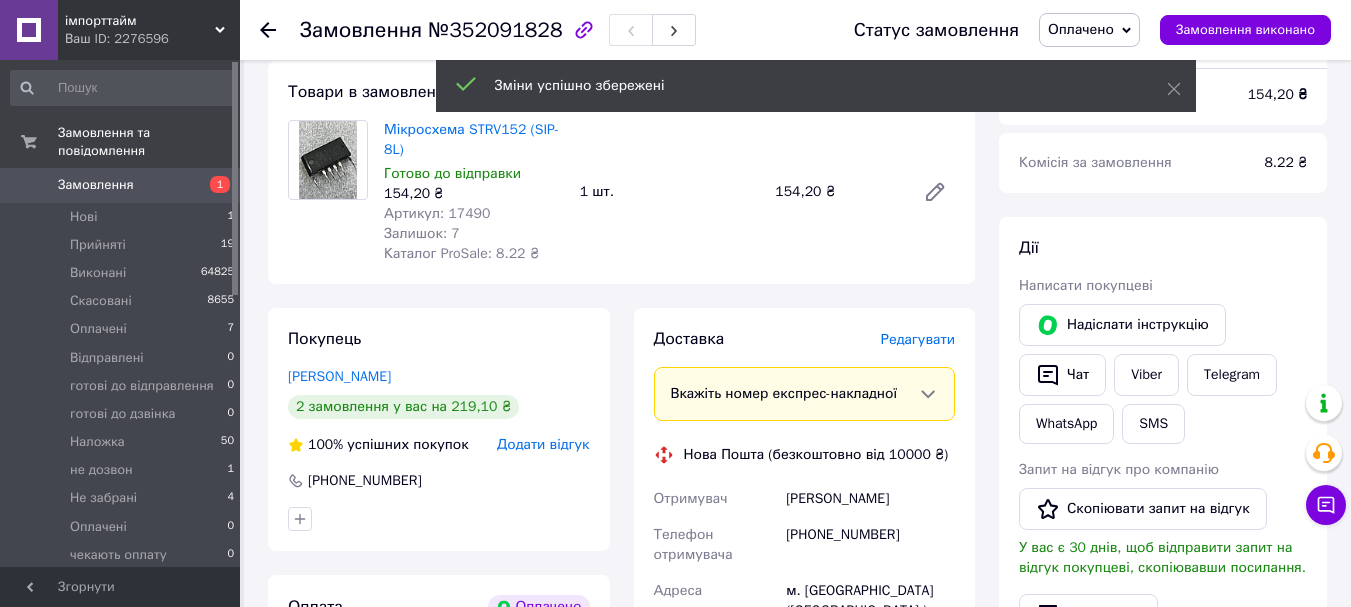 scroll, scrollTop: 0, scrollLeft: 0, axis: both 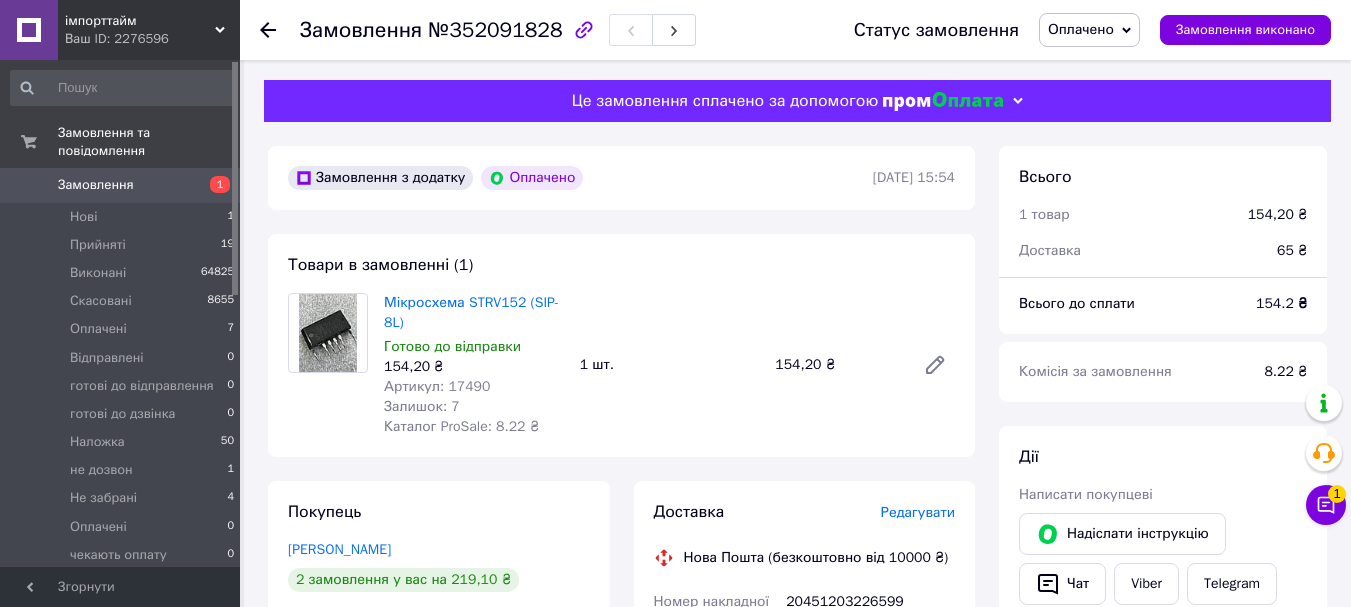 click on "Чат з покупцем 1" at bounding box center [1326, 505] 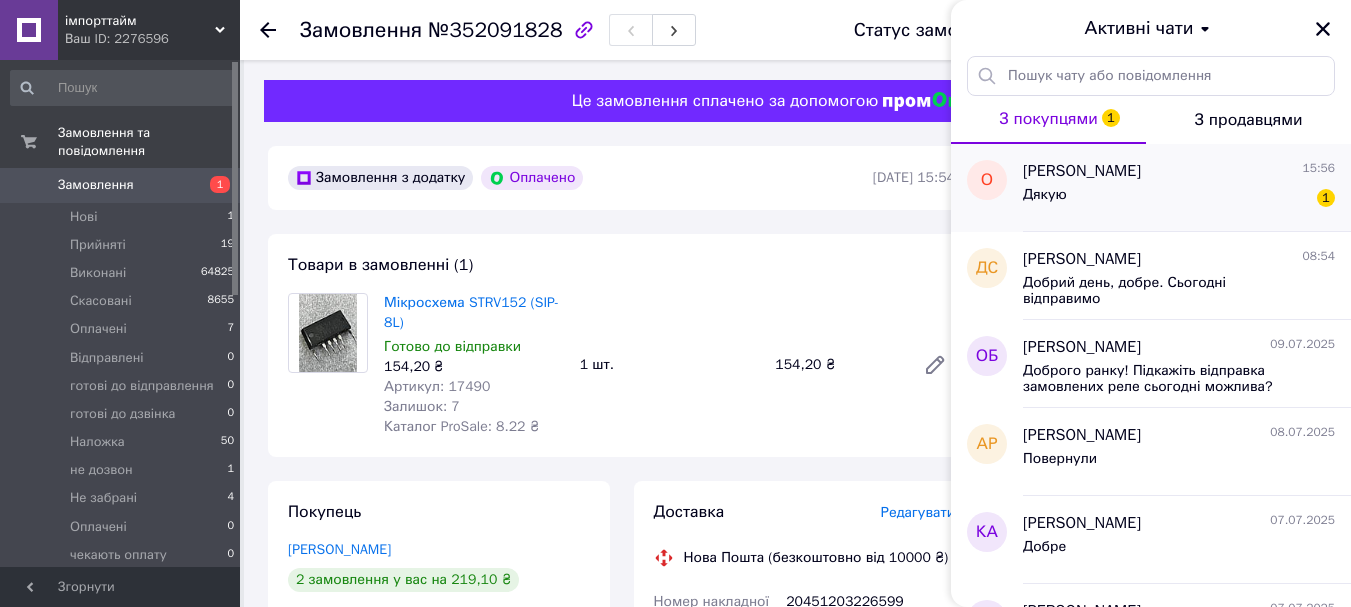 click on "Дякую 1" at bounding box center [1179, 199] 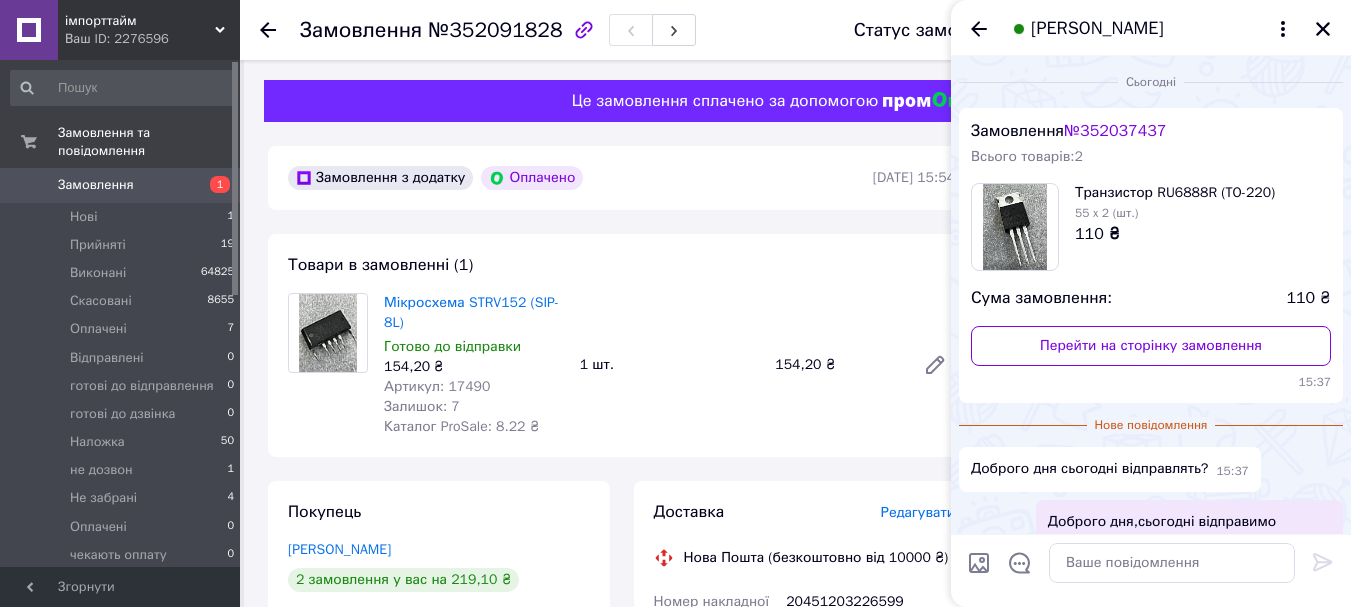 scroll, scrollTop: 72, scrollLeft: 0, axis: vertical 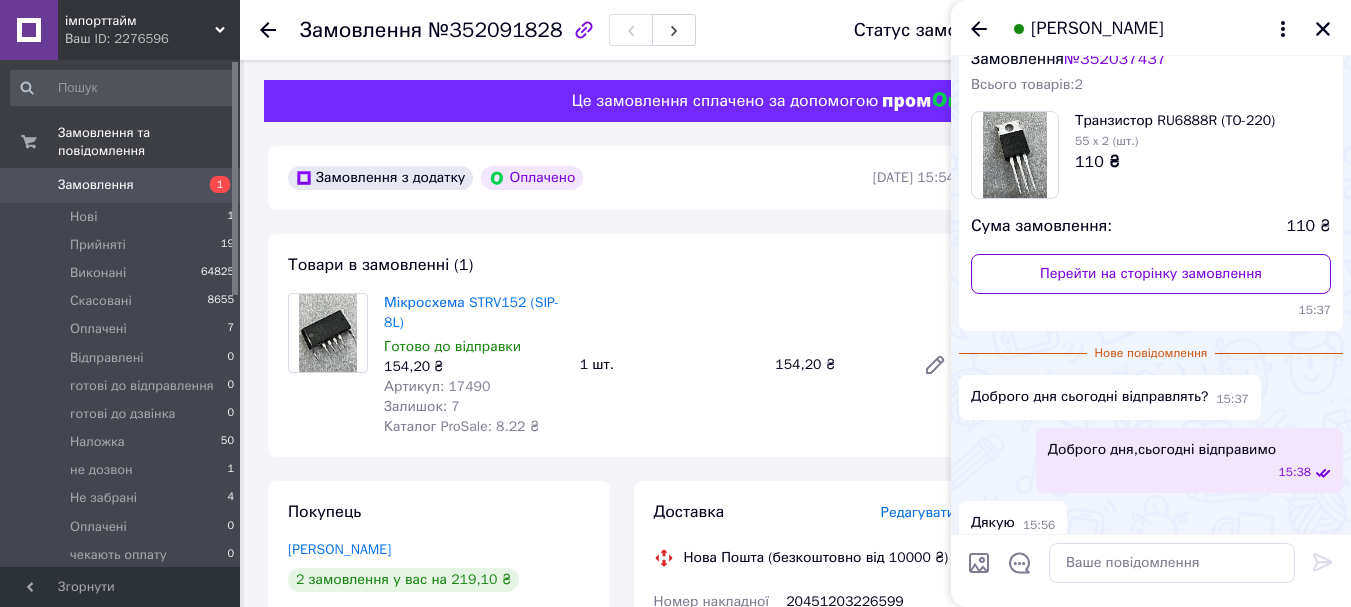 click on "[PERSON_NAME]" at bounding box center (1151, 28) 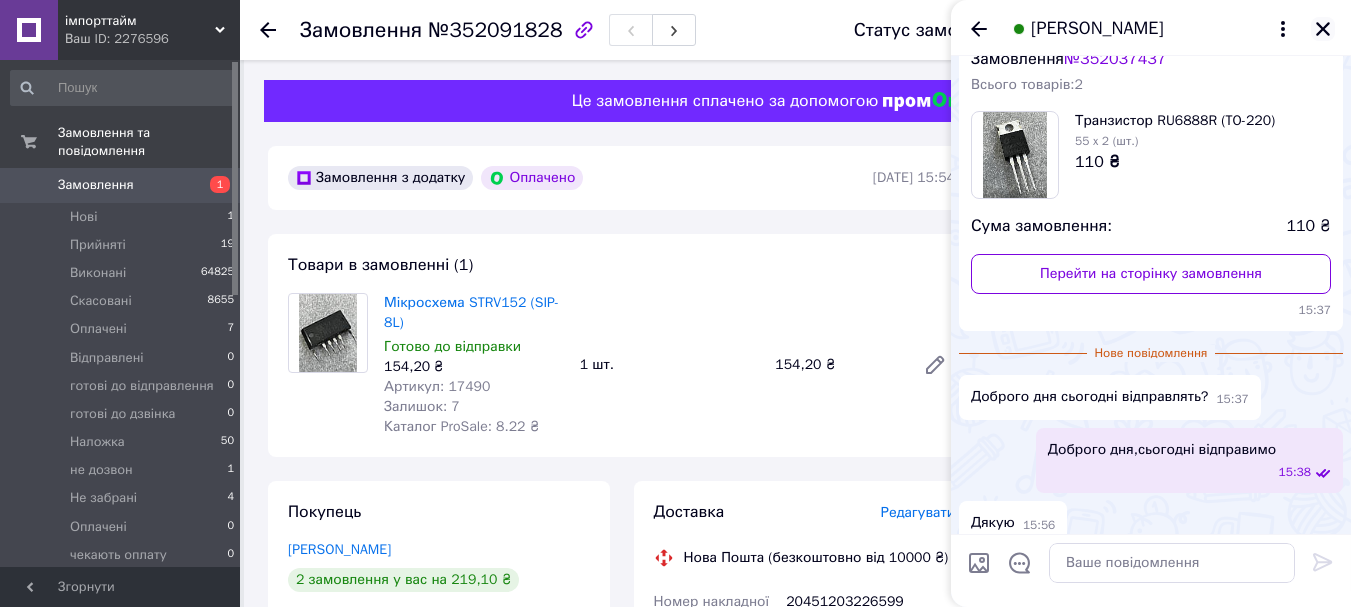 click 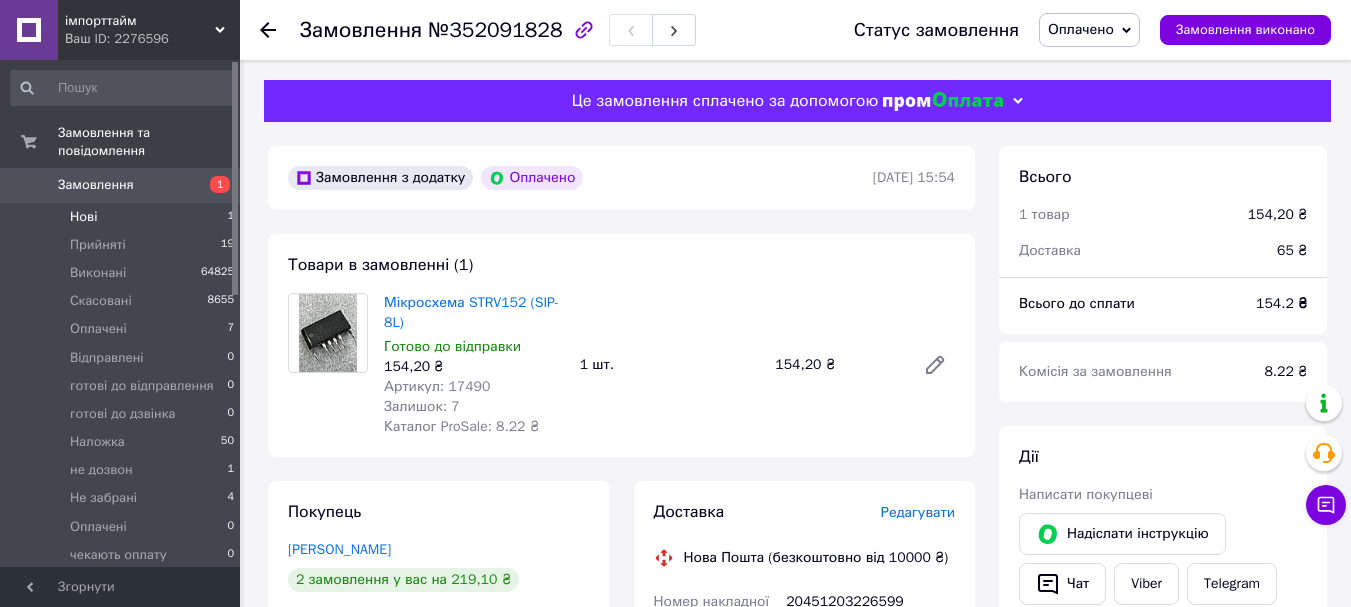 click on "Нові 1" at bounding box center [123, 217] 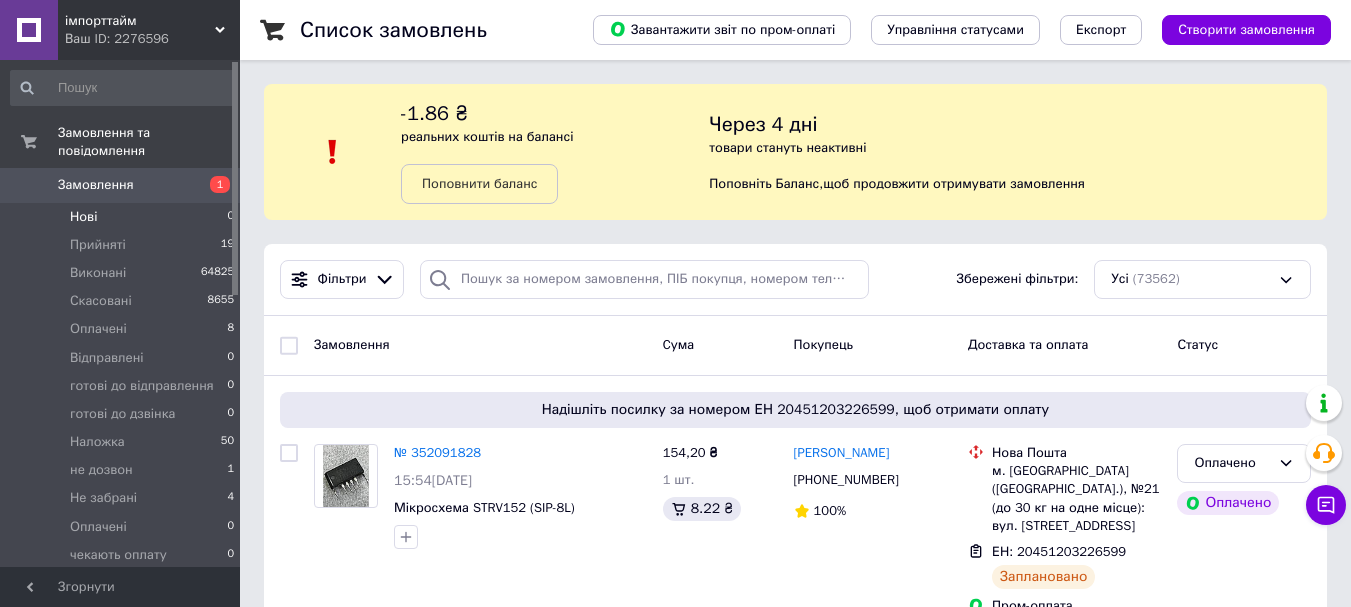 click on "Нові 0" at bounding box center [123, 217] 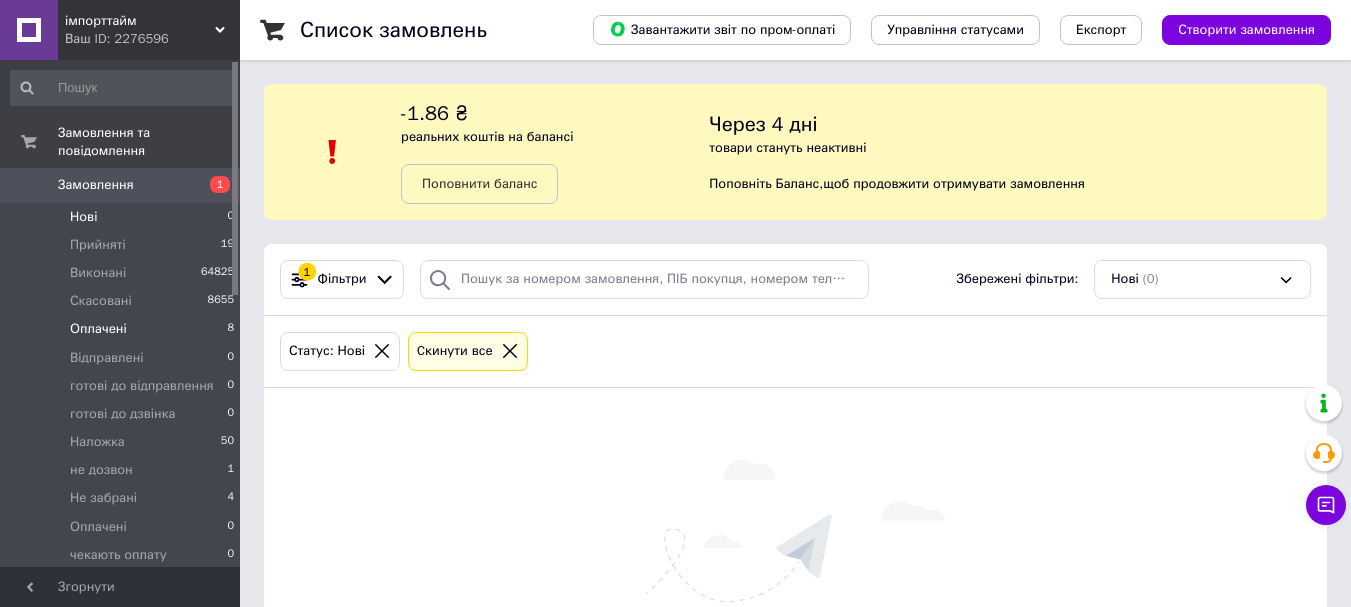 click on "Оплачені 8" at bounding box center (123, 329) 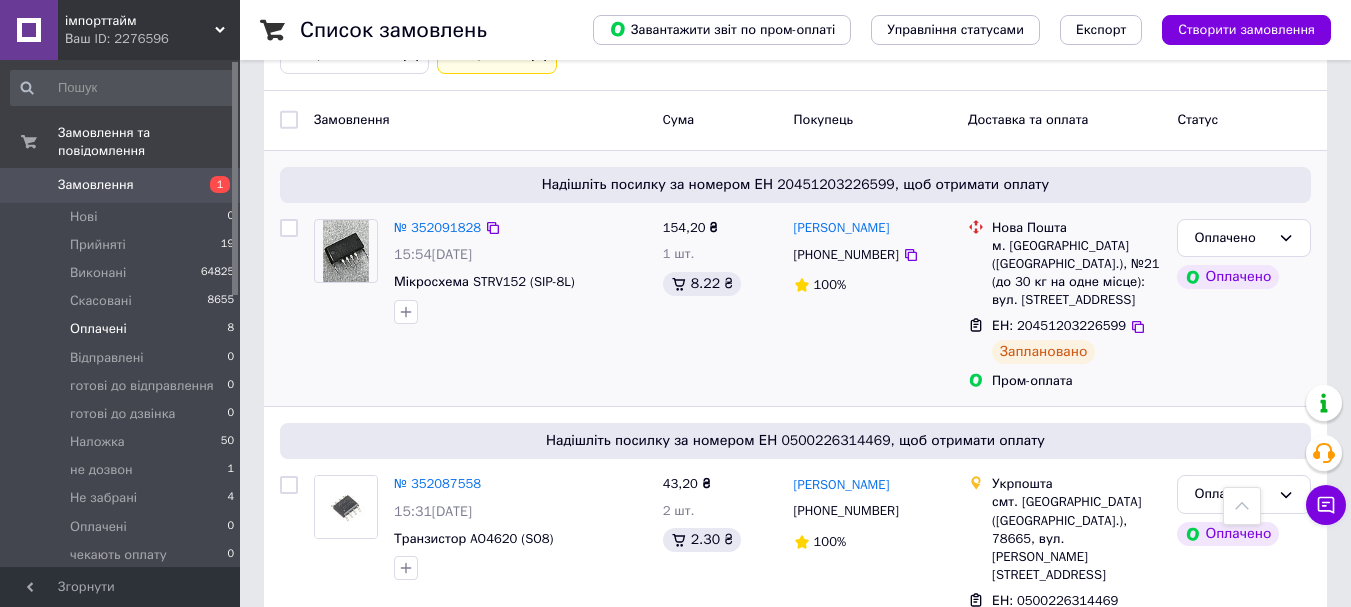 scroll, scrollTop: 200, scrollLeft: 0, axis: vertical 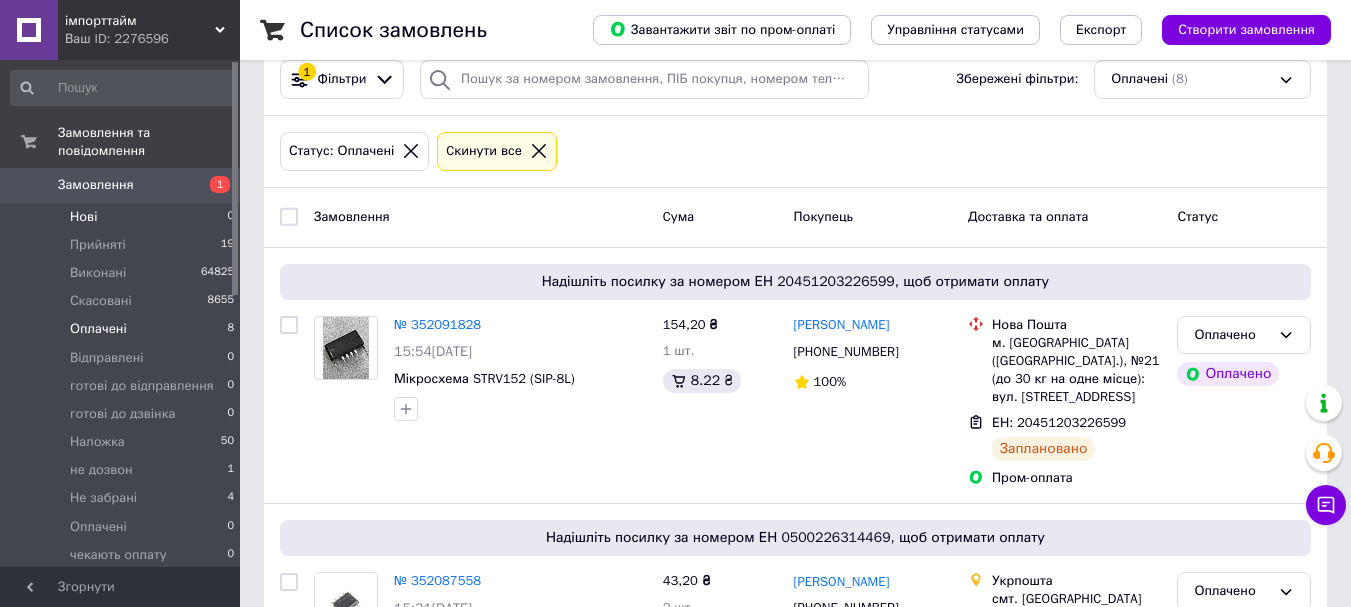 click on "Нові 0" at bounding box center (123, 217) 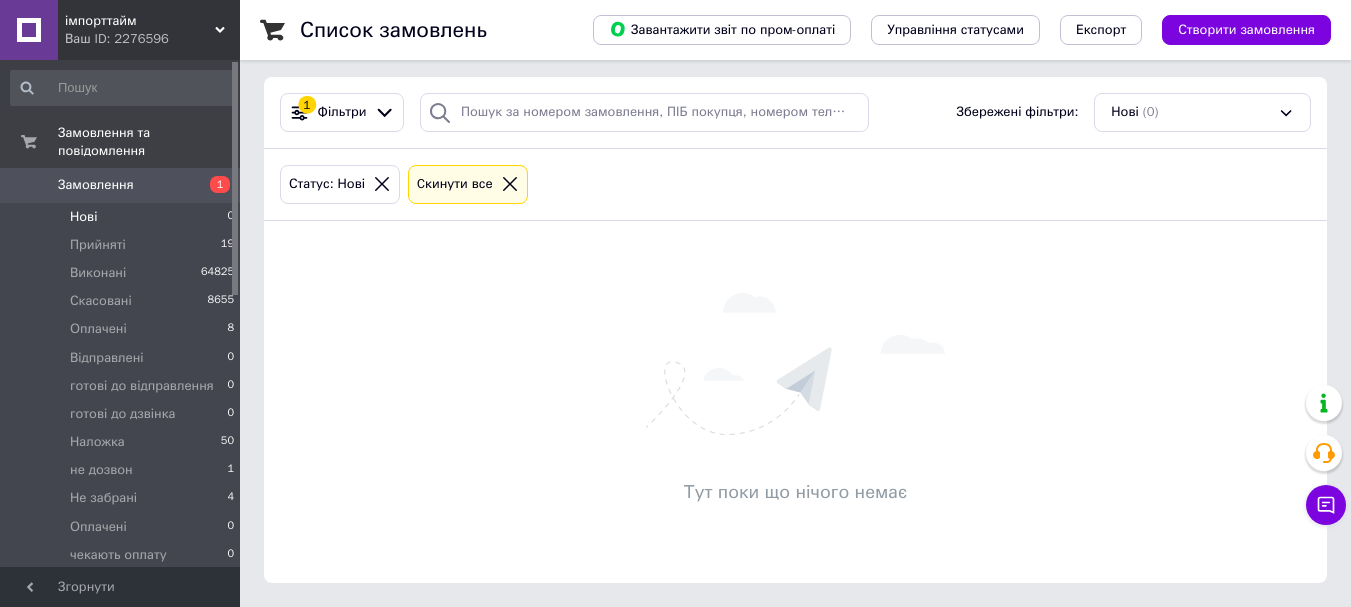 scroll, scrollTop: 0, scrollLeft: 0, axis: both 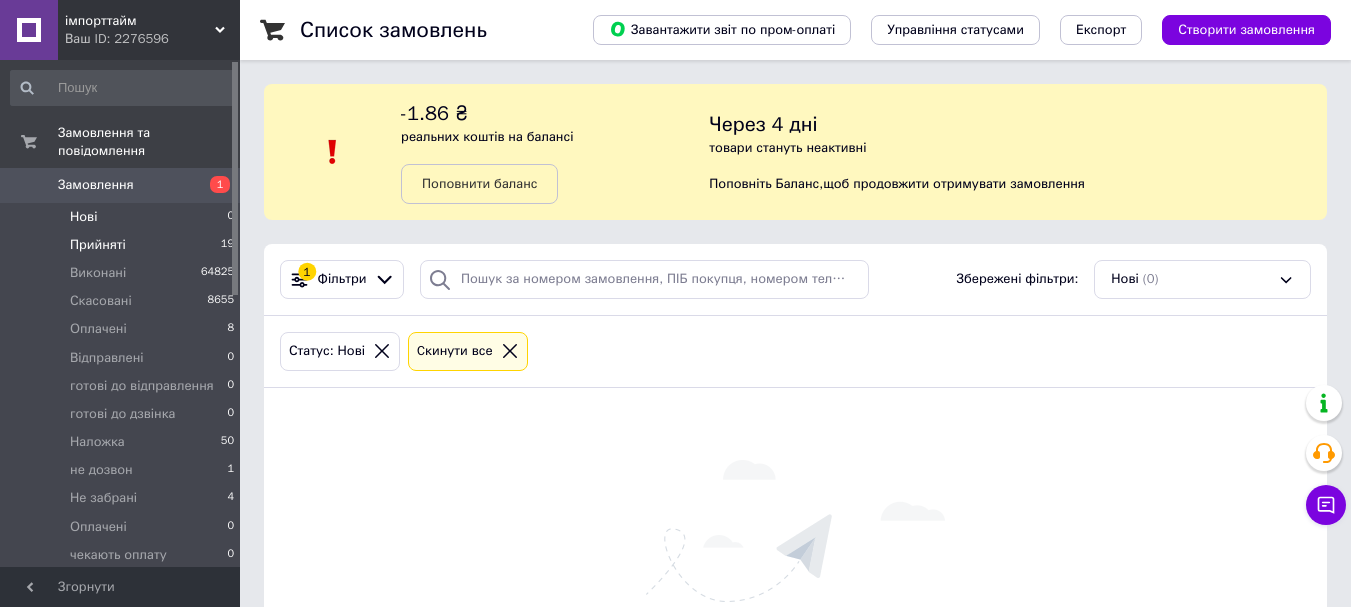 click on "Прийняті 19" at bounding box center [123, 245] 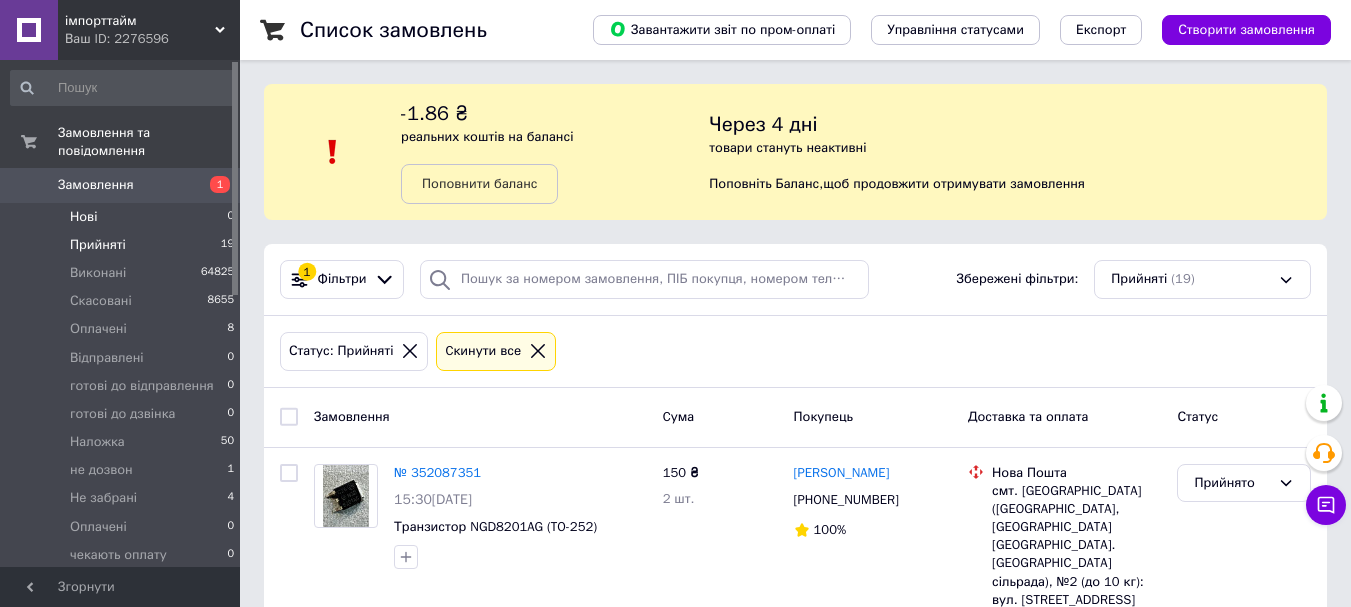 click on "Нові 0" at bounding box center (123, 217) 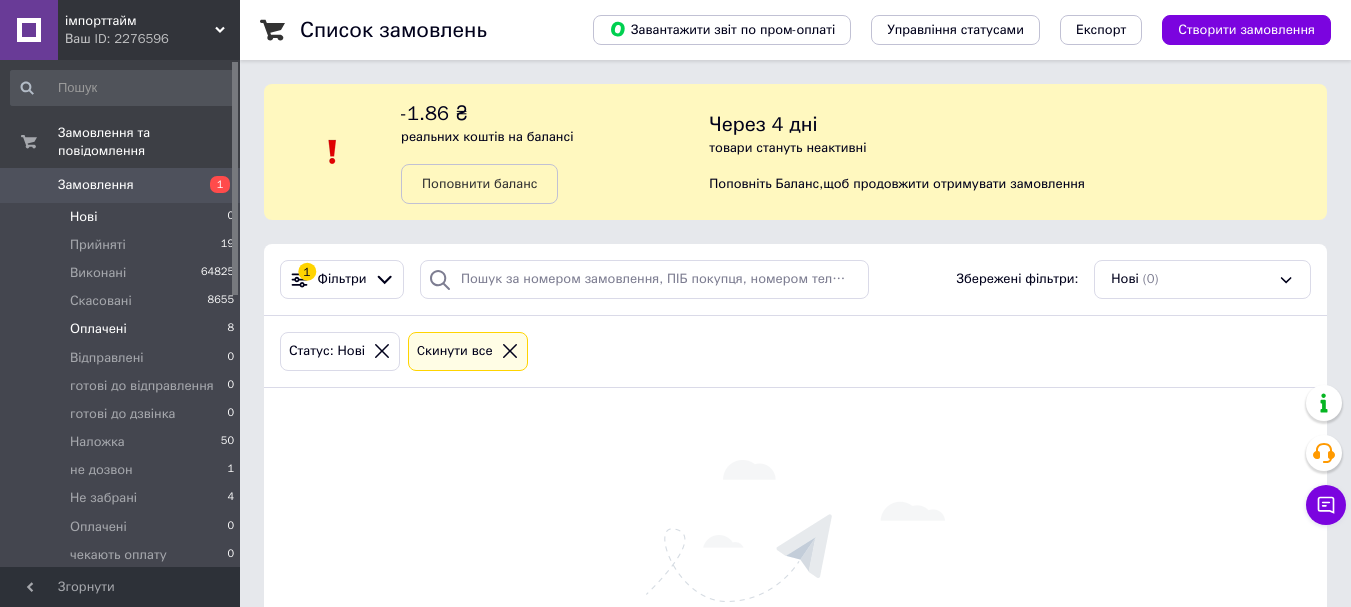 click on "Оплачені 8" at bounding box center (123, 329) 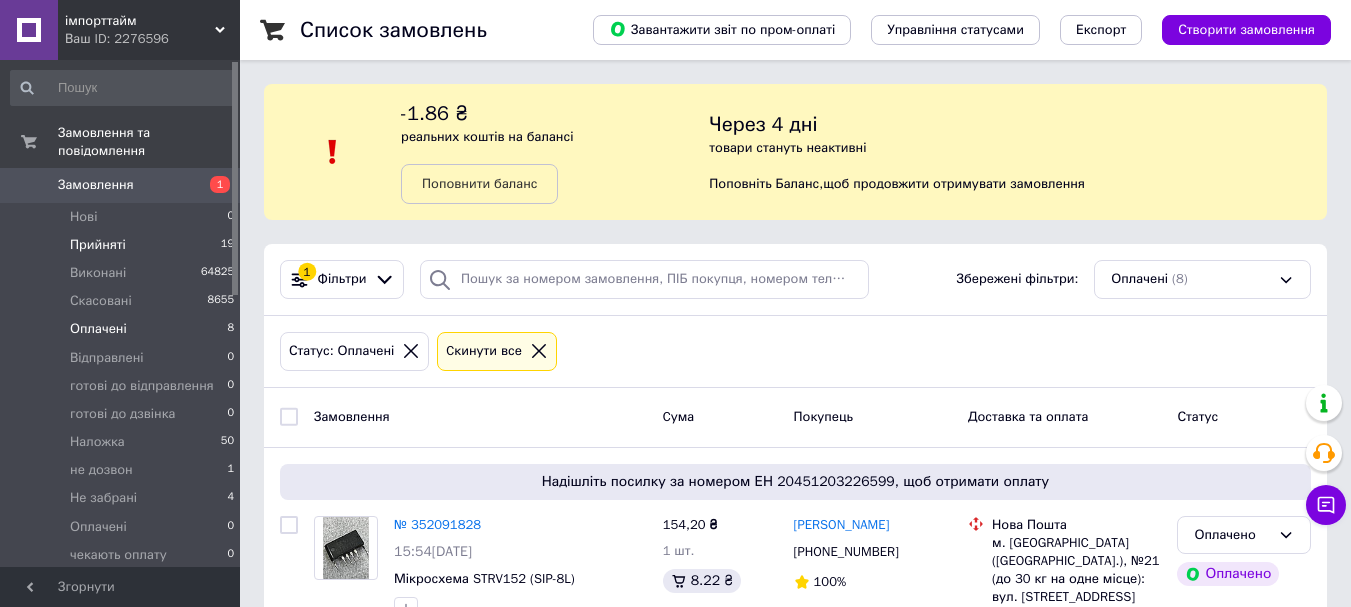 click on "Прийняті 19" at bounding box center (123, 245) 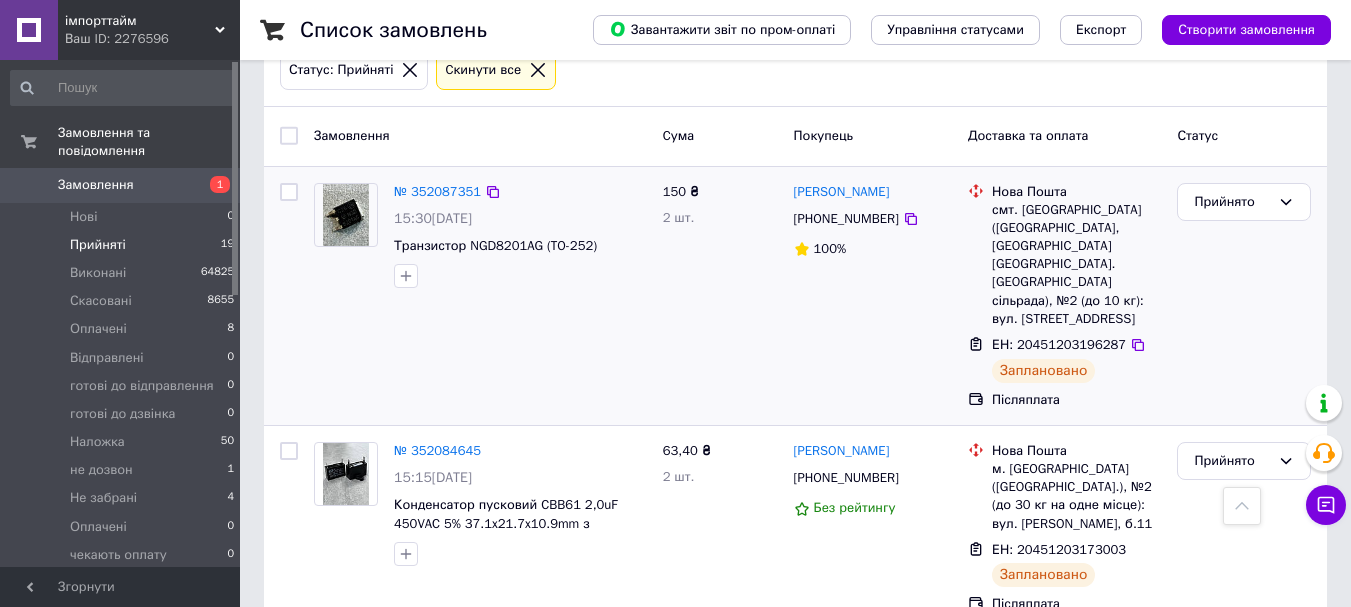 scroll, scrollTop: 200, scrollLeft: 0, axis: vertical 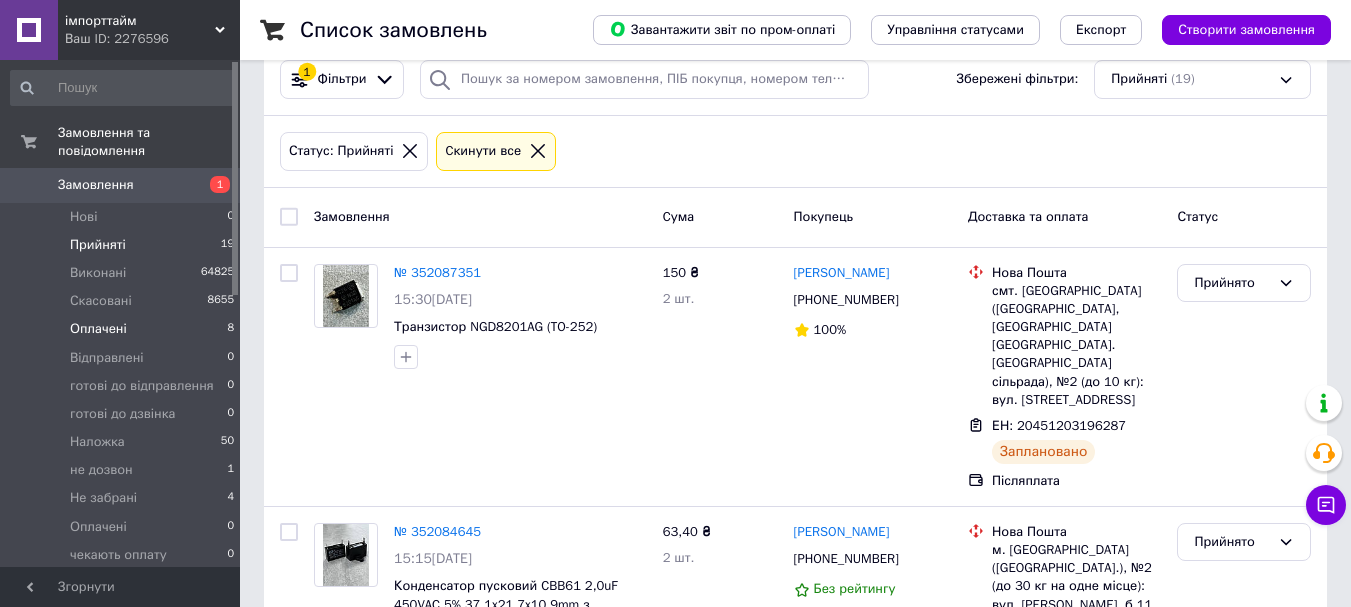 click on "Оплачені 8" at bounding box center (123, 329) 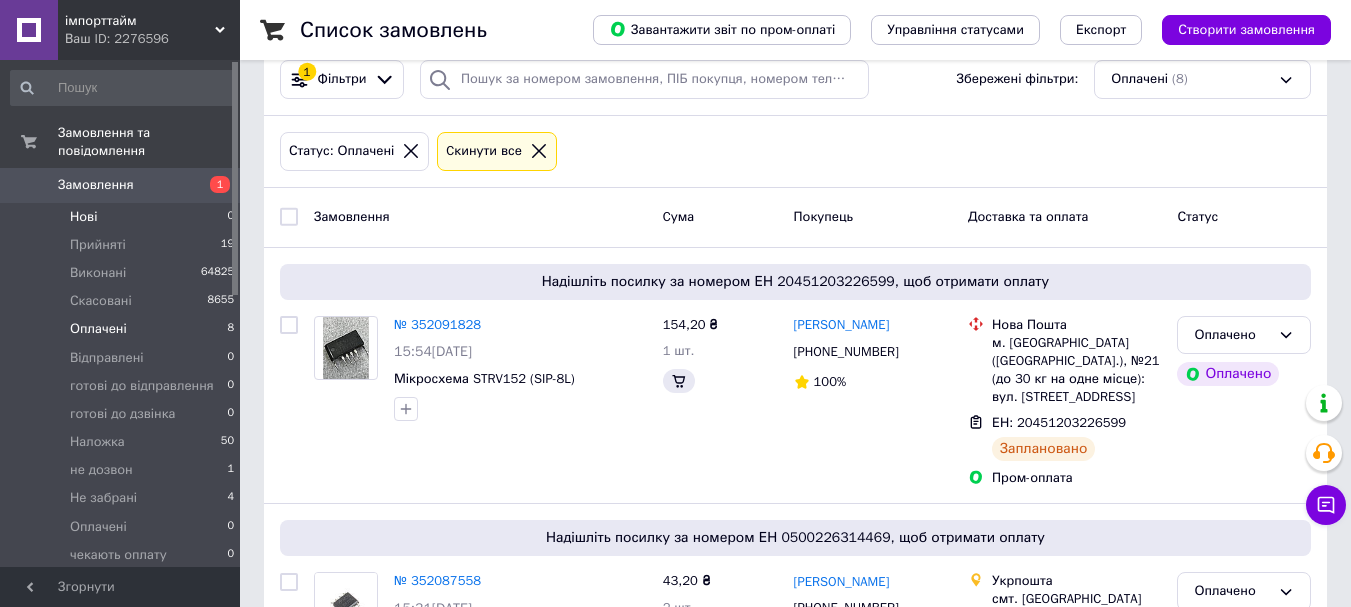 scroll, scrollTop: 0, scrollLeft: 0, axis: both 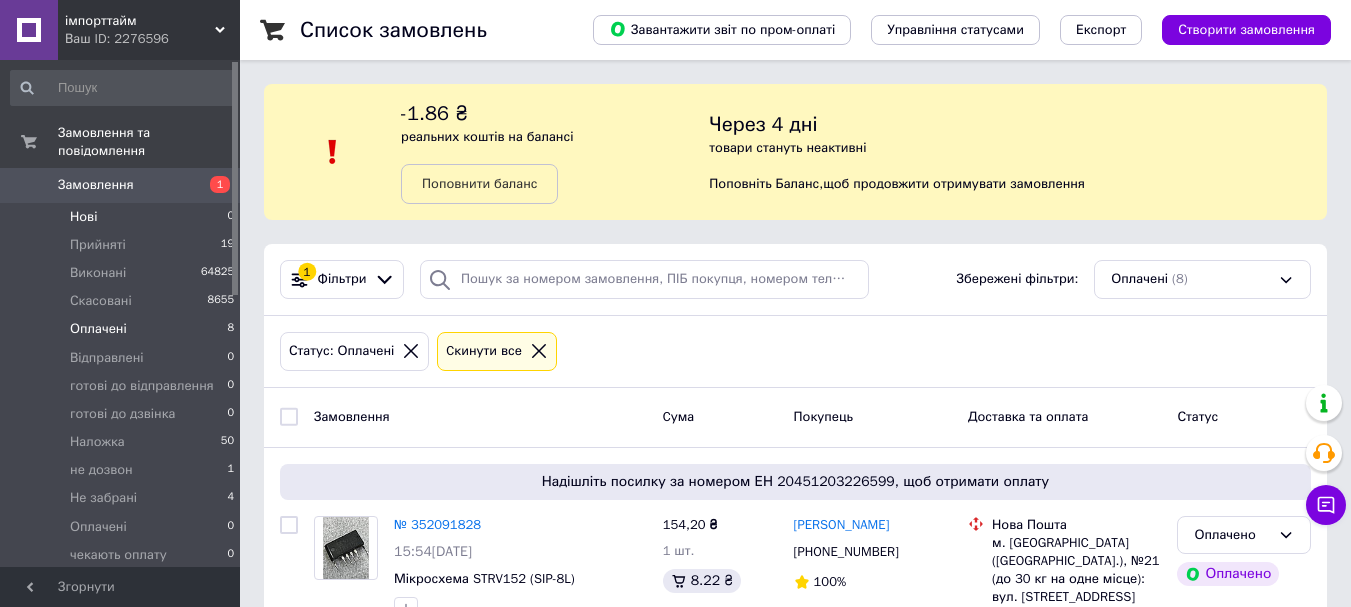 click on "Нові 0" at bounding box center [123, 217] 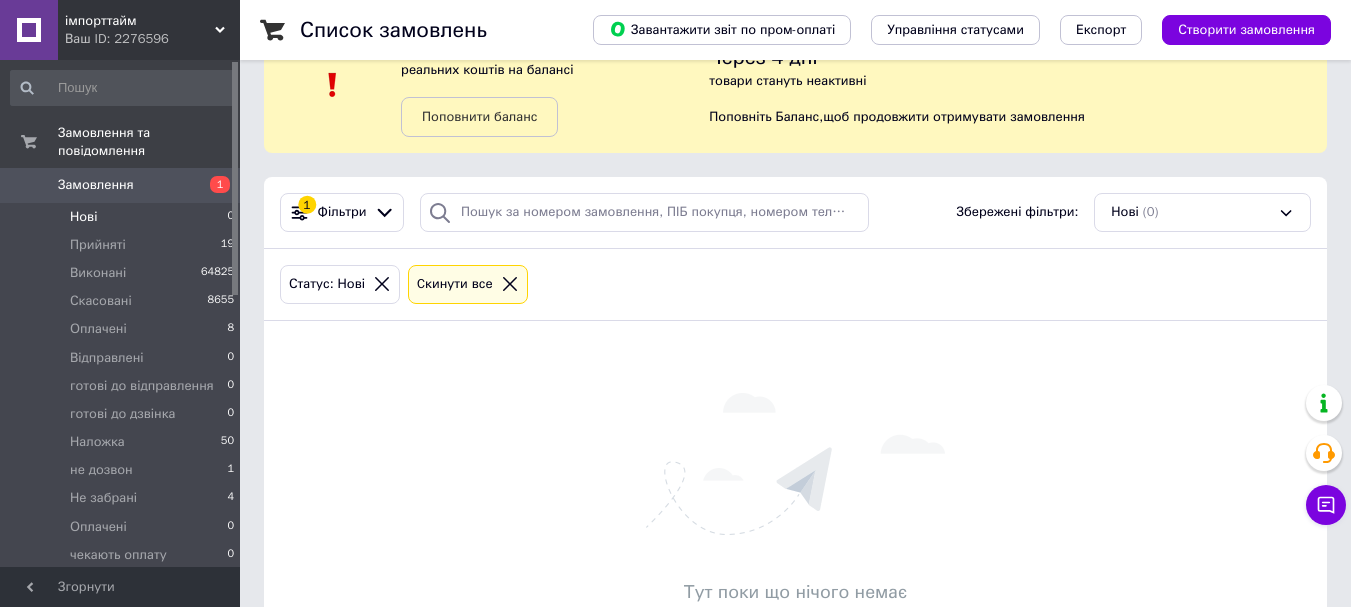 scroll, scrollTop: 167, scrollLeft: 0, axis: vertical 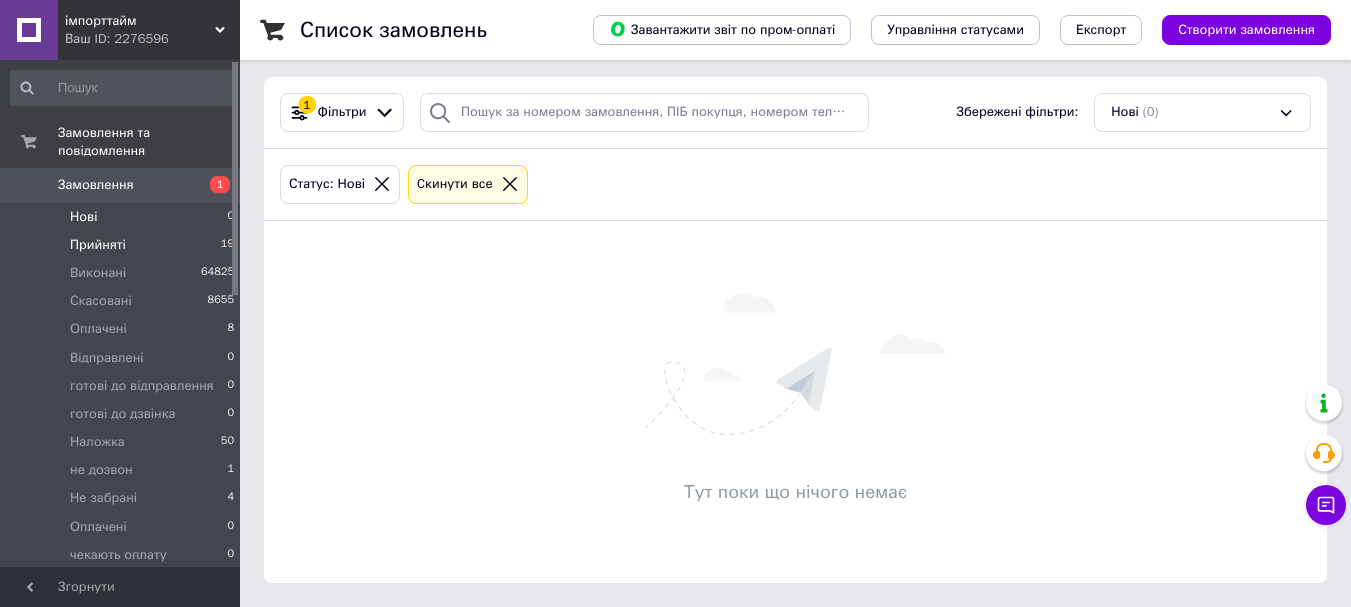 click on "Прийняті 19" at bounding box center (123, 245) 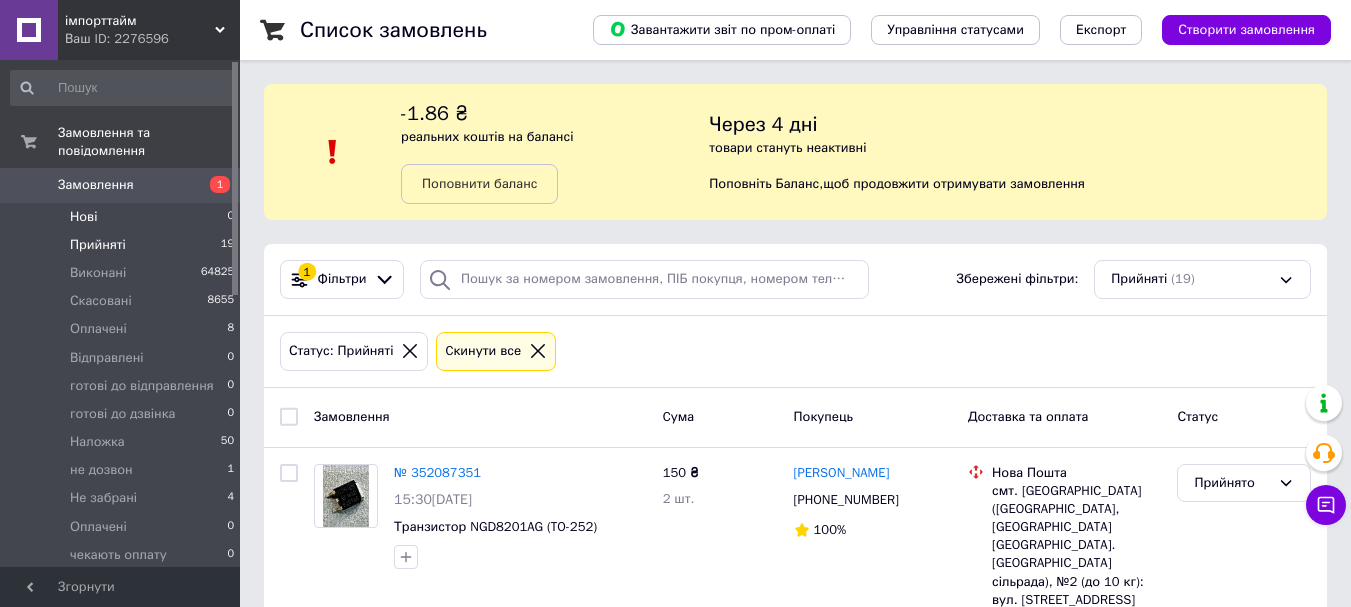click on "Нові 0" at bounding box center [123, 217] 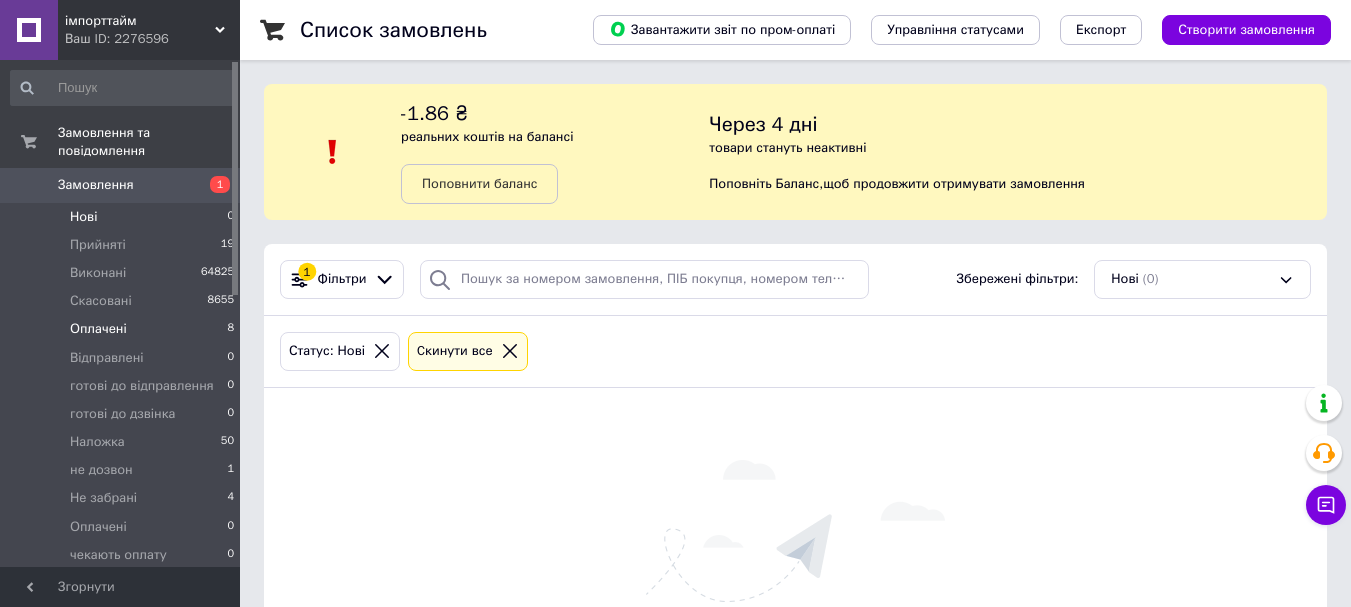 click on "Оплачені 8" at bounding box center (123, 329) 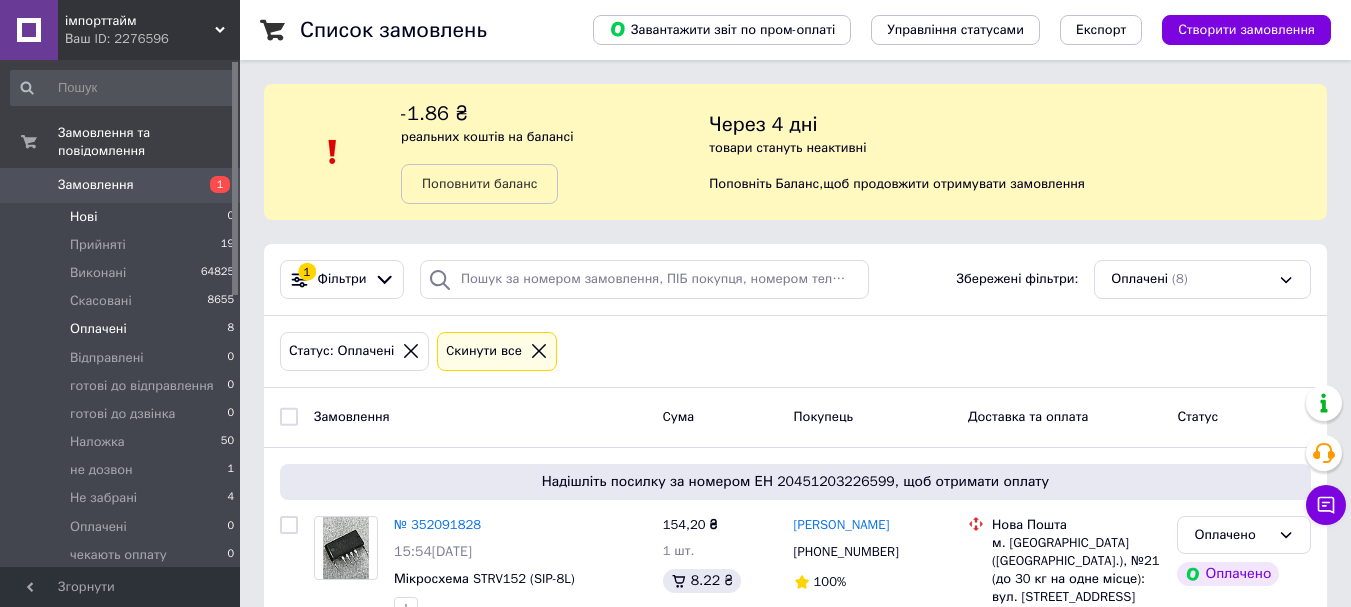 click on "Нові 0" at bounding box center [123, 217] 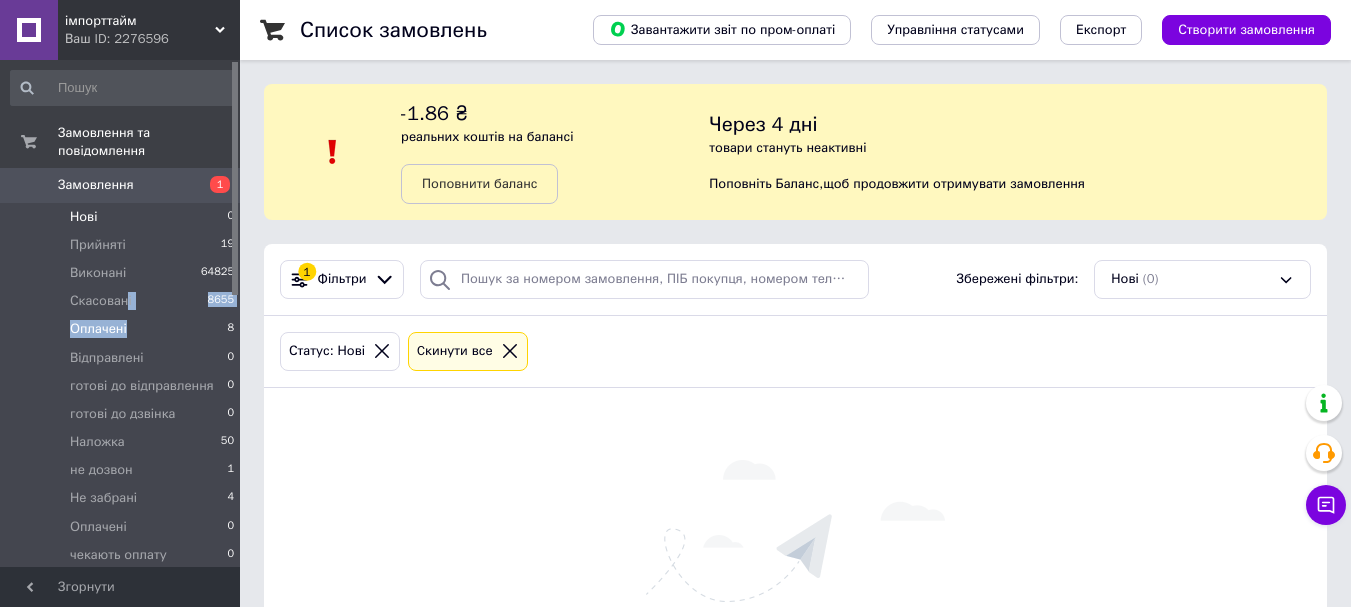 drag, startPoint x: 123, startPoint y: 288, endPoint x: 134, endPoint y: 309, distance: 23.70654 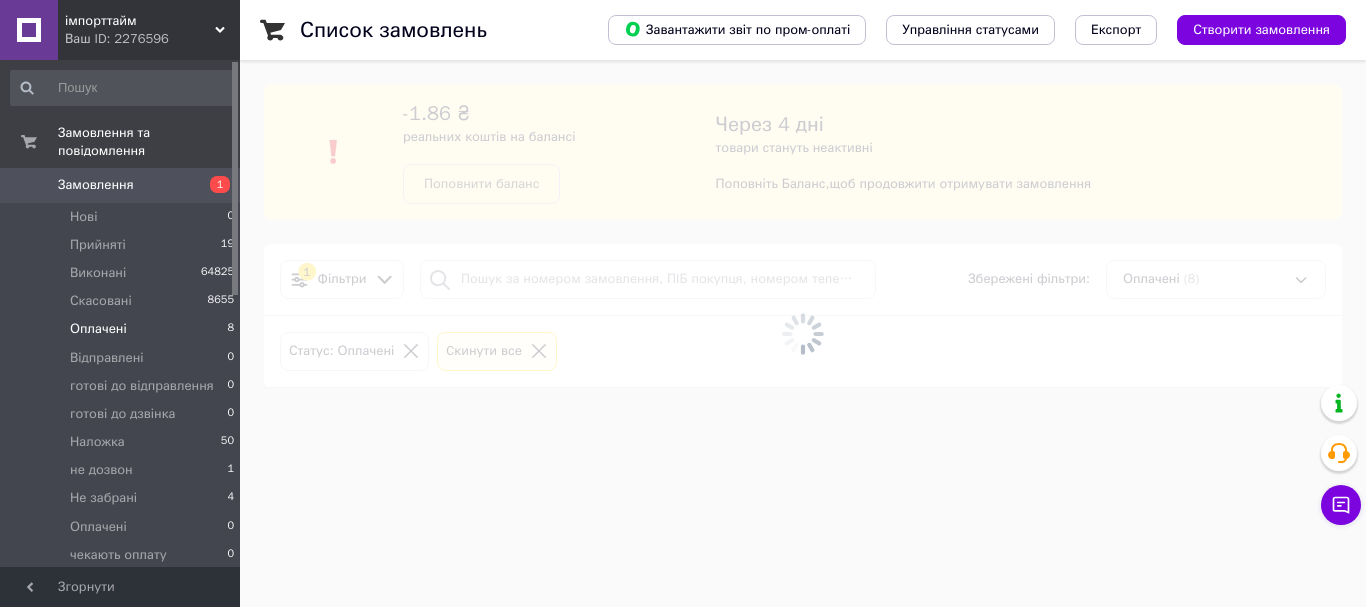 click on "Оплачені 8" at bounding box center [123, 329] 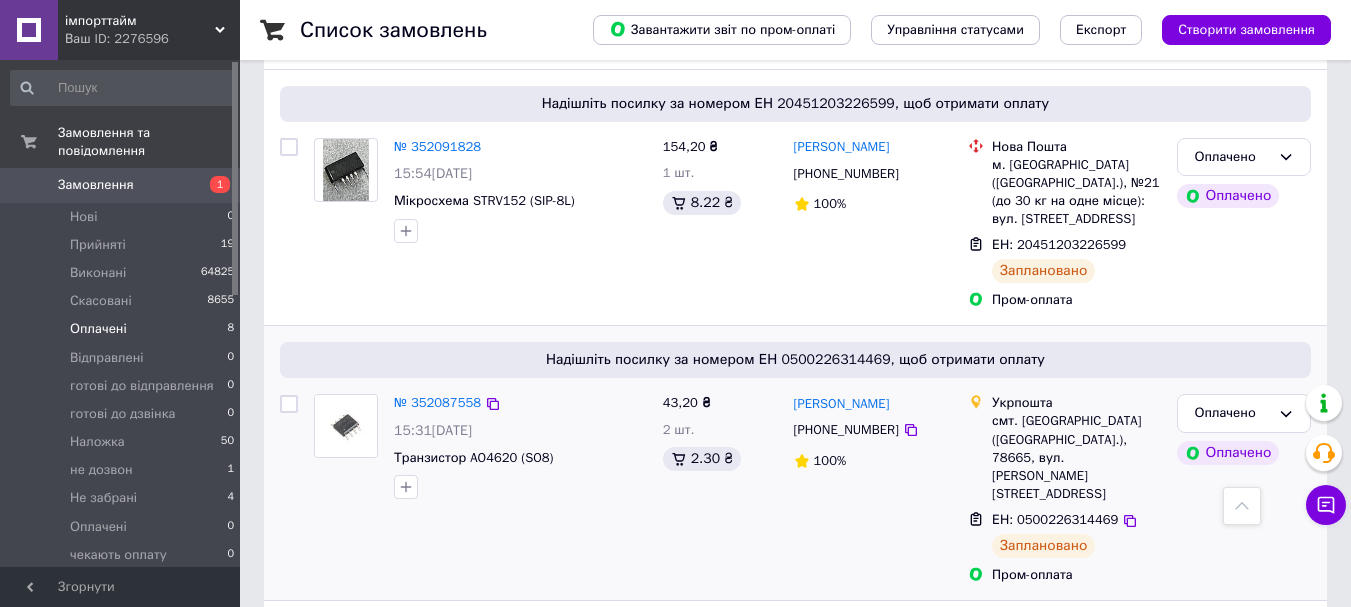 scroll, scrollTop: 300, scrollLeft: 0, axis: vertical 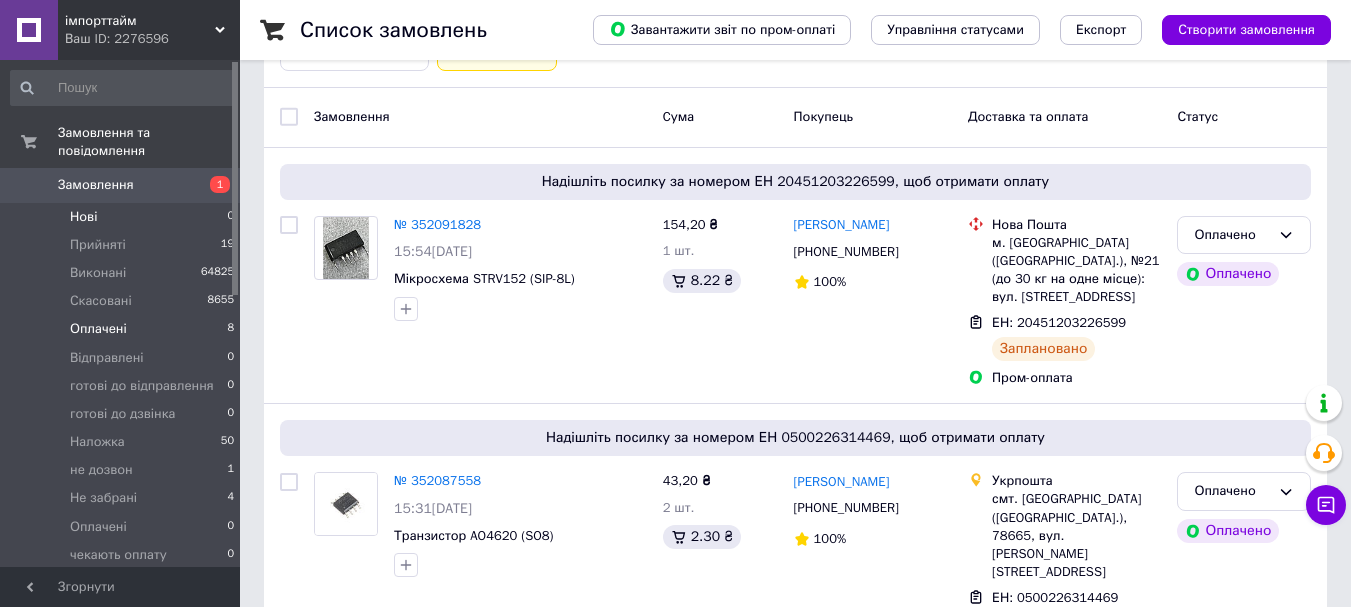 click on "Нові 0" at bounding box center (123, 217) 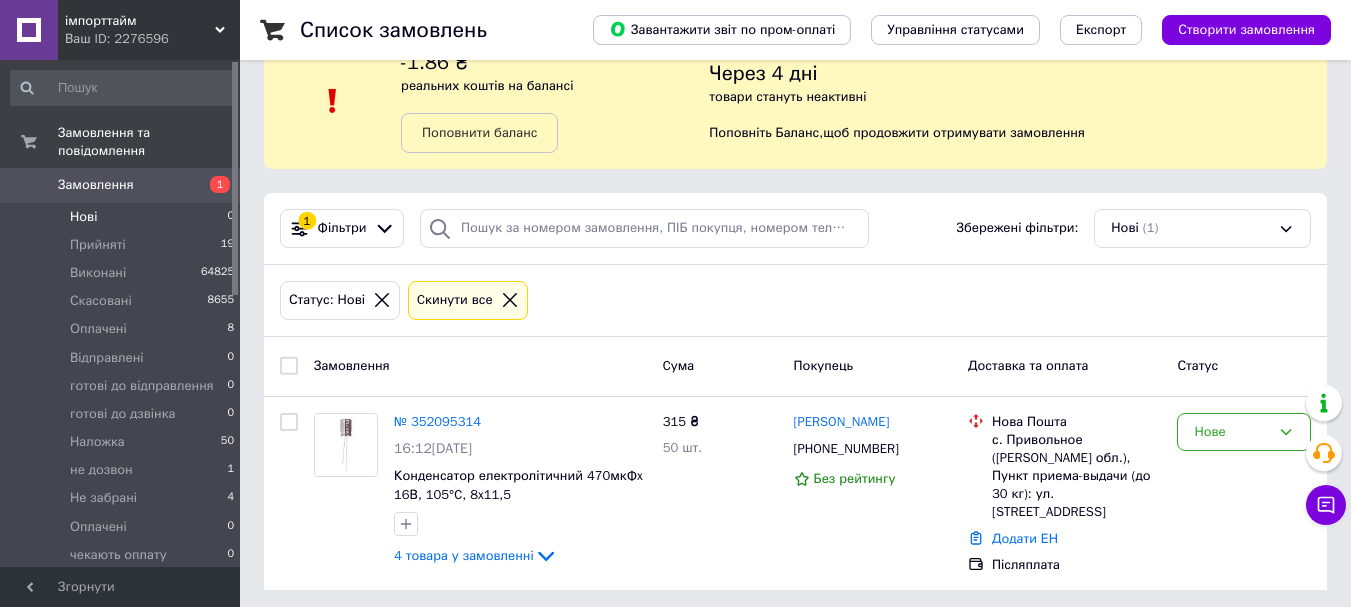 scroll, scrollTop: 52, scrollLeft: 0, axis: vertical 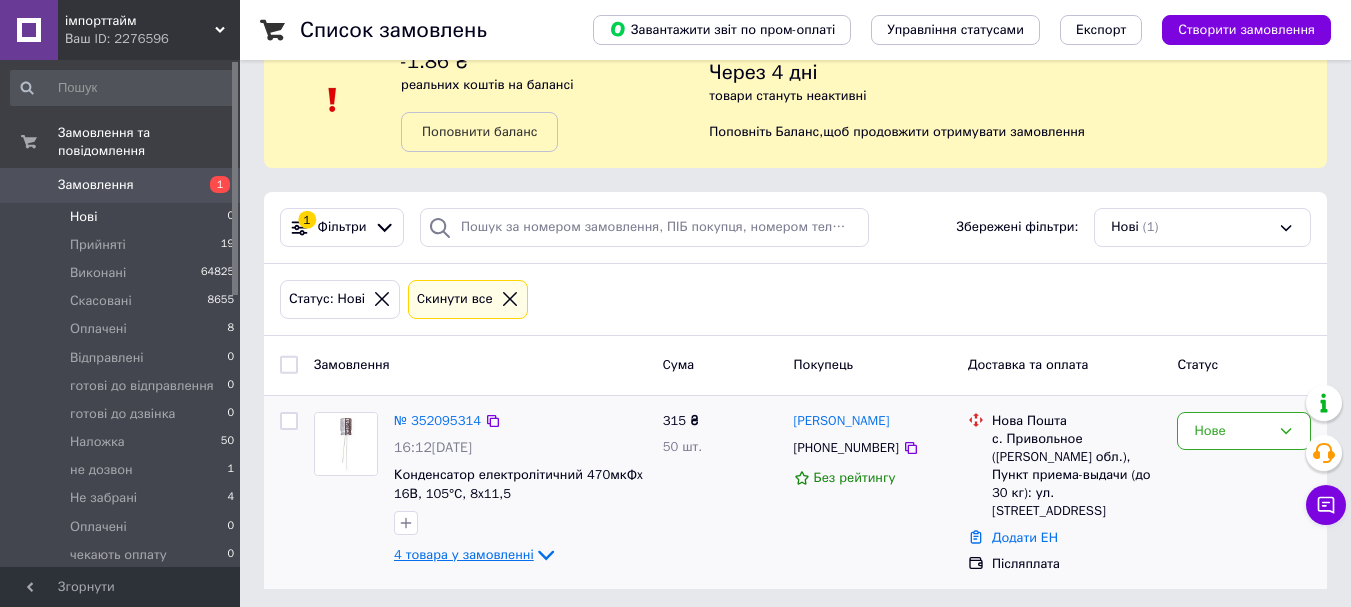 click on "4 товара у замовленні" at bounding box center (464, 554) 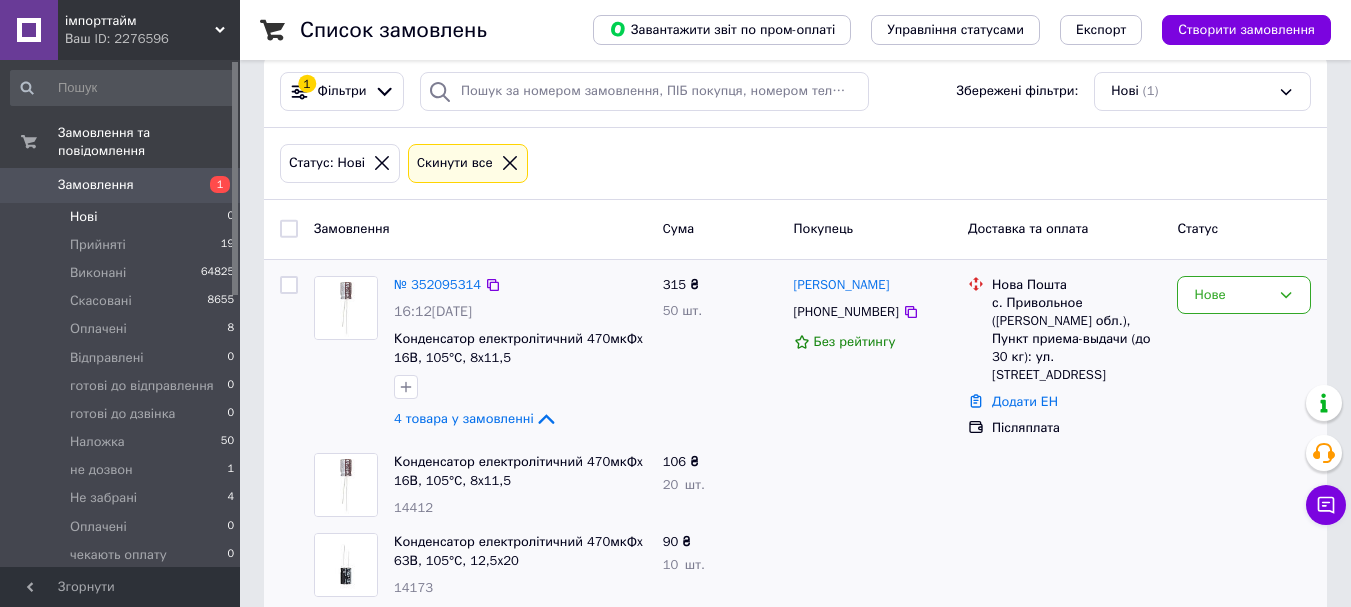 scroll, scrollTop: 373, scrollLeft: 0, axis: vertical 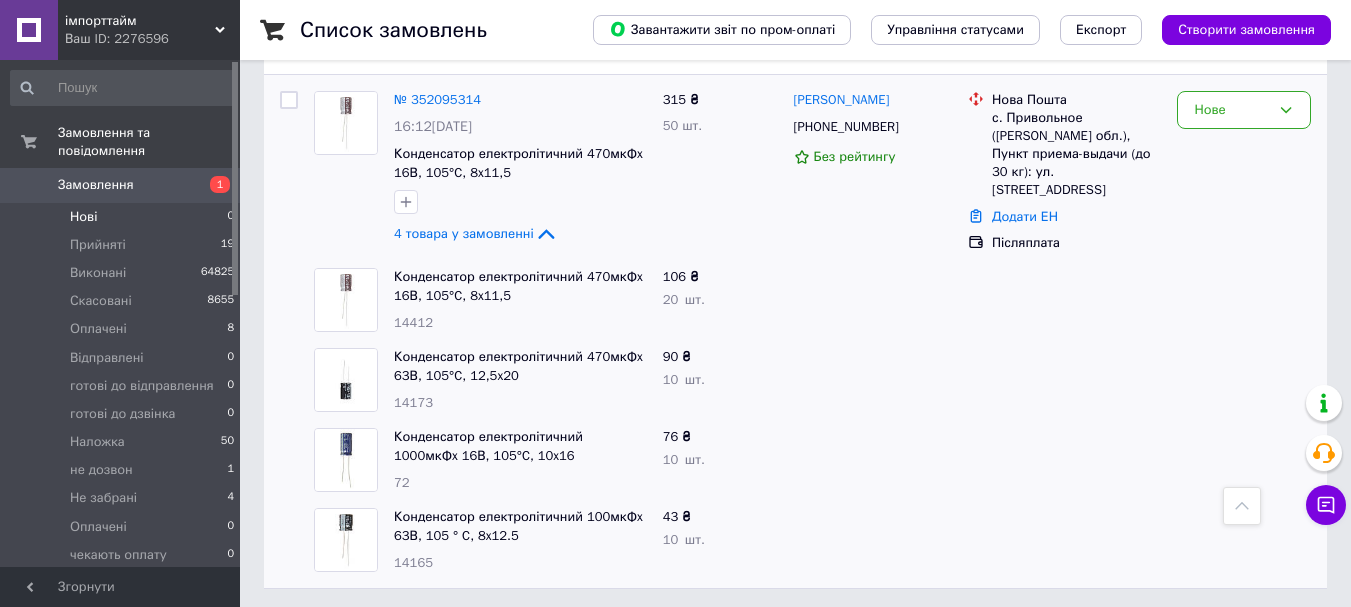 click on "14412" at bounding box center (413, 322) 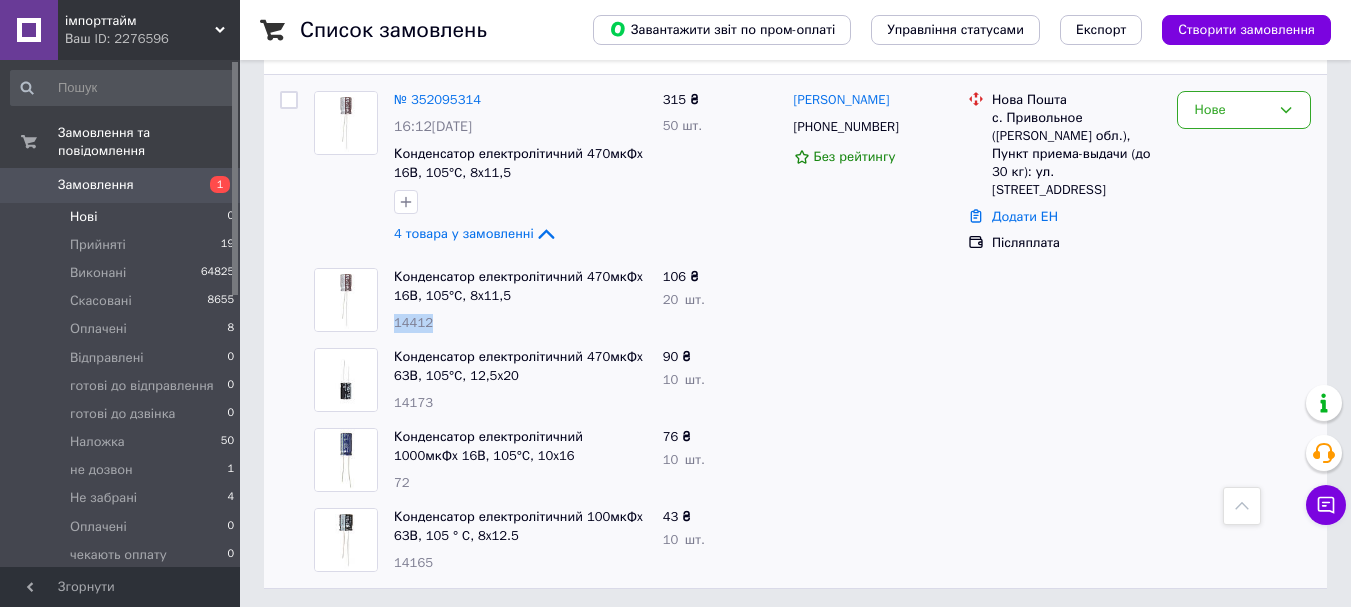 click on "14412" at bounding box center (413, 322) 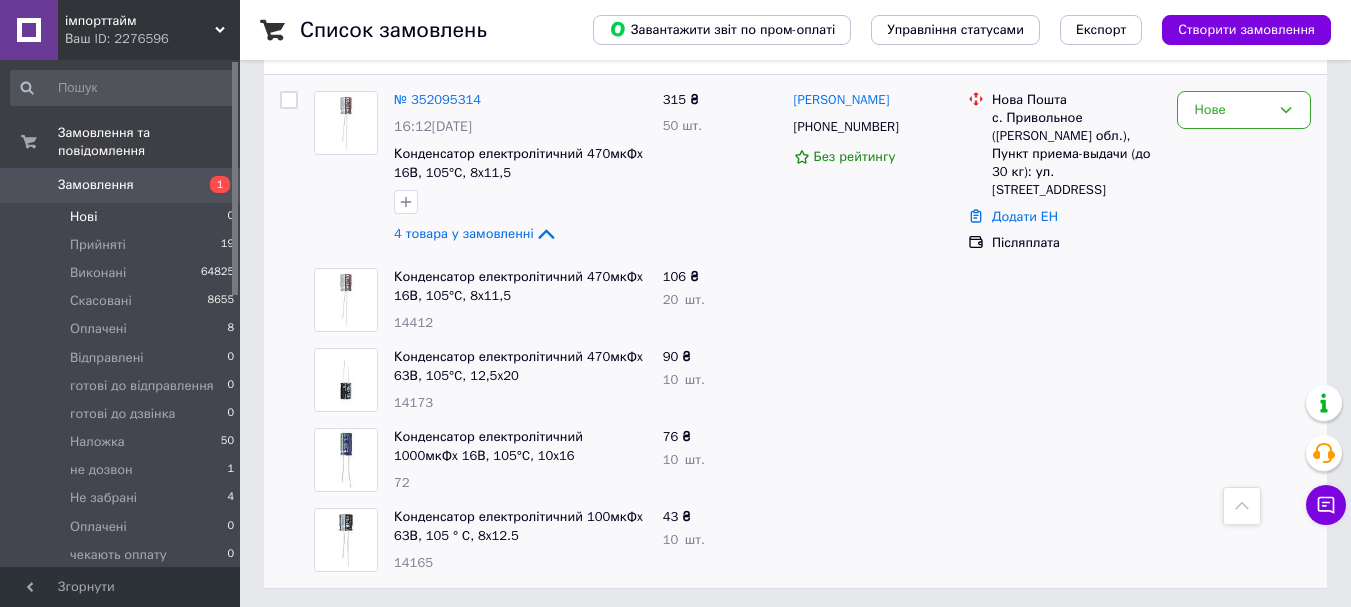 click on "14173" at bounding box center (413, 402) 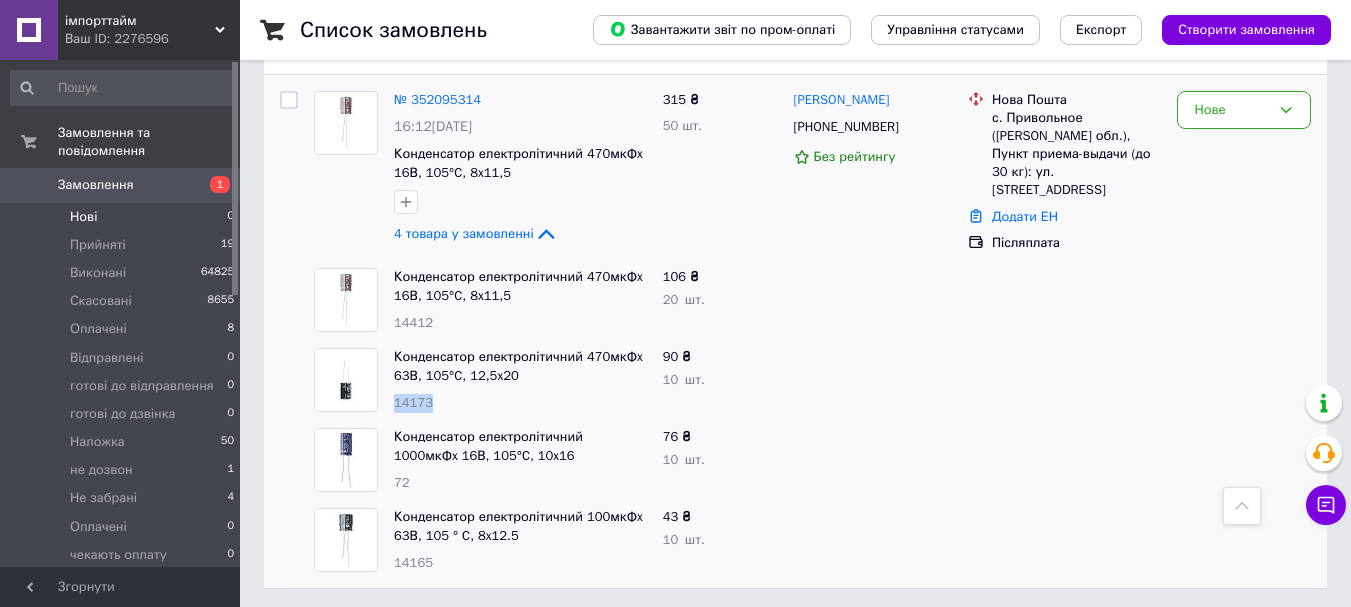 click on "14173" at bounding box center [413, 402] 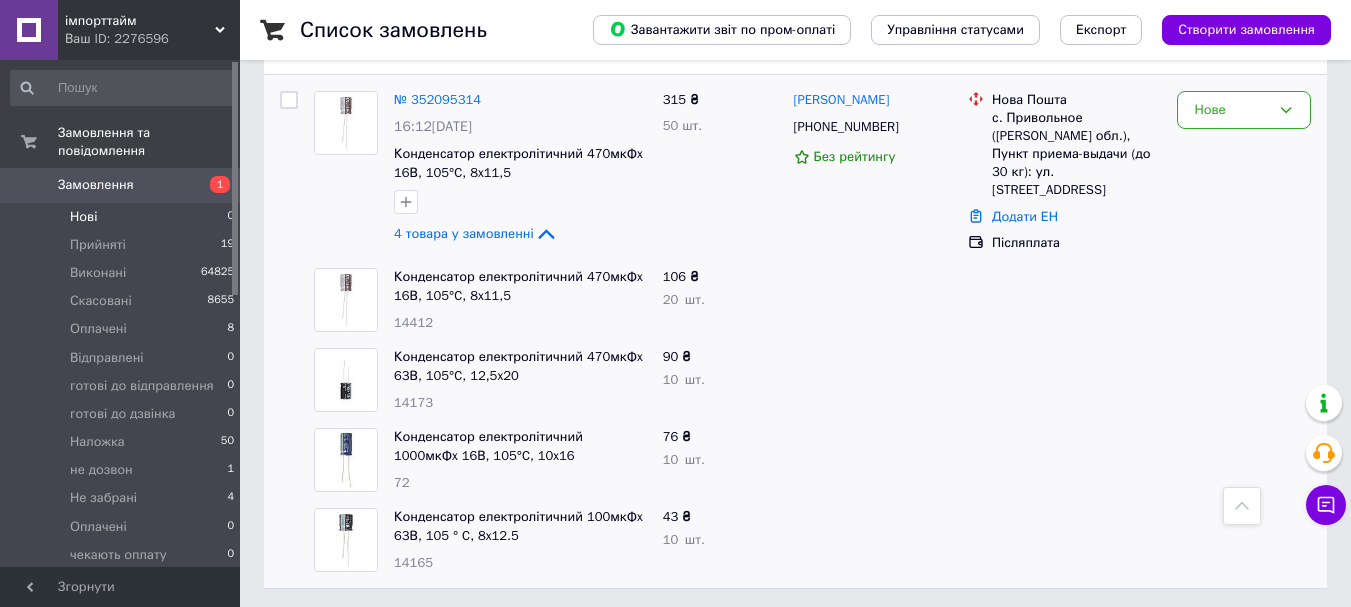 click on "72" at bounding box center (402, 482) 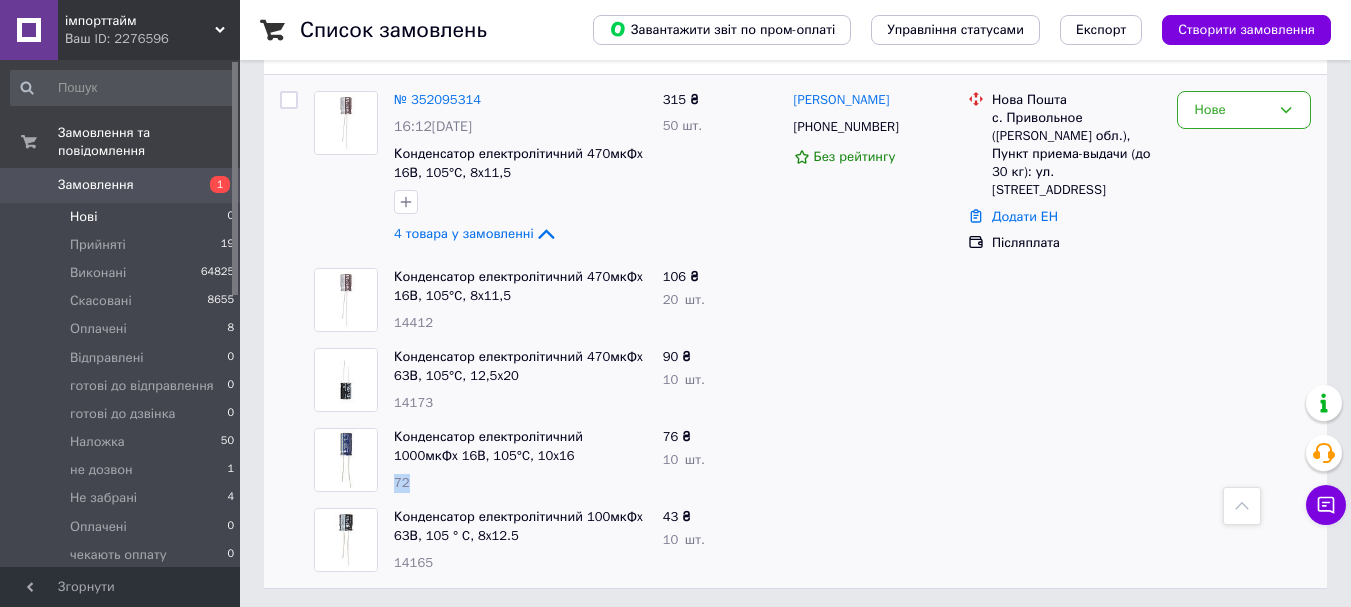 click on "72" at bounding box center (402, 482) 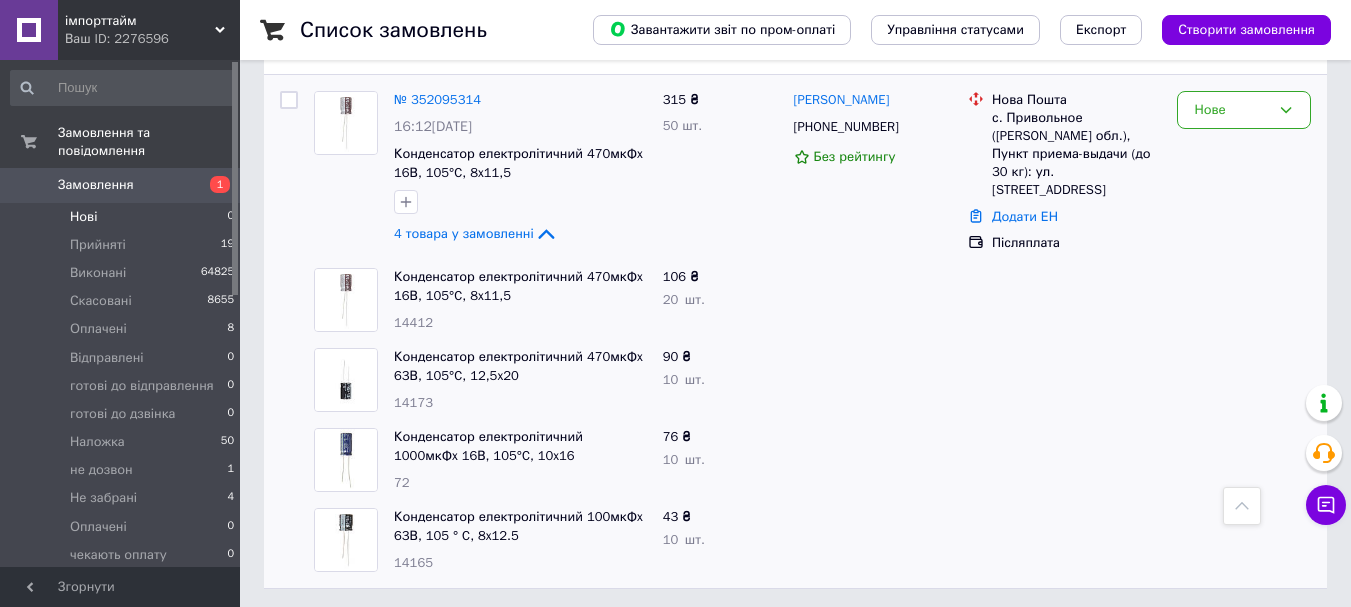 click on "14165" at bounding box center [413, 562] 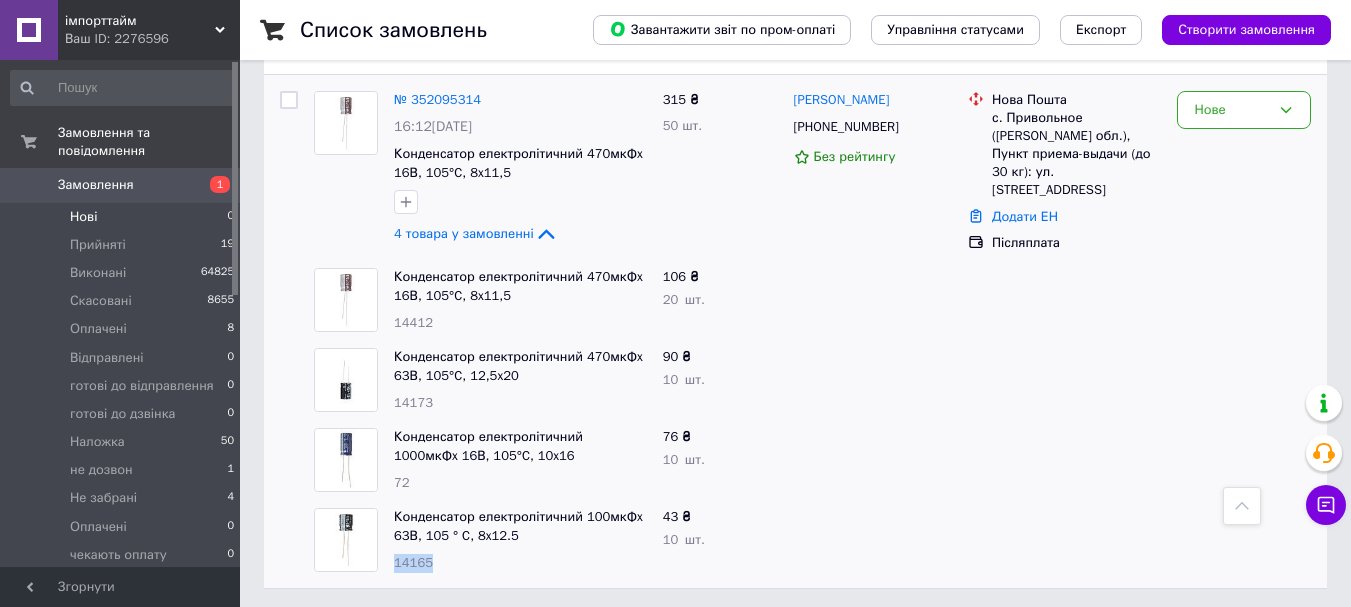 drag, startPoint x: 415, startPoint y: 557, endPoint x: 434, endPoint y: 548, distance: 21.023796 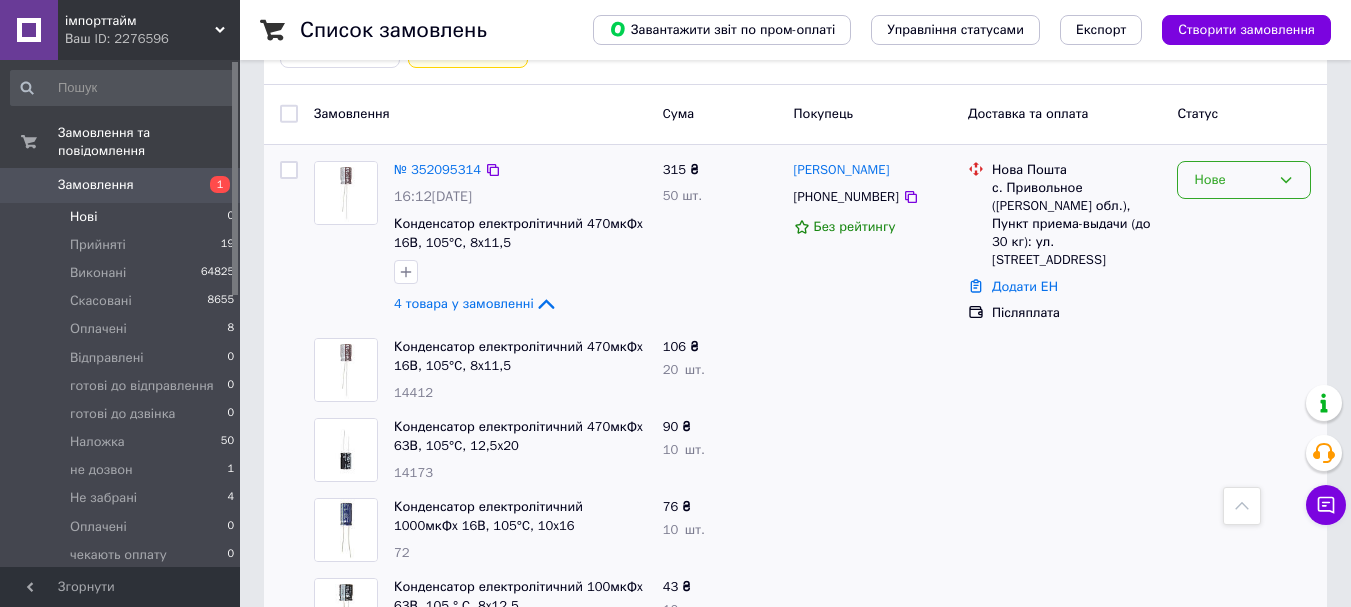 scroll, scrollTop: 273, scrollLeft: 0, axis: vertical 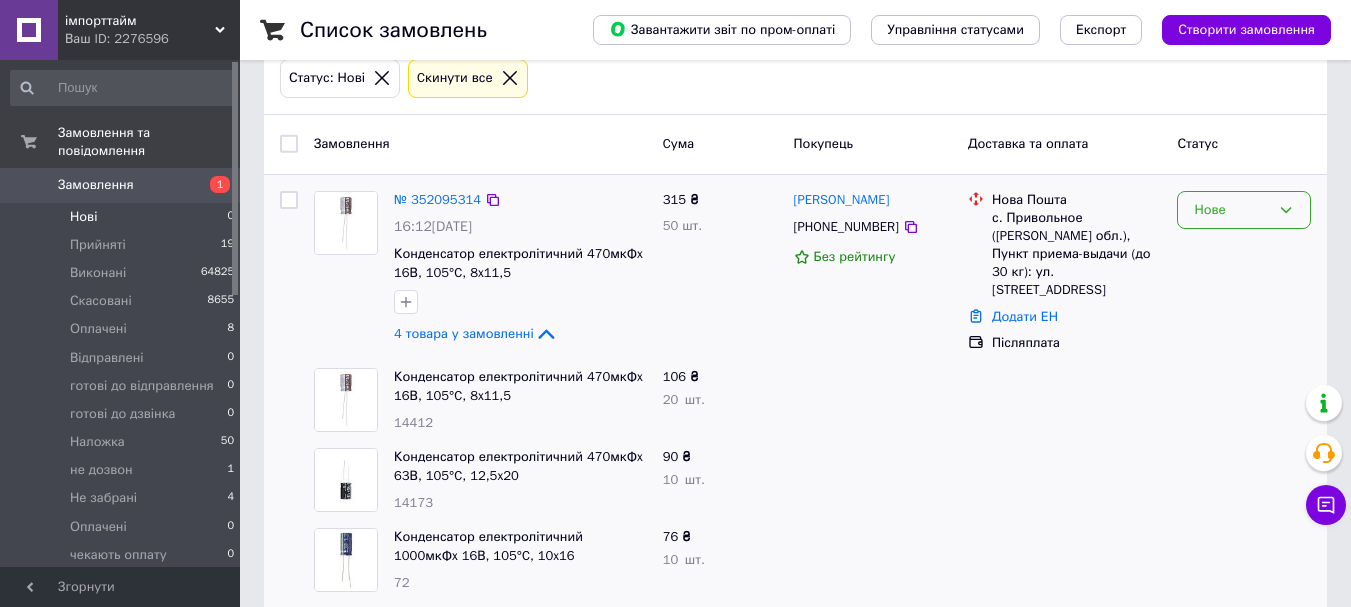 click on "Нове" at bounding box center [1232, 210] 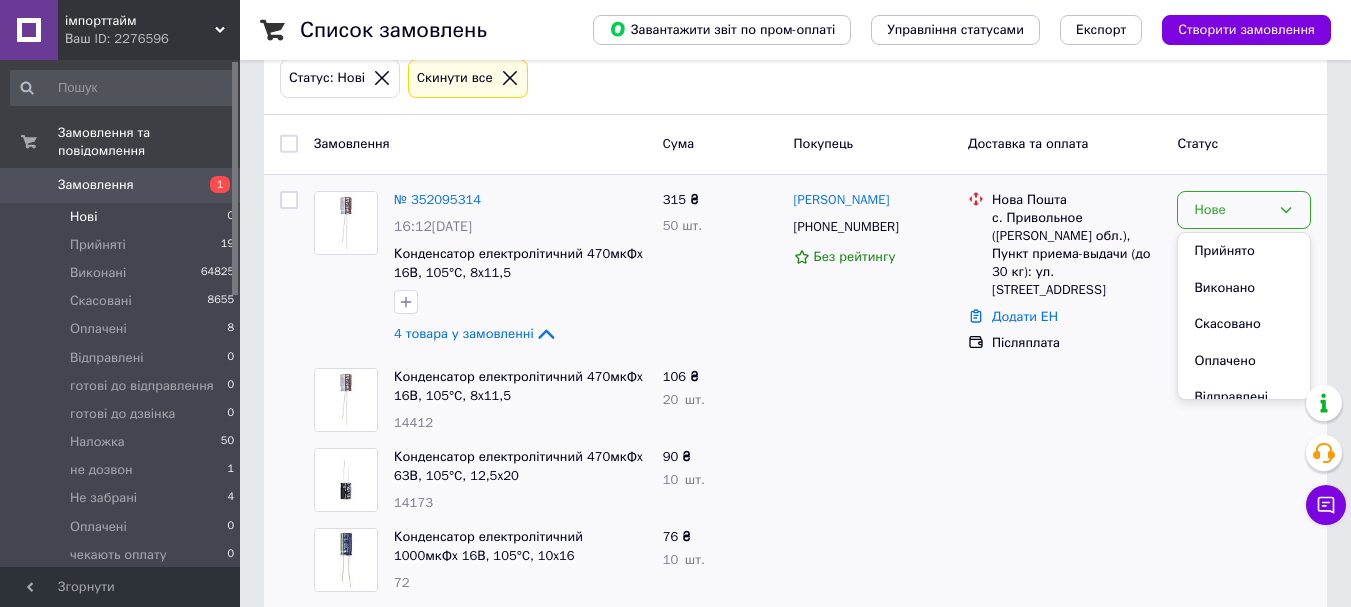 click at bounding box center [1064, 400] 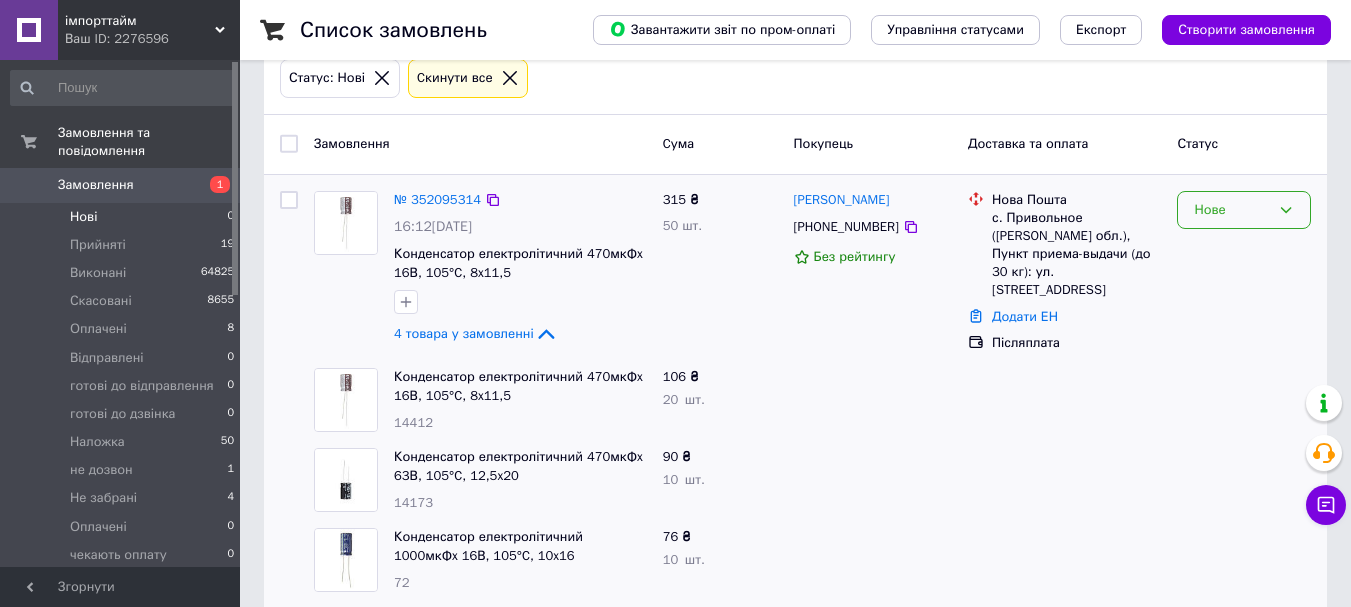 click on "Нове" at bounding box center (1232, 210) 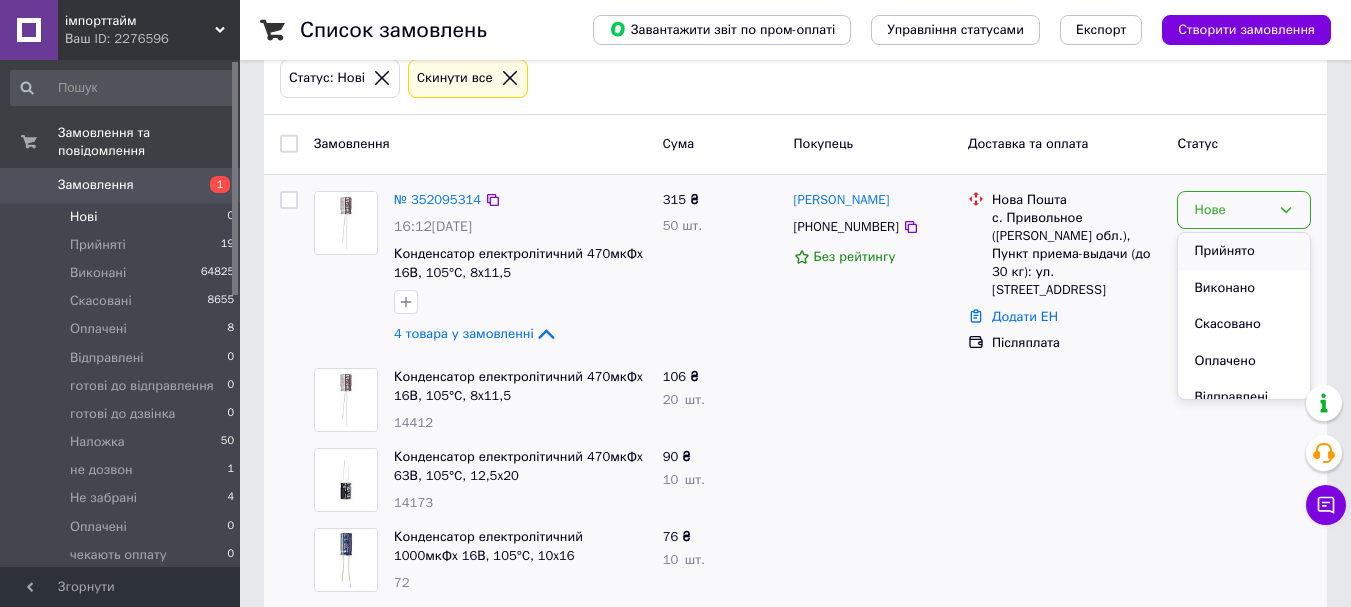 click on "Прийнято" at bounding box center [1244, 251] 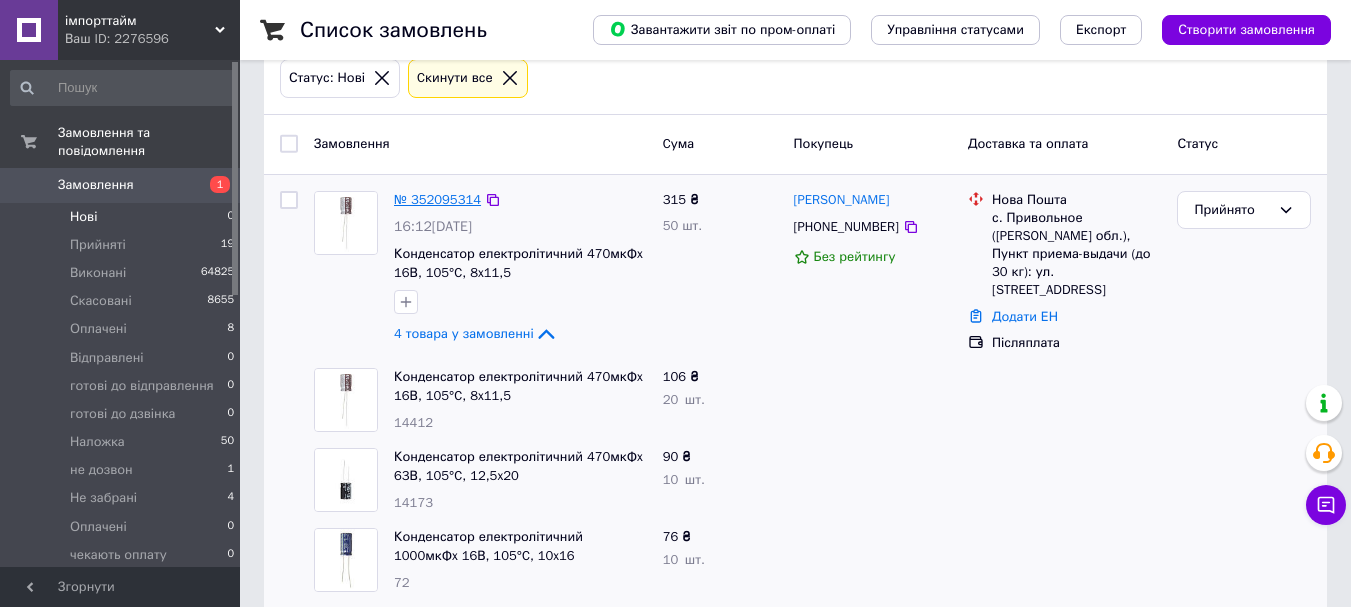 click on "№ 352095314" at bounding box center (437, 199) 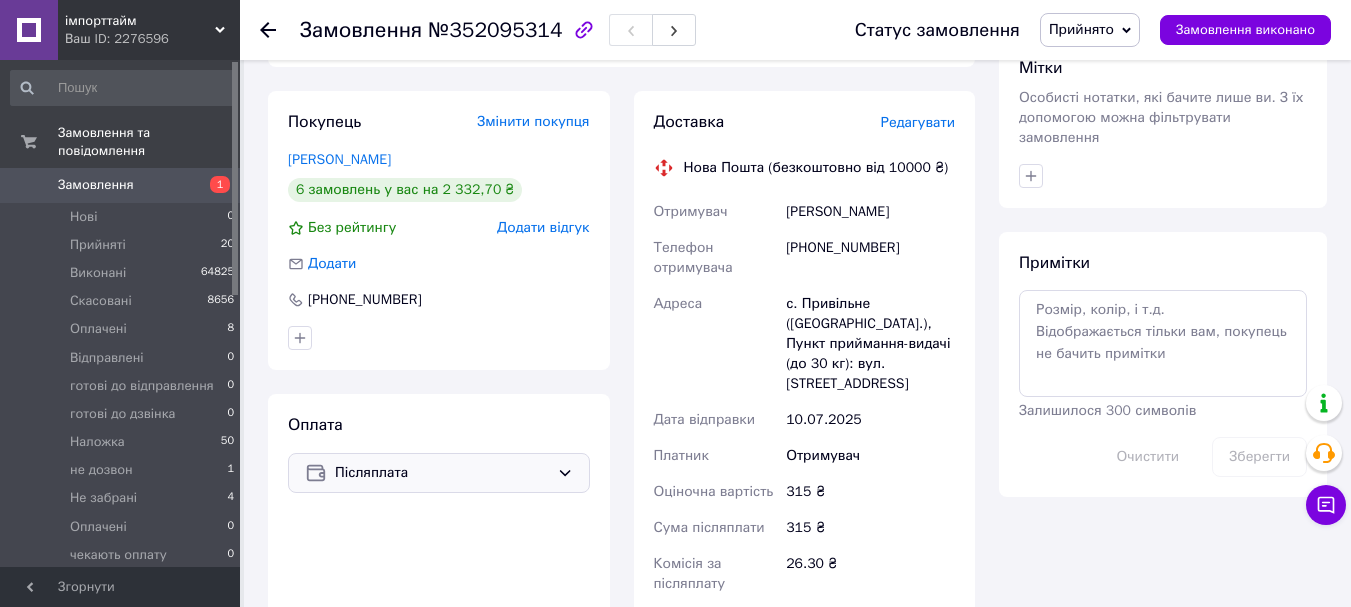 click on "Післяплата" at bounding box center [442, 473] 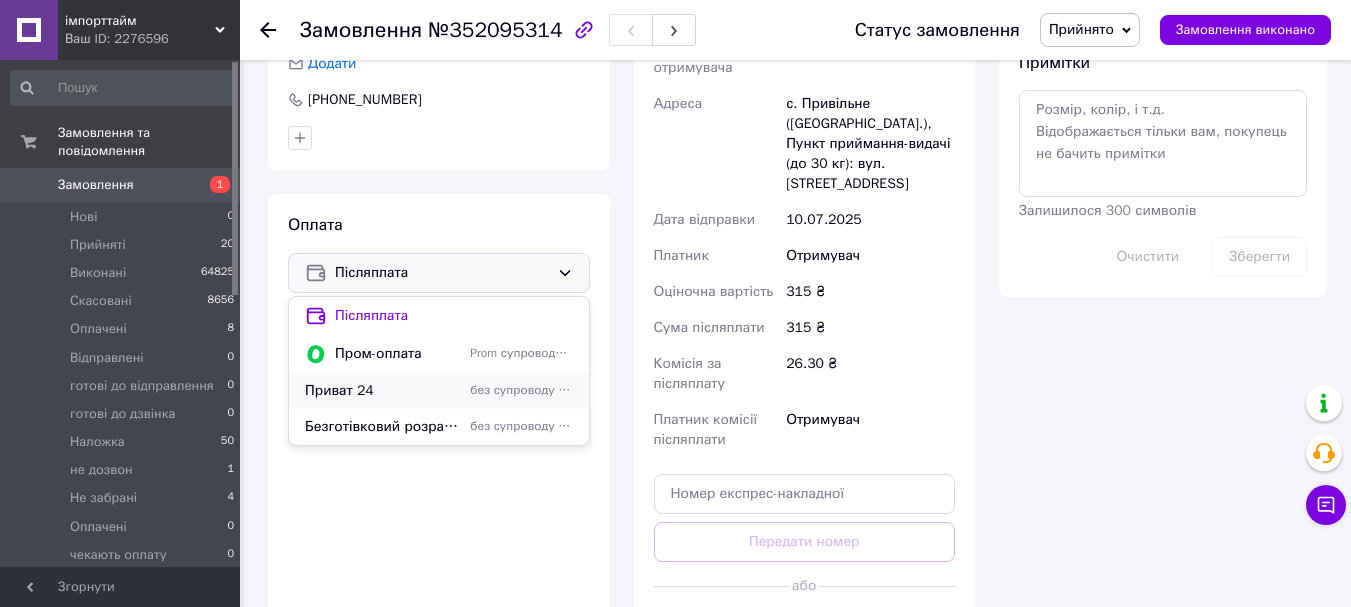 click on "Приват 24" at bounding box center [383, 391] 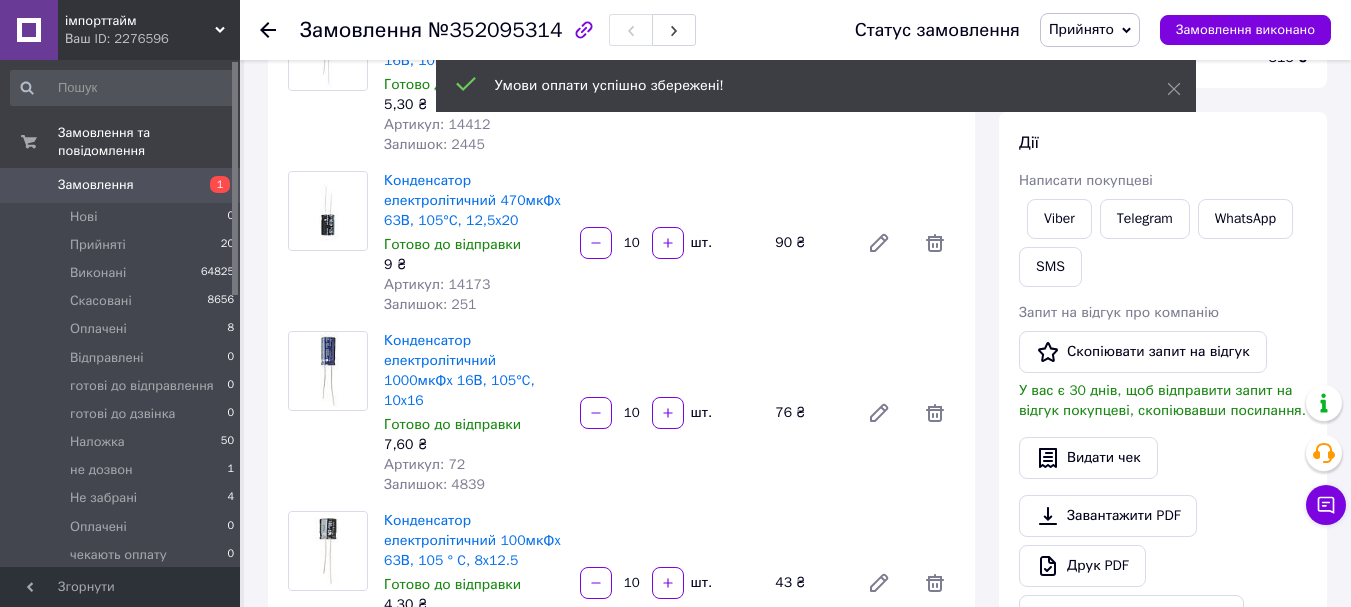 scroll, scrollTop: 64, scrollLeft: 0, axis: vertical 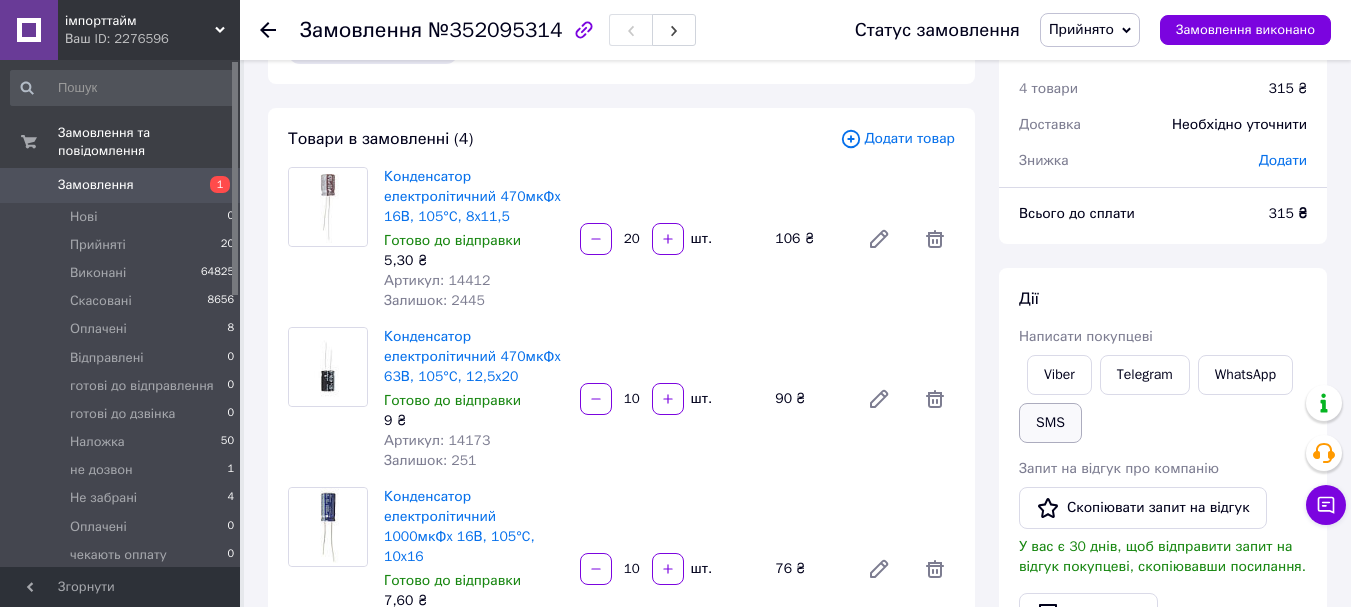 click on "SMS" at bounding box center [1050, 423] 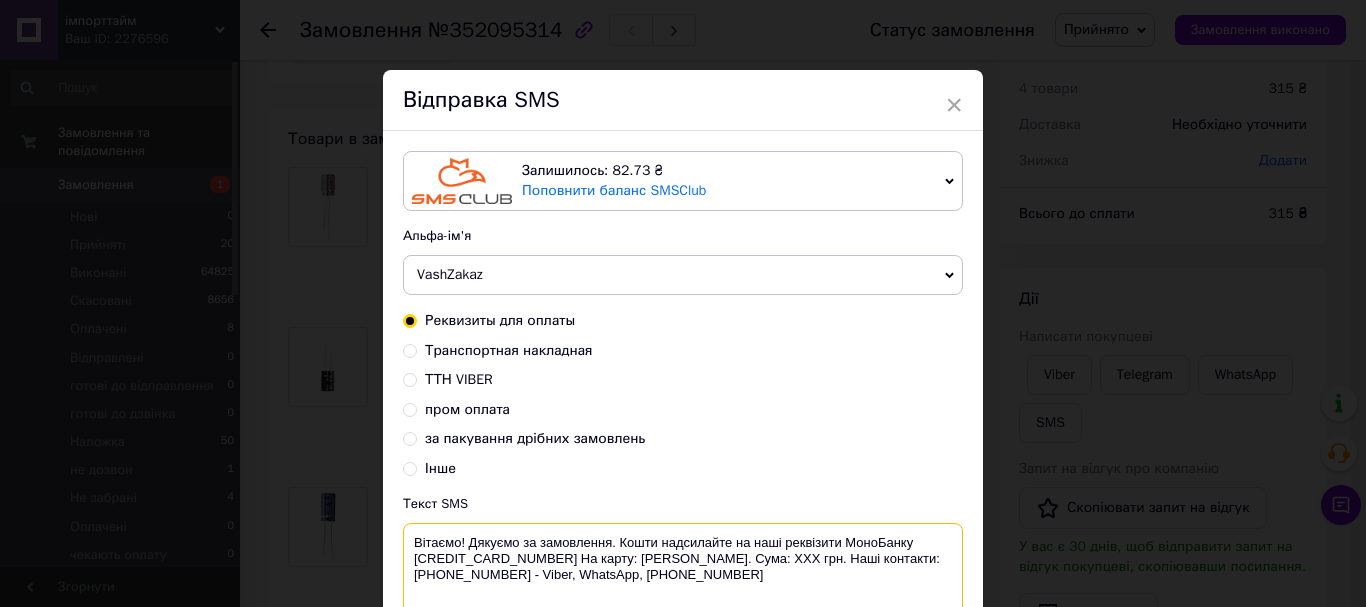 click on "Вітаємо! Дякуємо за замовлення. Кошти надсилайте на наші реквізити МоноБанку 4441111057137527 На карту: Харченко Р.О.. Сума: ХХХ грн. Наші контакти: 0969252020 - Viber, WhatsApp, 0664574260" at bounding box center [683, 575] 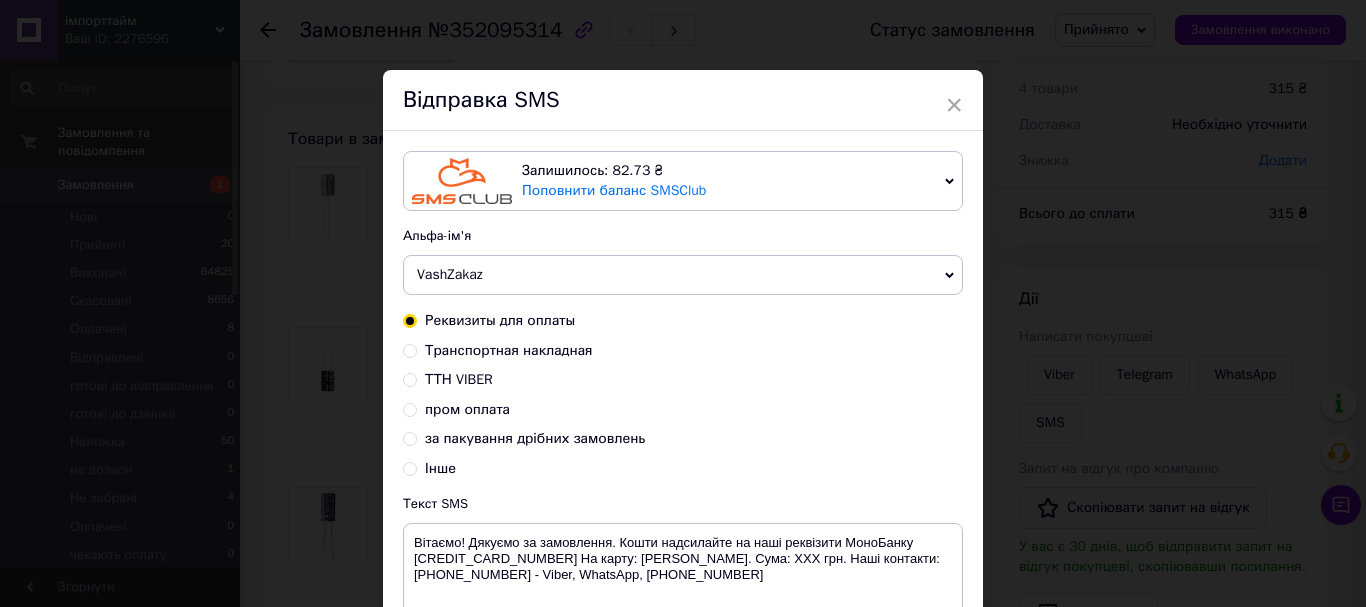 click on "× Відправка SMS Залишилось: 82.73 ₴ Поповнити баланс SMSClub Підключити LetsAds Альфа-ім'я  VashZakaz Оновити список альфа-імен Реквизиты для оплаты Транспортная накладная ТТН VIBER пром оплата за пакування дрібних замовлень Інше Текст SMS Вітаємо! Дякуємо за замовлення. Кошти надсилайте на наші реквізити МоноБанку 4441111057137527 На карту: Харченко Р.О.. Сума: ХХХ грн. Наші контакти: 0969252020 - Viber, WhatsApp, 0664574260 Використано: 189 символів Скасувати   Відправити" at bounding box center (683, 303) 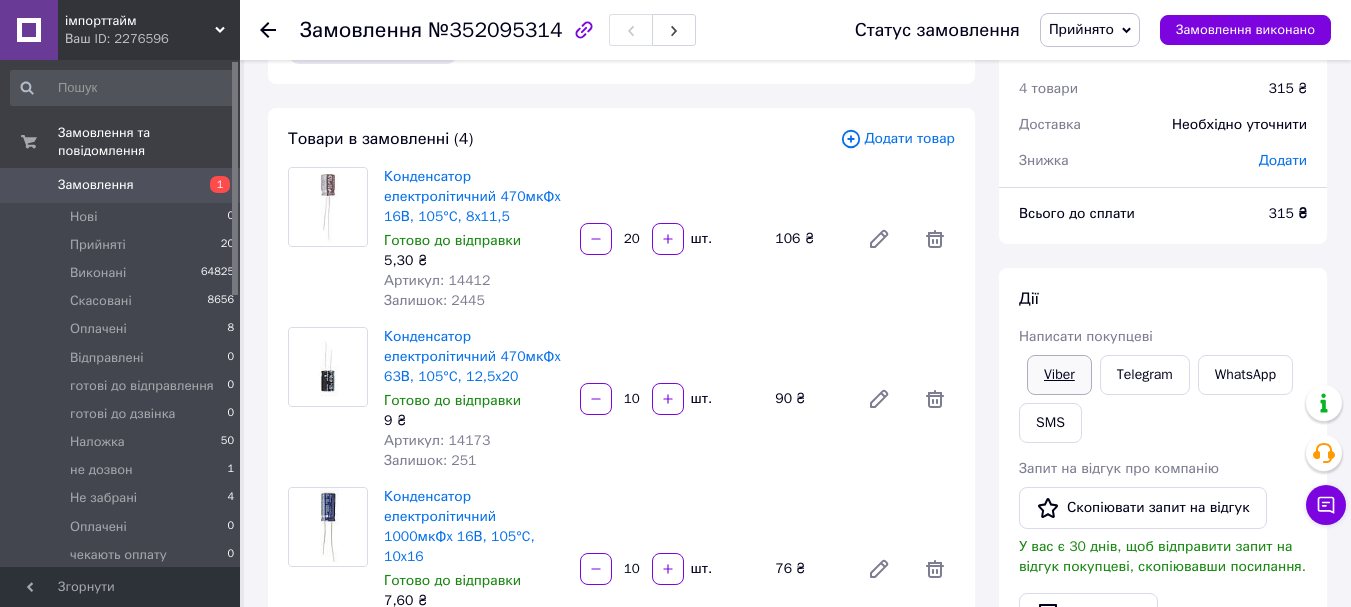 click on "Viber" at bounding box center [1059, 375] 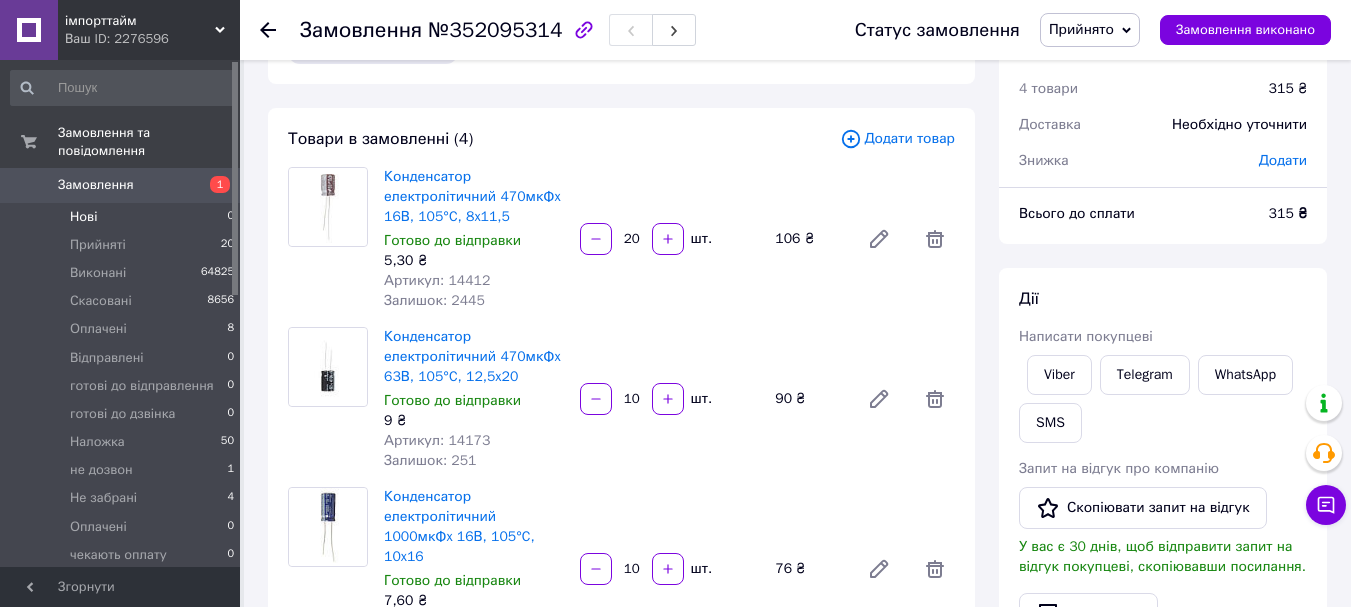 click on "Нові 0" at bounding box center [123, 217] 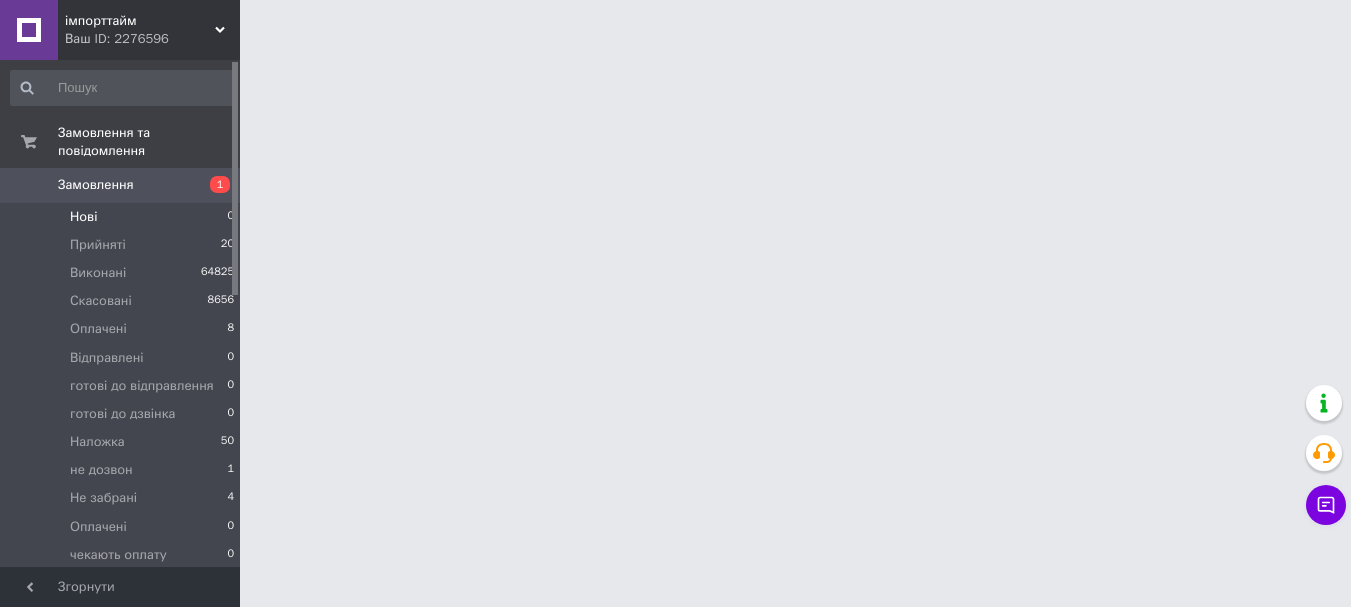 scroll, scrollTop: 0, scrollLeft: 0, axis: both 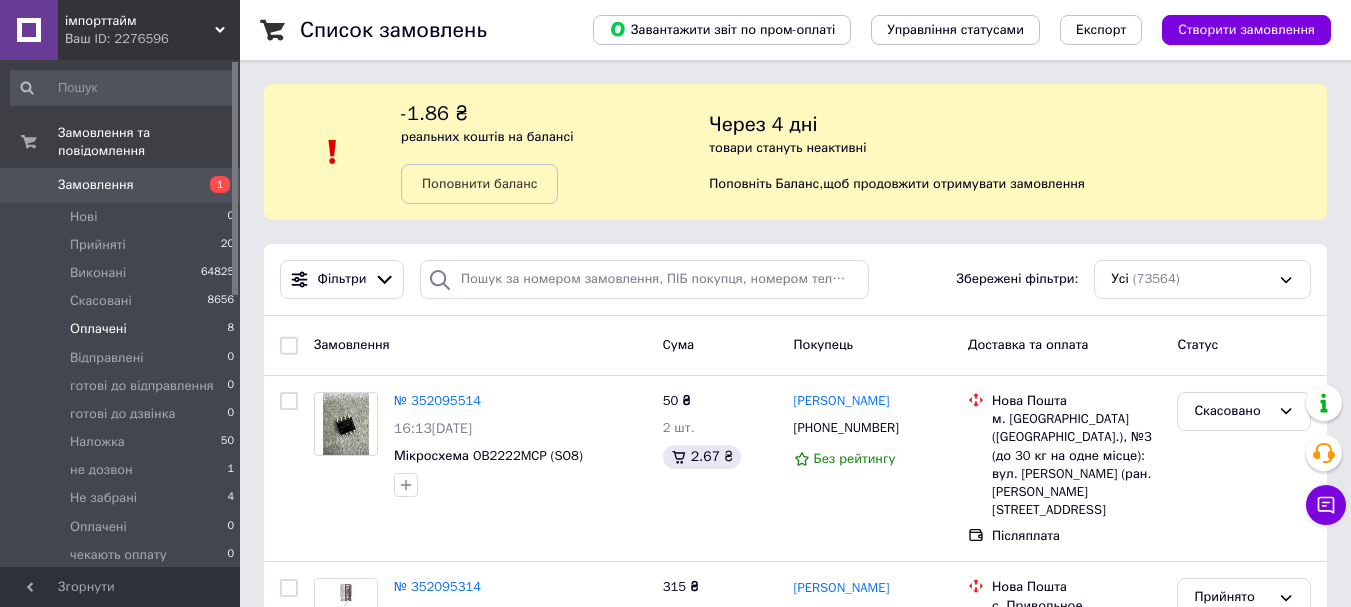 click on "Оплачені 8" at bounding box center [123, 329] 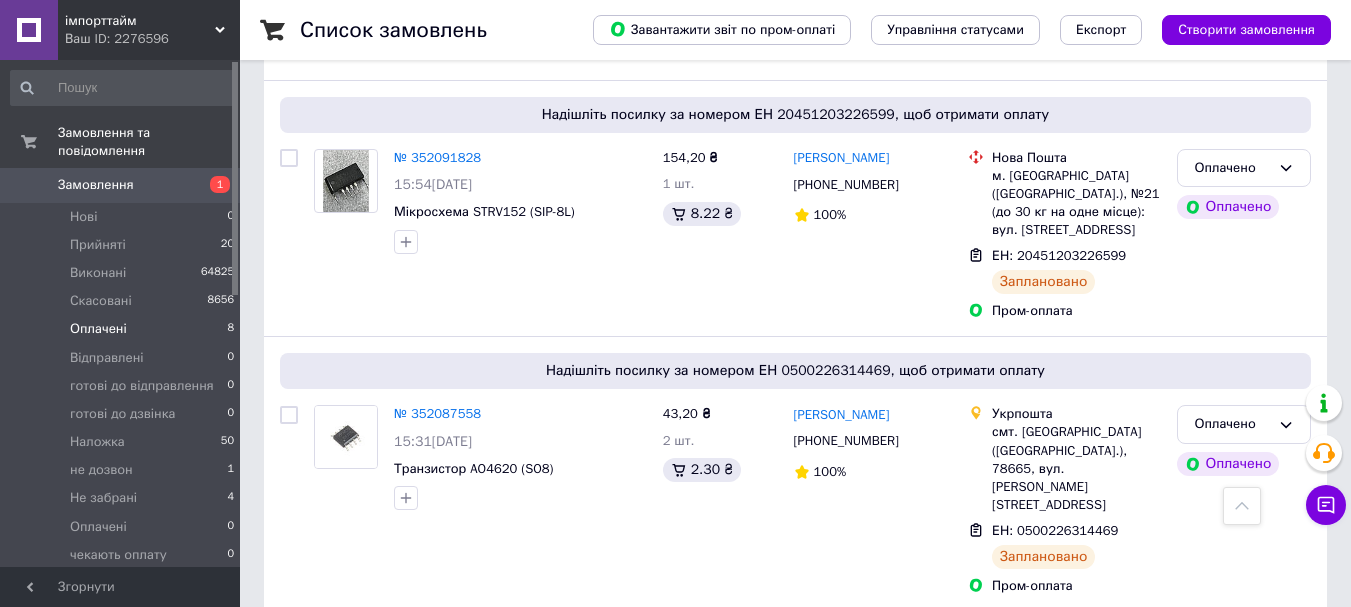 scroll, scrollTop: 400, scrollLeft: 0, axis: vertical 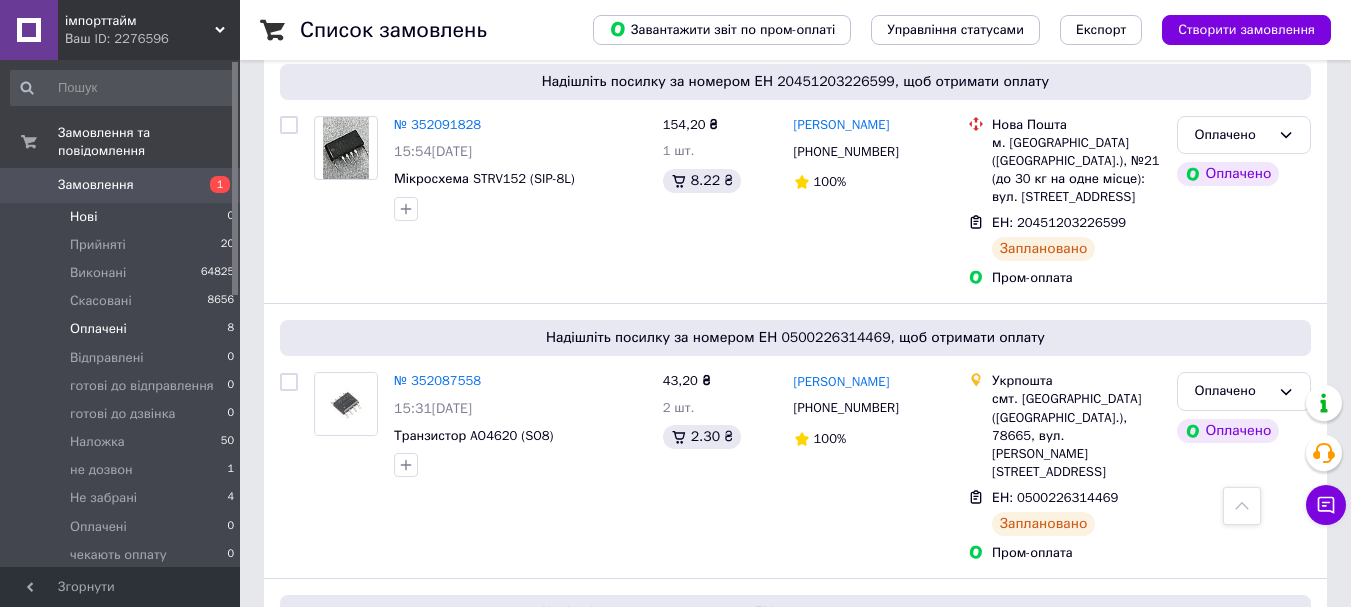 click on "Нові 0" at bounding box center (123, 217) 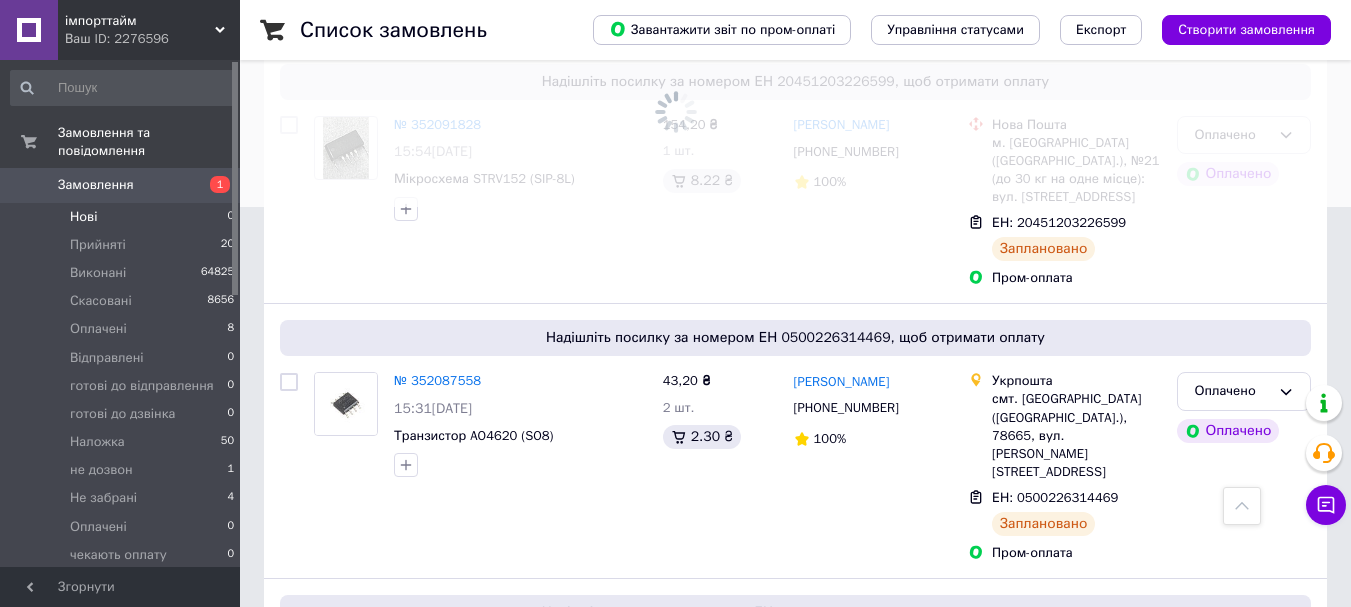 scroll, scrollTop: 0, scrollLeft: 0, axis: both 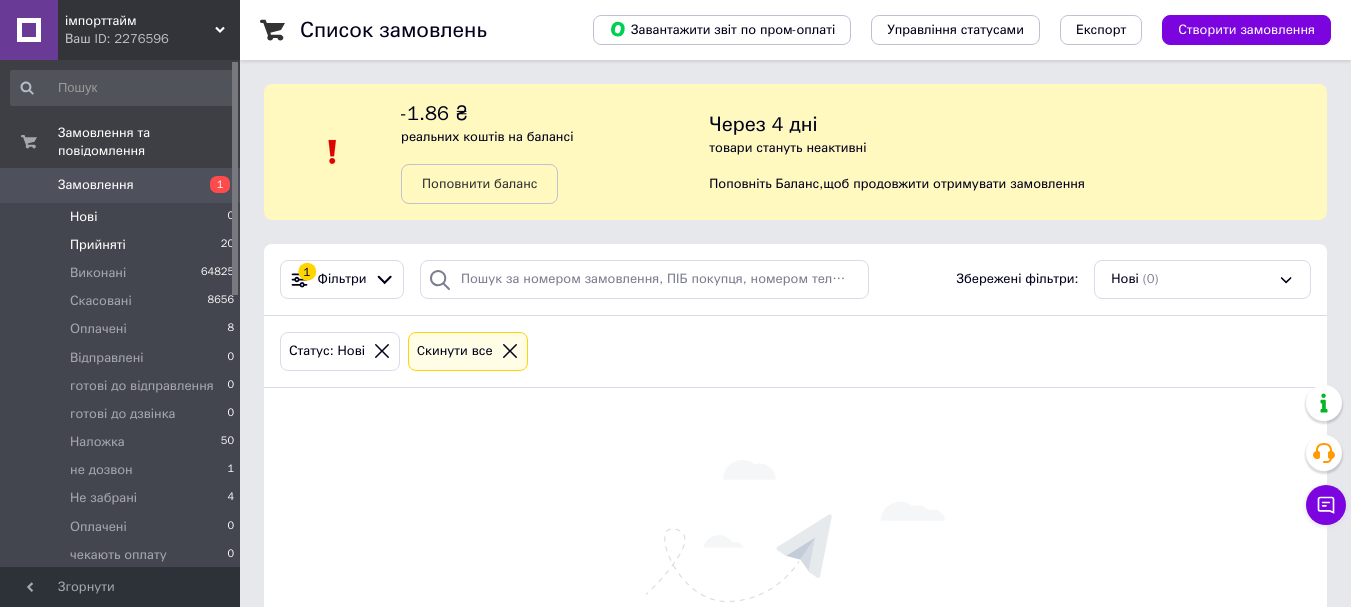 click on "Прийняті 20" at bounding box center (123, 245) 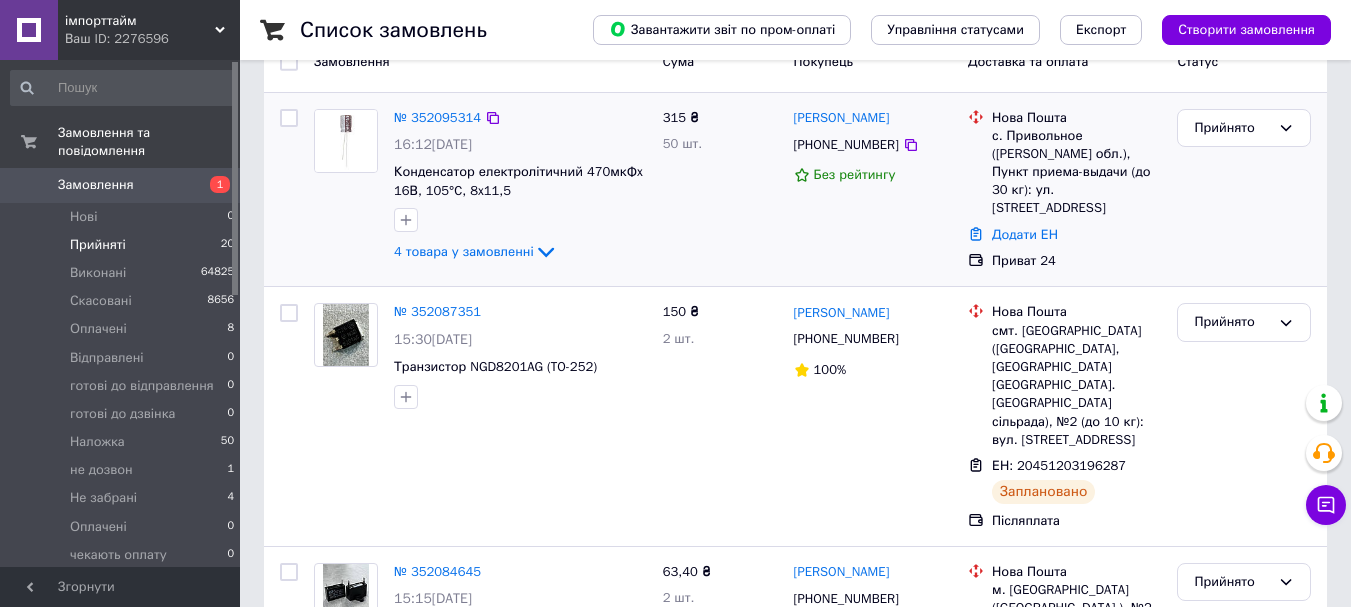 scroll, scrollTop: 400, scrollLeft: 0, axis: vertical 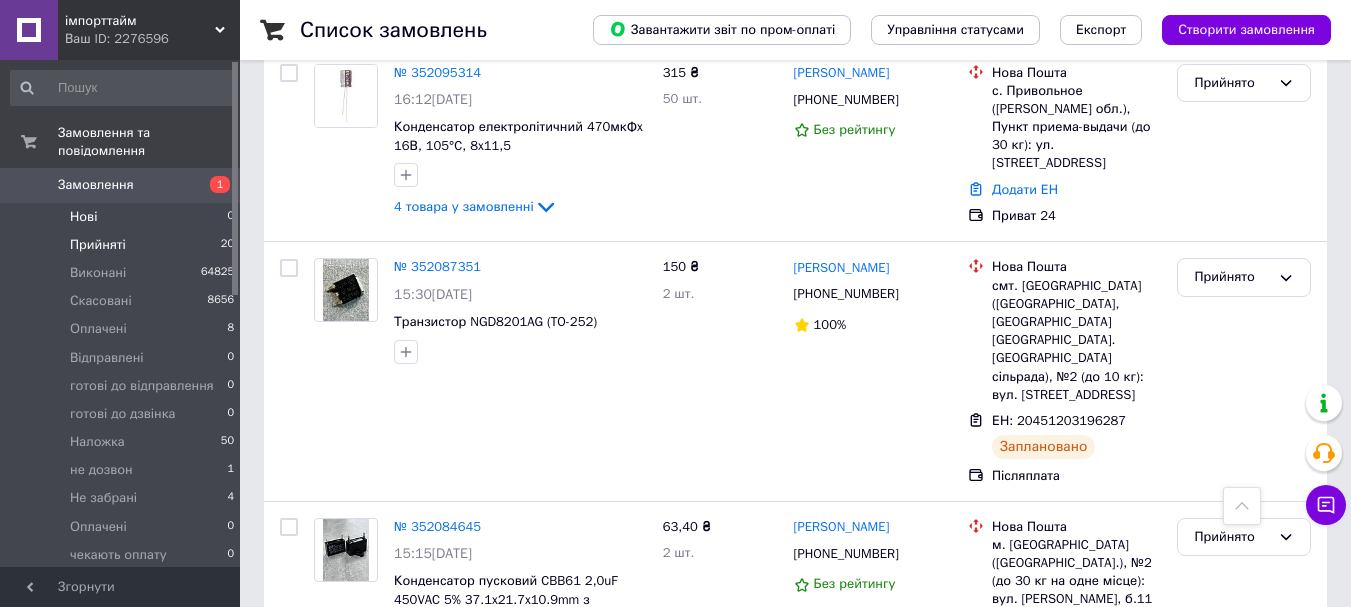 click on "Нові 0" at bounding box center [123, 217] 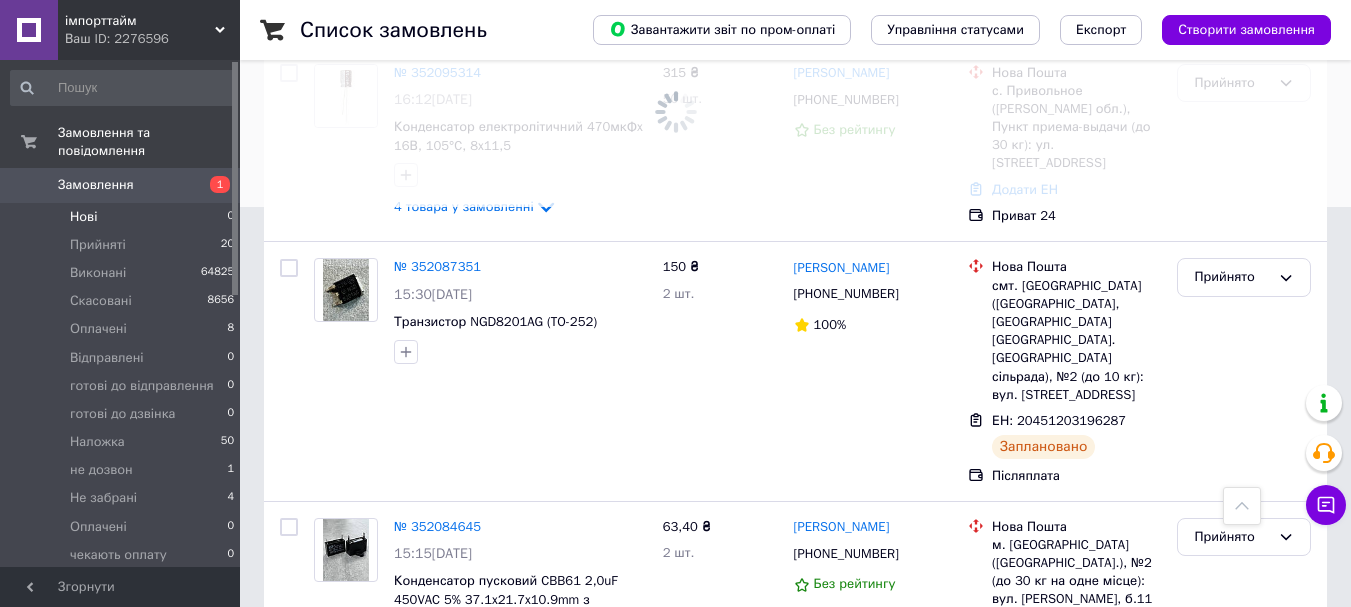 scroll, scrollTop: 0, scrollLeft: 0, axis: both 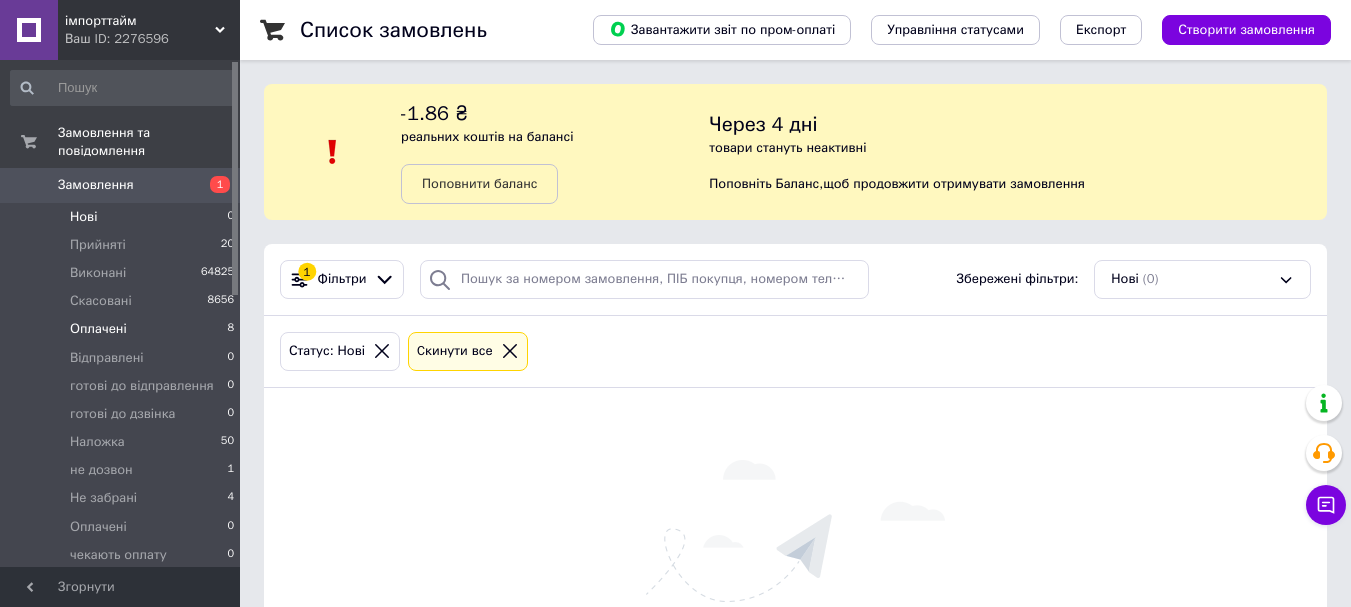 click on "Оплачені 8" at bounding box center [123, 329] 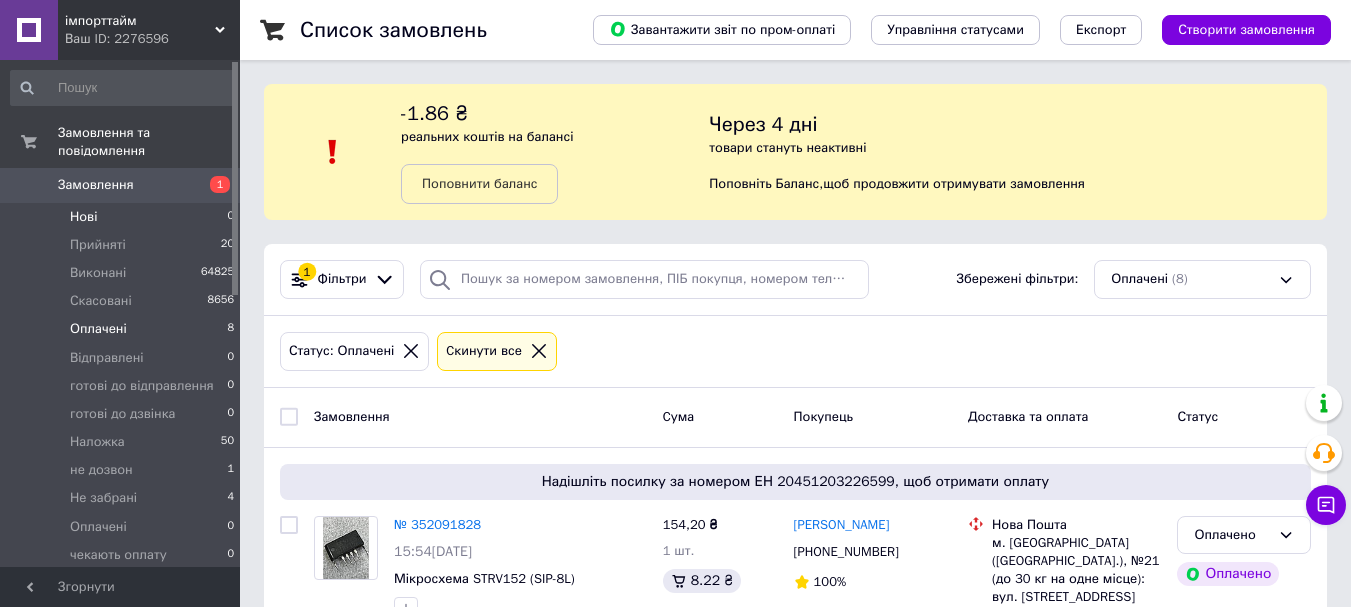 click on "Нові 0" at bounding box center (123, 217) 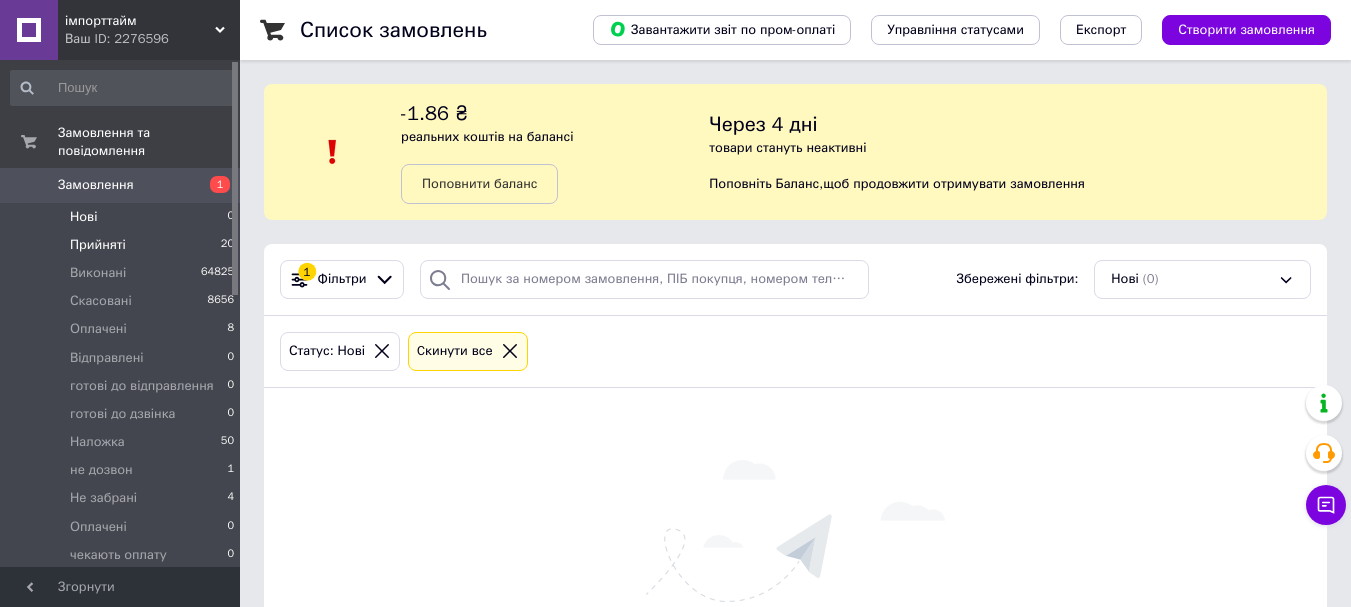 click on "Прийняті 20" at bounding box center [123, 245] 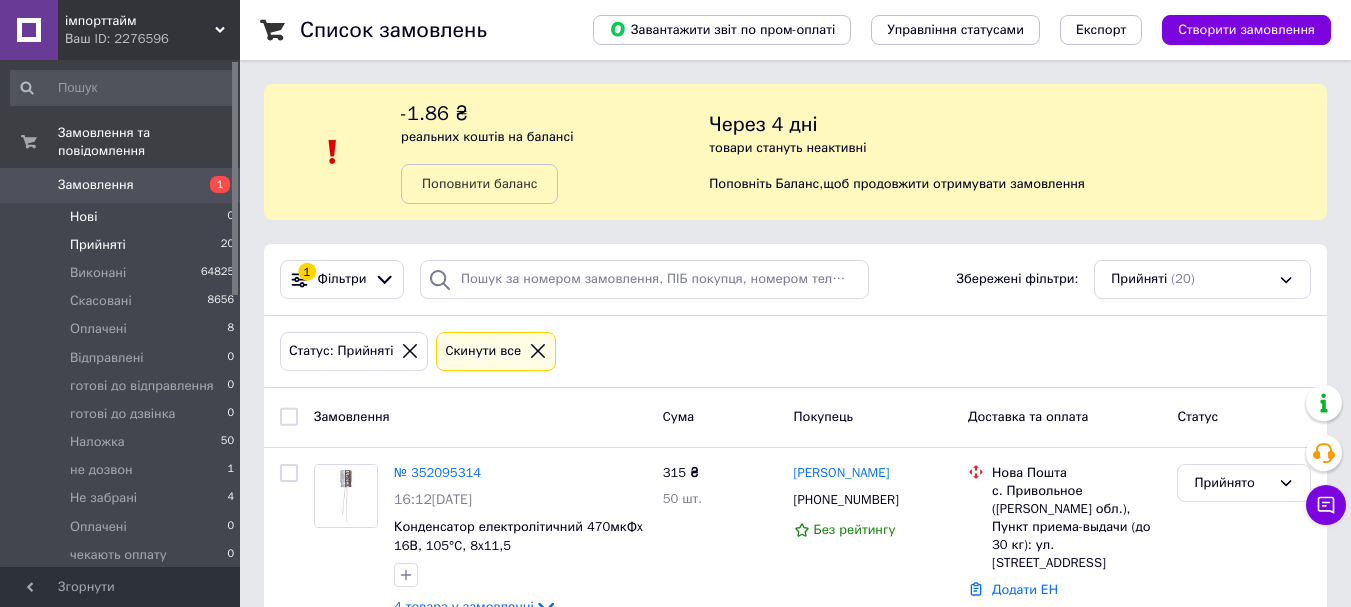 click on "Нові 0" at bounding box center (123, 217) 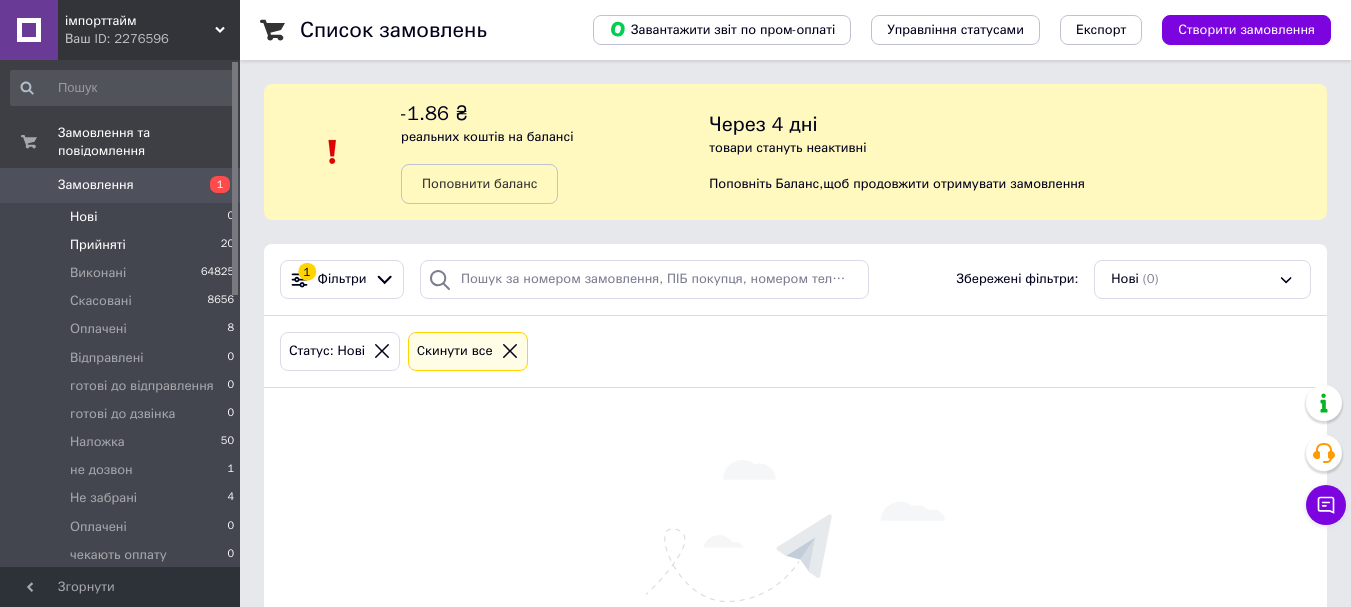 click on "Прийняті 20" at bounding box center (123, 245) 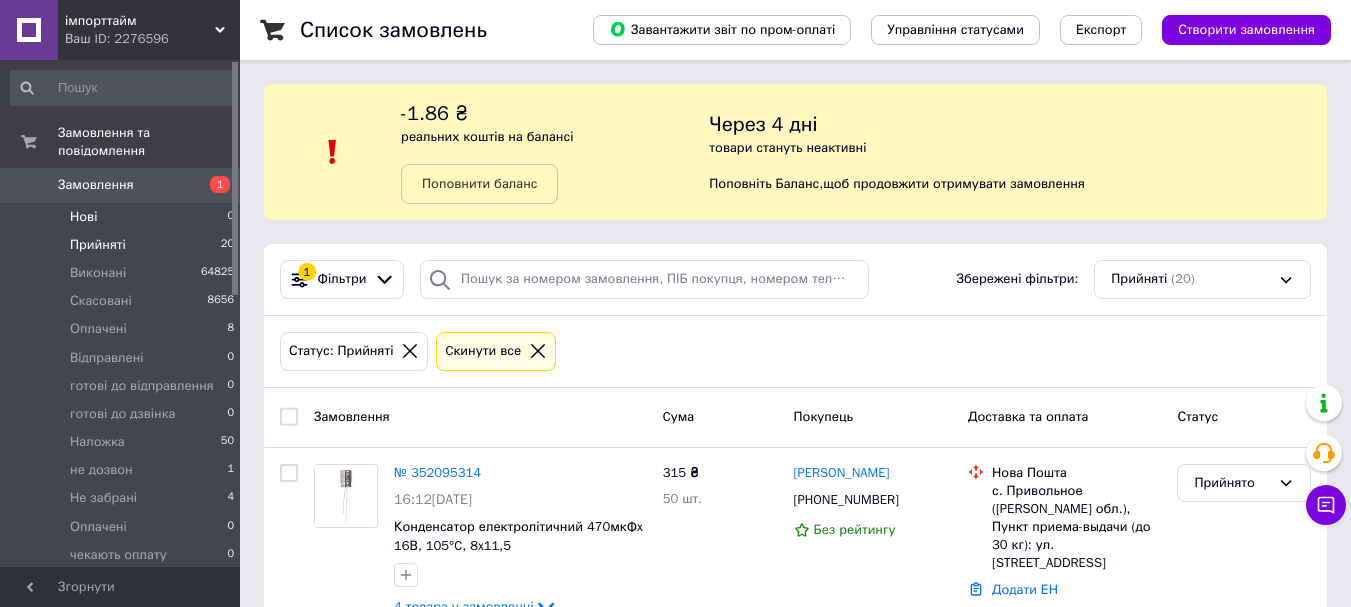 click on "Нові 0" at bounding box center [123, 217] 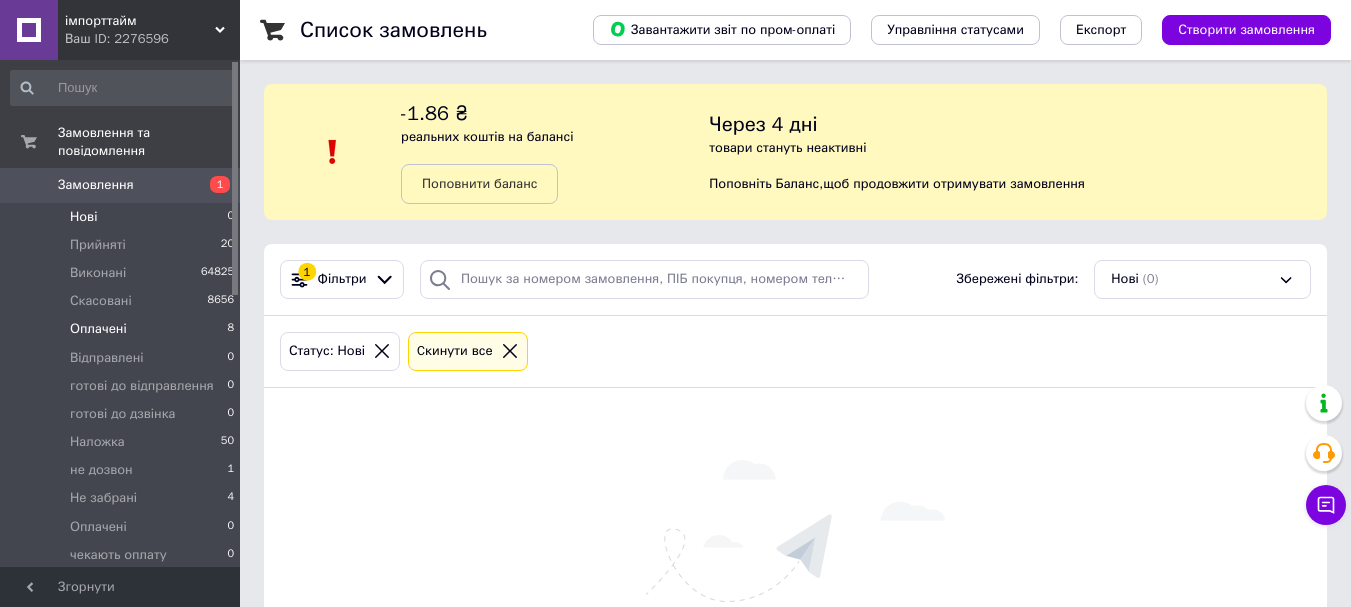 click on "Оплачені 8" at bounding box center [123, 329] 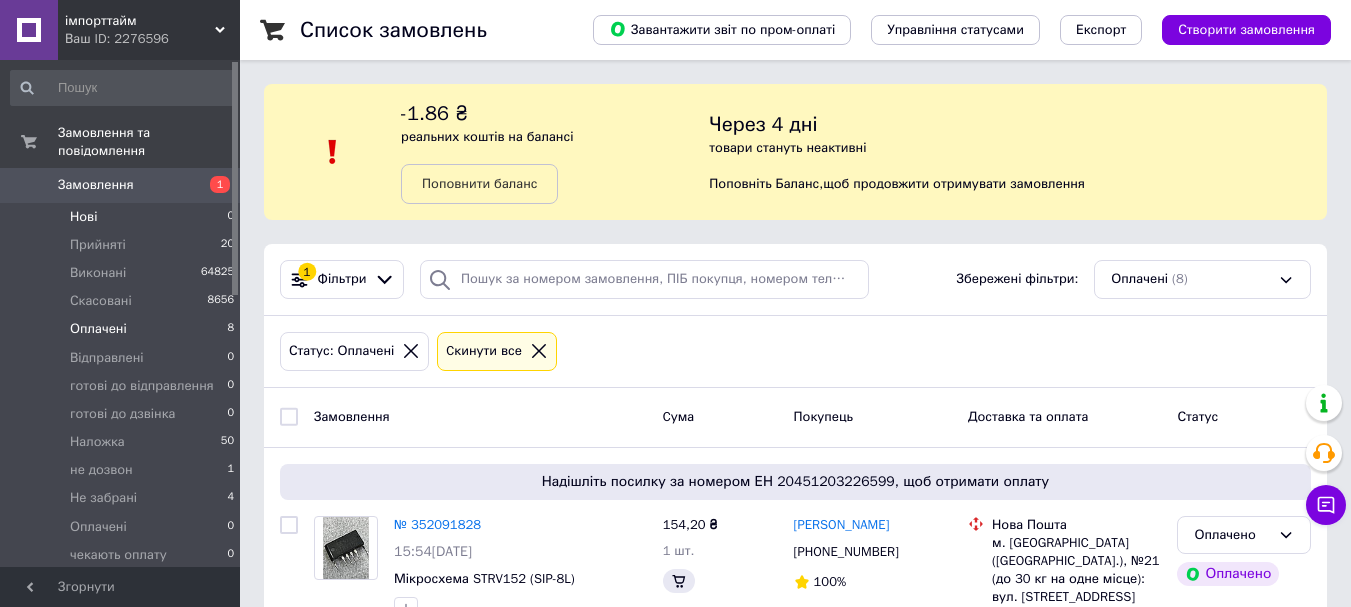 click on "Нові 0" at bounding box center (123, 217) 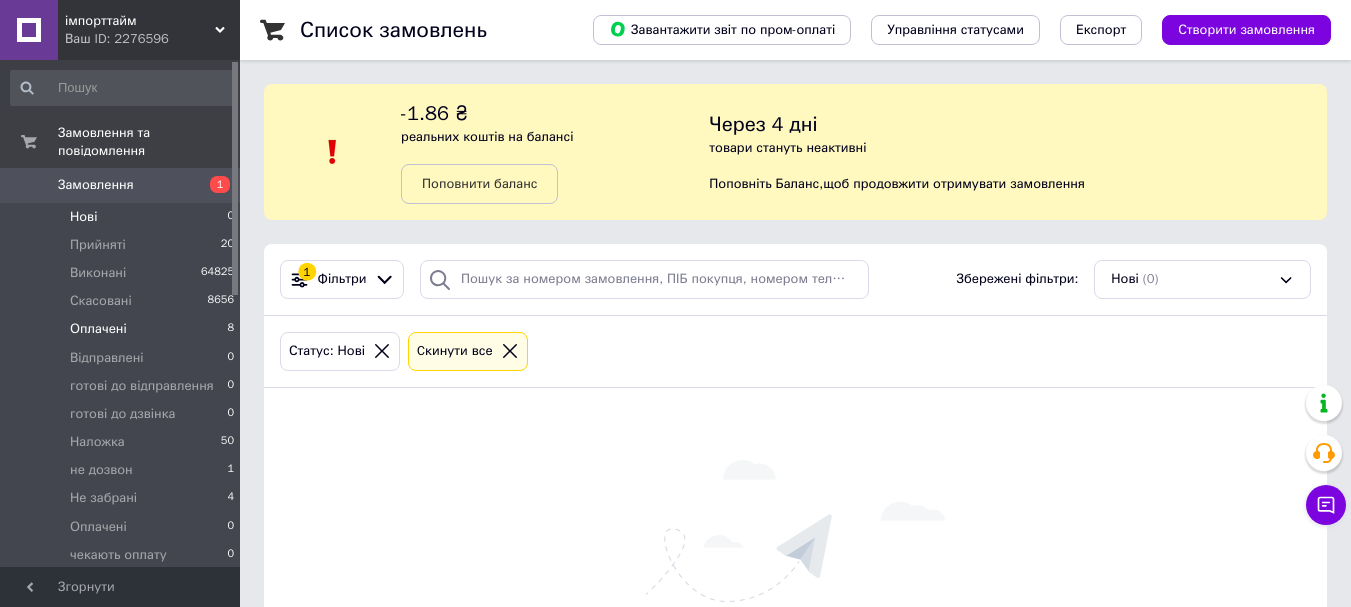 click on "8" at bounding box center (230, 329) 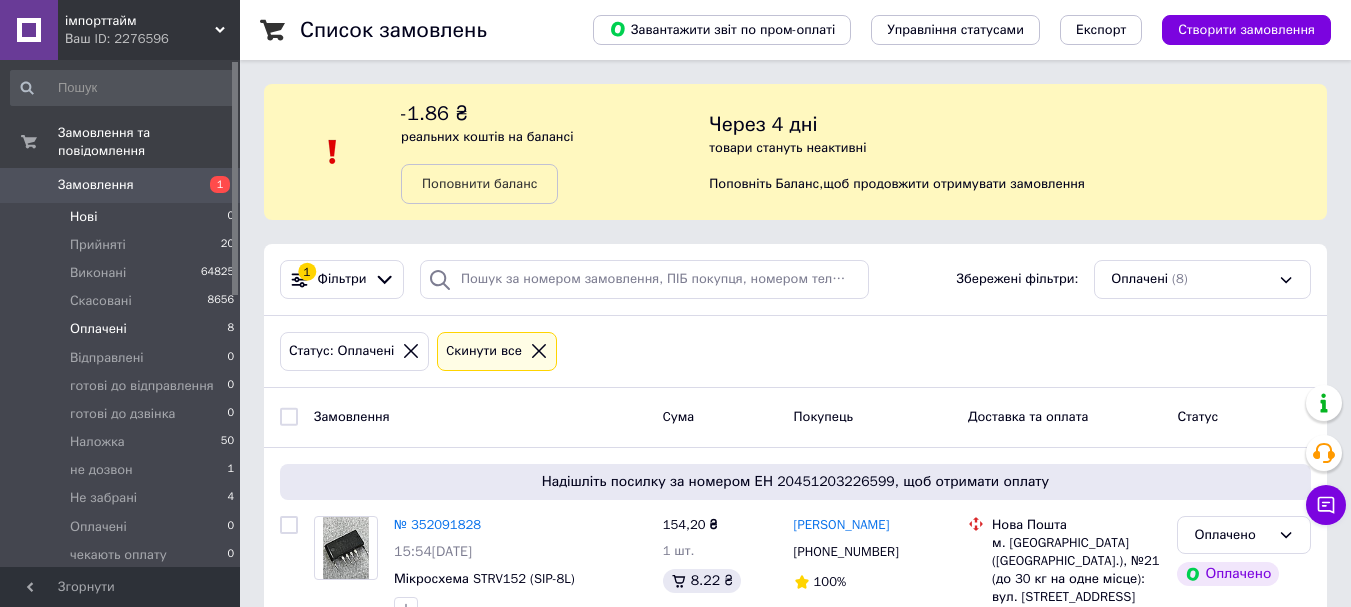 click on "Нові 0" at bounding box center [123, 217] 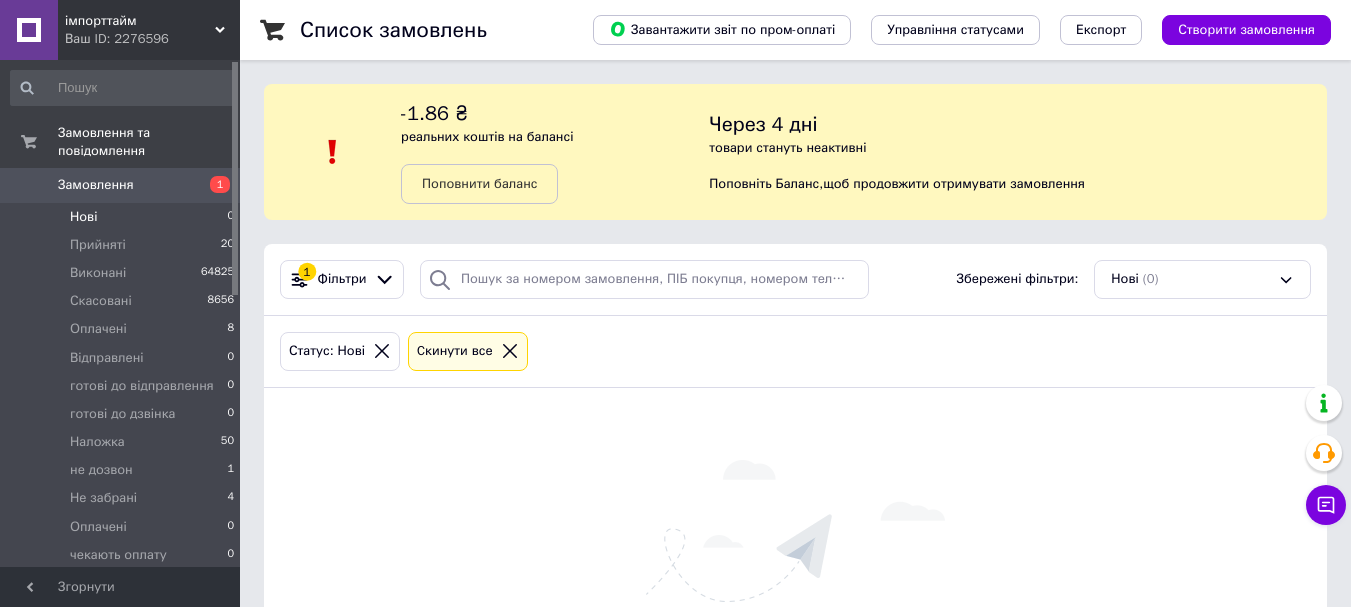click on "Нові 0" at bounding box center (123, 217) 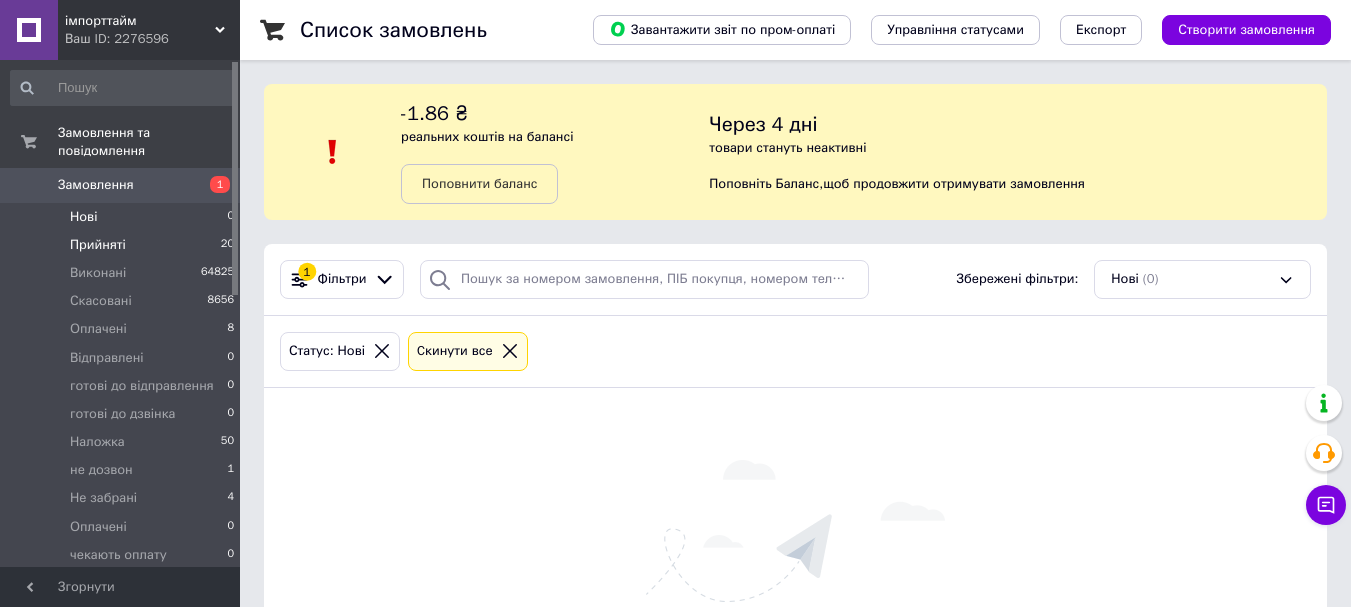 click on "Прийняті 20" at bounding box center (123, 245) 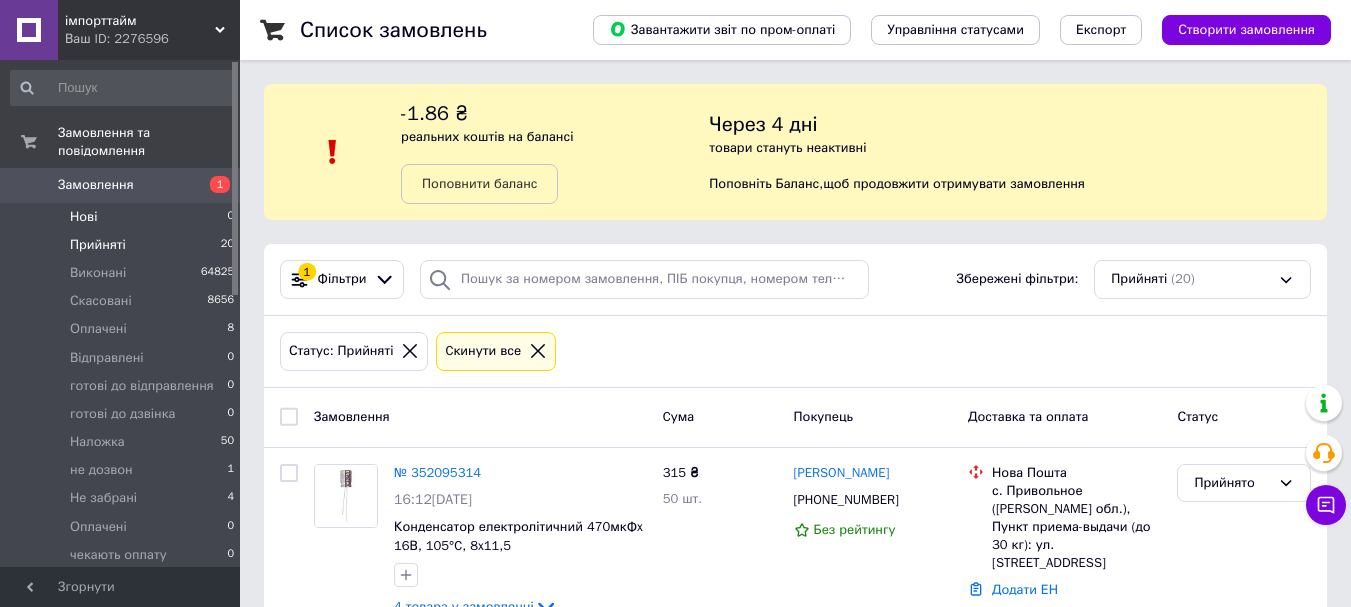 click on "Нові 0" at bounding box center [123, 217] 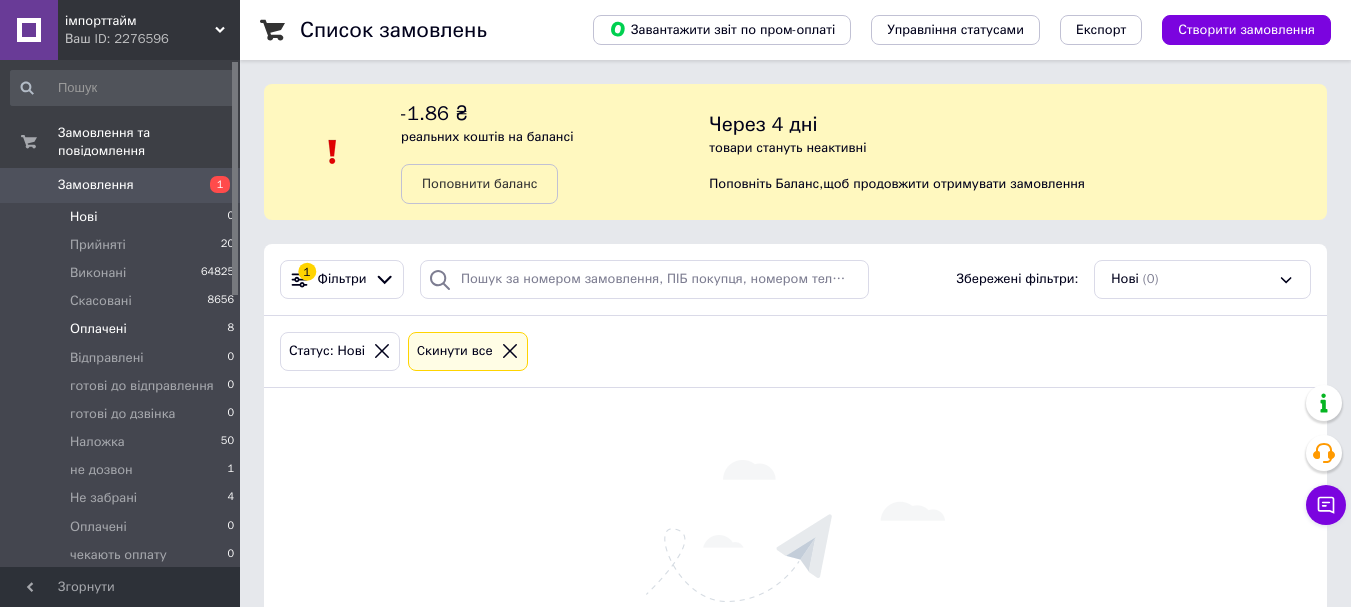 click on "Оплачені 8" at bounding box center (123, 329) 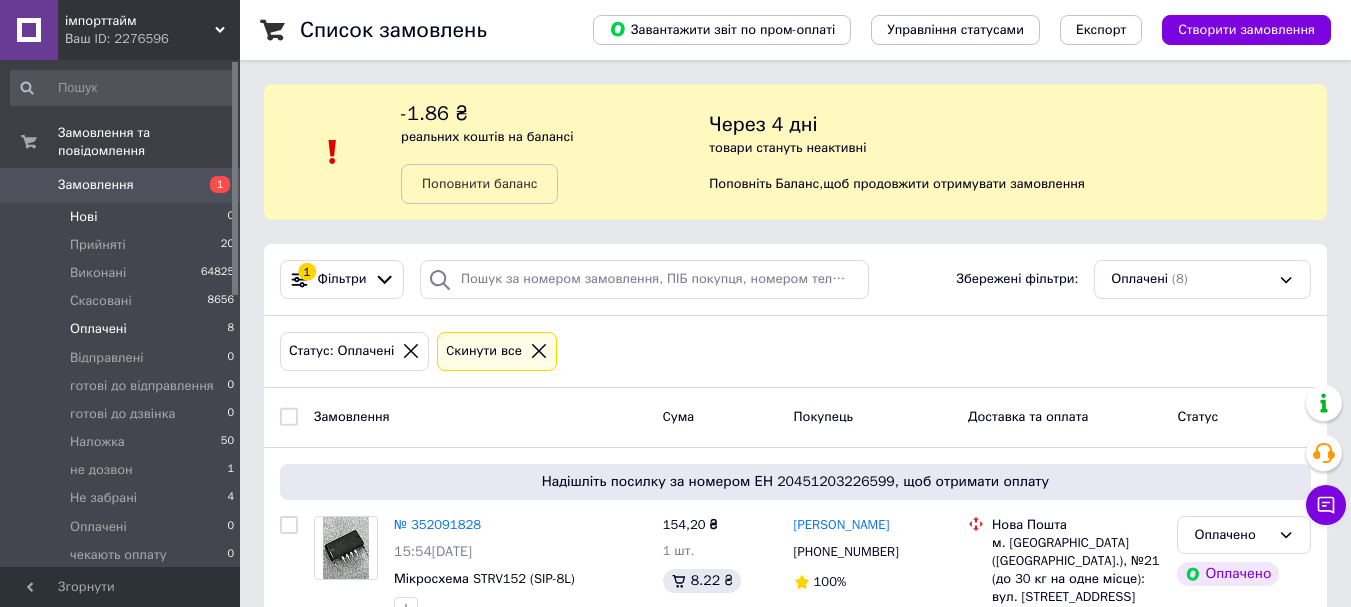 click on "Нові 0" at bounding box center (123, 217) 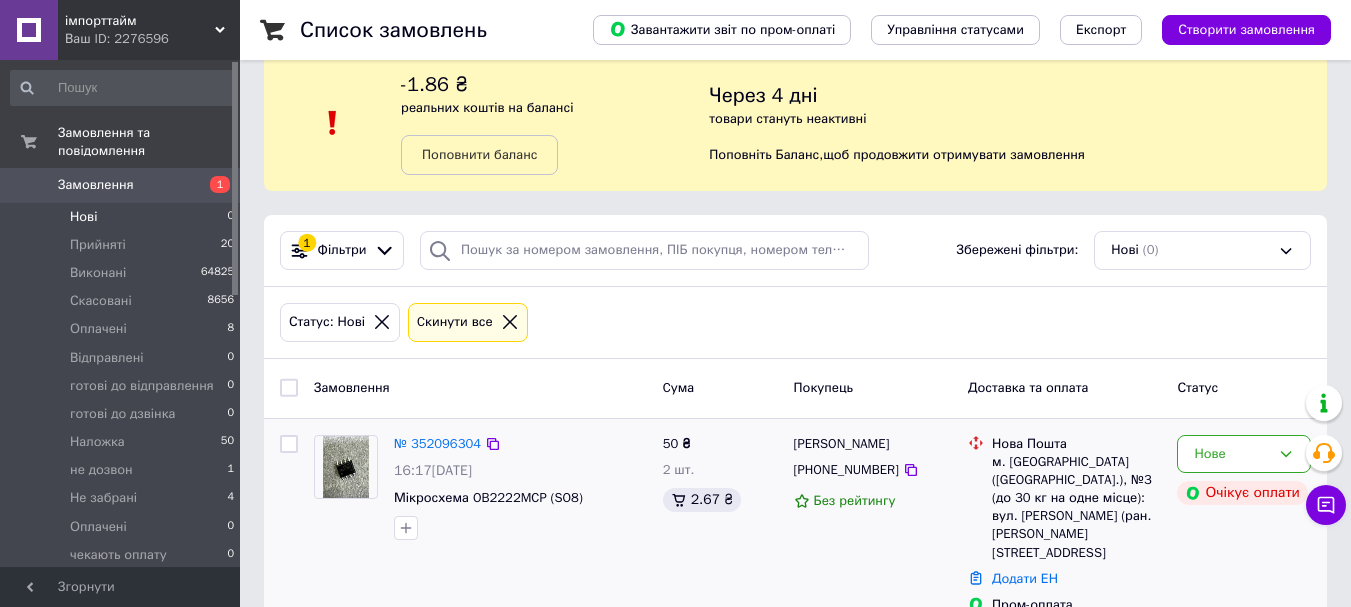 scroll, scrollTop: 58, scrollLeft: 0, axis: vertical 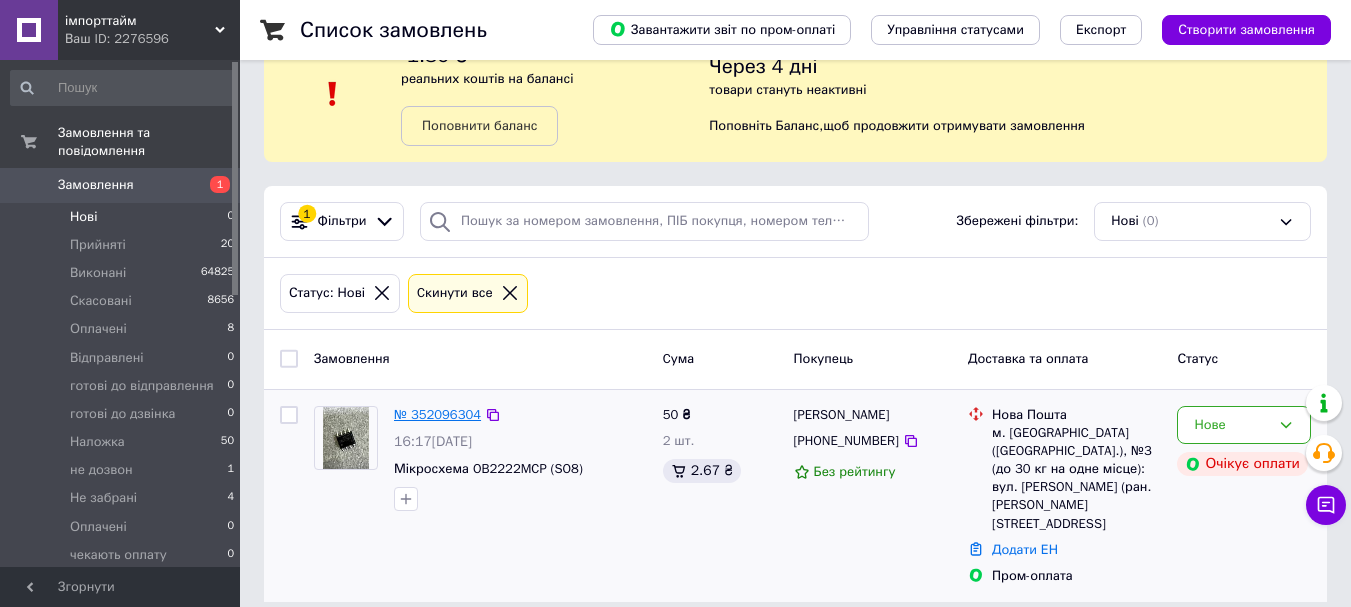 click on "№ 352096304" at bounding box center (437, 414) 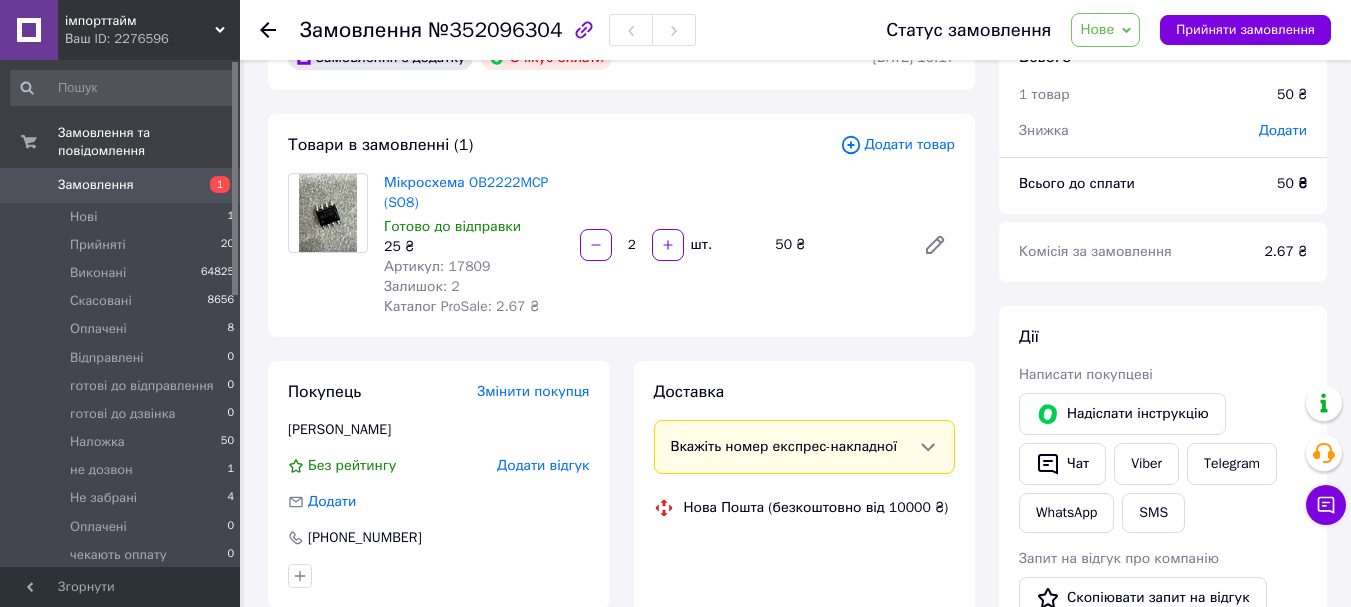 click on "Артикул: 17809" at bounding box center (437, 266) 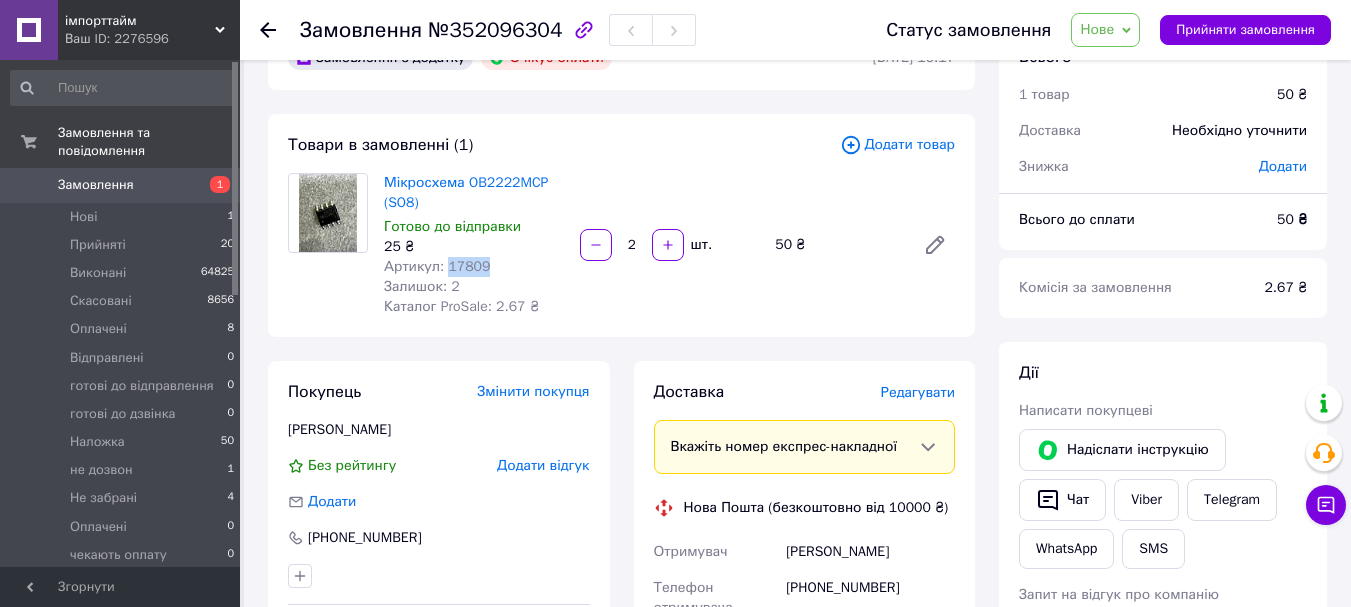 click on "Артикул: 17809" at bounding box center (437, 266) 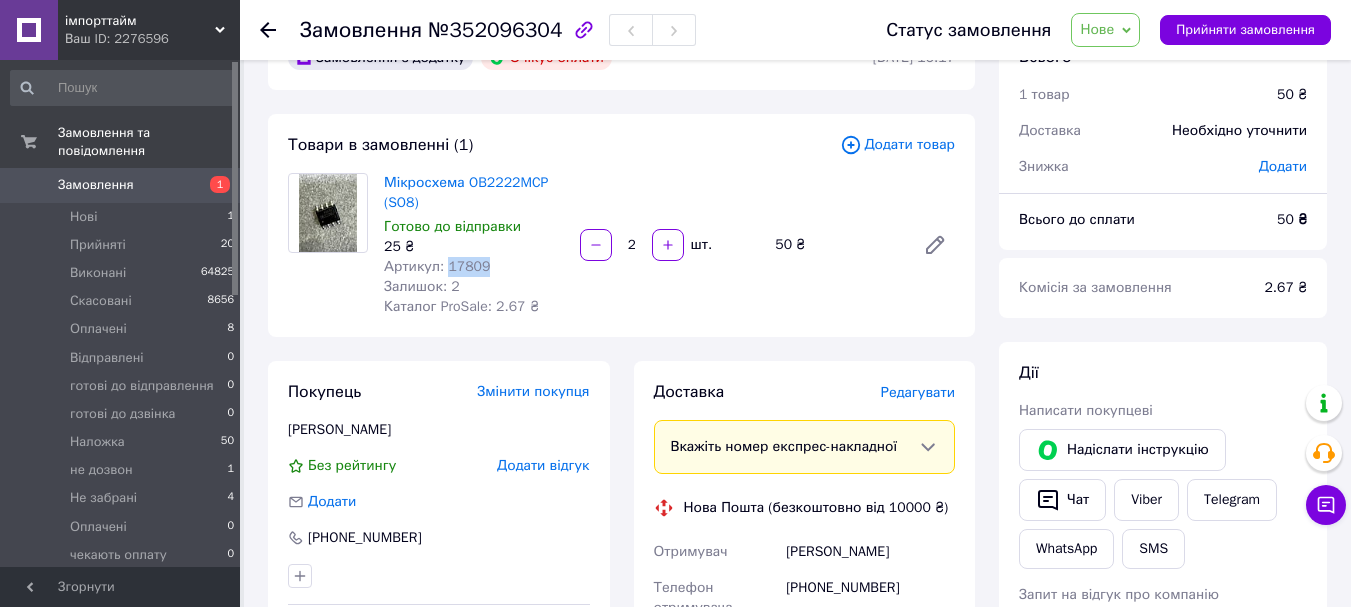 scroll, scrollTop: 658, scrollLeft: 0, axis: vertical 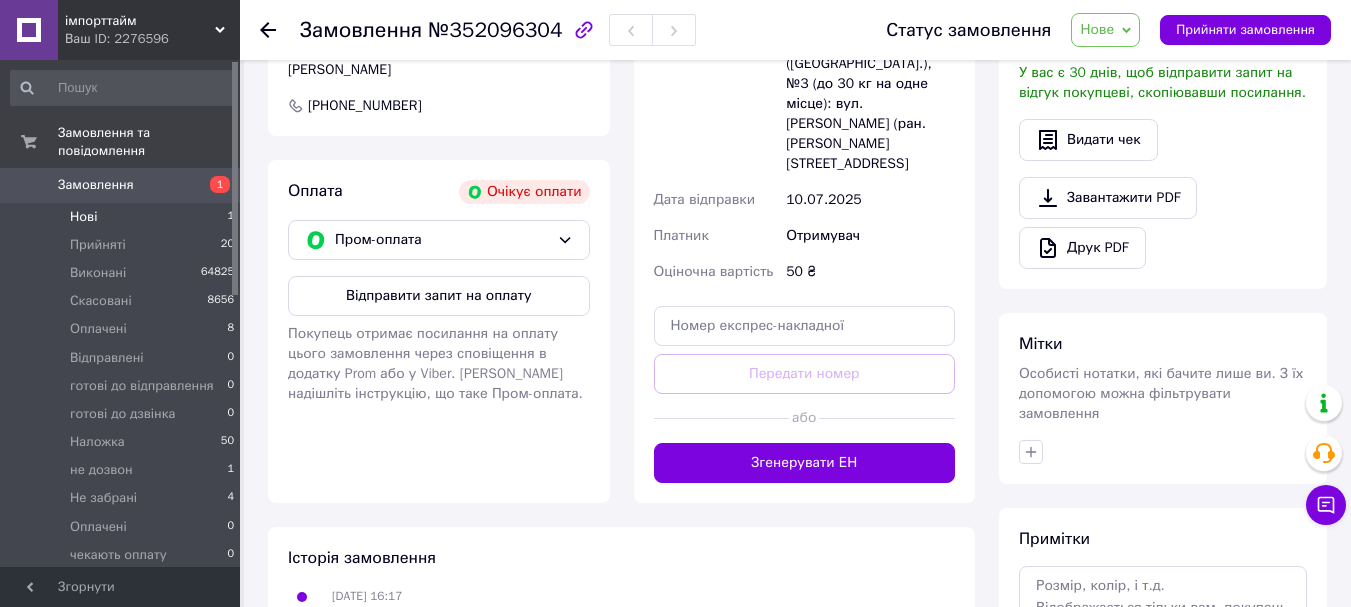 click on "Нові 1" at bounding box center (123, 217) 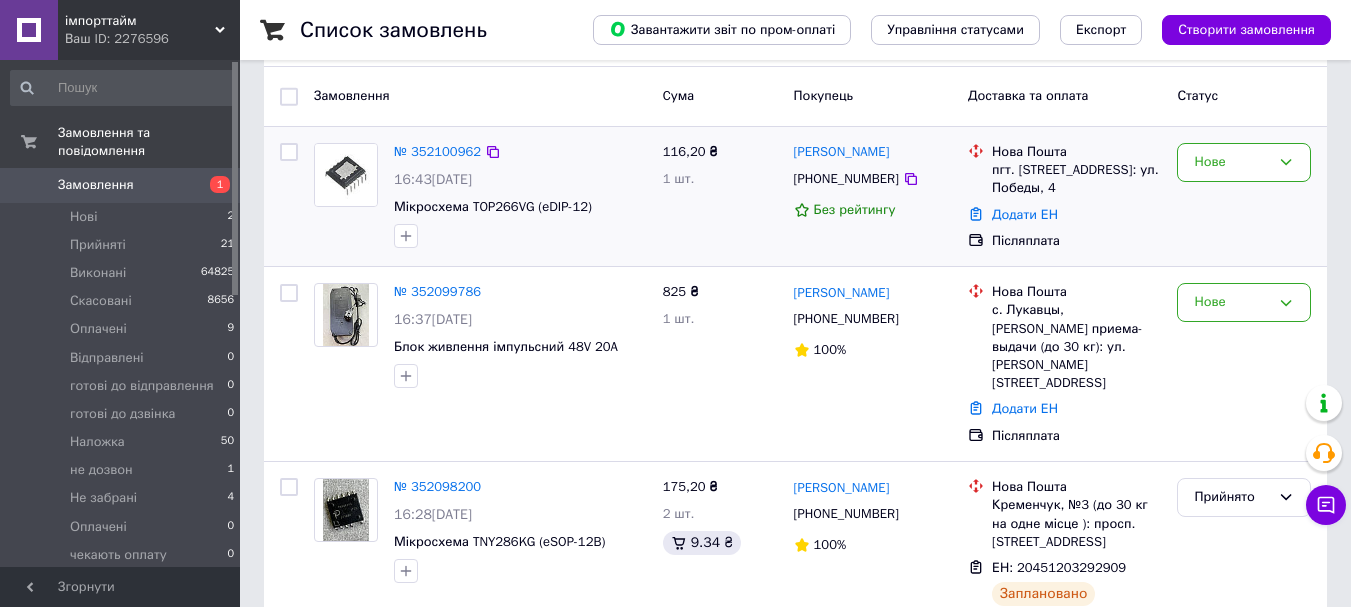 scroll, scrollTop: 200, scrollLeft: 0, axis: vertical 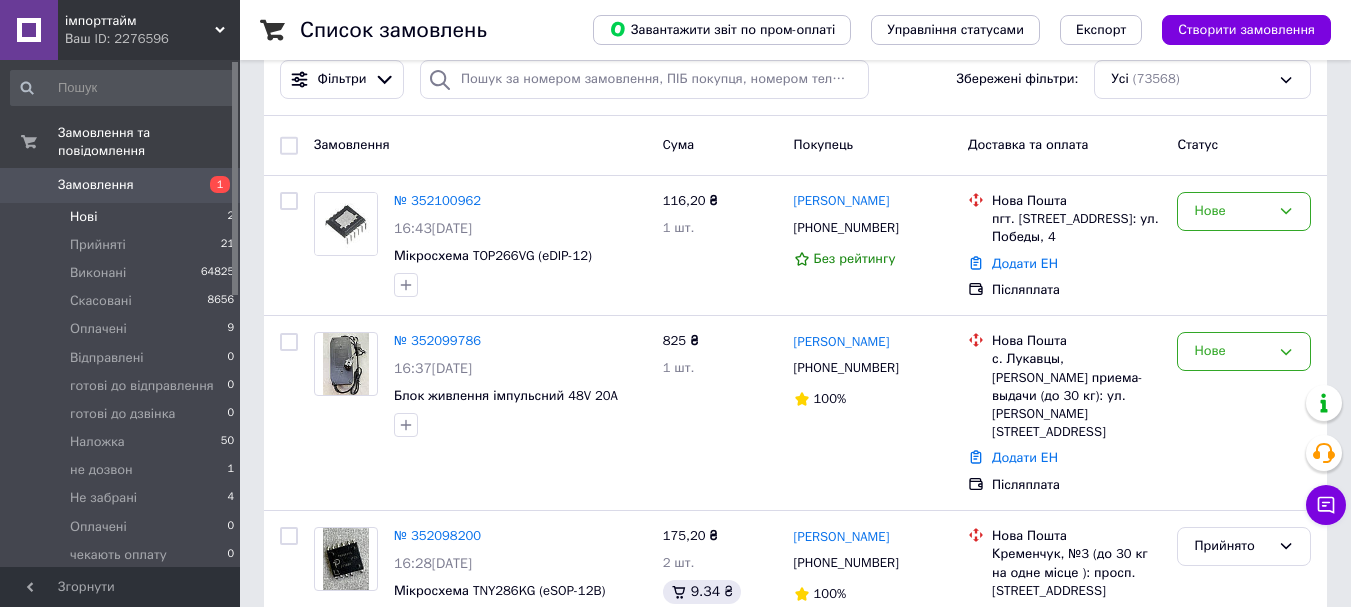 click on "Нові 2" at bounding box center (123, 217) 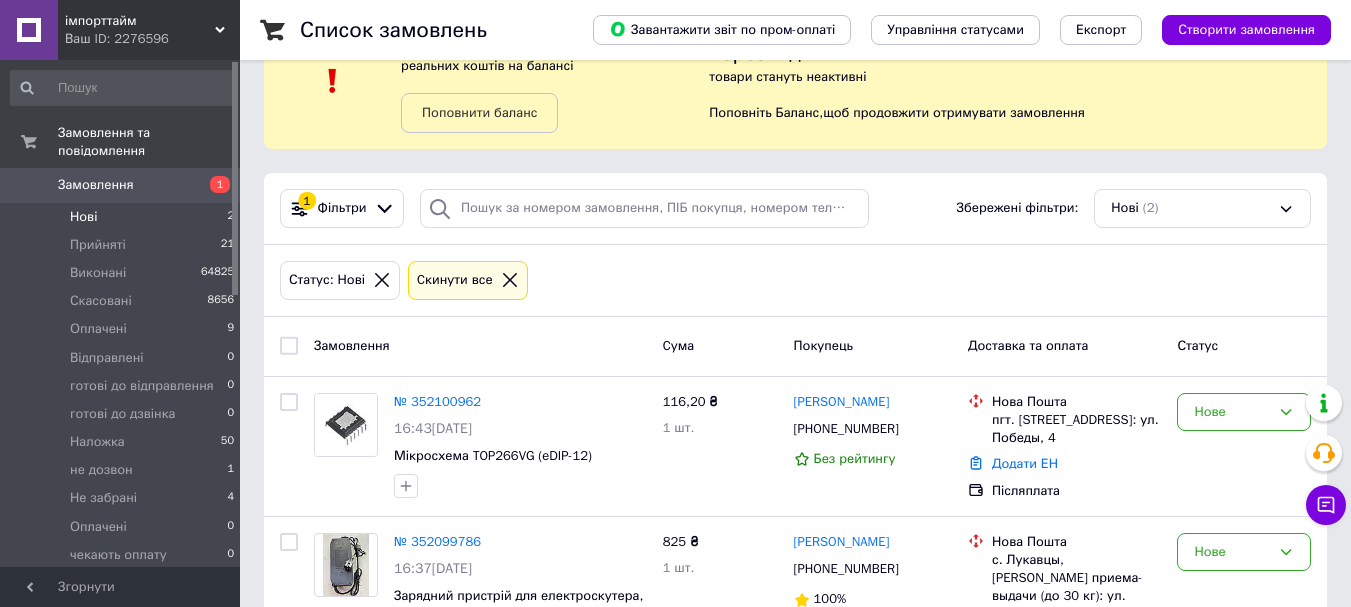 scroll, scrollTop: 162, scrollLeft: 0, axis: vertical 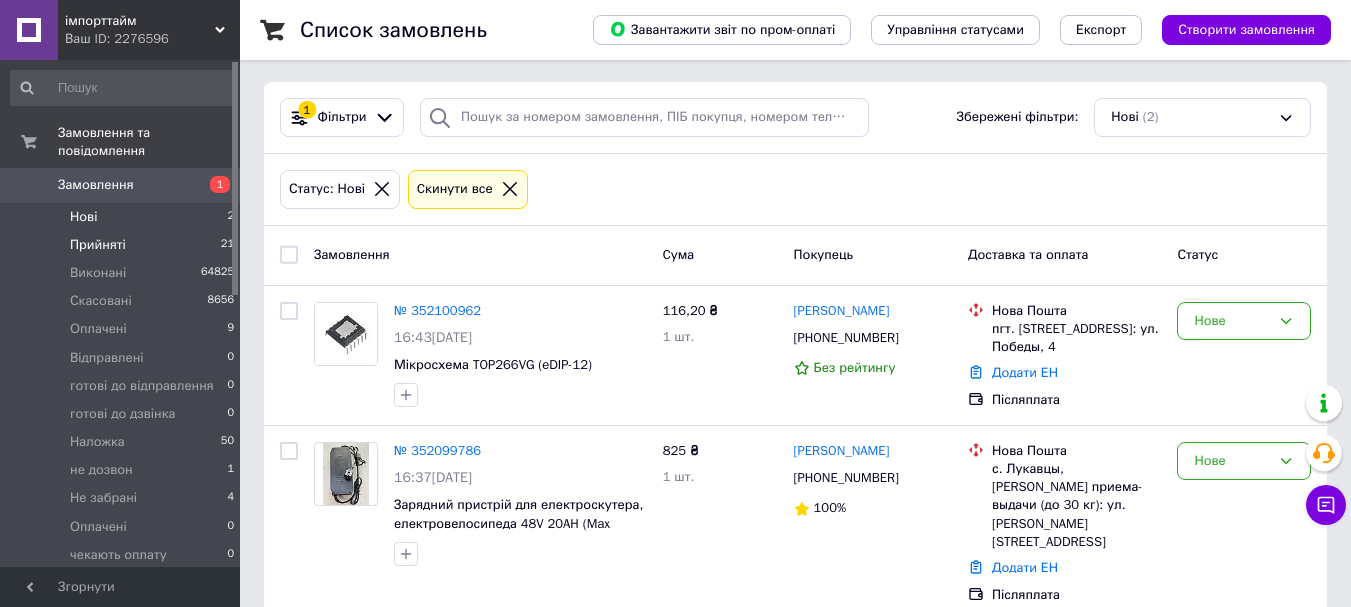 click on "Прийняті 21" at bounding box center (123, 245) 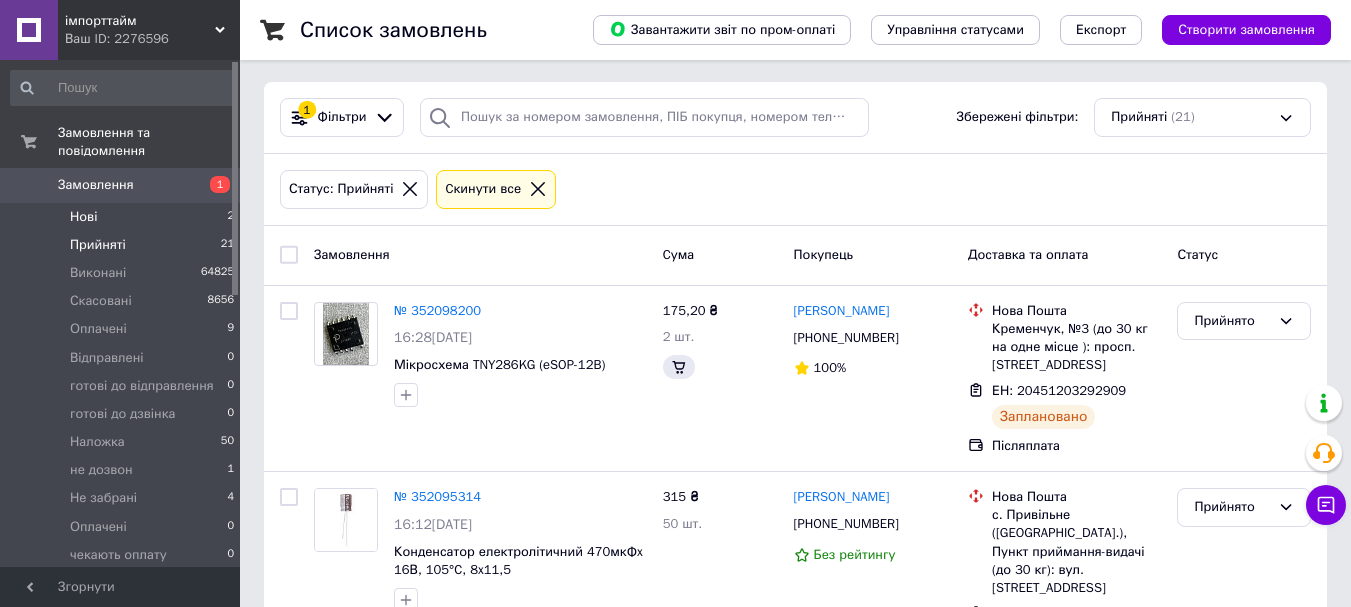 scroll, scrollTop: 0, scrollLeft: 0, axis: both 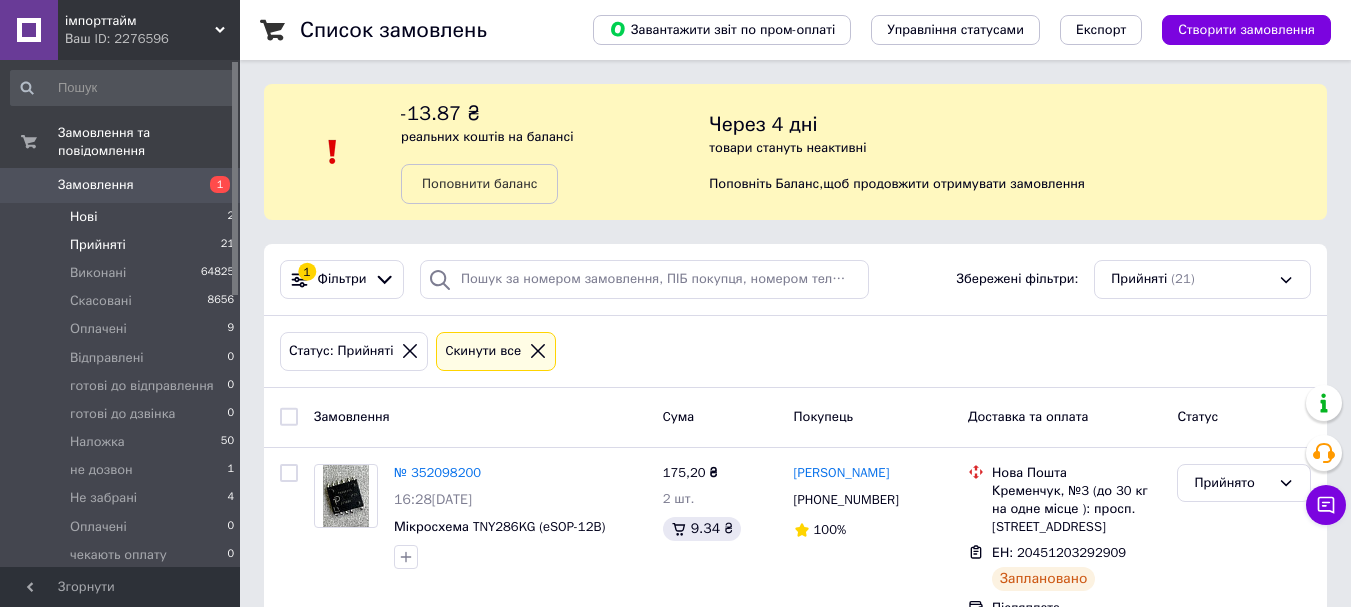 click on "Нові 2" at bounding box center (123, 217) 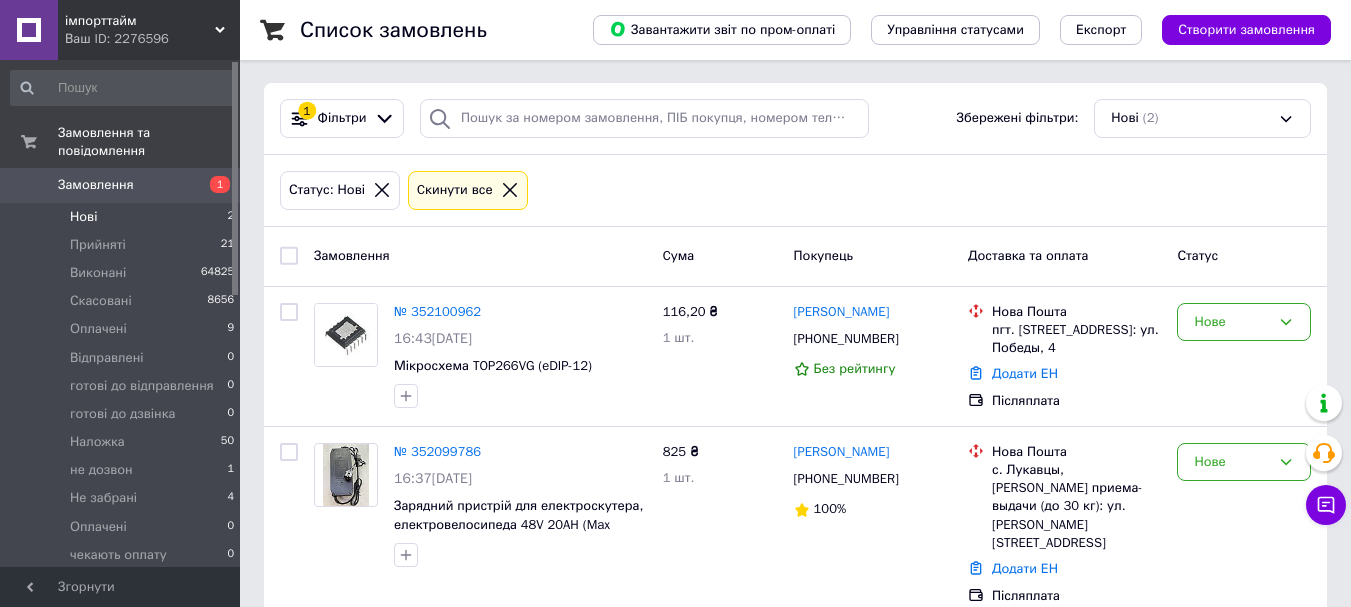 scroll, scrollTop: 162, scrollLeft: 0, axis: vertical 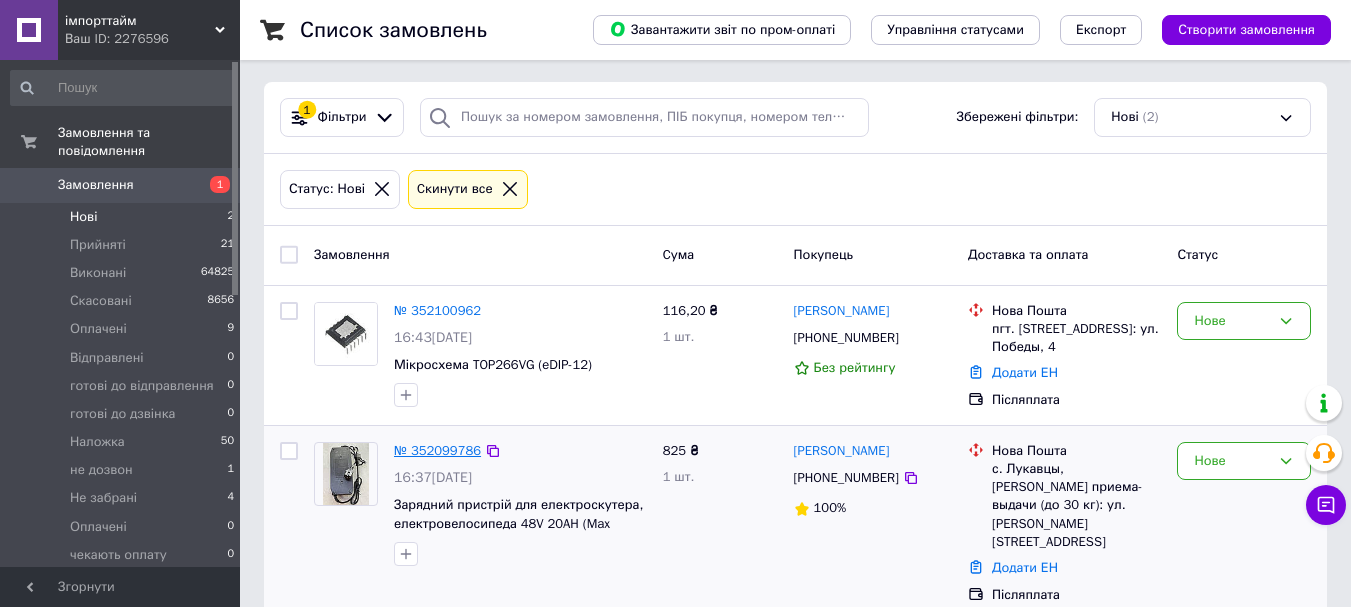 click on "№ 352099786" at bounding box center (437, 450) 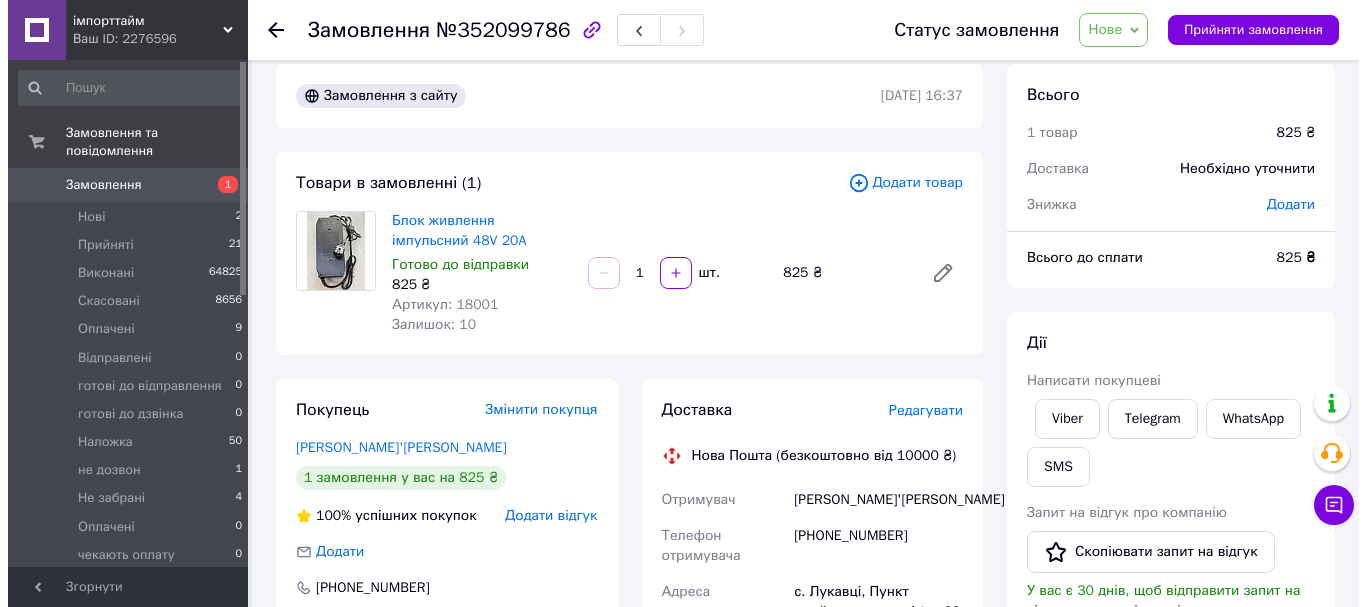 scroll, scrollTop: 0, scrollLeft: 0, axis: both 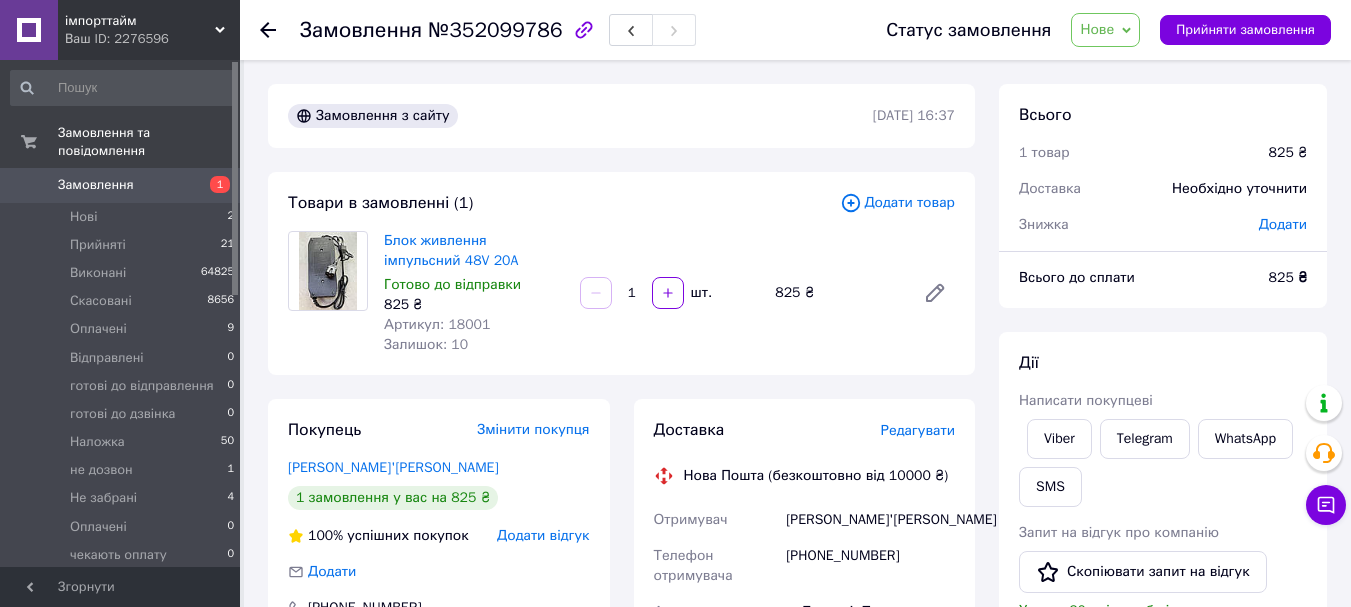 click on "Редагувати" at bounding box center [918, 430] 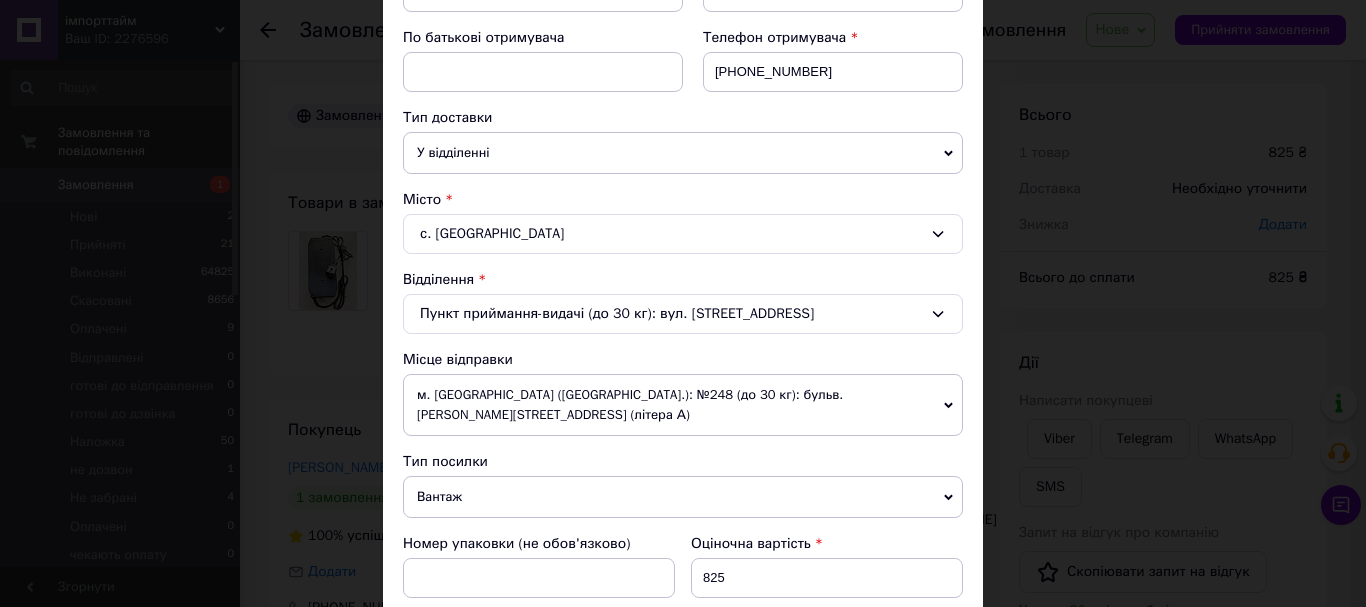 scroll, scrollTop: 400, scrollLeft: 0, axis: vertical 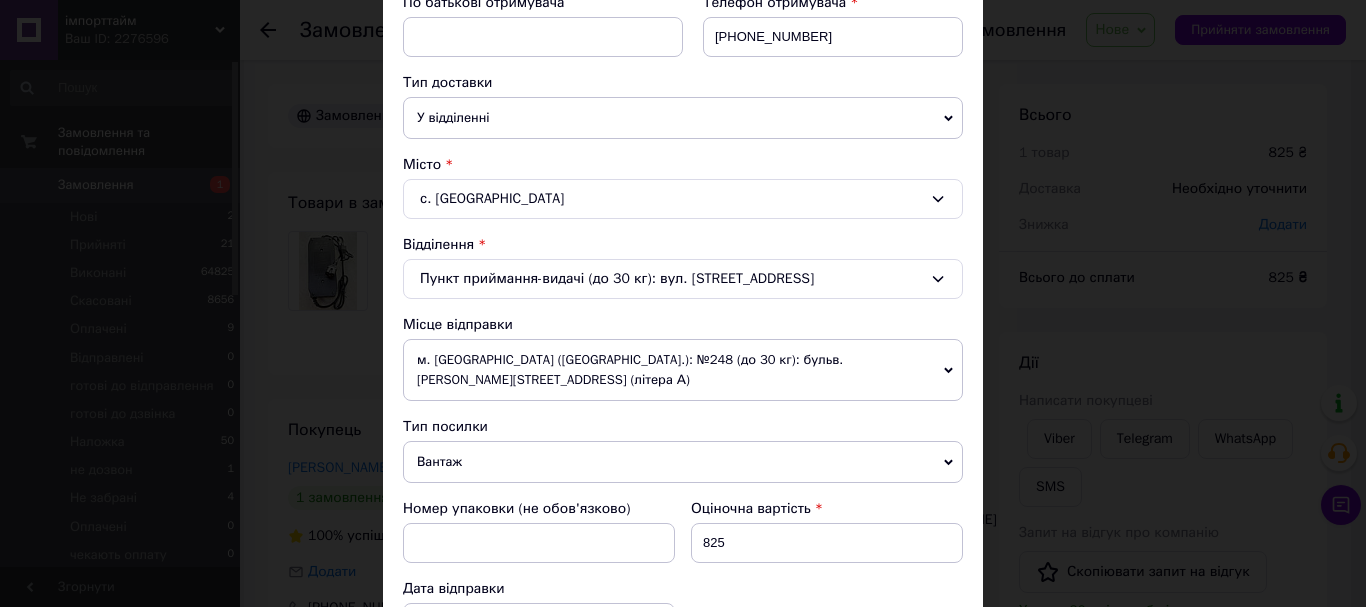 click on "Вантаж" at bounding box center [683, 462] 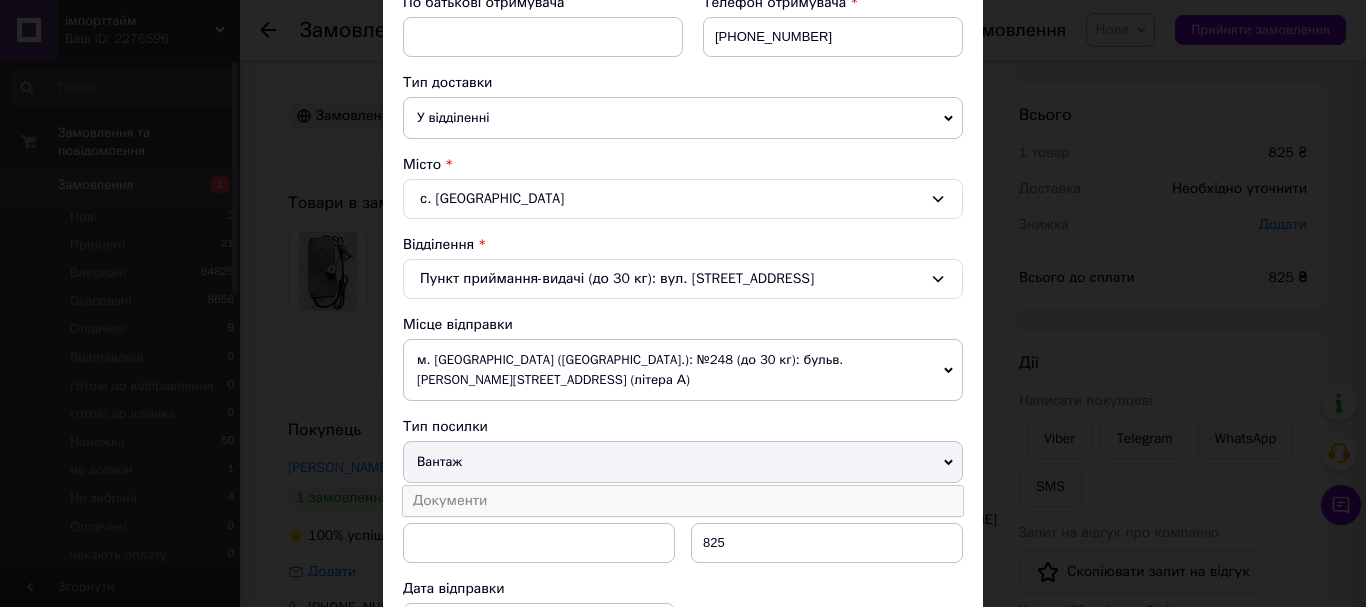click on "Документи" at bounding box center (683, 501) 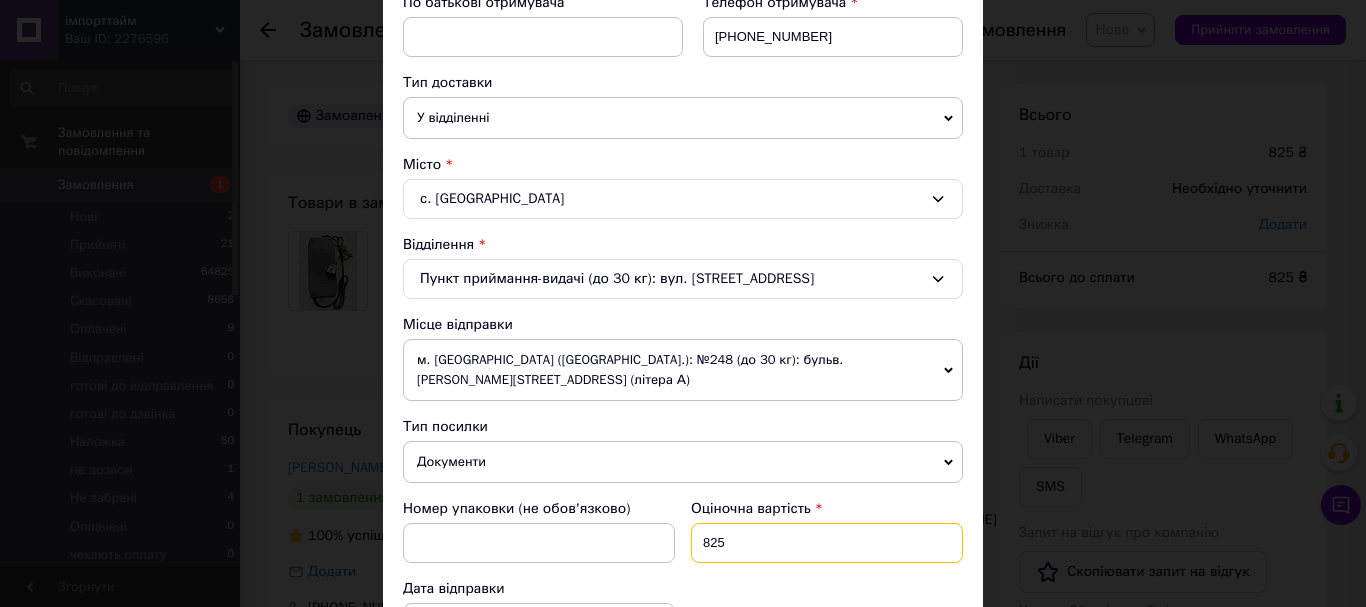 drag, startPoint x: 745, startPoint y: 528, endPoint x: 708, endPoint y: 521, distance: 37.65634 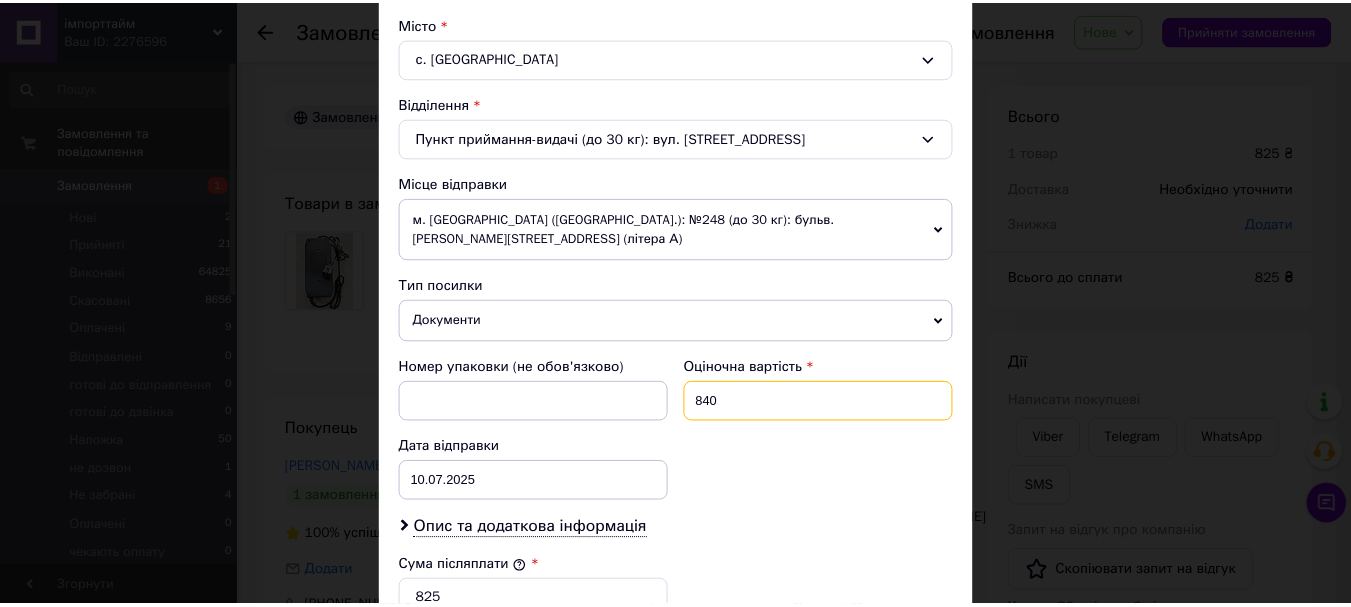 scroll, scrollTop: 939, scrollLeft: 0, axis: vertical 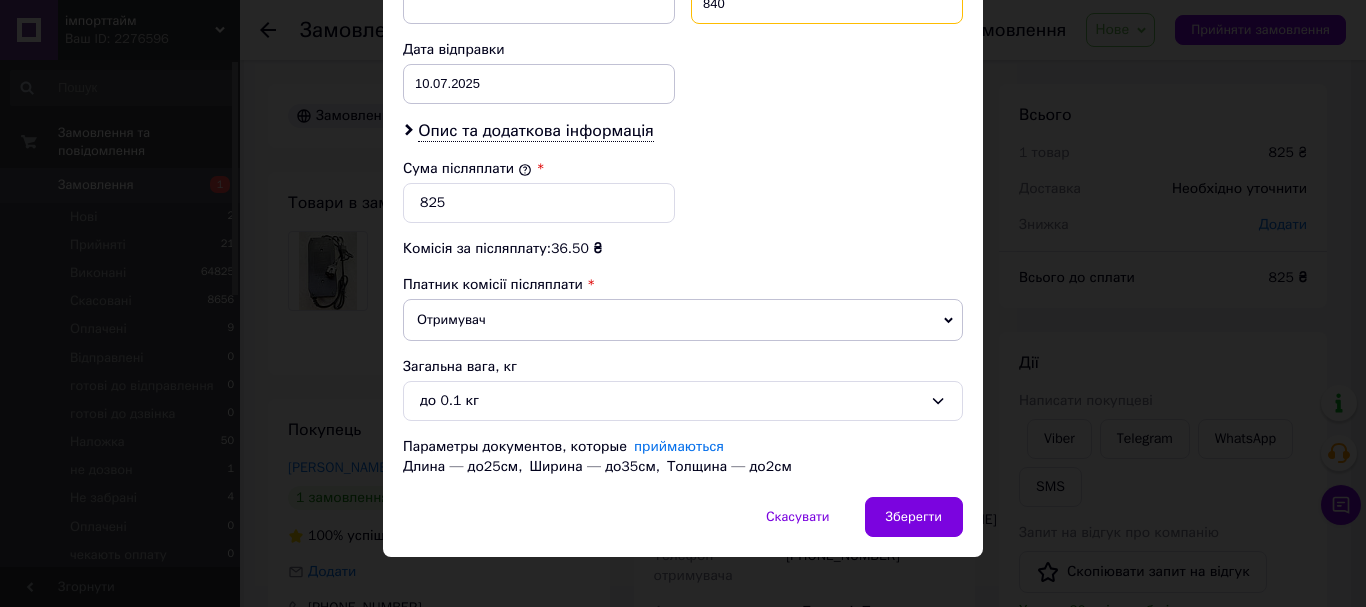 type on "840" 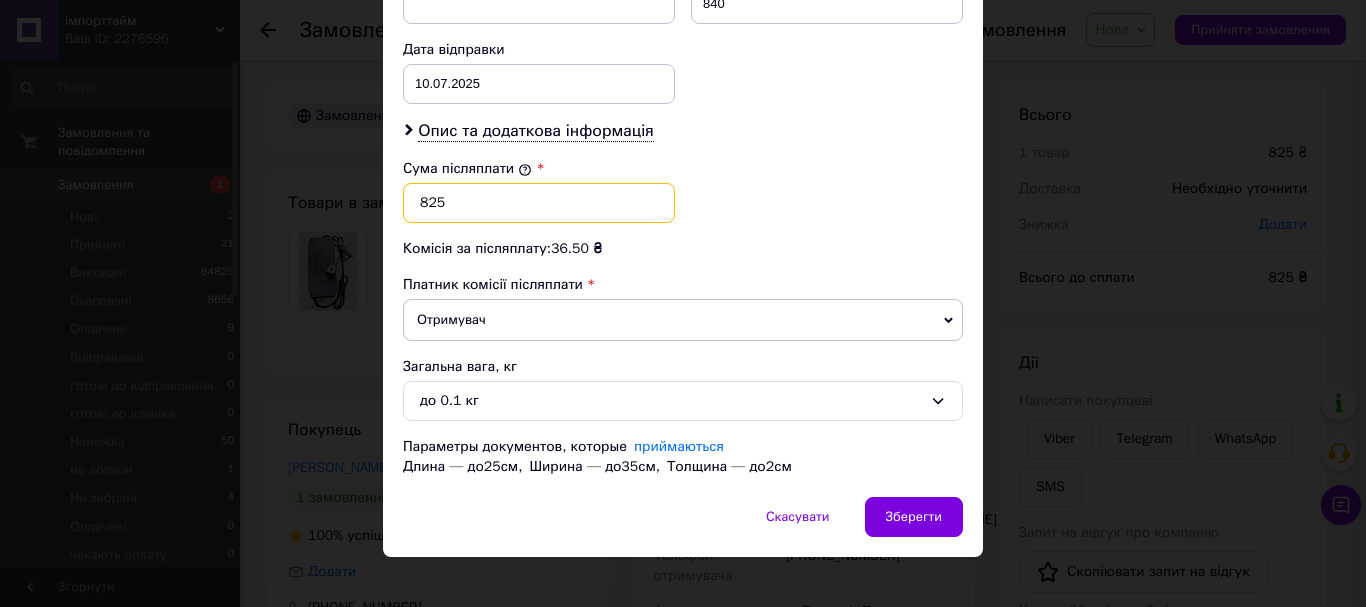 click on "825" at bounding box center [539, 203] 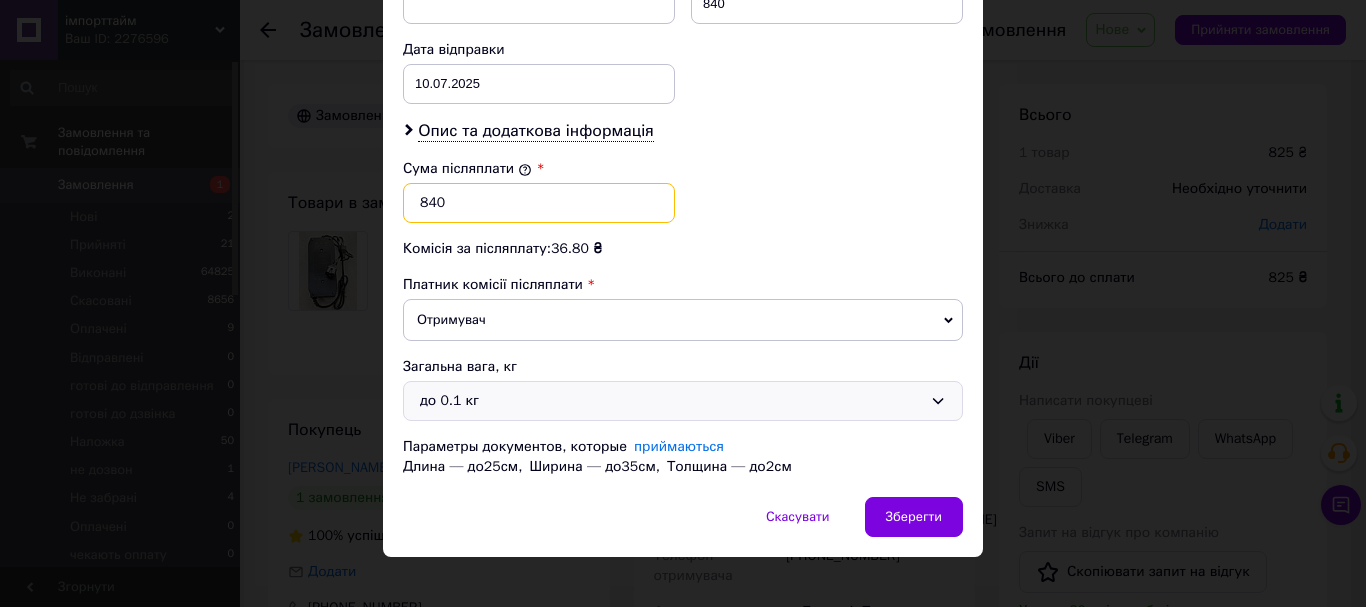 type on "840" 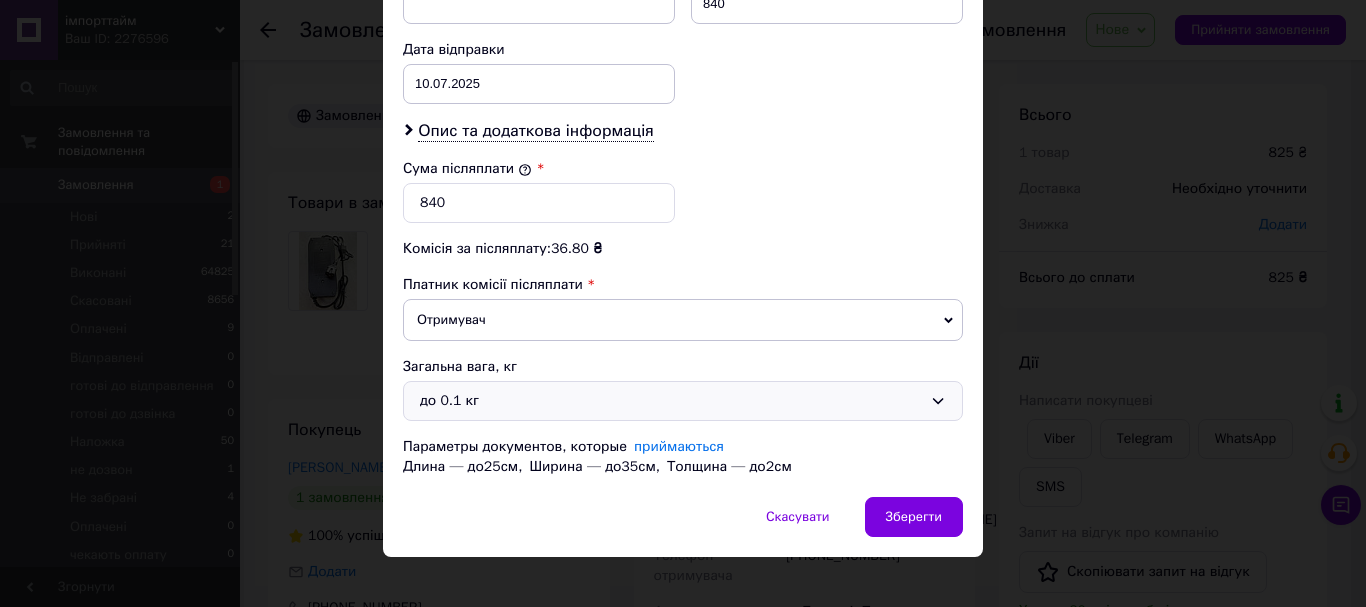 click on "до 0.1 кг" at bounding box center (671, 401) 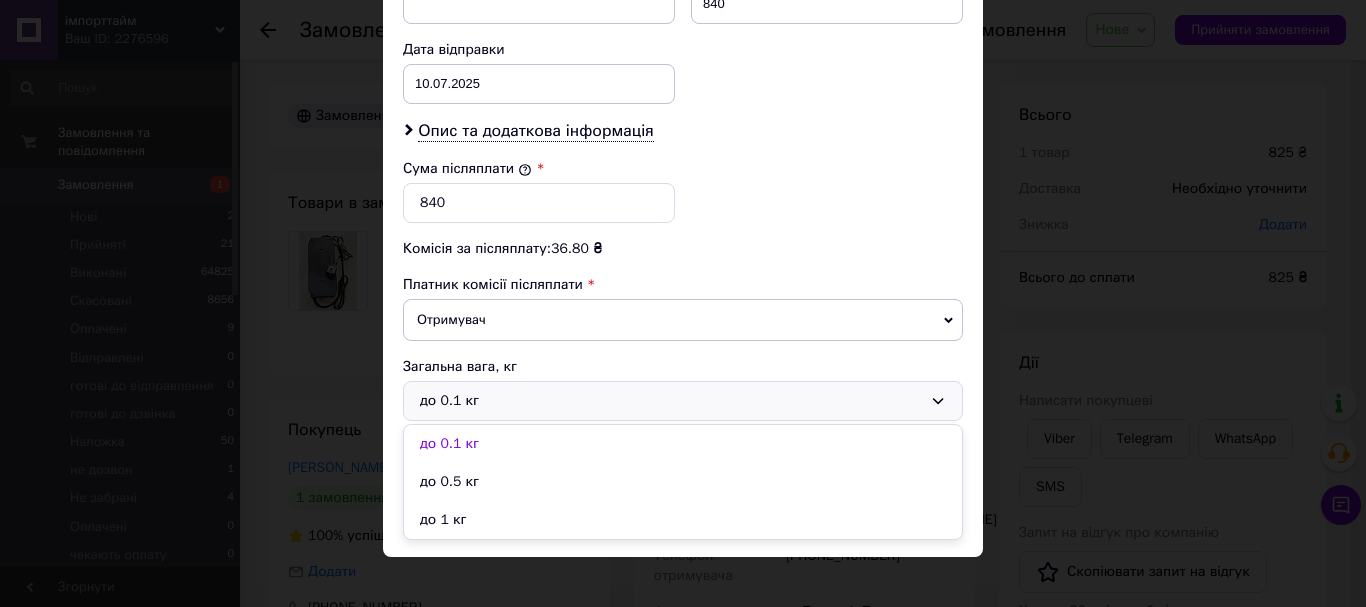 click on "до 1 кг" at bounding box center [683, 520] 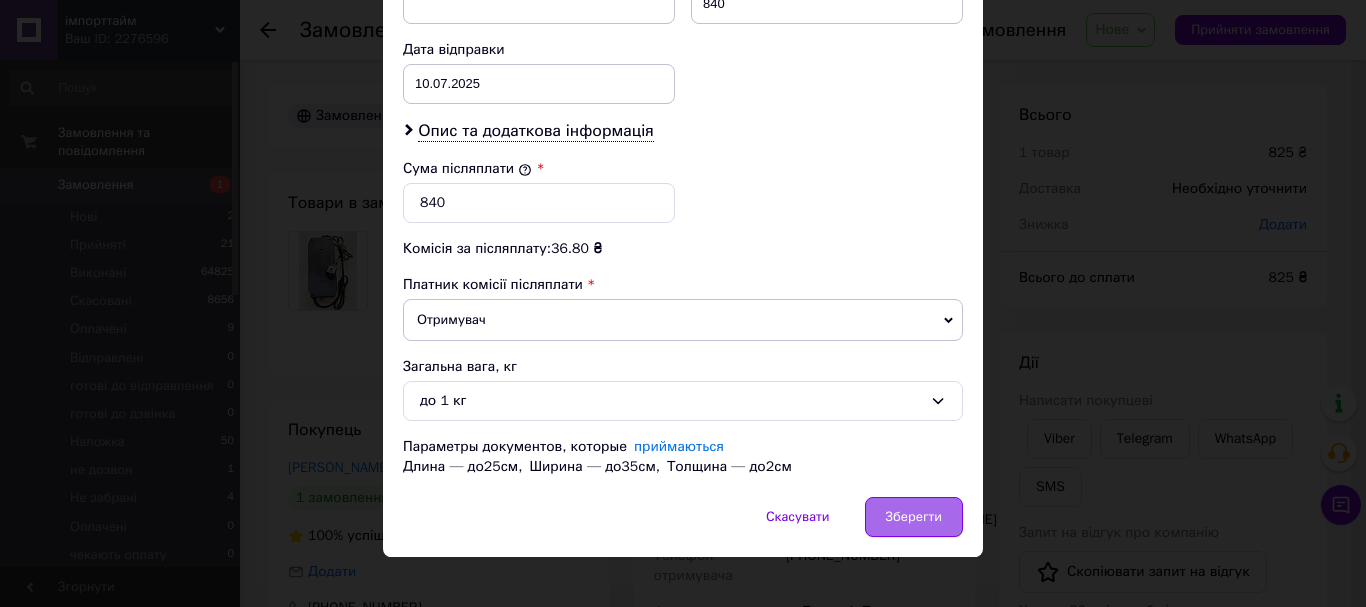 click on "Зберегти" at bounding box center [914, 517] 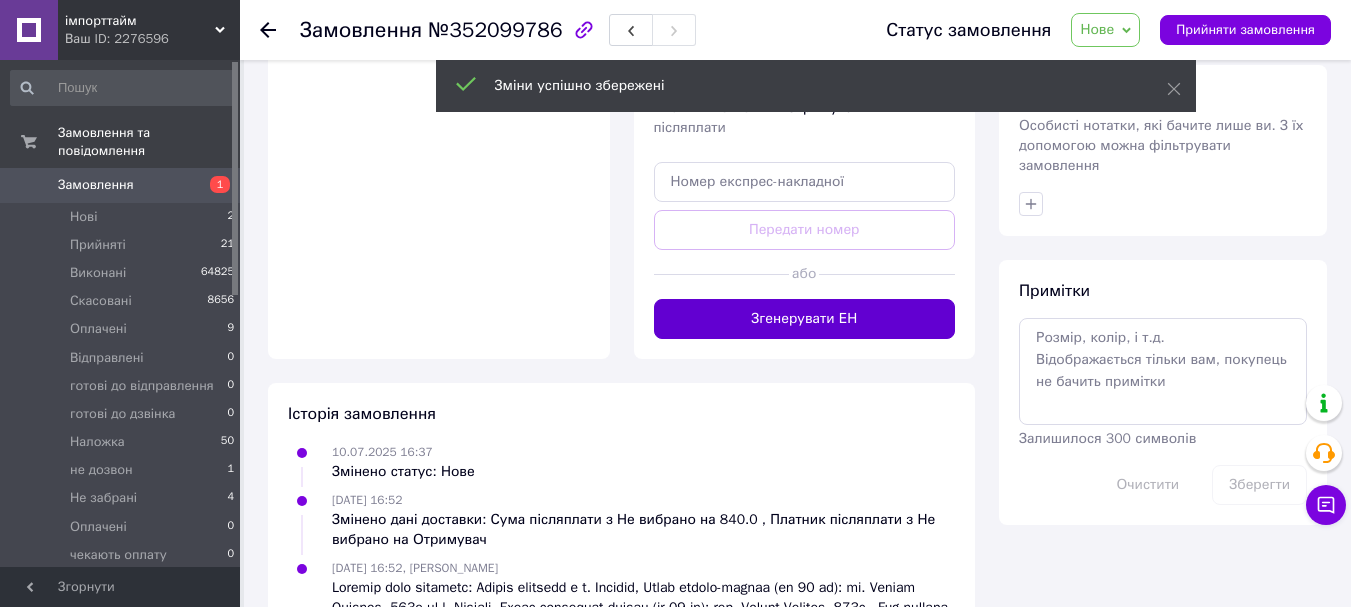 click on "Згенерувати ЕН" at bounding box center (805, 319) 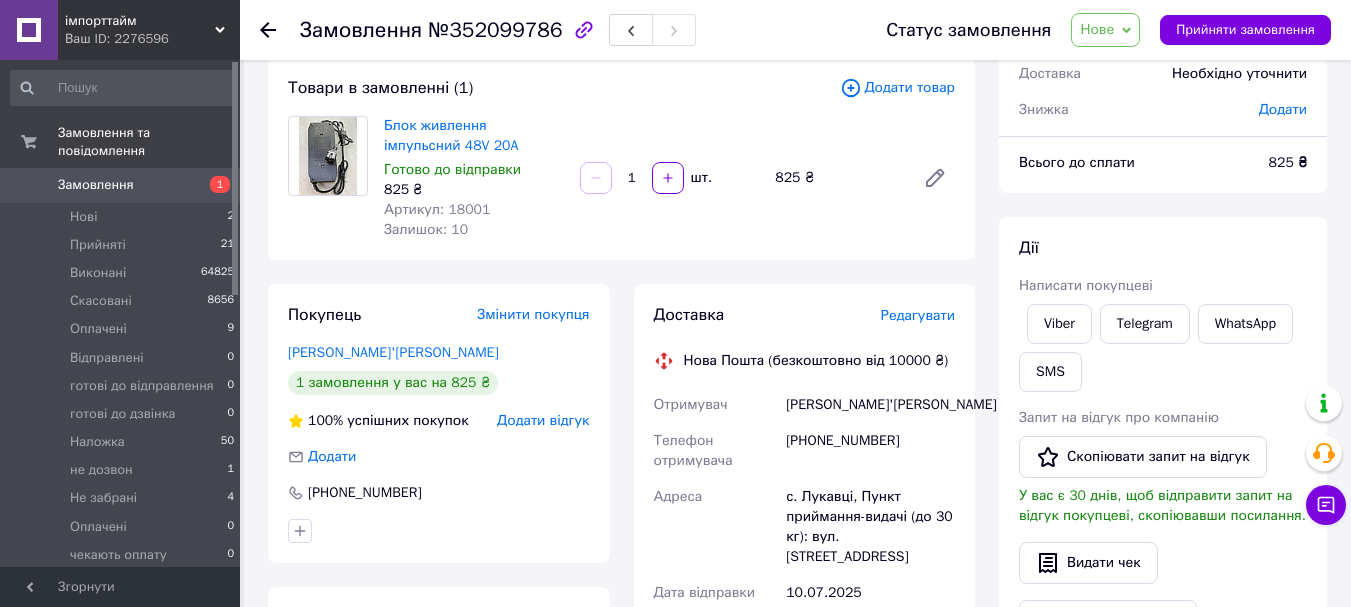 scroll, scrollTop: 0, scrollLeft: 0, axis: both 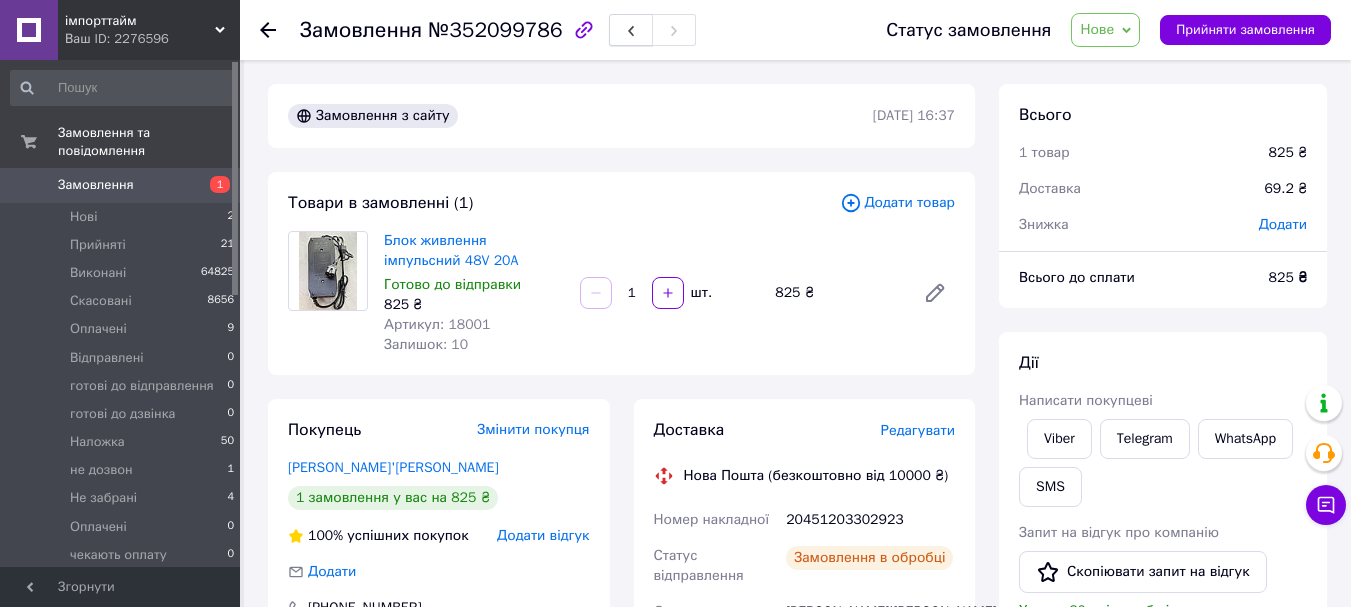 click 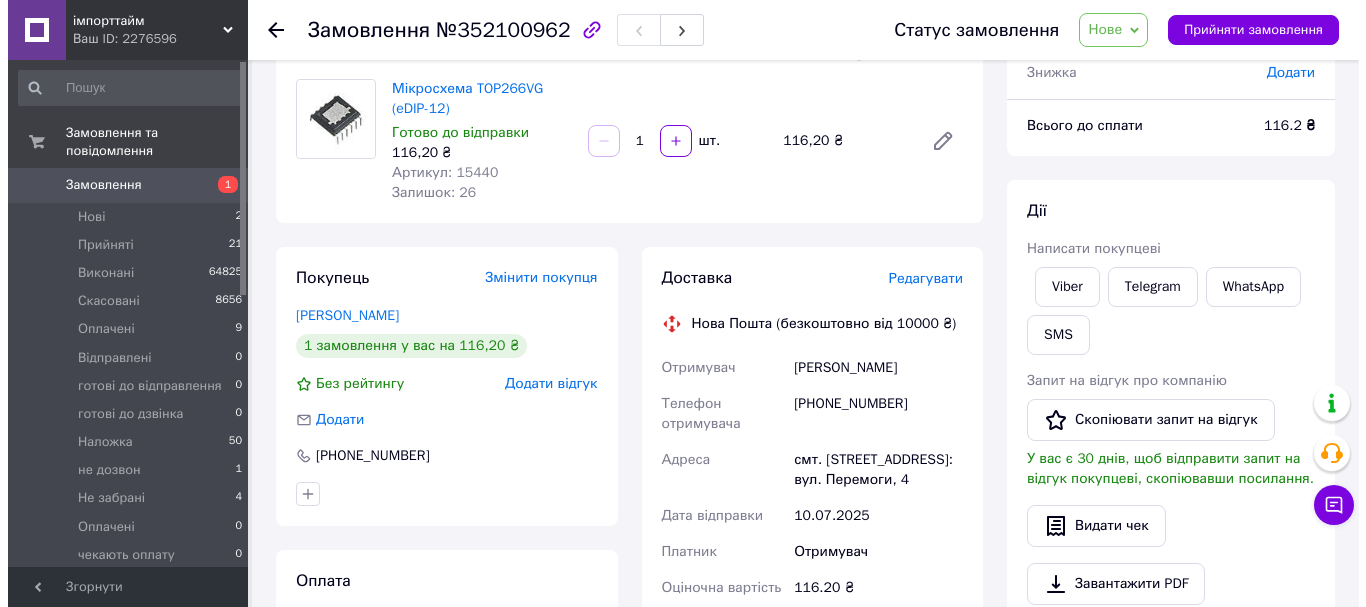 scroll, scrollTop: 0, scrollLeft: 0, axis: both 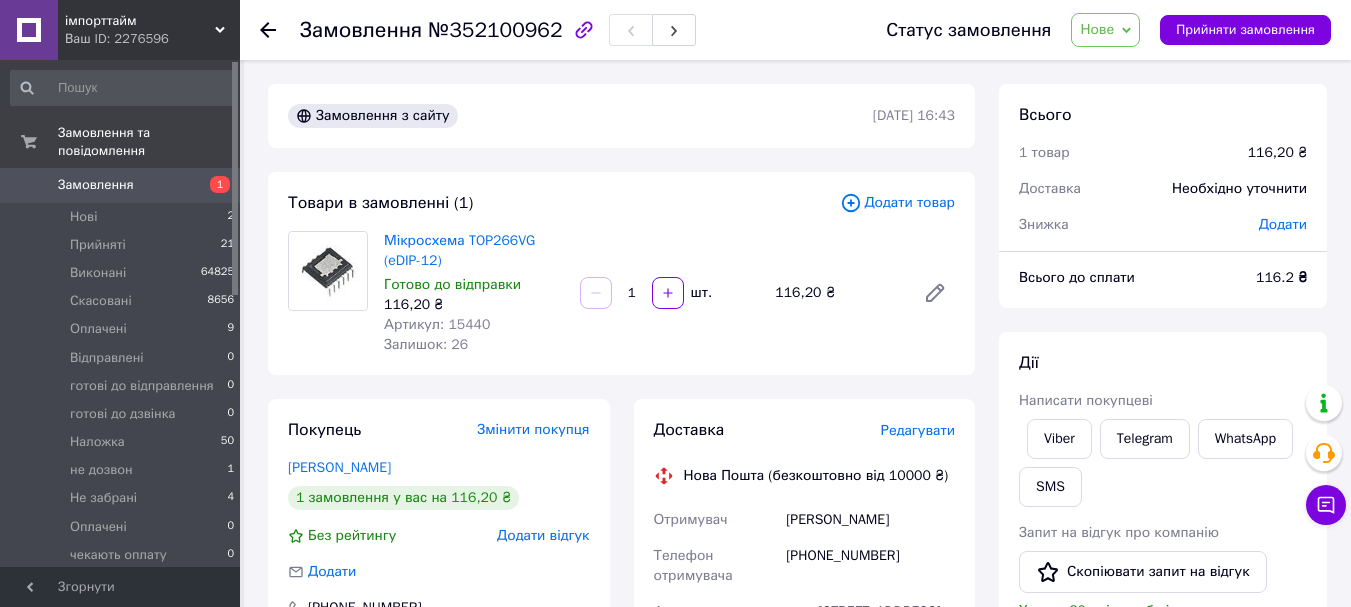 click on "Доставка Редагувати Нова Пошта (безкоштовно від 10000 ₴) Отримувач Анучін Костянтин Телефон отримувача +380674124631 Адреса смт. Новогуйвинське, №1: вул. Перемоги, 4 Дата відправки 10.07.2025 Платник Отримувач Оціночна вартість 116.20 ₴ Сума післяплати 116.20 ₴ Комісія за післяплату 22.32 ₴ Платник комісії післяплати Отримувач Передати номер або Згенерувати ЕН" at bounding box center (805, 759) 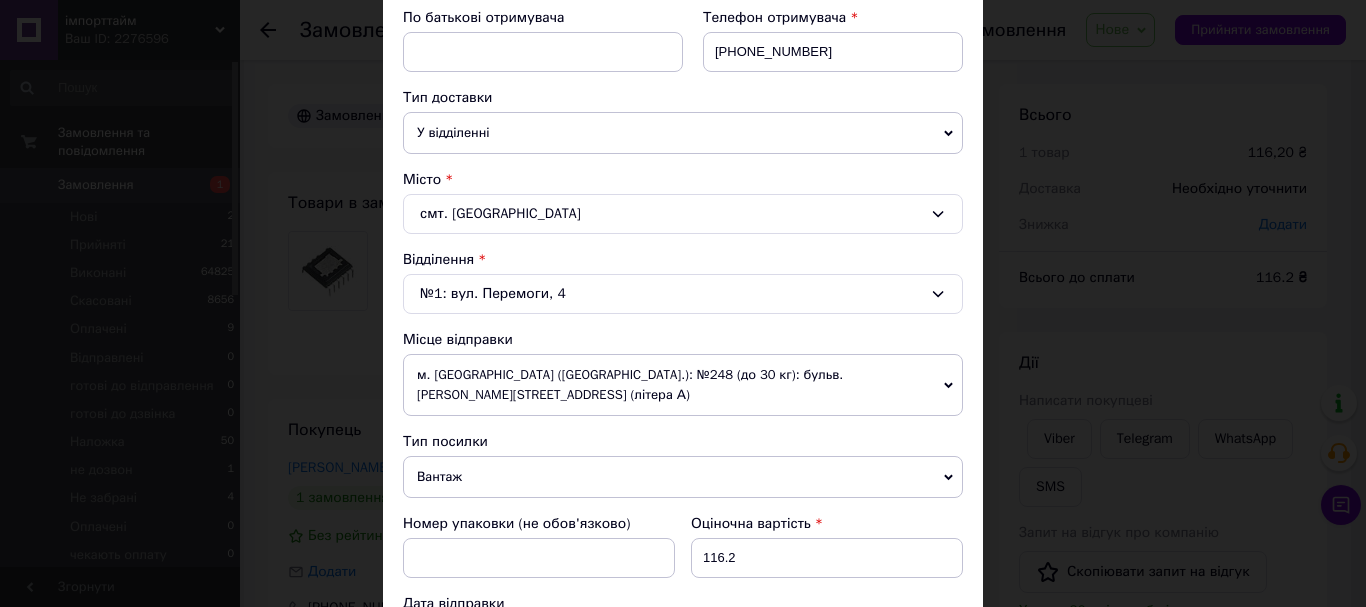 scroll, scrollTop: 500, scrollLeft: 0, axis: vertical 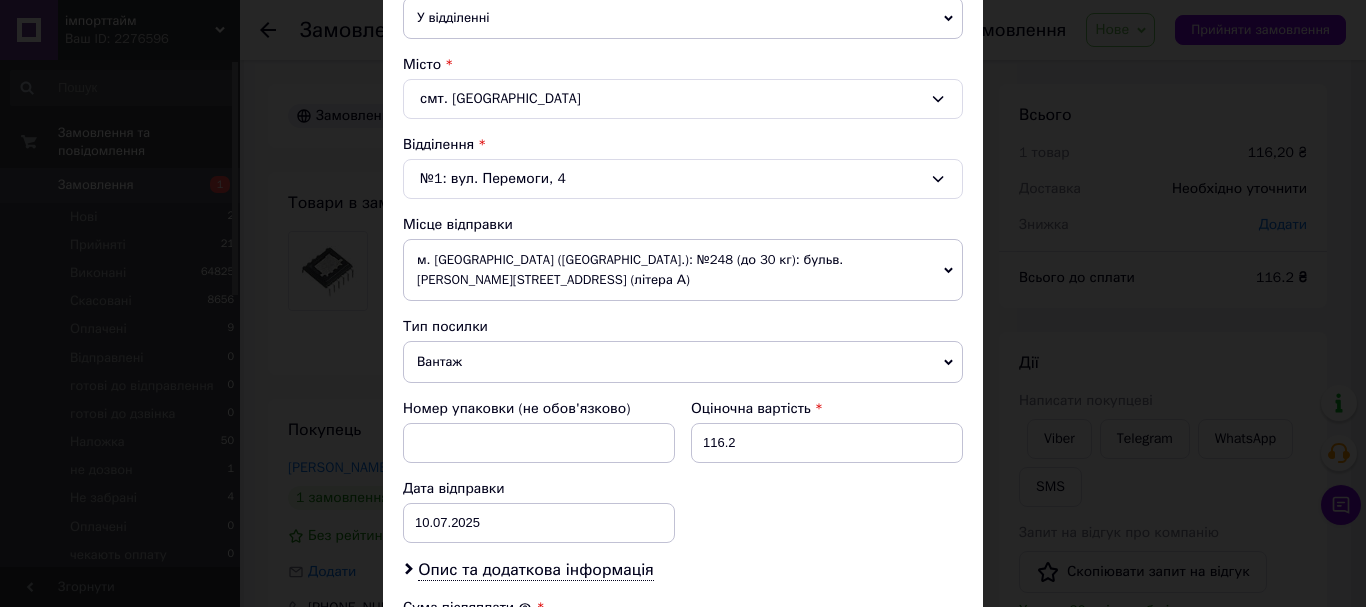 click on "Вантаж" at bounding box center (683, 362) 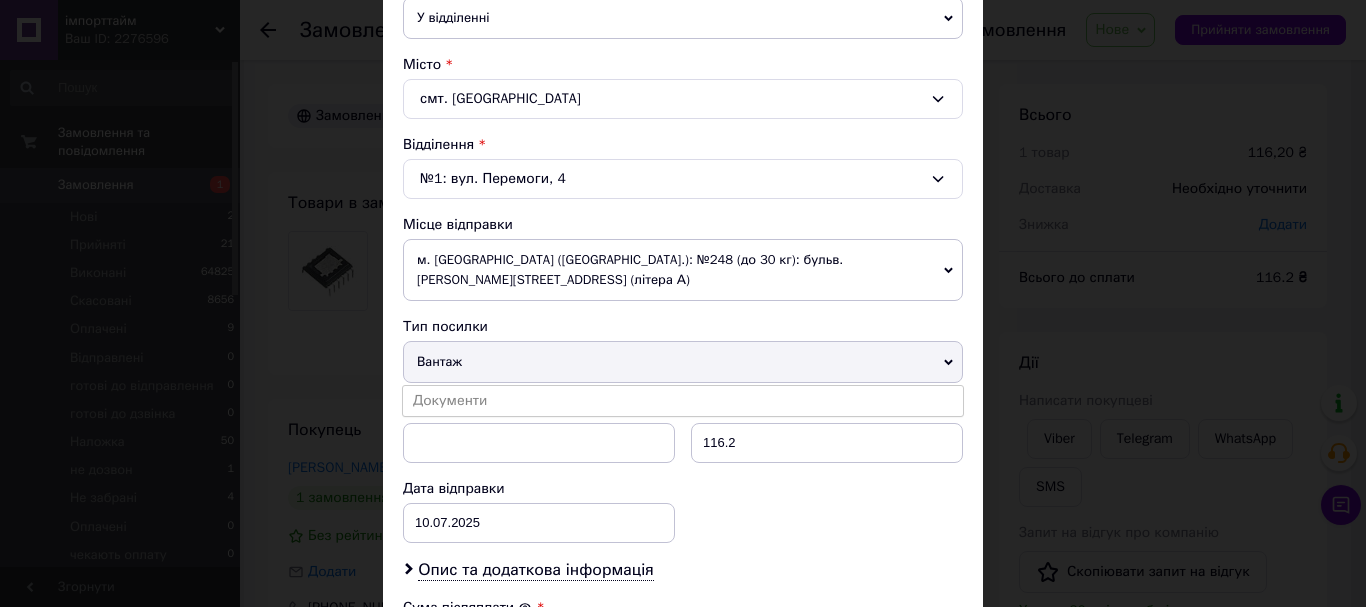 click on "Документи" at bounding box center [683, 401] 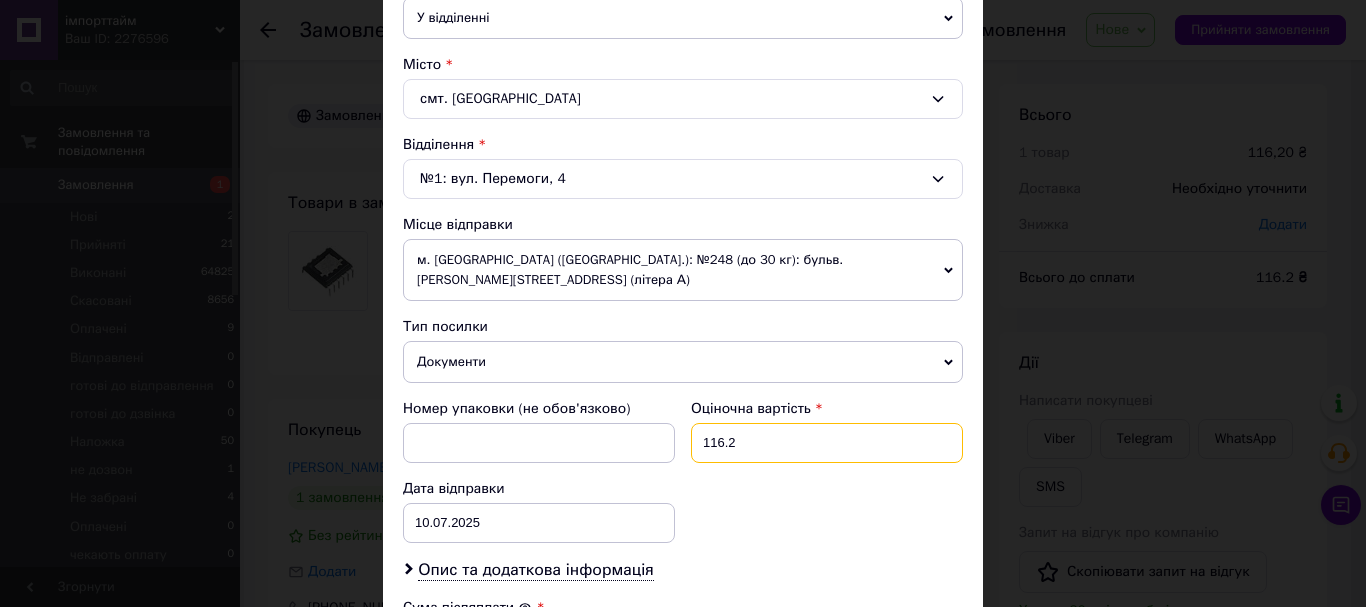 drag, startPoint x: 748, startPoint y: 432, endPoint x: 709, endPoint y: 424, distance: 39.812057 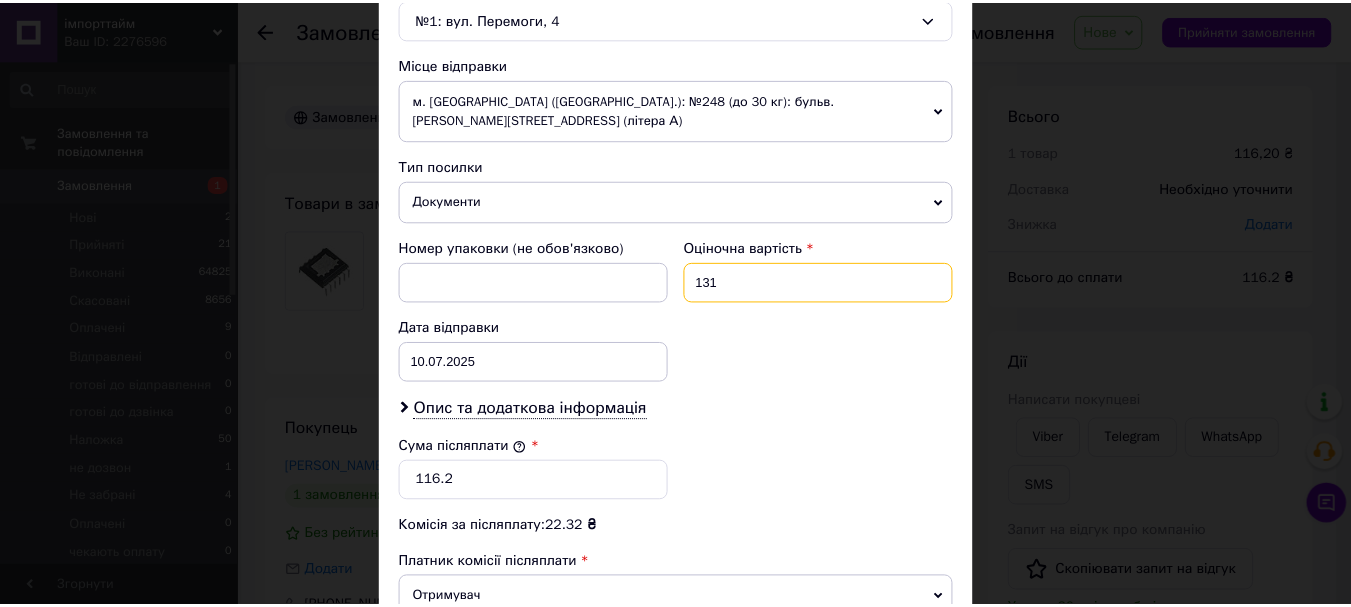 scroll, scrollTop: 939, scrollLeft: 0, axis: vertical 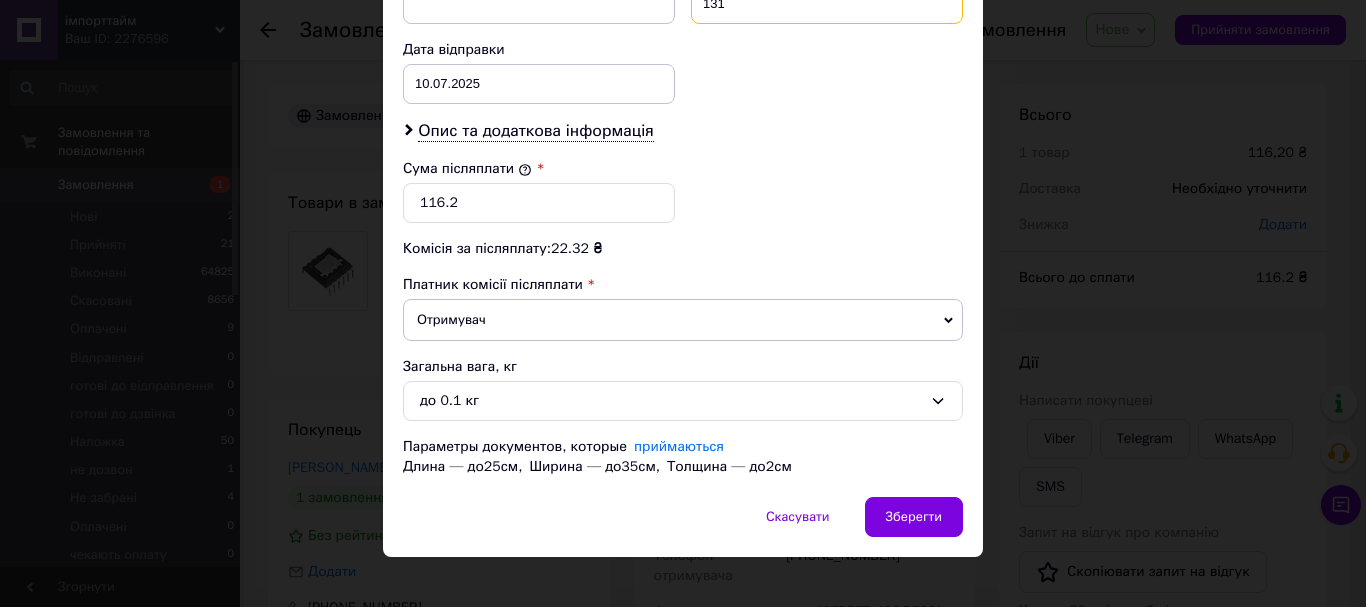type on "131" 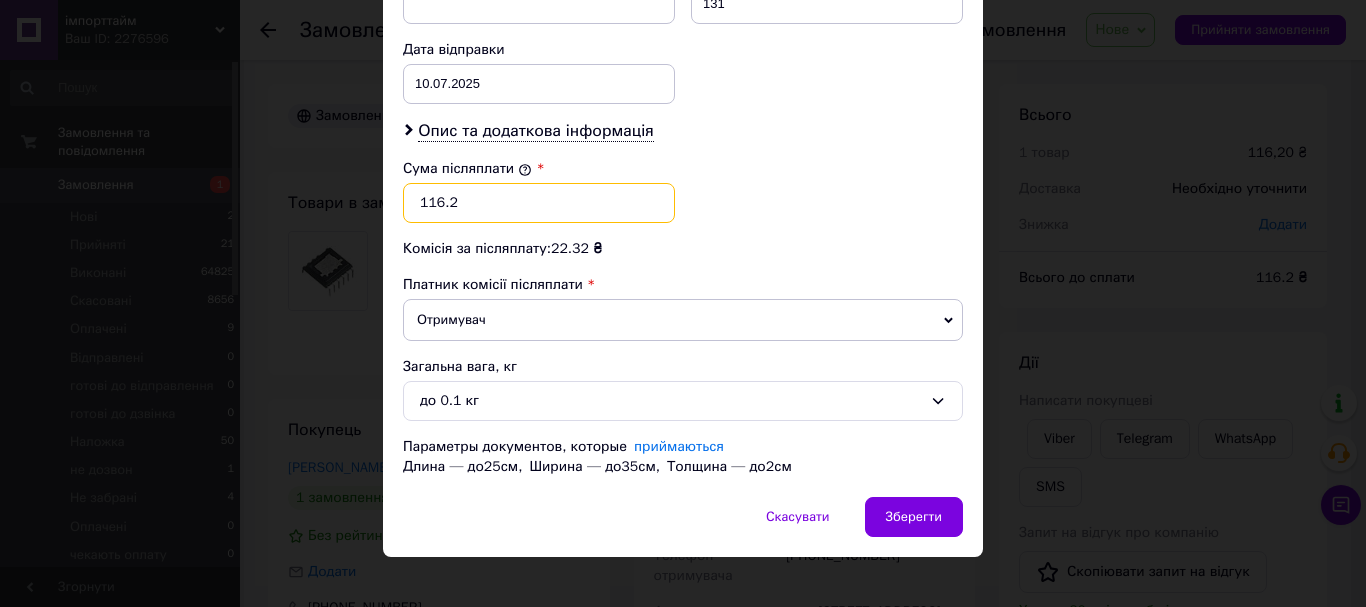 drag, startPoint x: 496, startPoint y: 191, endPoint x: 425, endPoint y: 189, distance: 71.02816 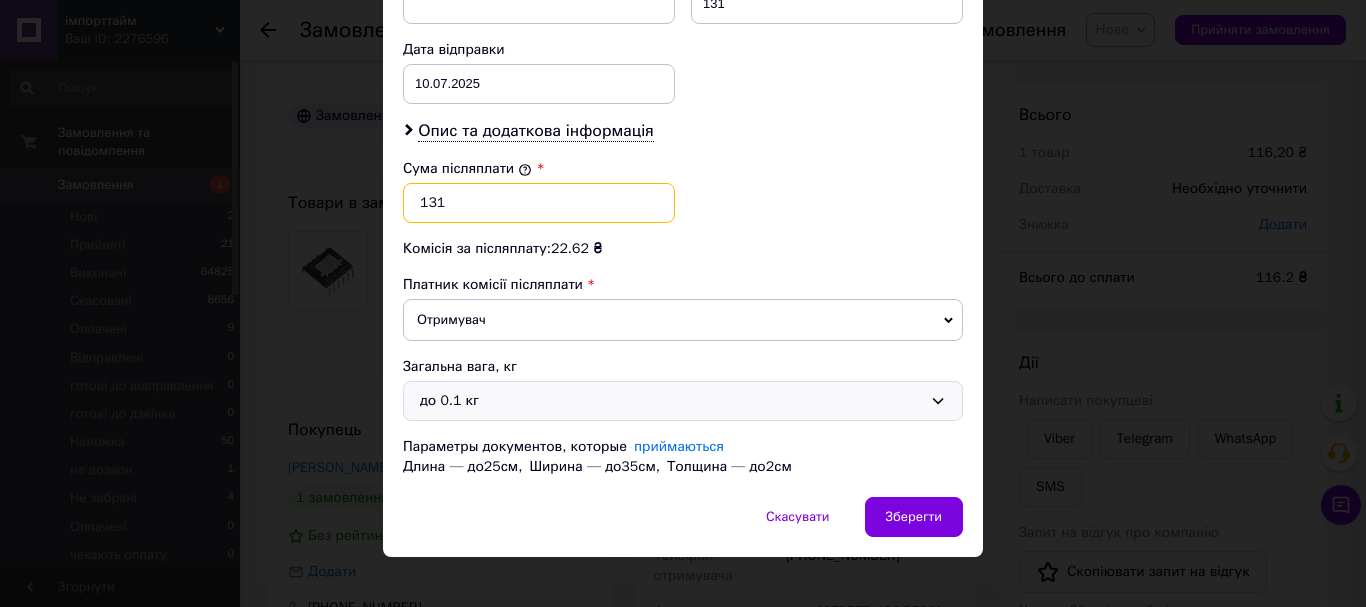 type on "131" 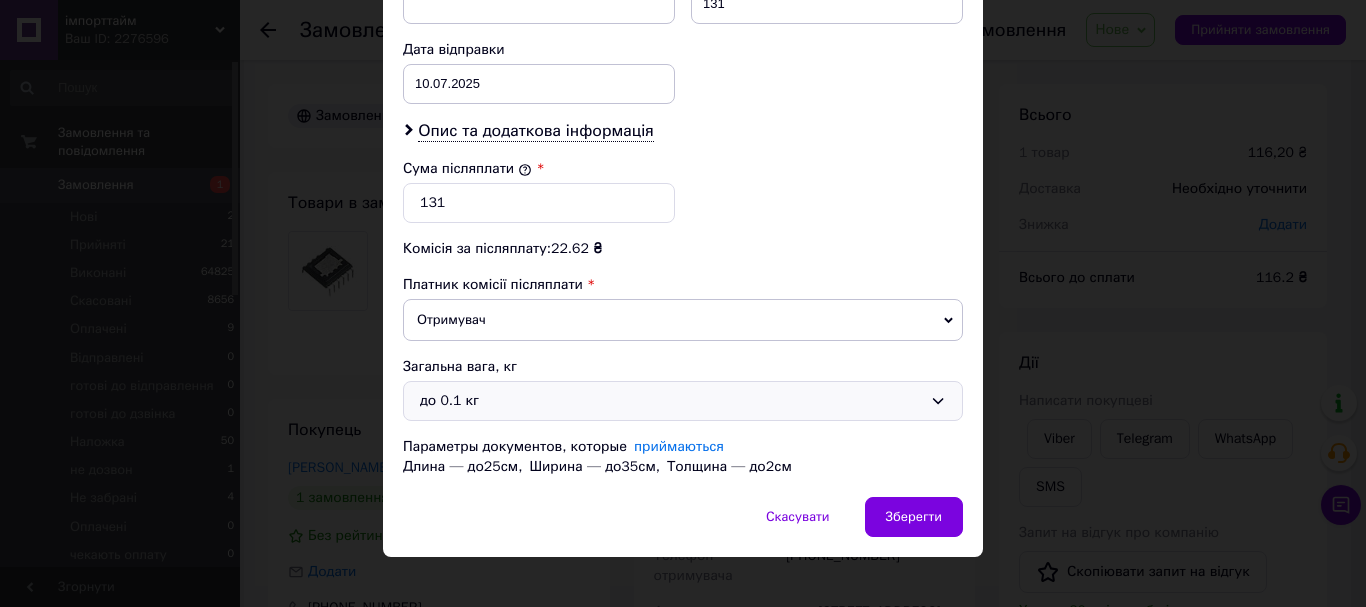 click on "до 0.1 кг" at bounding box center (671, 401) 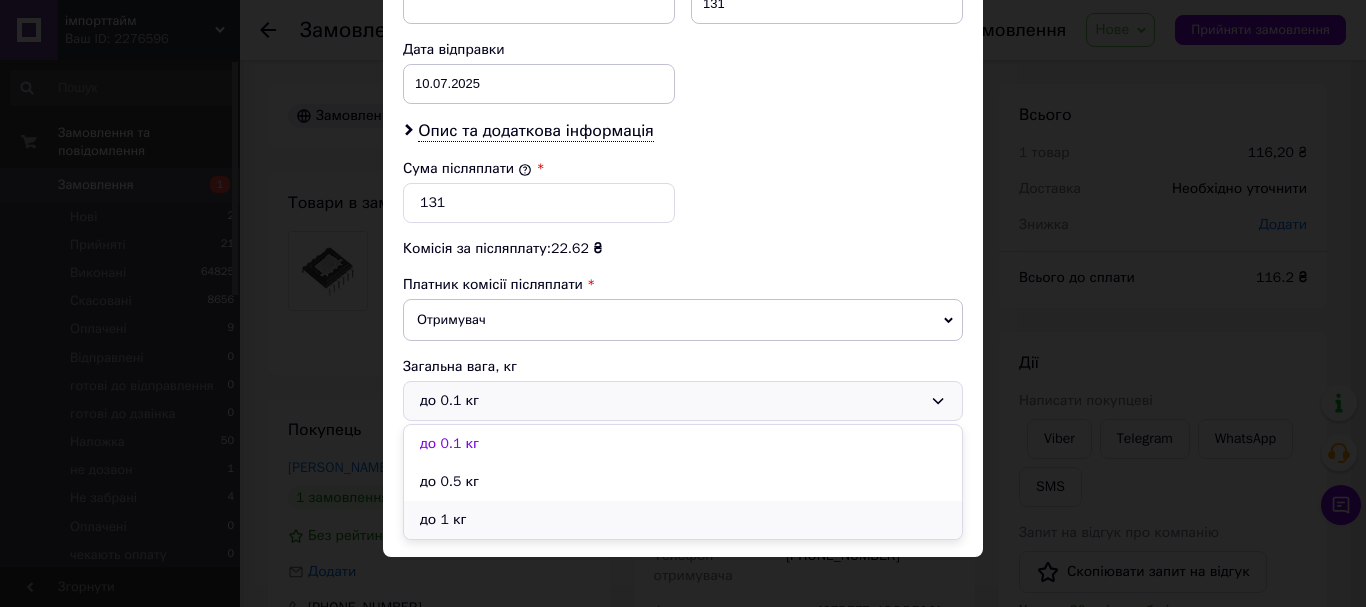 click on "до 1 кг" at bounding box center [683, 520] 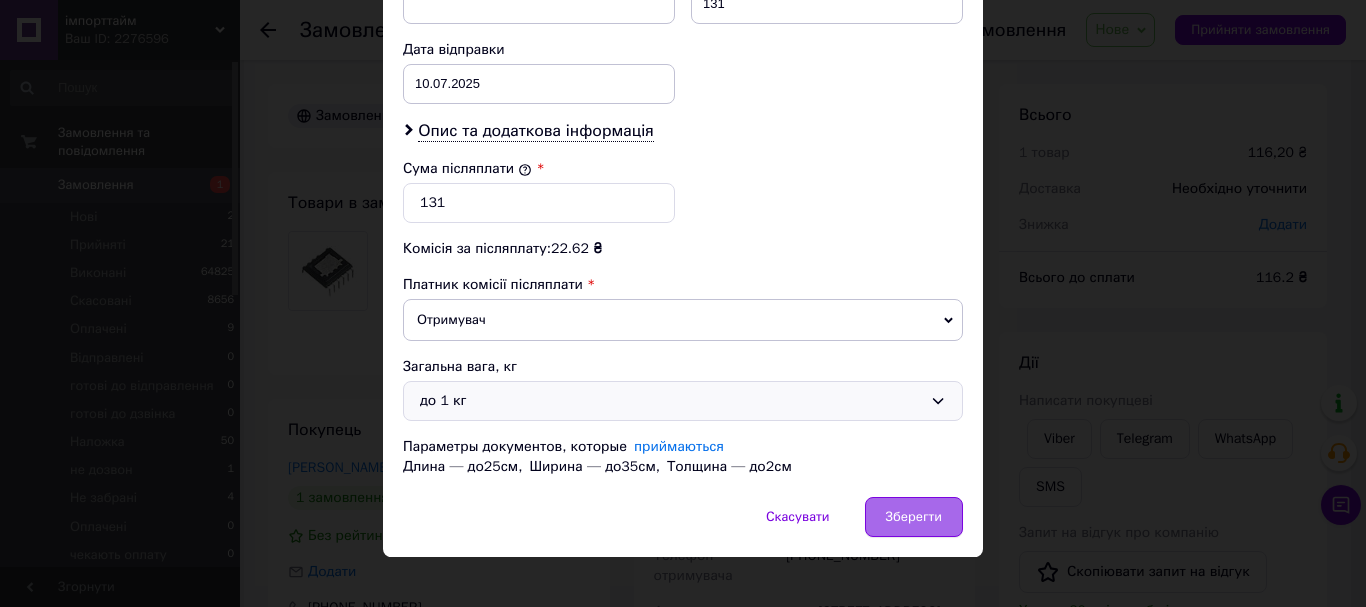 click on "Зберегти" at bounding box center (914, 517) 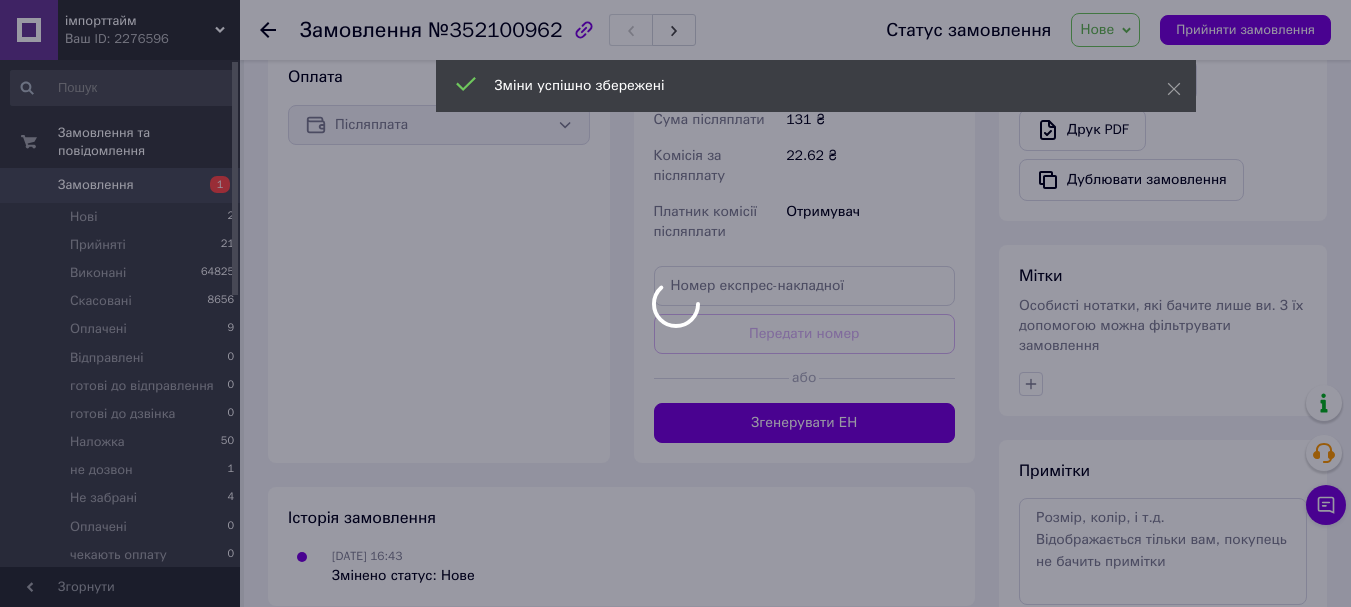 scroll, scrollTop: 700, scrollLeft: 0, axis: vertical 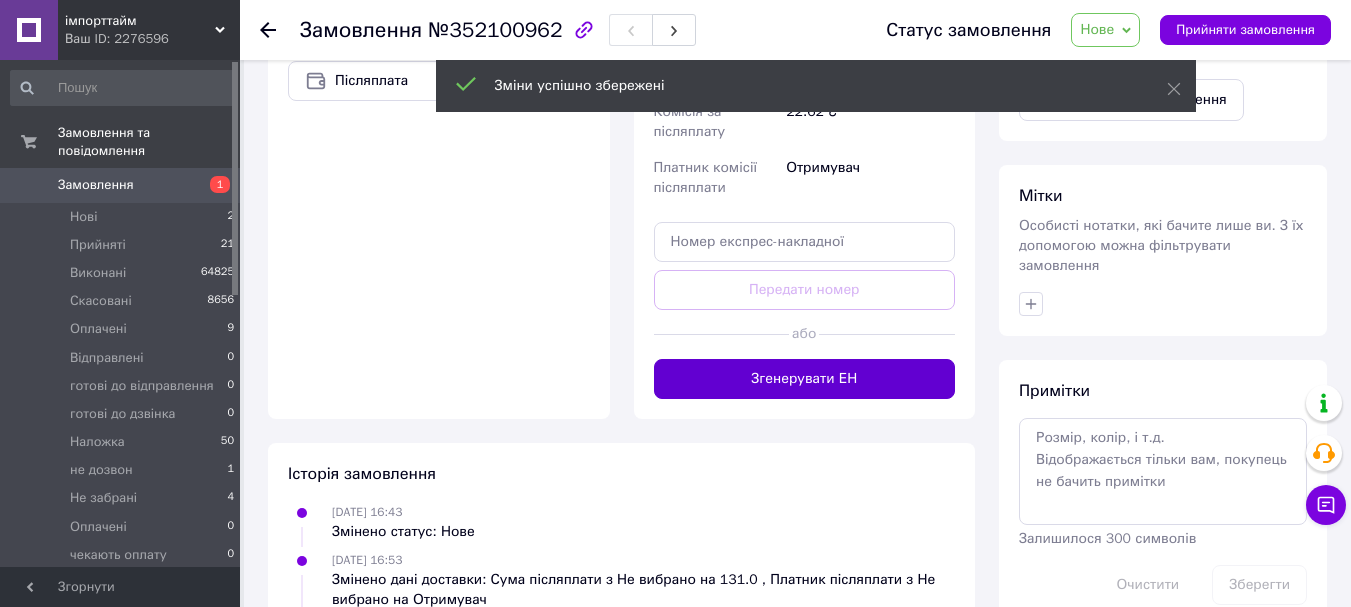 click on "Згенерувати ЕН" at bounding box center [805, 379] 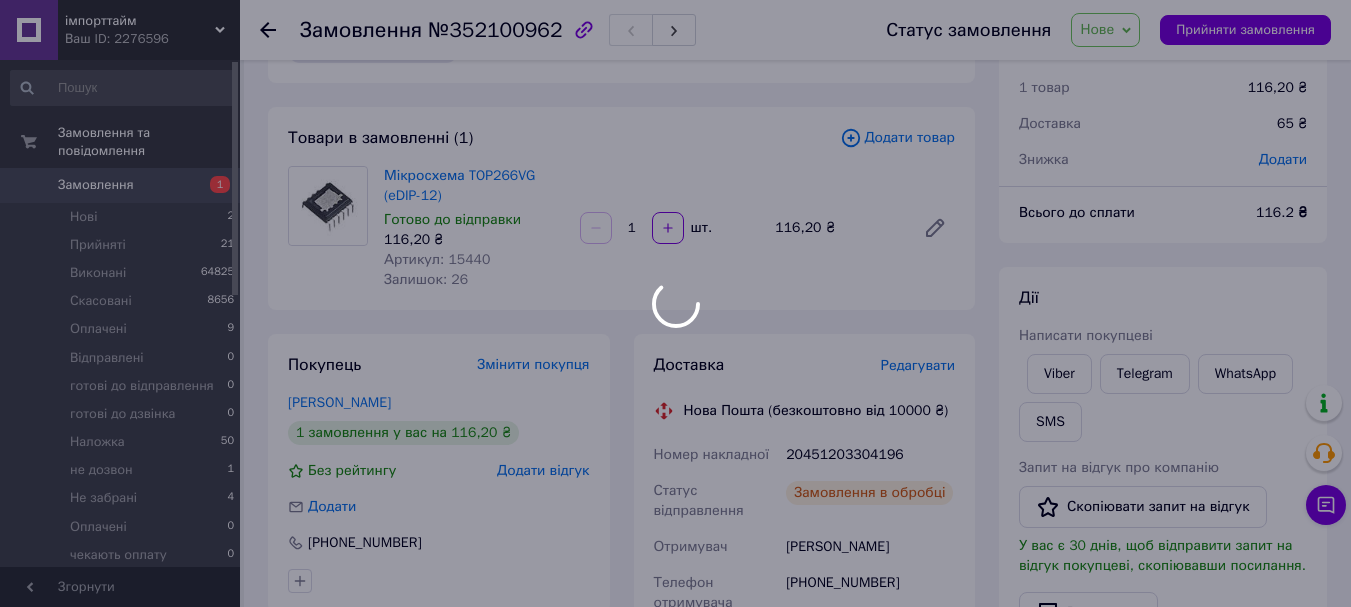 scroll, scrollTop: 100, scrollLeft: 0, axis: vertical 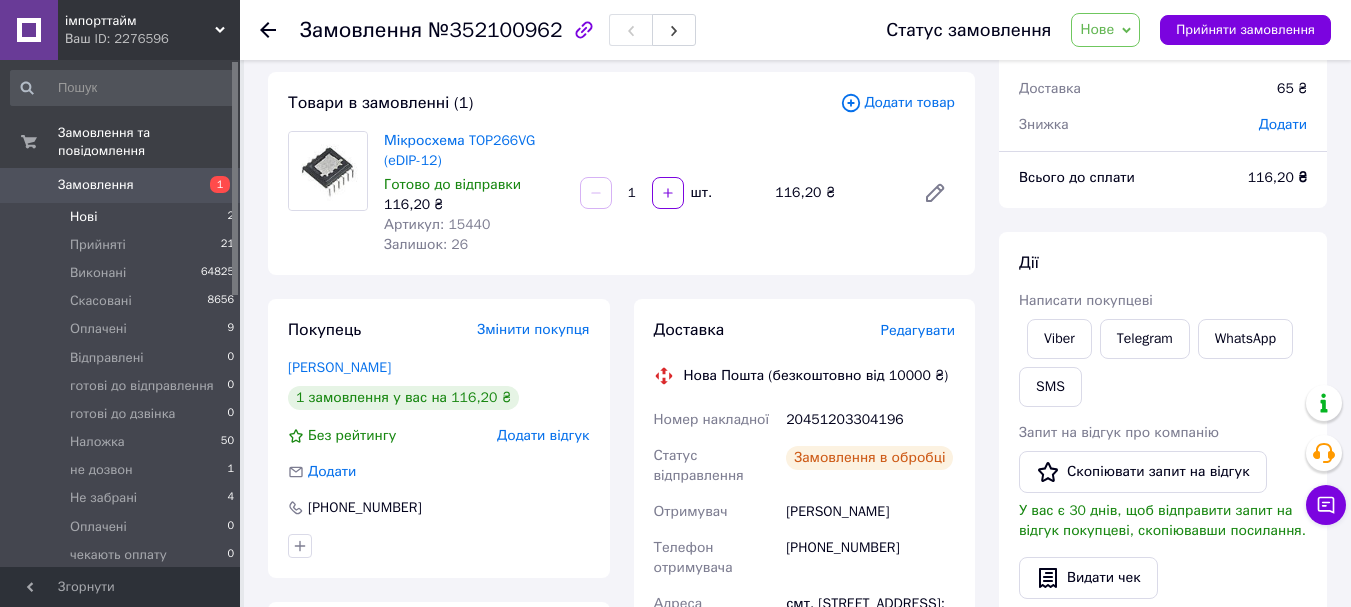 click on "Нові 2" at bounding box center [123, 217] 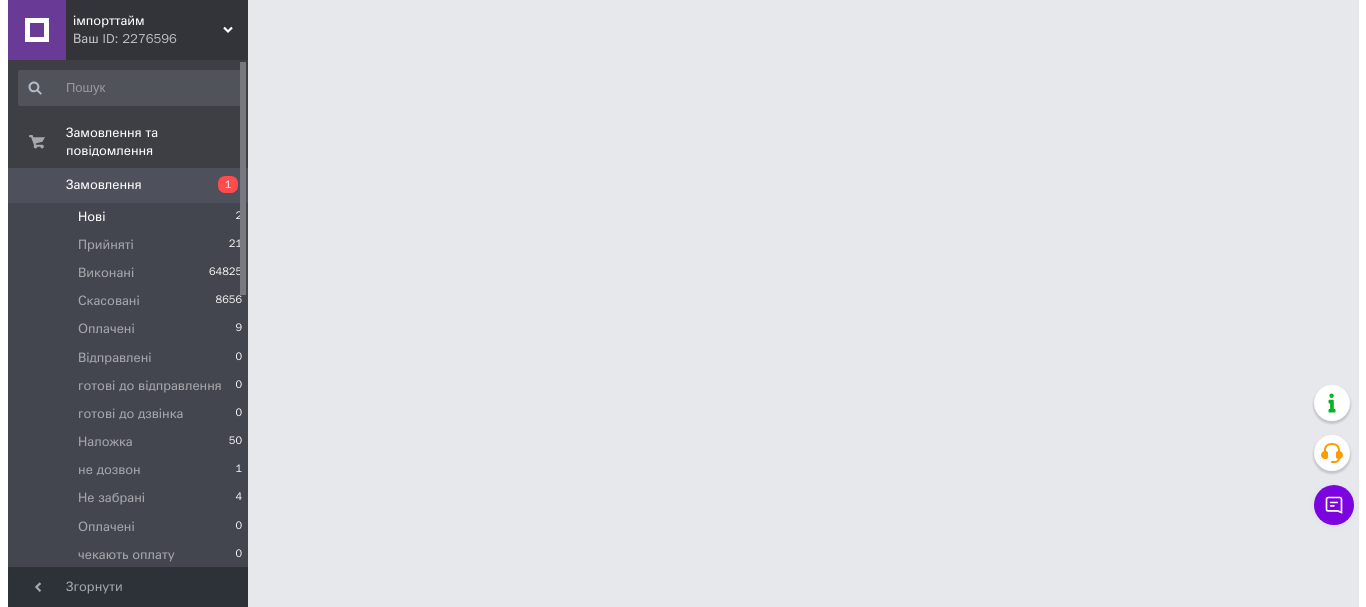 scroll, scrollTop: 0, scrollLeft: 0, axis: both 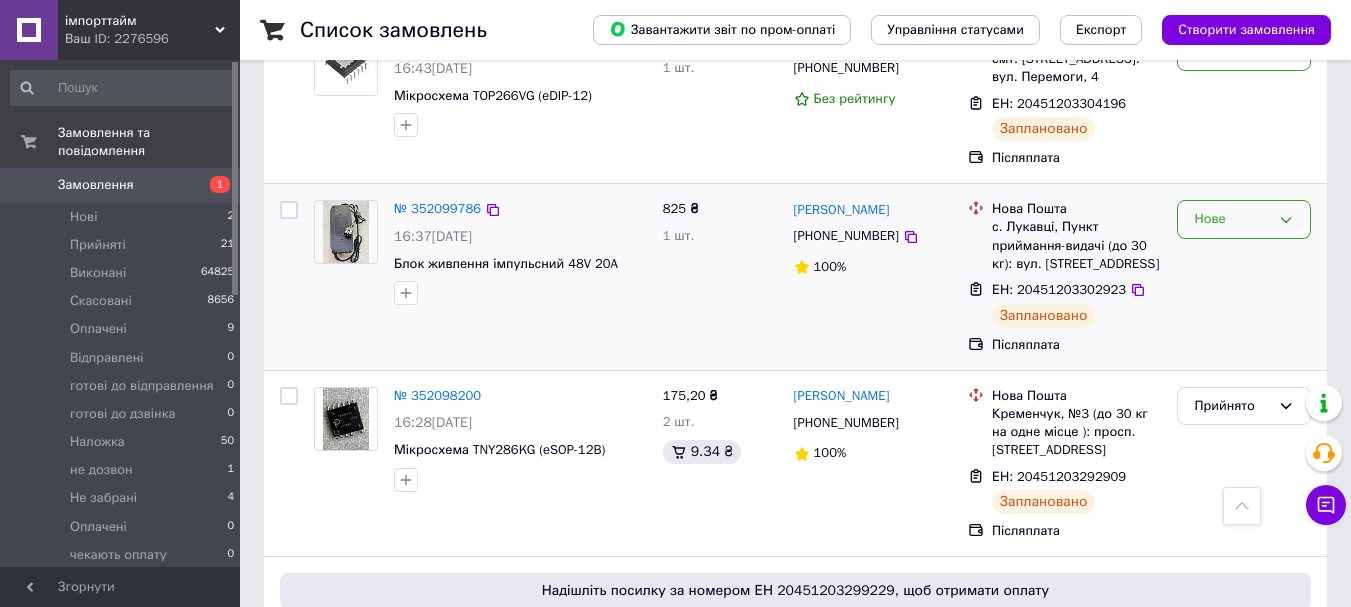 click on "Нове" at bounding box center (1232, 219) 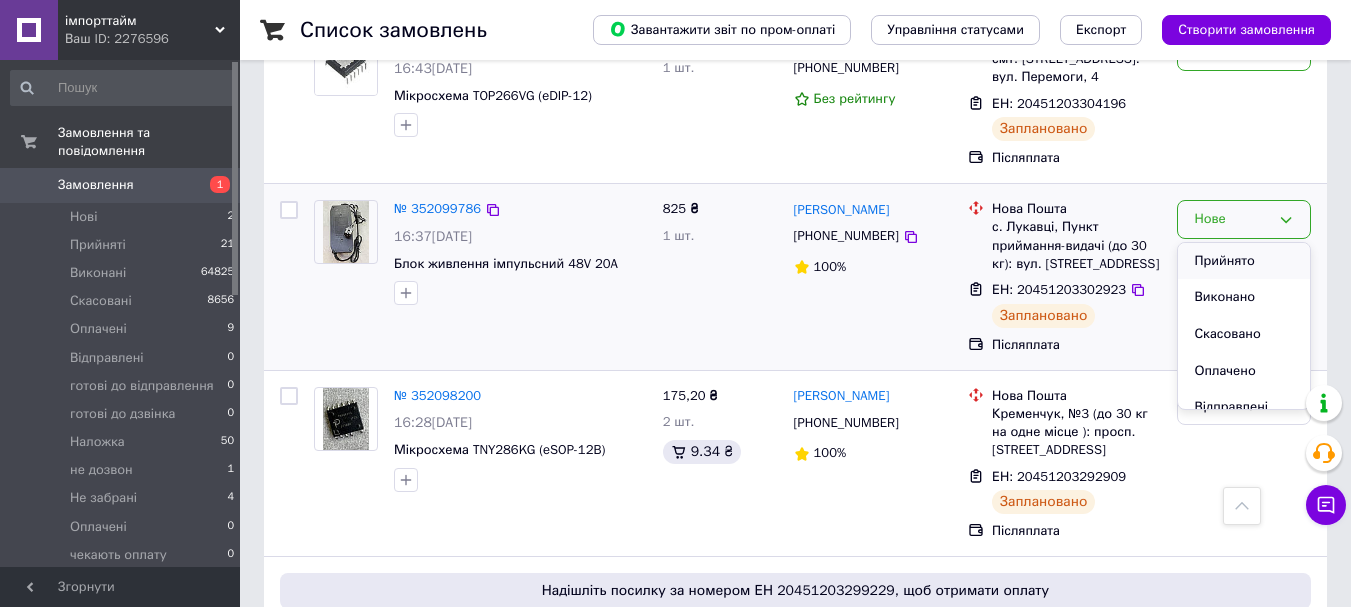 click on "Прийнято" at bounding box center [1244, 261] 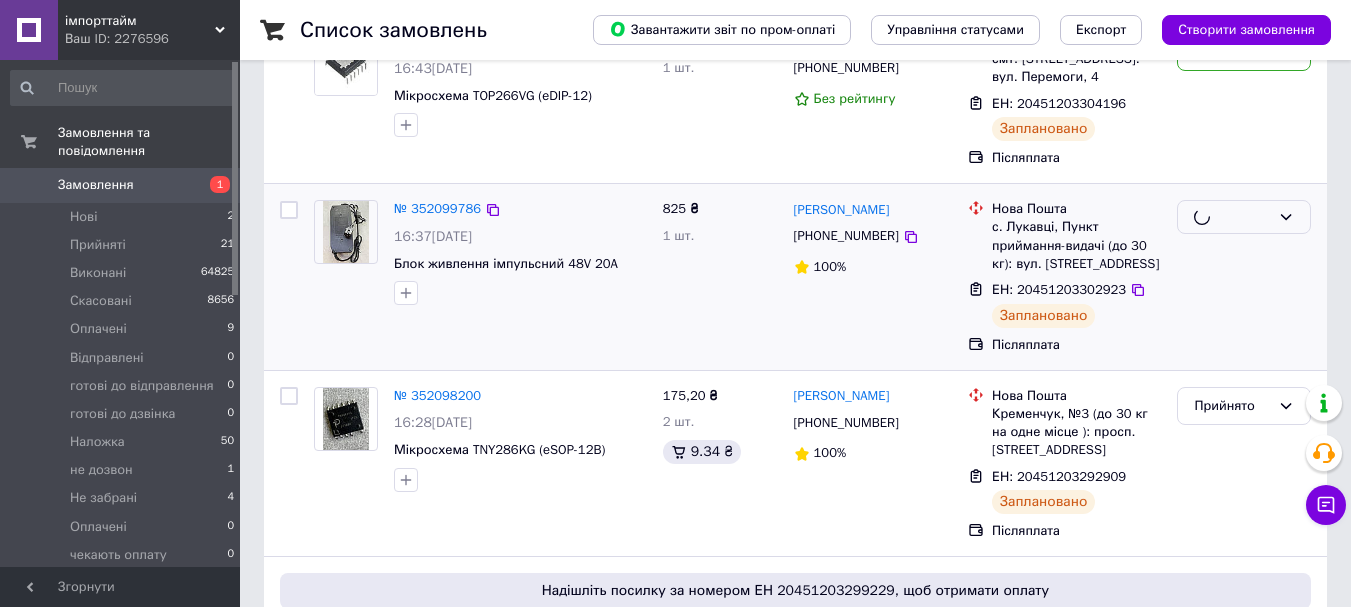 scroll, scrollTop: 0, scrollLeft: 0, axis: both 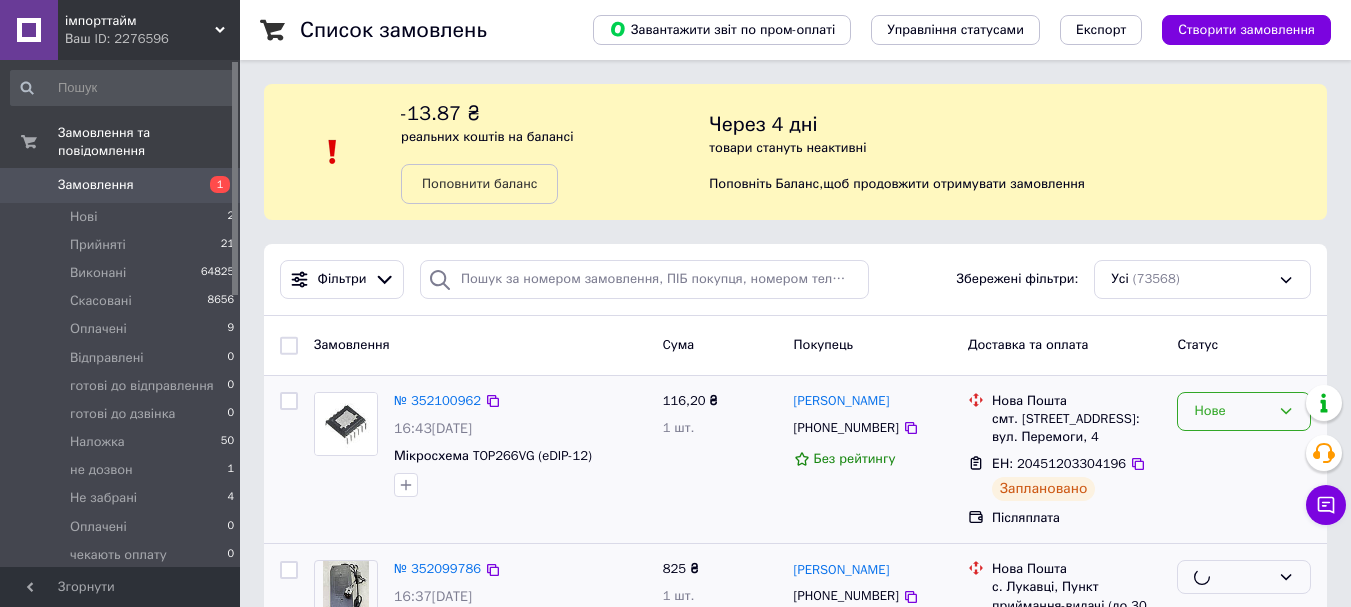click on "Нове" at bounding box center (1232, 411) 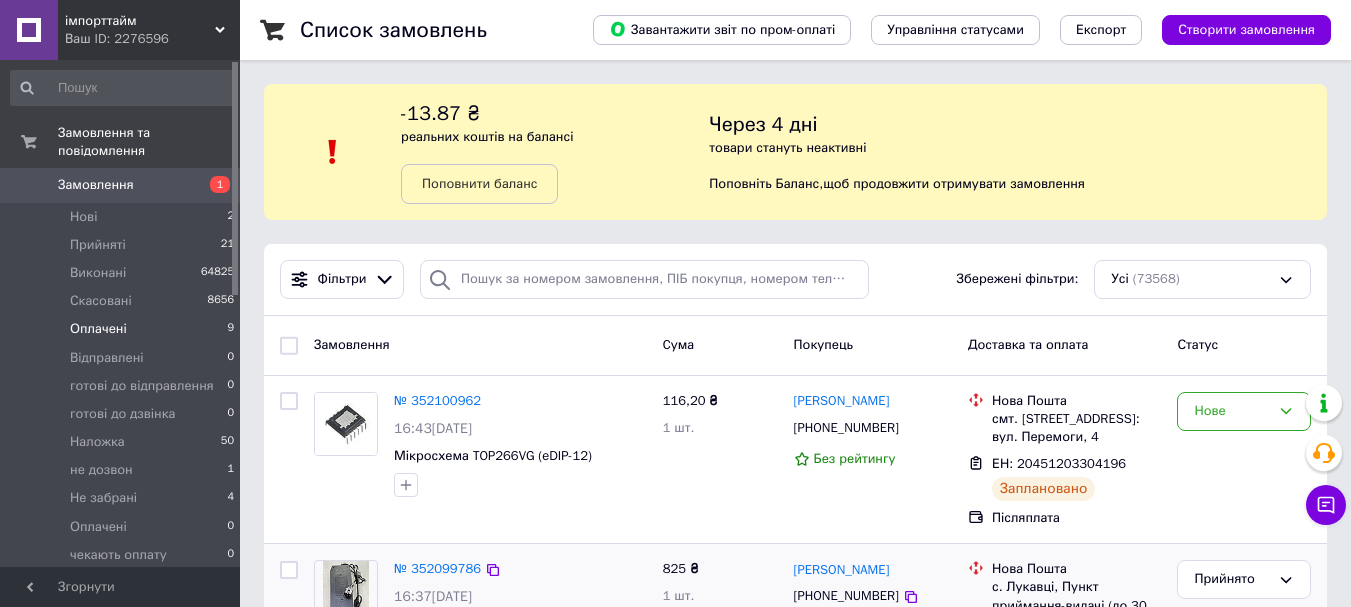 click on "Оплачені 9" at bounding box center [123, 329] 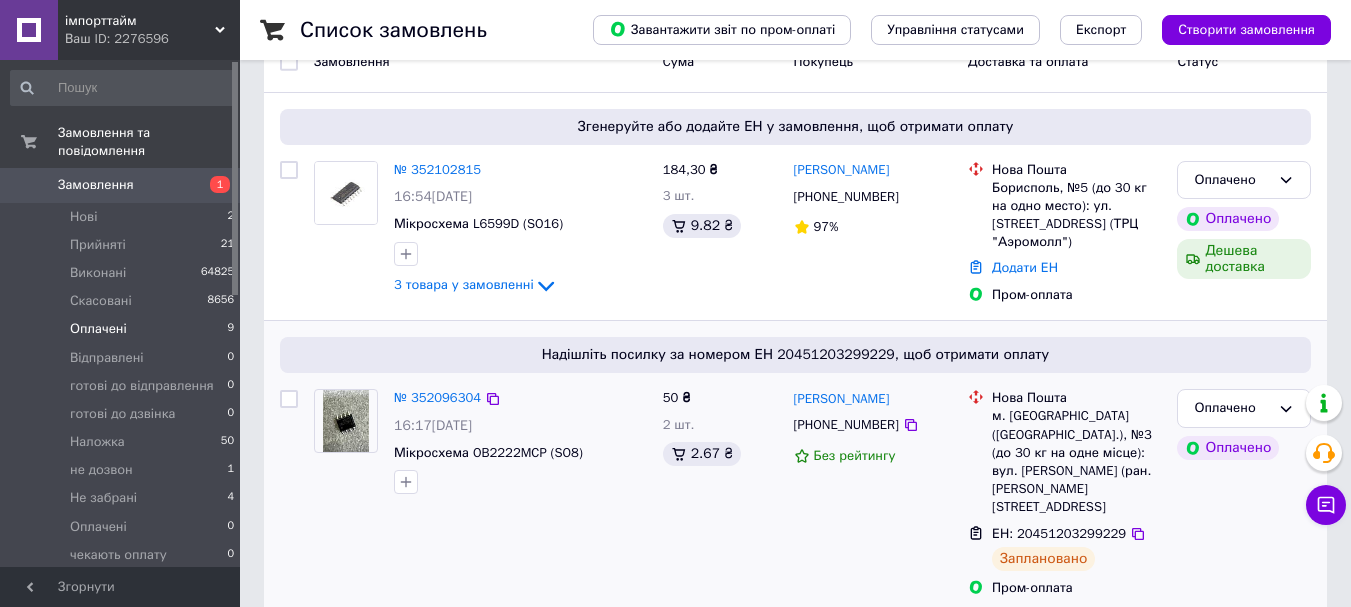 scroll, scrollTop: 400, scrollLeft: 0, axis: vertical 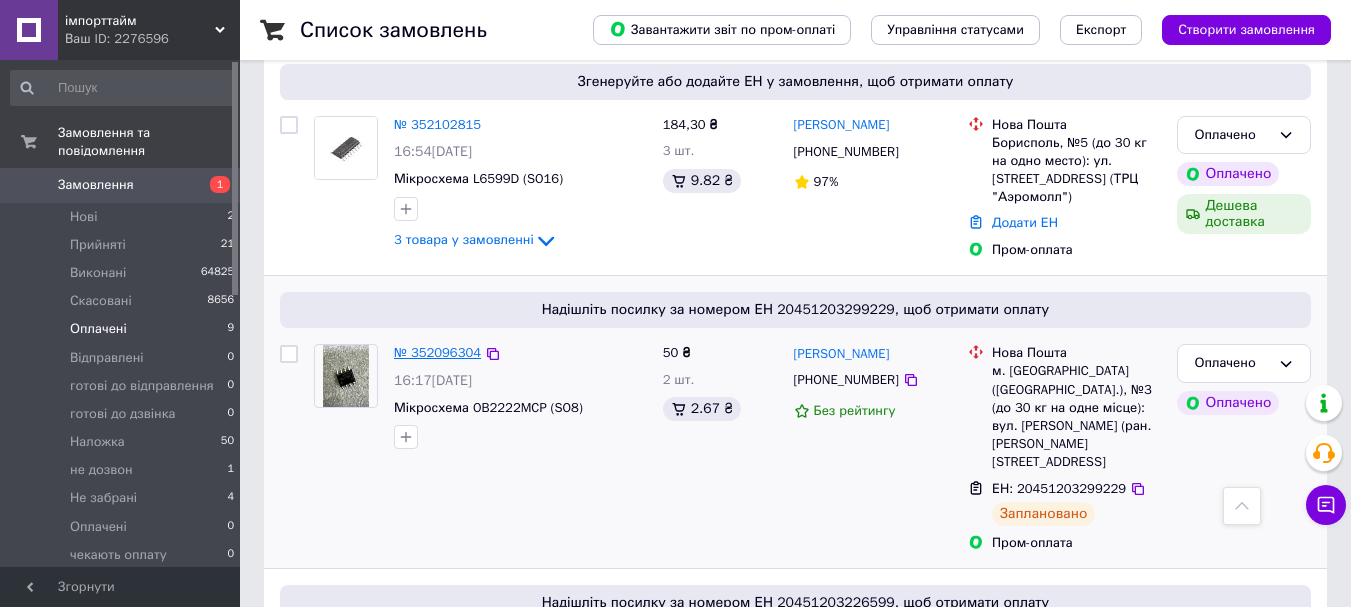 click on "№ 352096304" at bounding box center [437, 352] 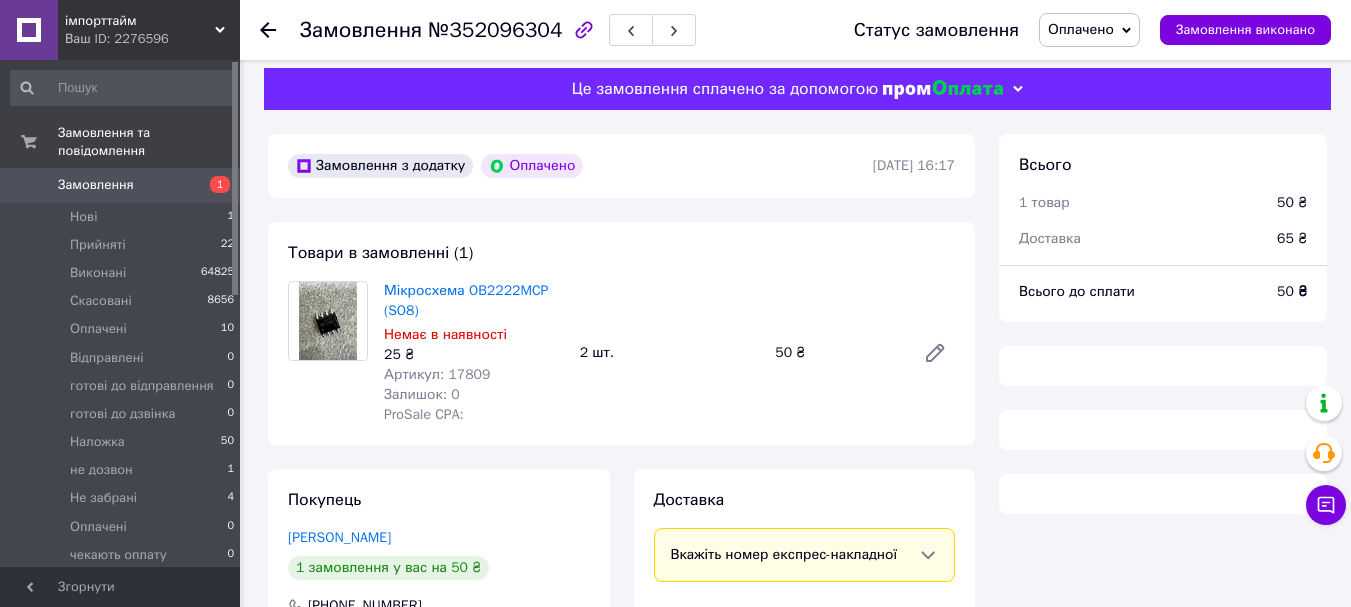scroll, scrollTop: 7, scrollLeft: 0, axis: vertical 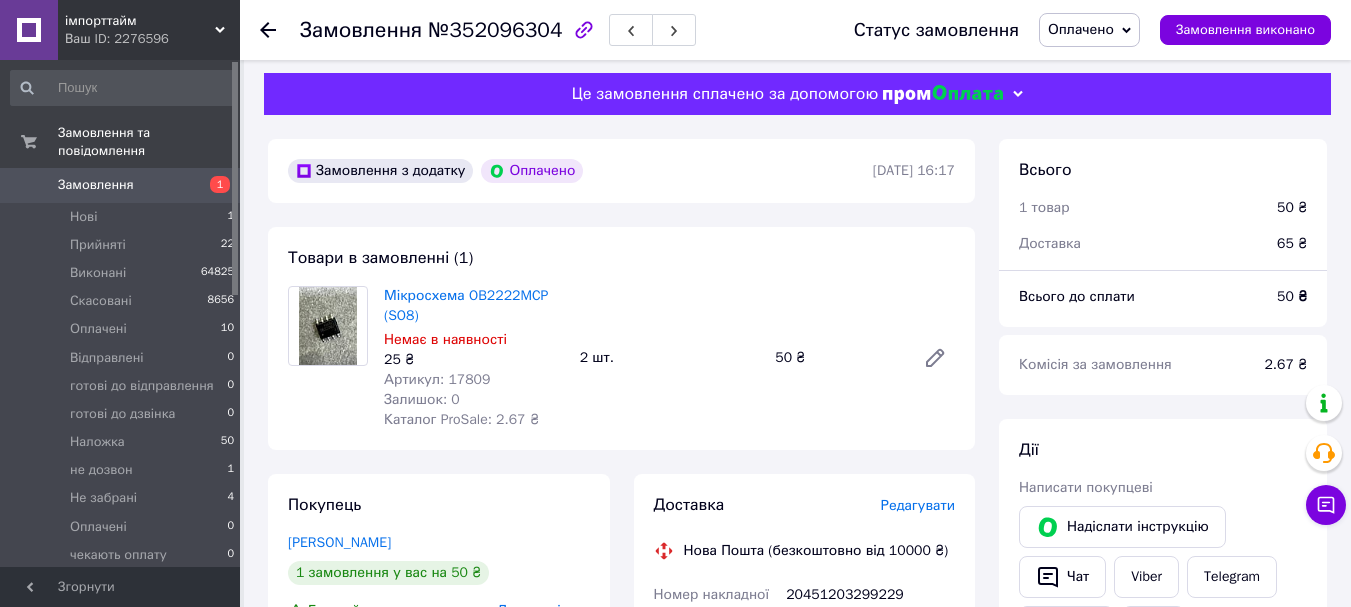 click on "Артикул: 17809" at bounding box center (437, 379) 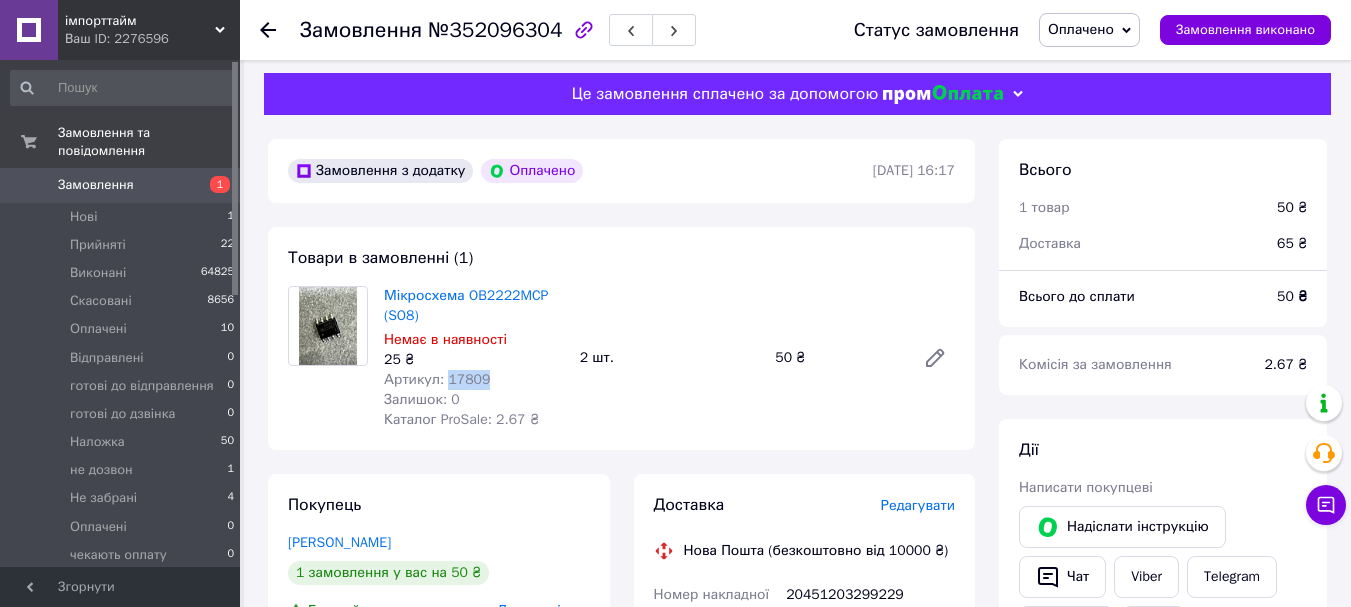 click on "Артикул: 17809" at bounding box center (437, 379) 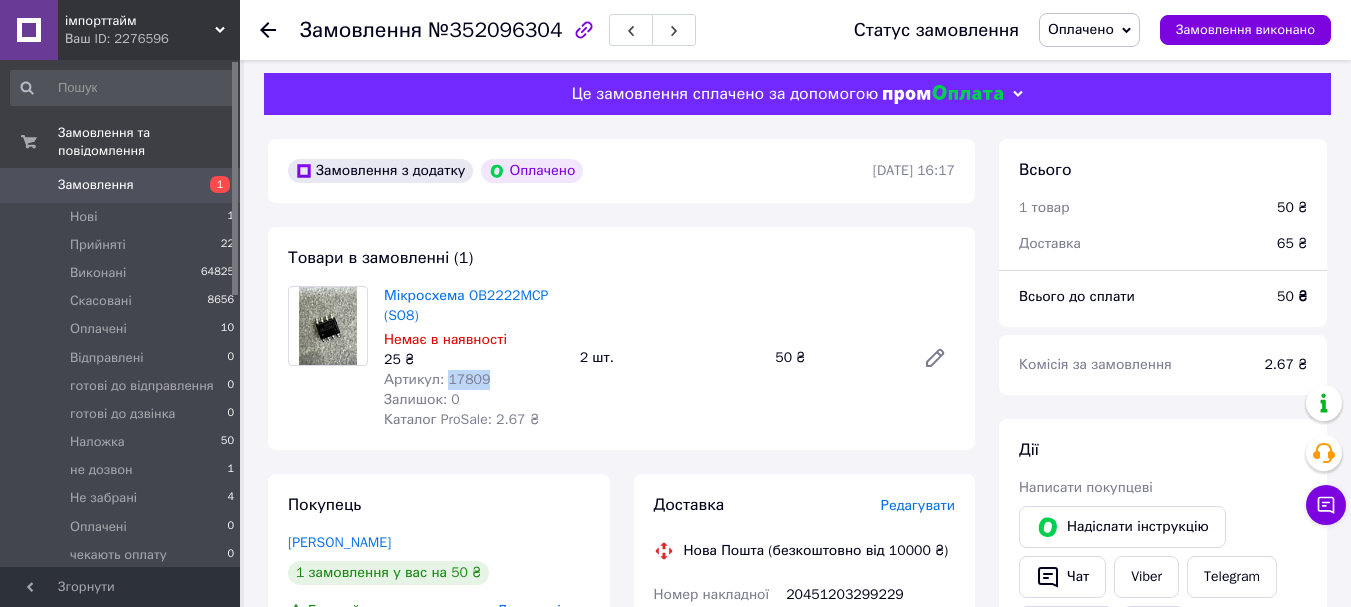 copy on "17809" 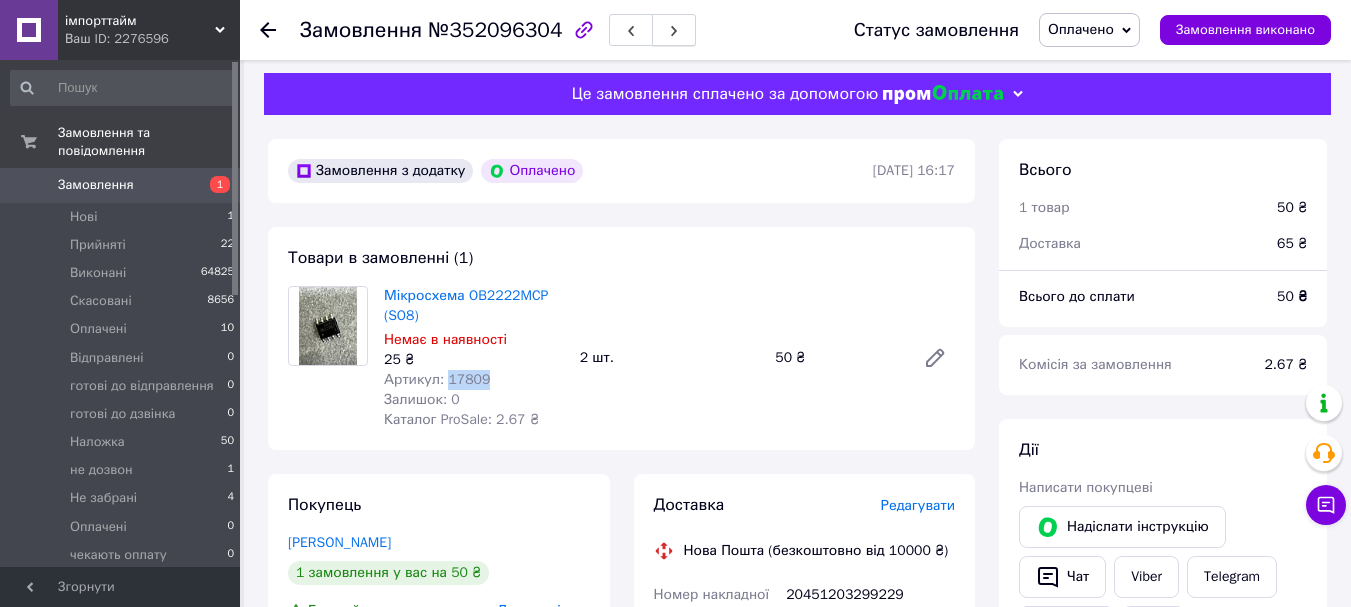 click at bounding box center [674, 30] 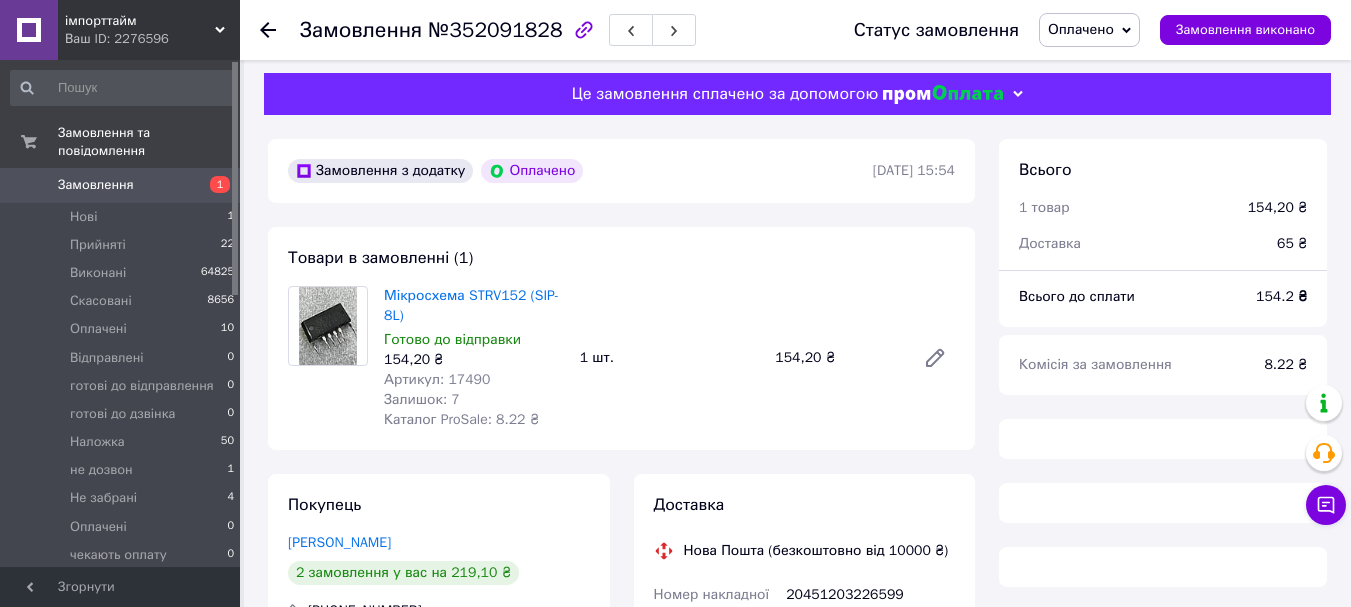 click on "Артикул: 17490" at bounding box center [437, 379] 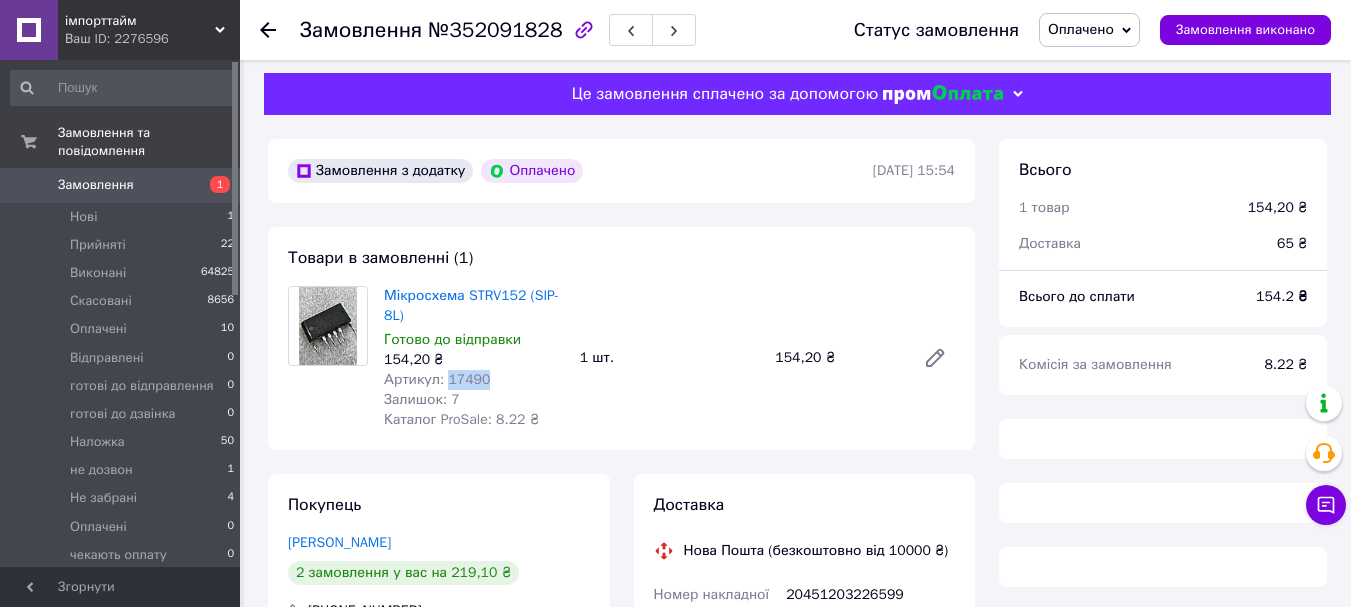 click on "Артикул: 17490" at bounding box center [437, 379] 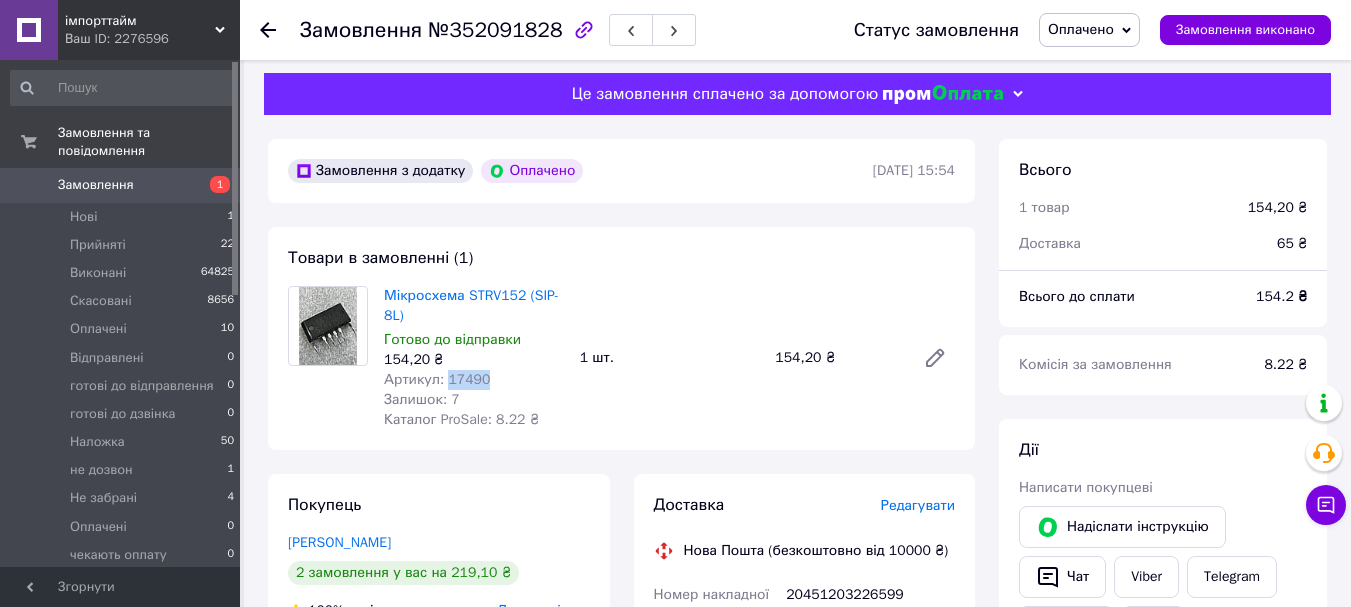 copy on "17490" 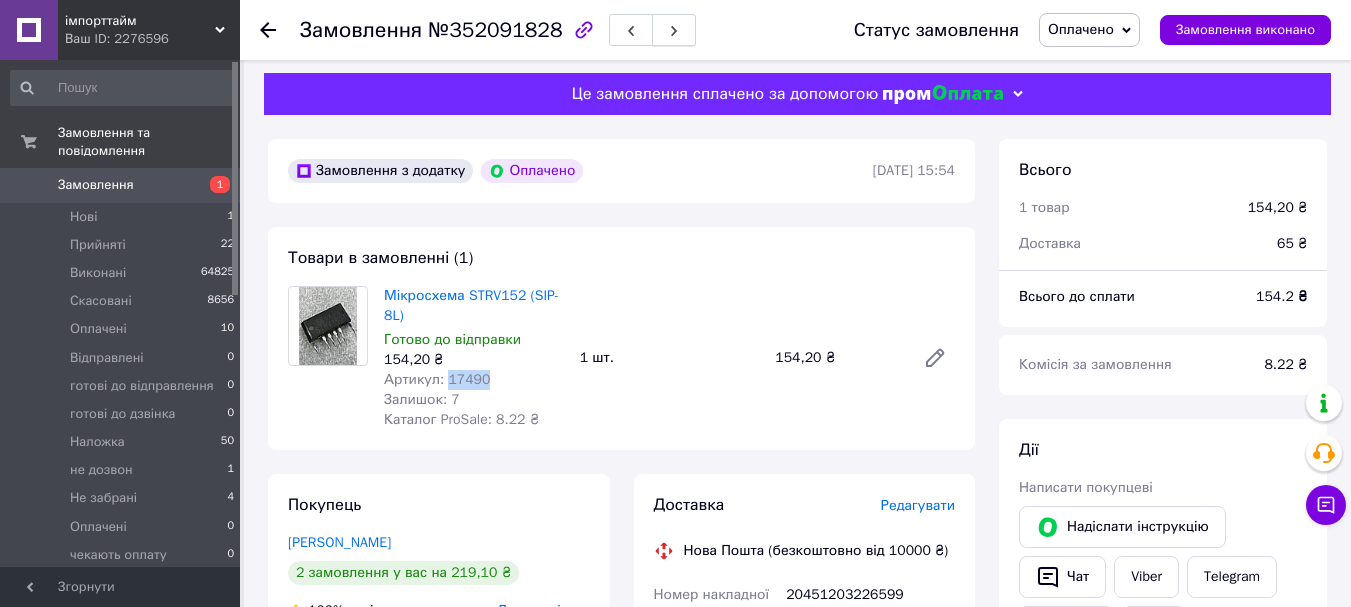 click 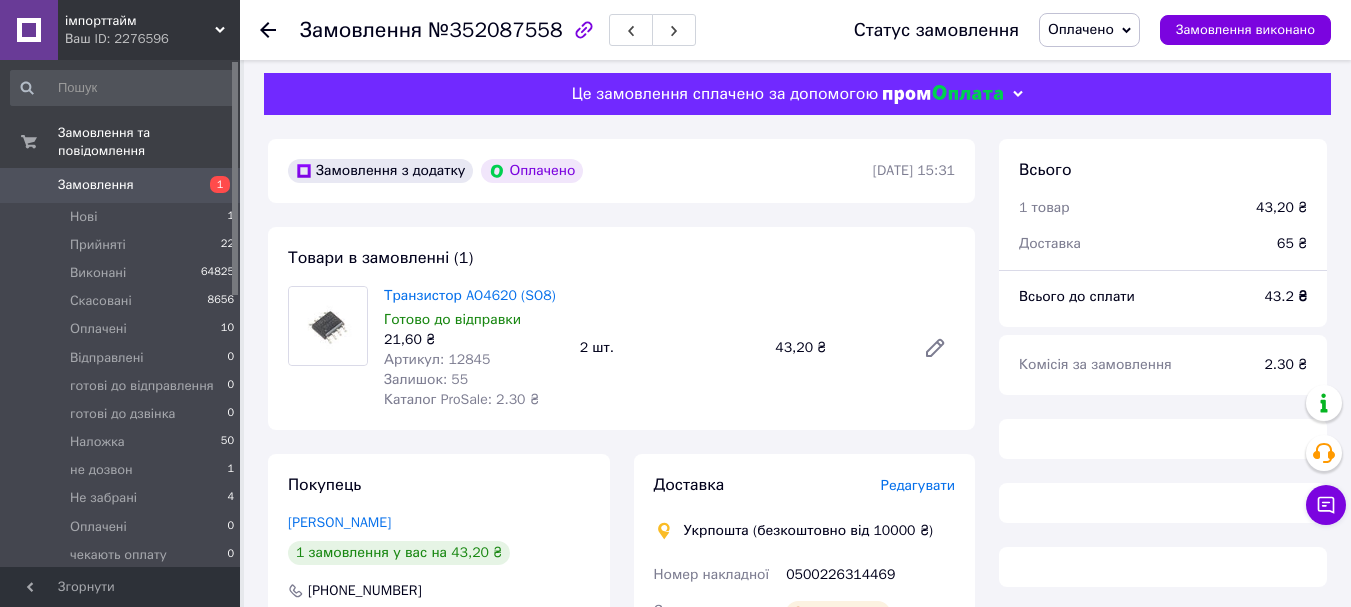 click on "Артикул: 12845" at bounding box center [437, 359] 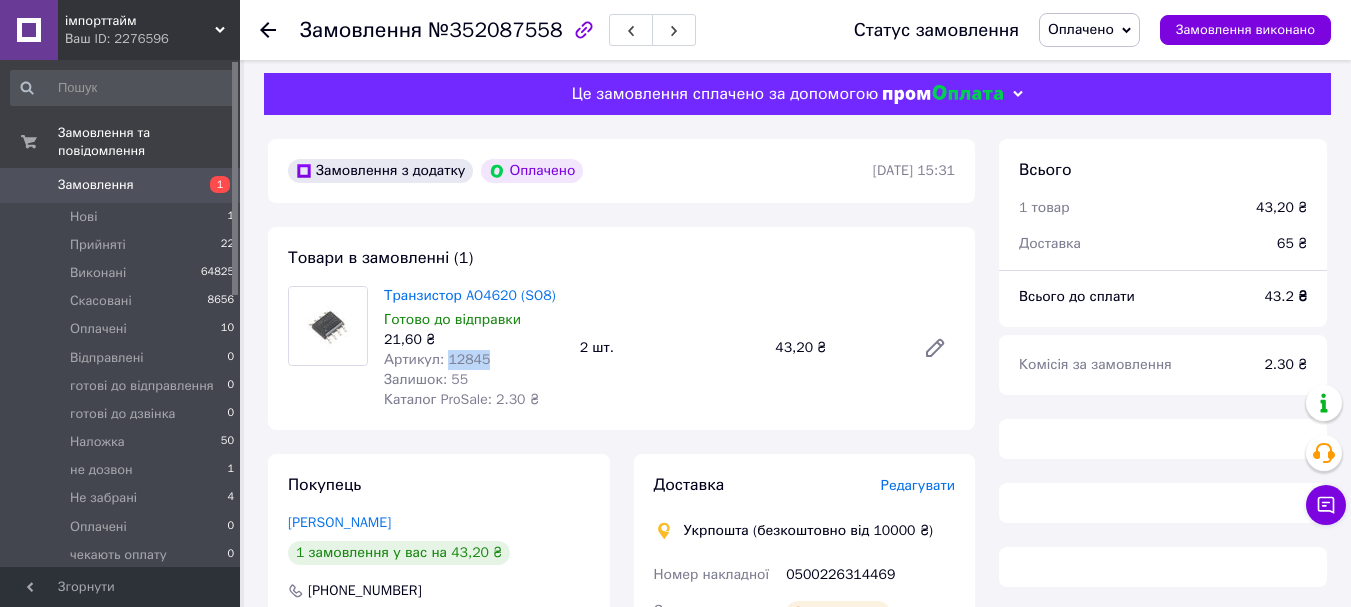 click on "Артикул: 12845" at bounding box center (437, 359) 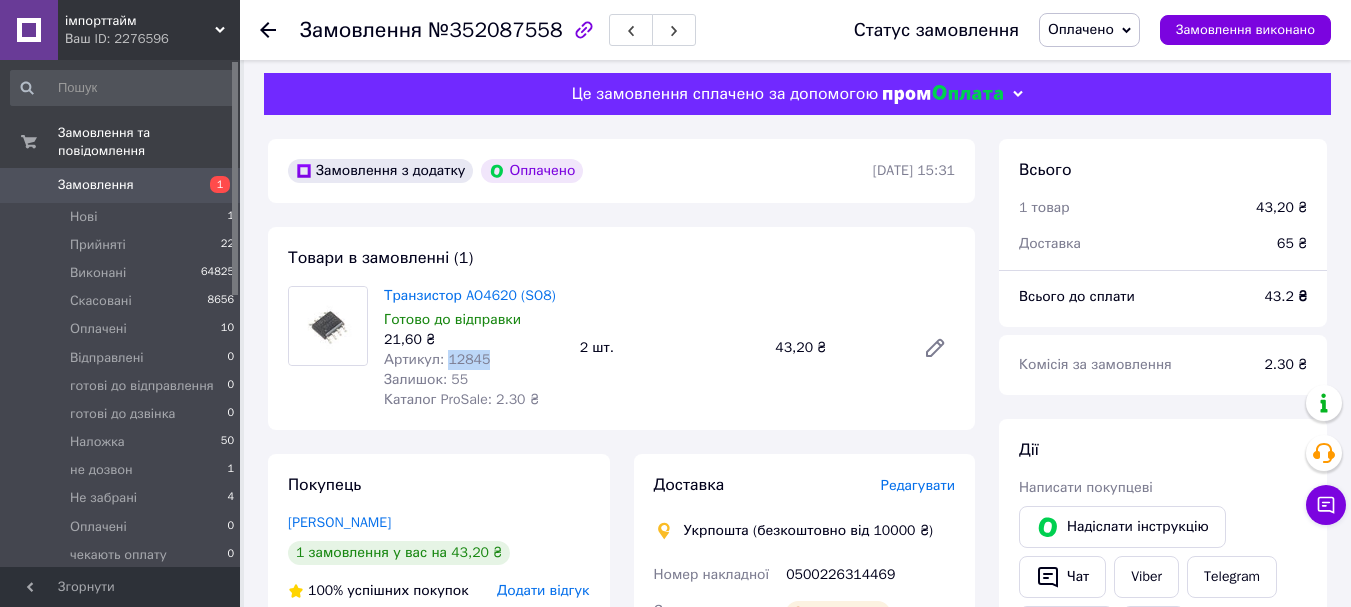 copy on "12845" 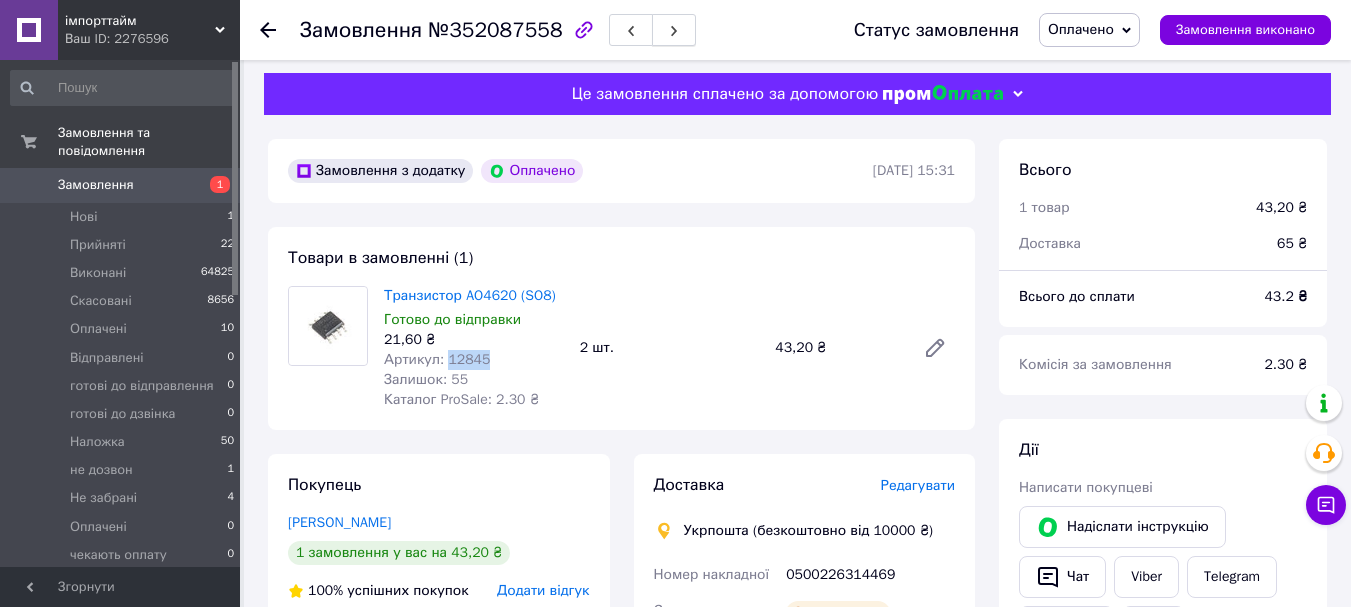 click 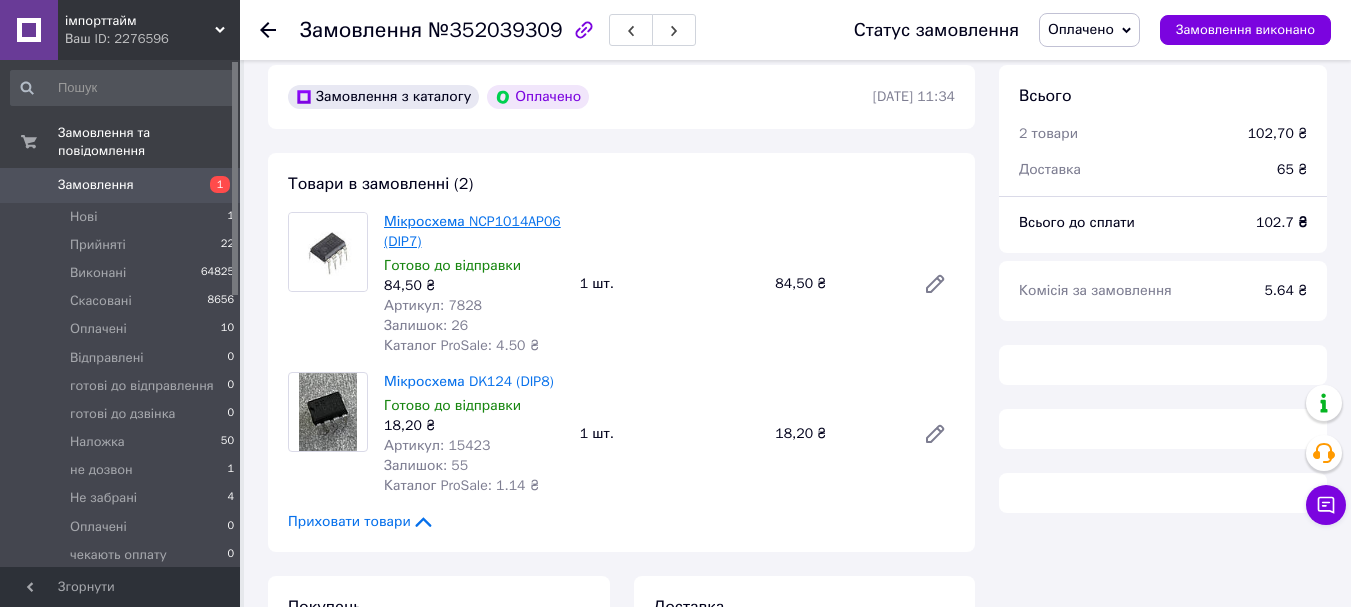 scroll, scrollTop: 7, scrollLeft: 0, axis: vertical 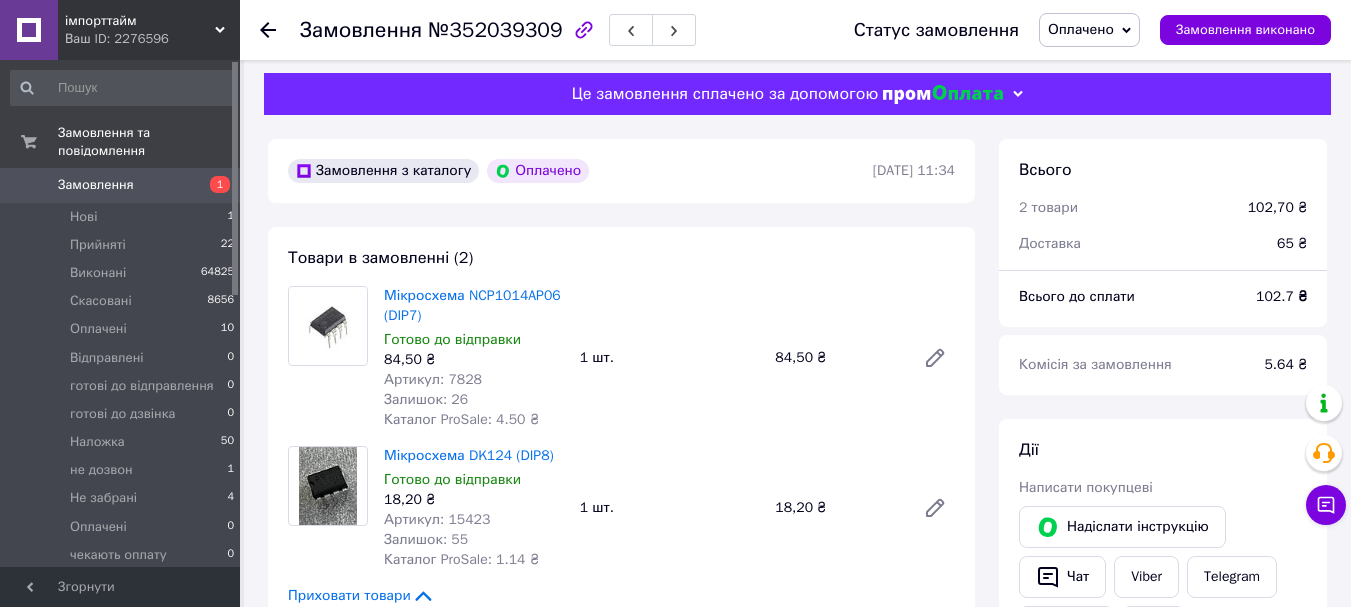click on "Артикул: 7828" at bounding box center [433, 379] 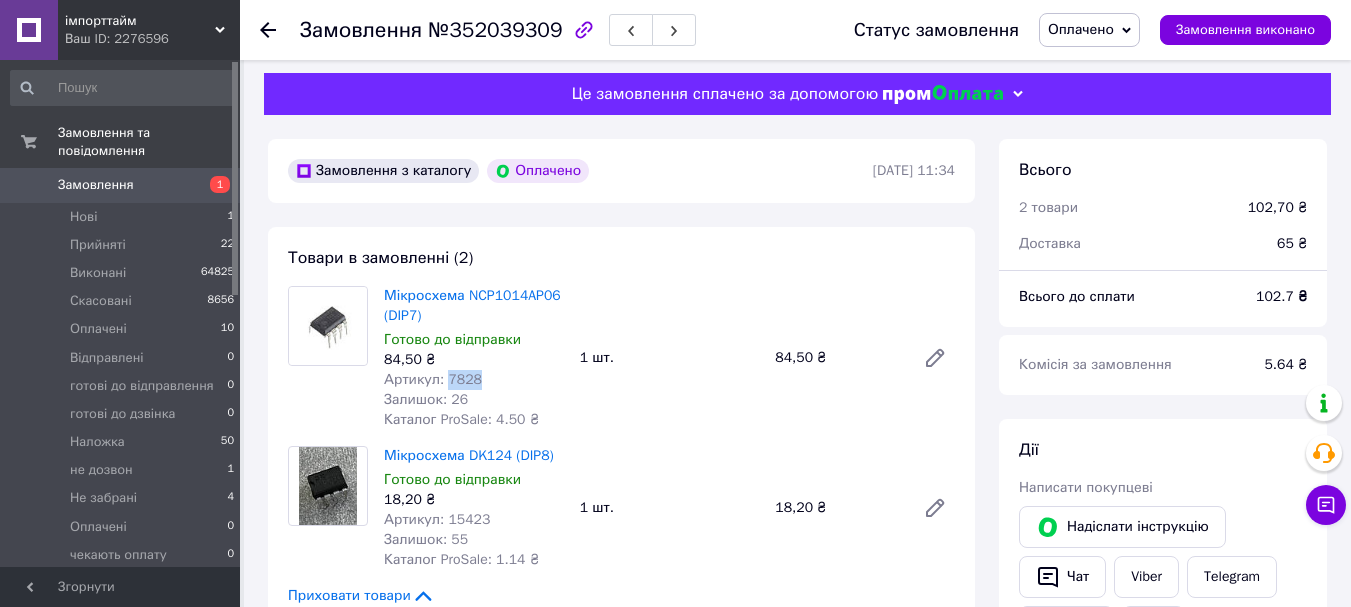 click on "Артикул: 7828" at bounding box center [433, 379] 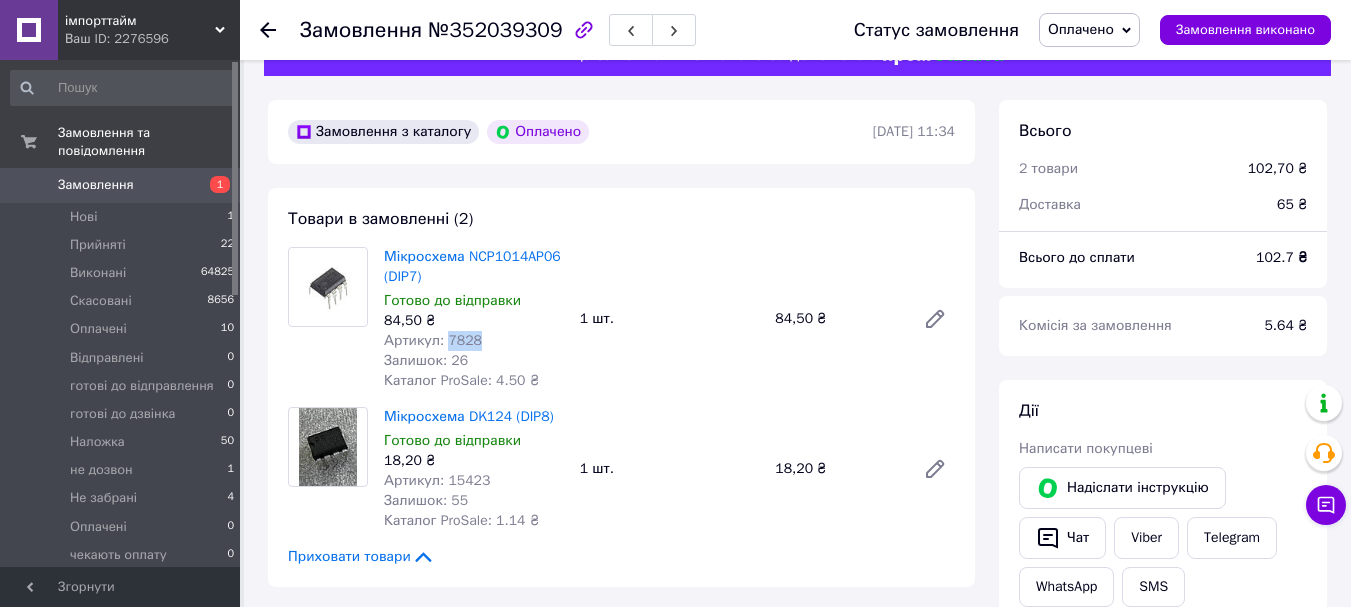 scroll, scrollTop: 107, scrollLeft: 0, axis: vertical 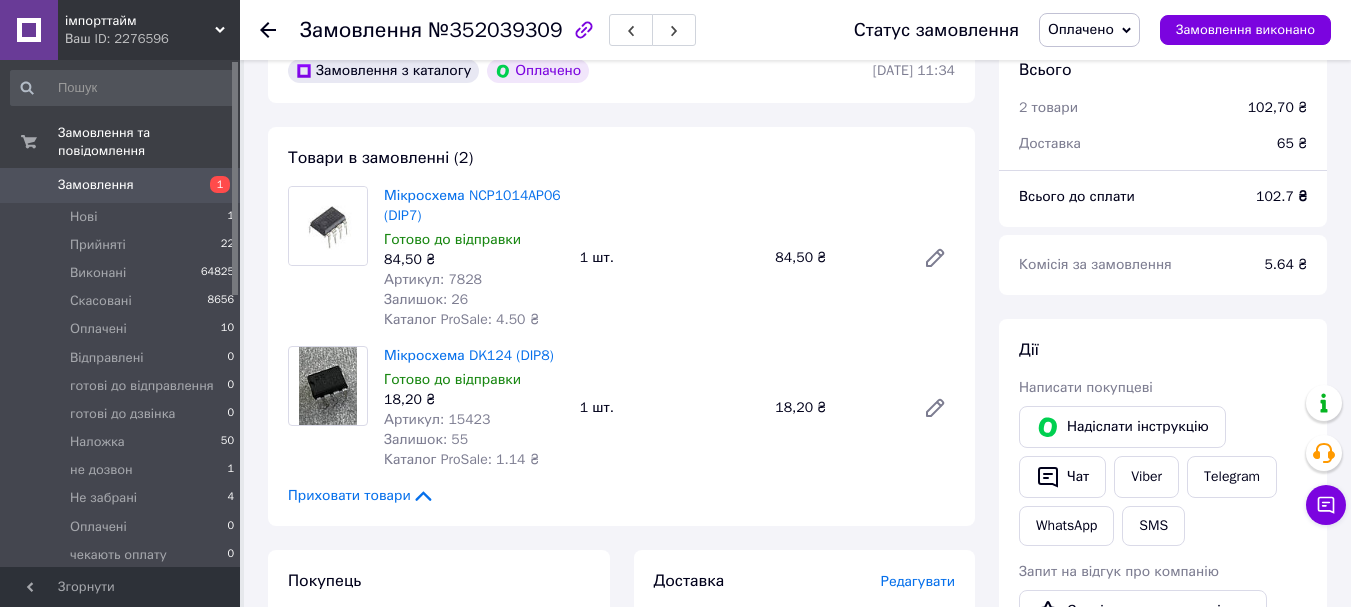 click on "Артикул: 15423" at bounding box center [437, 419] 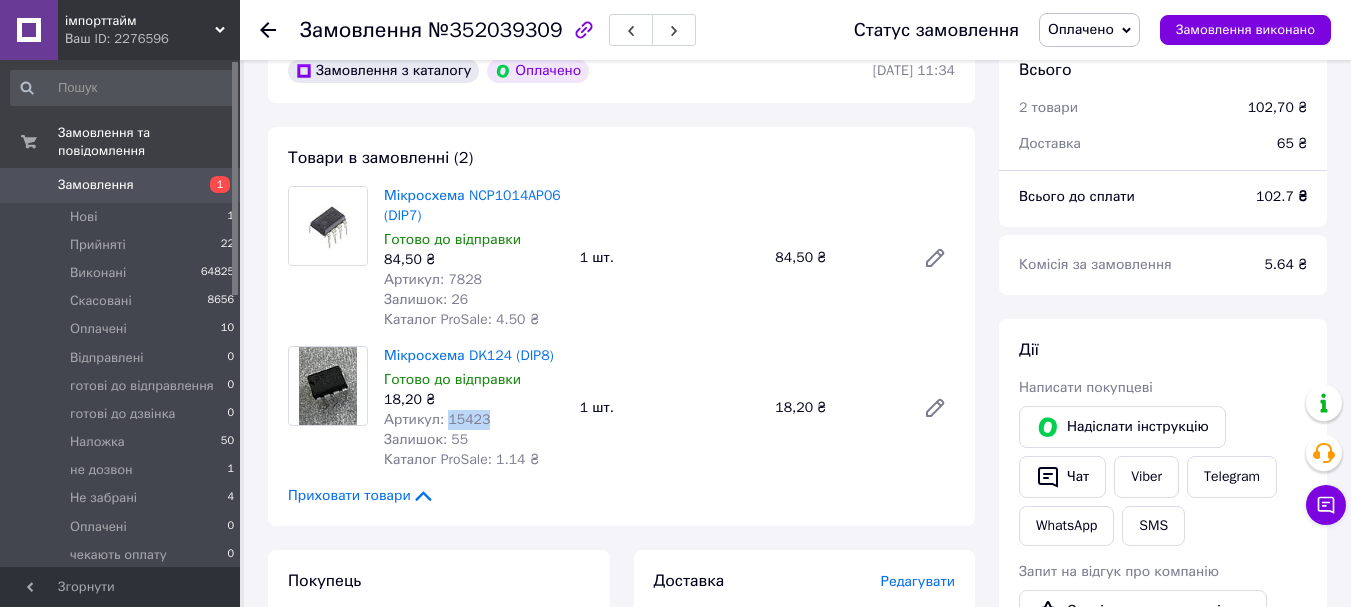 click on "Артикул: 15423" at bounding box center [437, 419] 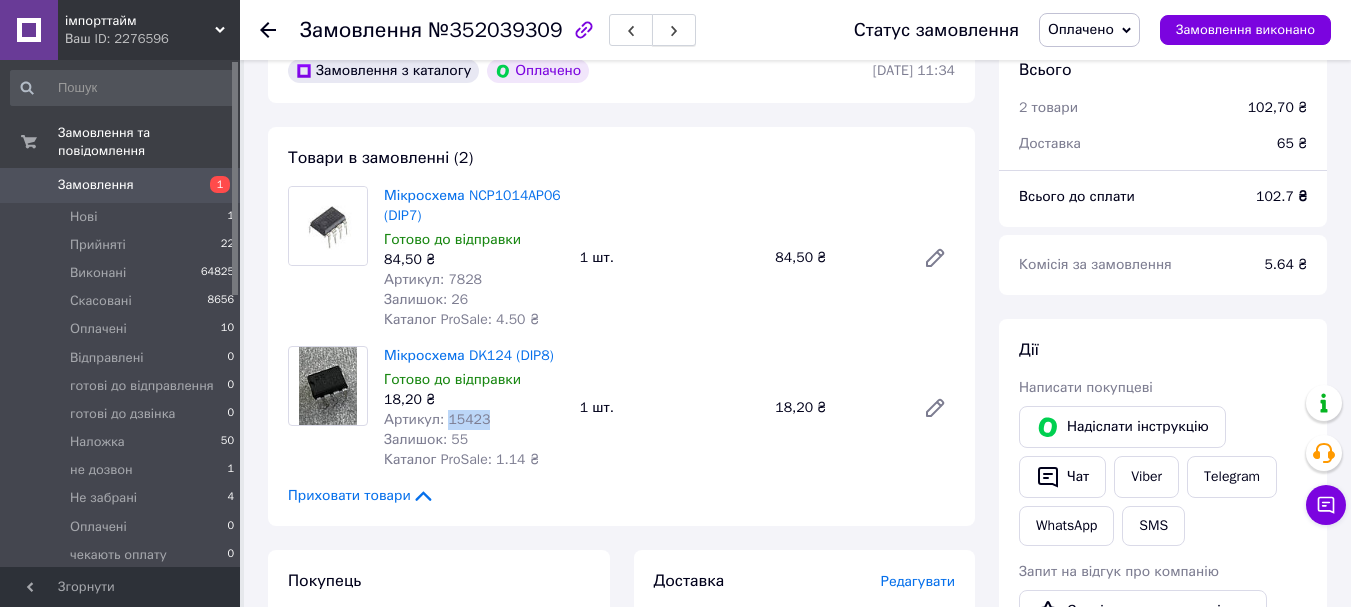 click at bounding box center (674, 30) 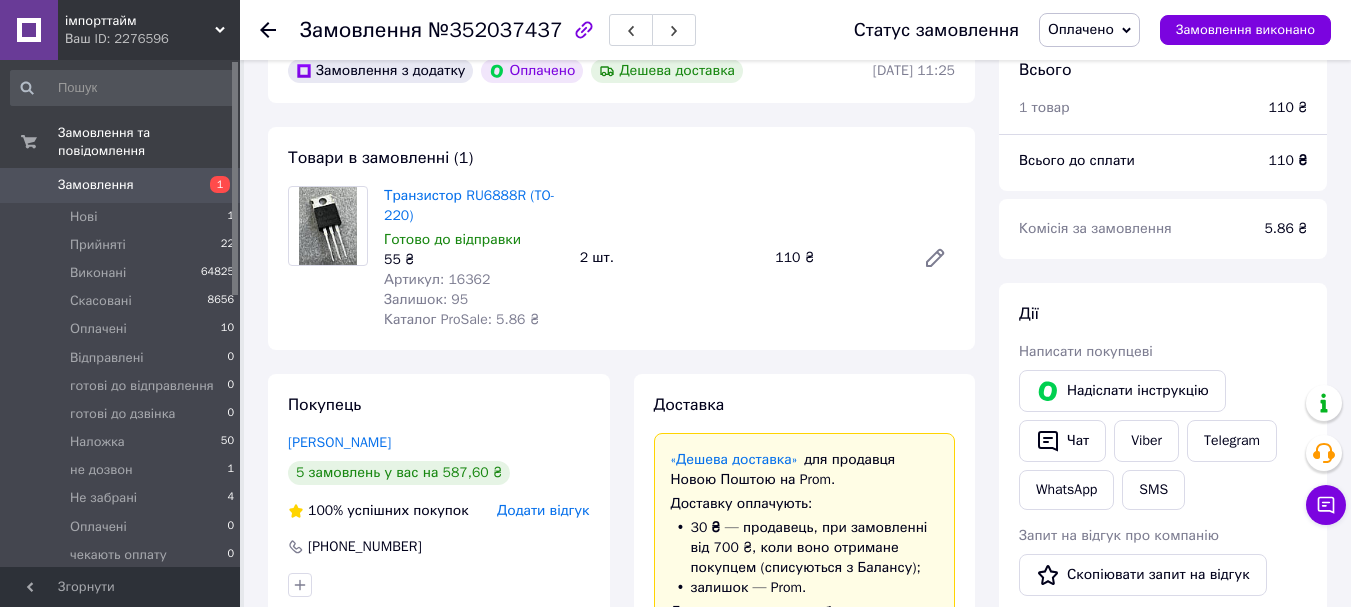 click on "Артикул: 16362" at bounding box center [437, 279] 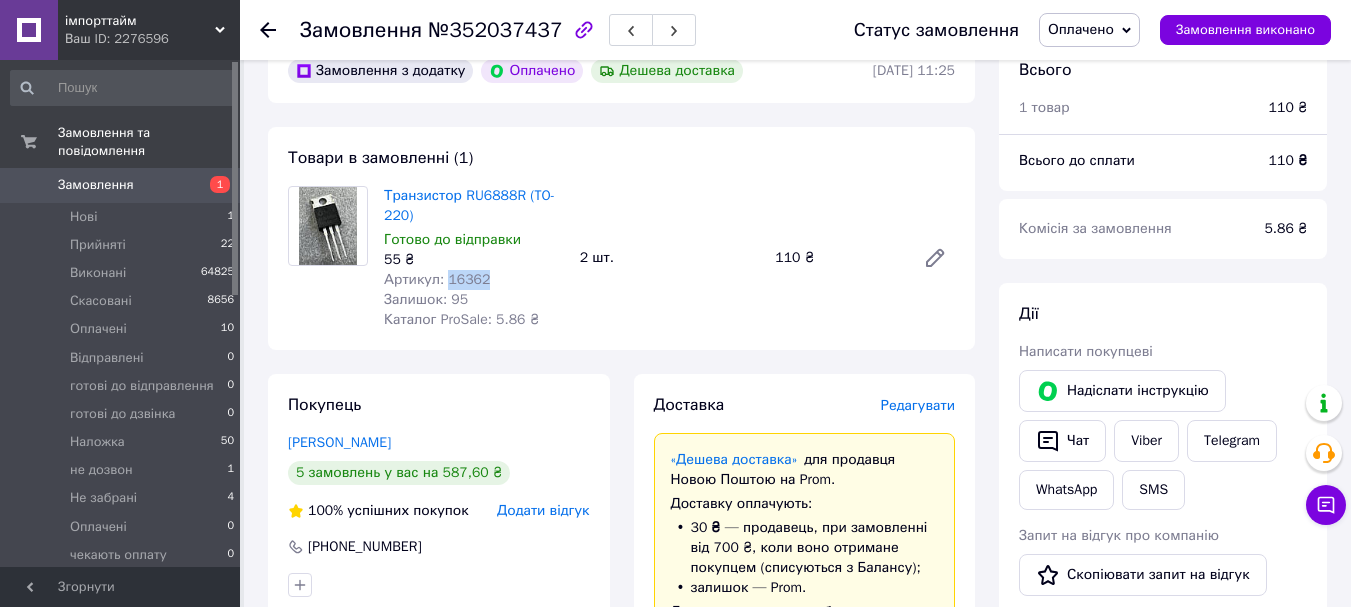 click on "Артикул: 16362" at bounding box center (437, 279) 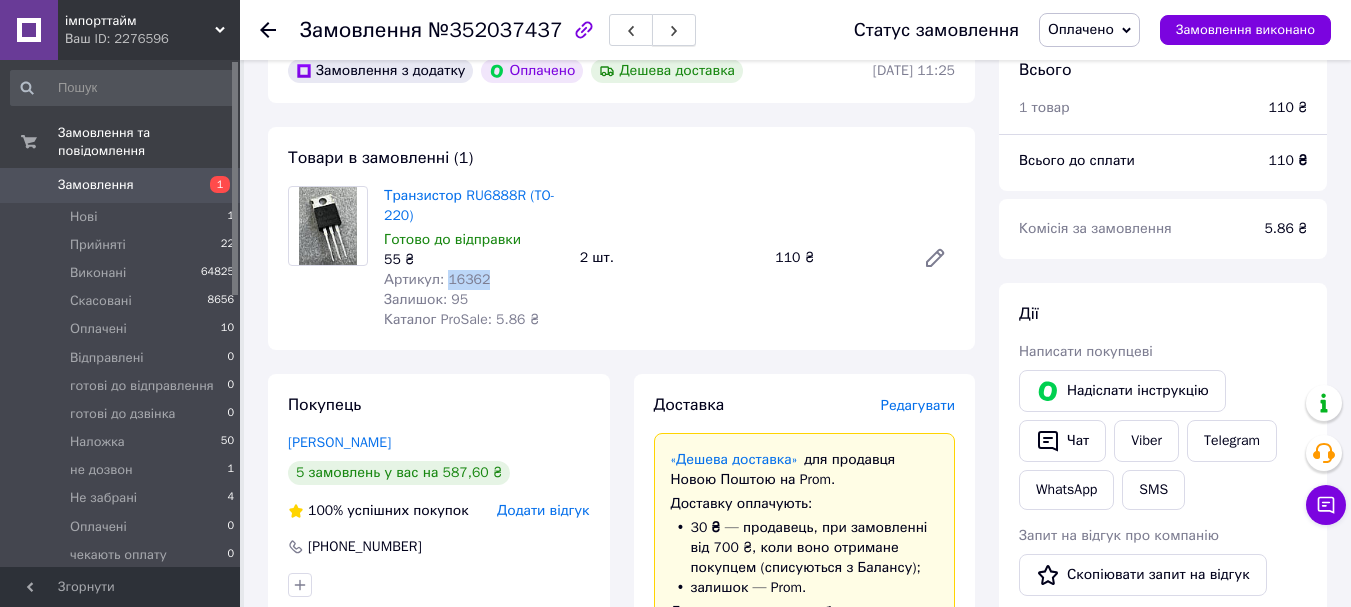 click at bounding box center [674, 30] 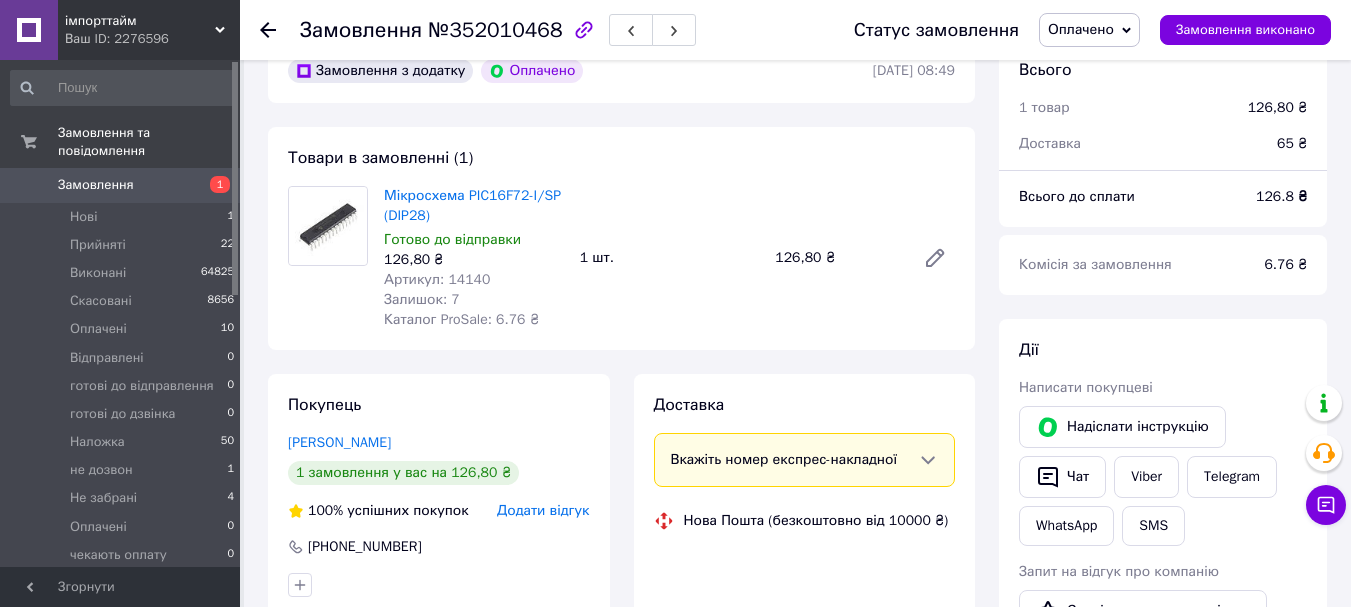click on "Артикул: 14140" at bounding box center [437, 279] 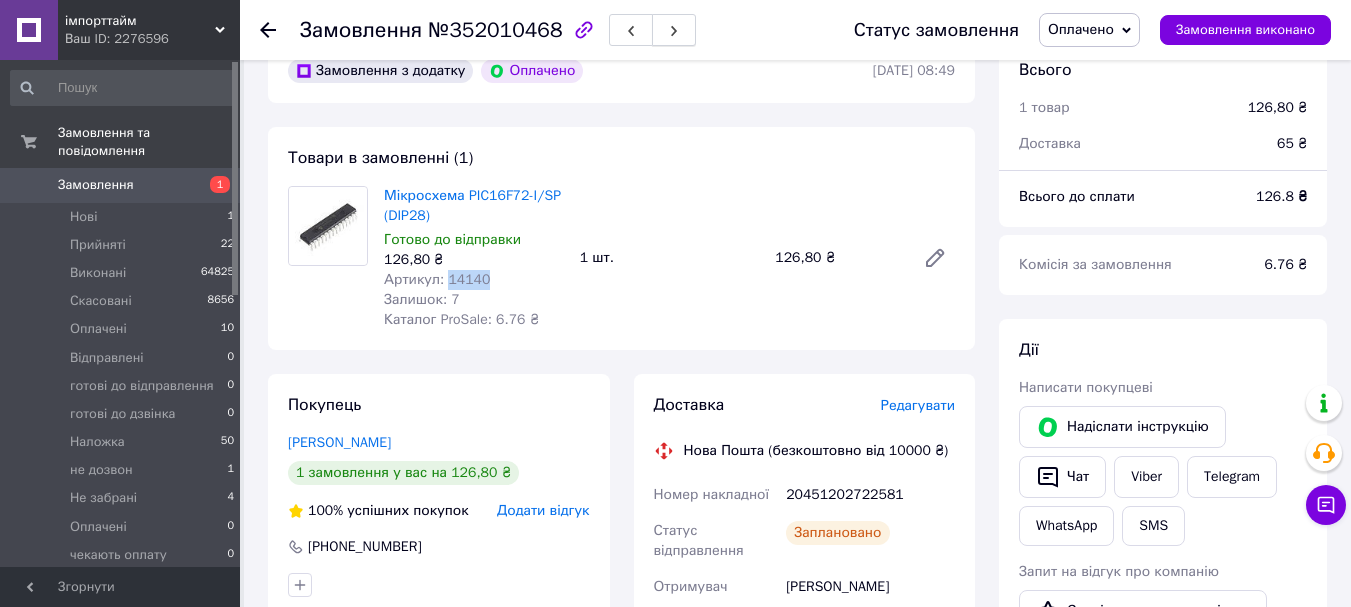 click 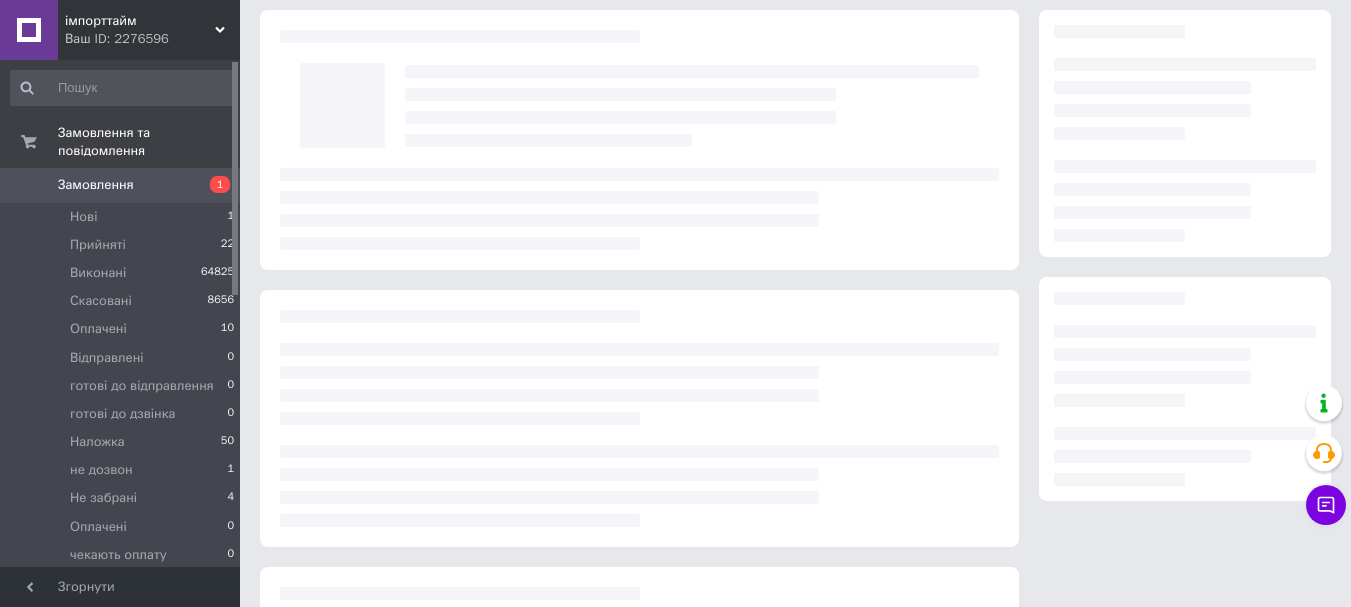 scroll, scrollTop: 7, scrollLeft: 0, axis: vertical 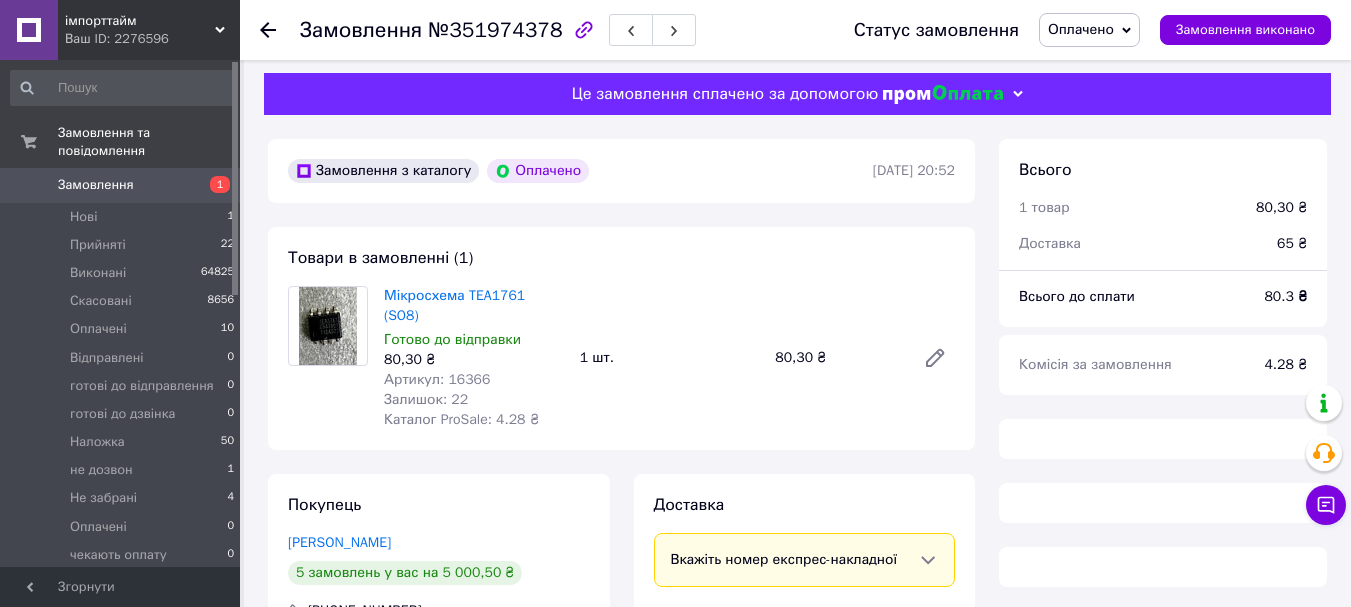click on "Артикул: 16366" at bounding box center (437, 379) 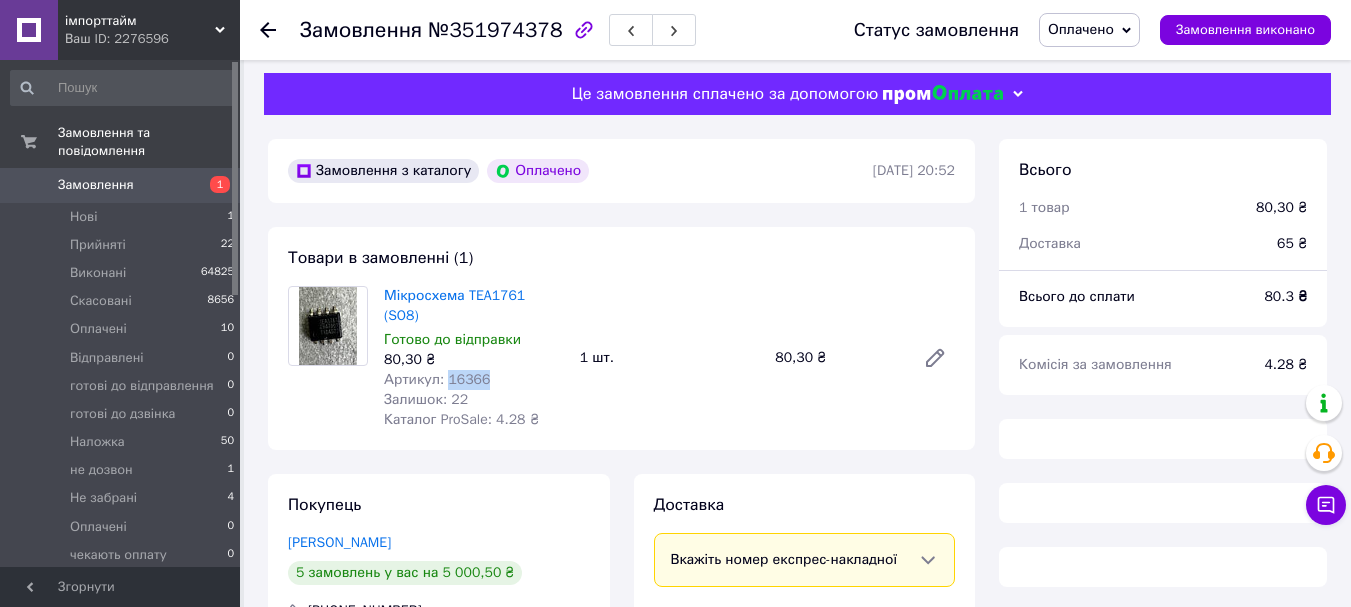 click on "Артикул: 16366" at bounding box center (437, 379) 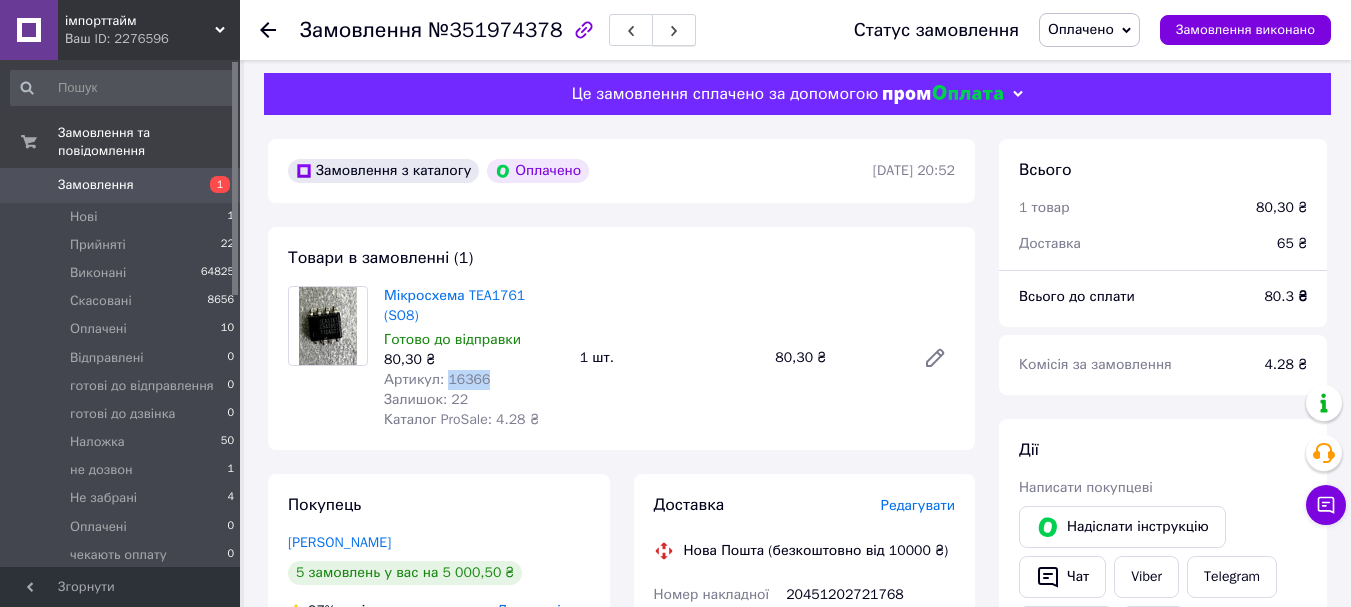 click at bounding box center [674, 30] 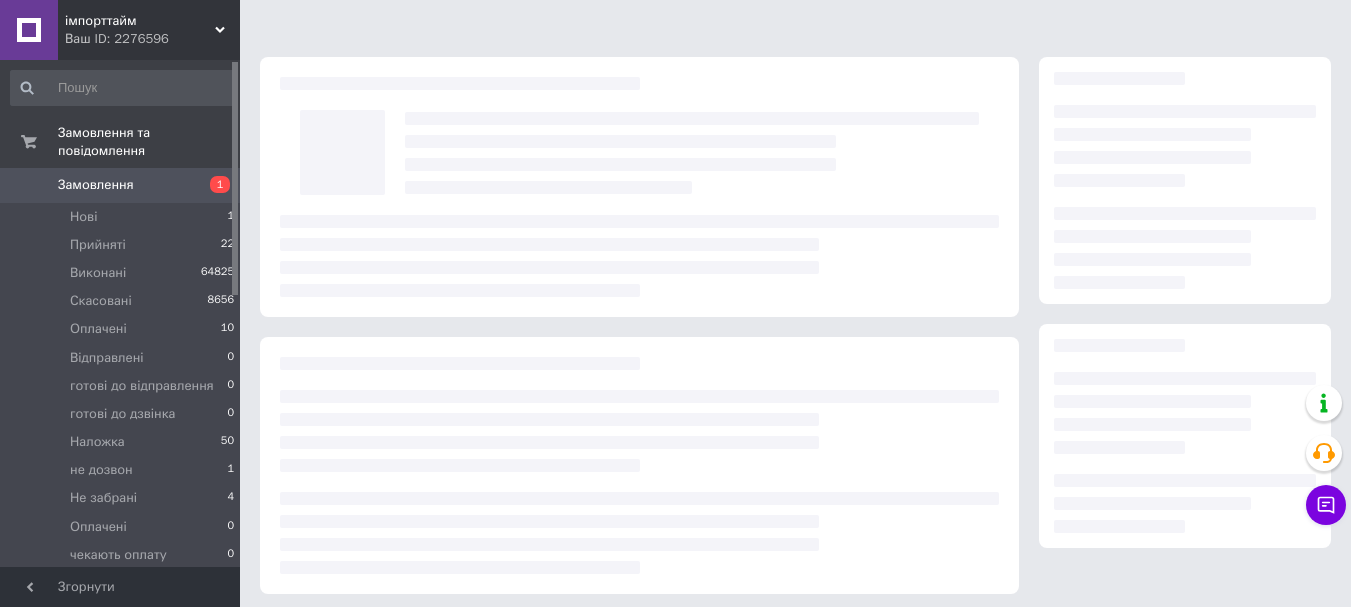 scroll, scrollTop: 0, scrollLeft: 0, axis: both 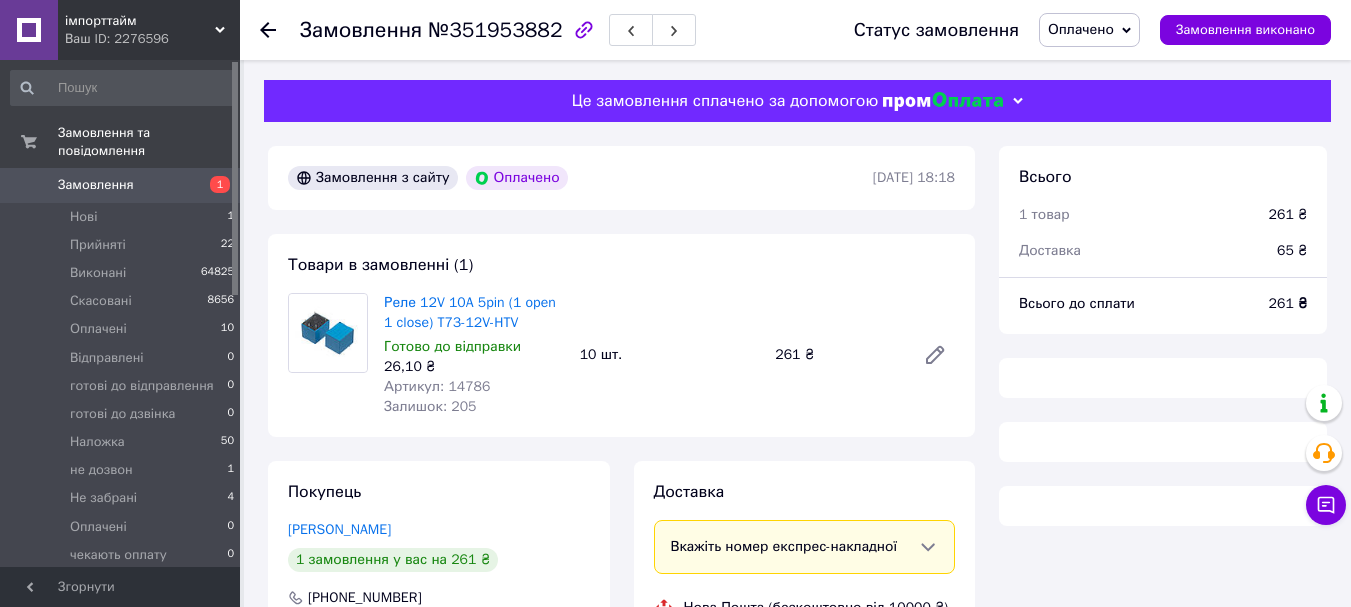click on "Артикул: 14786" at bounding box center [437, 386] 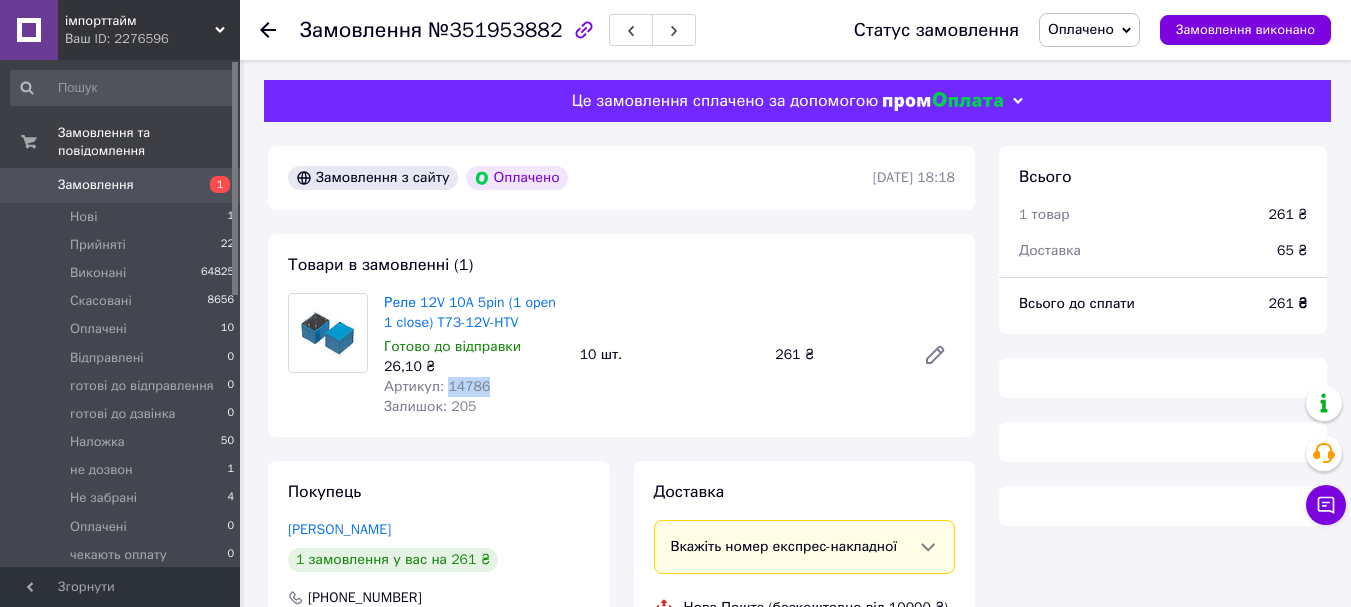 click on "Артикул: 14786" at bounding box center [437, 386] 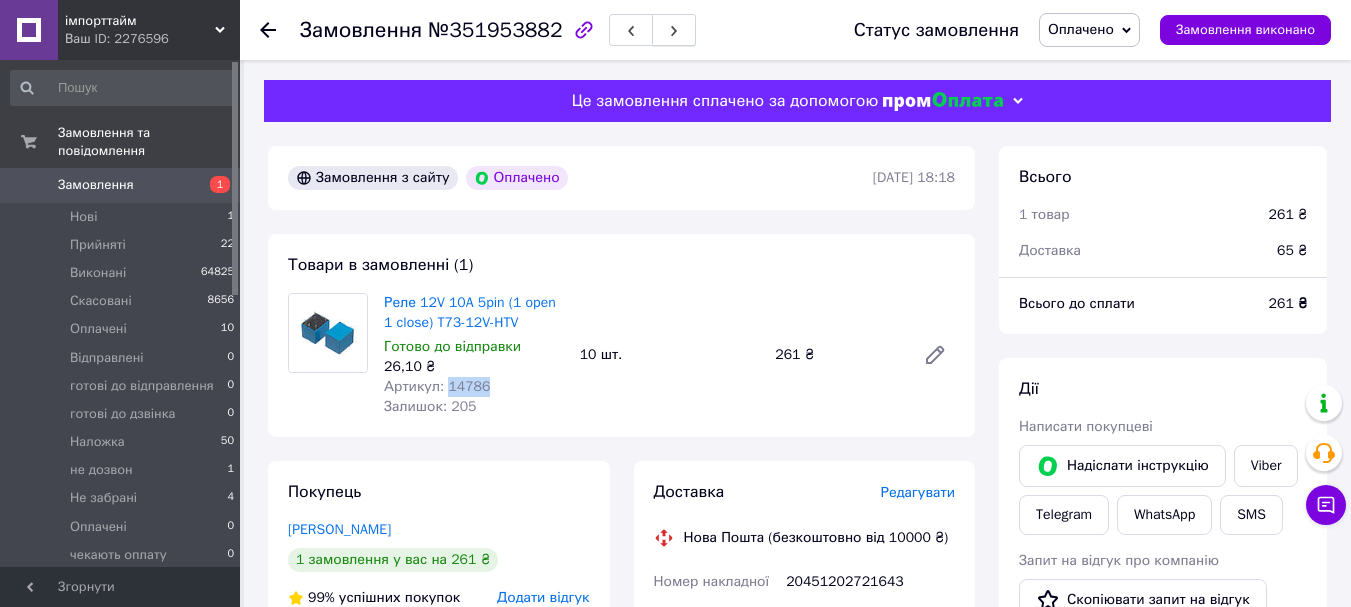 click 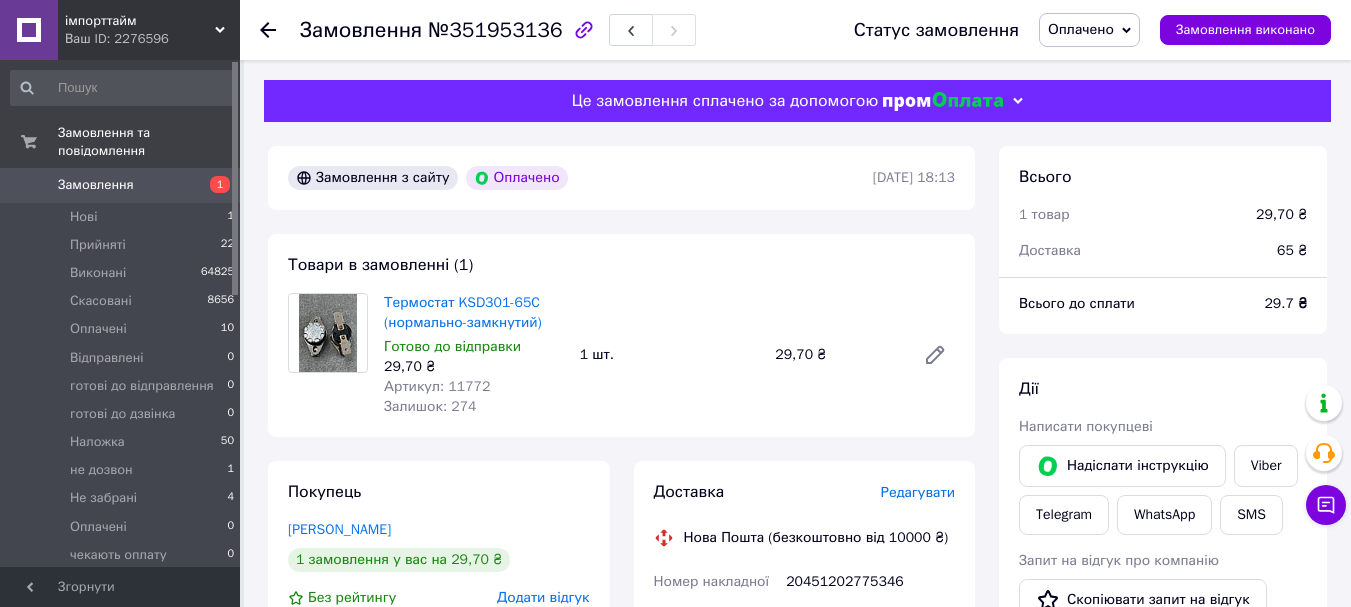 click on "Артикул: 11772" at bounding box center (437, 386) 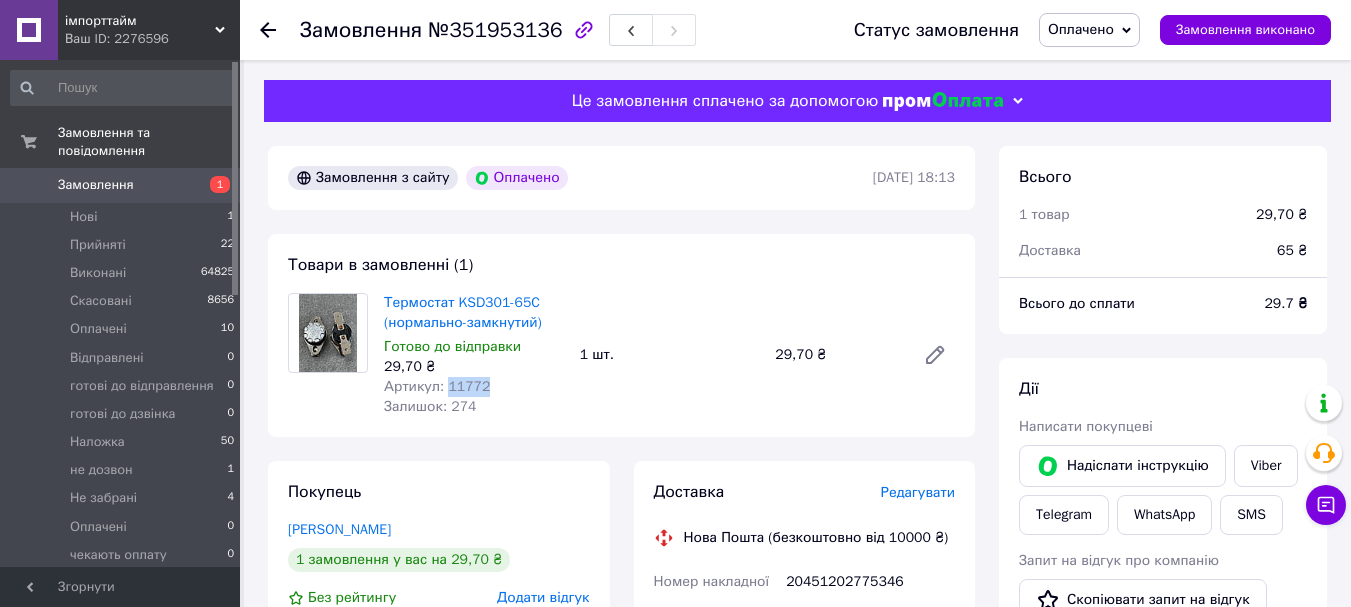 click on "Артикул: 11772" at bounding box center (437, 386) 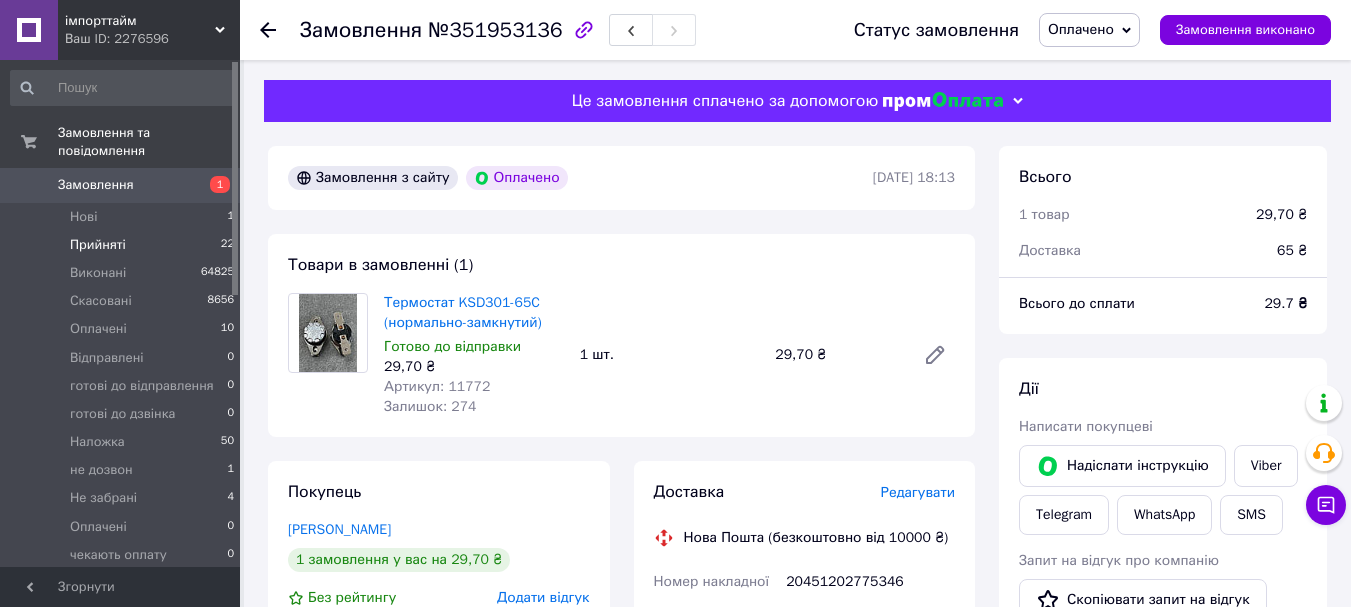 click on "Прийняті 22" at bounding box center (123, 245) 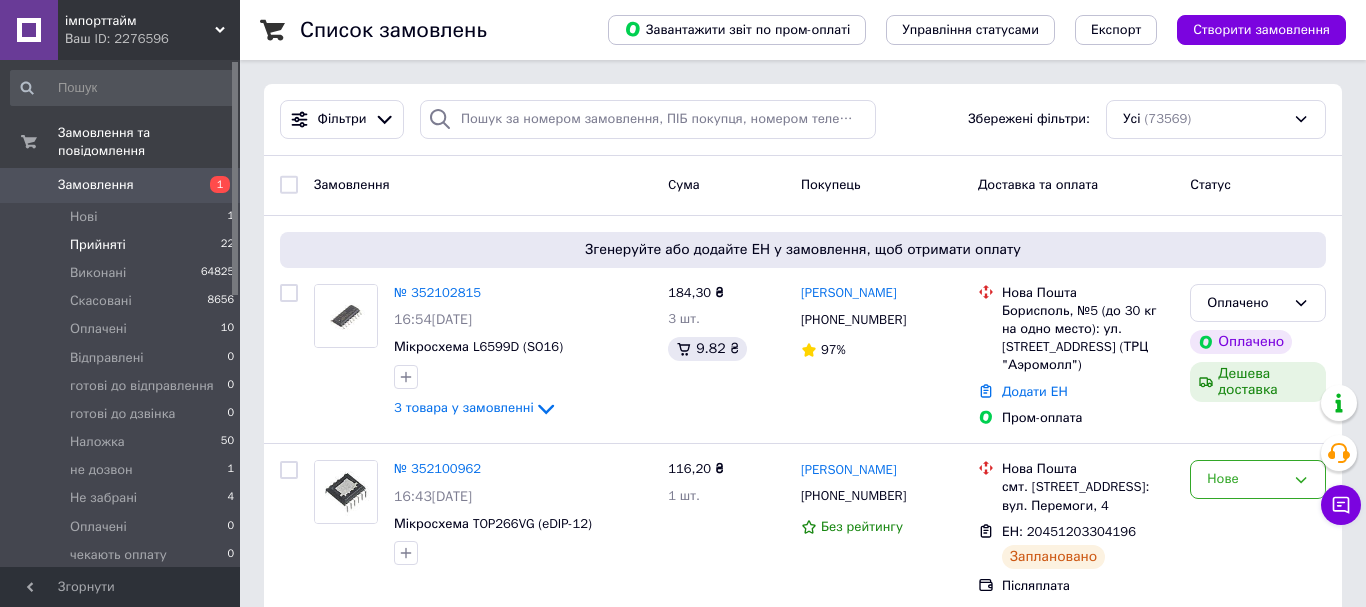 click on "Прийняті 22" at bounding box center [123, 245] 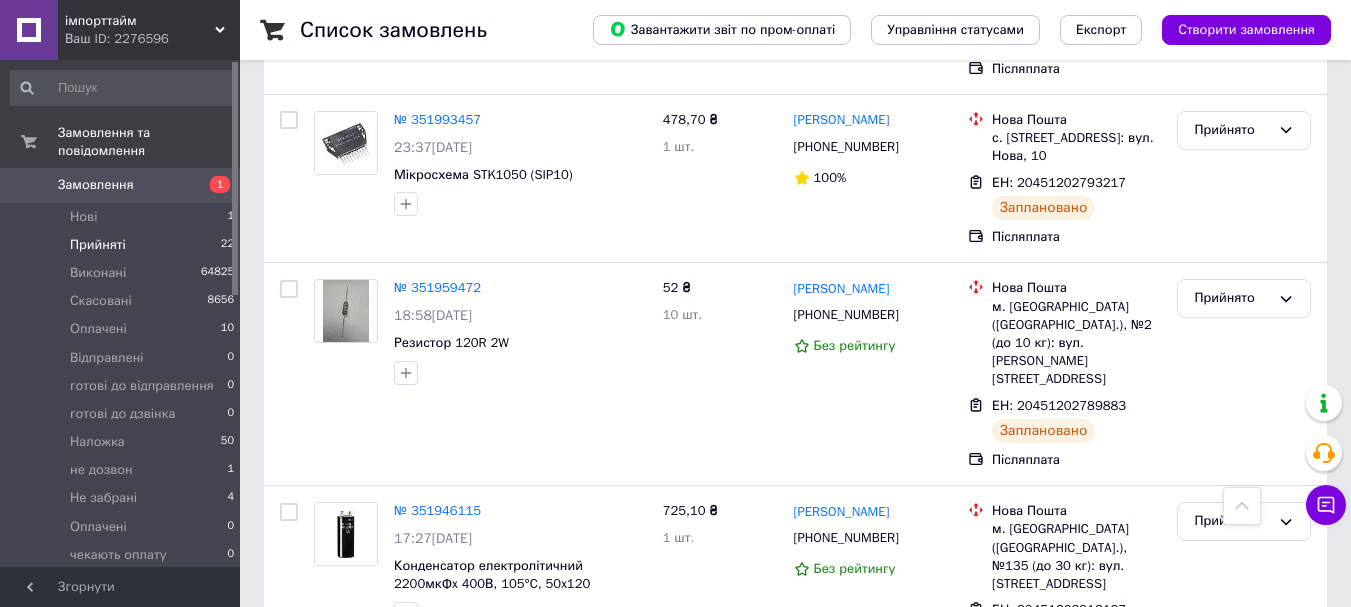 scroll, scrollTop: 4282, scrollLeft: 0, axis: vertical 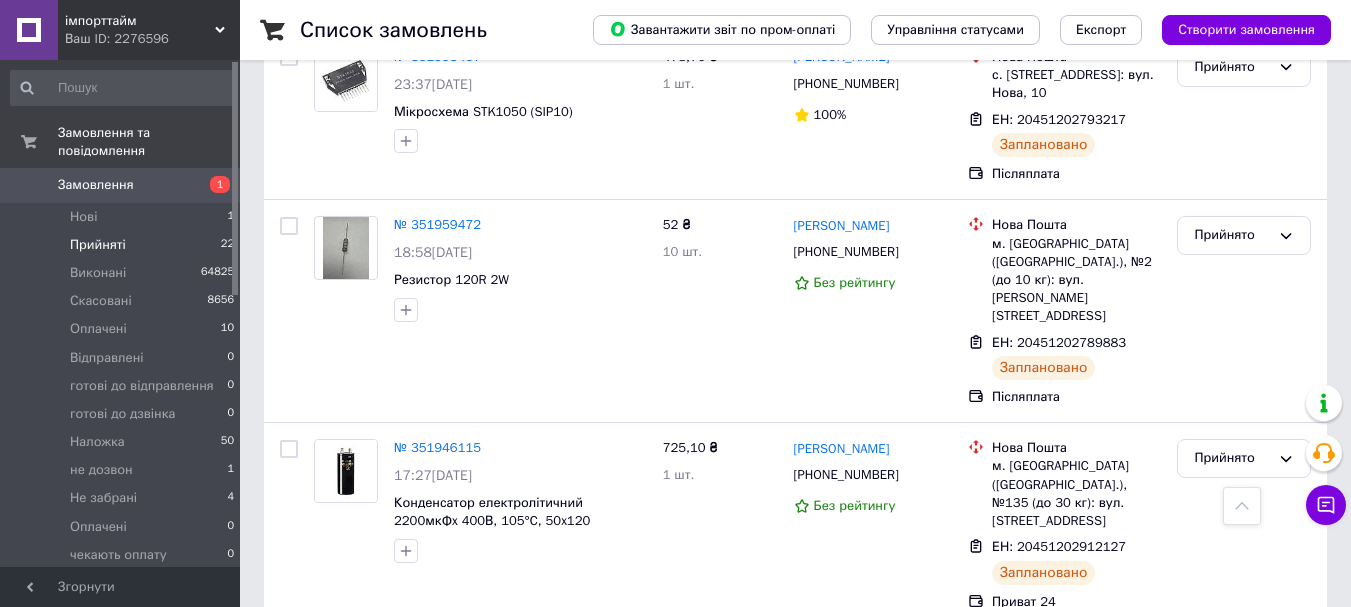 click on "№ 351870069" at bounding box center (437, 652) 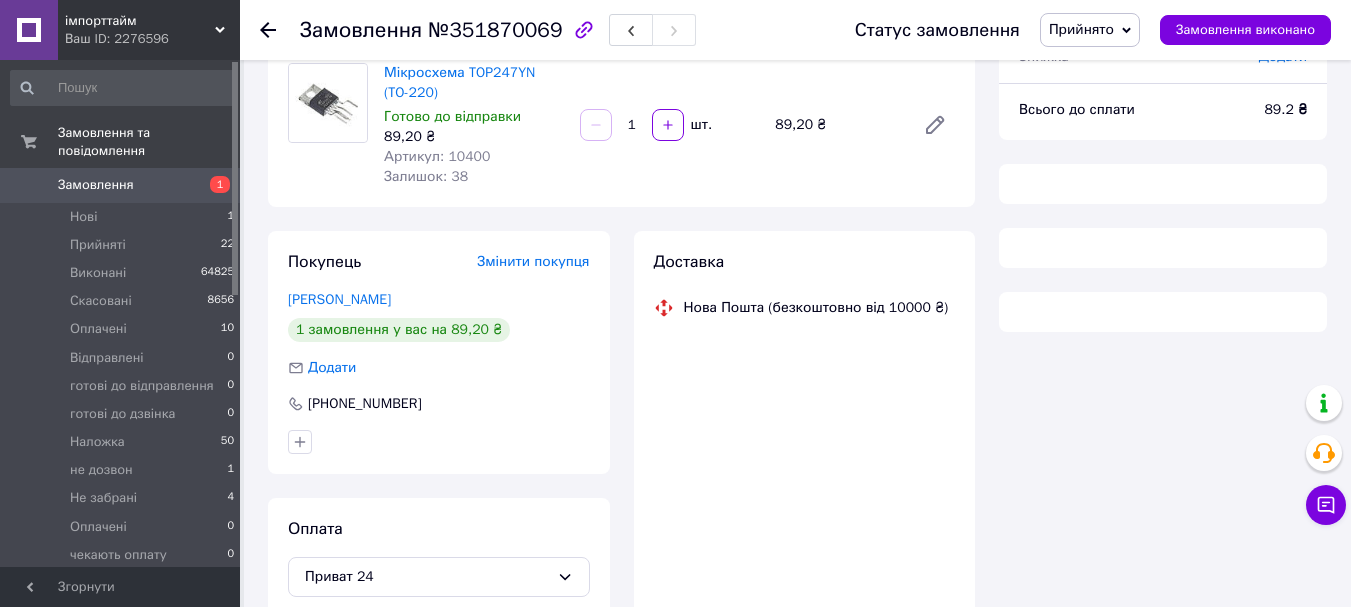 scroll, scrollTop: 0, scrollLeft: 0, axis: both 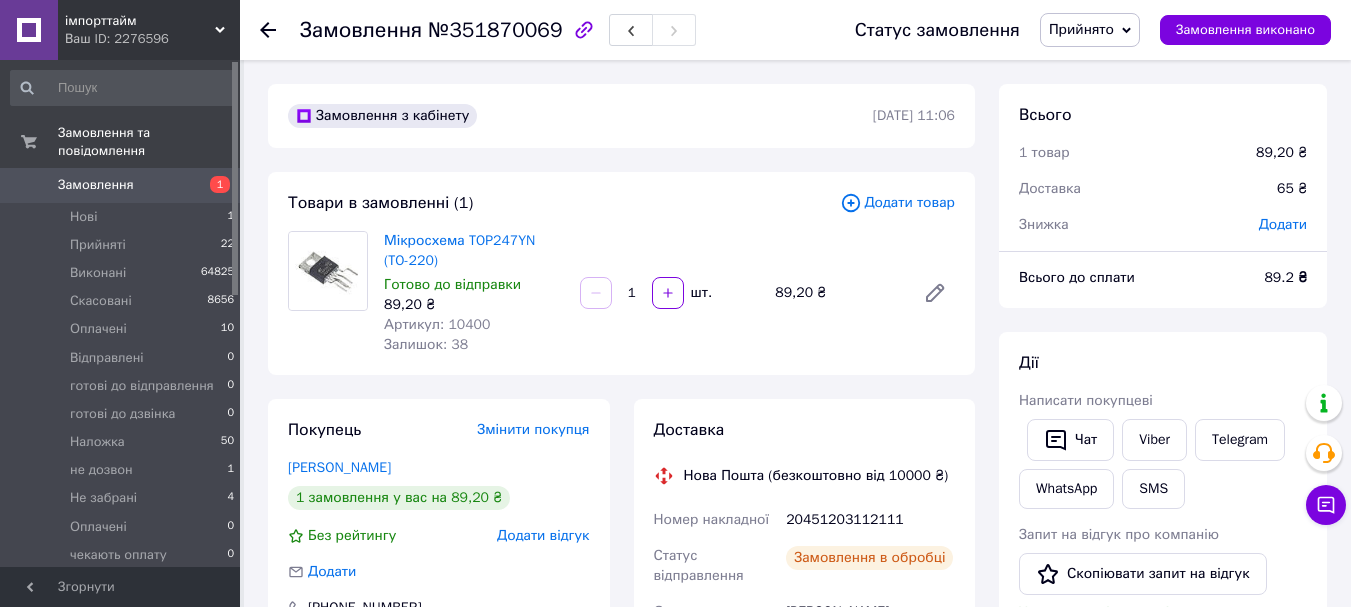 click on "Артикул: 10400" at bounding box center [437, 324] 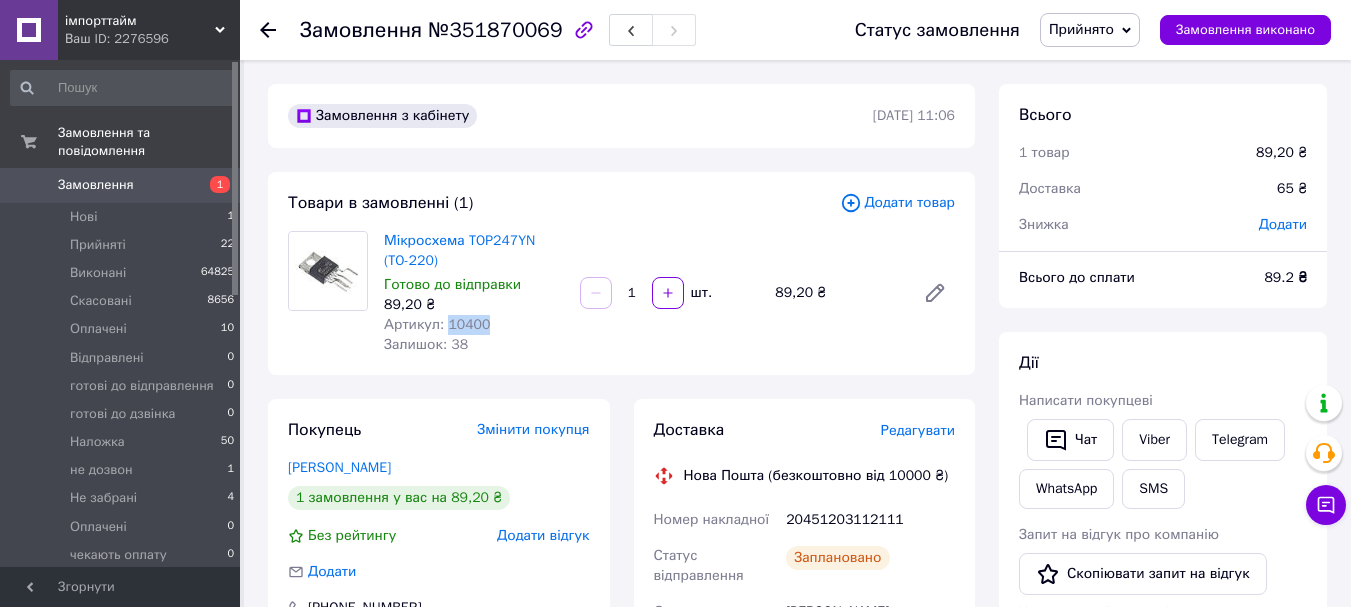 click on "Артикул: 10400" at bounding box center [437, 324] 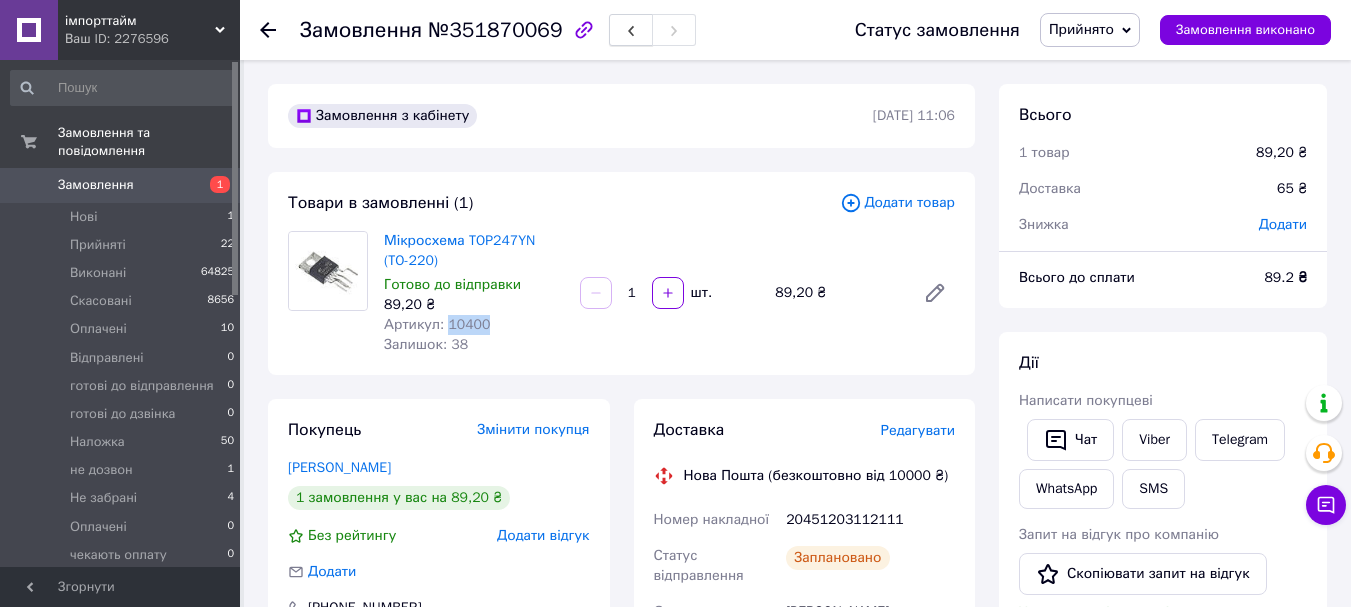 click at bounding box center [631, 30] 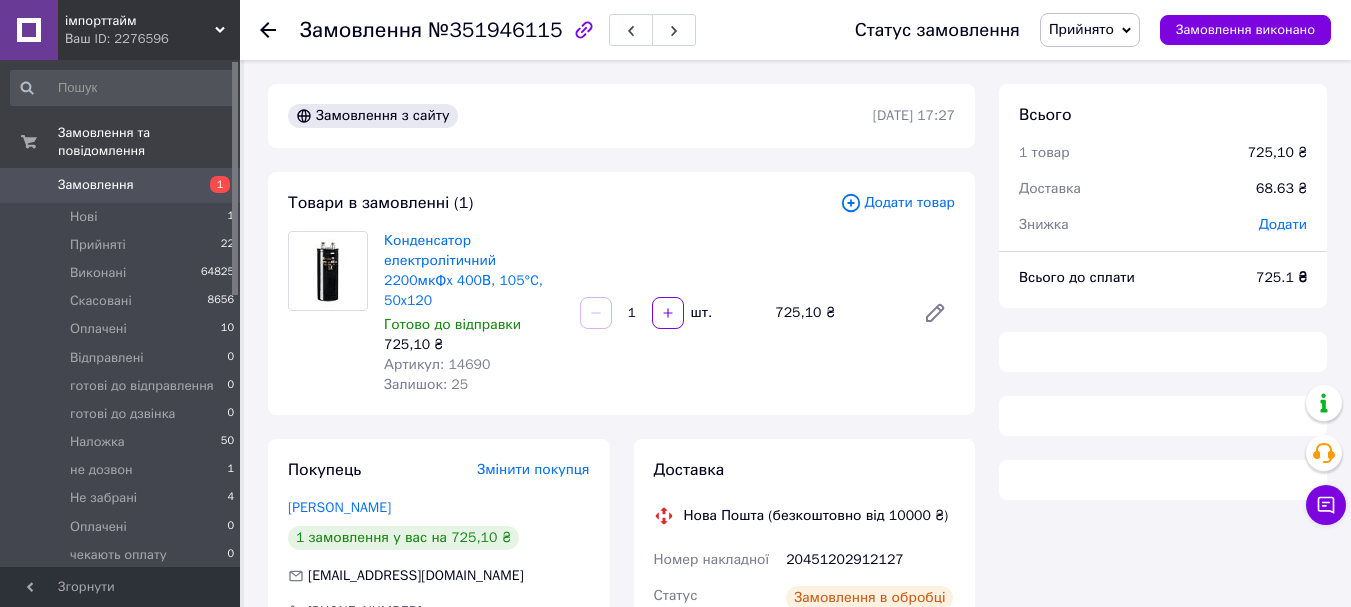 click on "Артикул: 14690" at bounding box center [437, 364] 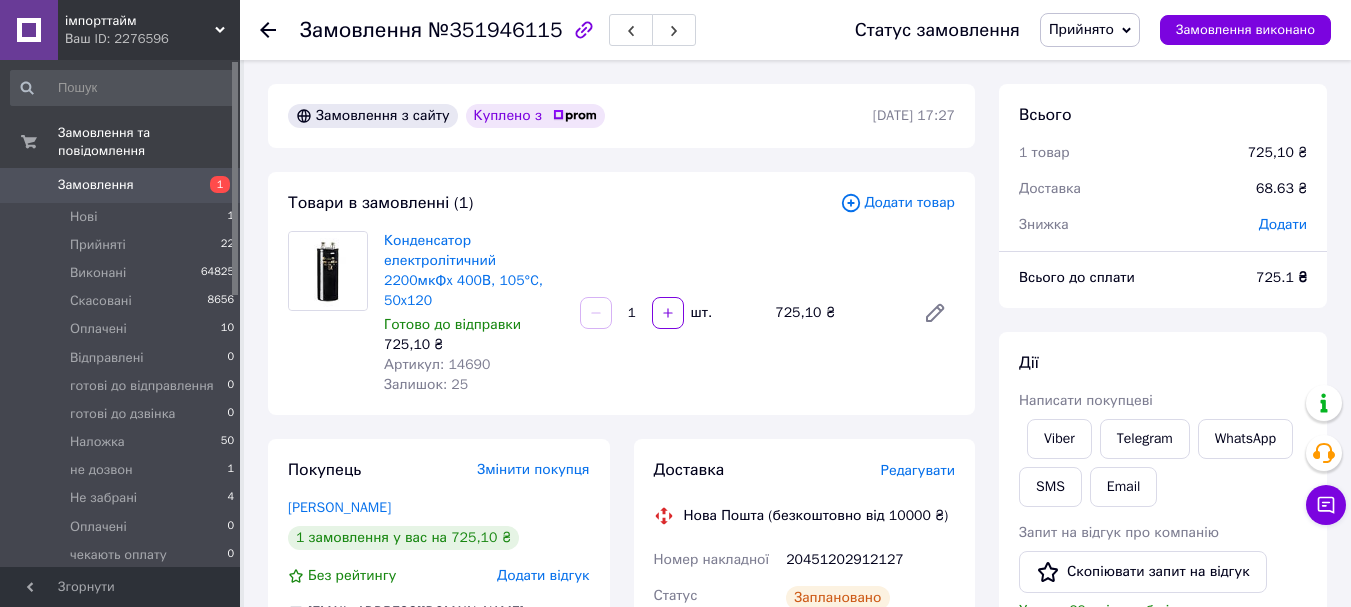click on "Артикул: 14690" at bounding box center (437, 364) 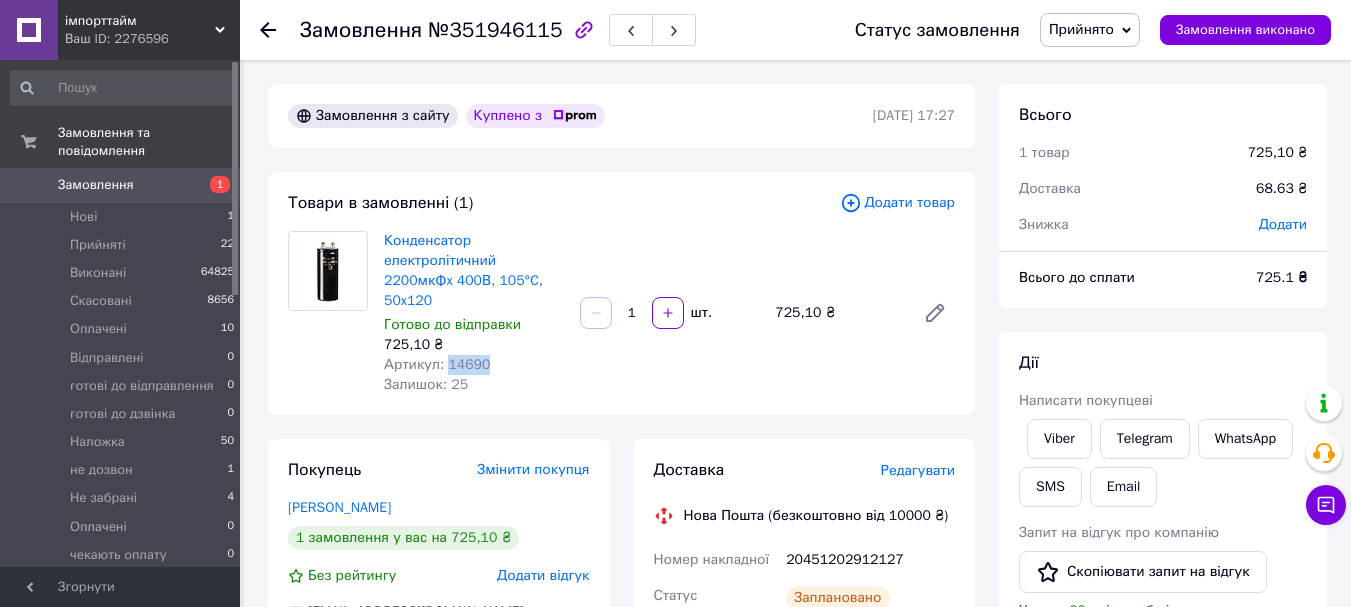 click on "Артикул: 14690" at bounding box center [437, 364] 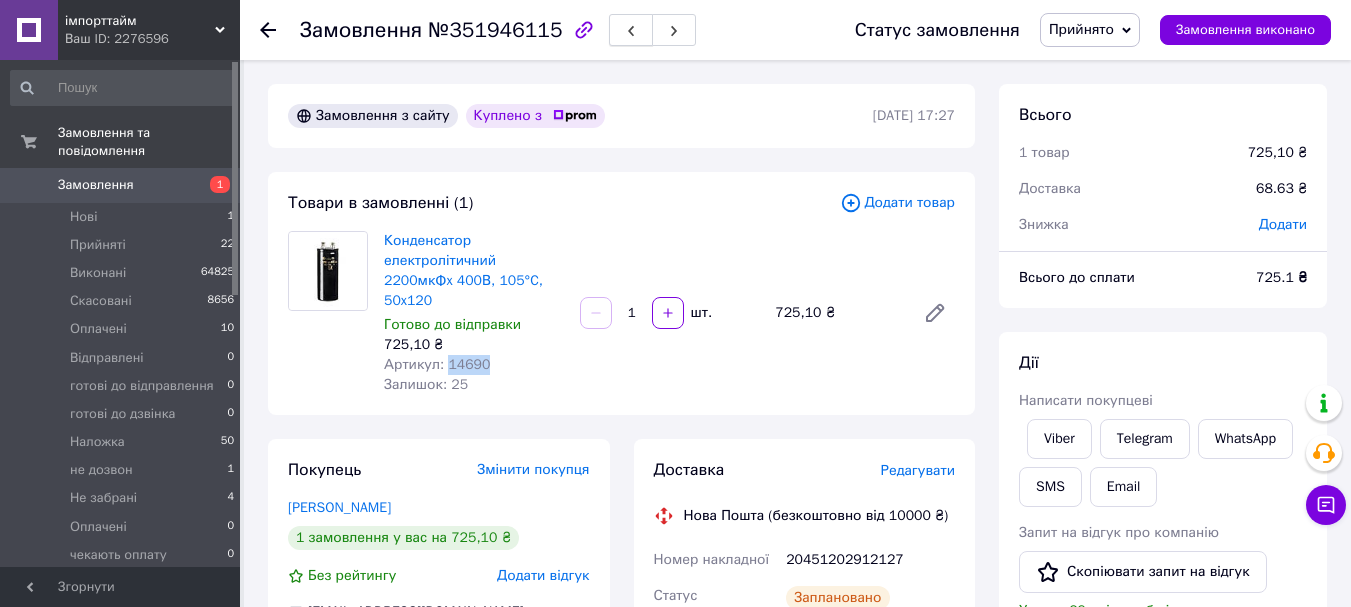 click at bounding box center [631, 30] 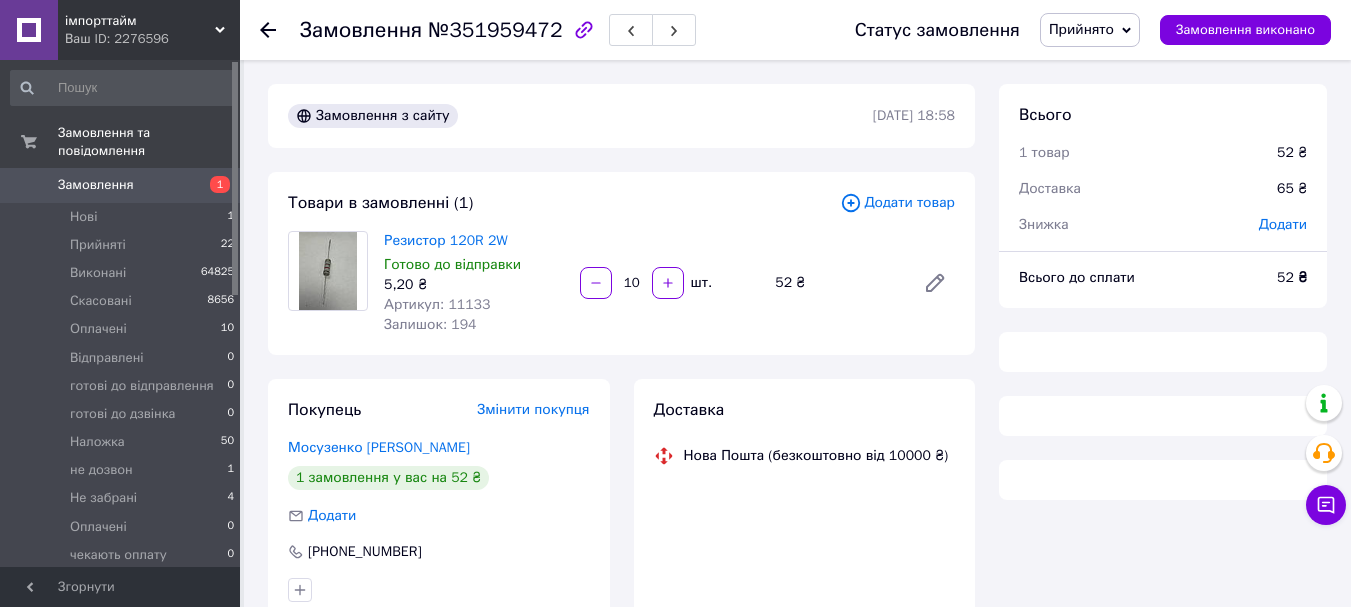 click on "Артикул: 11133" at bounding box center (437, 304) 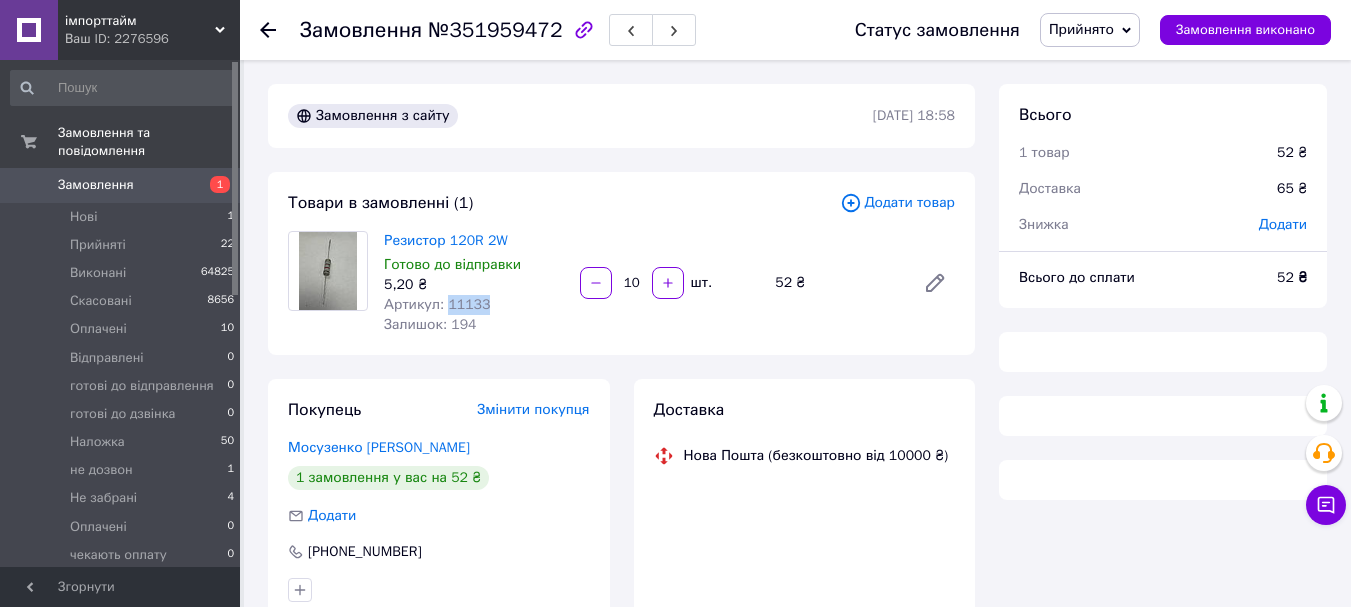 click on "Артикул: 11133" at bounding box center [437, 304] 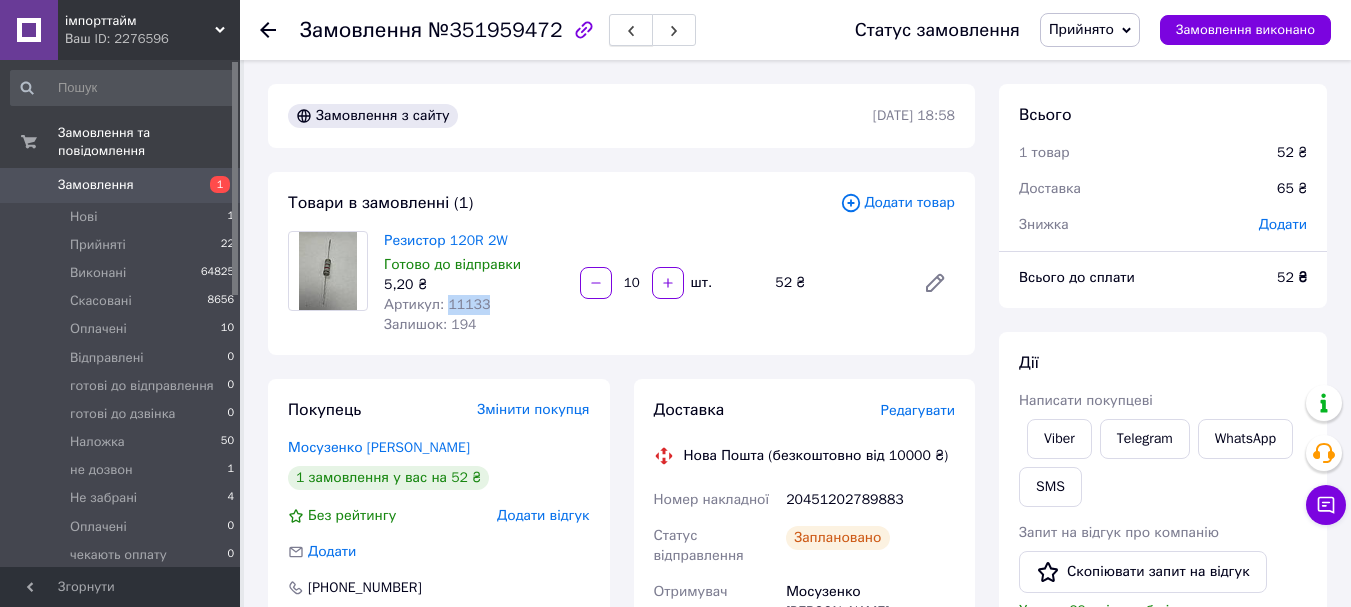 click 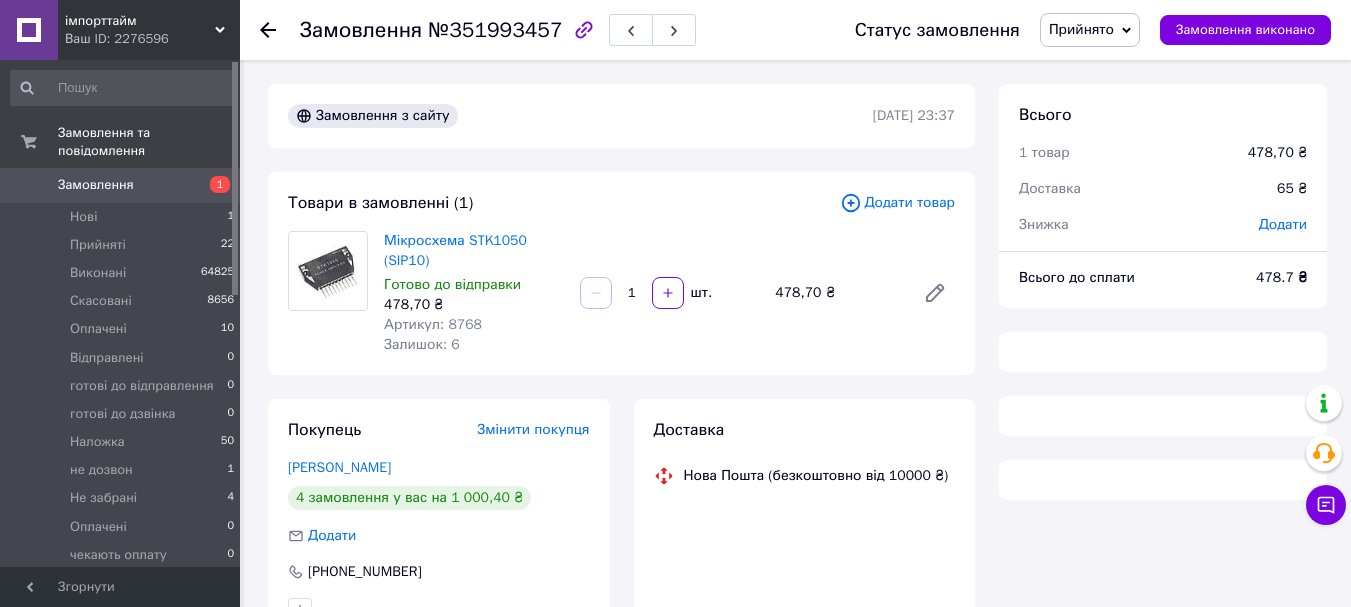 click on "Артикул: 8768" at bounding box center (433, 324) 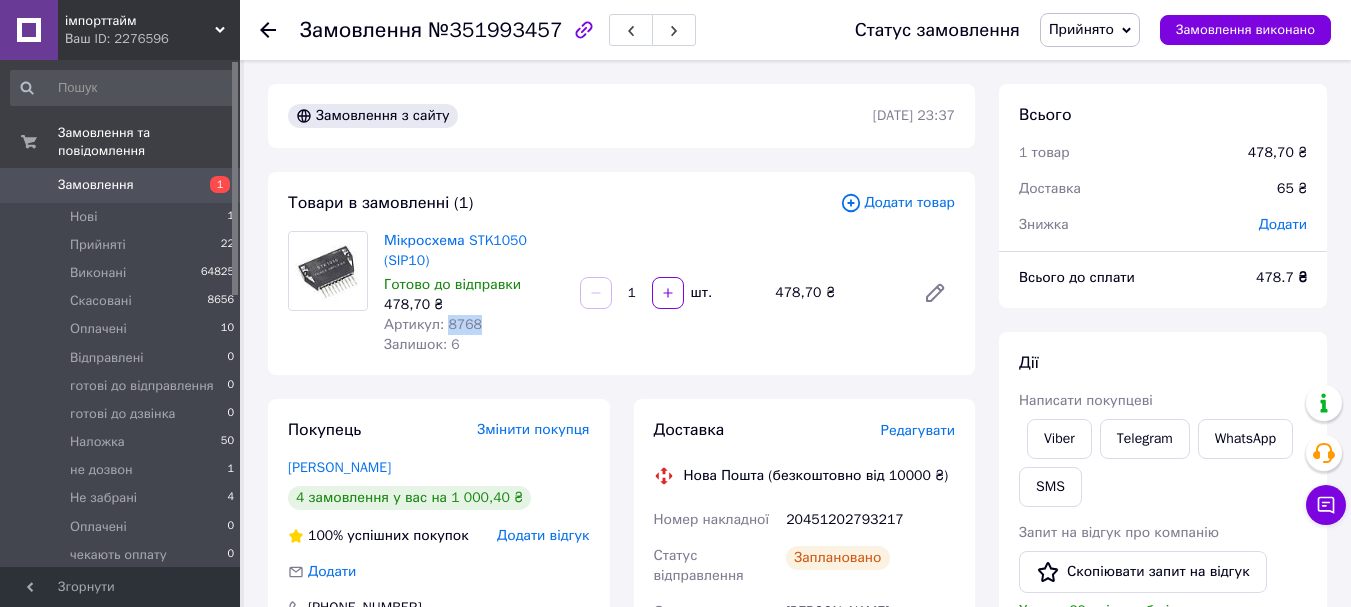 click on "Артикул: 8768" at bounding box center [433, 324] 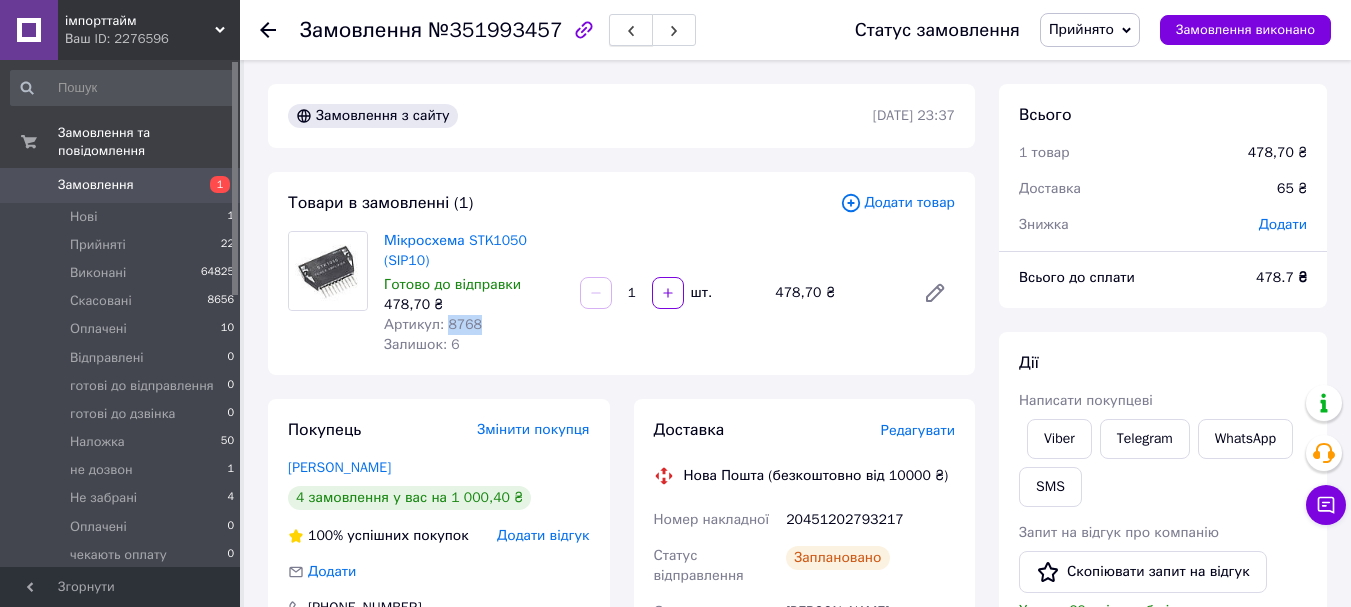 click at bounding box center [631, 30] 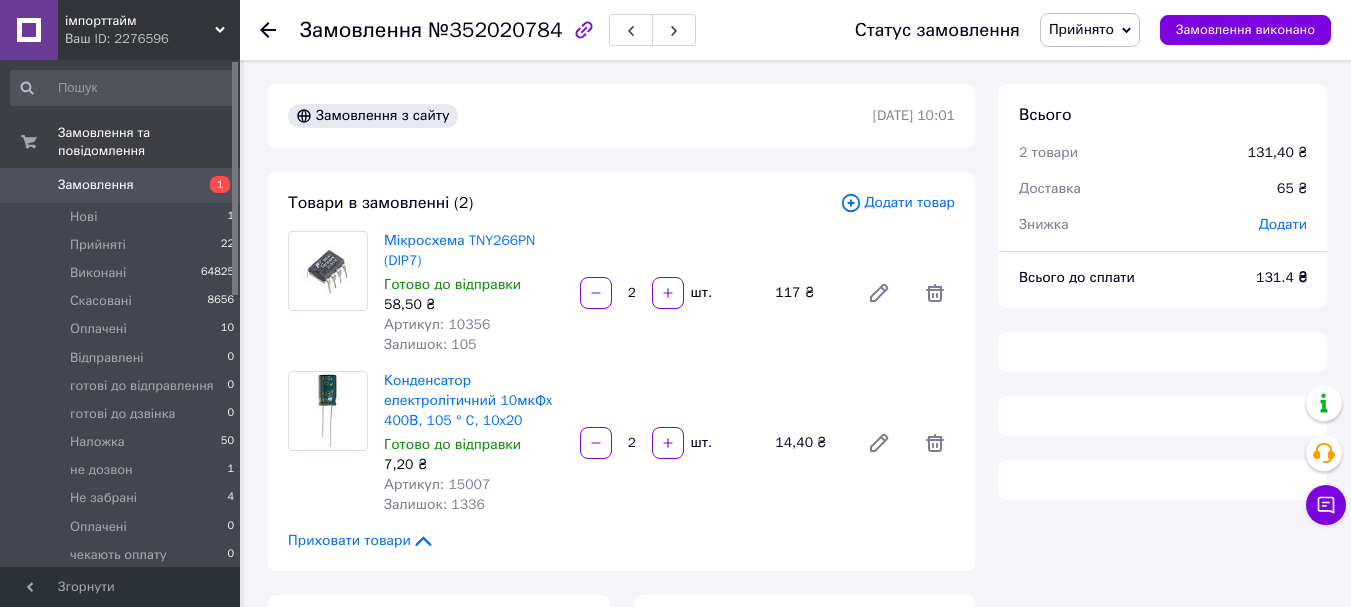 click on "Артикул: 10356" at bounding box center (437, 324) 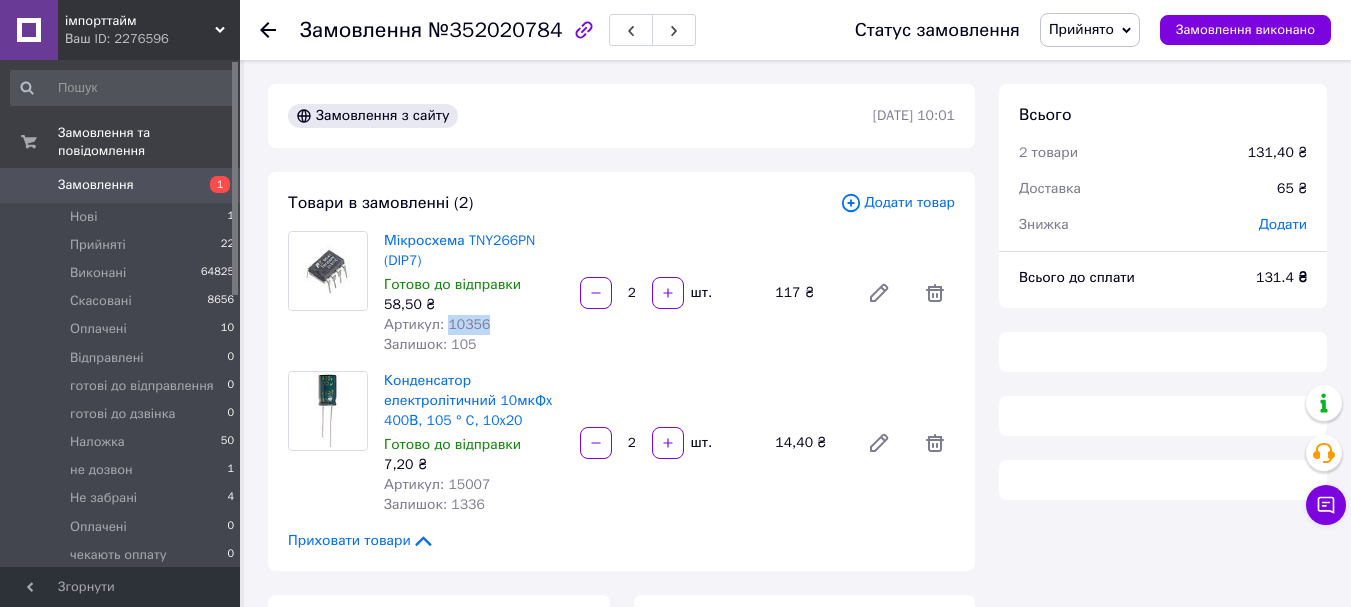 click on "Артикул: 10356" at bounding box center (437, 324) 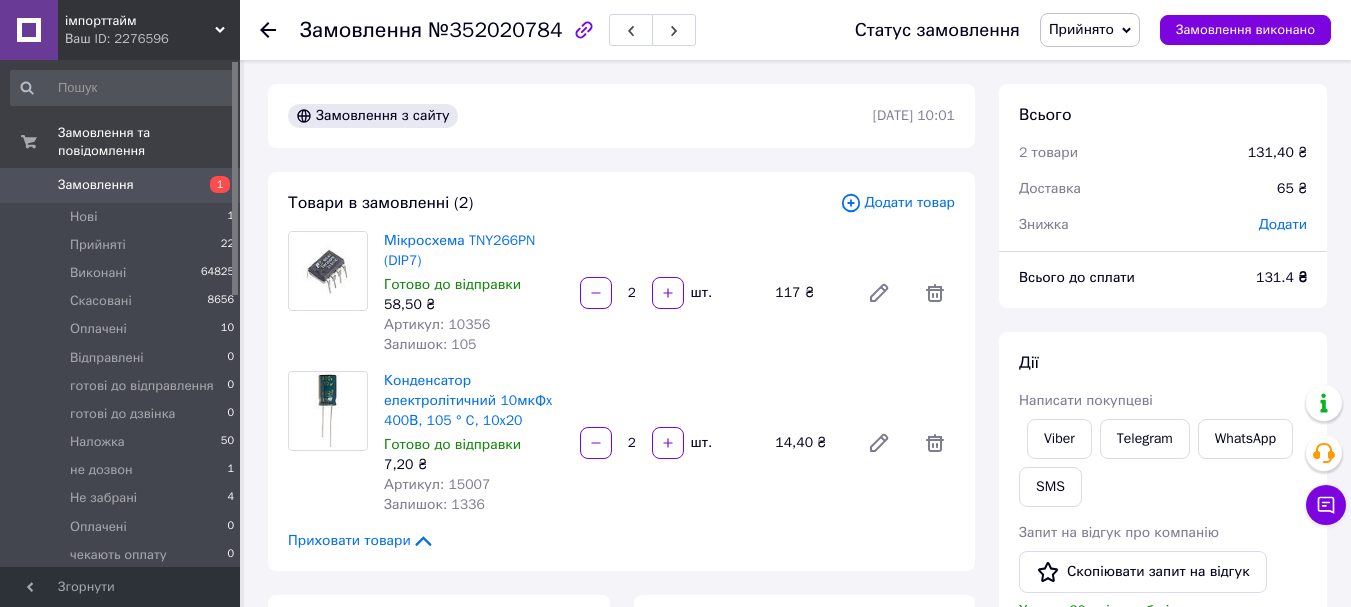 click on "Артикул: 15007" at bounding box center (437, 484) 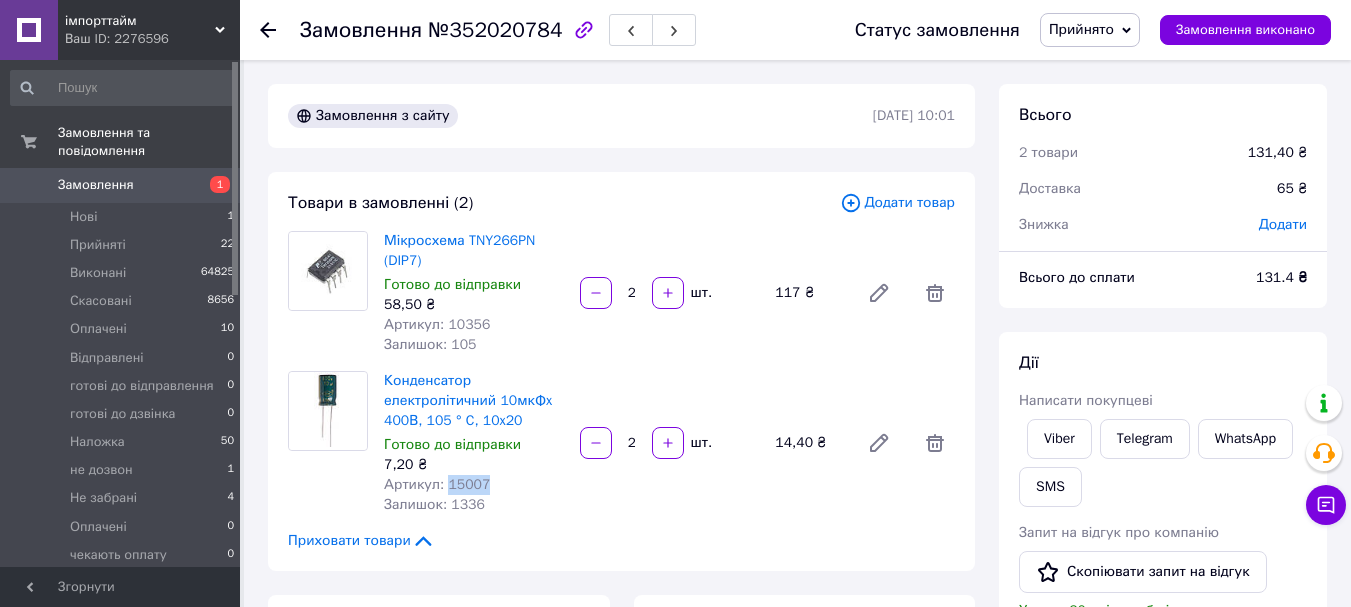 click on "Артикул: 15007" at bounding box center (437, 484) 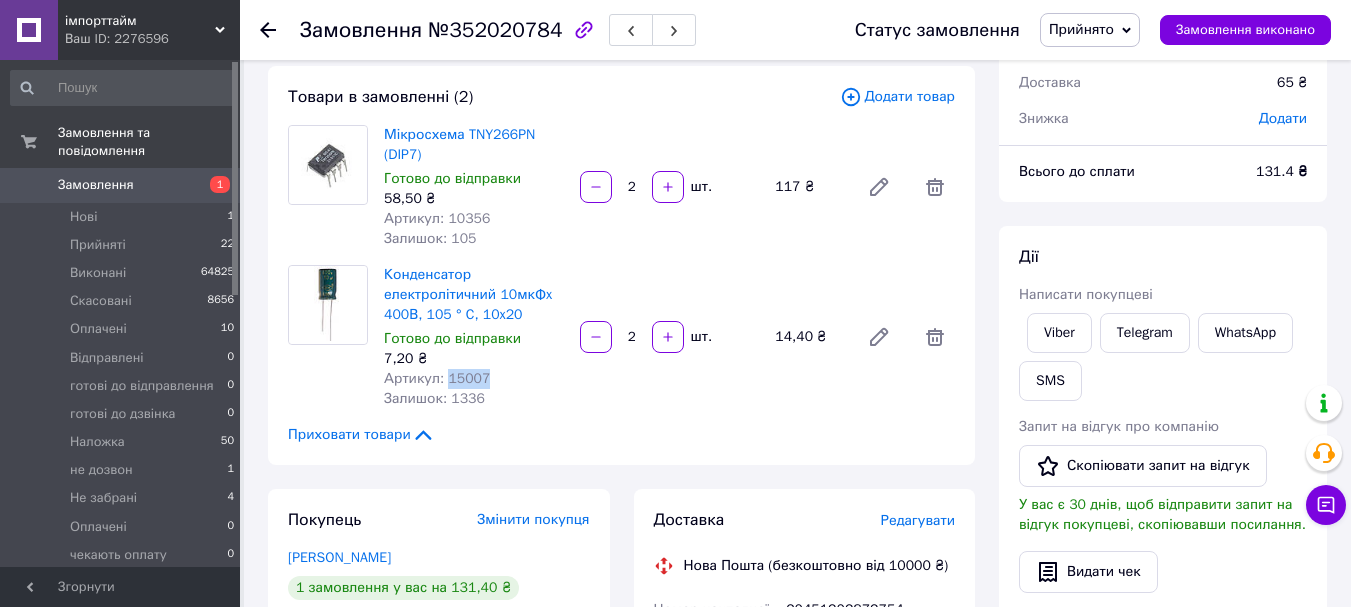 scroll, scrollTop: 200, scrollLeft: 0, axis: vertical 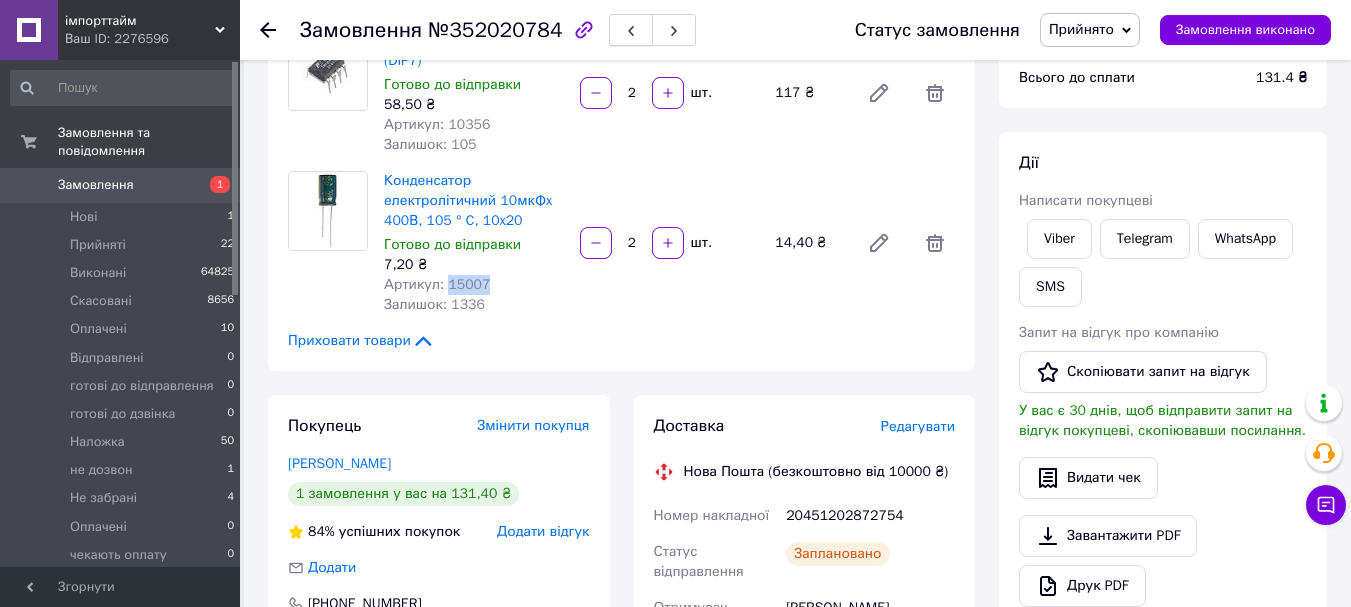 click at bounding box center (631, 30) 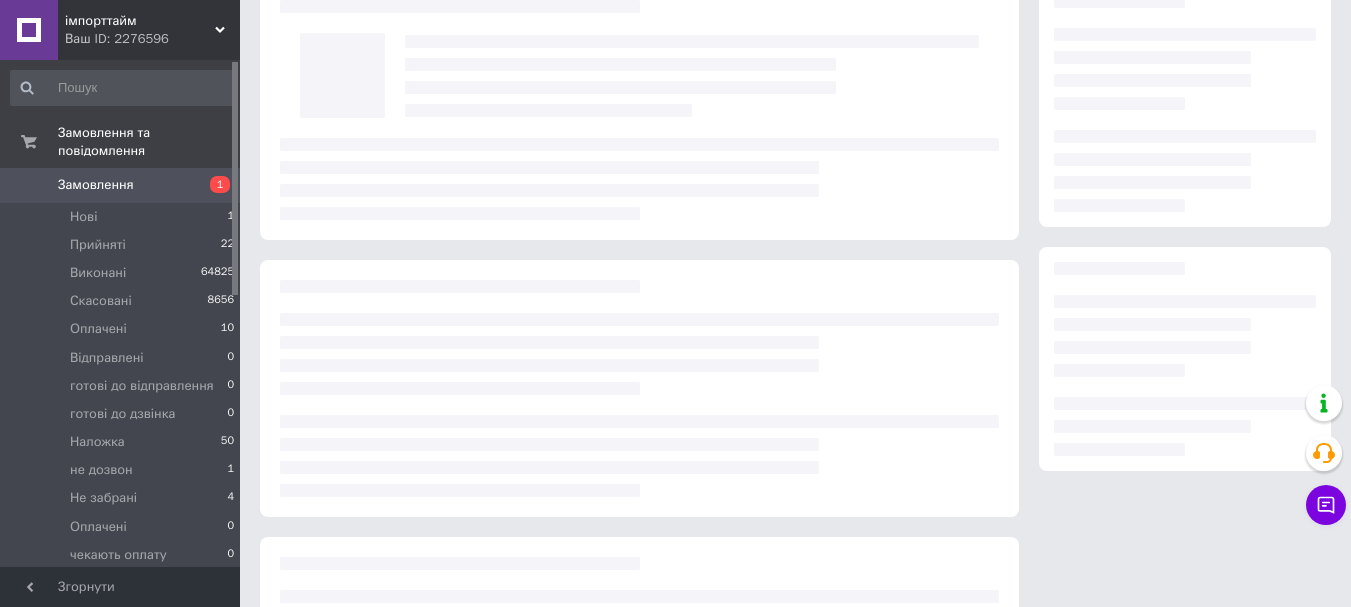 scroll, scrollTop: 0, scrollLeft: 0, axis: both 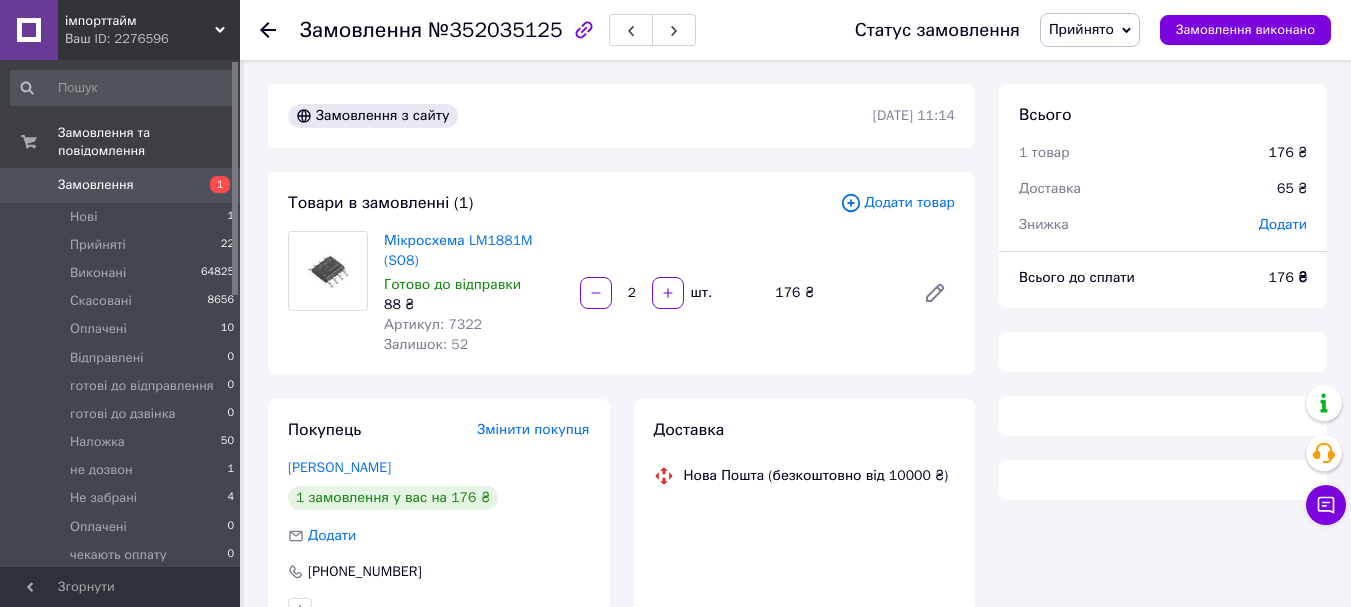 click on "Артикул: 7322" at bounding box center [433, 324] 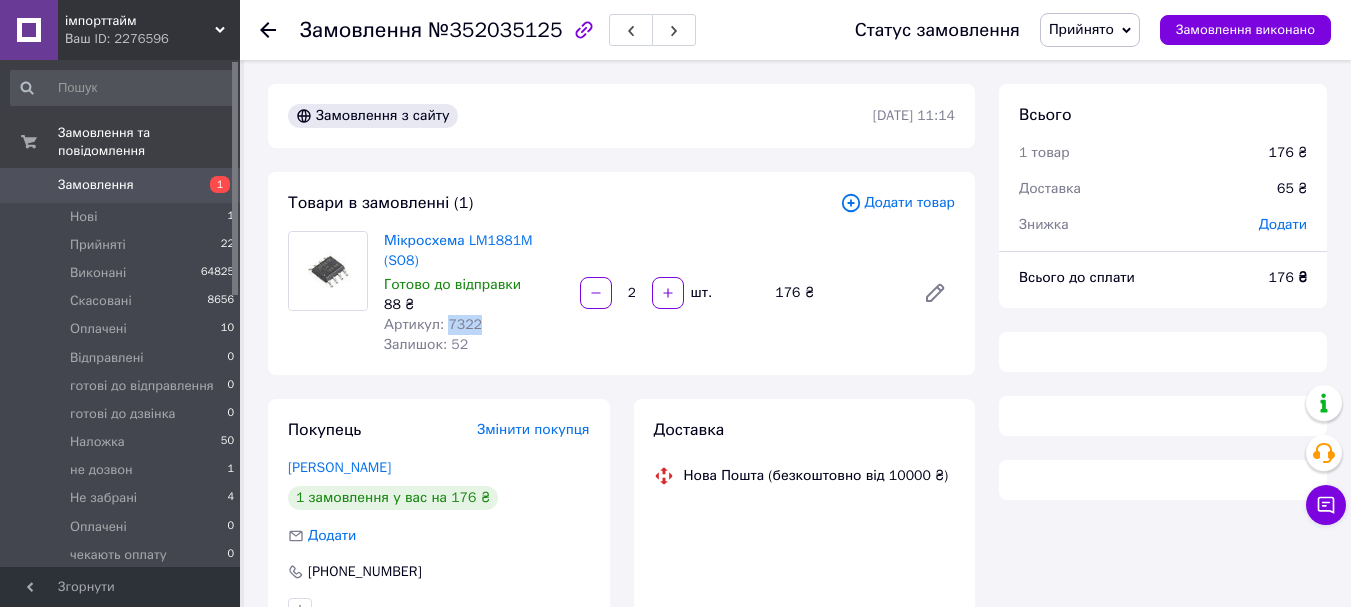 click on "Артикул: 7322" at bounding box center (433, 324) 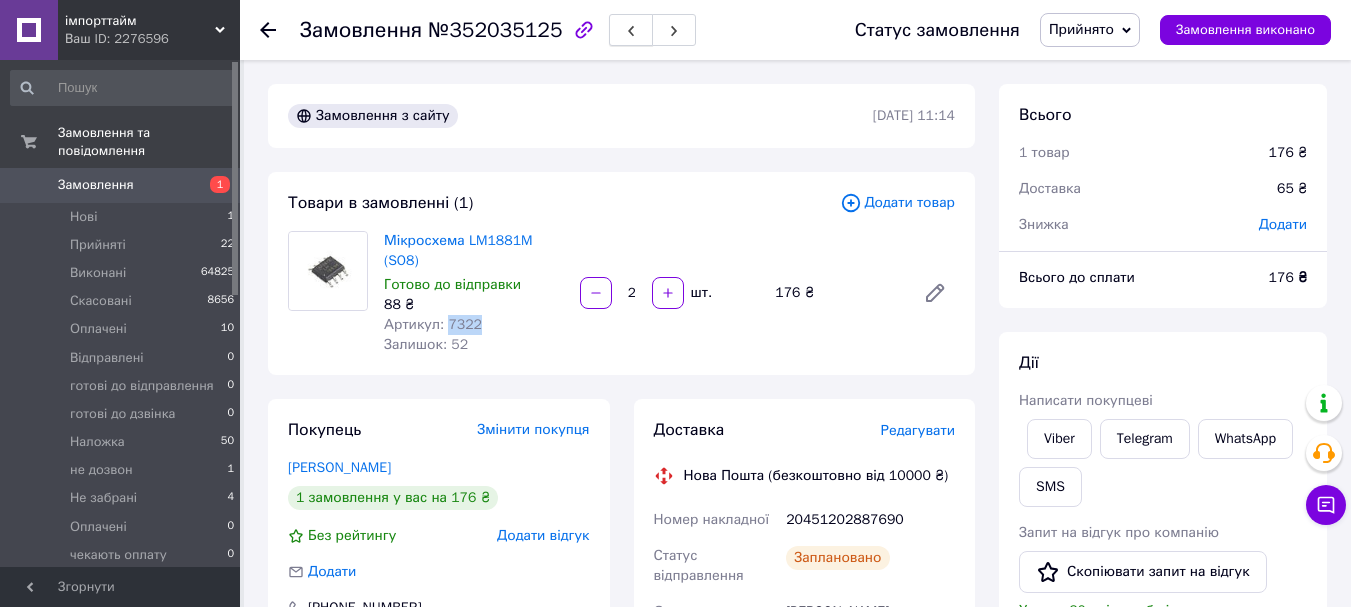 click at bounding box center (631, 30) 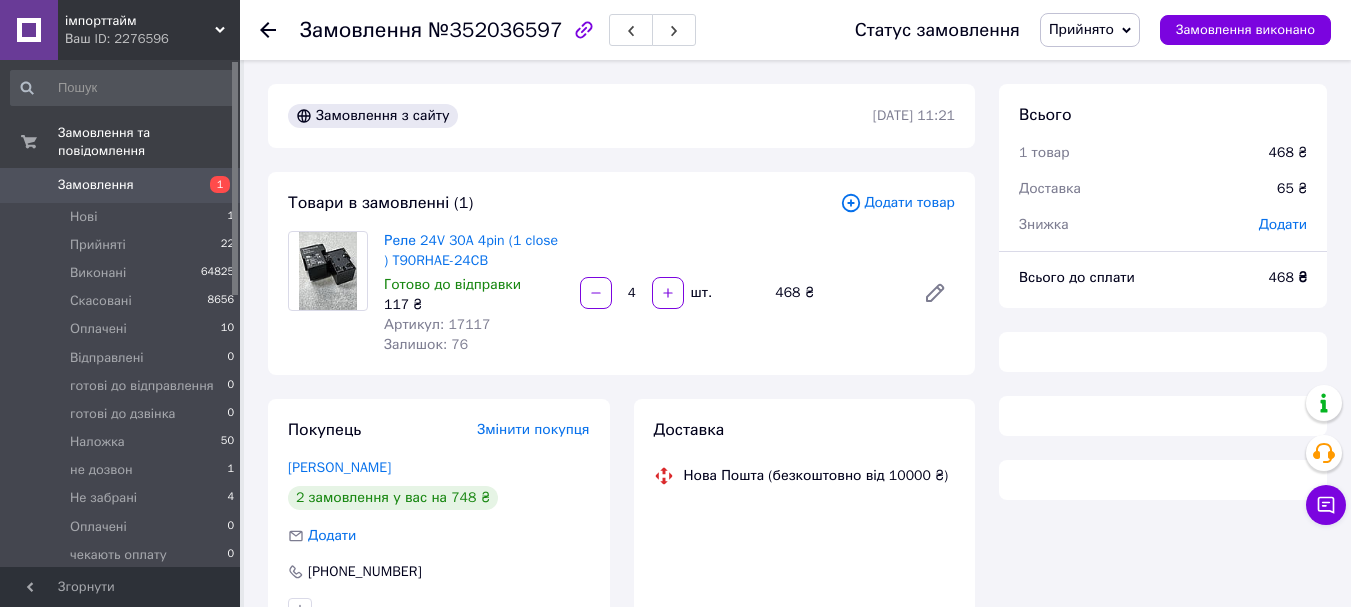 click on "Артикул: 17117" at bounding box center (437, 324) 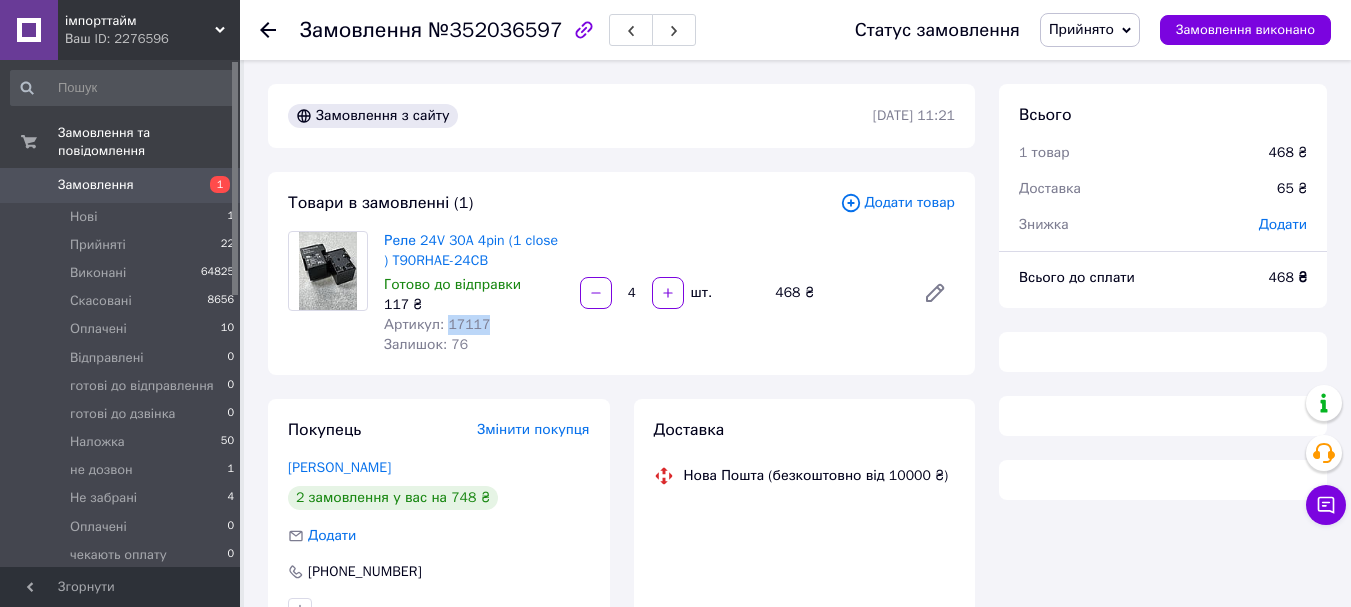 click on "Артикул: 17117" at bounding box center (437, 324) 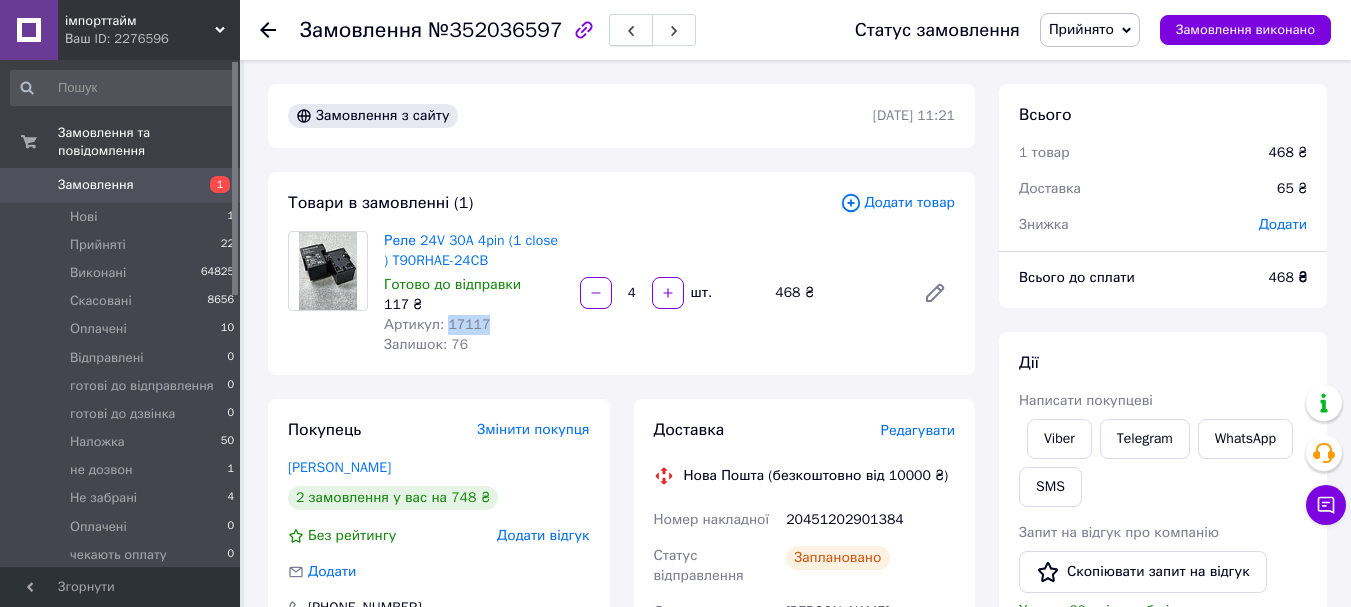 click at bounding box center [631, 30] 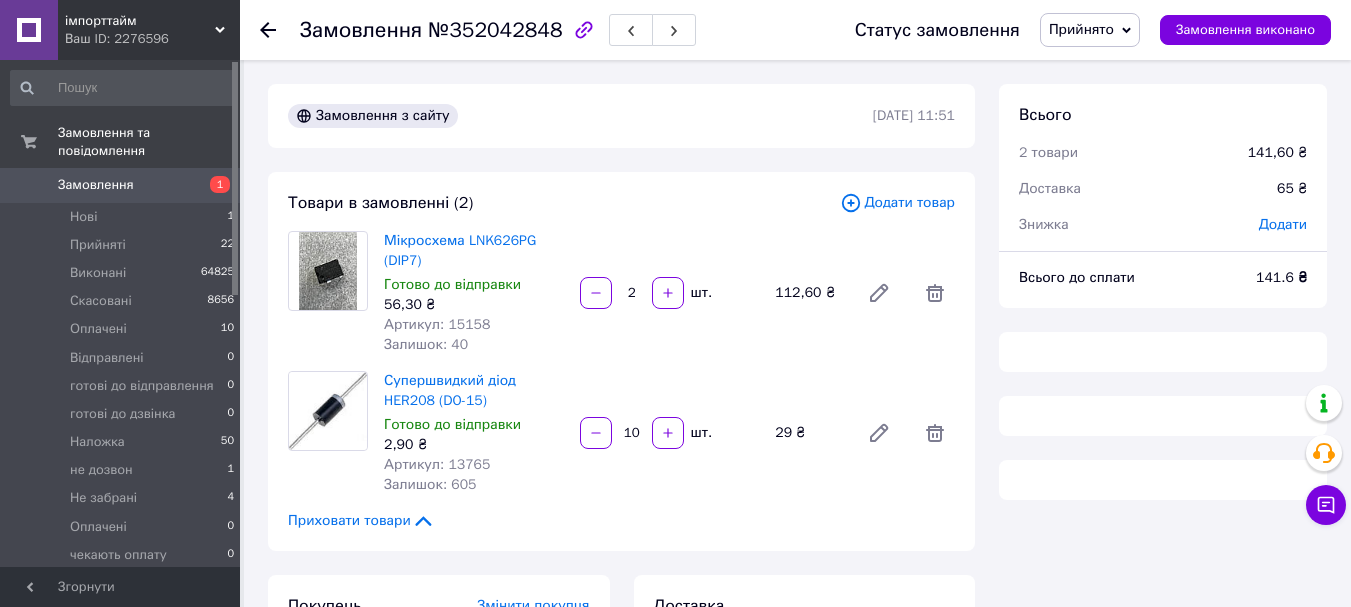 click on "Артикул: 15158" at bounding box center (437, 324) 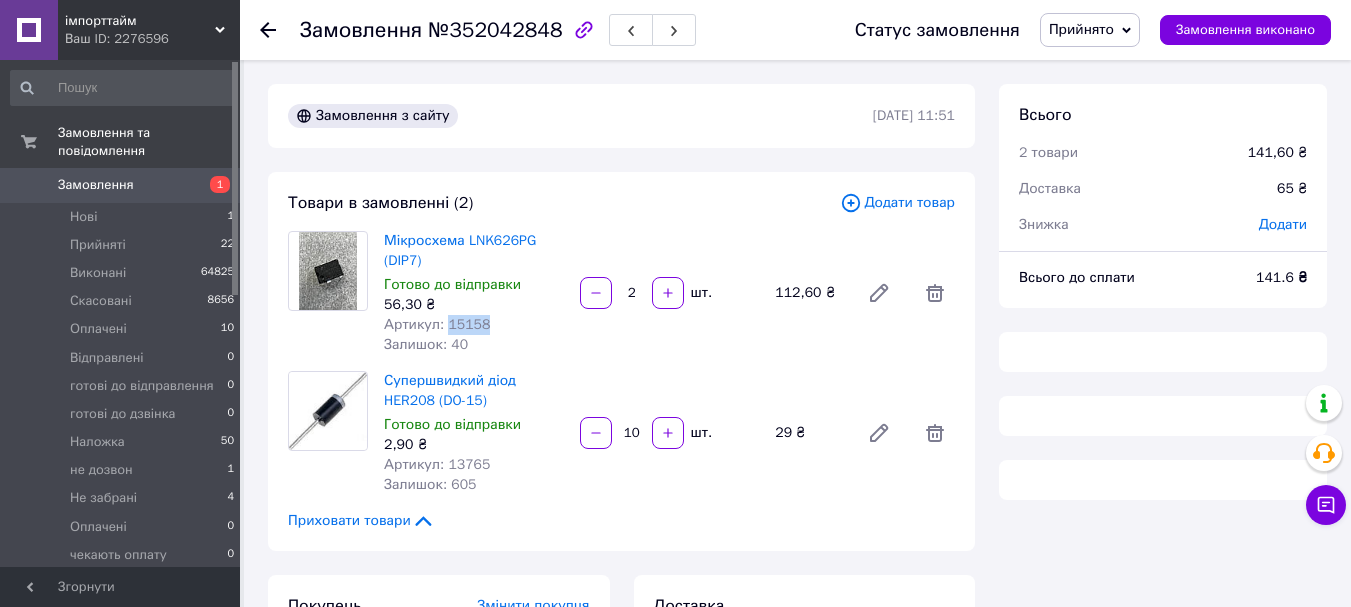 click on "Артикул: 15158" at bounding box center (437, 324) 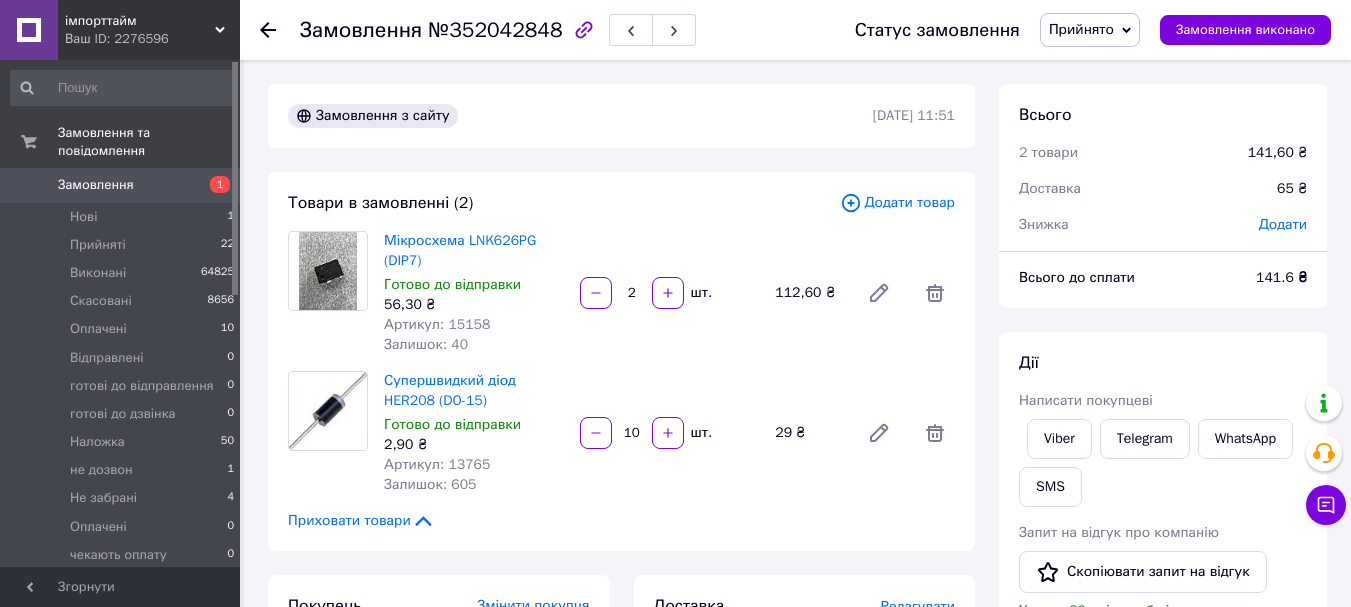 click on "Артикул: 13765" at bounding box center [437, 464] 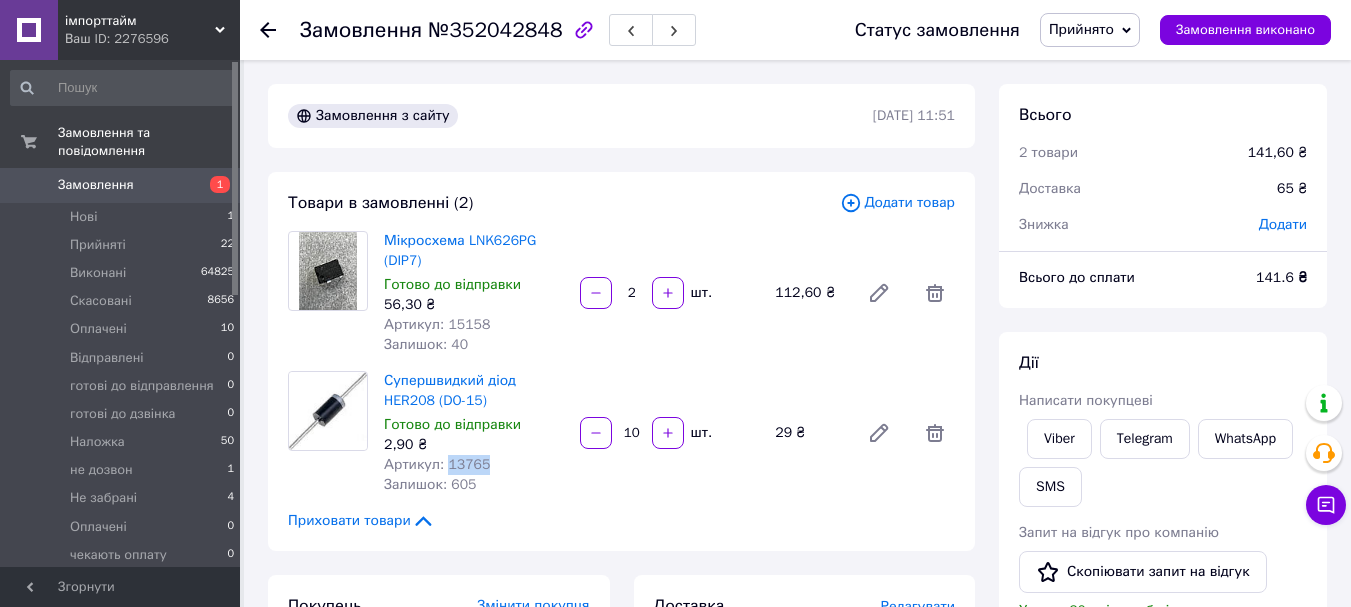 click on "Артикул: 13765" at bounding box center (437, 464) 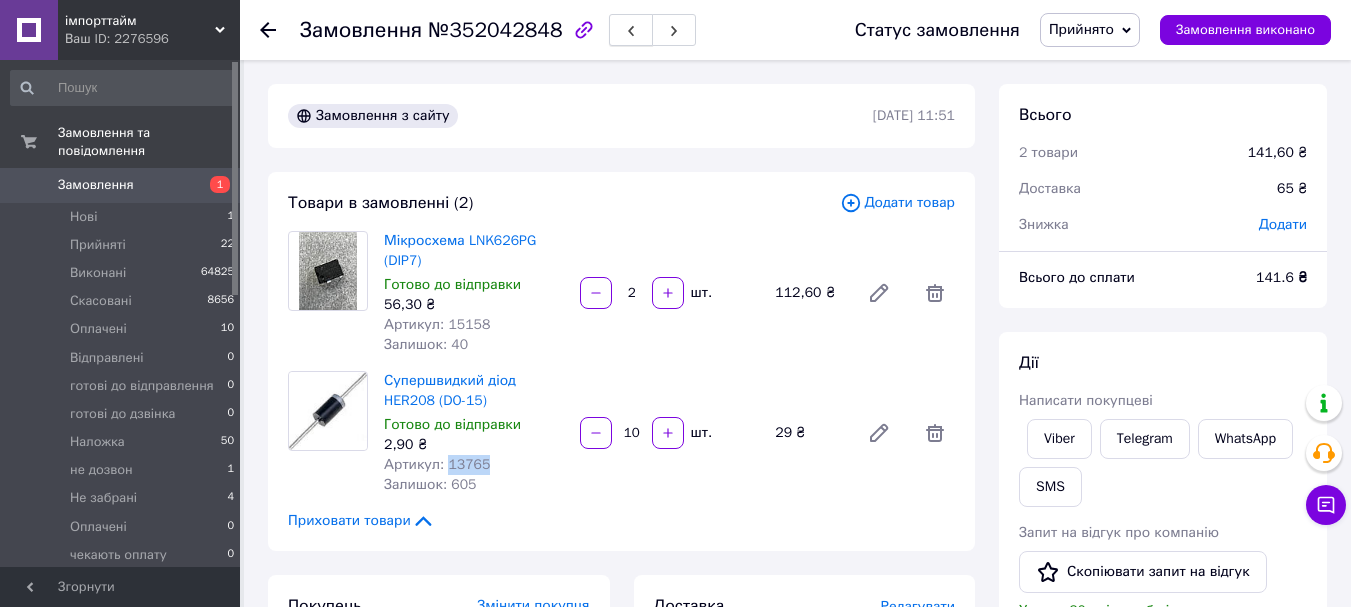 click at bounding box center (631, 30) 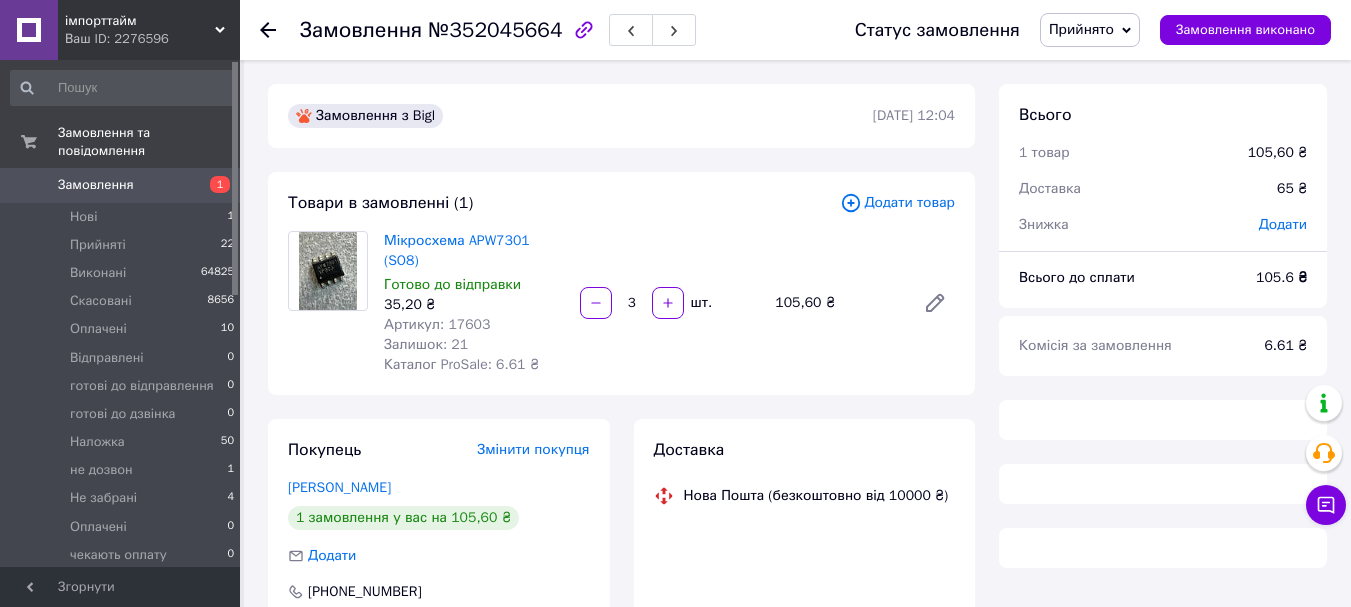 click on "Артикул: 17603" at bounding box center (437, 324) 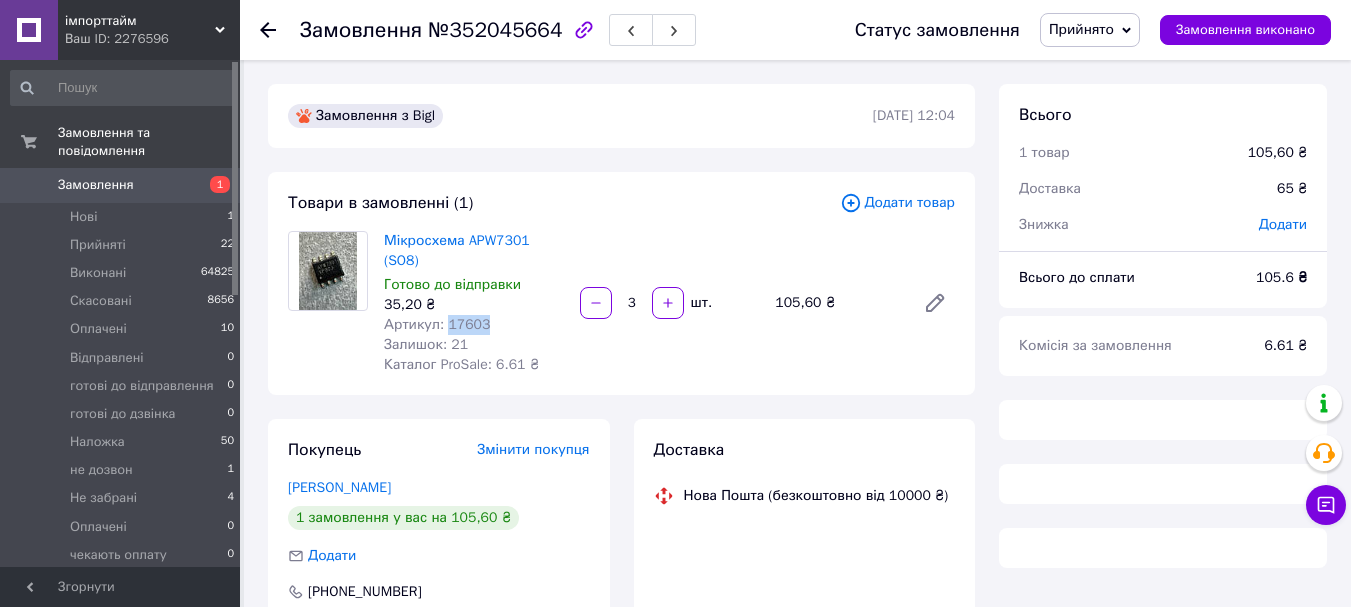 click on "Артикул: 17603" at bounding box center (437, 324) 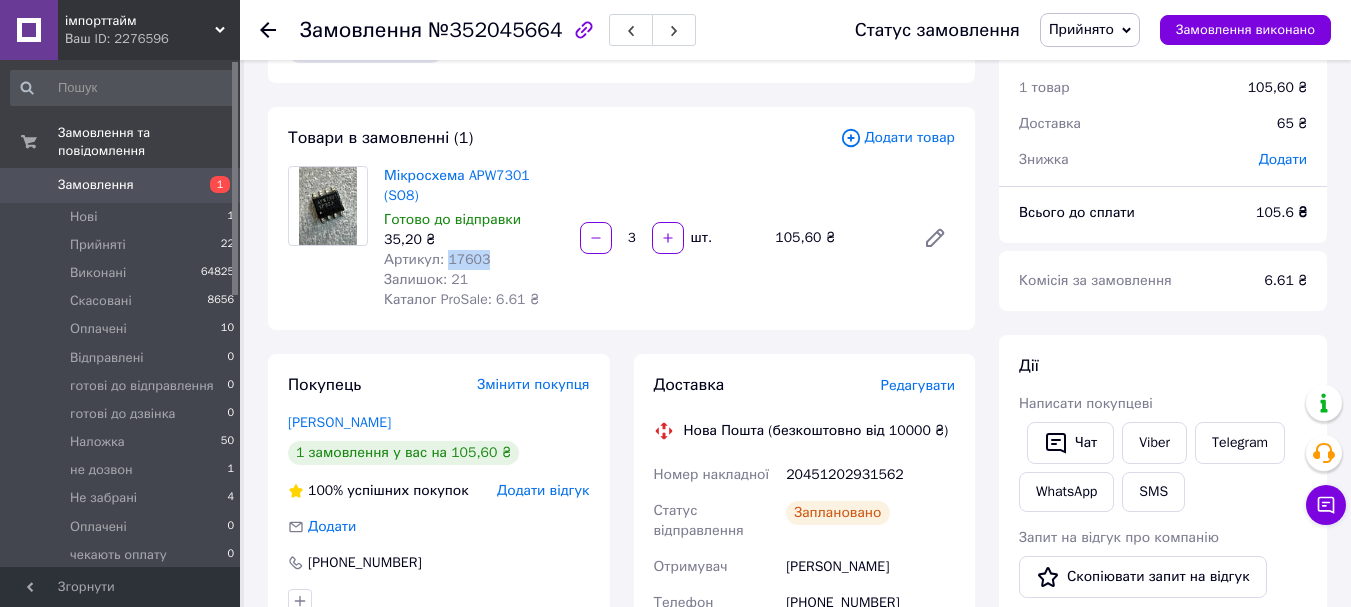 scroll, scrollTop: 100, scrollLeft: 0, axis: vertical 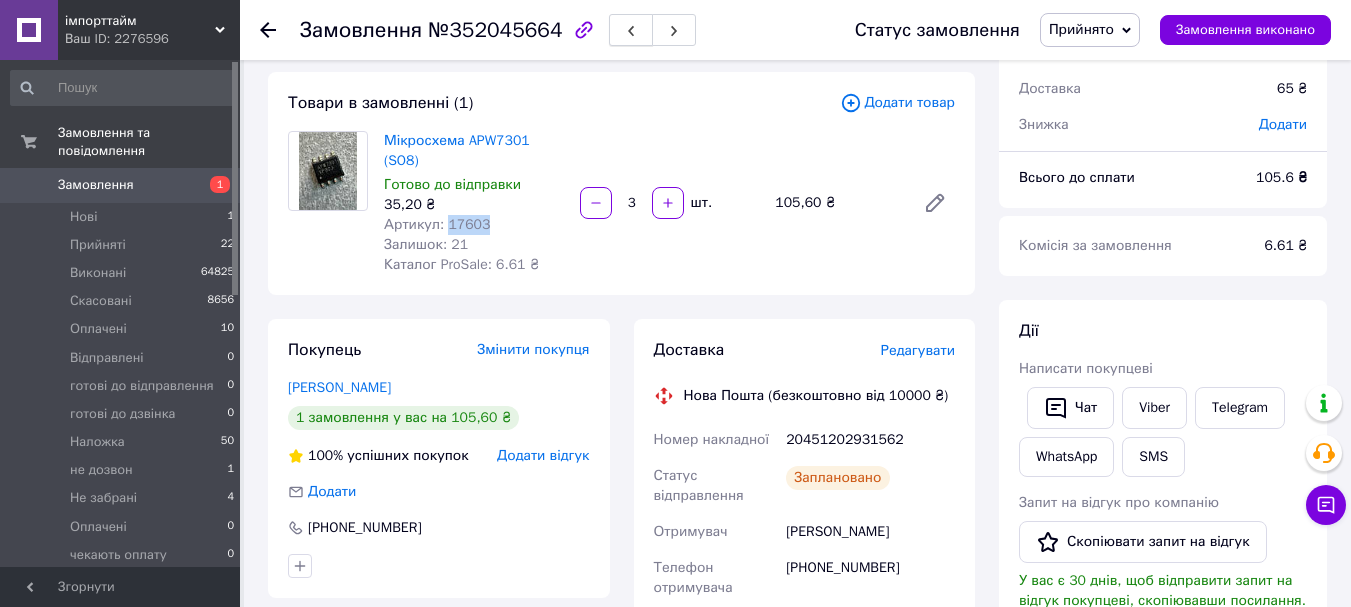 click at bounding box center [631, 30] 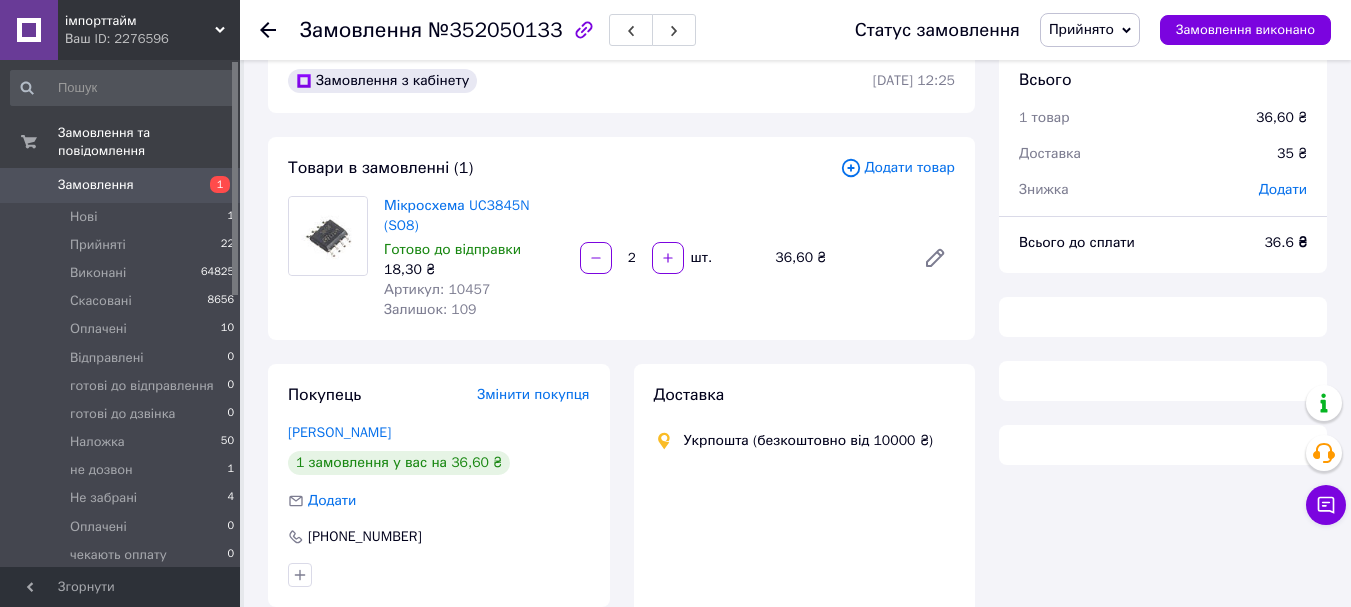 scroll, scrollTop: 0, scrollLeft: 0, axis: both 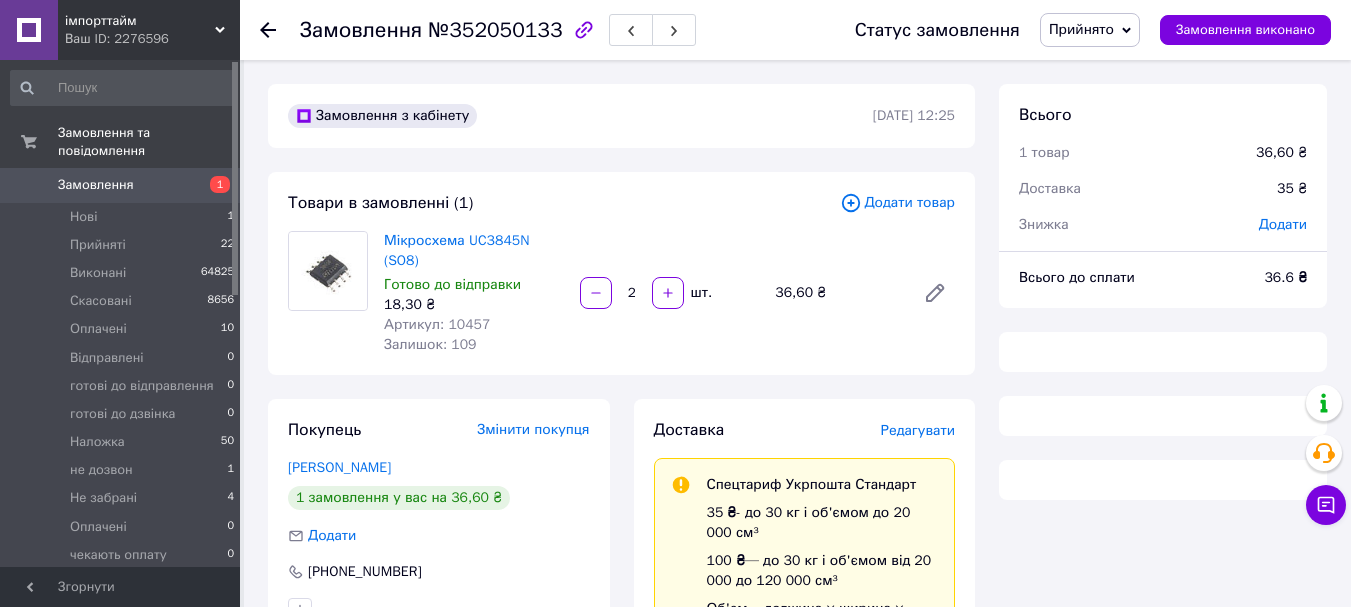 click on "Артикул: 10457" at bounding box center (437, 324) 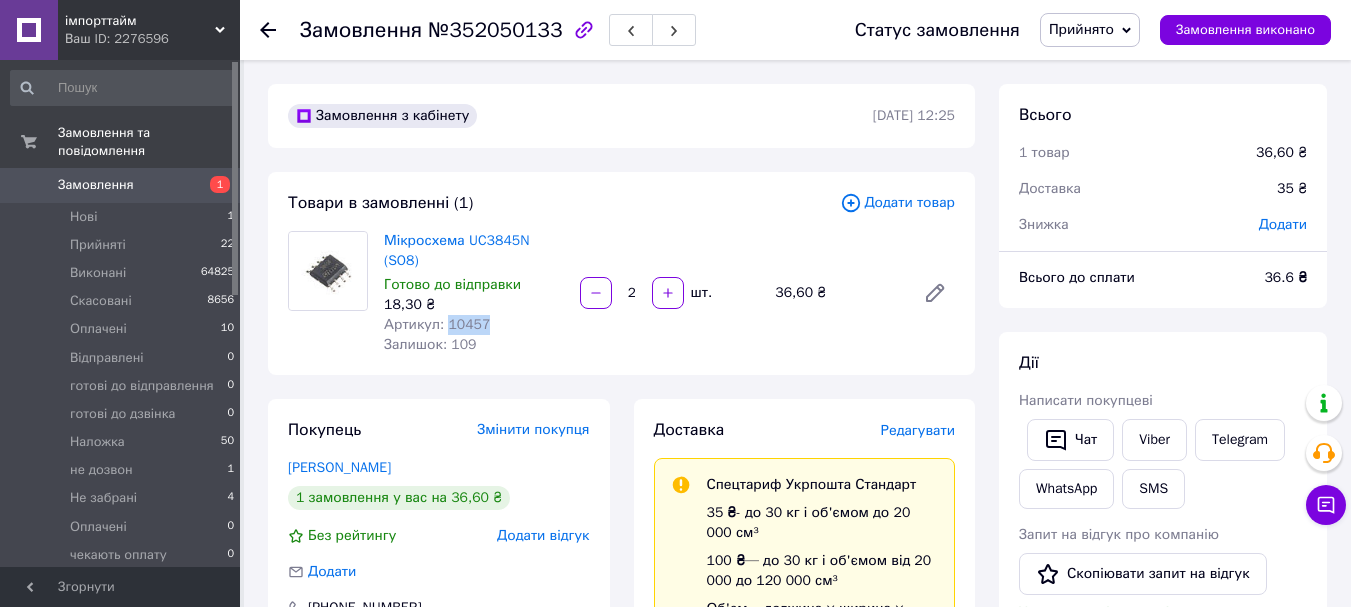 click on "Артикул: 10457" at bounding box center (437, 324) 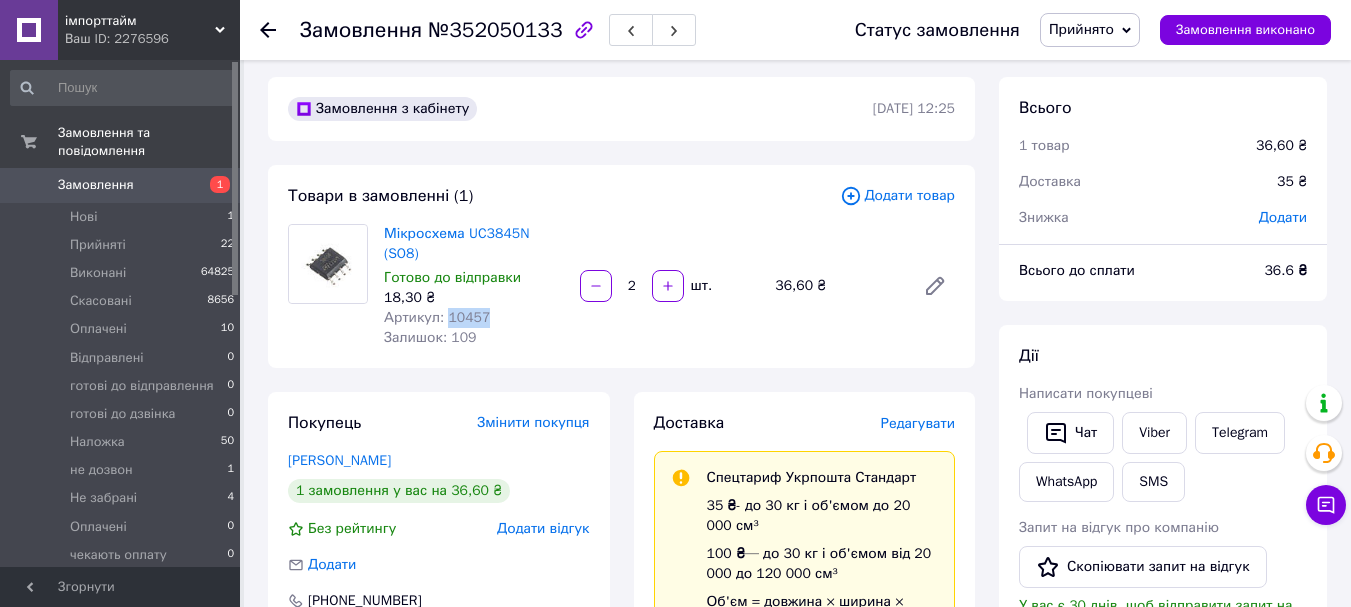 scroll, scrollTop: 0, scrollLeft: 0, axis: both 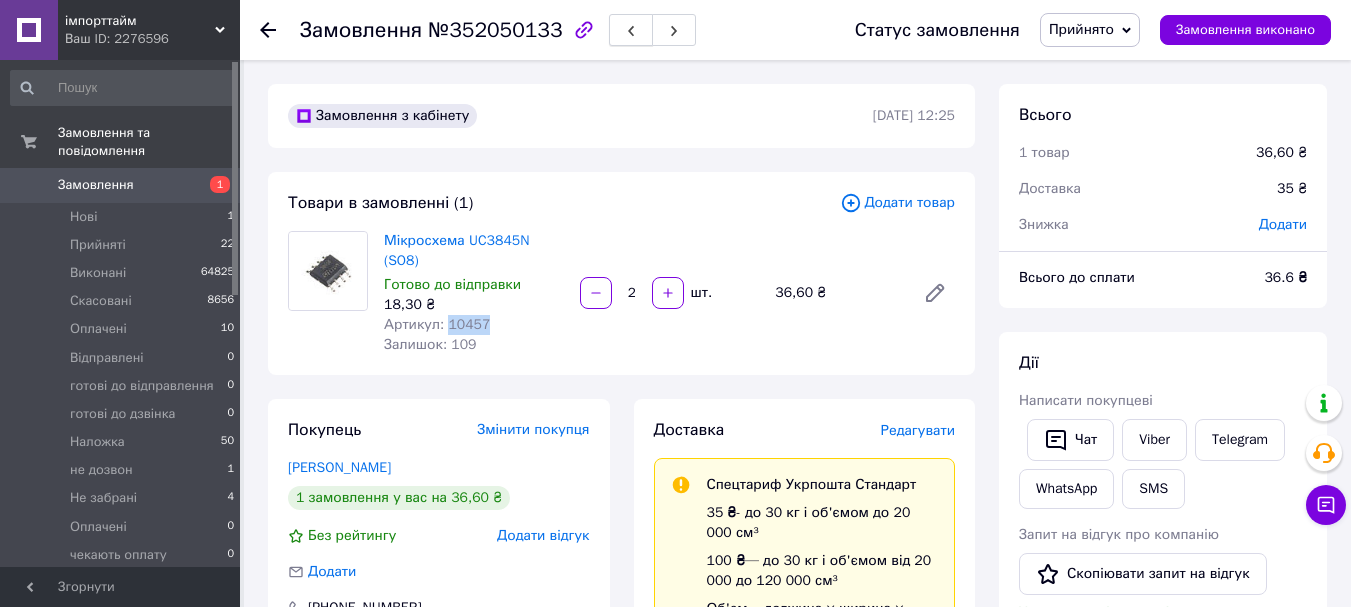 click at bounding box center [631, 30] 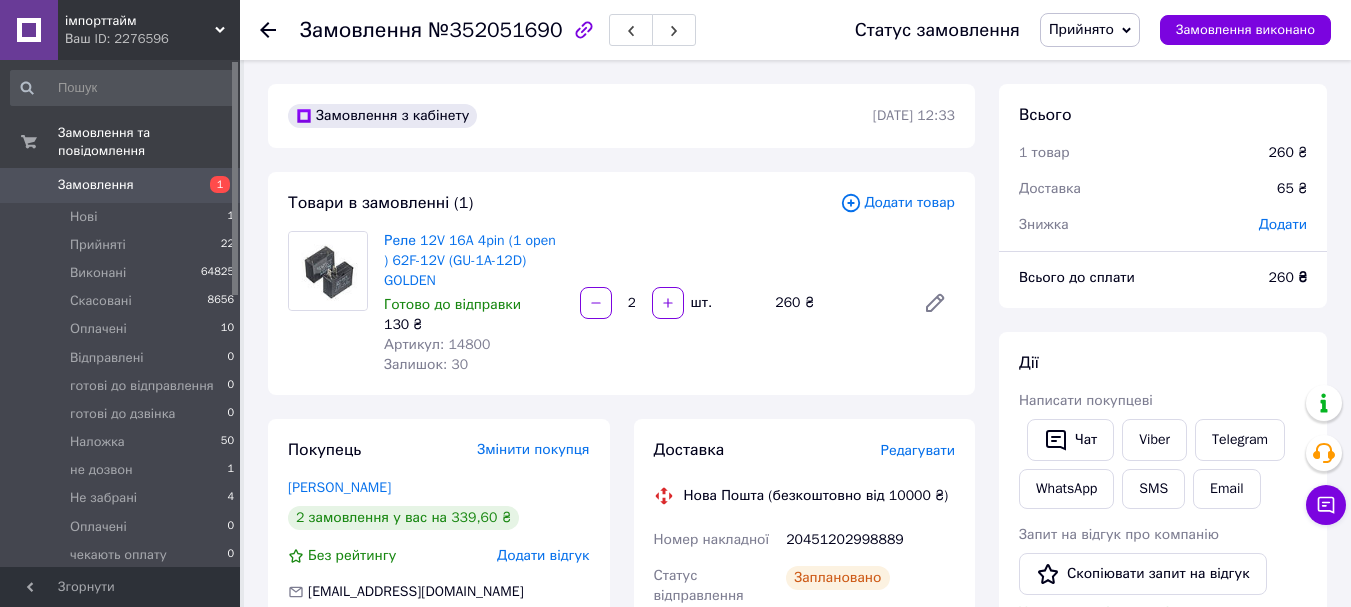 click on "Артикул: 14800" at bounding box center [437, 344] 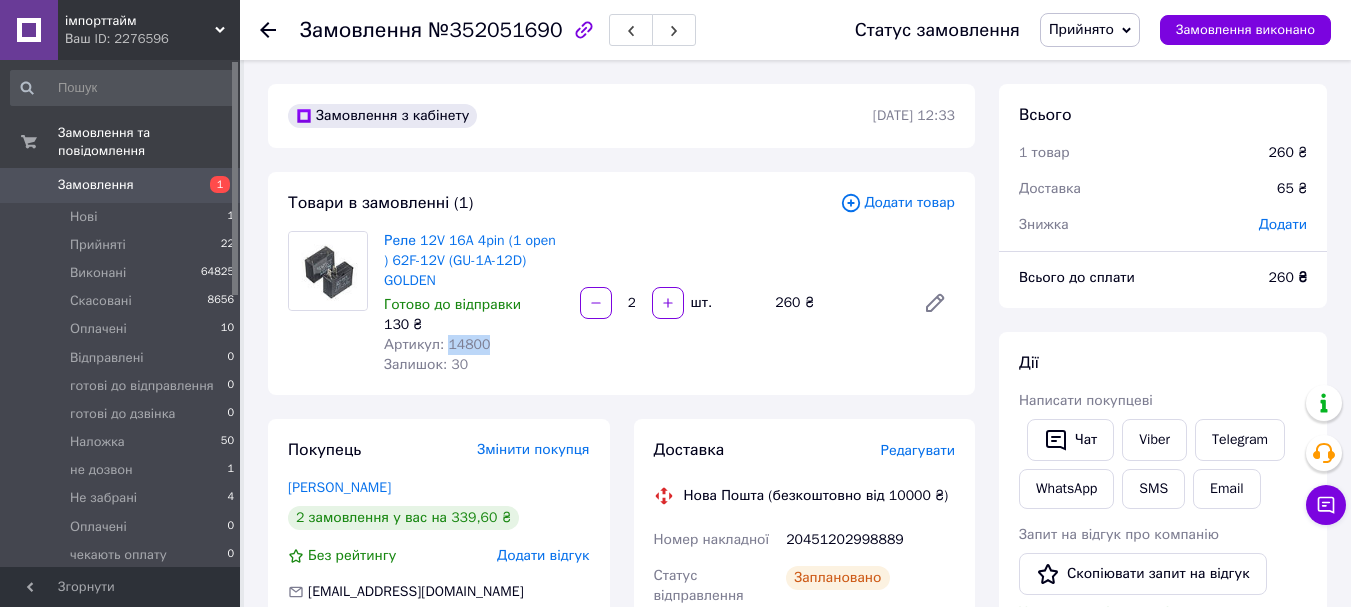 click on "Артикул: 14800" at bounding box center [437, 344] 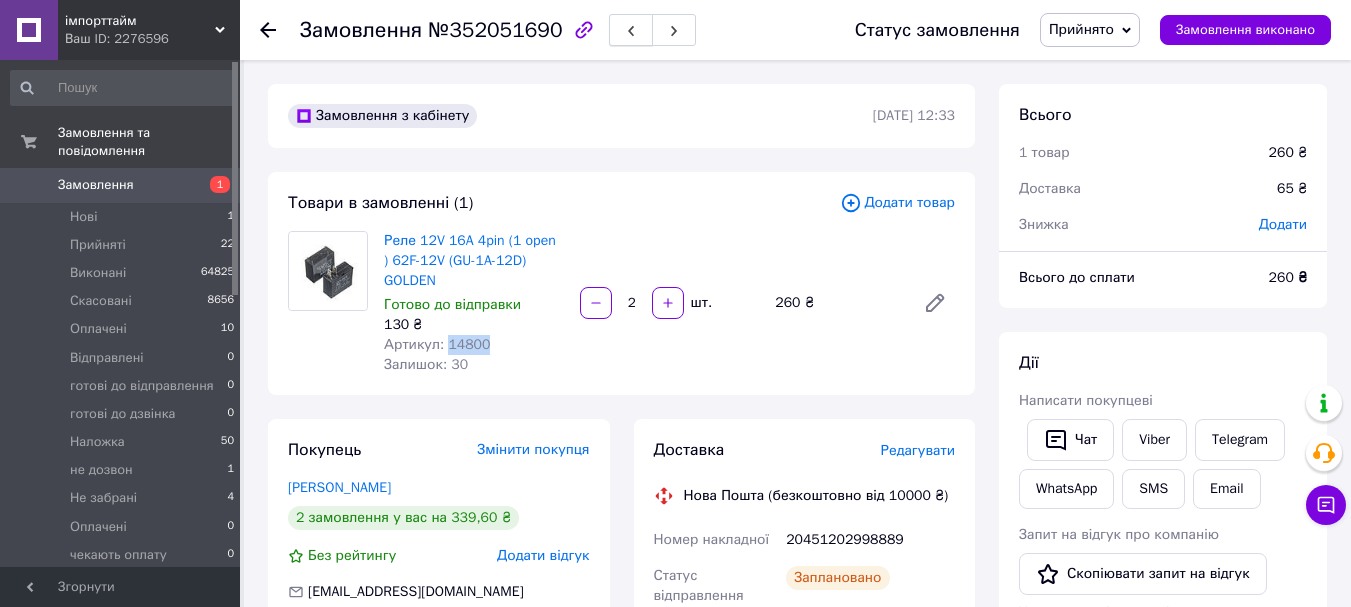 click 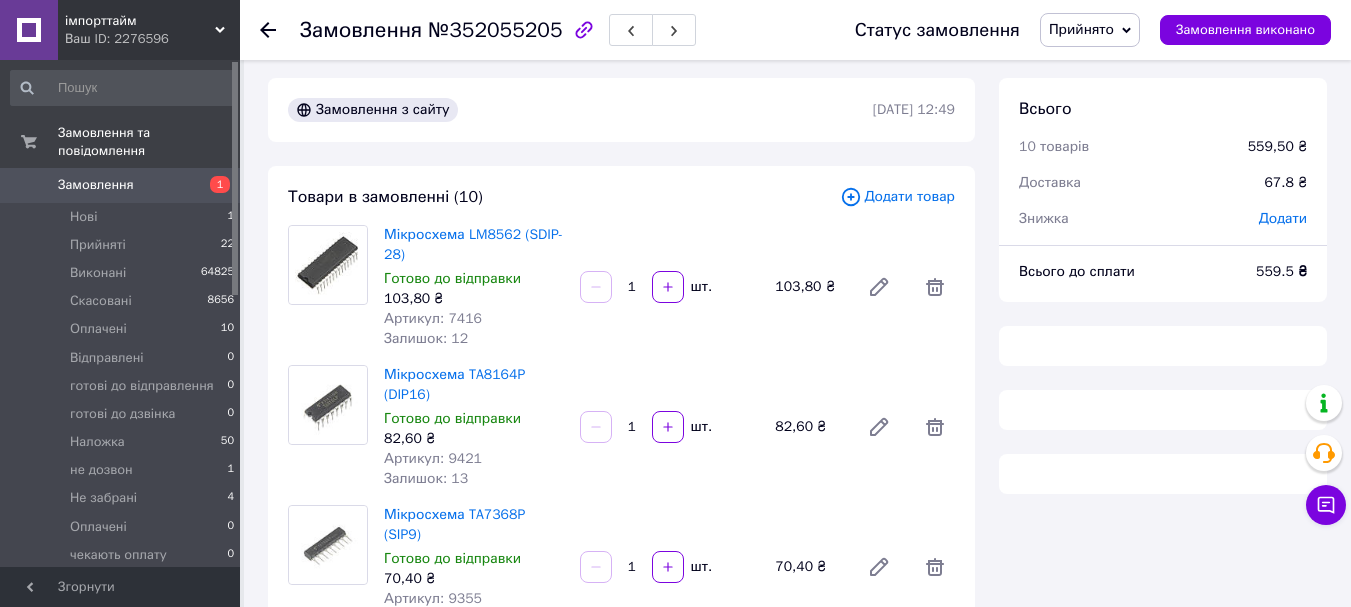 scroll, scrollTop: 100, scrollLeft: 0, axis: vertical 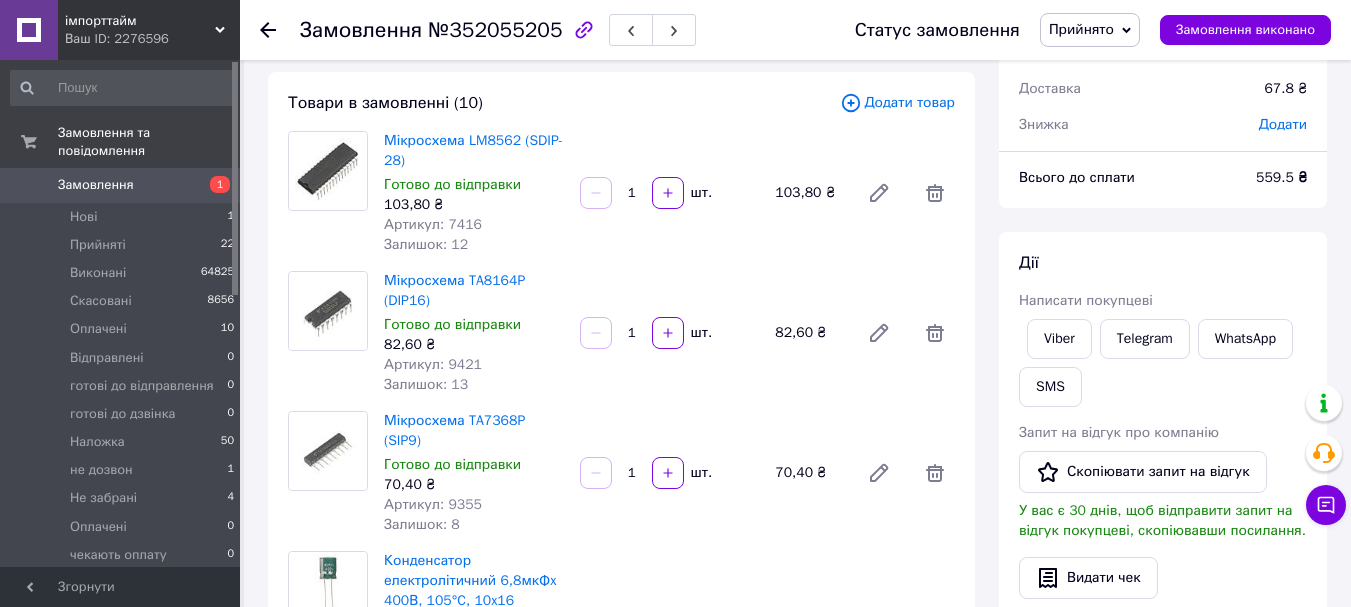 click on "Артикул: 7416" at bounding box center [433, 224] 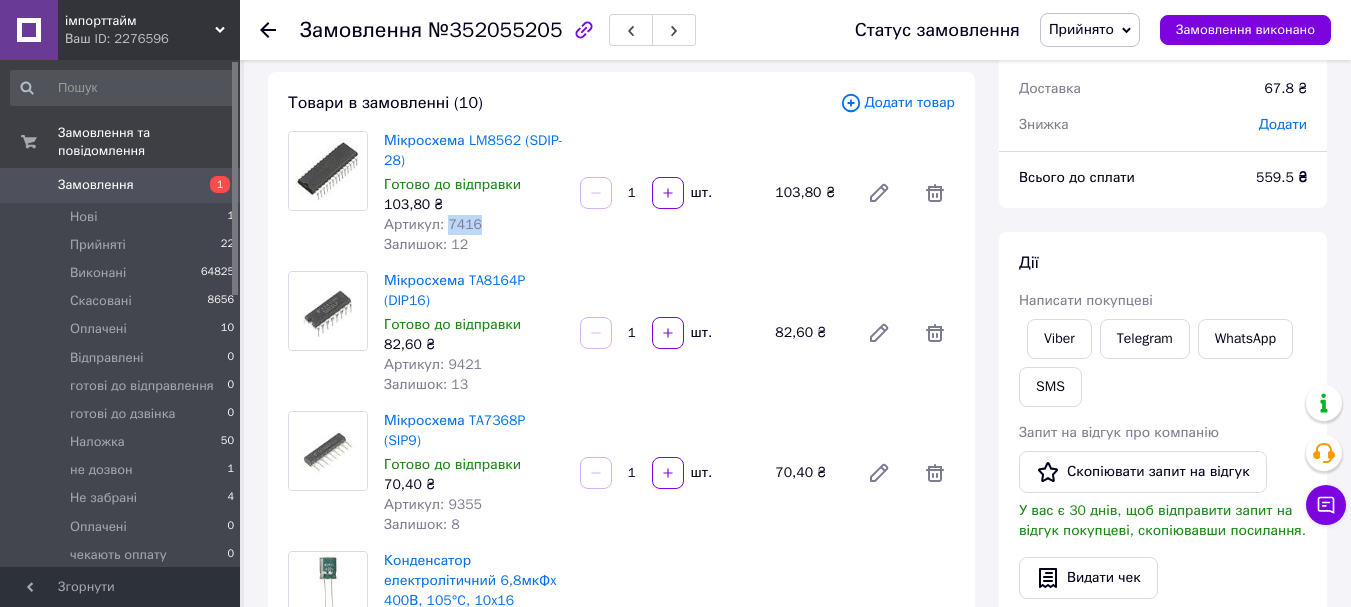 click on "Артикул: 7416" at bounding box center [433, 224] 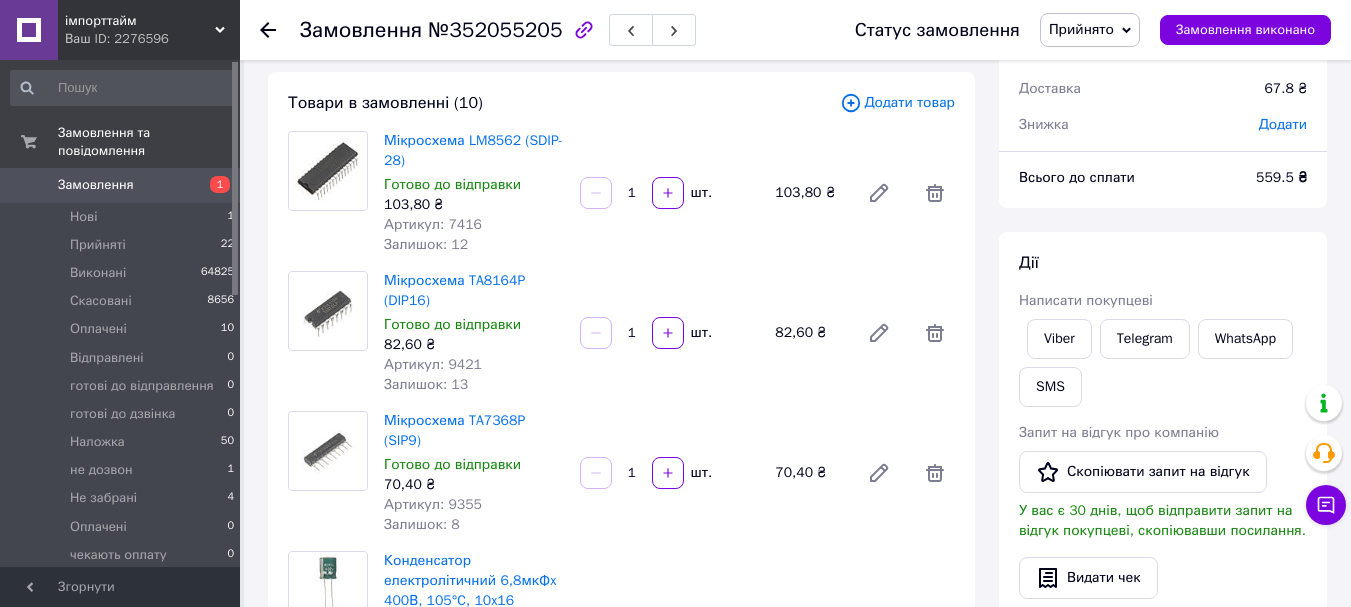 click on "Артикул: 9421" at bounding box center [433, 364] 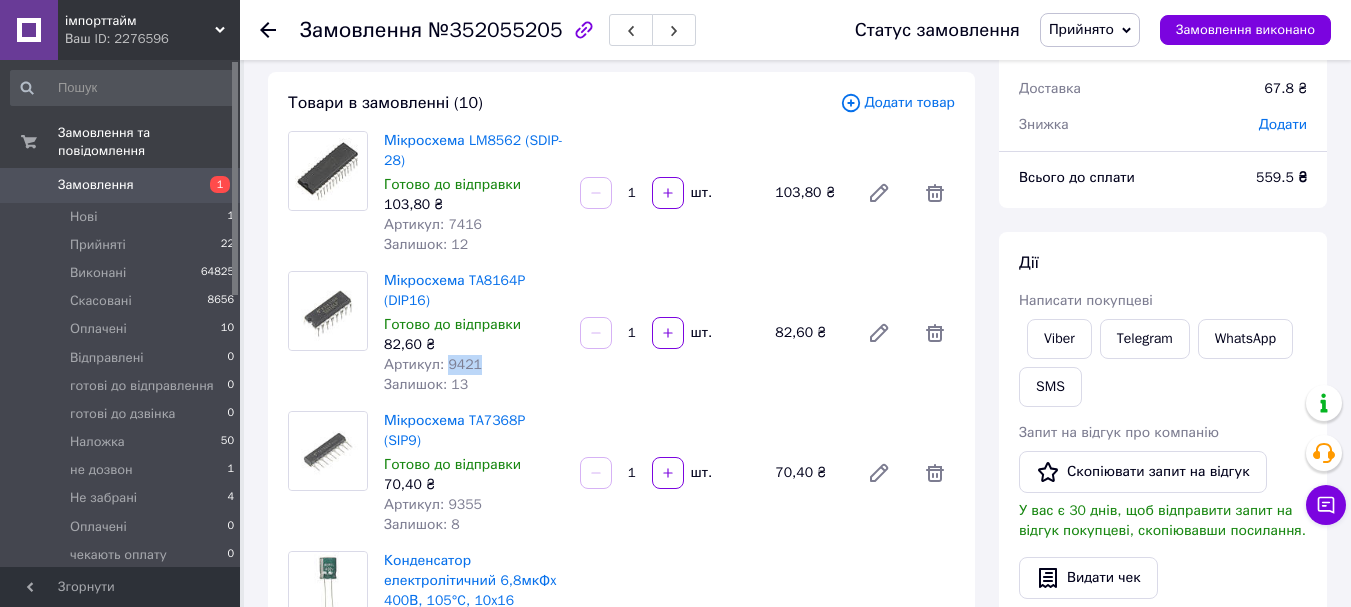 click on "Артикул: 9421" at bounding box center (433, 364) 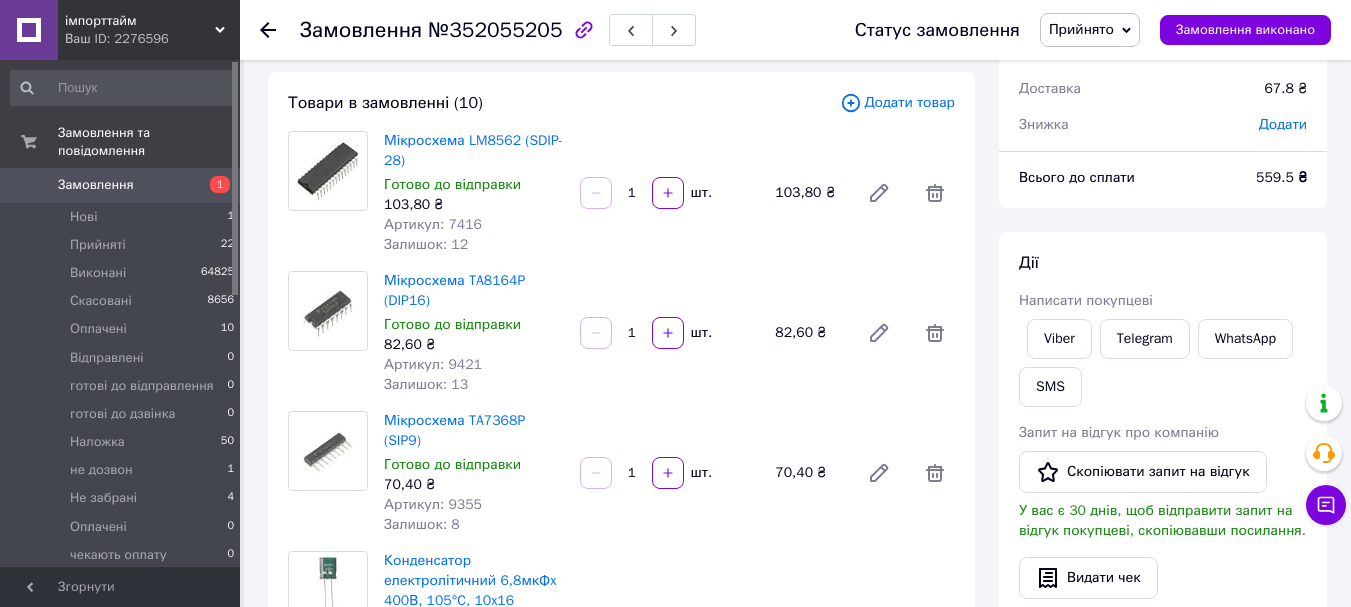click on "Артикул: 9355" at bounding box center (433, 504) 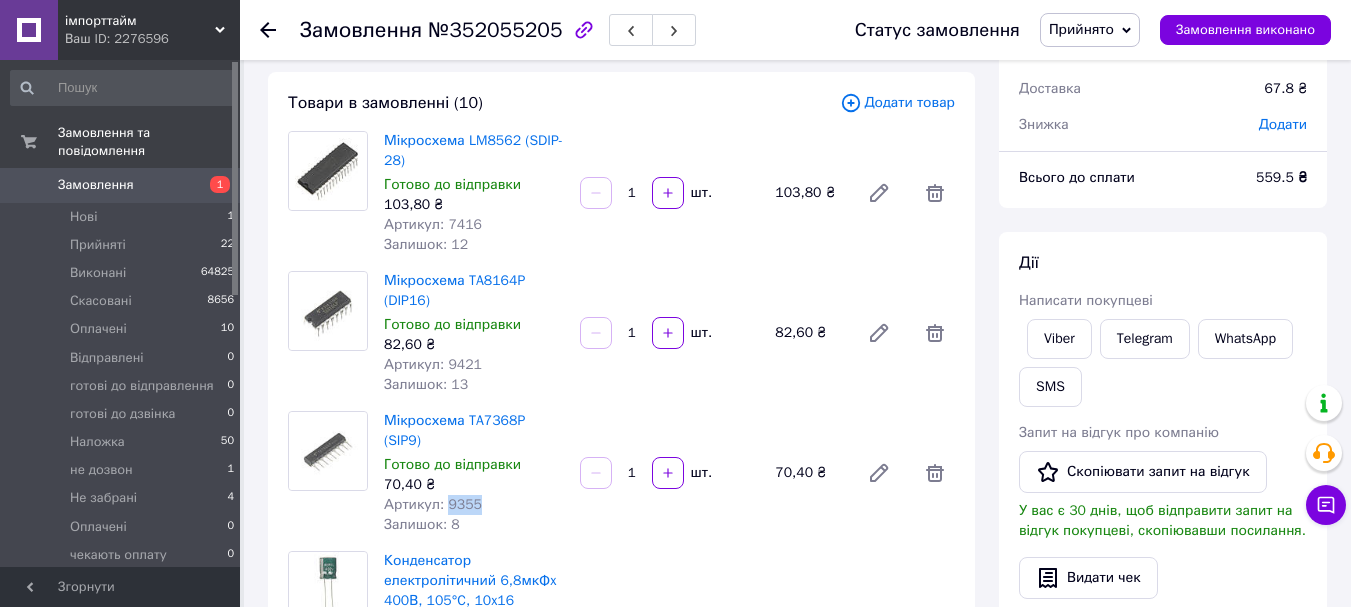 click on "Артикул: 9355" at bounding box center (433, 504) 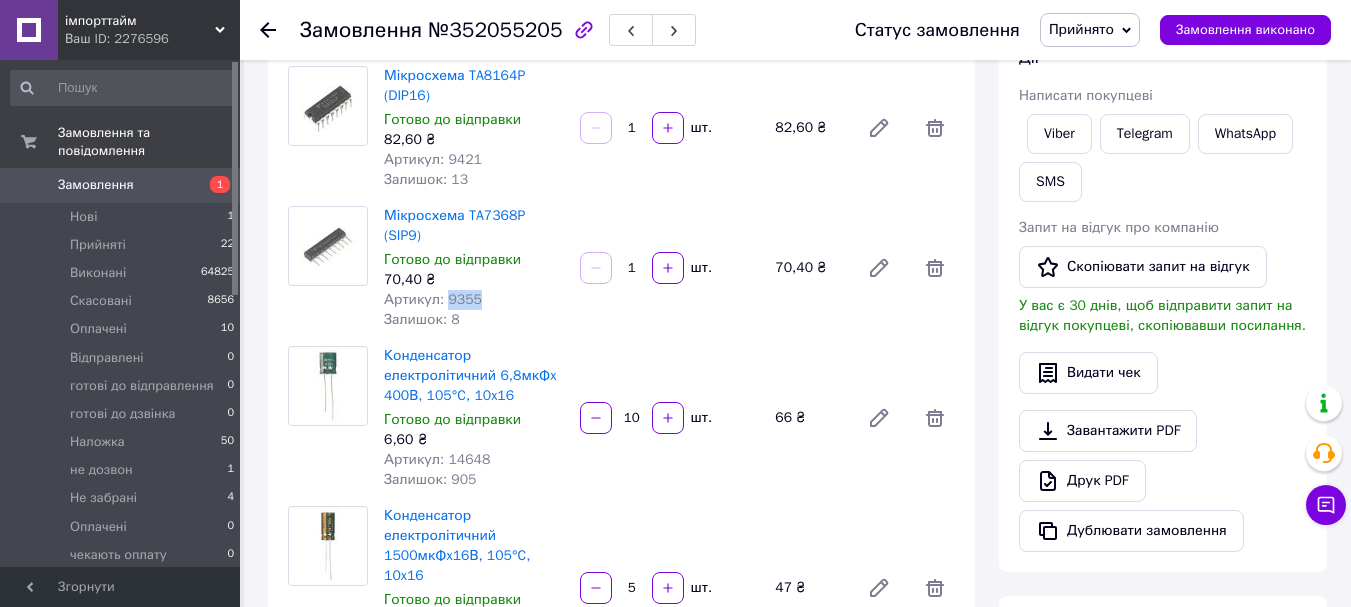 scroll, scrollTop: 400, scrollLeft: 0, axis: vertical 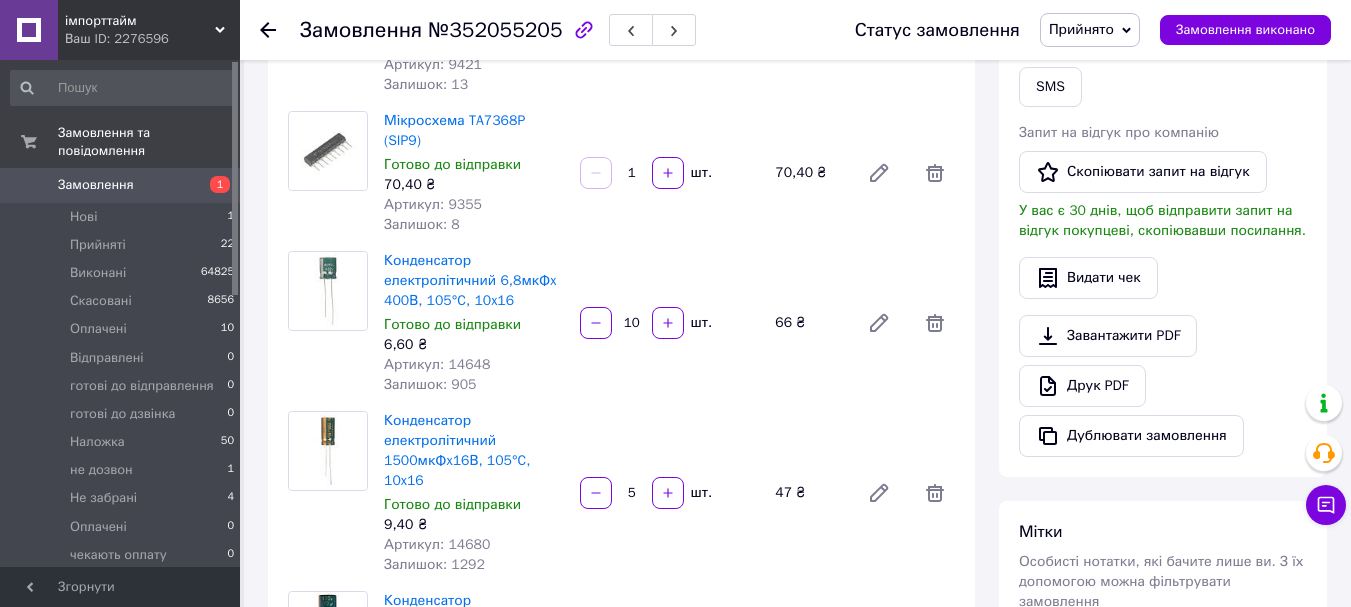 click on "Артикул: 14648" at bounding box center [437, 364] 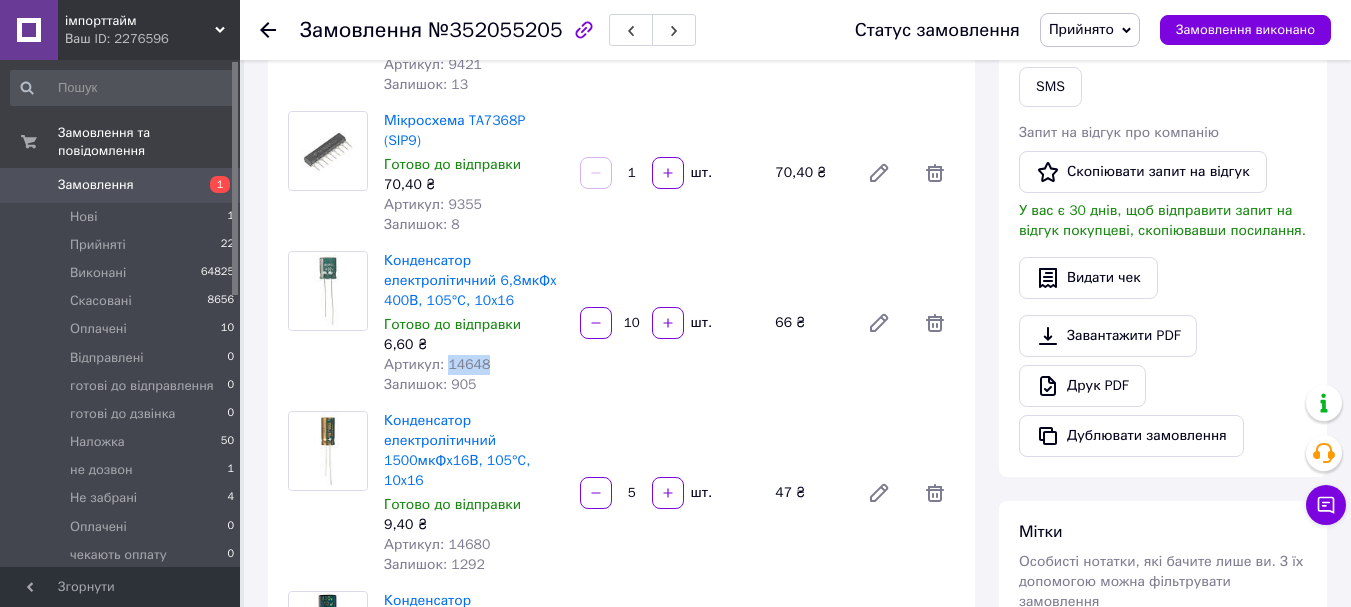 click on "Артикул: 14648" at bounding box center (437, 364) 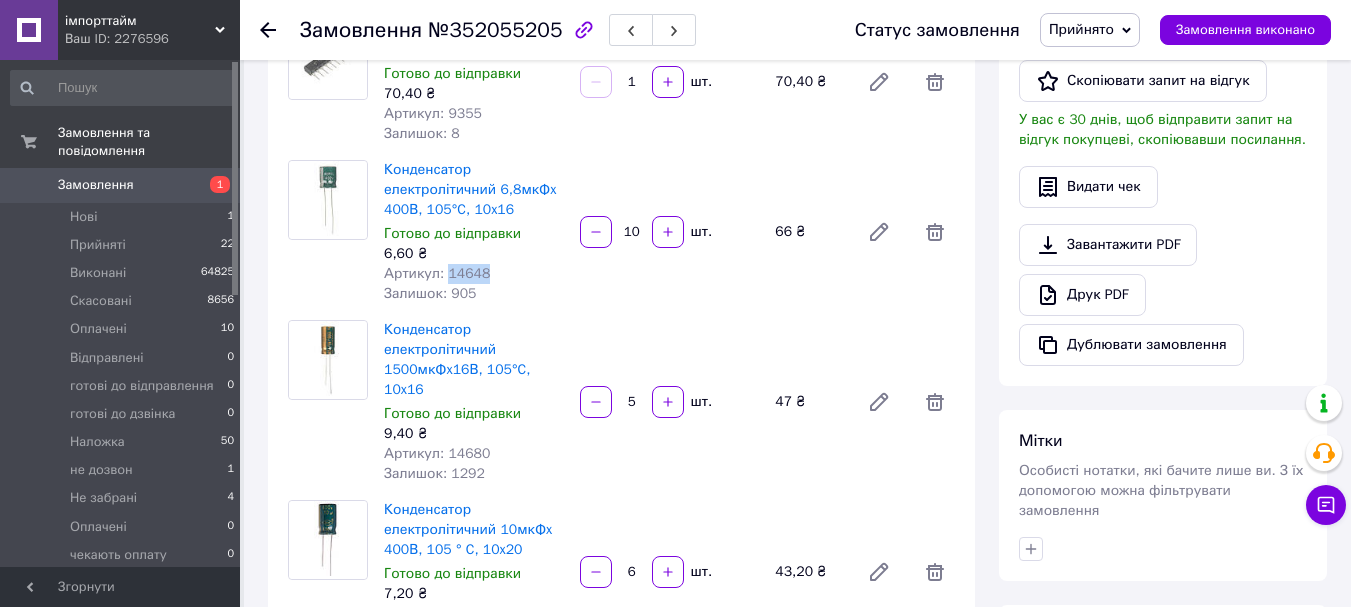 scroll, scrollTop: 600, scrollLeft: 0, axis: vertical 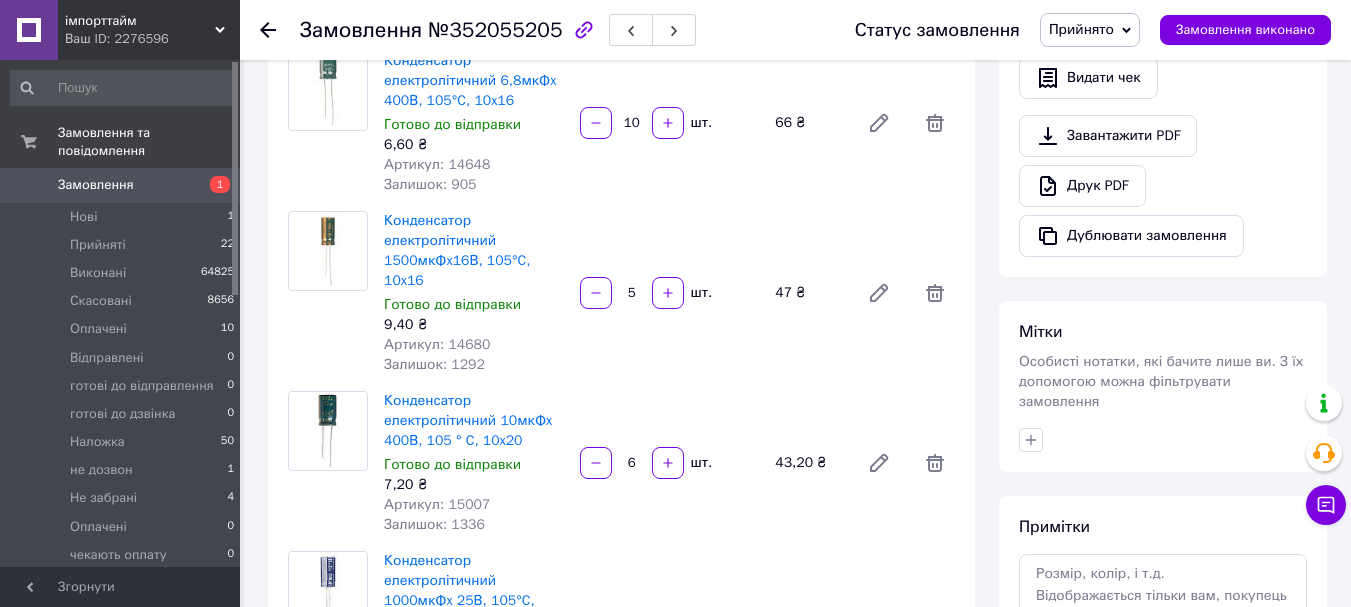 click on "Артикул: 14680" at bounding box center (437, 344) 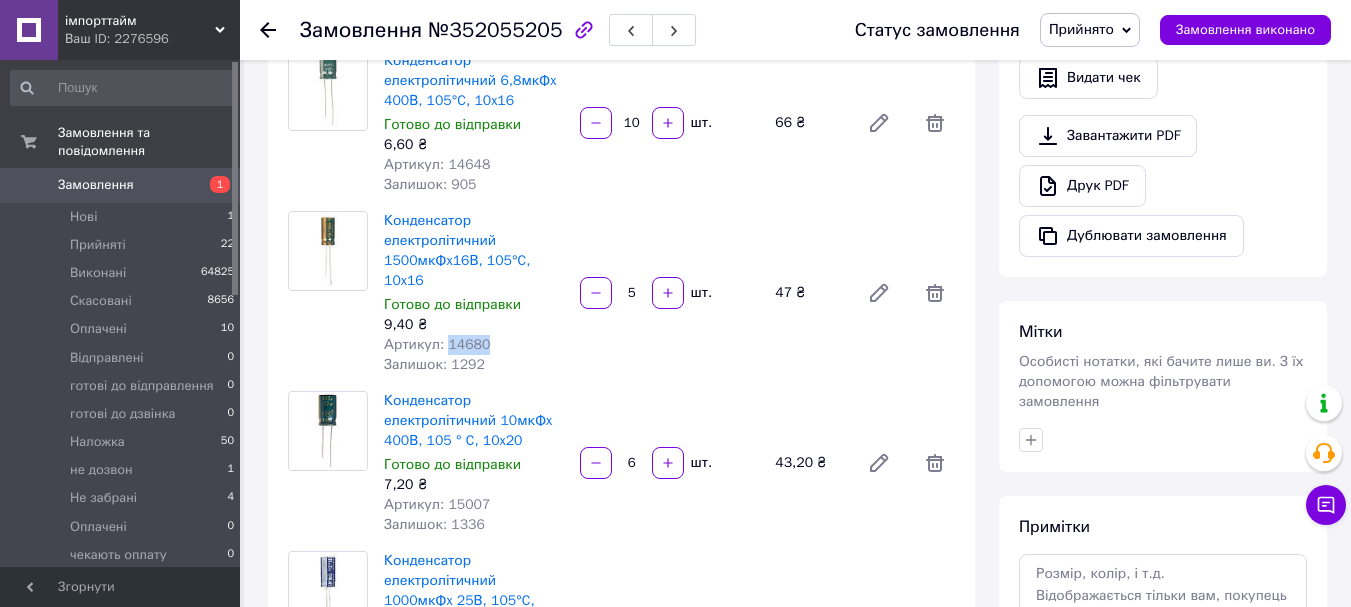 click on "Артикул: 14680" at bounding box center (437, 344) 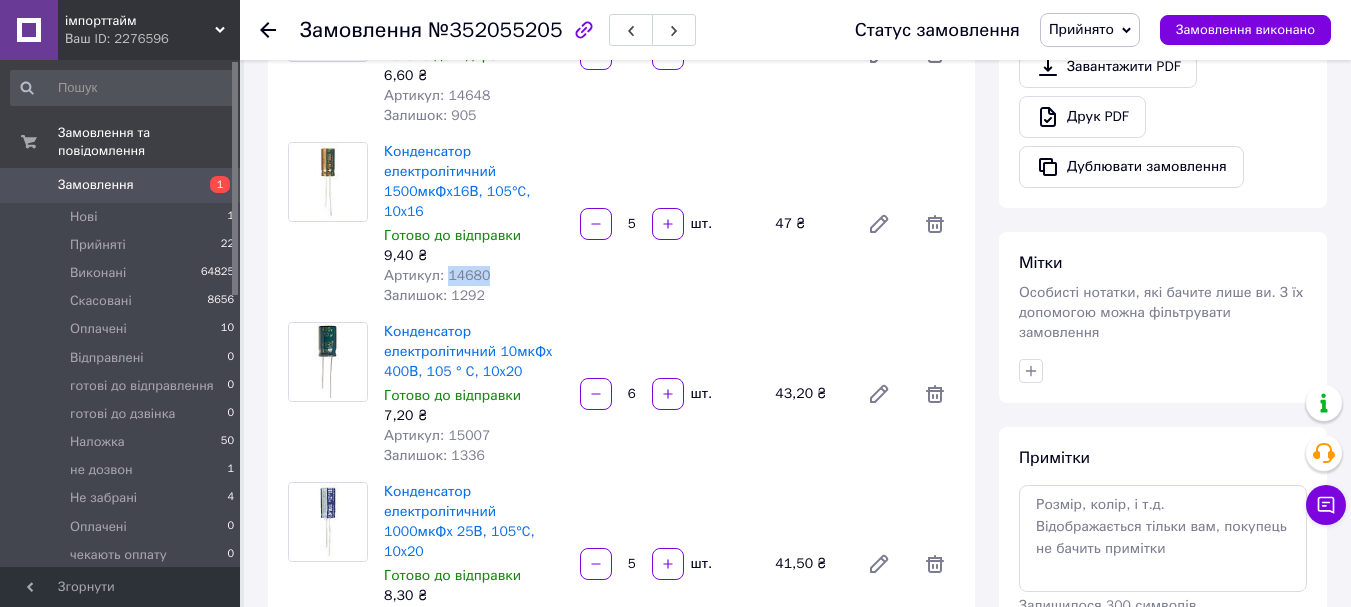 scroll, scrollTop: 700, scrollLeft: 0, axis: vertical 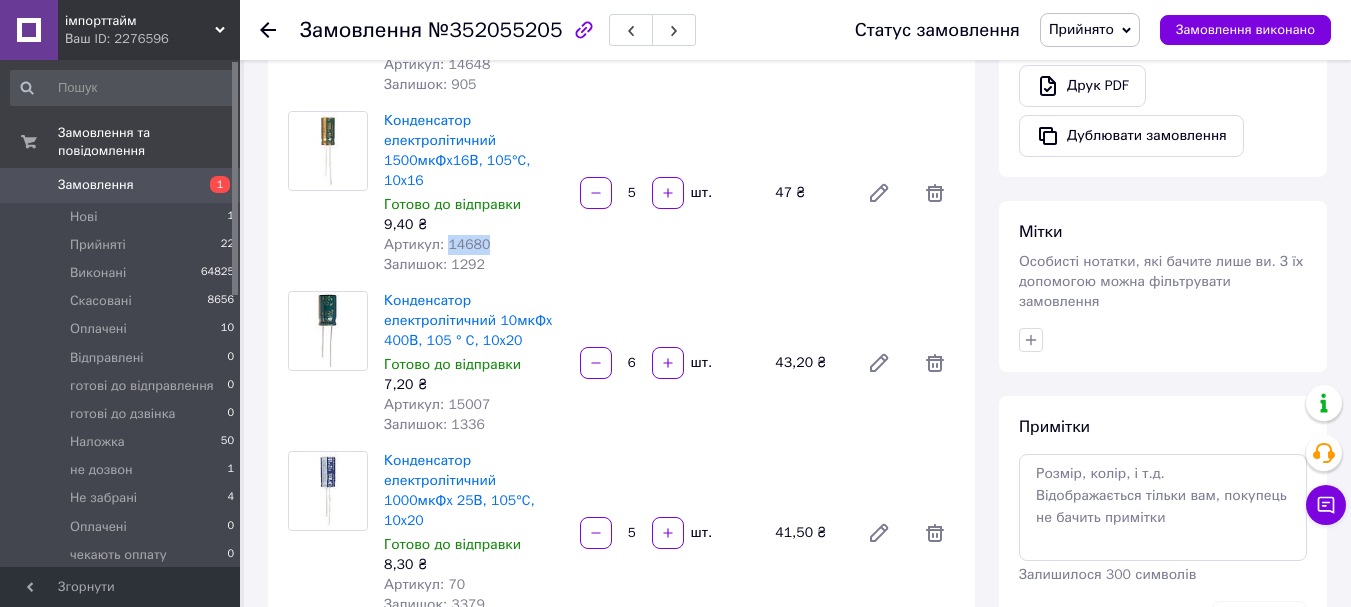 click on "Артикул: 15007" at bounding box center [437, 404] 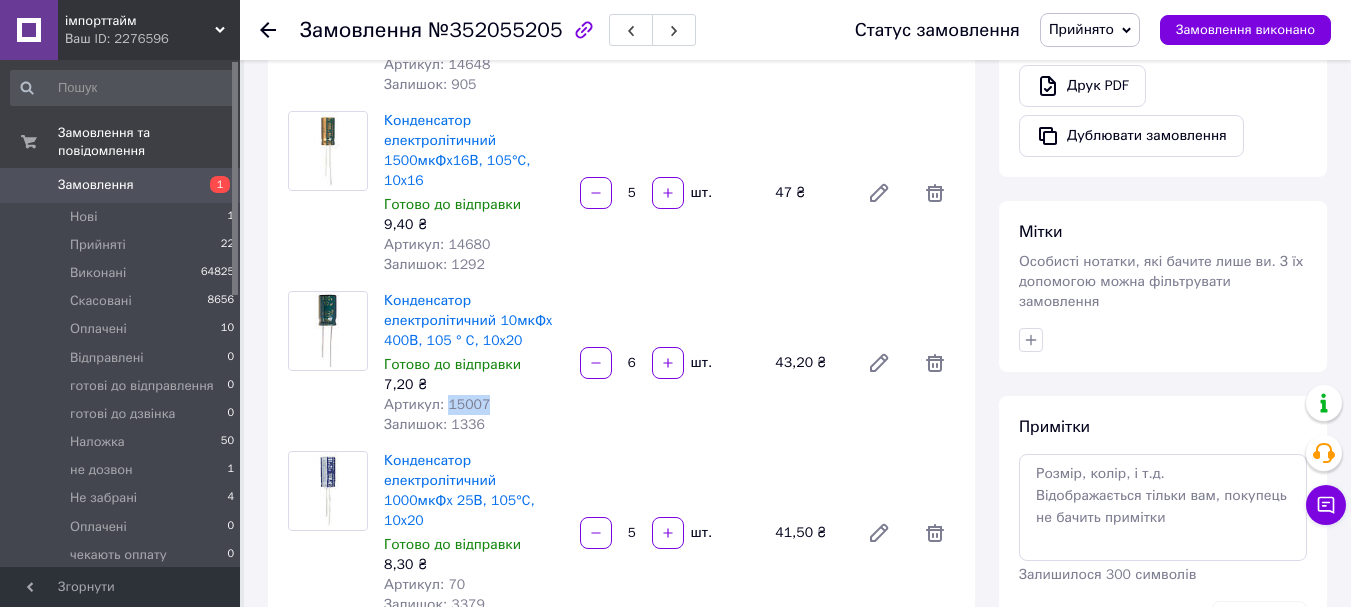 click on "Артикул: 15007" at bounding box center (437, 404) 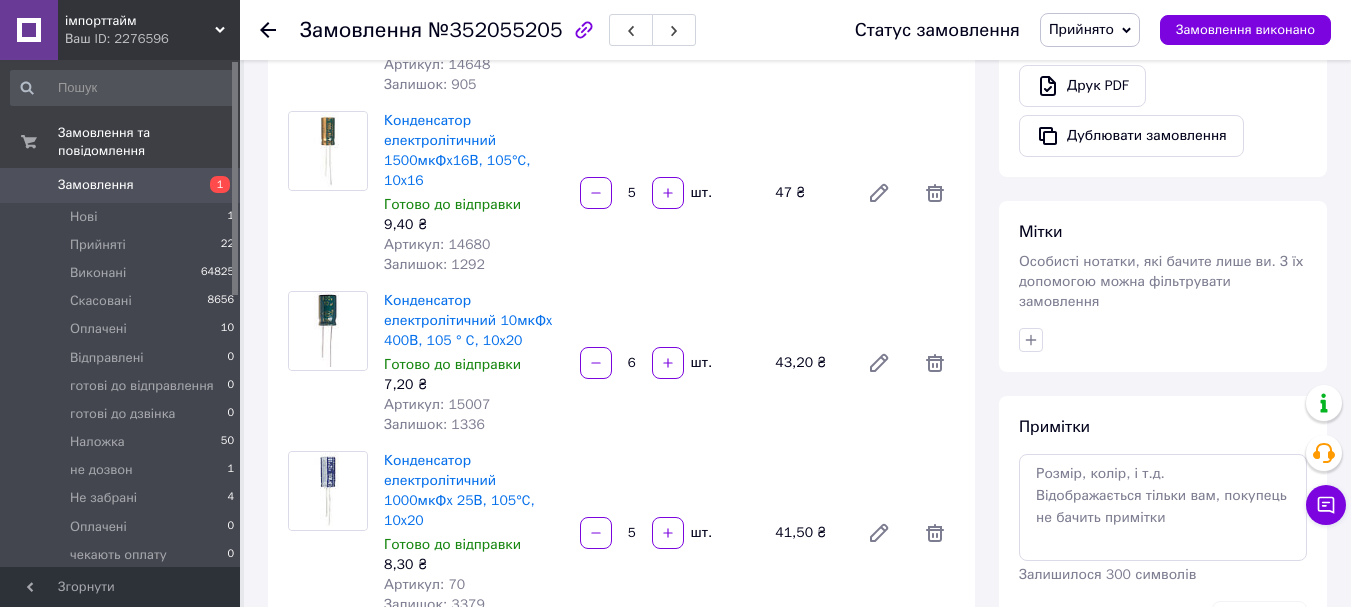 click on "8,30 ₴" at bounding box center [474, 565] 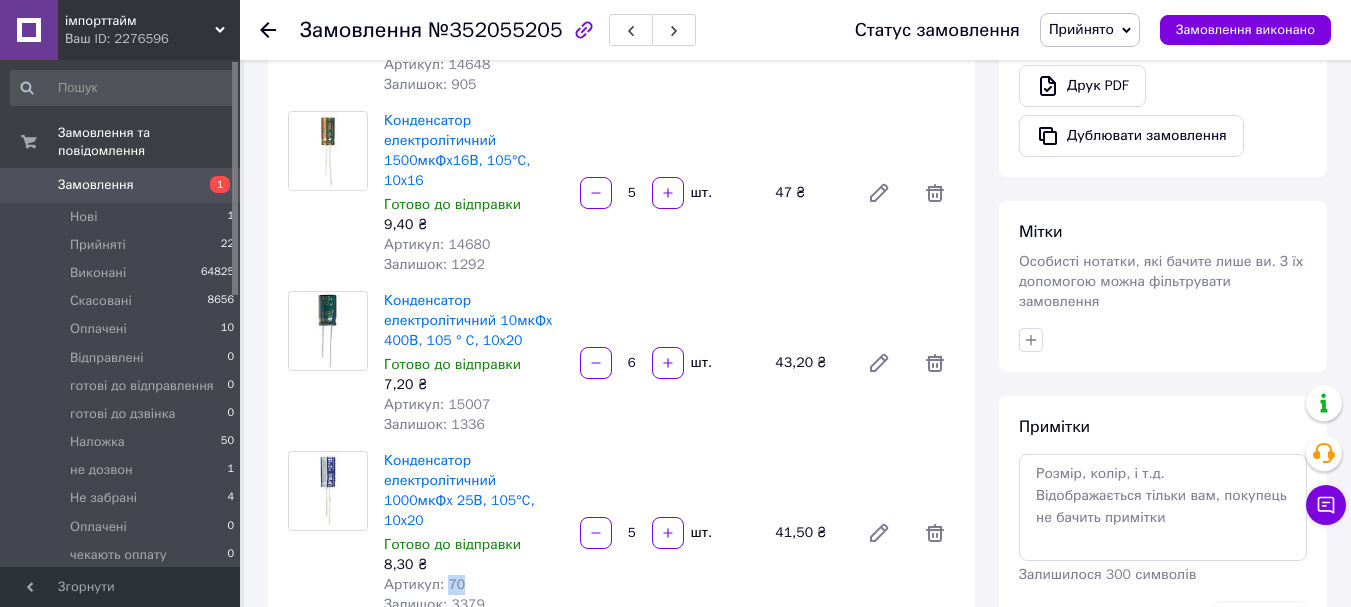 click on "Артикул: 70" at bounding box center [424, 584] 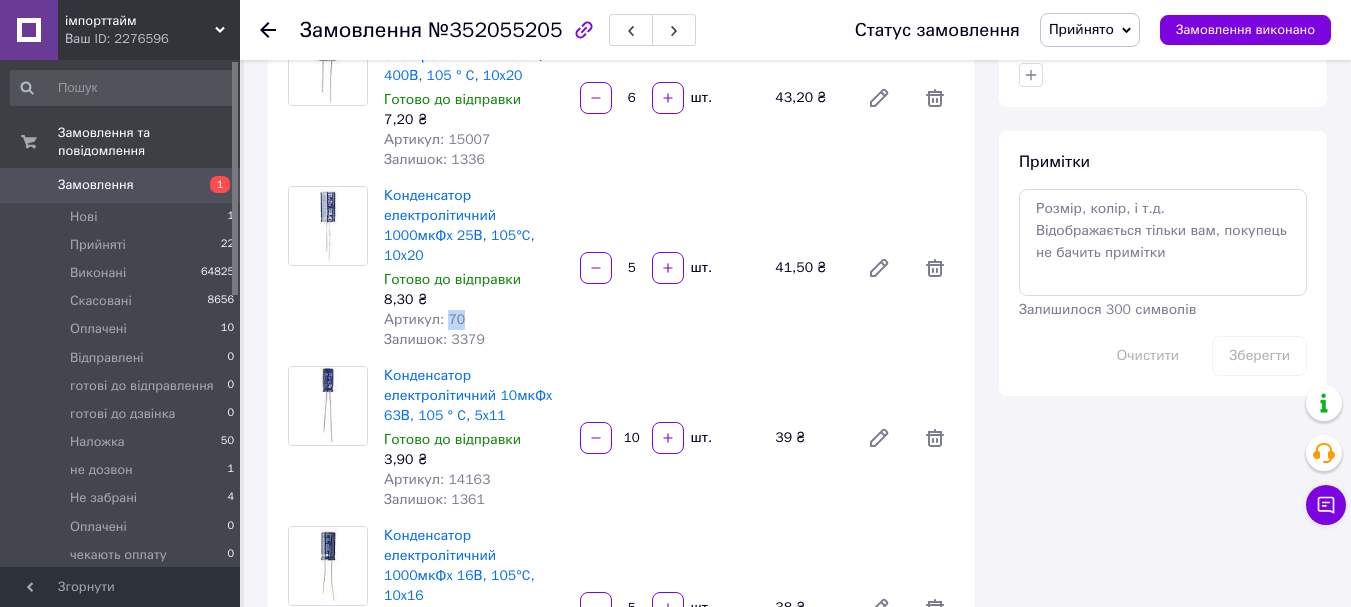 scroll, scrollTop: 1000, scrollLeft: 0, axis: vertical 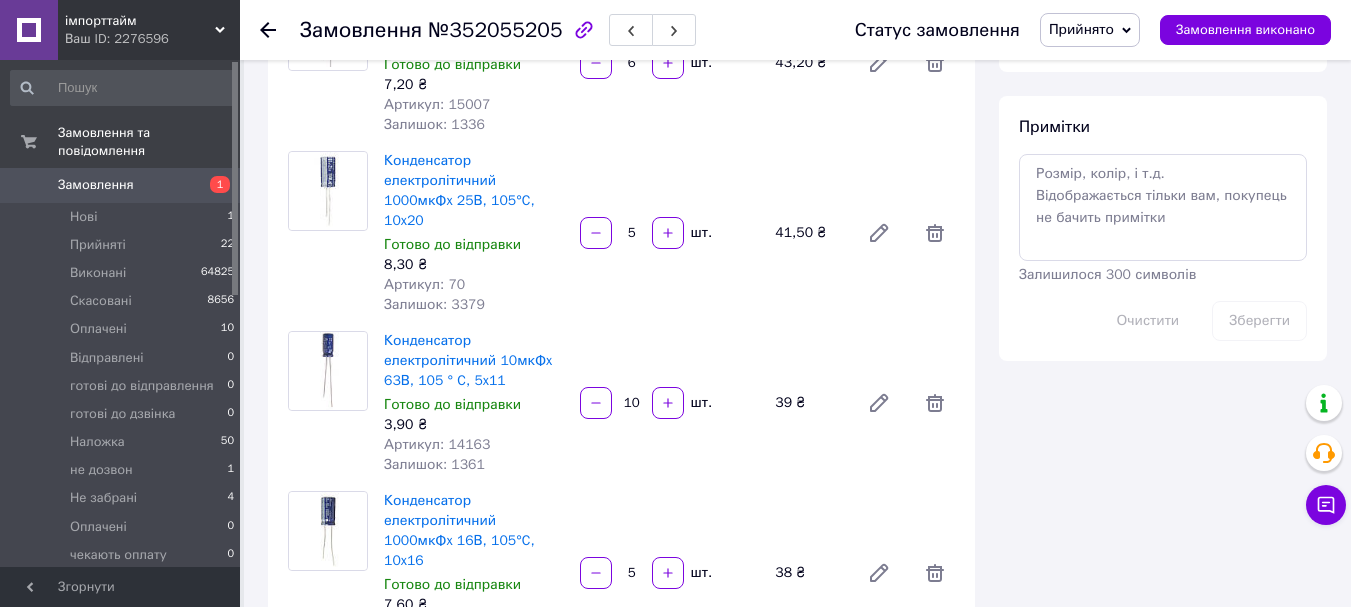 click on "Артикул: 14163" at bounding box center (437, 444) 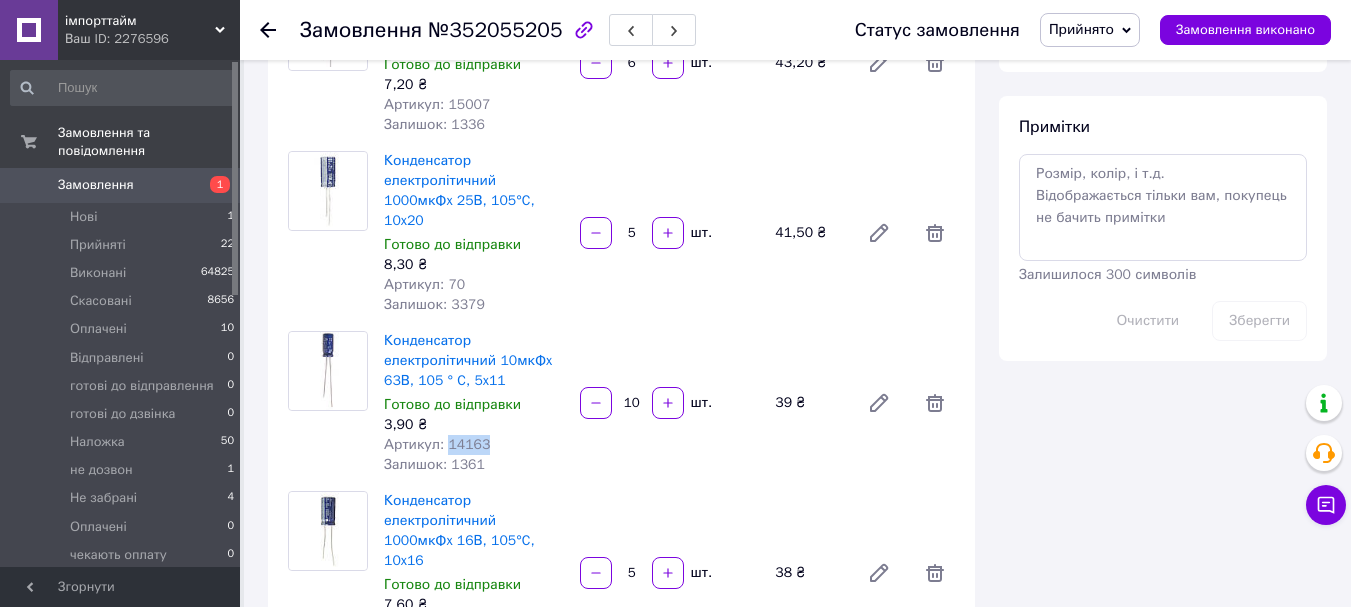 click on "Артикул: 14163" at bounding box center (437, 444) 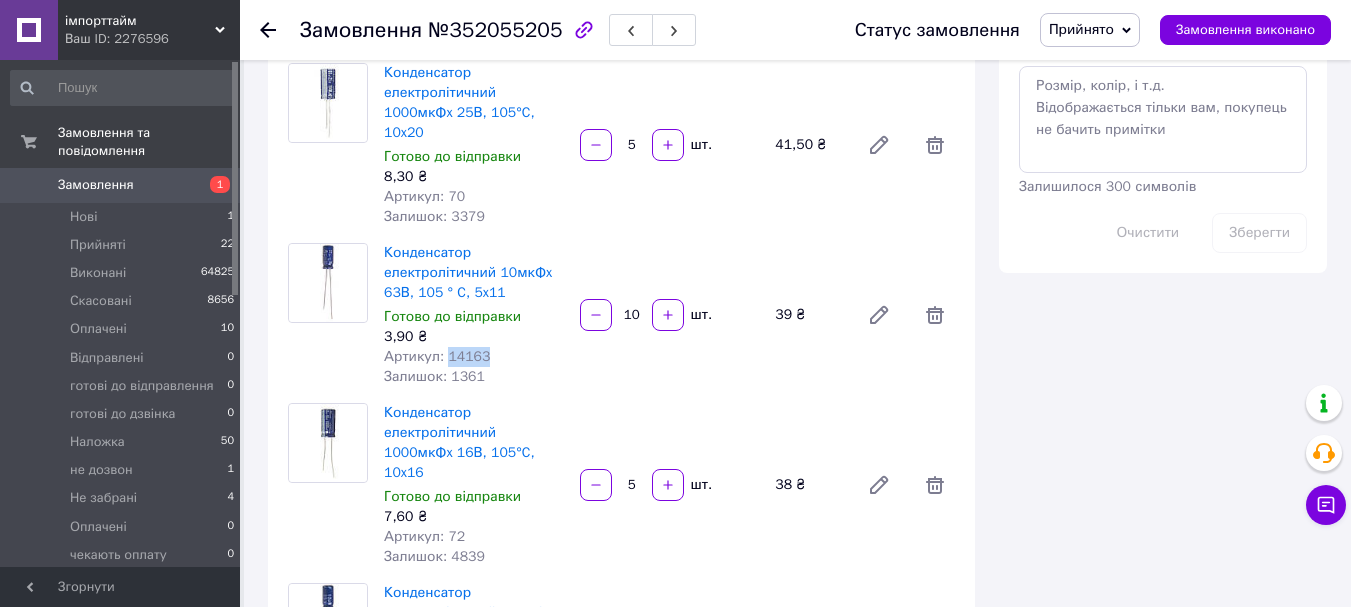 scroll, scrollTop: 1000, scrollLeft: 0, axis: vertical 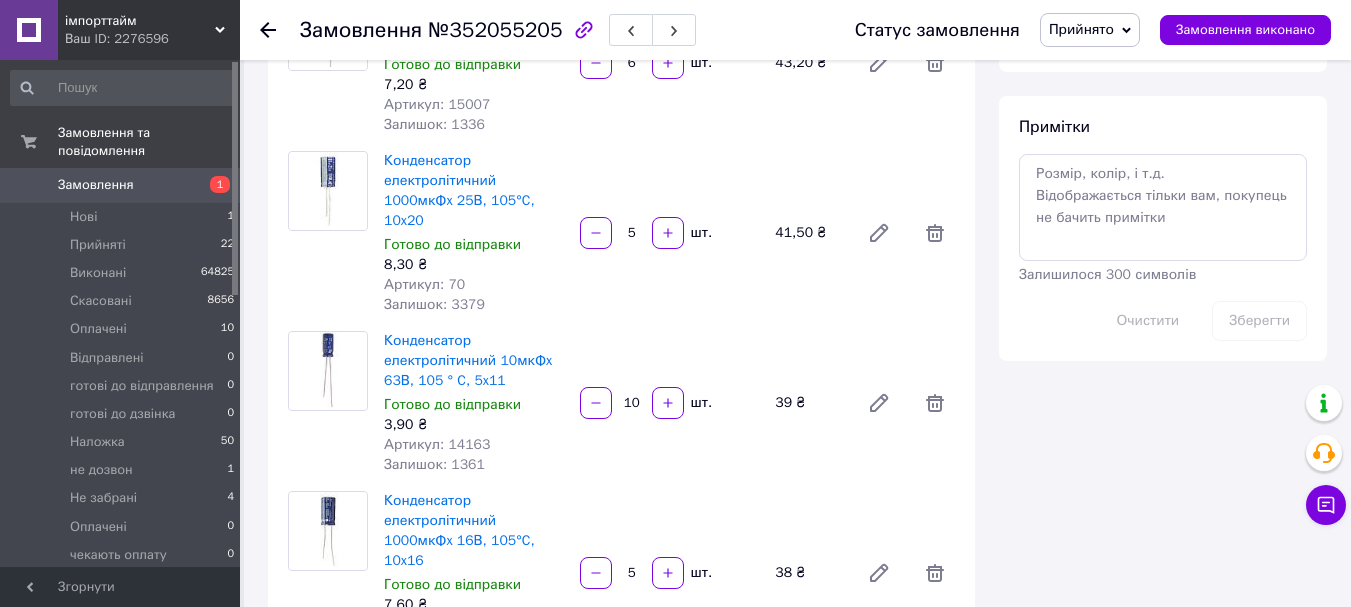 click on "Артикул: 72" at bounding box center [424, 624] 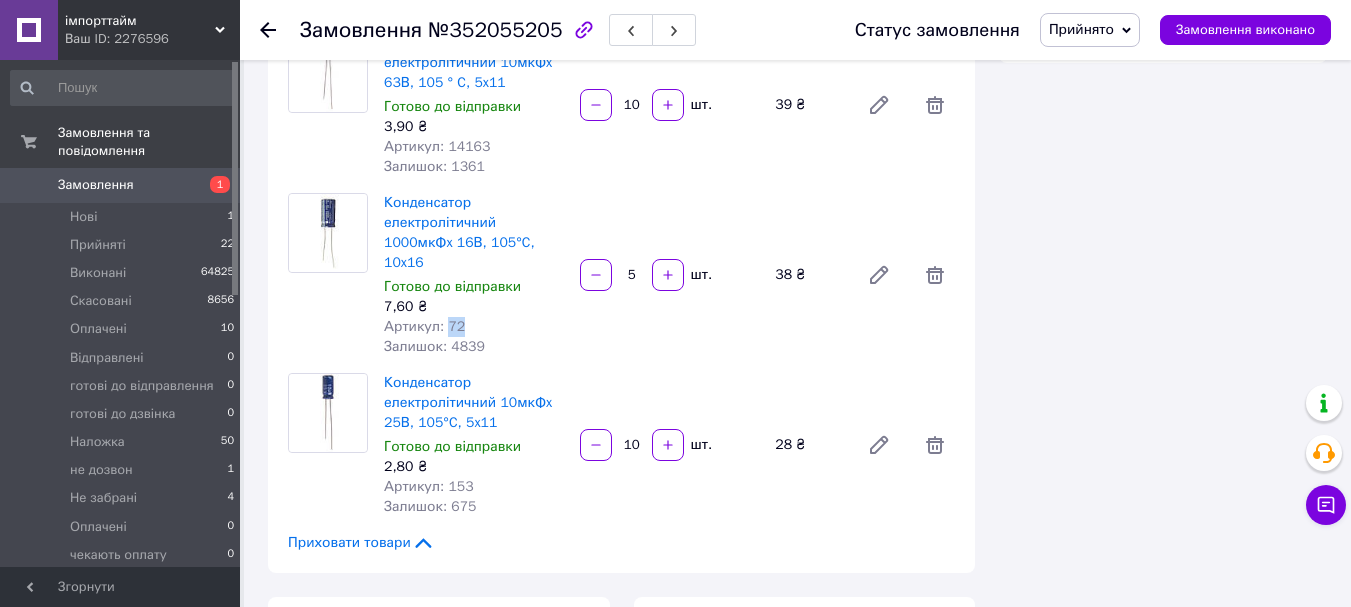 scroll, scrollTop: 1300, scrollLeft: 0, axis: vertical 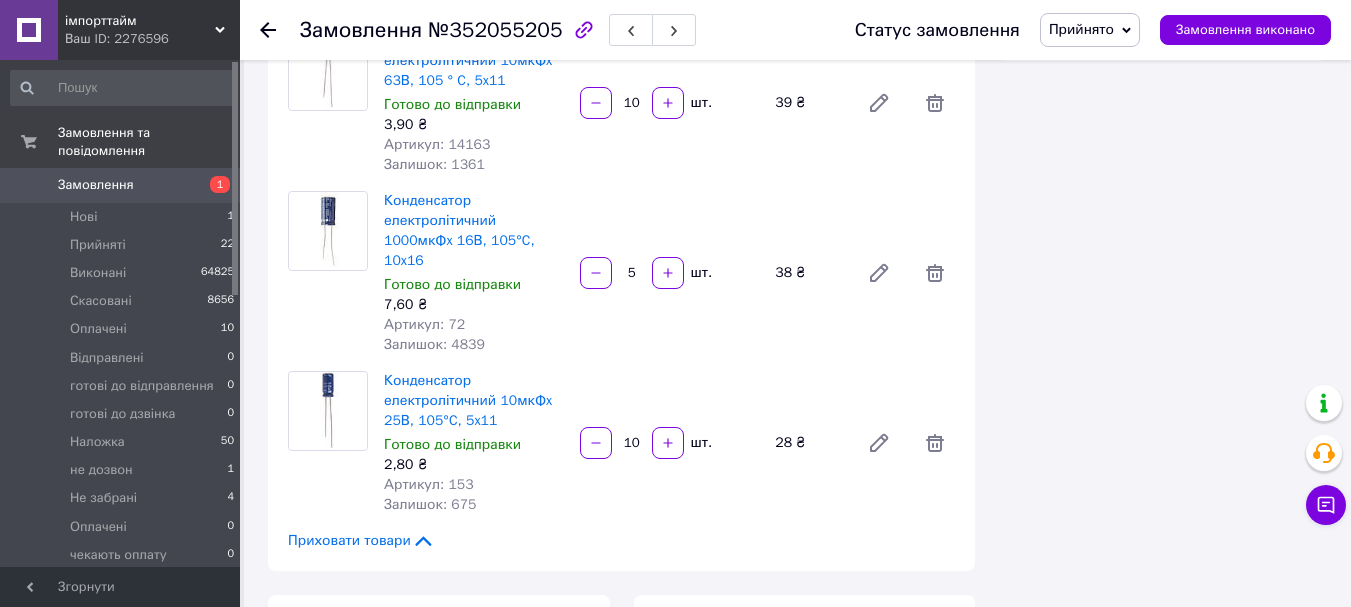 click on "Артикул: 153" at bounding box center [429, 484] 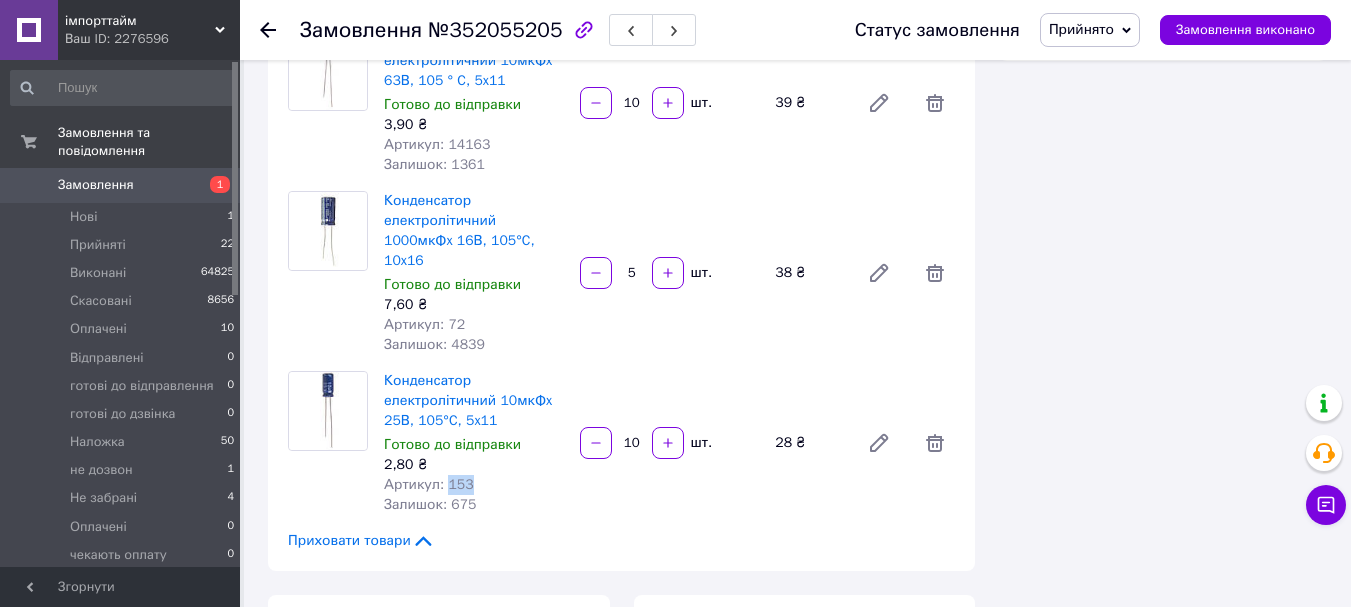 click on "Артикул: 153" at bounding box center [429, 484] 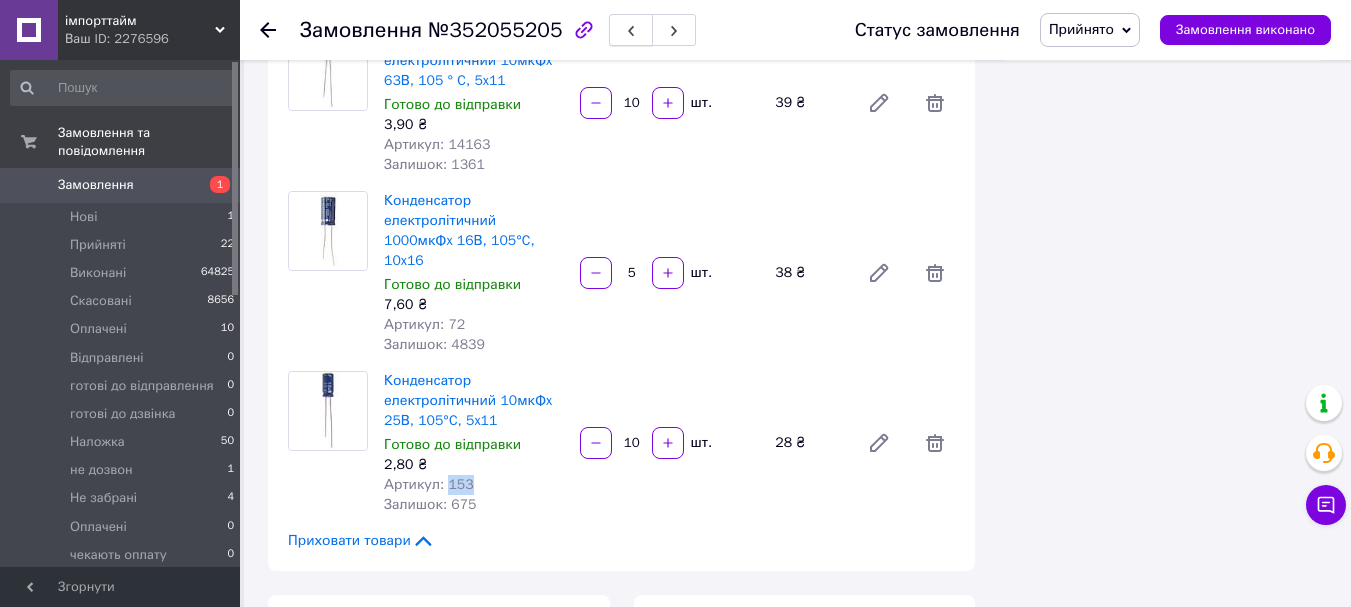 click at bounding box center (631, 30) 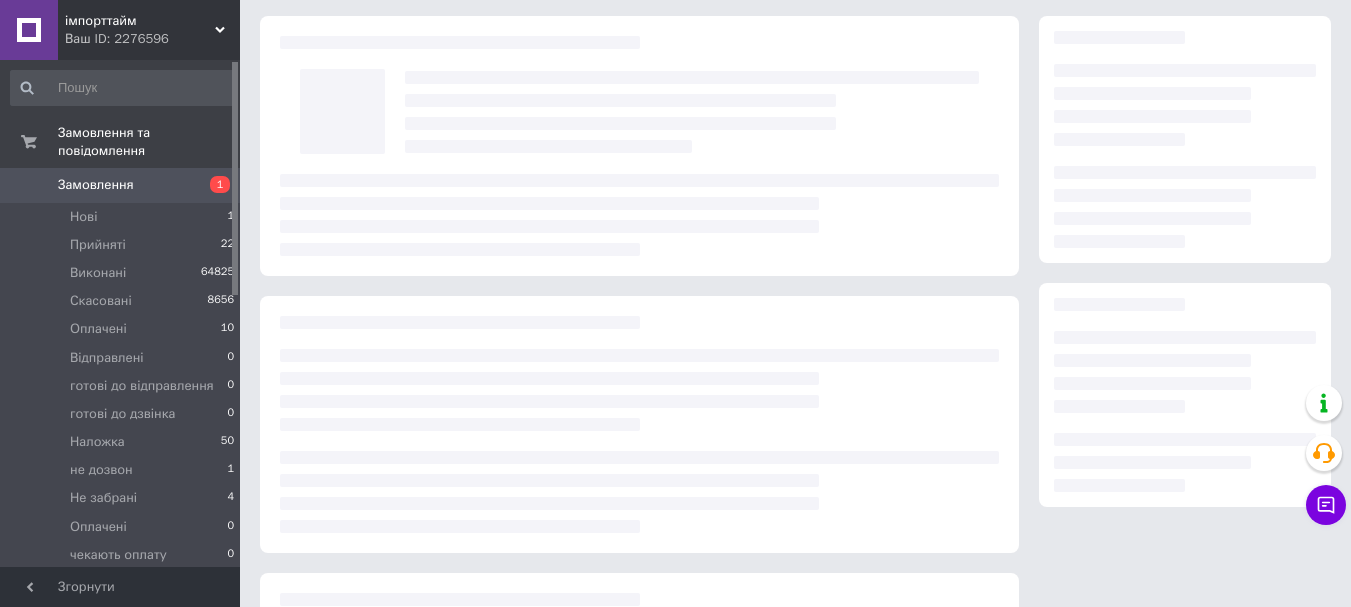 scroll, scrollTop: 0, scrollLeft: 0, axis: both 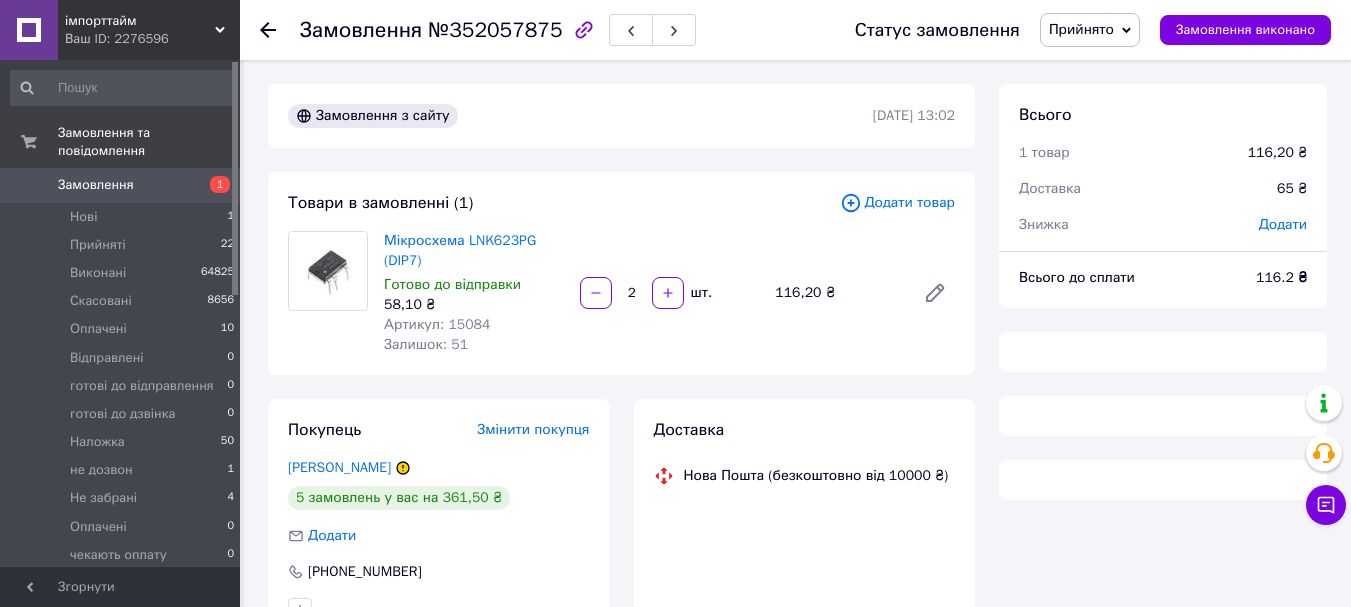 click on "Артикул: 15084" at bounding box center (437, 324) 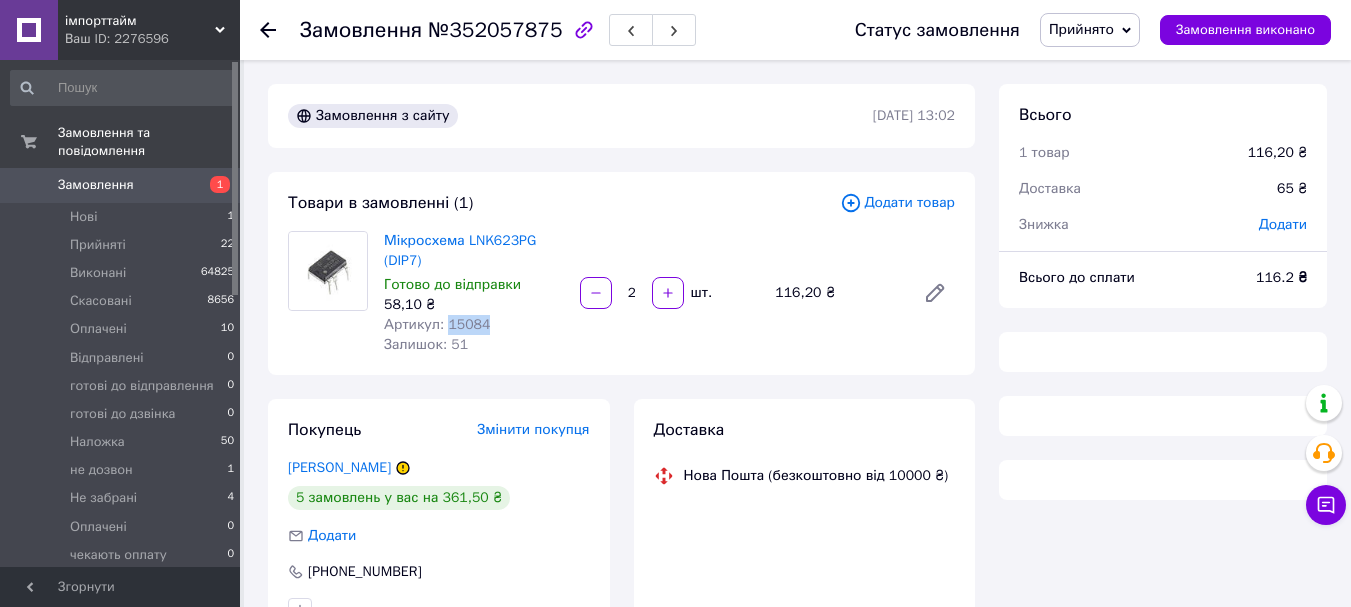 click on "Артикул: 15084" at bounding box center [437, 324] 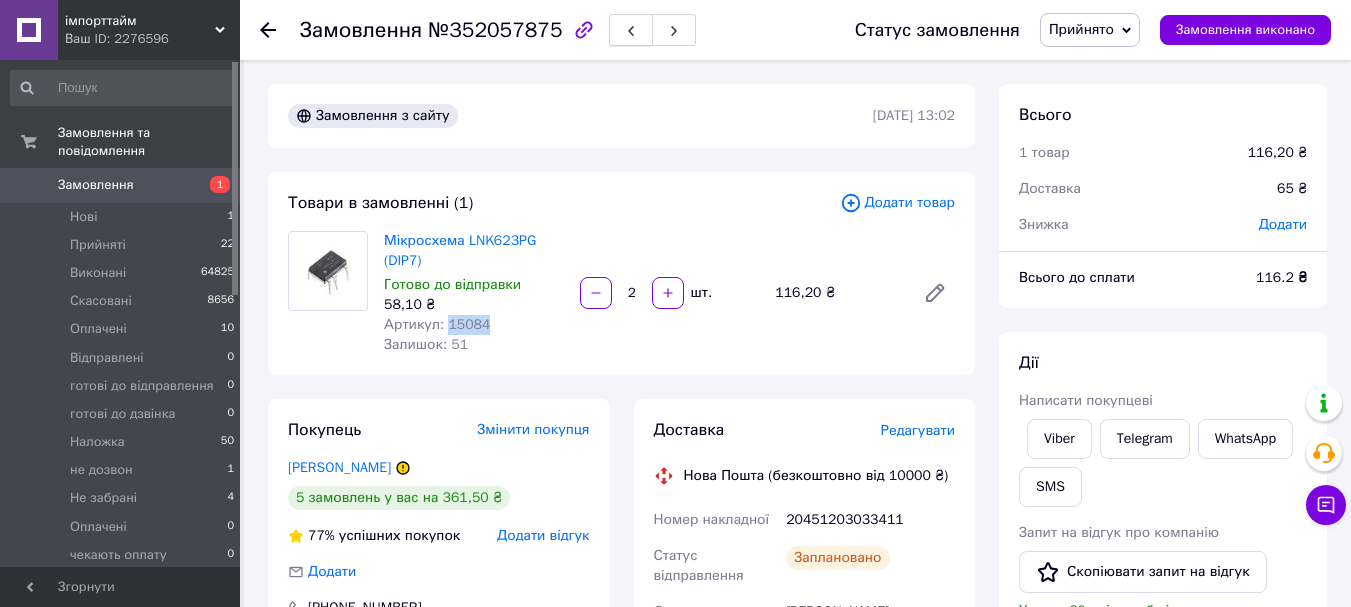 click 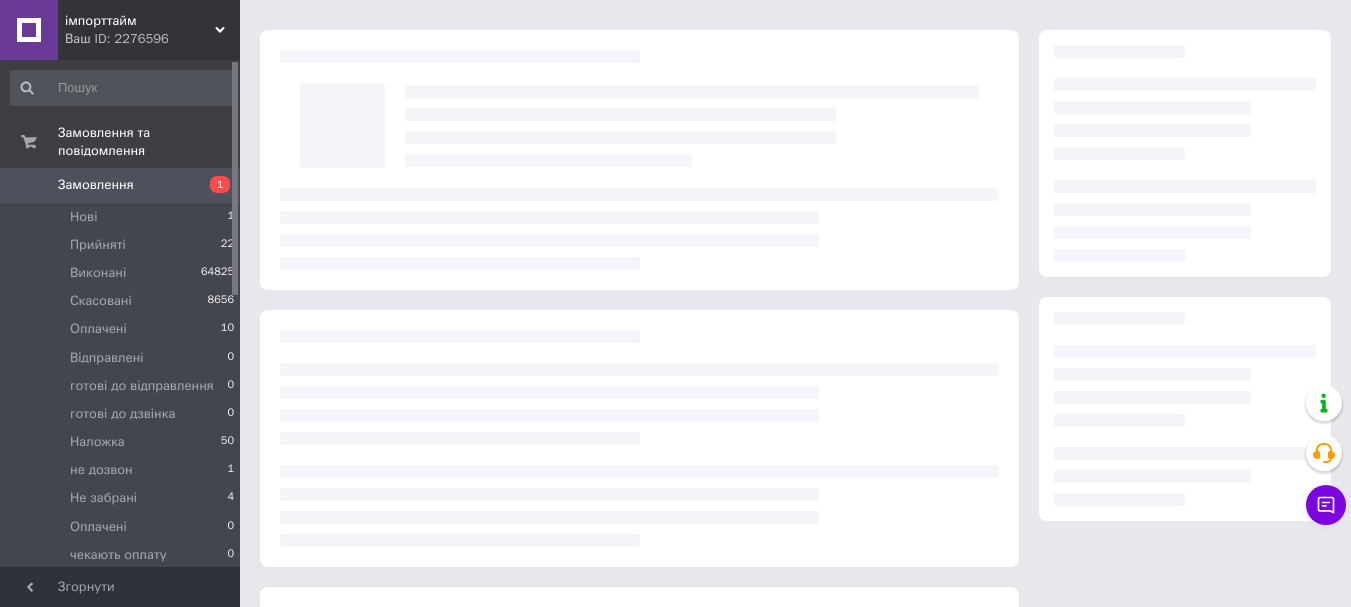 scroll, scrollTop: 0, scrollLeft: 0, axis: both 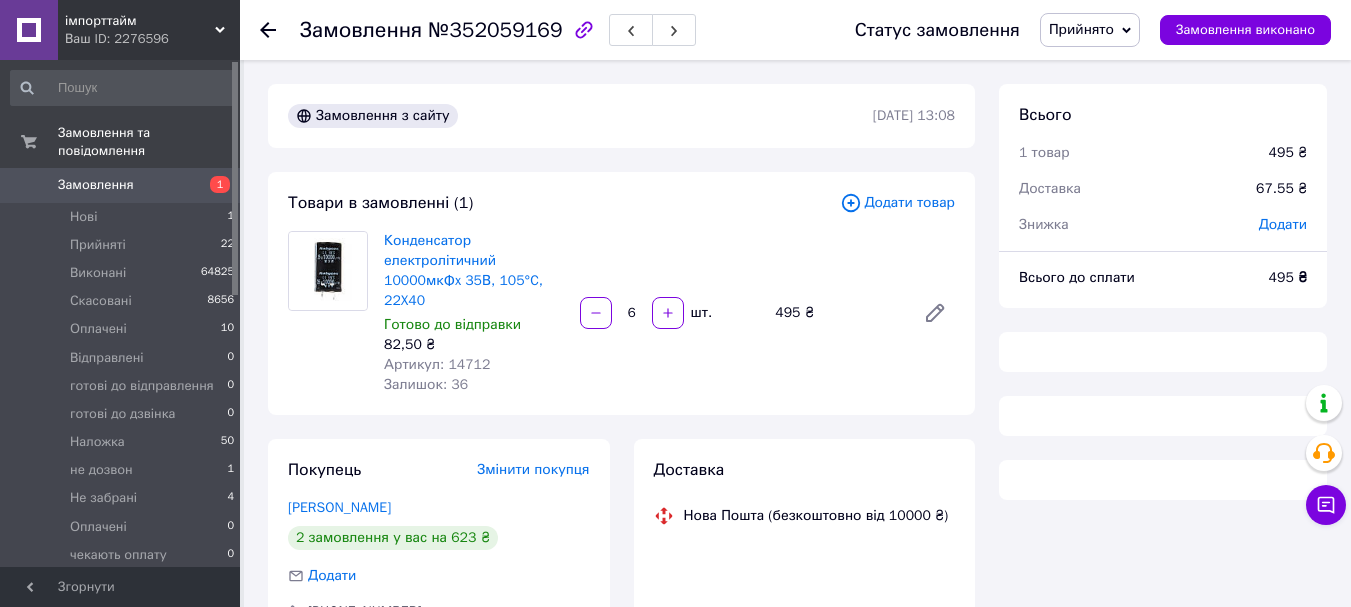click on "Артикул: 14712" at bounding box center [437, 364] 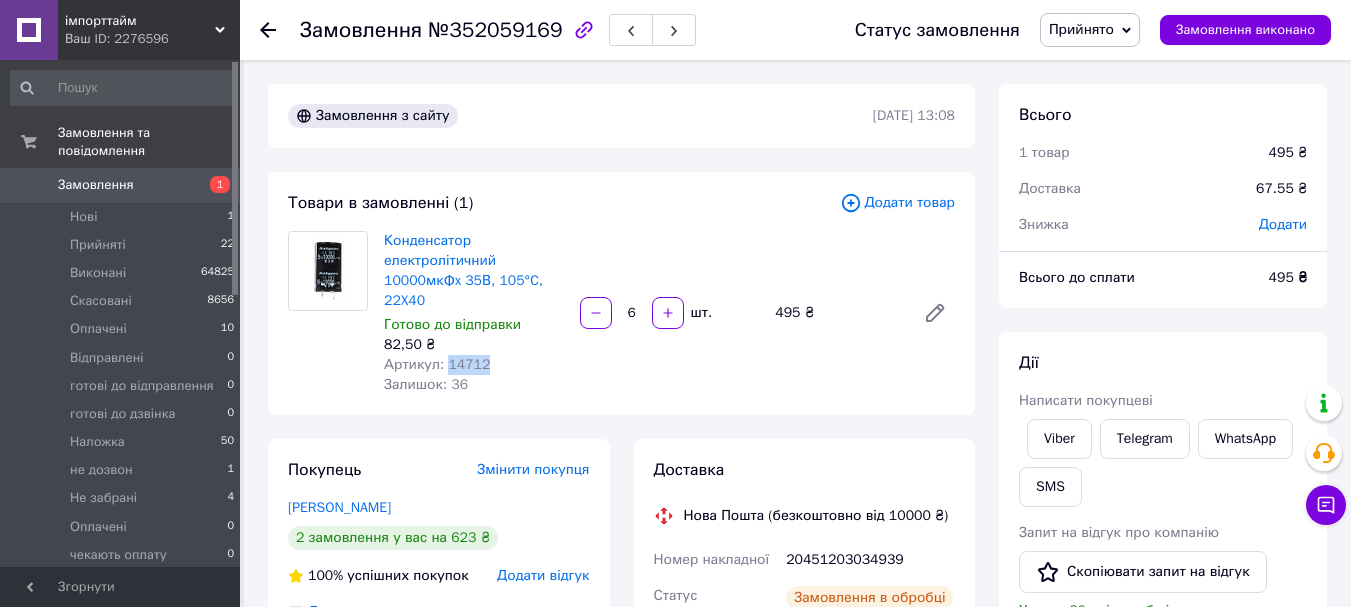 click on "Артикул: 14712" at bounding box center (437, 364) 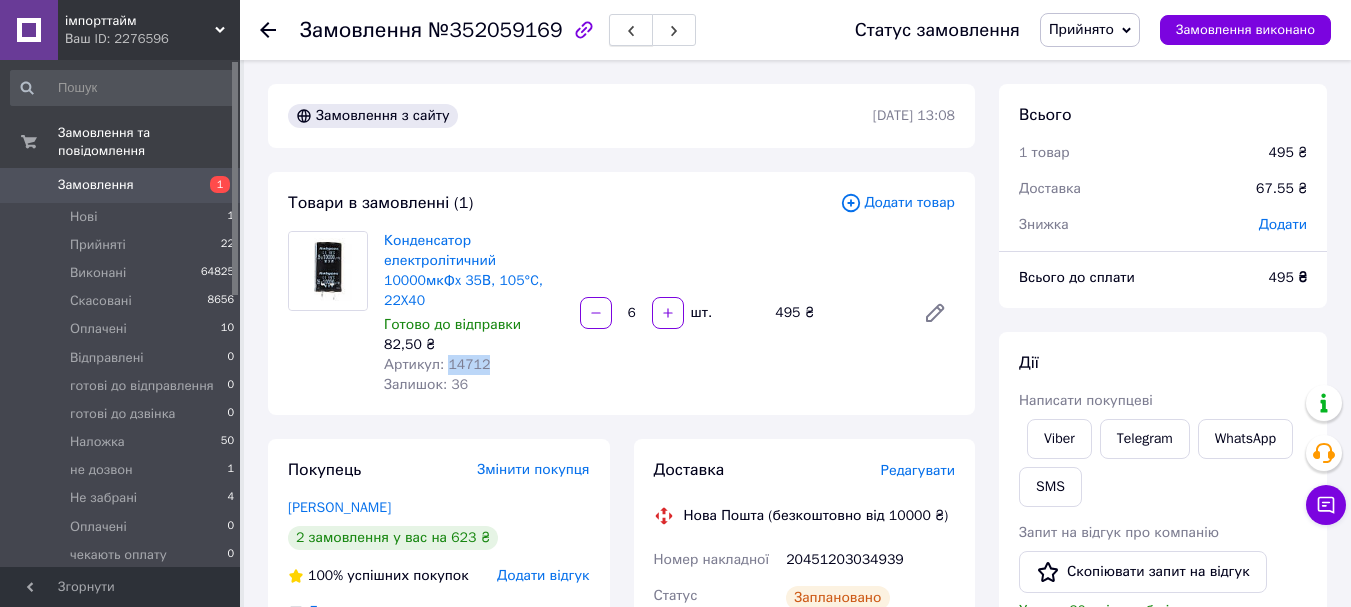 click at bounding box center [631, 30] 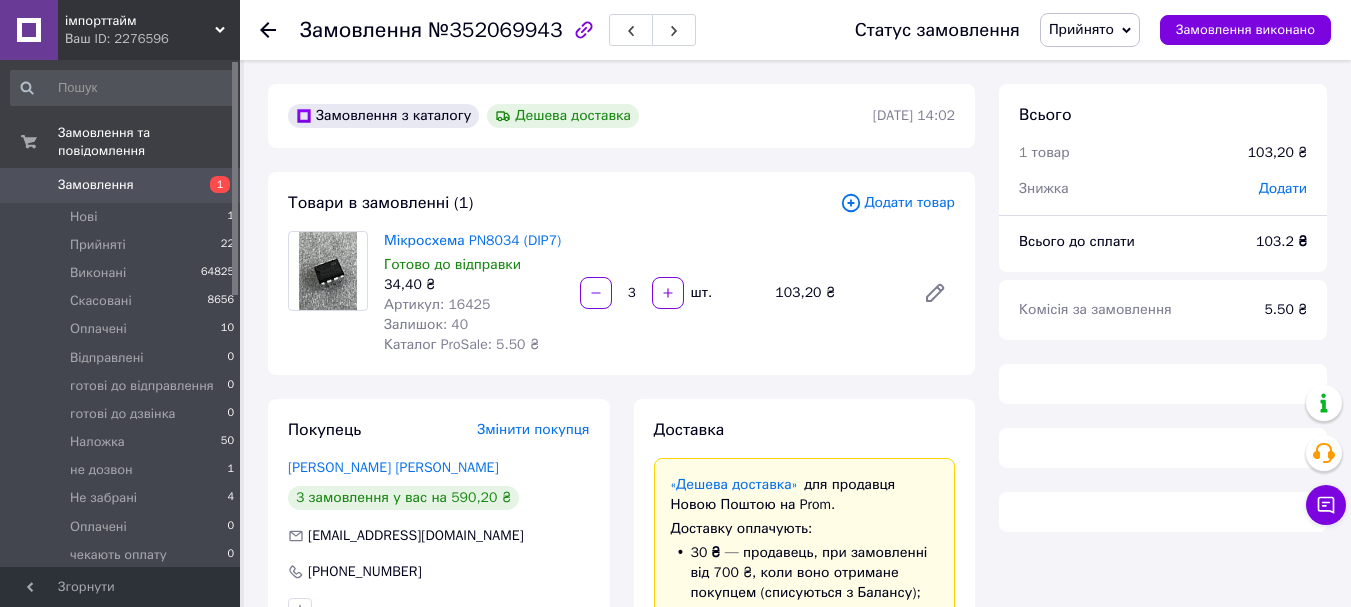 click on "Артикул: 16425" at bounding box center [437, 304] 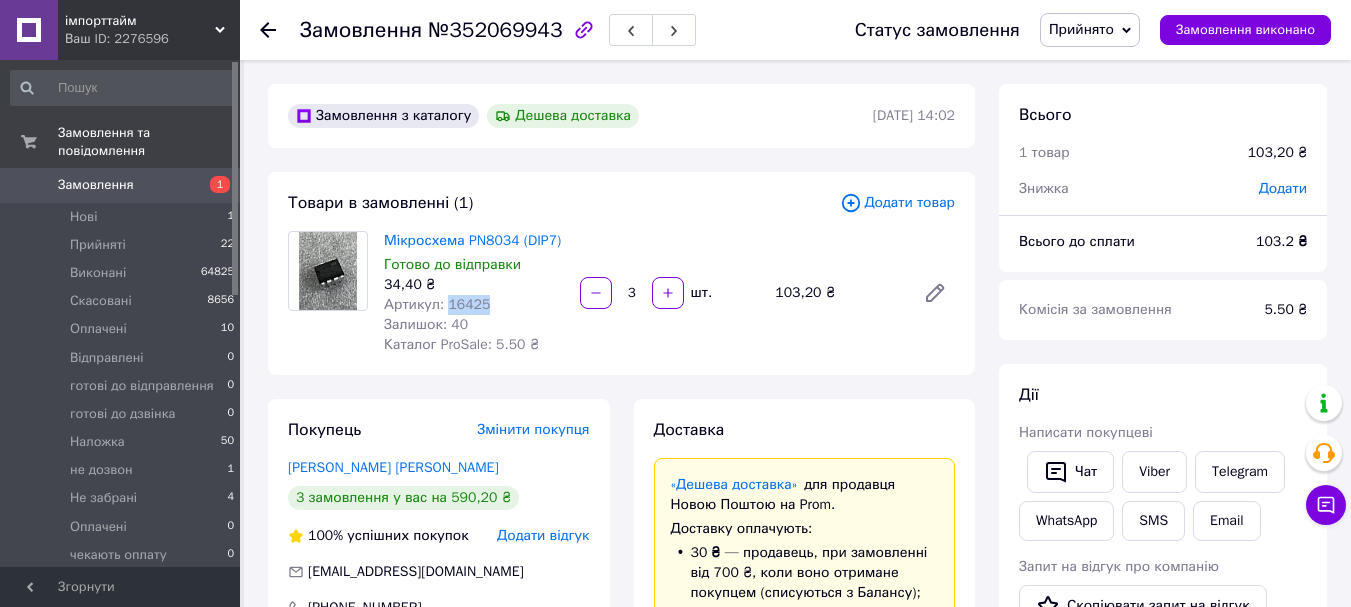 click on "Артикул: 16425" at bounding box center [437, 304] 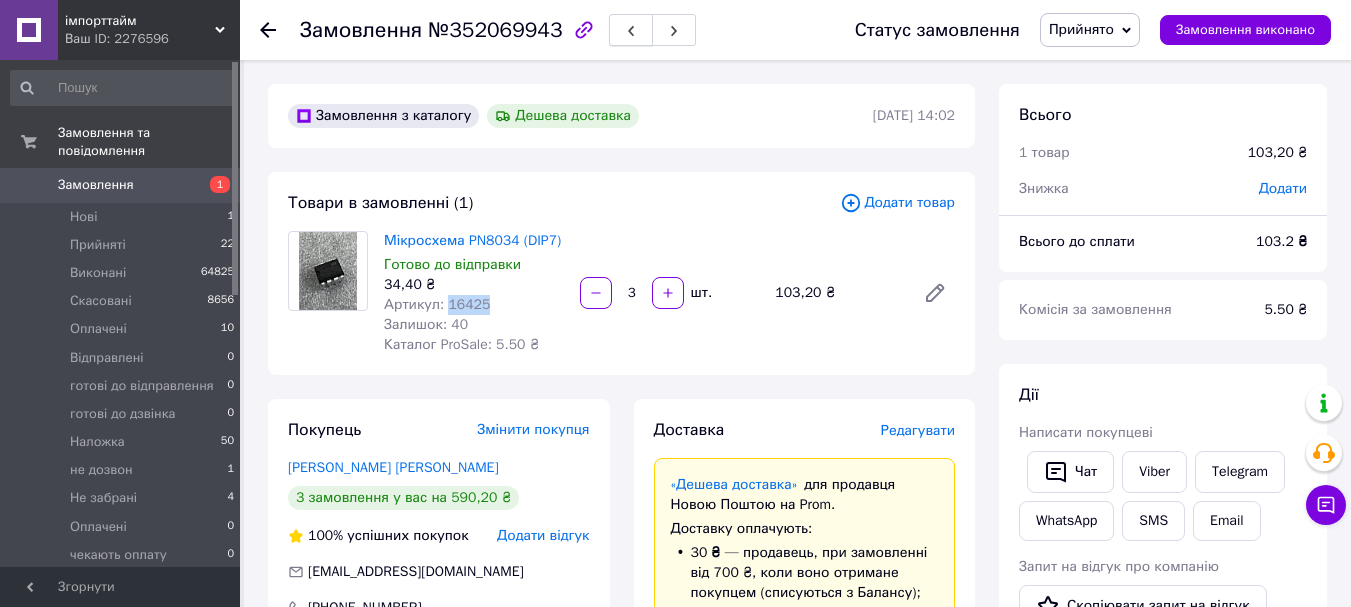 click at bounding box center (631, 30) 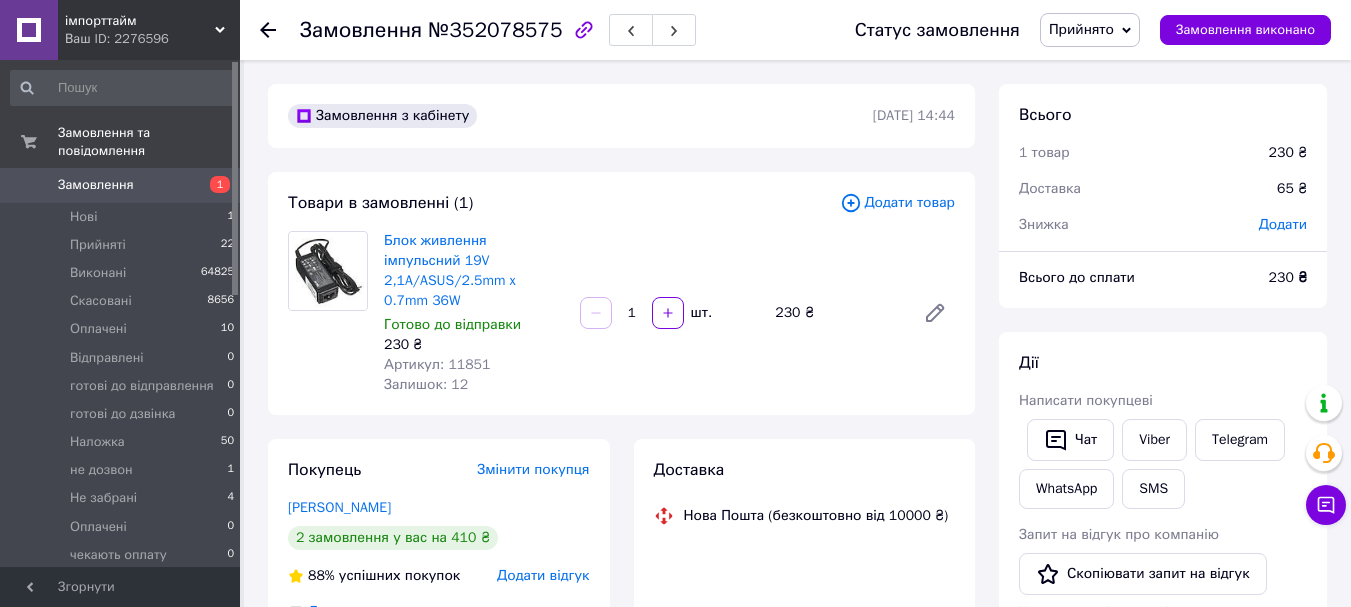 click on "Артикул: 11851" at bounding box center (437, 364) 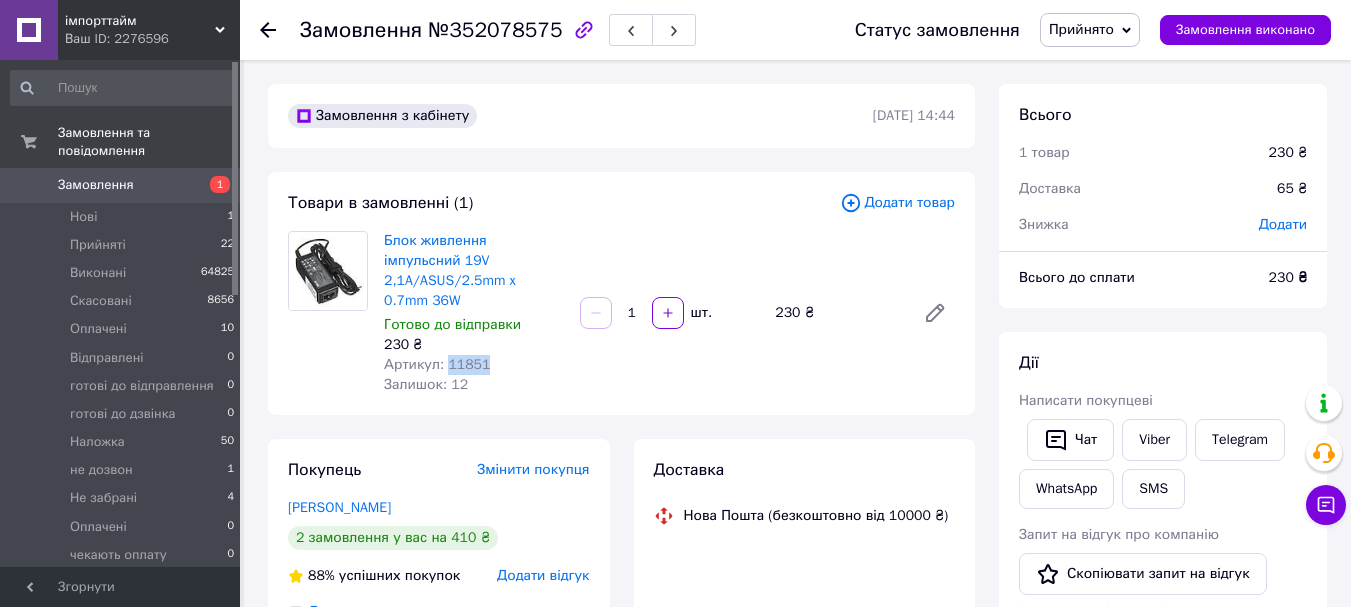 click on "Артикул: 11851" at bounding box center (437, 364) 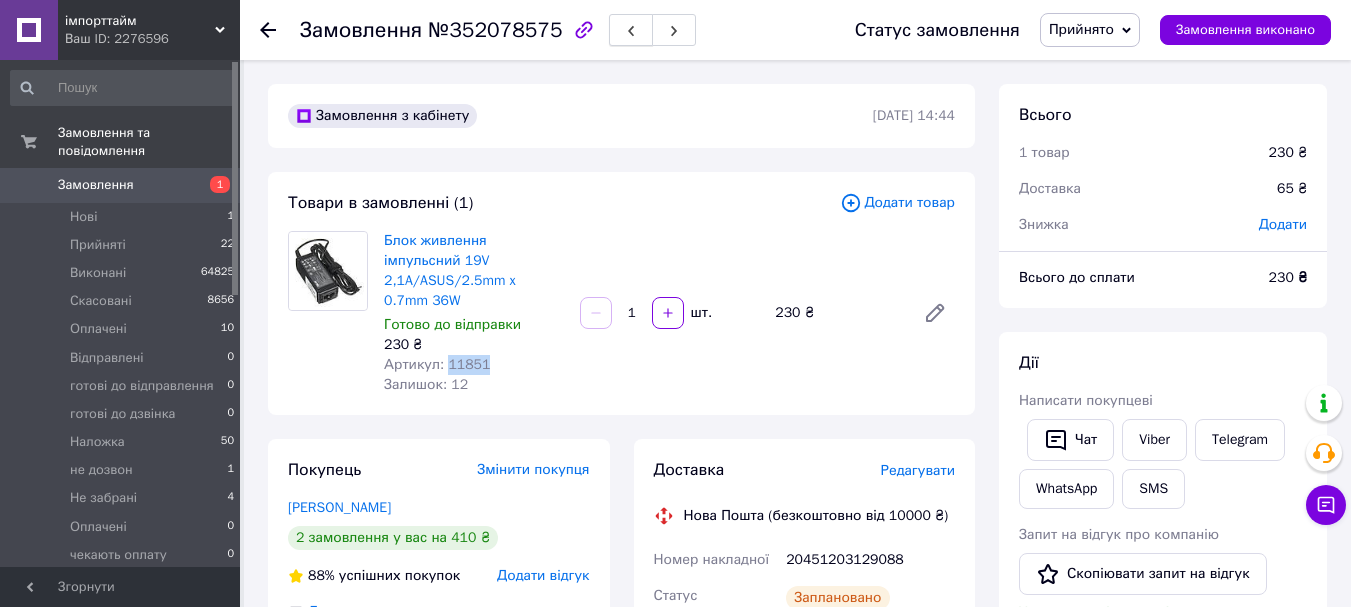 click at bounding box center [631, 30] 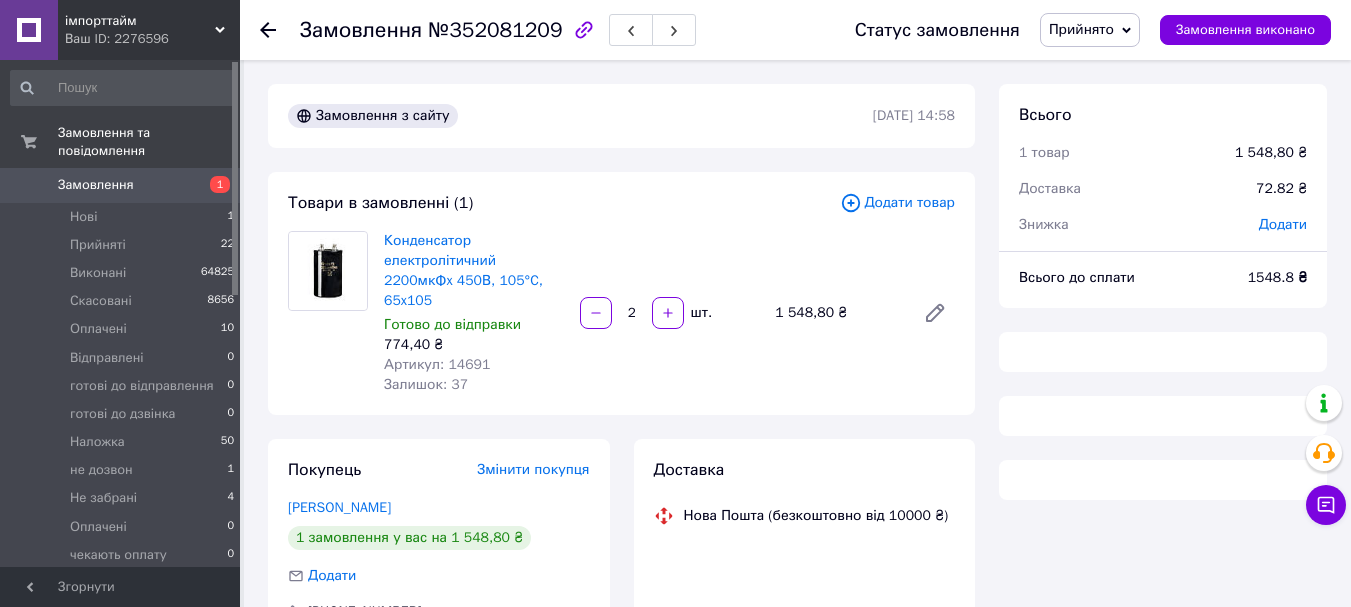 click on "774,40 ₴" at bounding box center [474, 345] 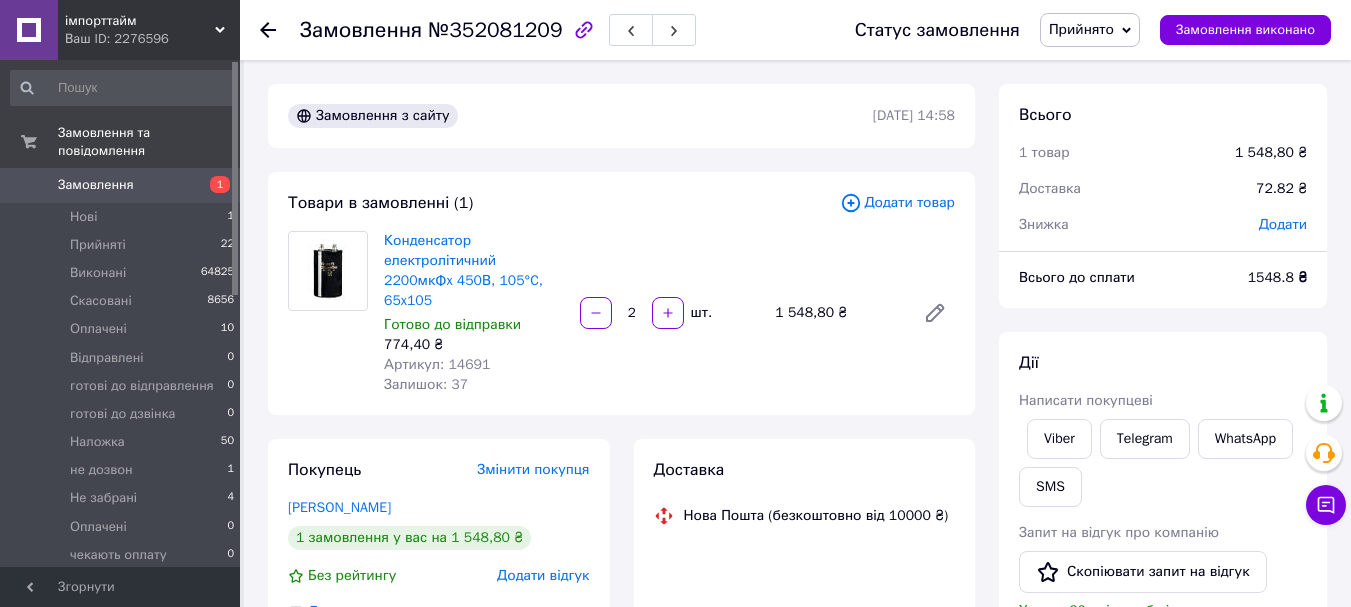 click on "Артикул: 14691" at bounding box center [437, 364] 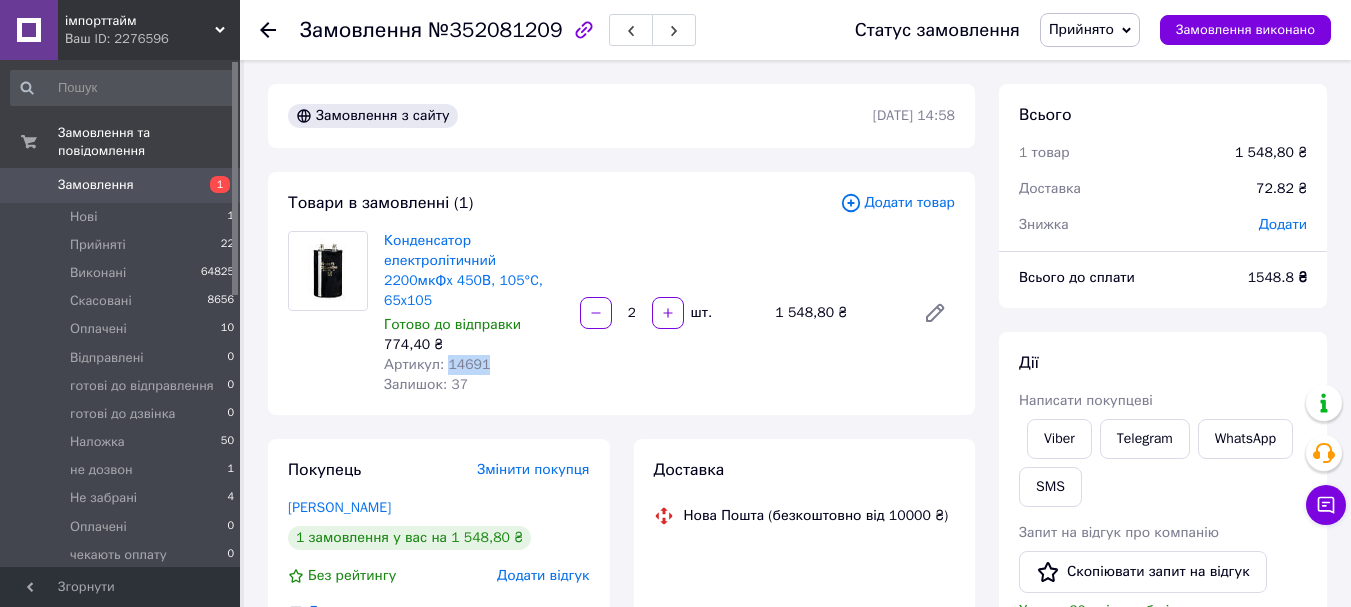 click on "Артикул: 14691" at bounding box center (437, 364) 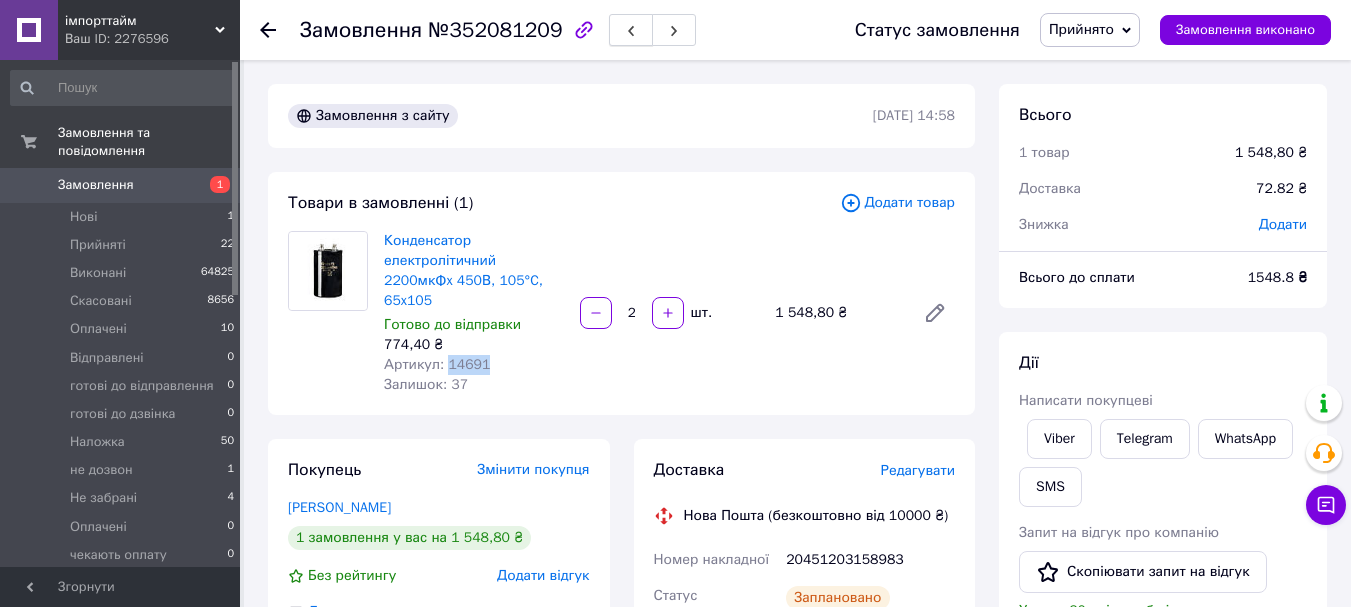 click 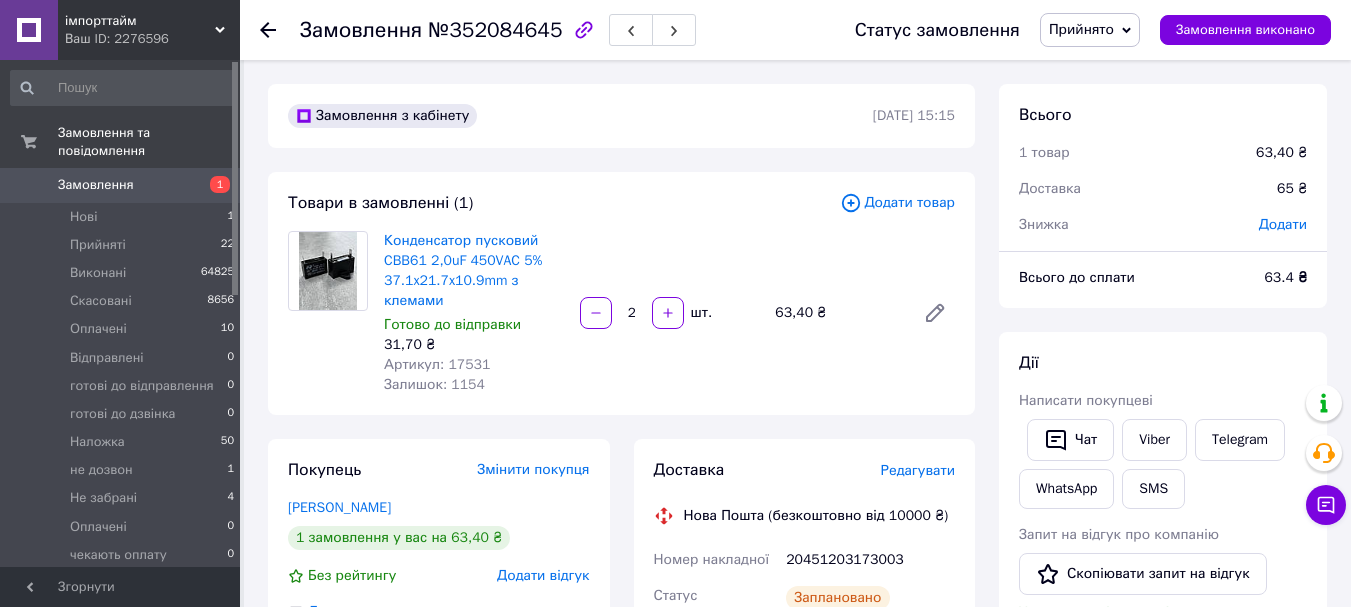 click on "Артикул: 17531" at bounding box center [437, 364] 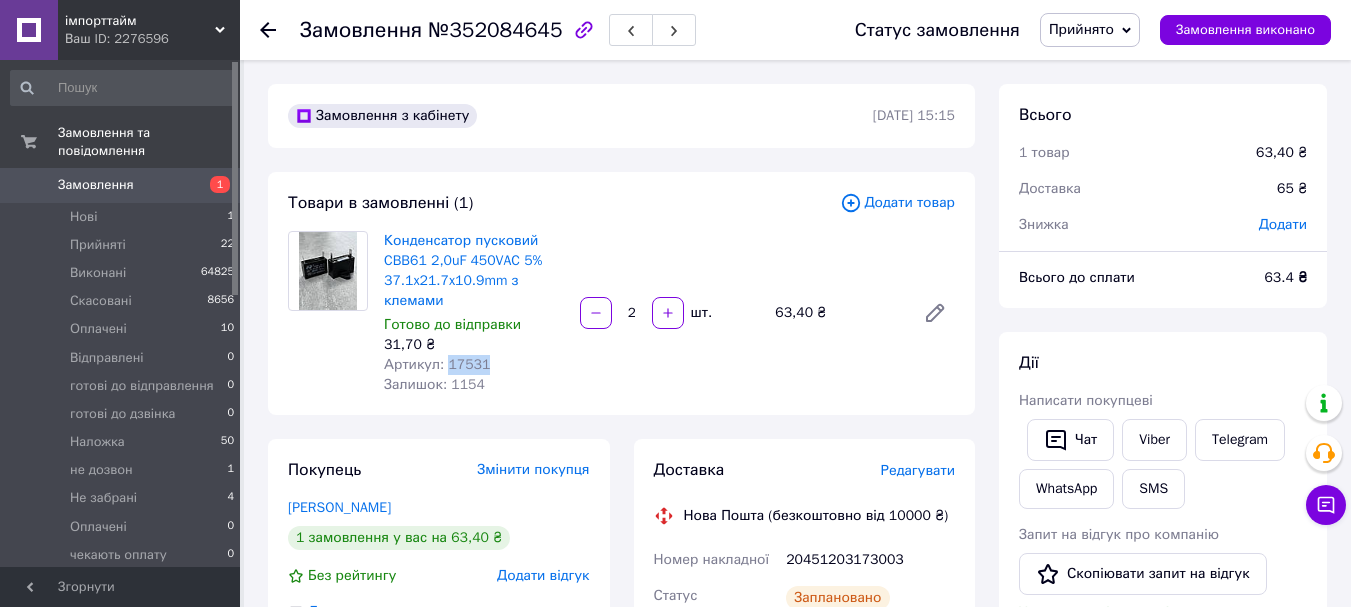 click on "Артикул: 17531" at bounding box center (437, 364) 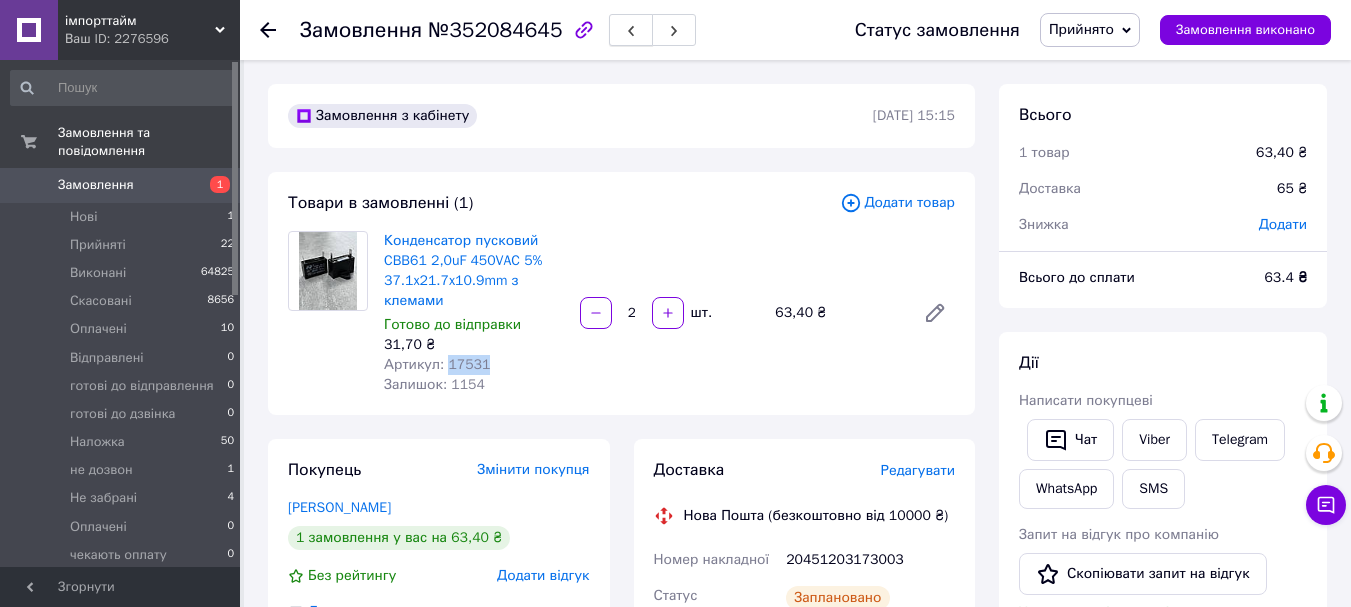click at bounding box center [631, 30] 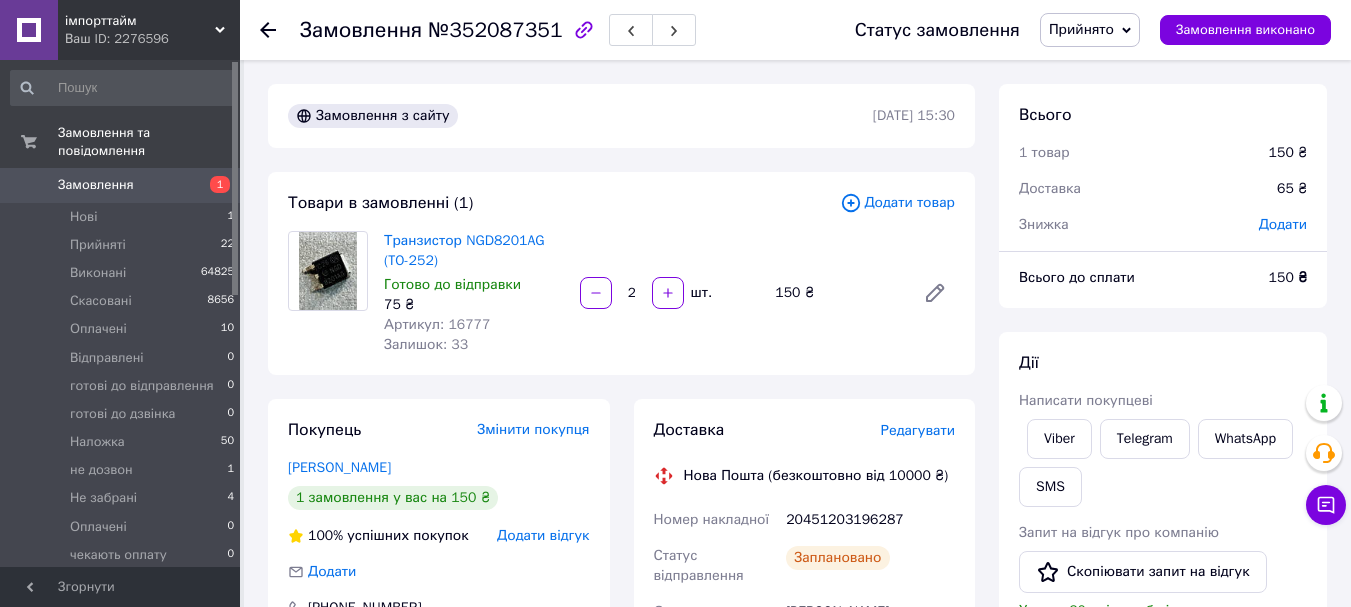 click on "Артикул: 16777" at bounding box center (437, 324) 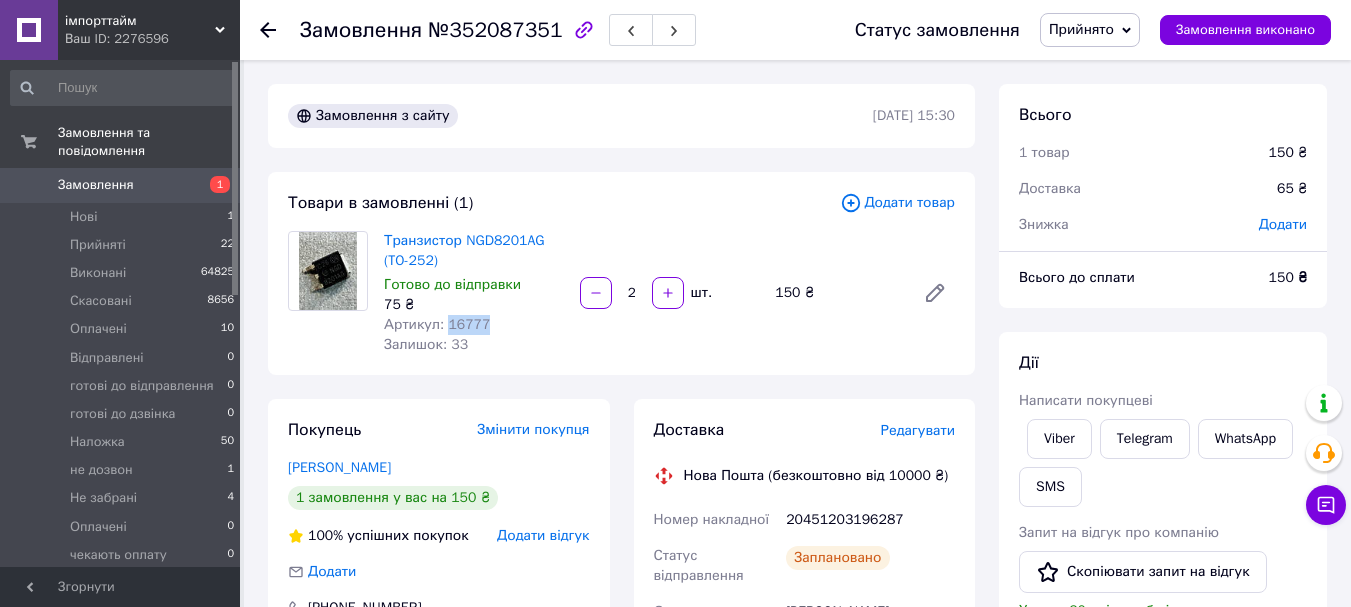 click on "Артикул: 16777" at bounding box center [437, 324] 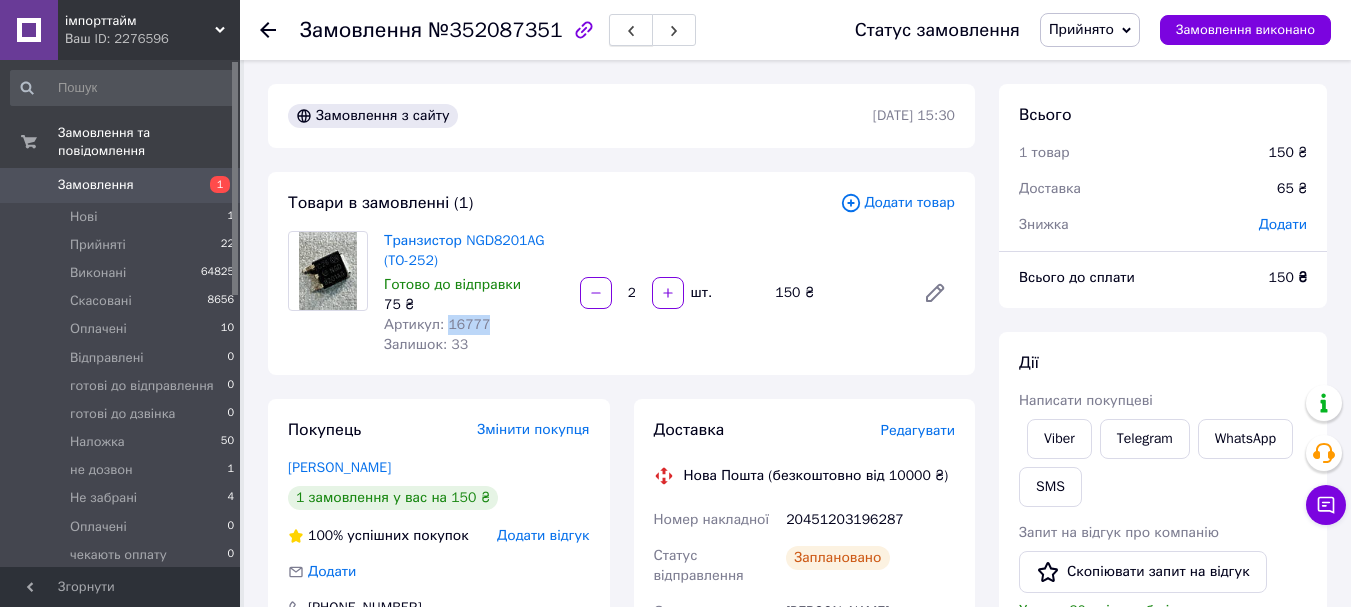 click 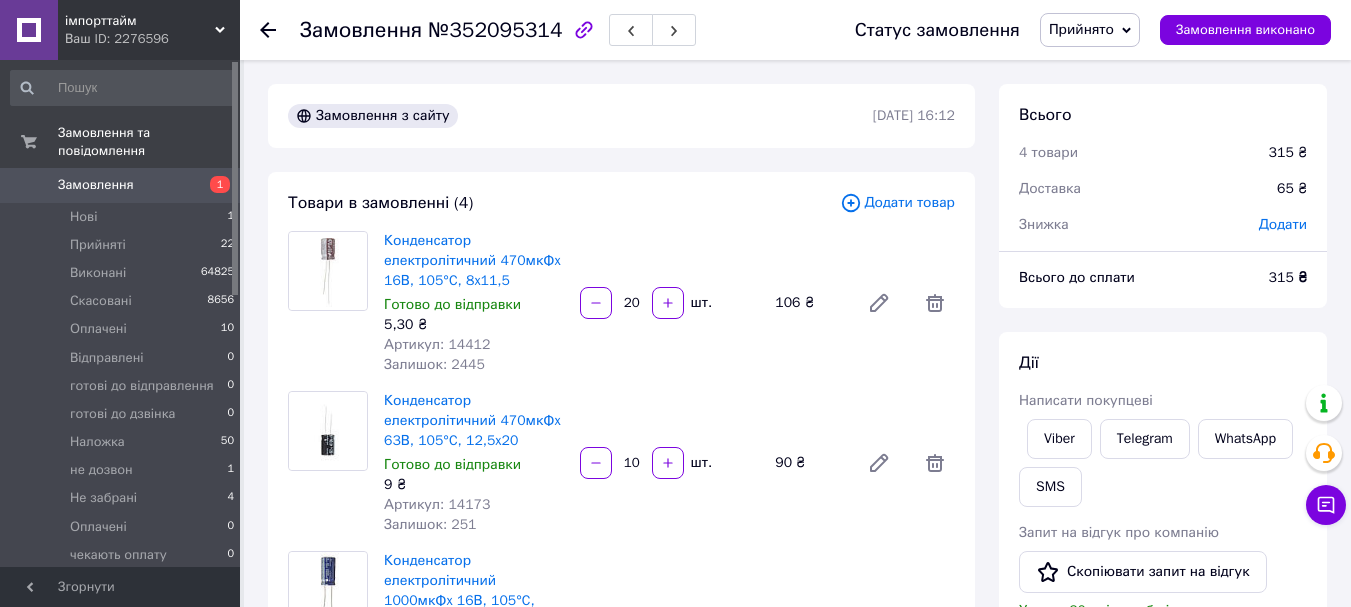 click on "Артикул: 14412" at bounding box center (437, 344) 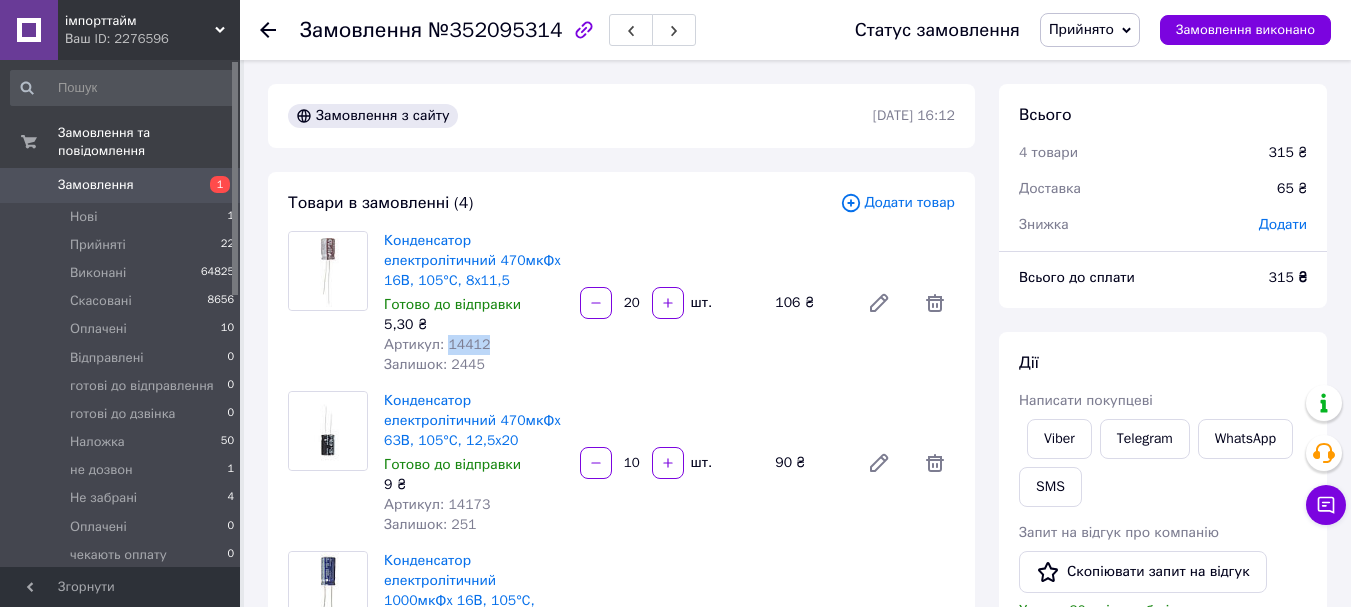 click on "Артикул: 14412" at bounding box center (437, 344) 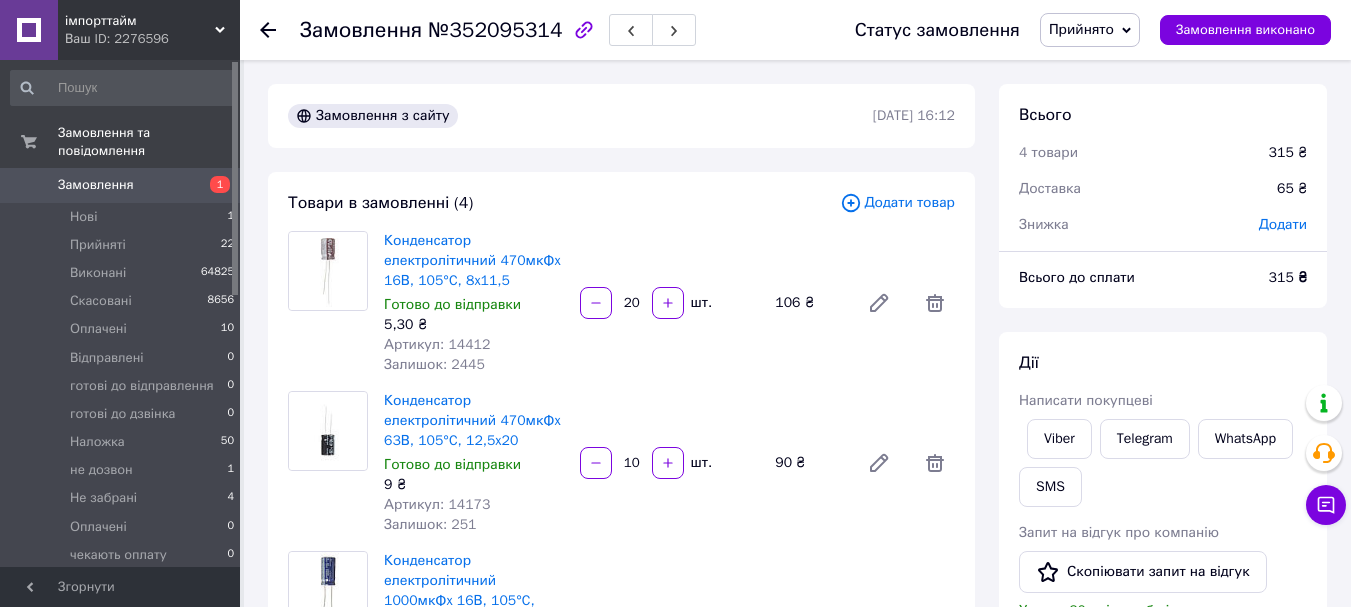 click on "Артикул: 14173" at bounding box center [437, 504] 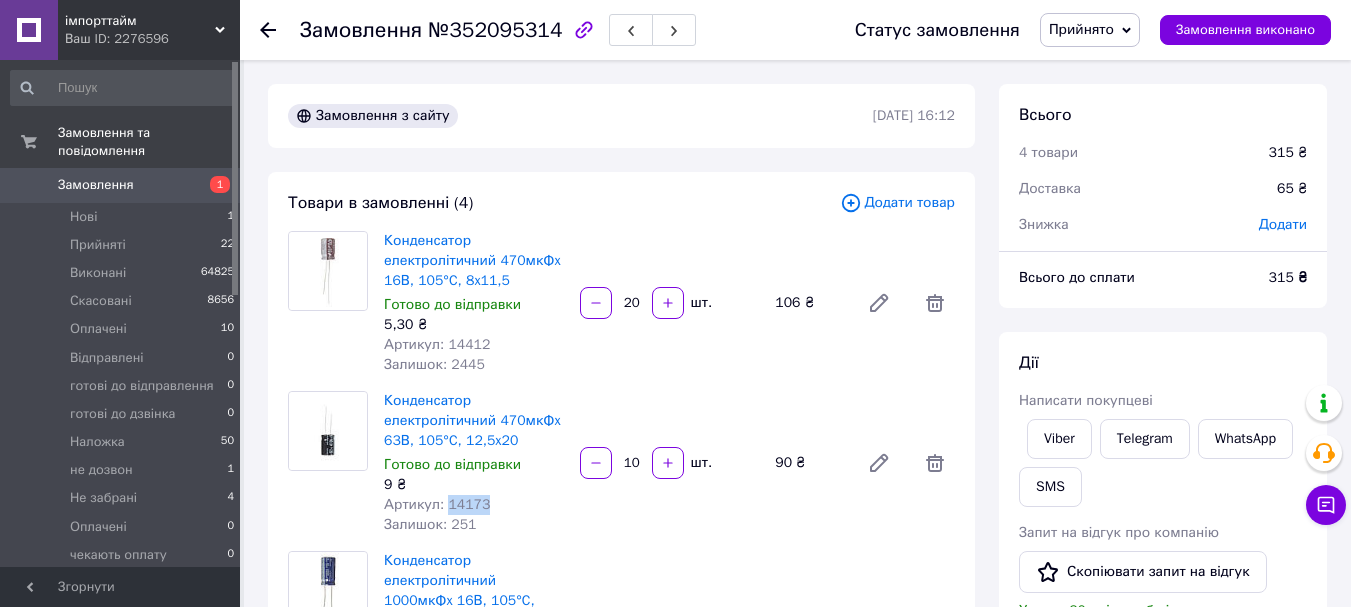 click on "Артикул: 14173" at bounding box center [437, 504] 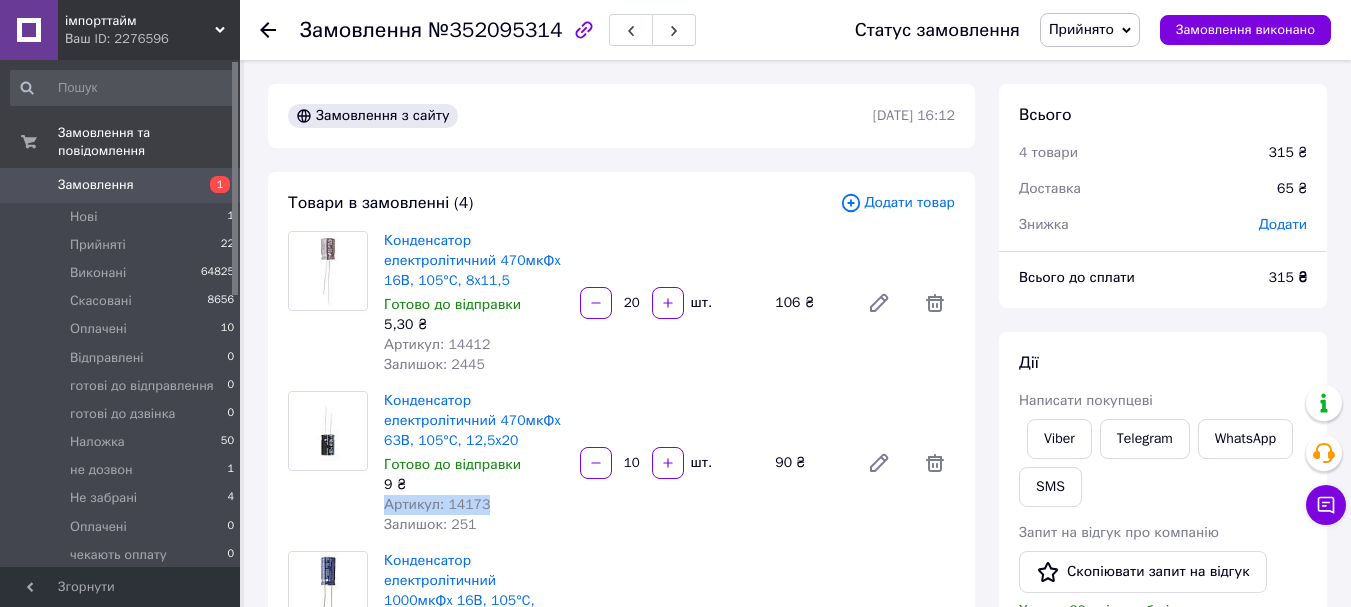 click on "Артикул: 14173" at bounding box center [437, 504] 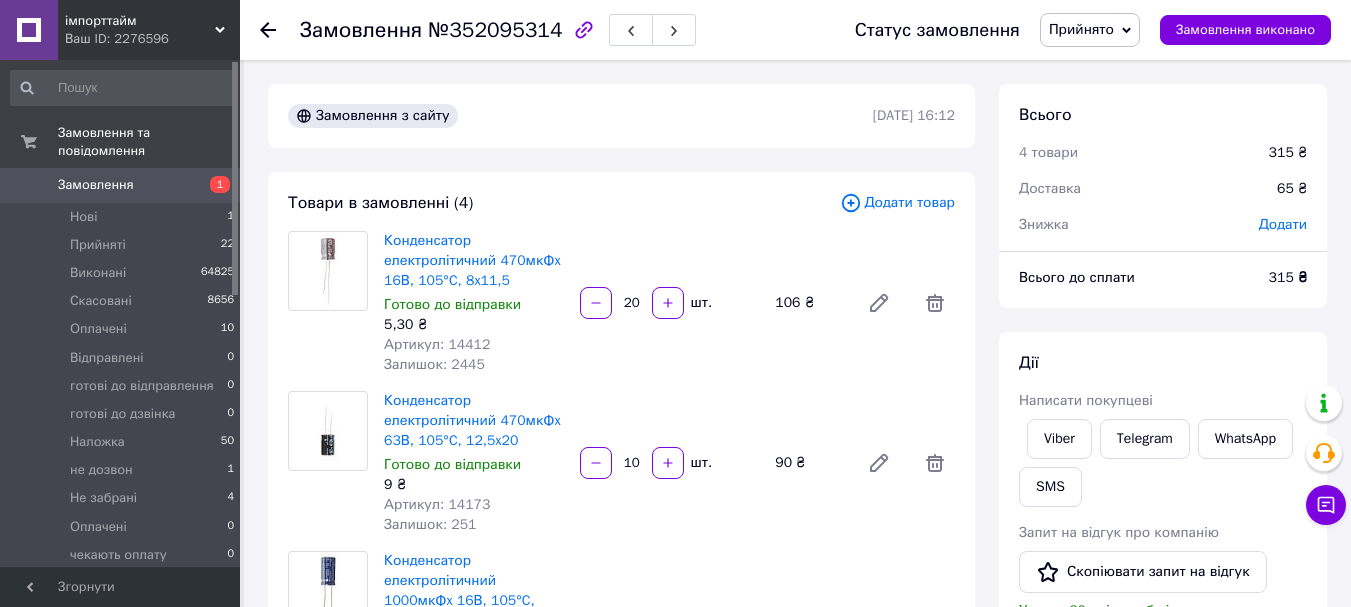 click on "Конденсатор електролітичний 470мкФx 63В, 105°C, 12,5x20 Готово до відправки 9 ₴ Артикул: 14173 Залишок: 251" at bounding box center (474, 463) 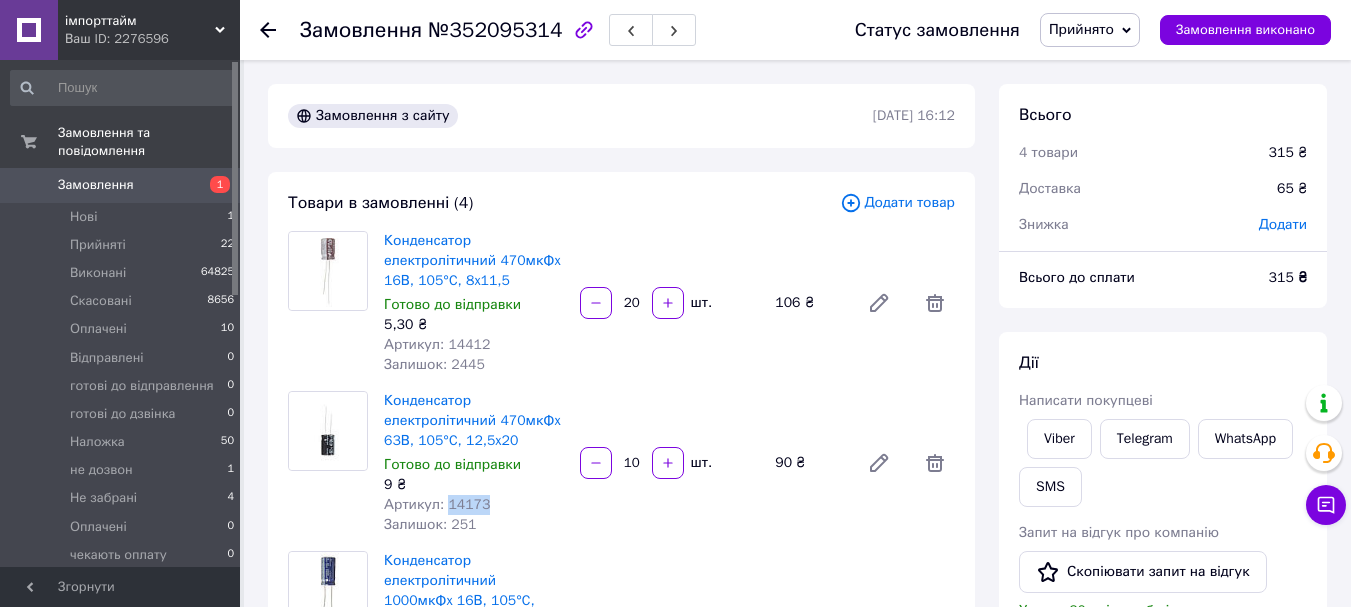 click on "Артикул: 14173" at bounding box center [437, 504] 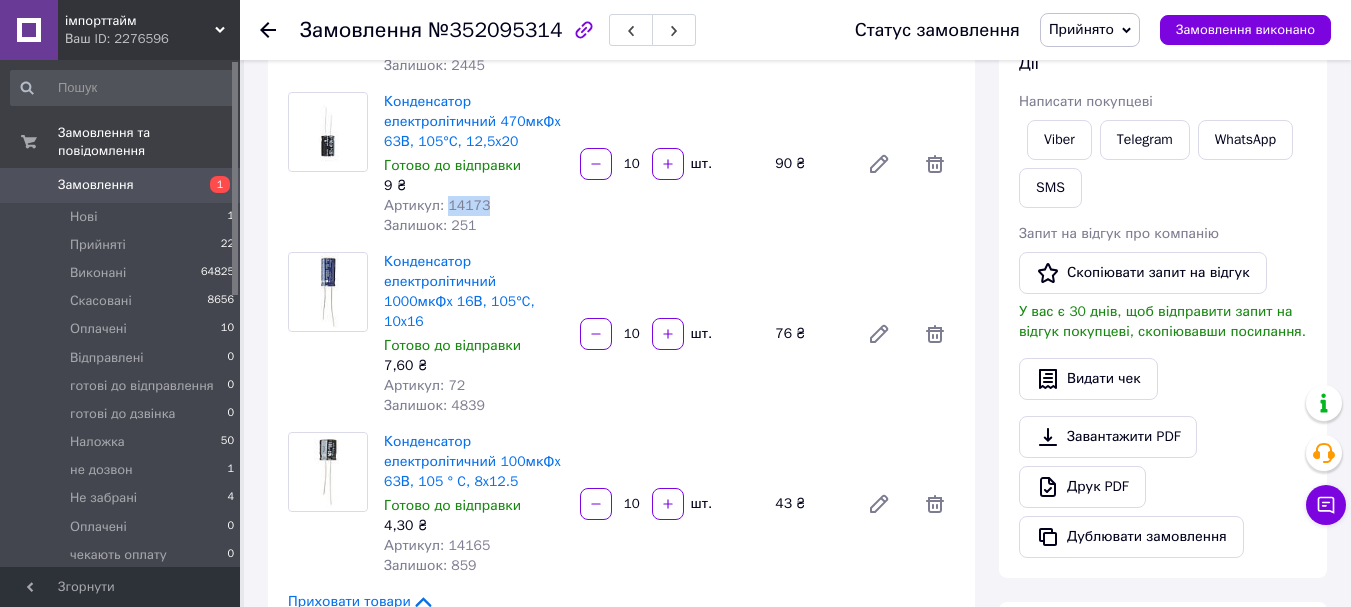 scroll, scrollTop: 300, scrollLeft: 0, axis: vertical 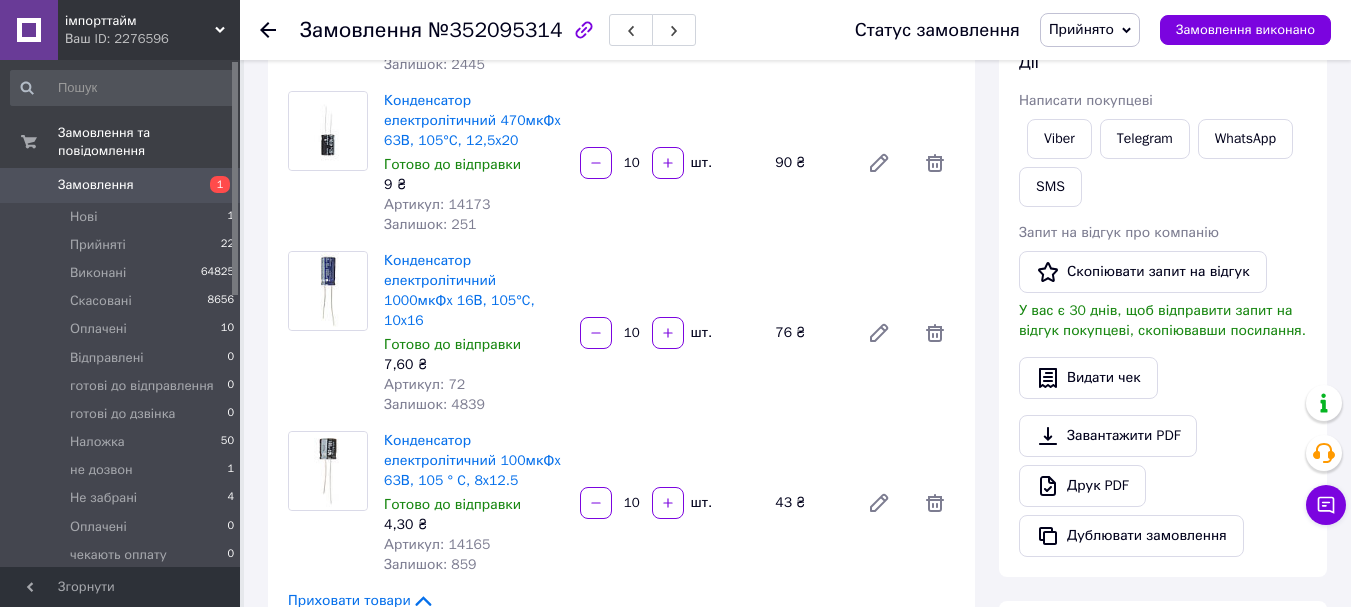 click on "Артикул: 72" at bounding box center (424, 384) 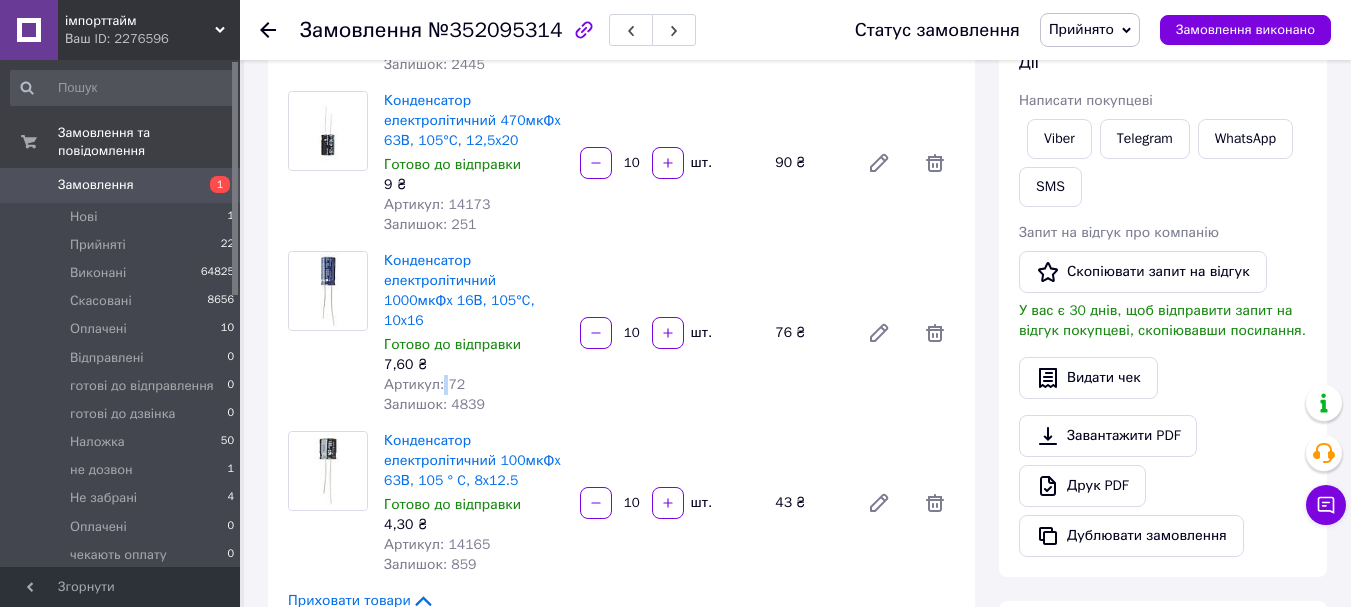 click on "Артикул: 72" at bounding box center (424, 384) 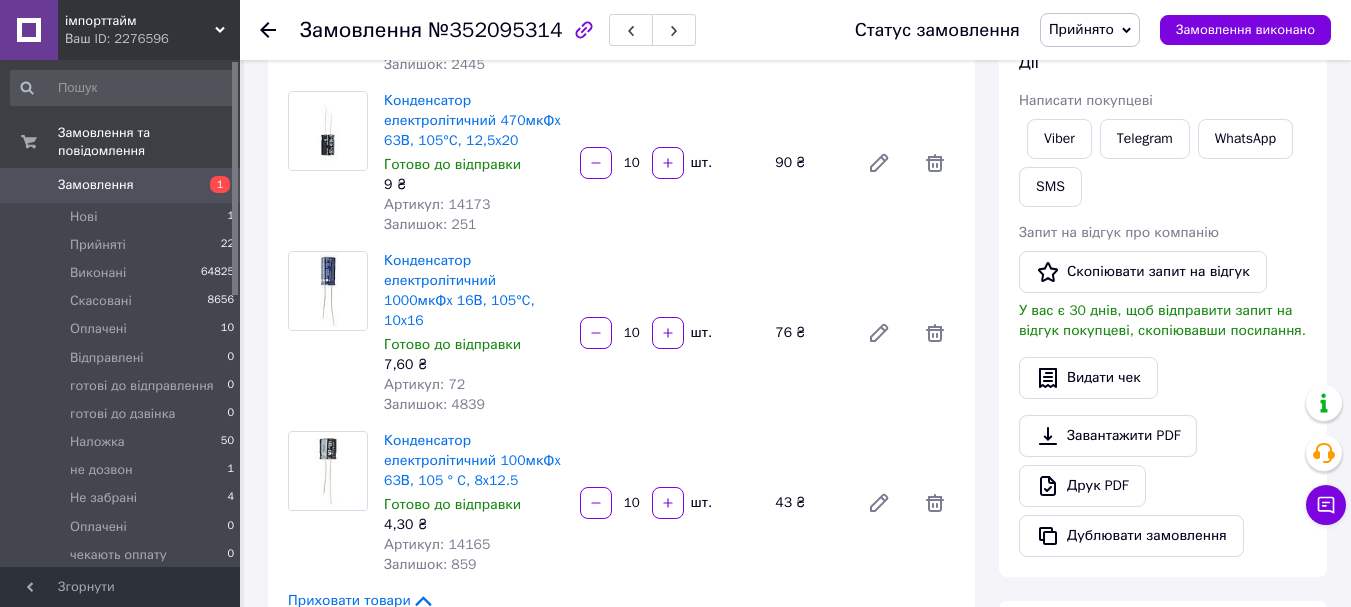 click on "Артикул: 72" at bounding box center (424, 384) 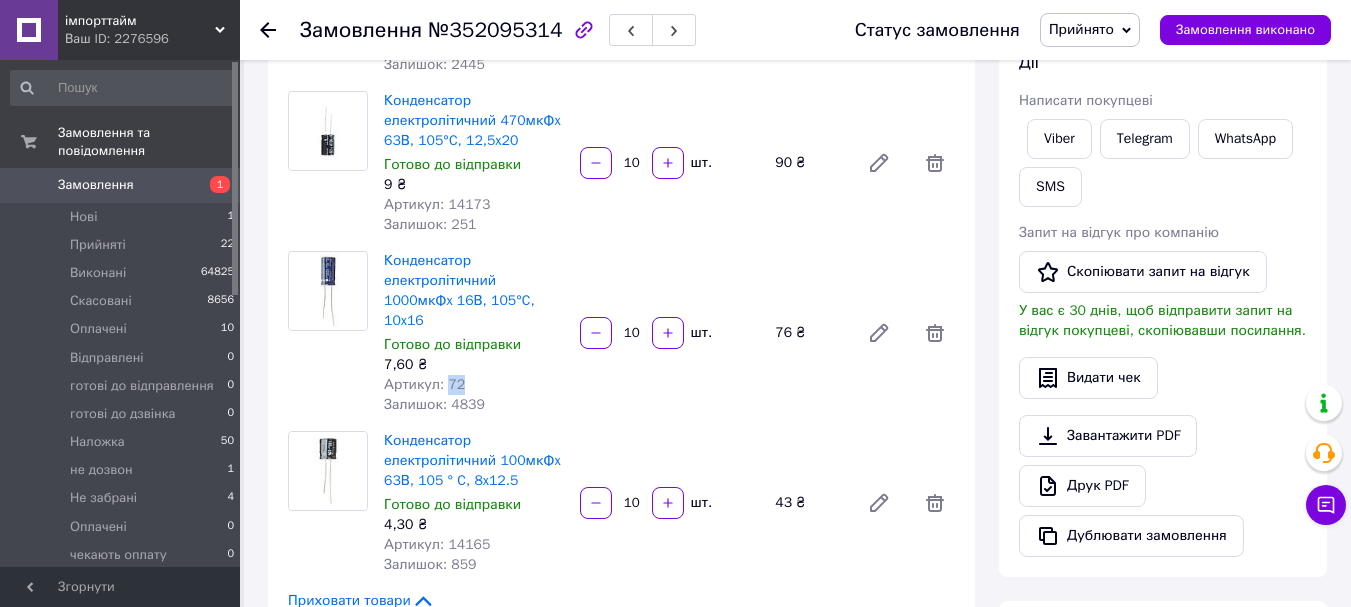 click on "Артикул: 72" at bounding box center (424, 384) 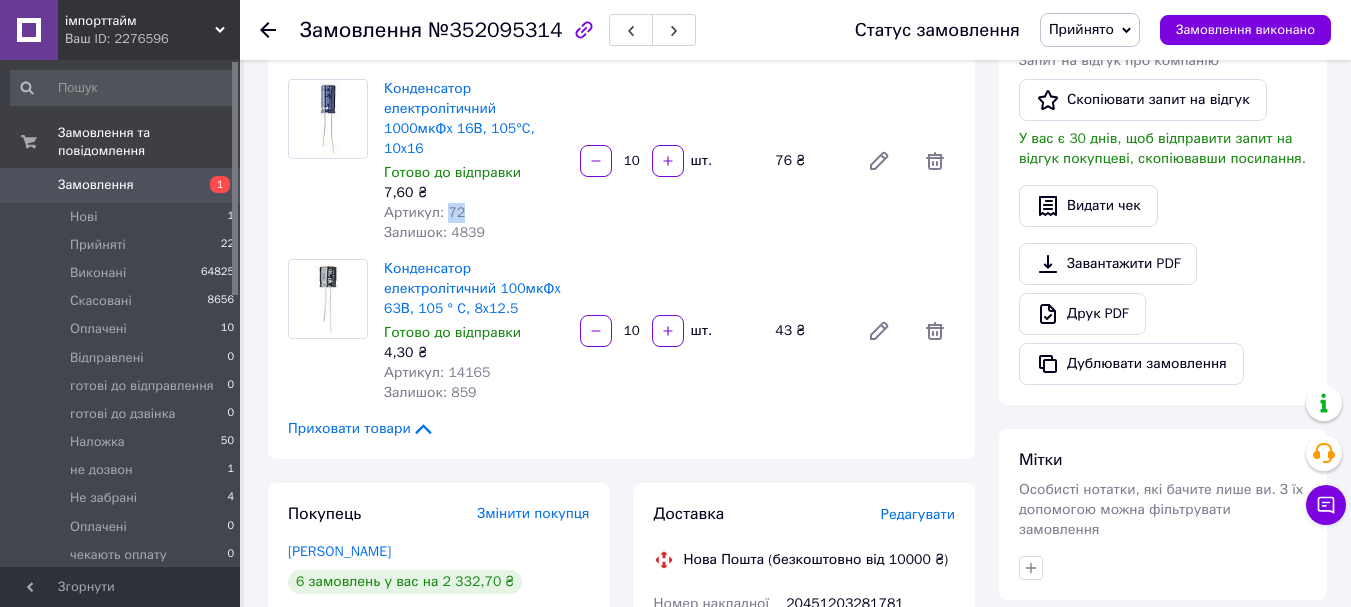 scroll, scrollTop: 500, scrollLeft: 0, axis: vertical 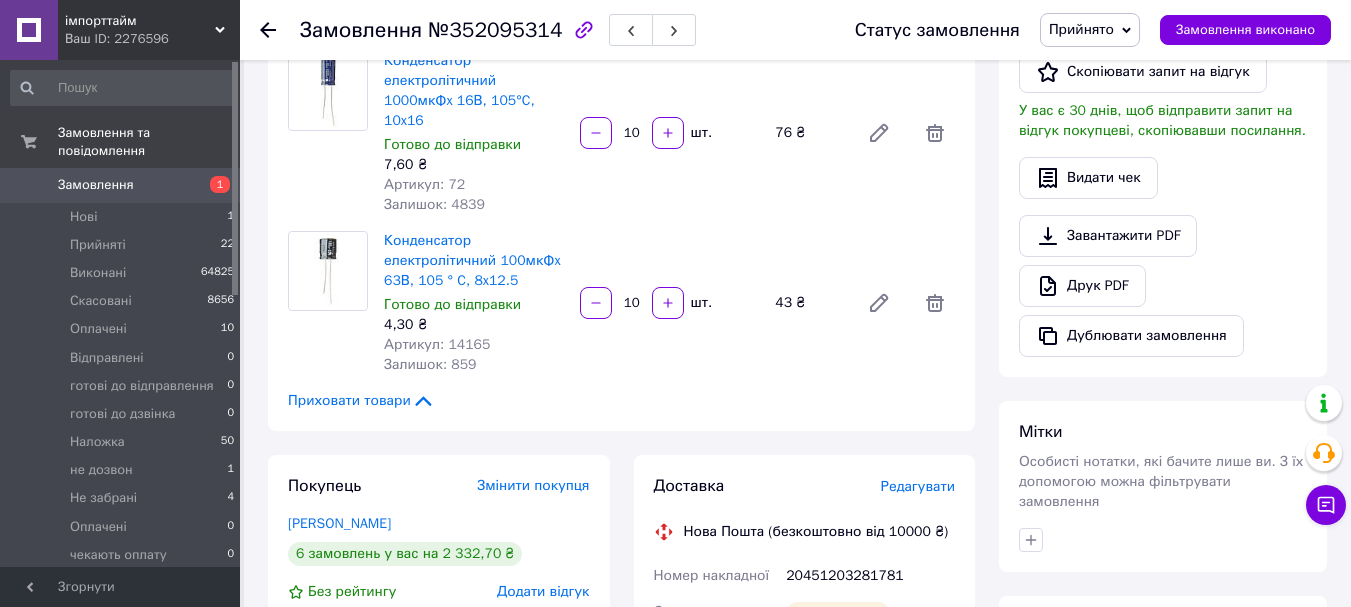 click on "Артикул: 14165" at bounding box center (437, 344) 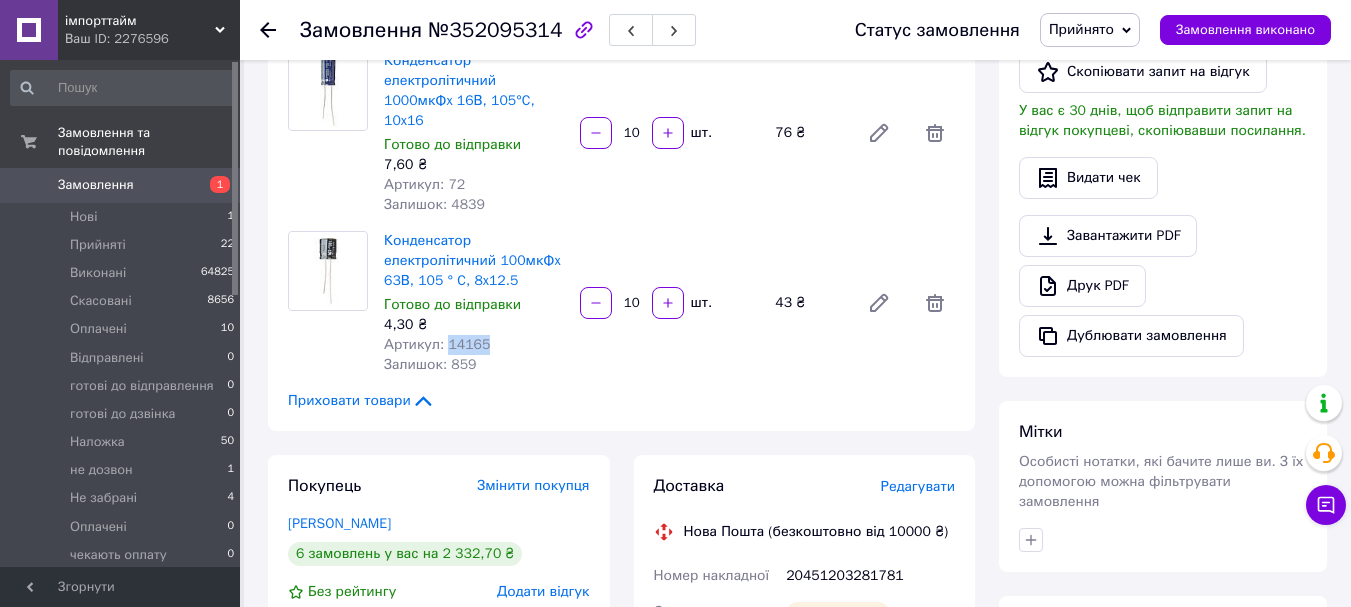 click on "Артикул: 14165" at bounding box center (437, 344) 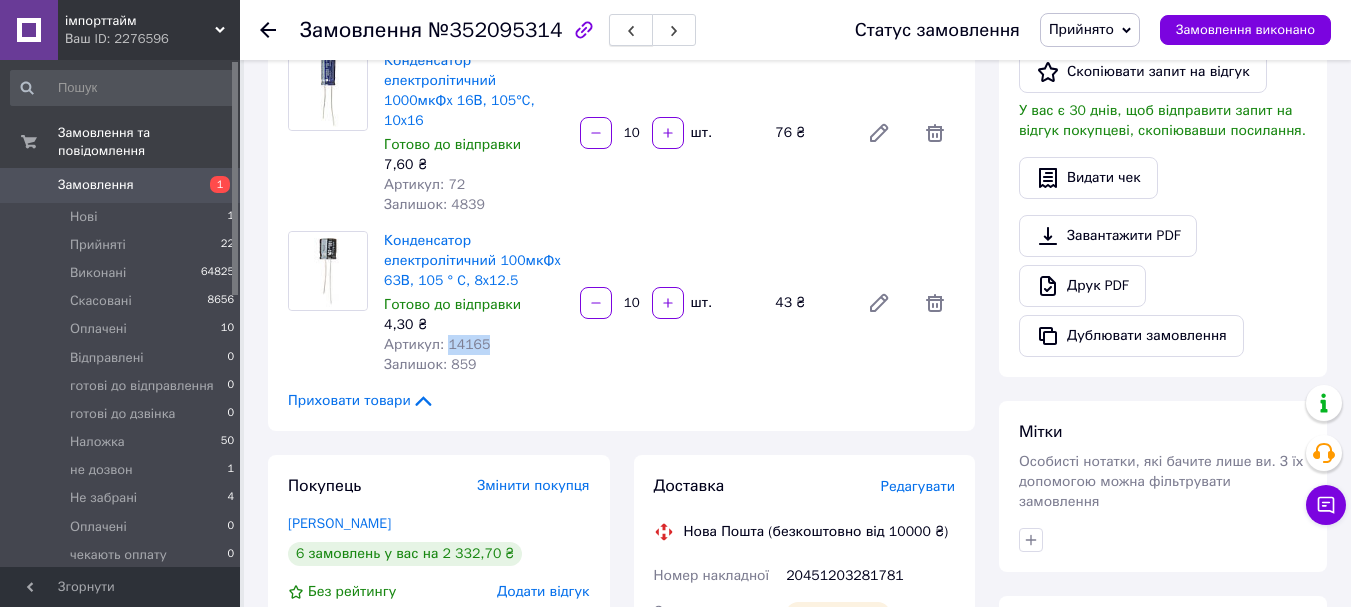 click 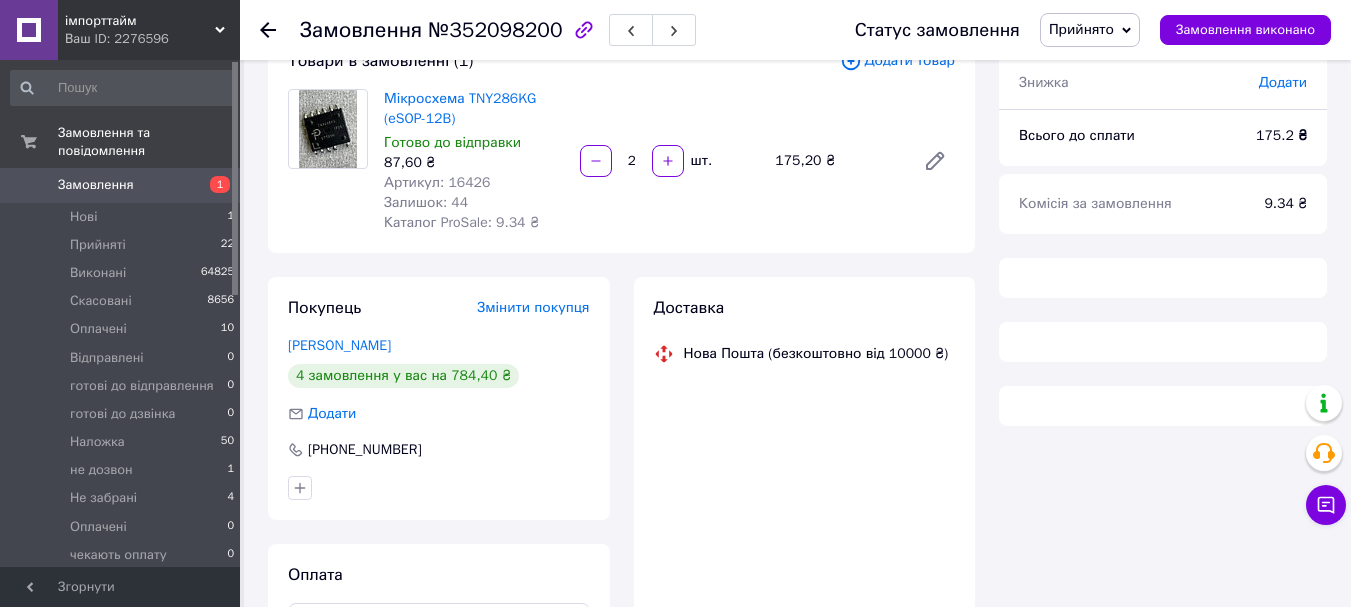 scroll, scrollTop: 107, scrollLeft: 0, axis: vertical 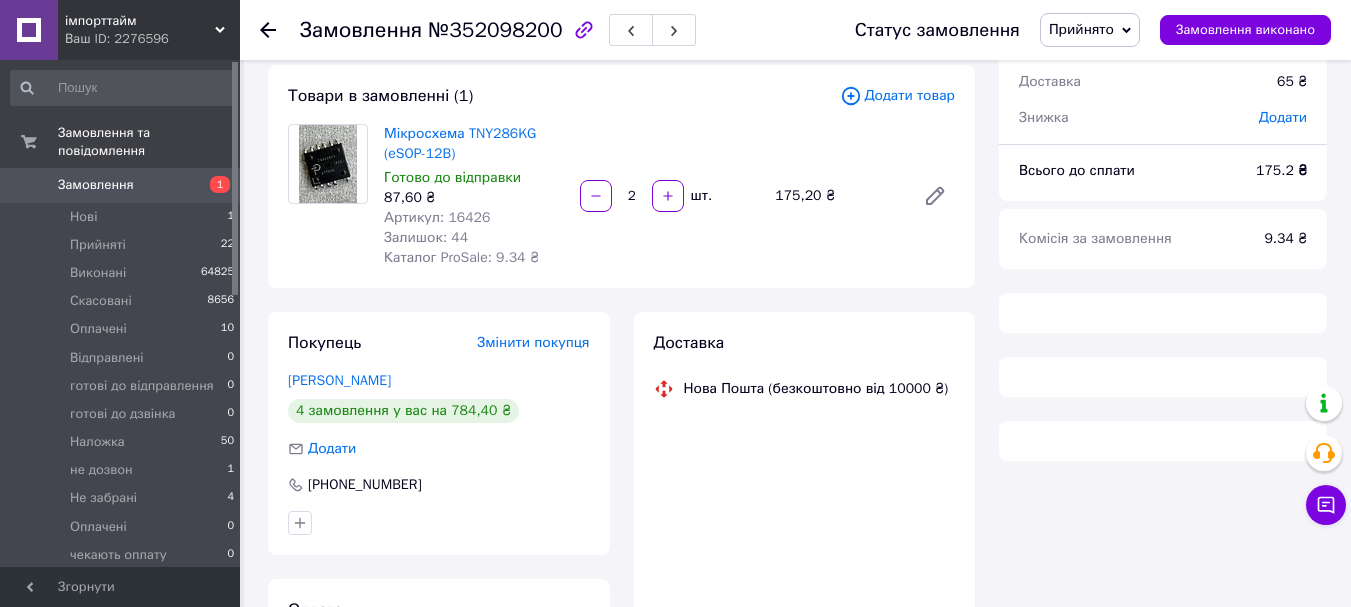 click on "87,60 ₴" at bounding box center (474, 198) 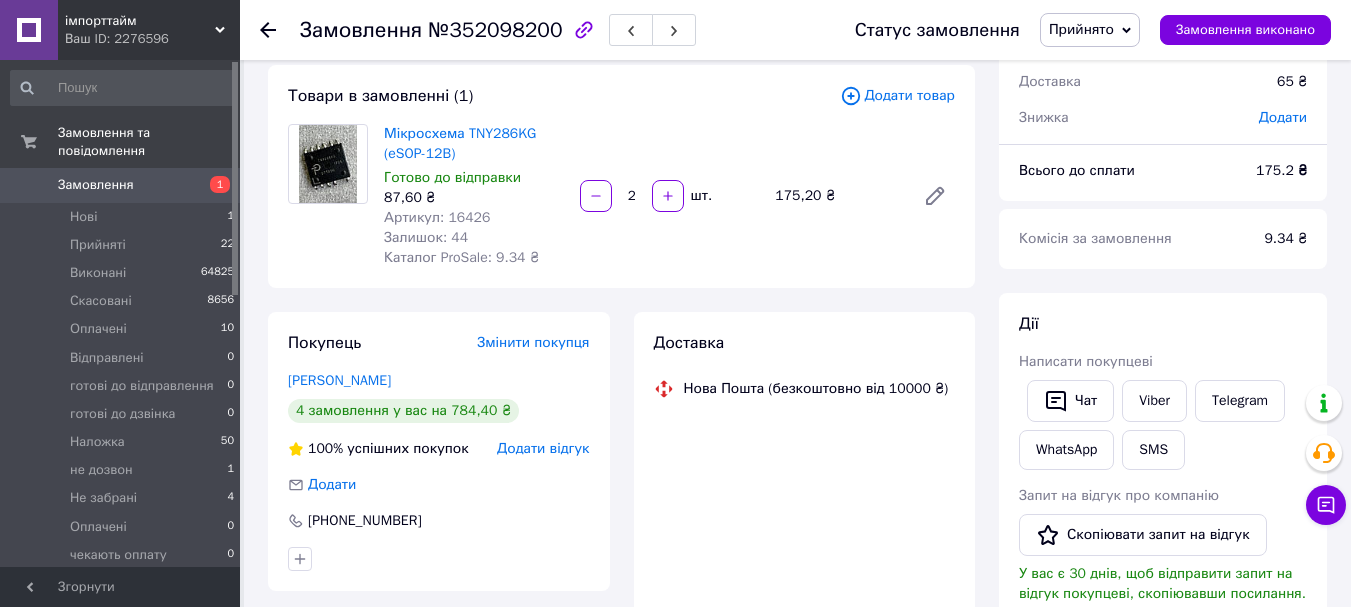 click on "Артикул: 16426" at bounding box center (437, 217) 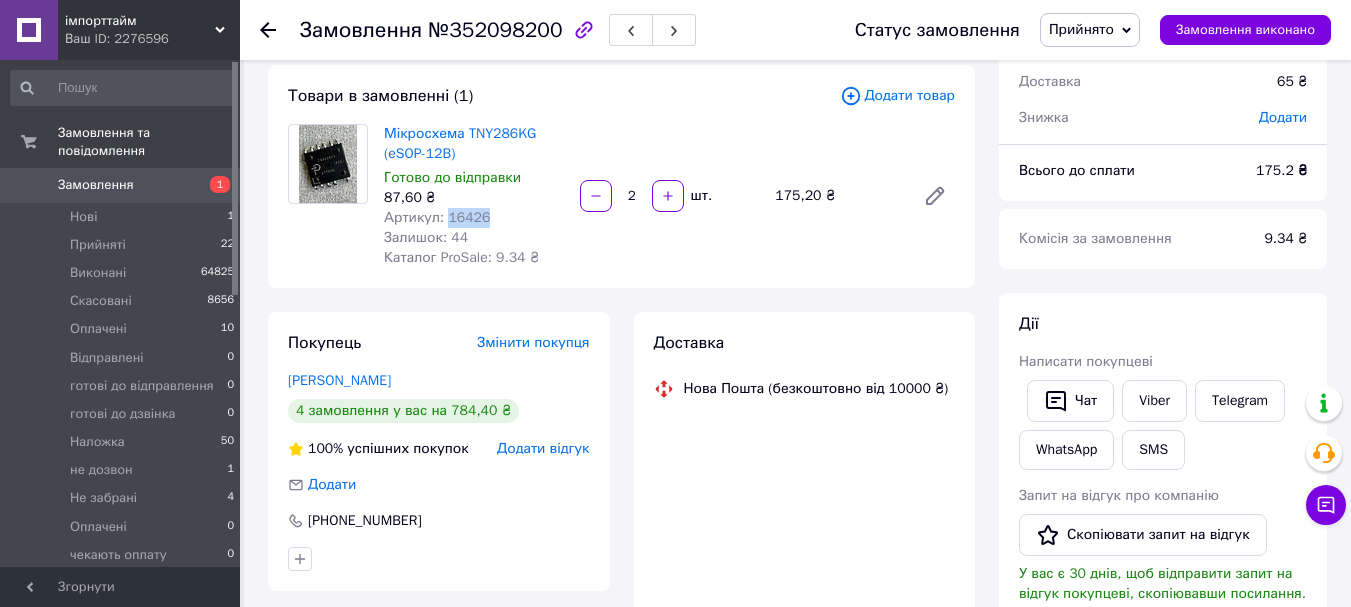 click on "Артикул: 16426" at bounding box center (437, 217) 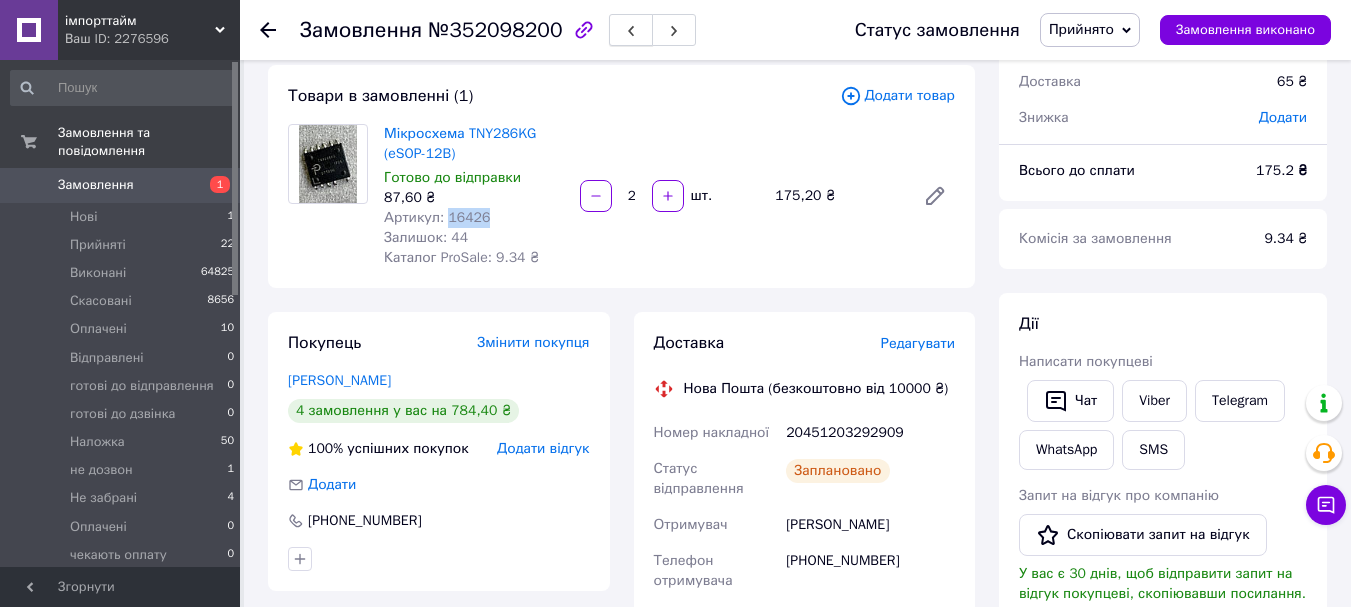 click at bounding box center [631, 30] 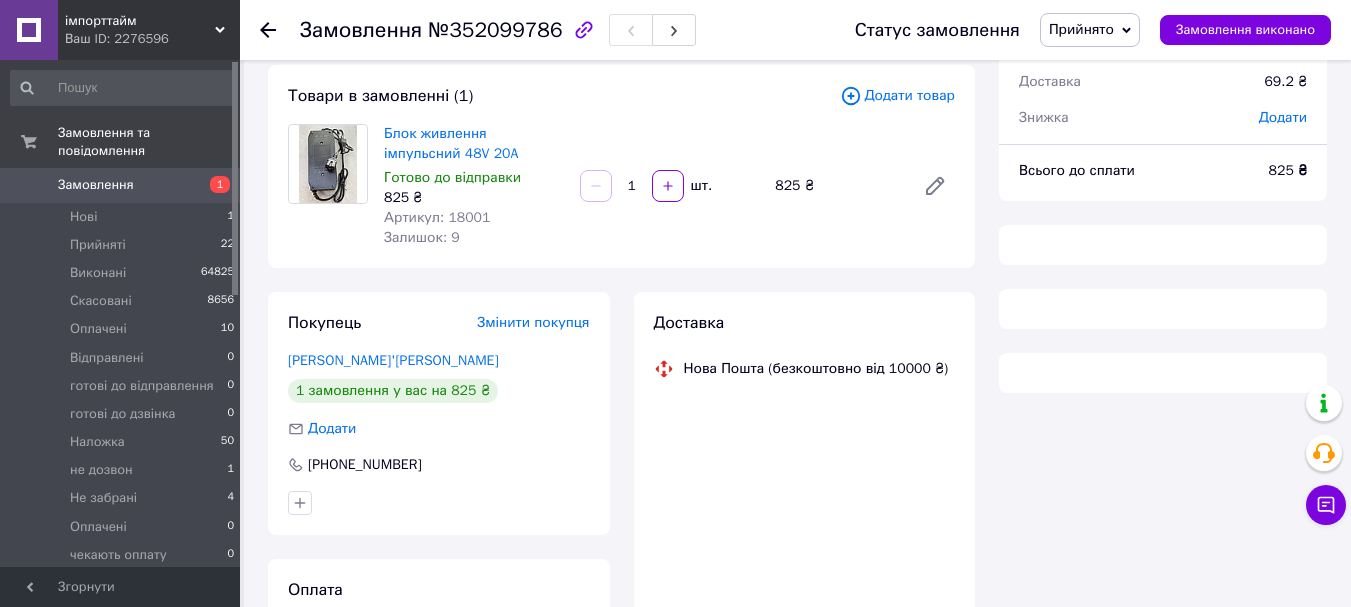 scroll, scrollTop: 7, scrollLeft: 0, axis: vertical 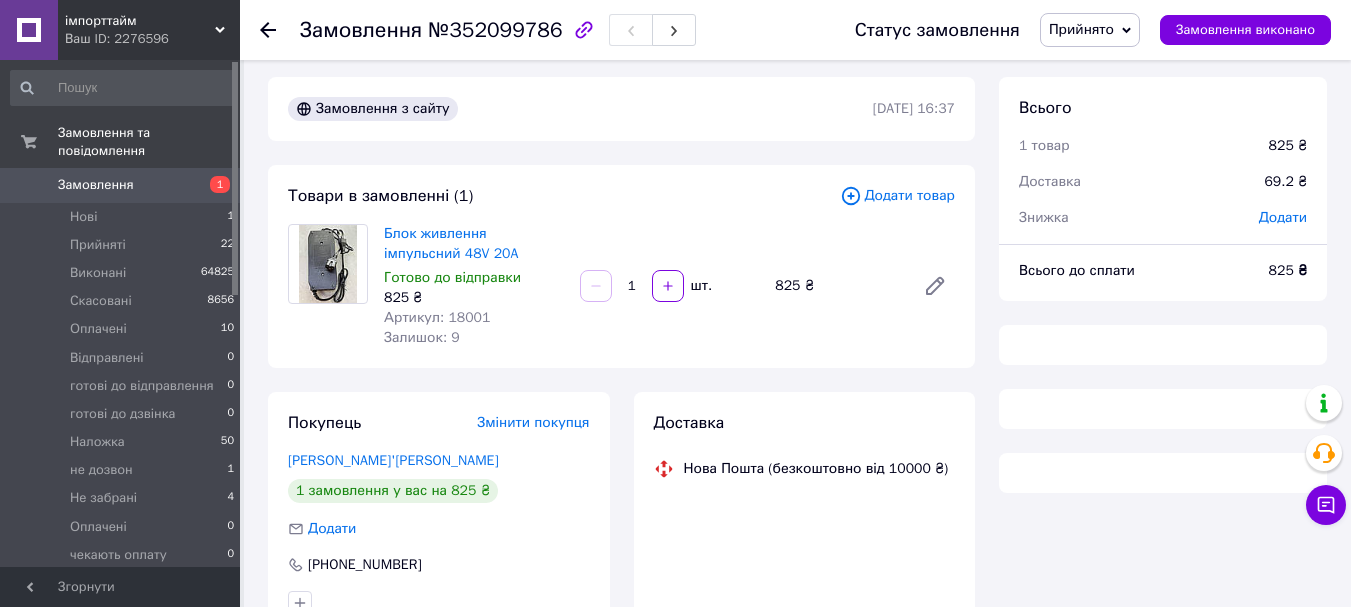 click on "Артикул: 18001" at bounding box center (437, 317) 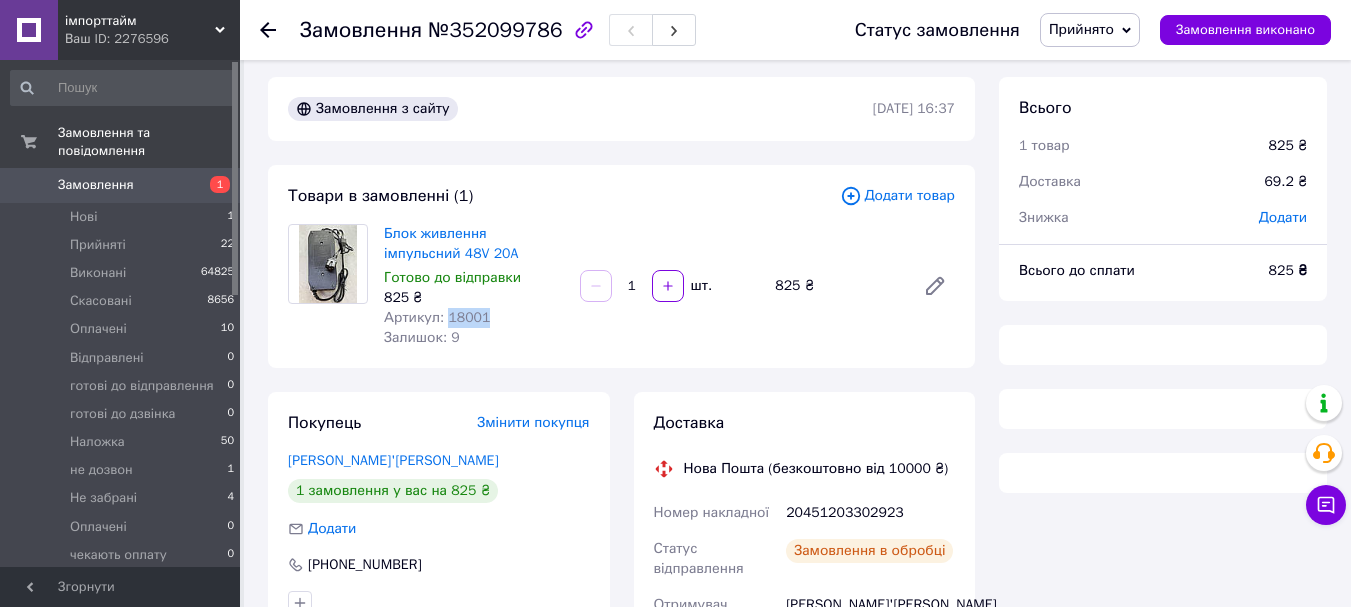 click on "Артикул: 18001" at bounding box center (437, 317) 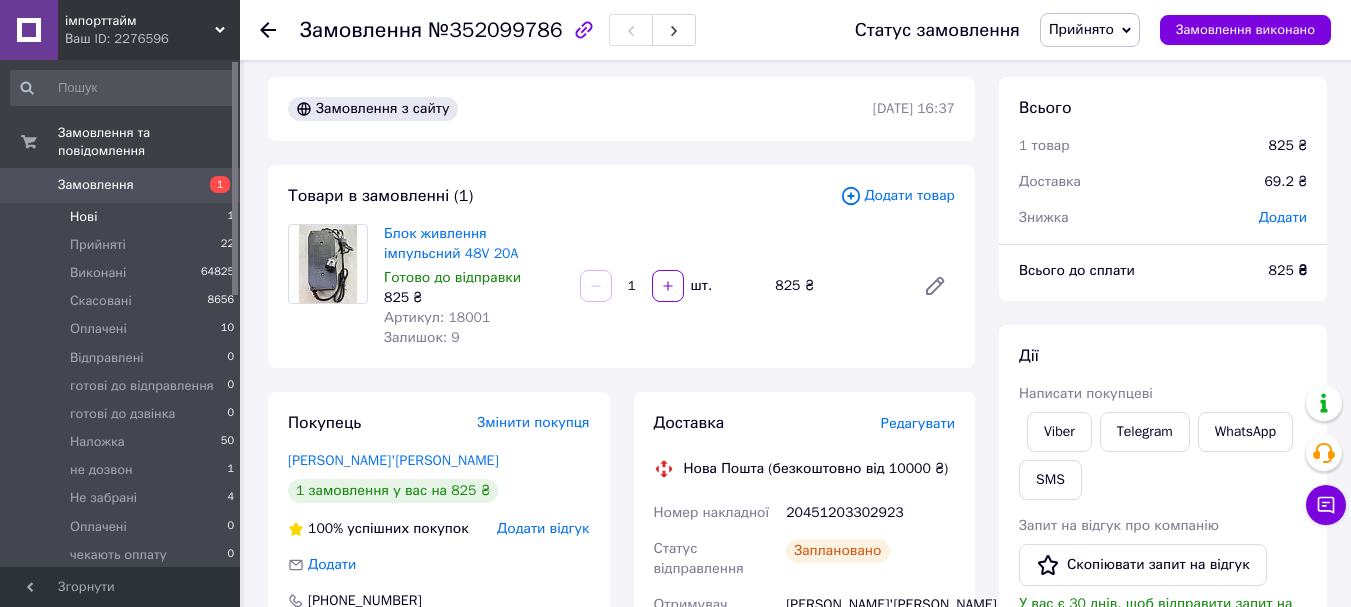click on "Нові 1" at bounding box center [123, 217] 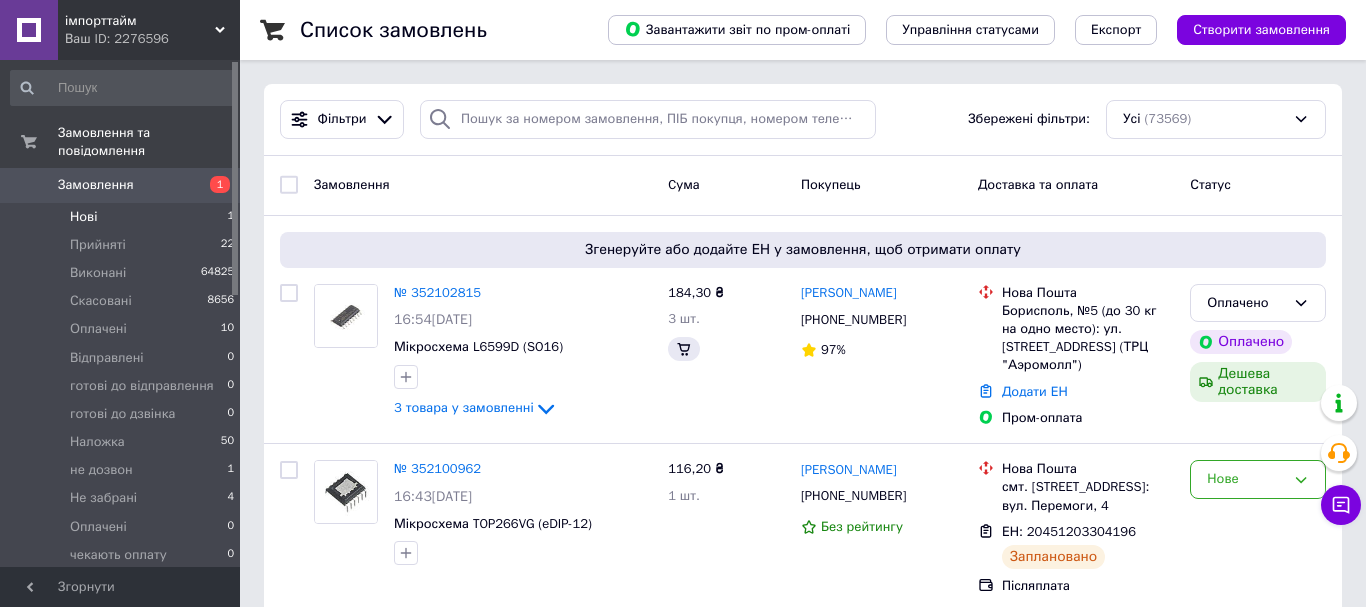 click on "Нові 1" at bounding box center (123, 217) 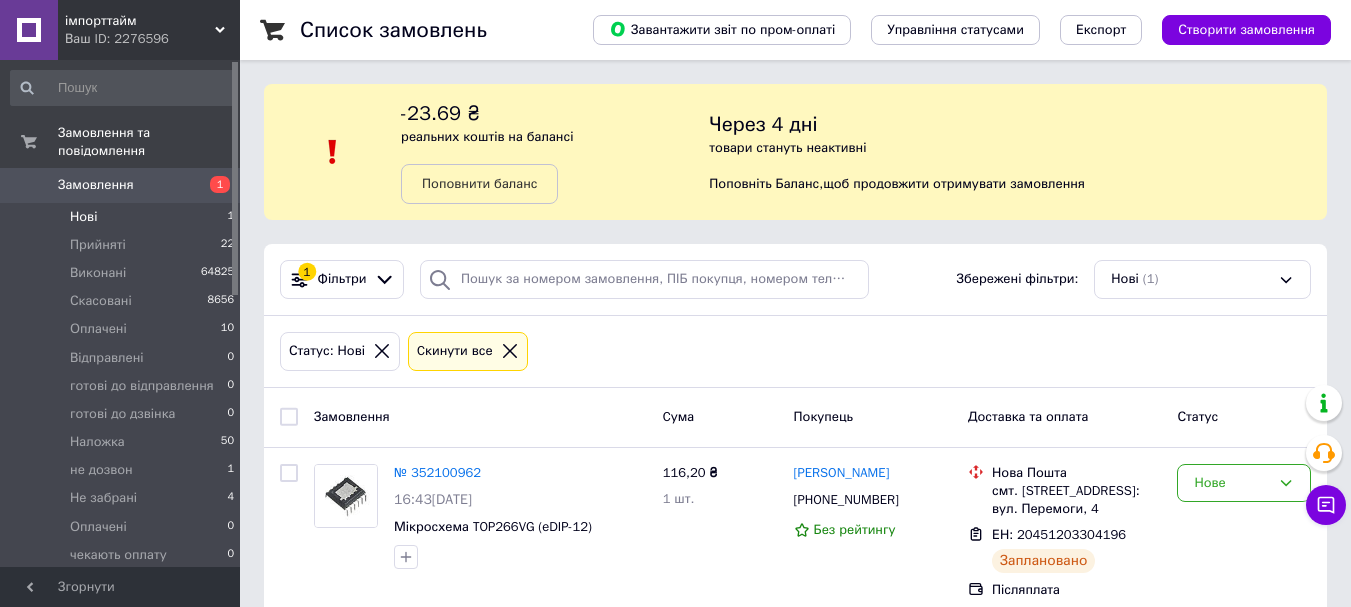 scroll, scrollTop: 32, scrollLeft: 0, axis: vertical 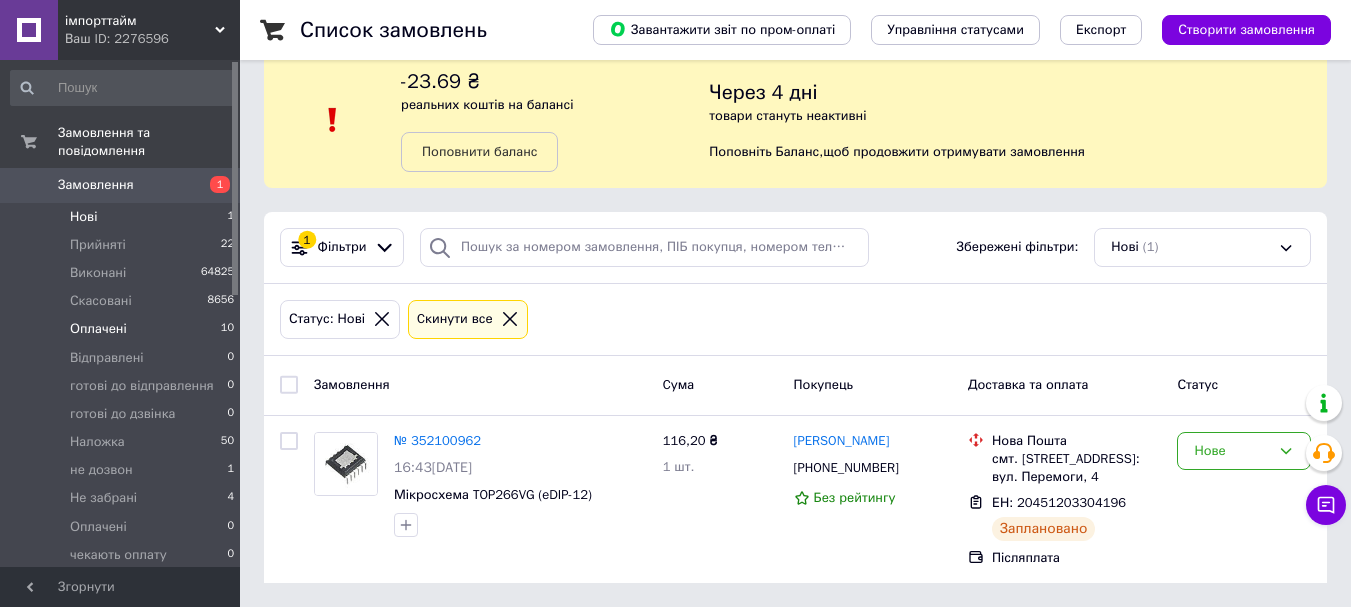 click on "Оплачені 10" at bounding box center (123, 329) 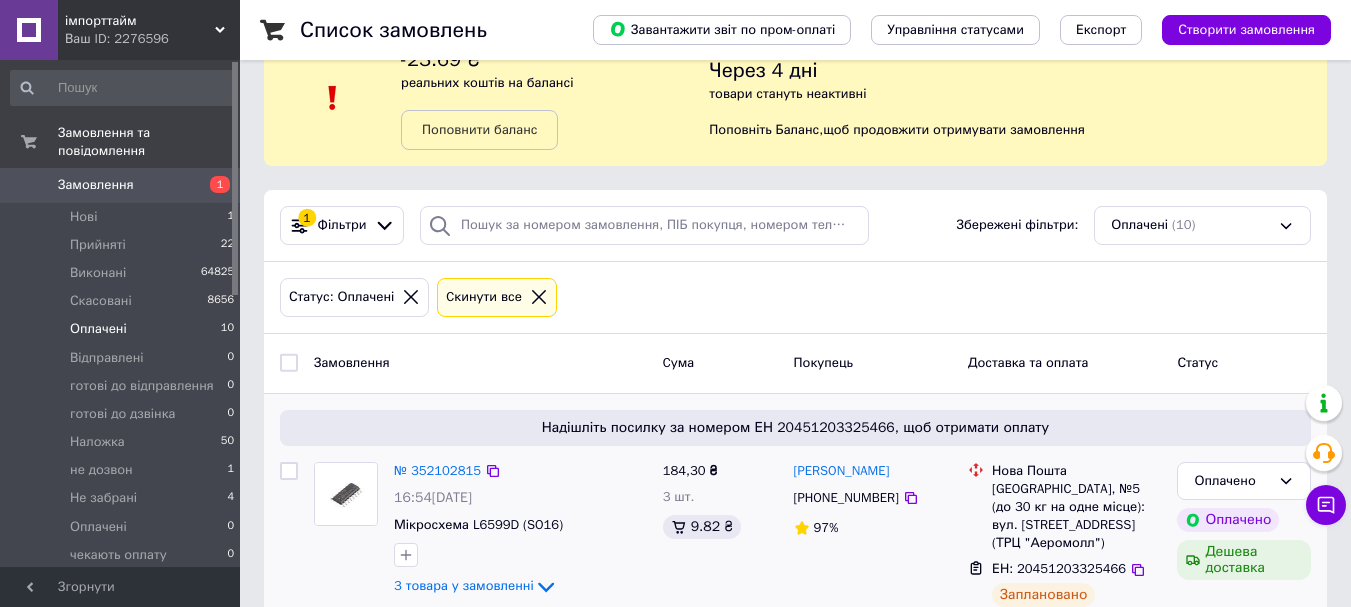 scroll, scrollTop: 100, scrollLeft: 0, axis: vertical 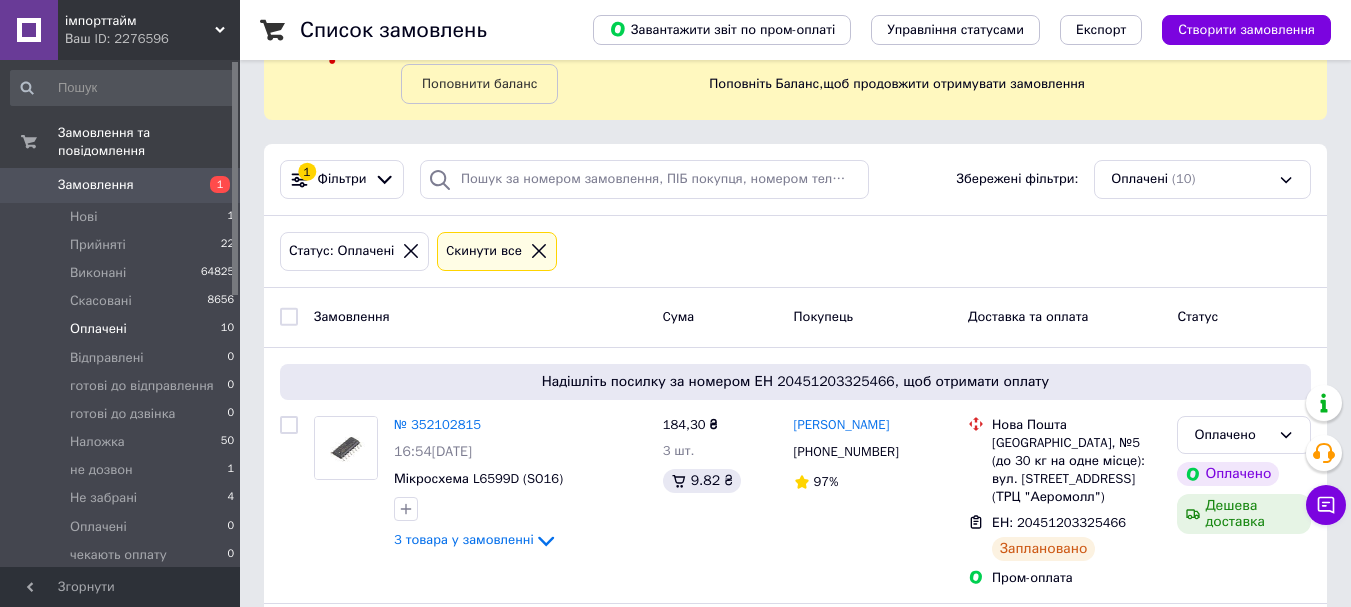 click at bounding box center (289, 317) 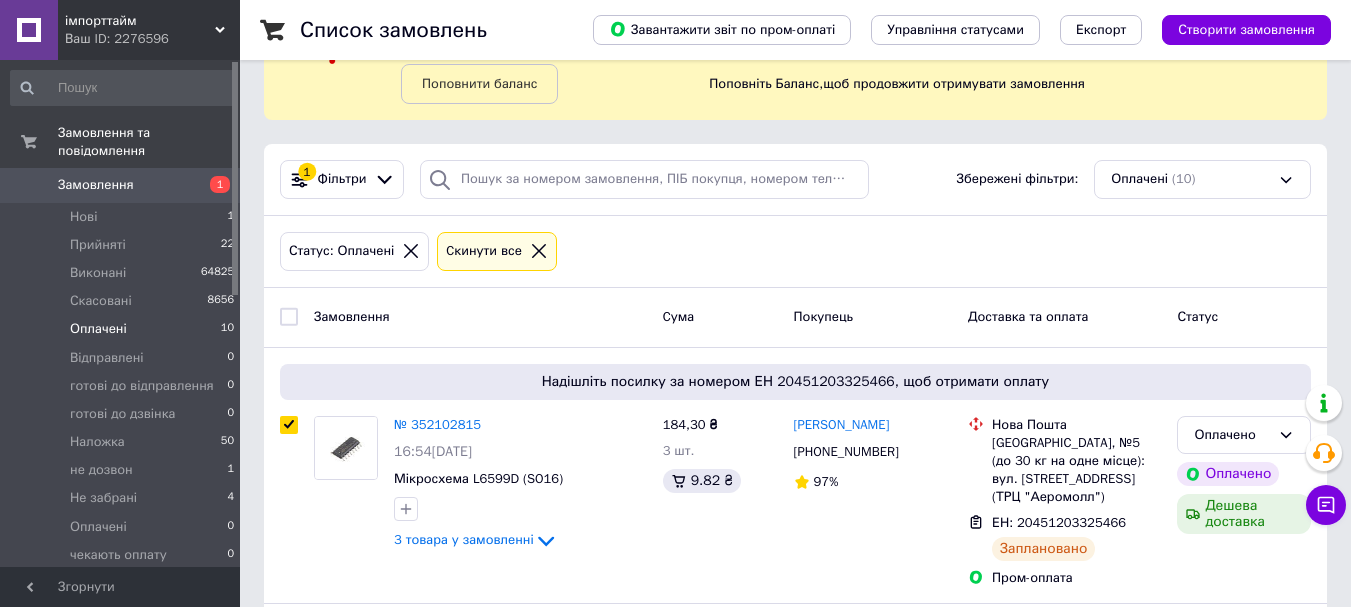 checkbox on "true" 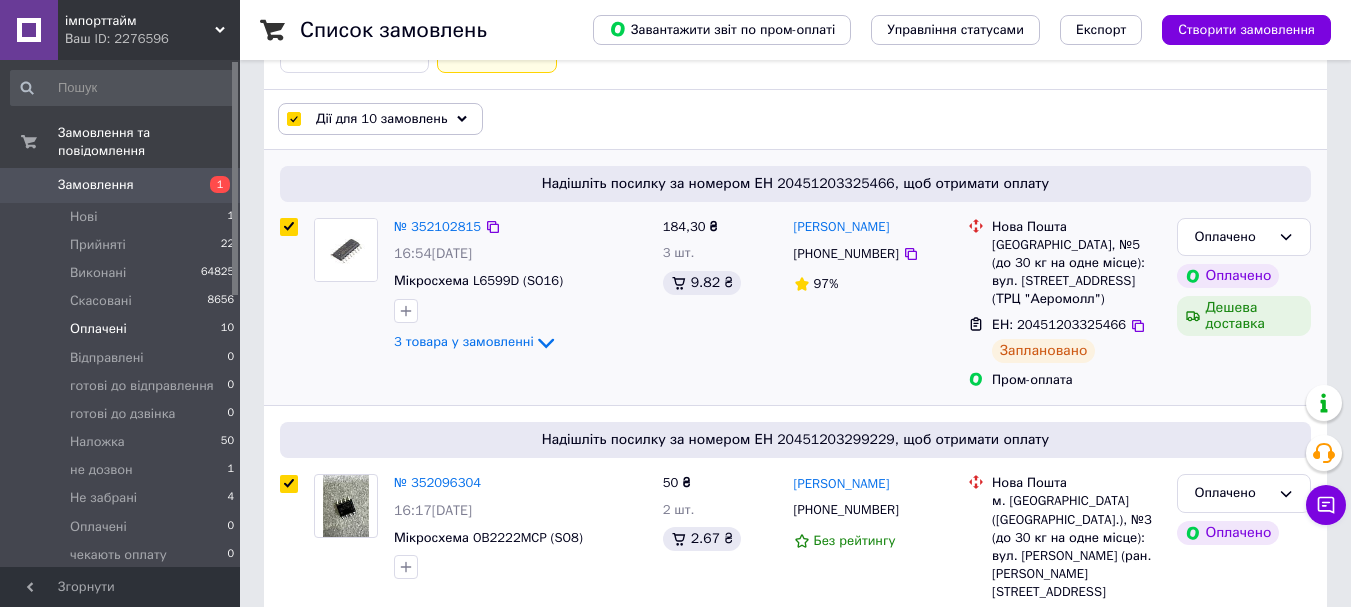 scroll, scrollTop: 300, scrollLeft: 0, axis: vertical 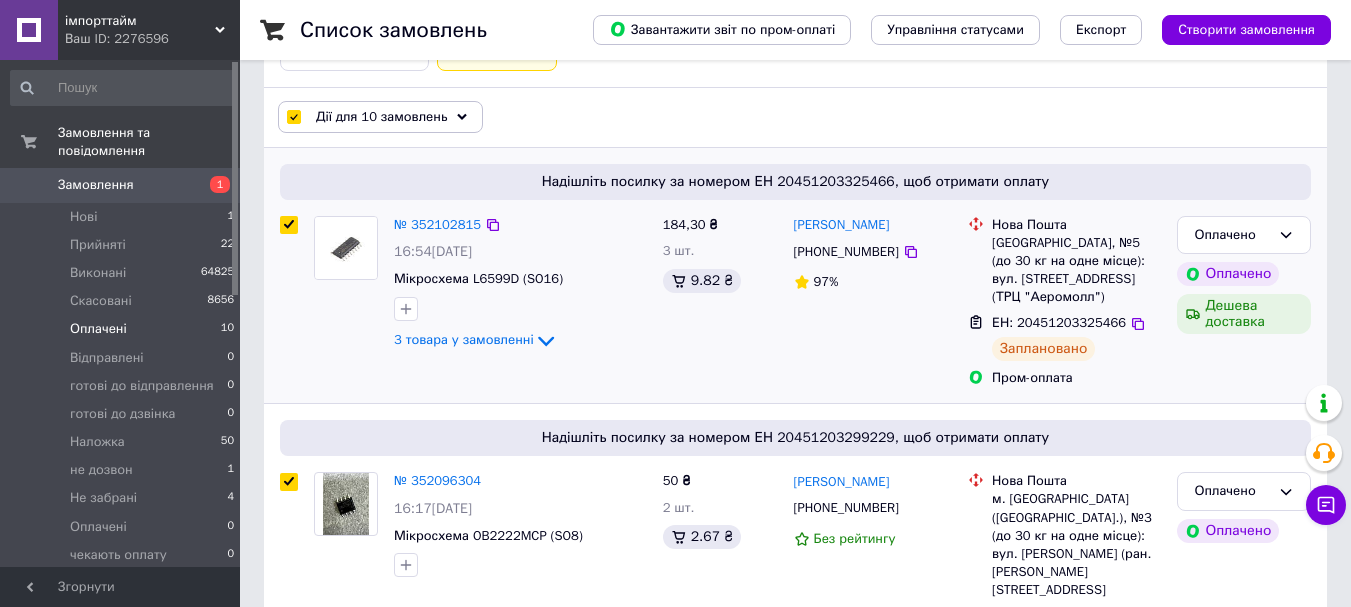 click at bounding box center (289, 225) 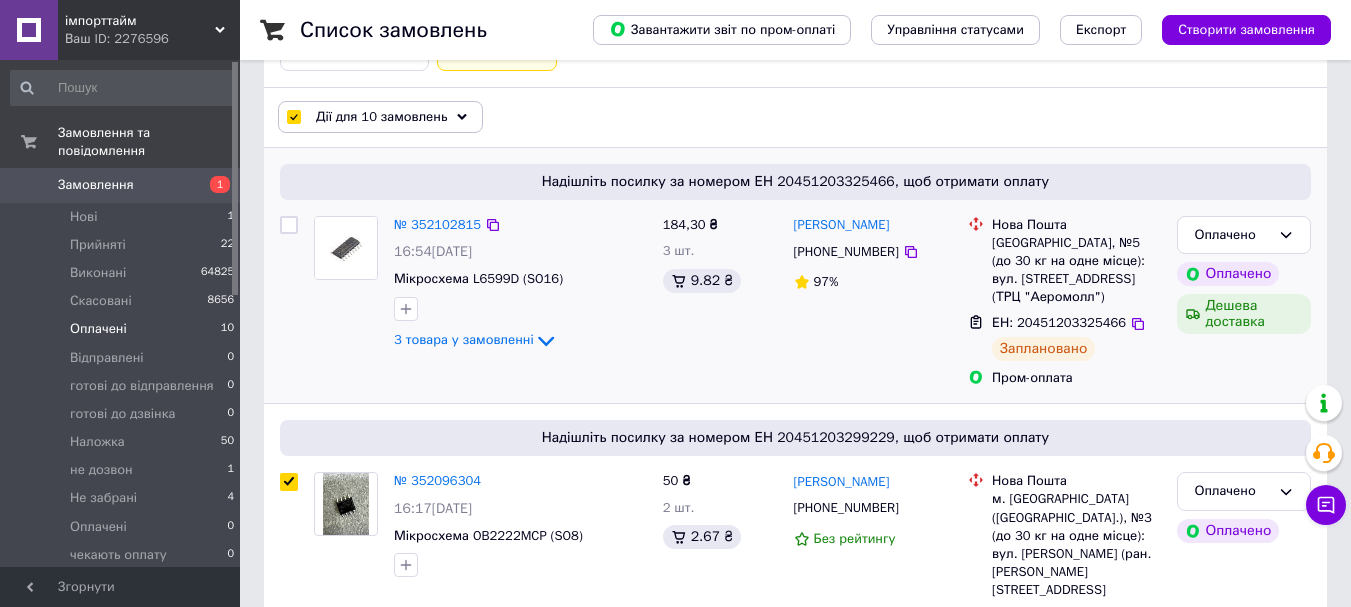 checkbox on "false" 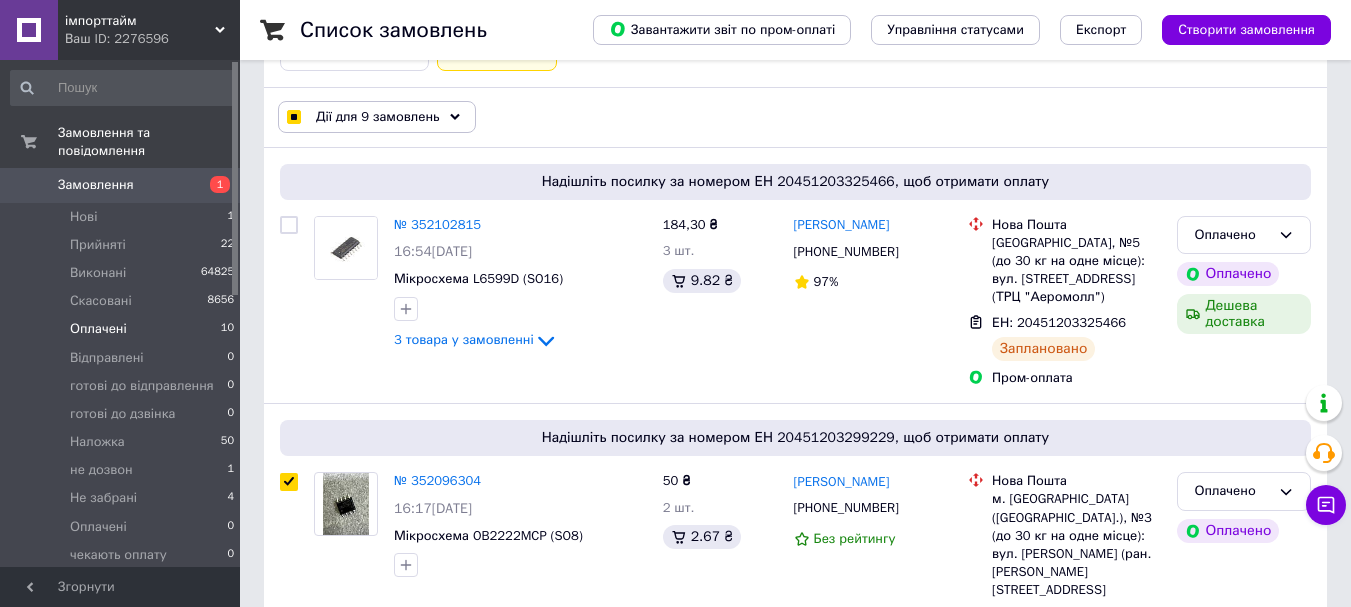 click on "Дії для 9 замовлень" at bounding box center (377, 117) 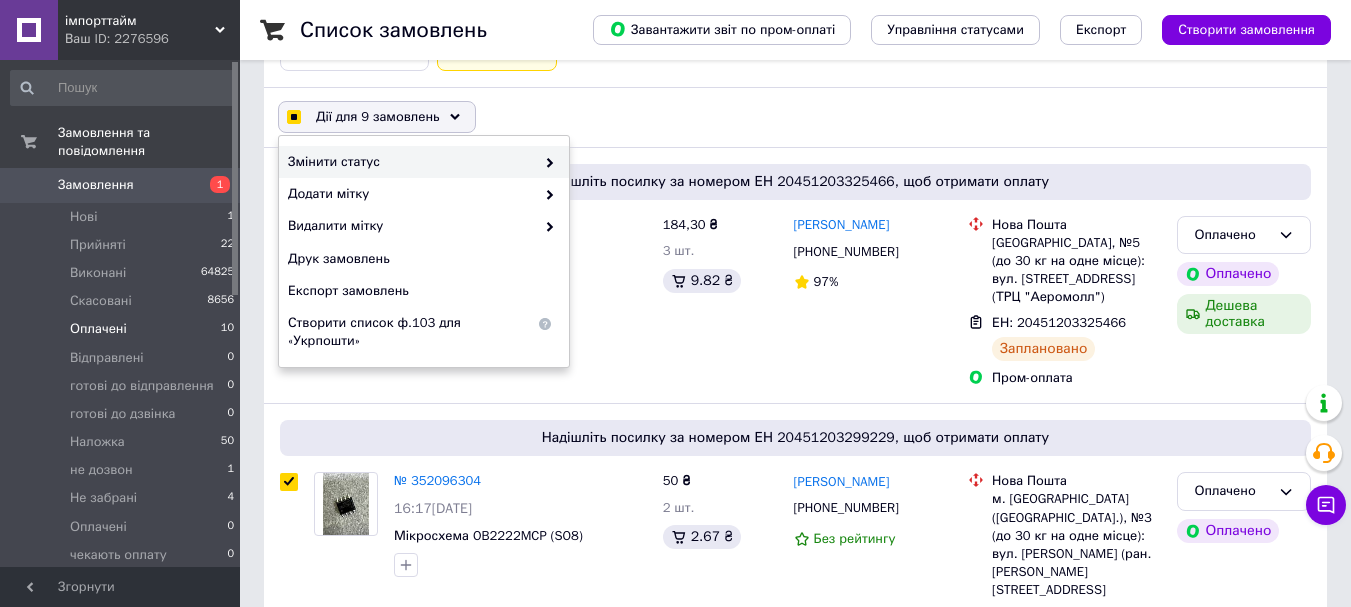 click 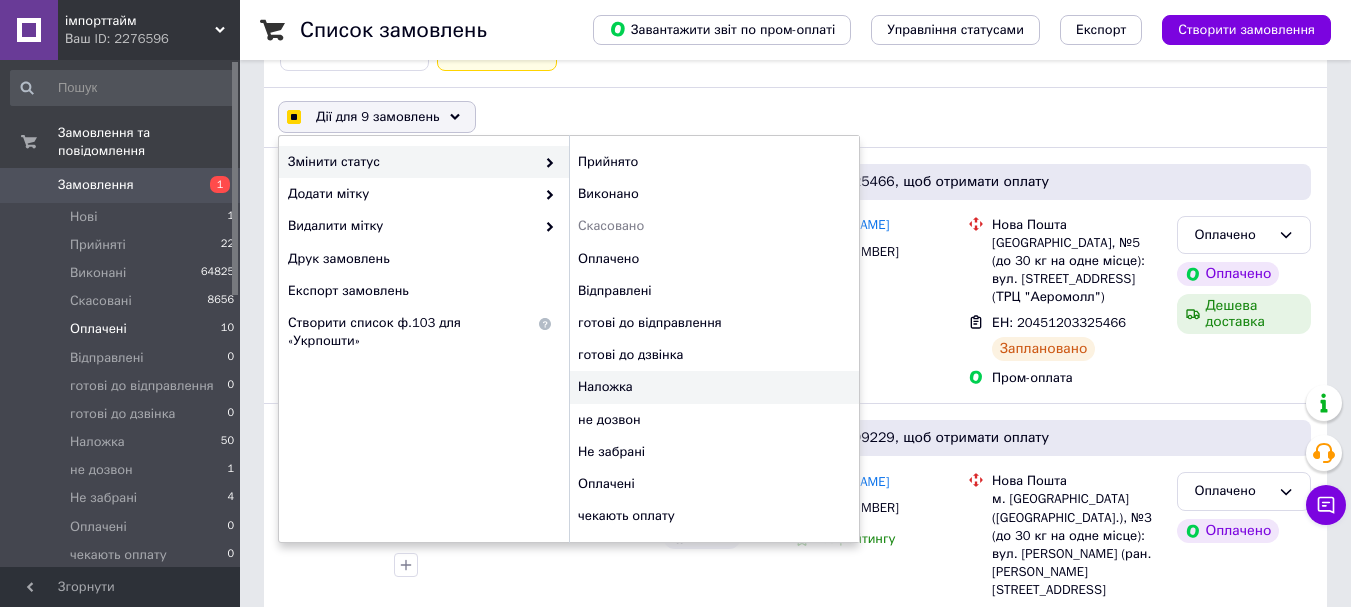 checkbox on "true" 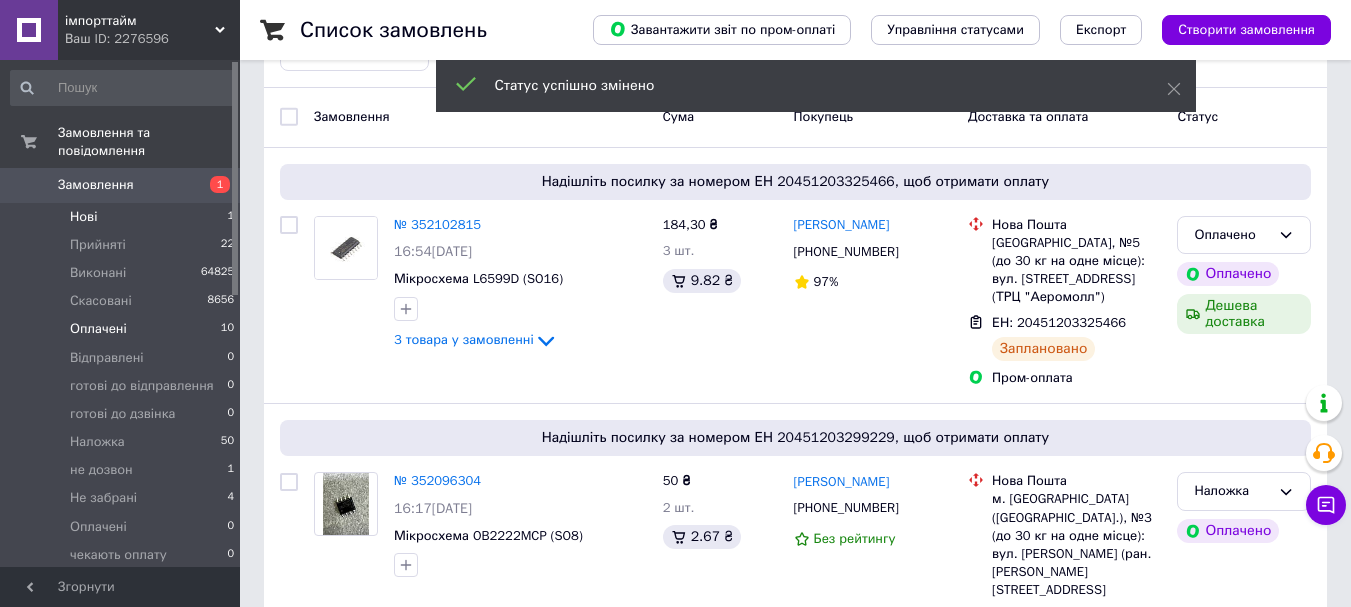 click on "Нові 1" at bounding box center (123, 217) 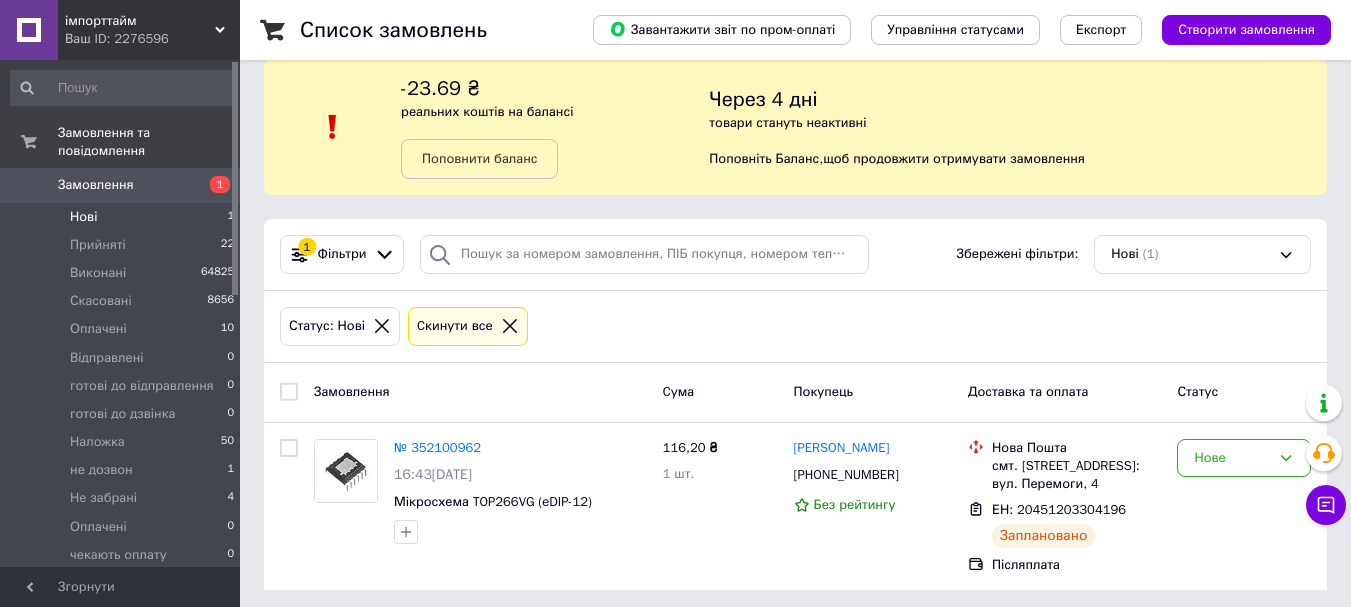 scroll, scrollTop: 32, scrollLeft: 0, axis: vertical 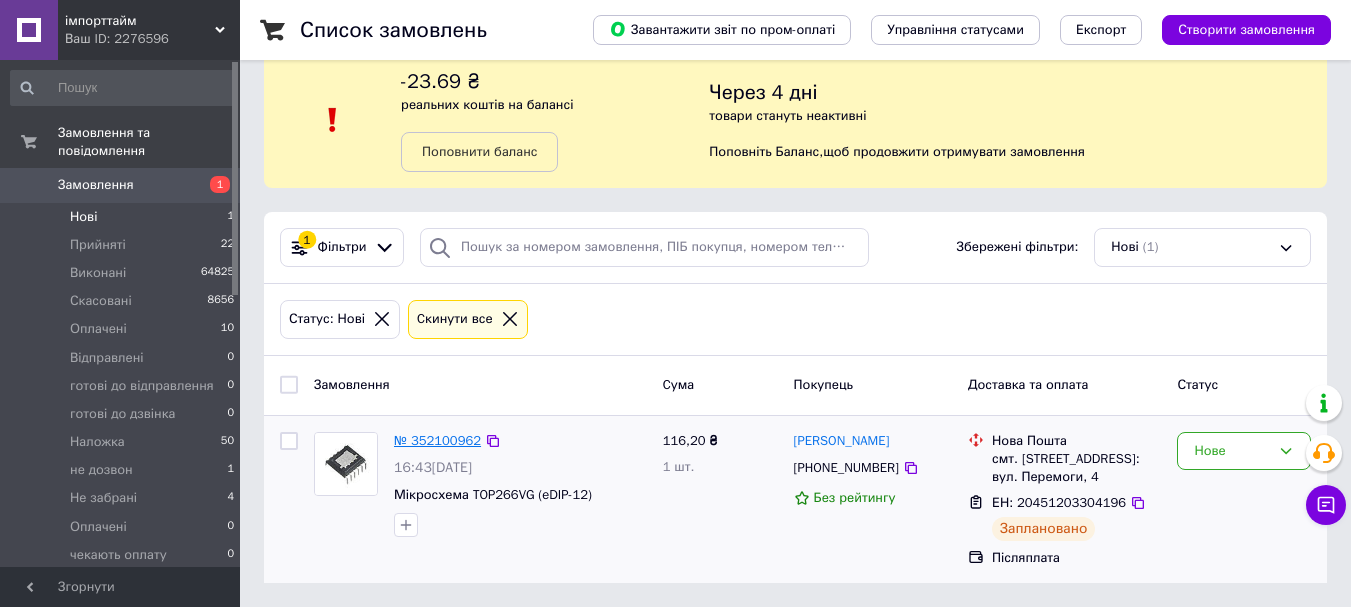 click on "№ 352100962" at bounding box center (437, 440) 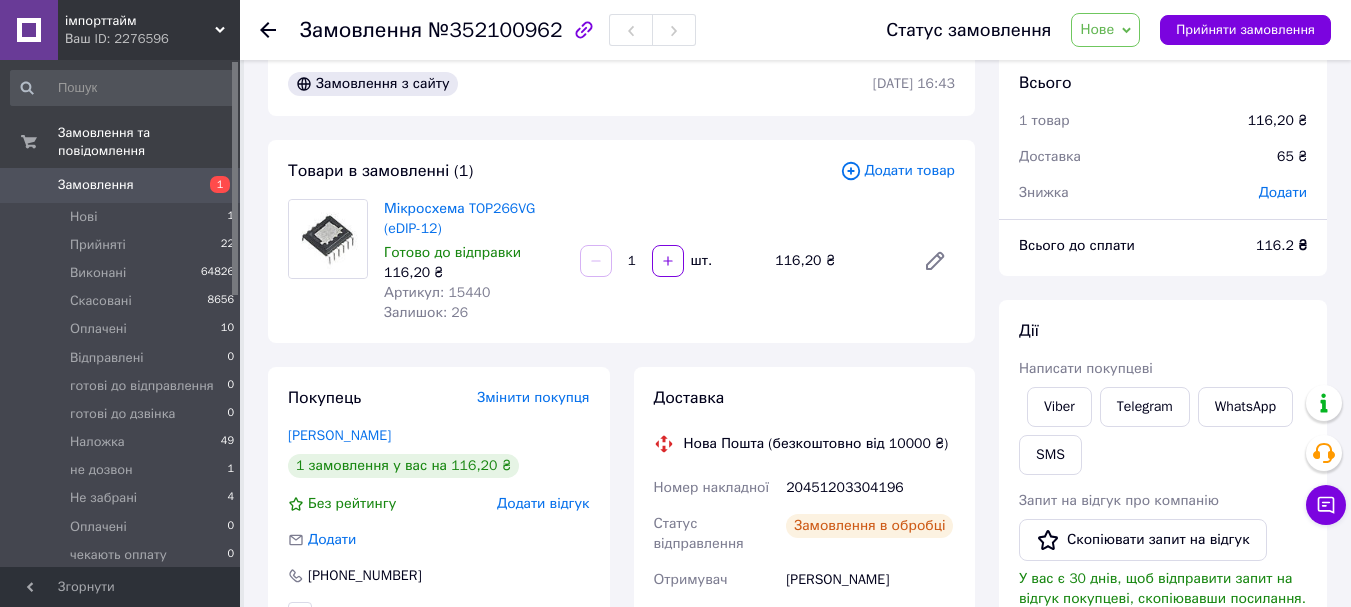 click on "Артикул: 15440" at bounding box center (437, 292) 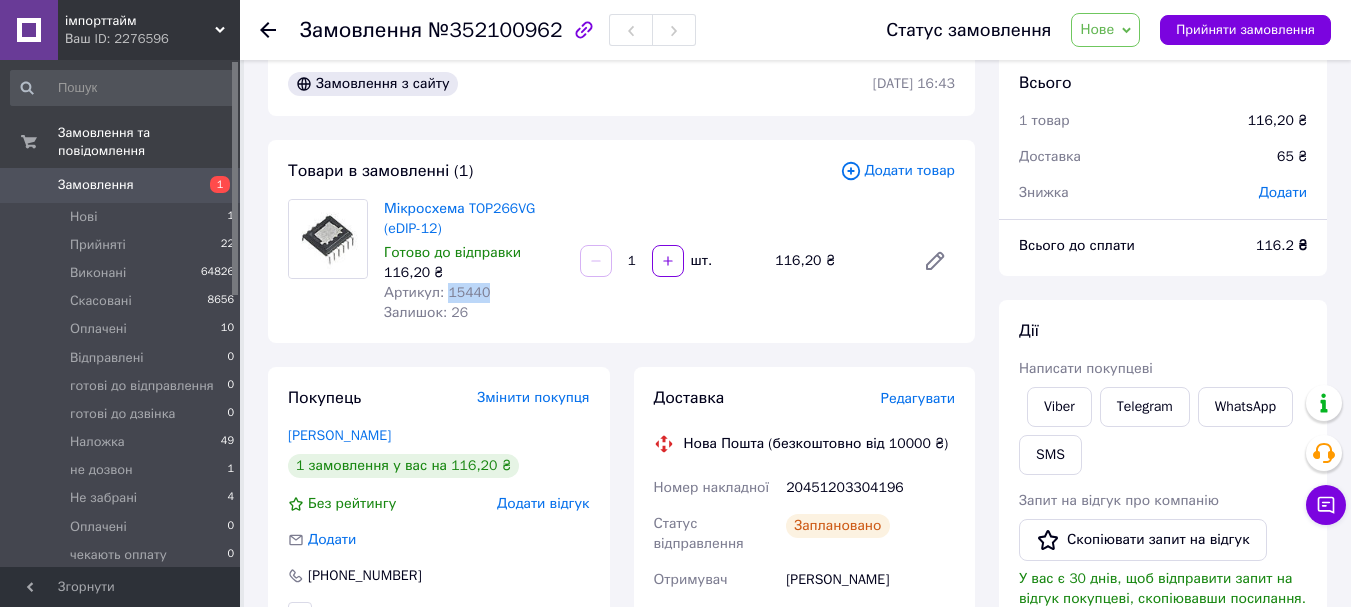 click on "Артикул: 15440" at bounding box center (437, 292) 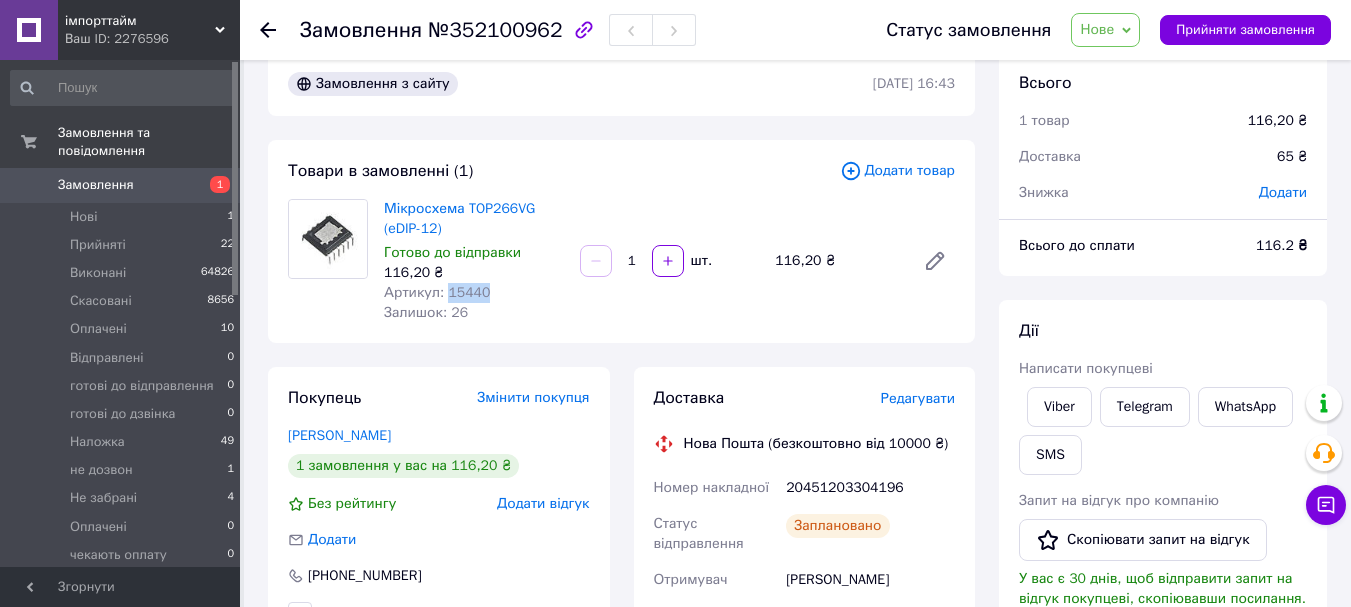 click on "Нове" at bounding box center (1105, 30) 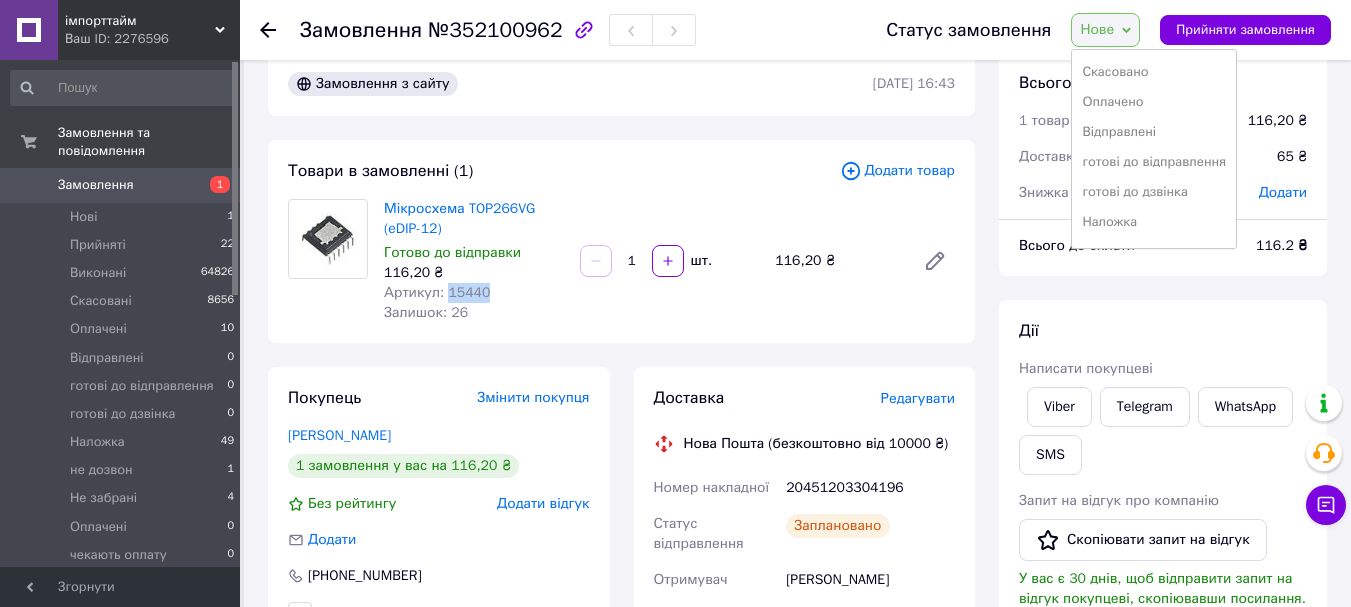 scroll, scrollTop: 100, scrollLeft: 0, axis: vertical 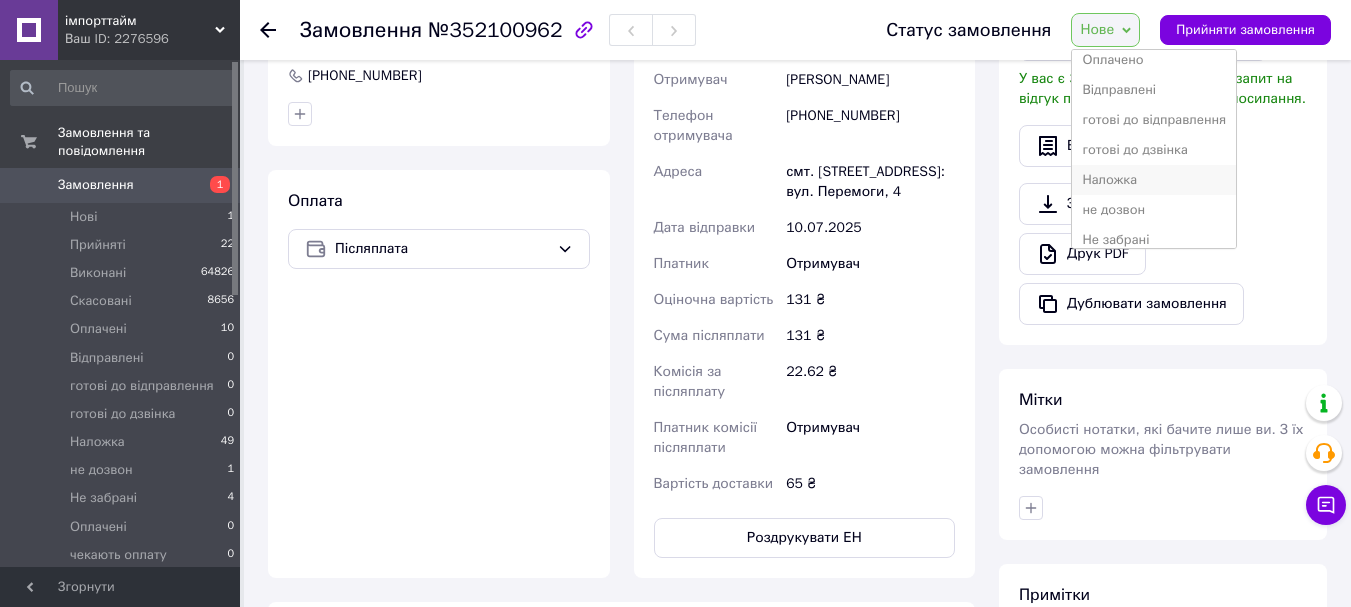 click on "Наложка" at bounding box center [1154, 180] 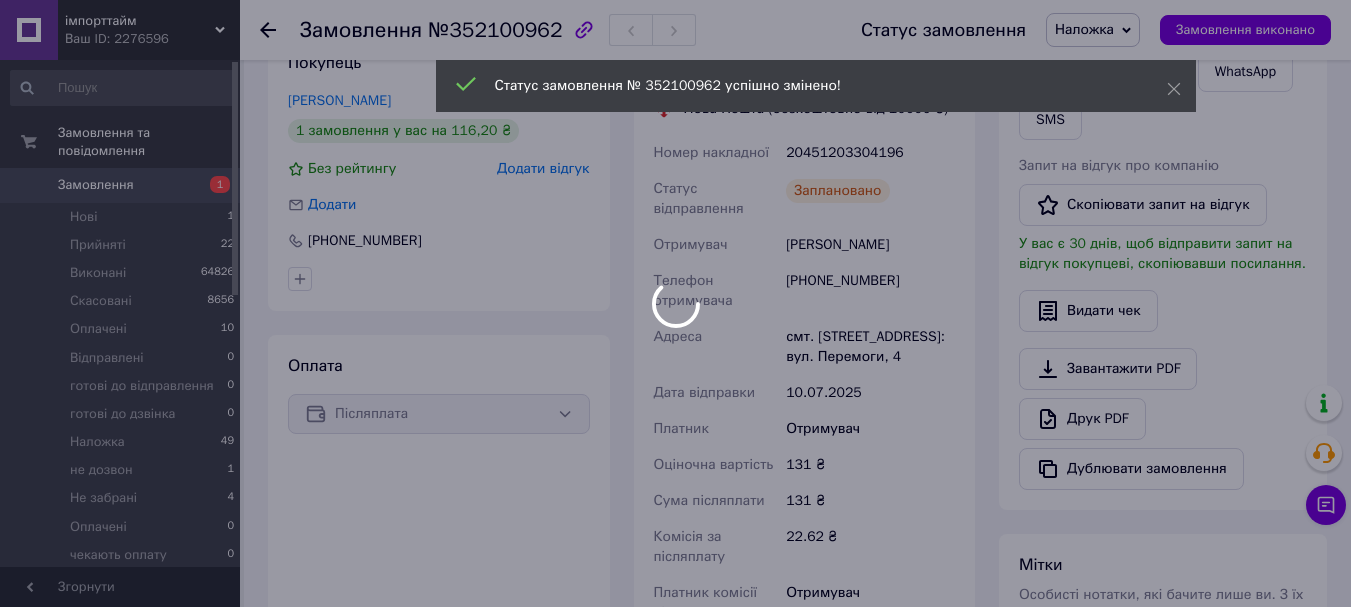 scroll, scrollTop: 332, scrollLeft: 0, axis: vertical 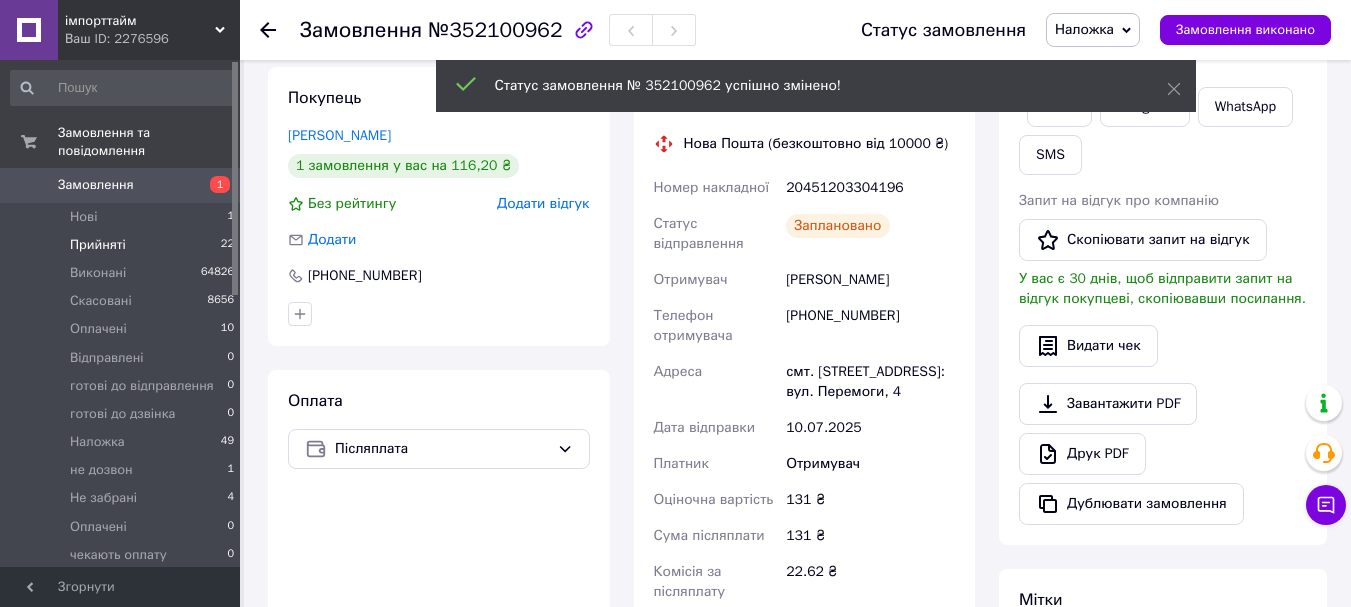 click on "Прийняті 22" at bounding box center [123, 245] 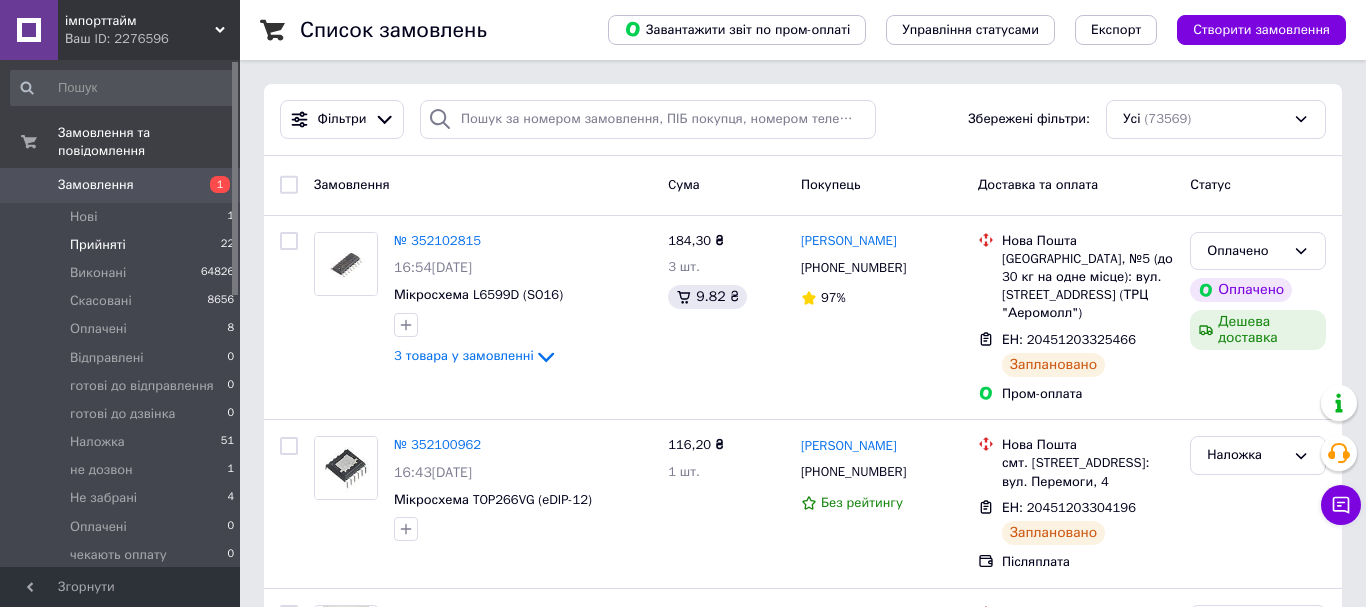 click on "22" at bounding box center (227, 245) 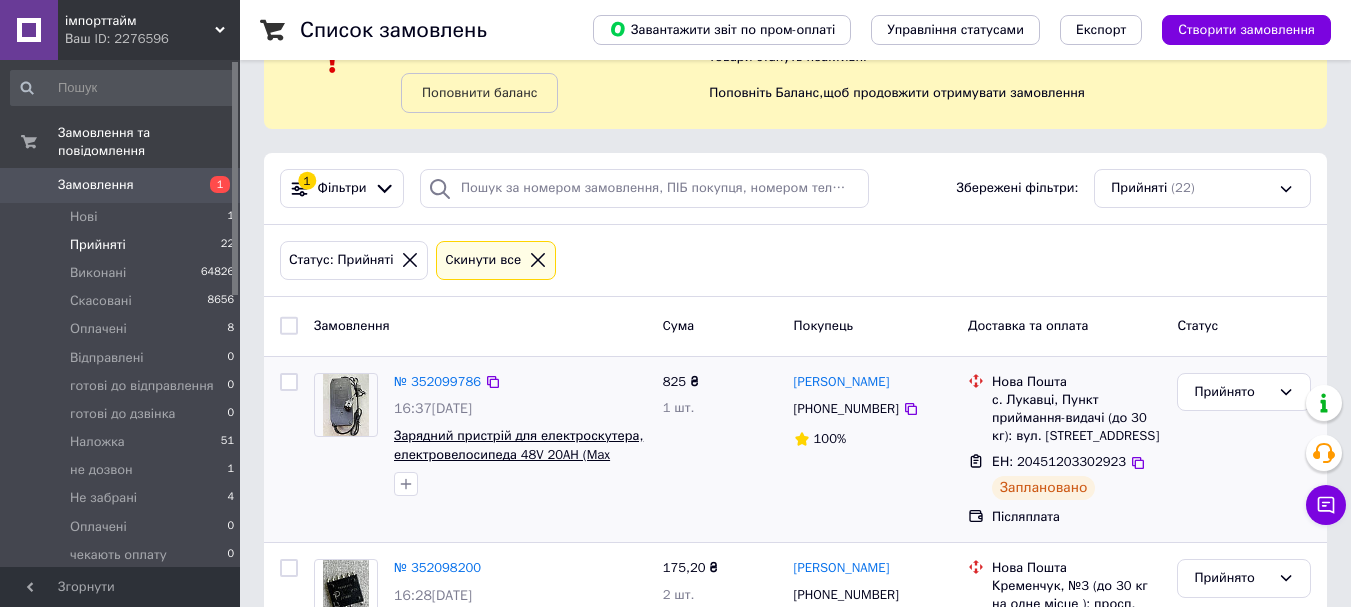 scroll, scrollTop: 200, scrollLeft: 0, axis: vertical 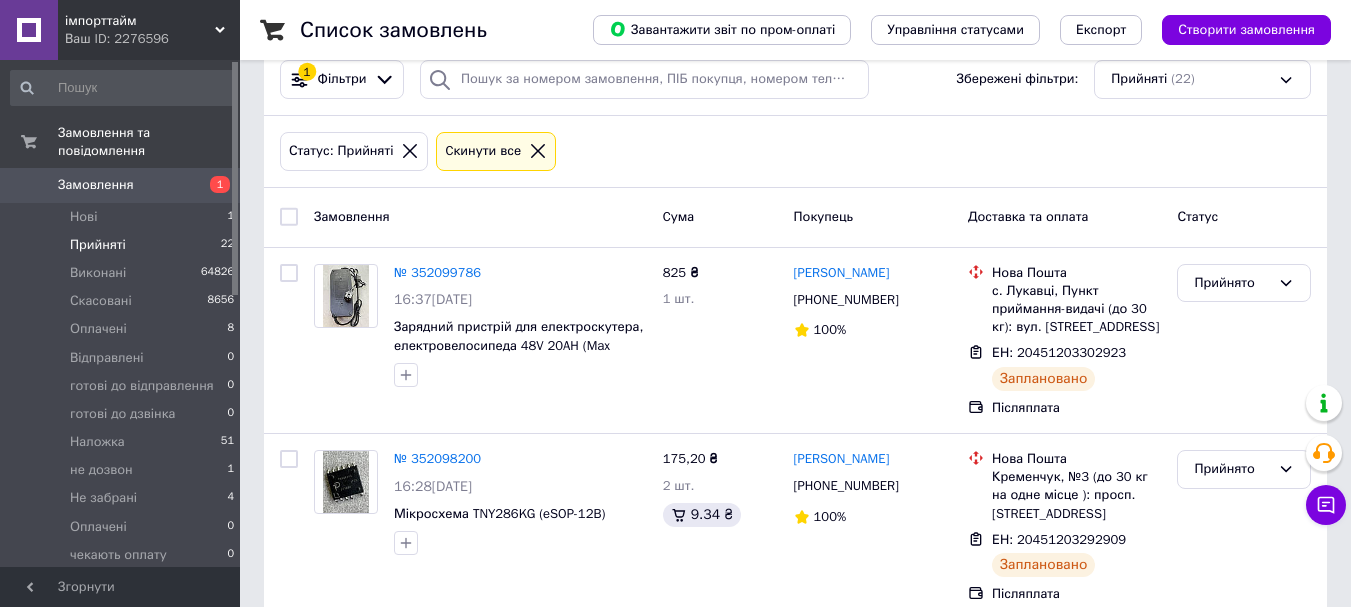 click at bounding box center (289, 217) 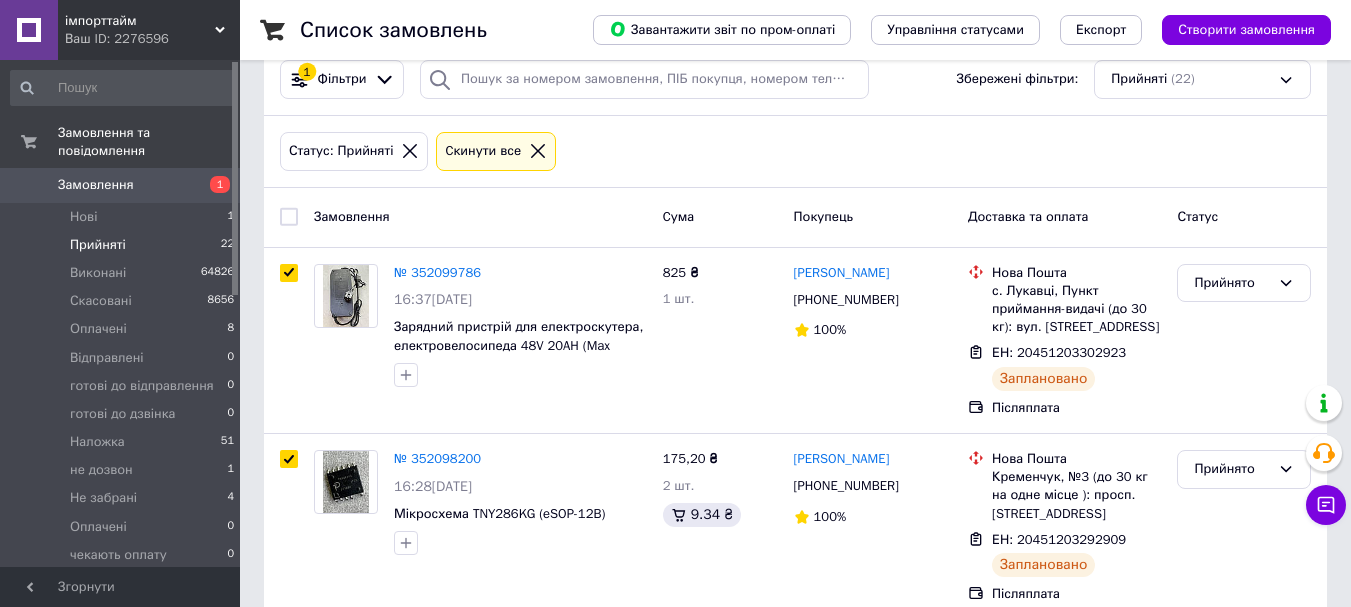 checkbox on "true" 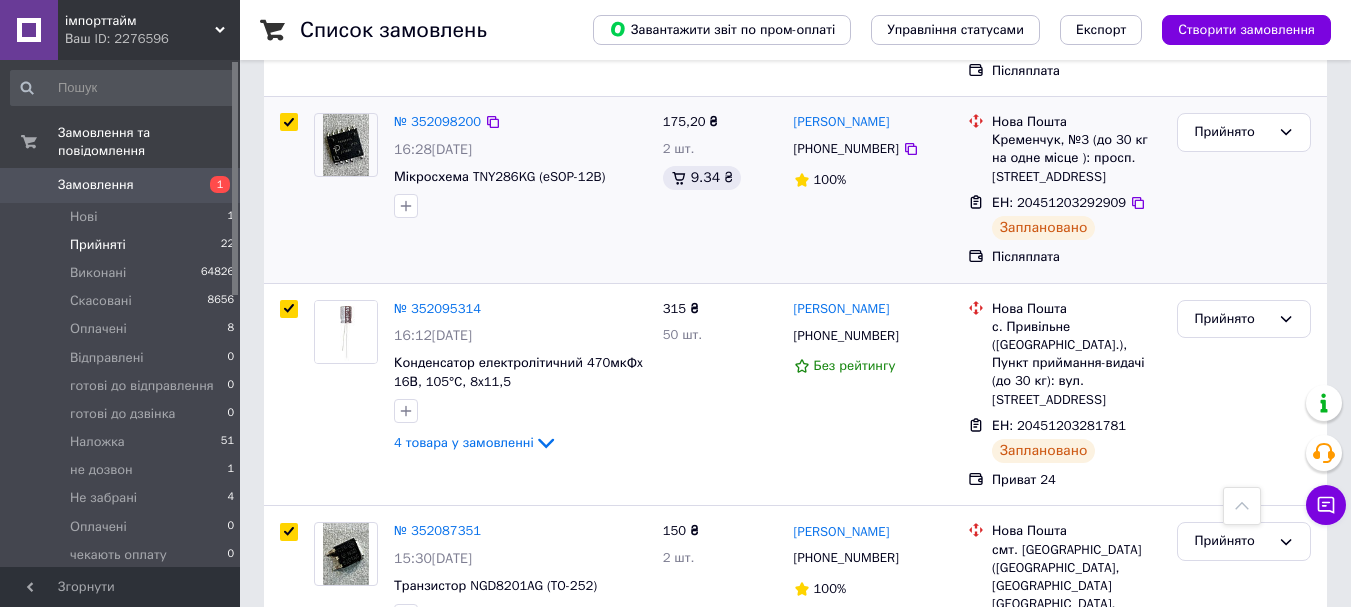 scroll, scrollTop: 600, scrollLeft: 0, axis: vertical 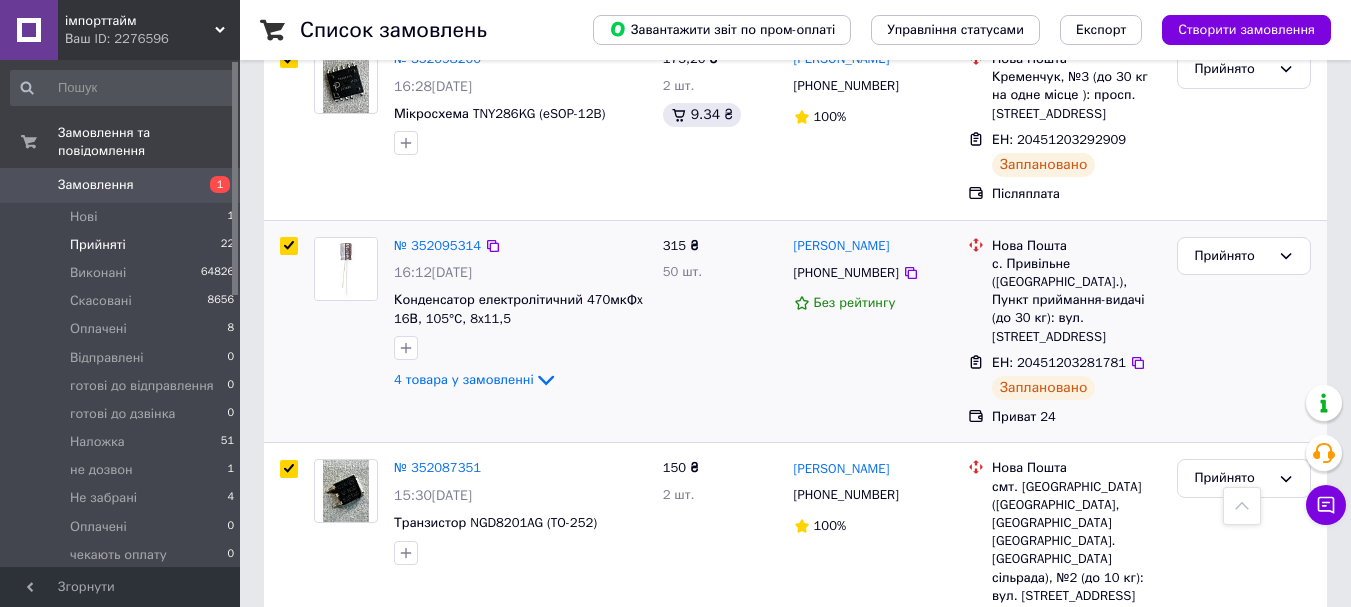click at bounding box center (289, 246) 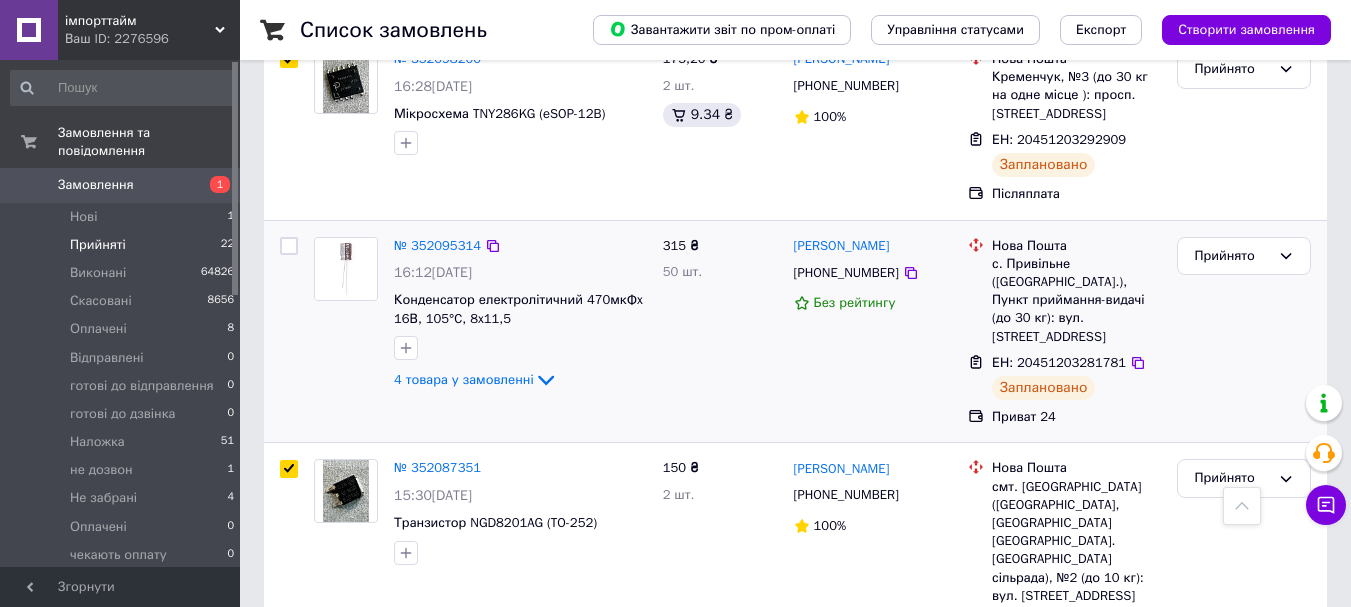 checkbox on "false" 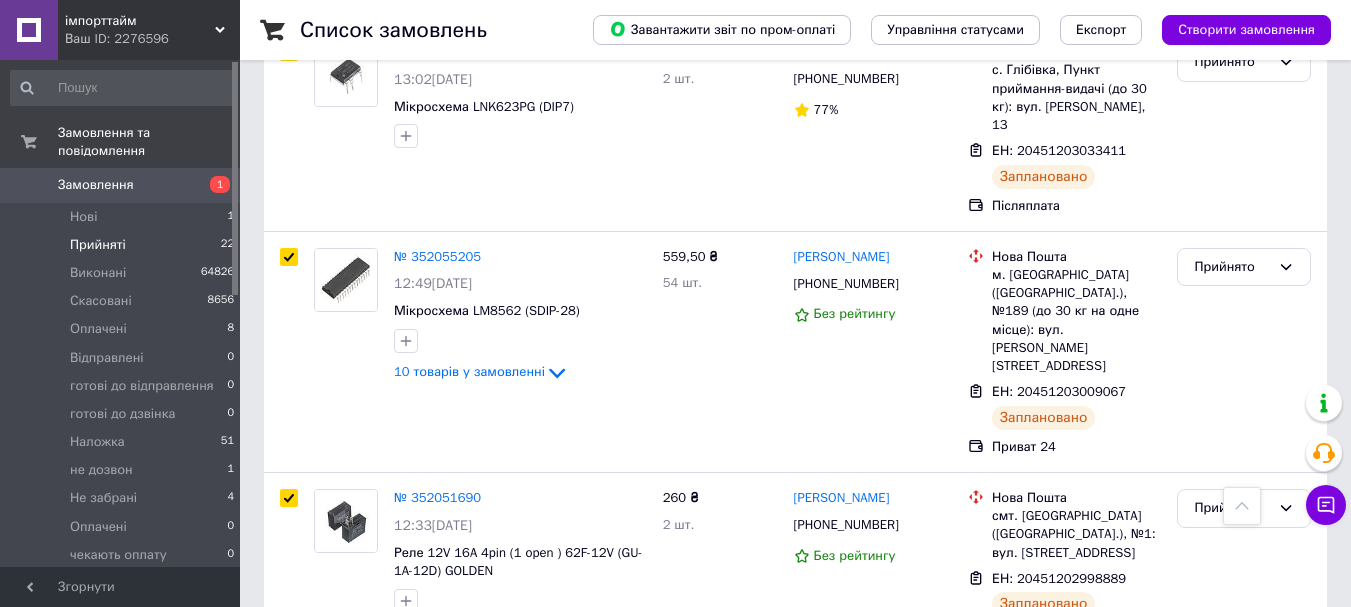 scroll, scrollTop: 2400, scrollLeft: 0, axis: vertical 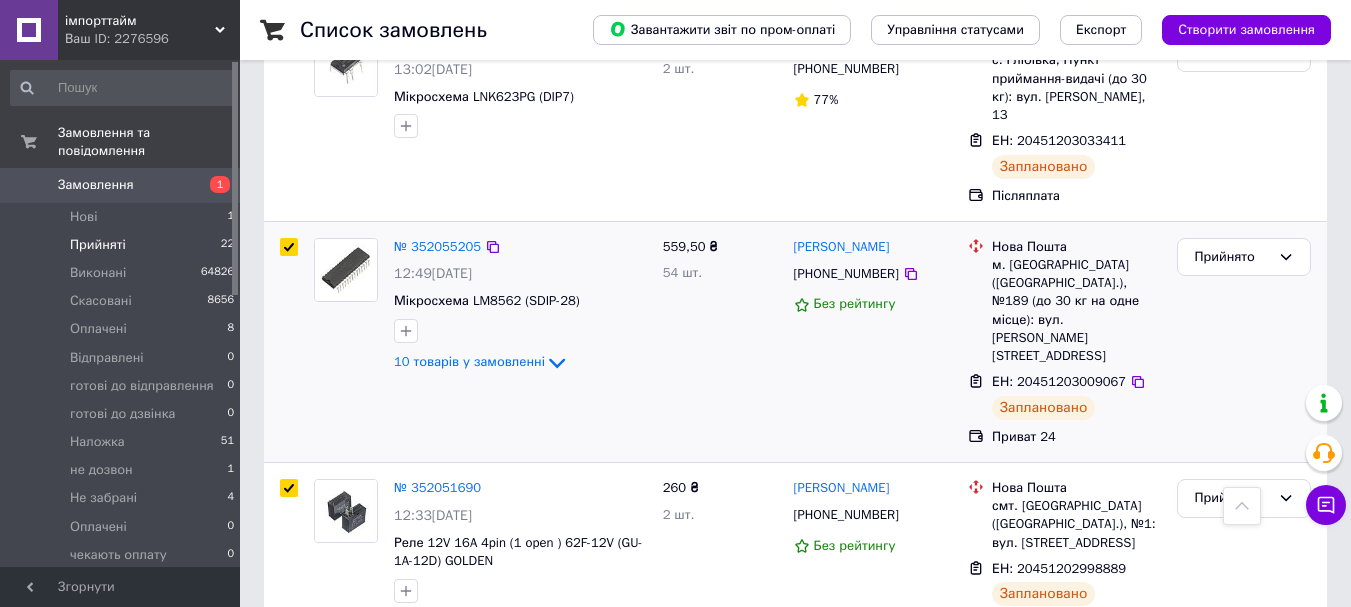 click at bounding box center [289, 247] 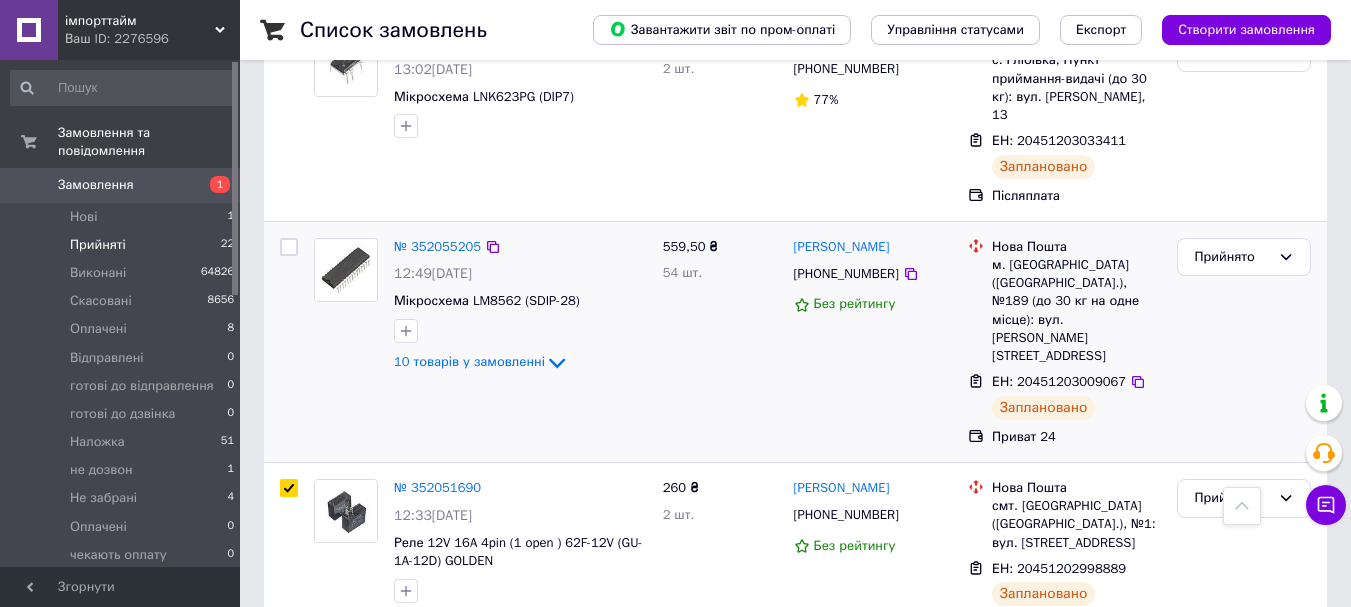 checkbox on "false" 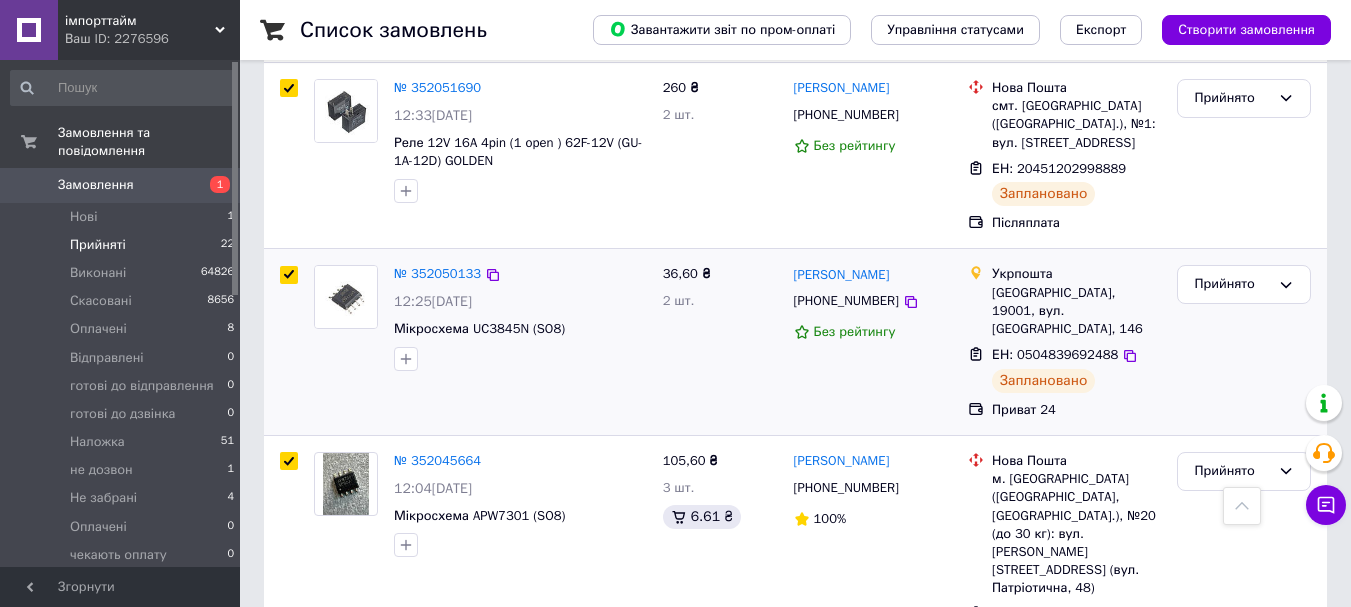 click at bounding box center [289, 275] 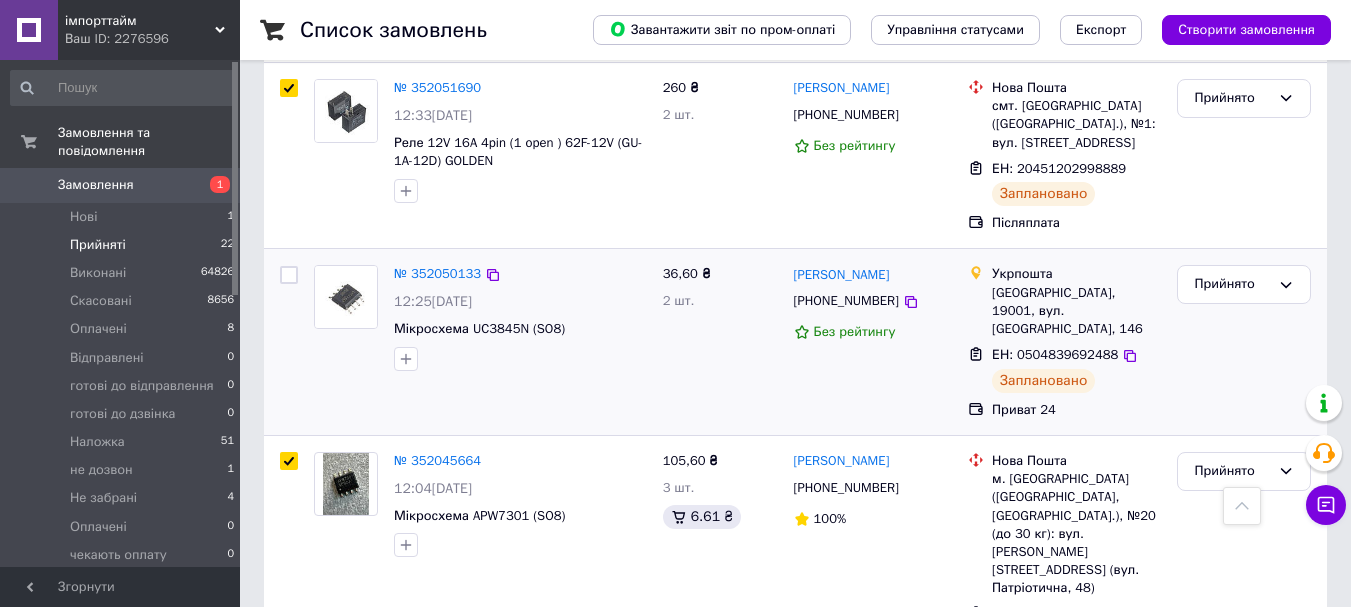 checkbox on "false" 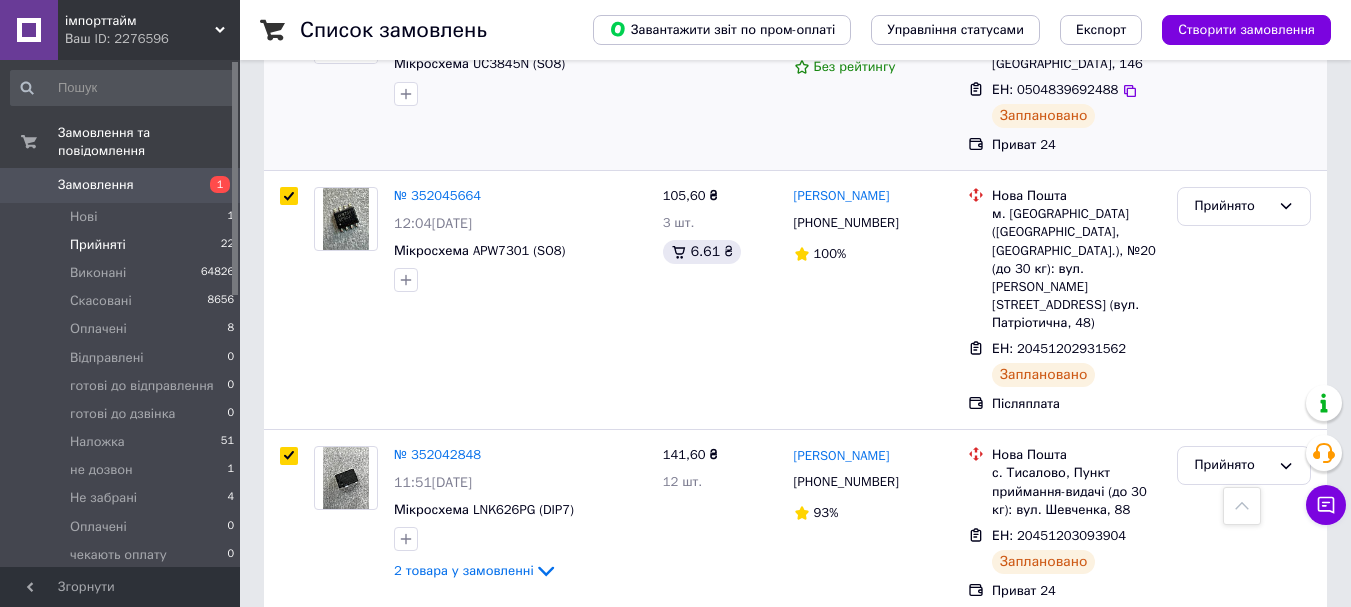 scroll, scrollTop: 3100, scrollLeft: 0, axis: vertical 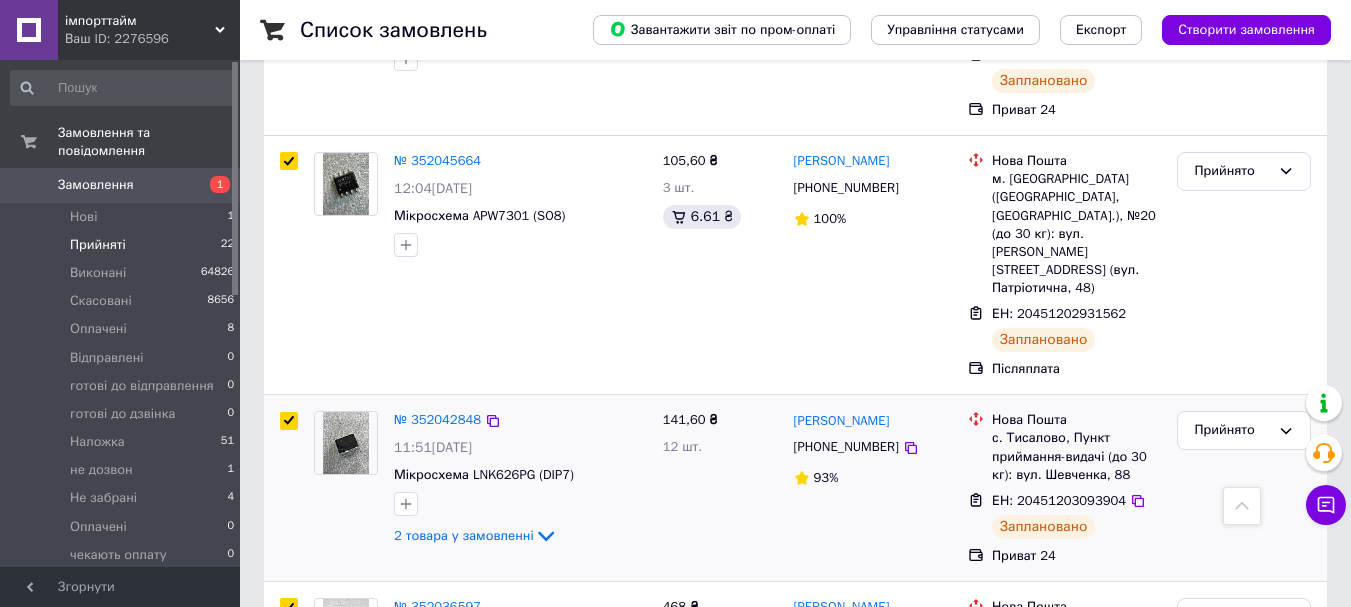 click at bounding box center (289, 421) 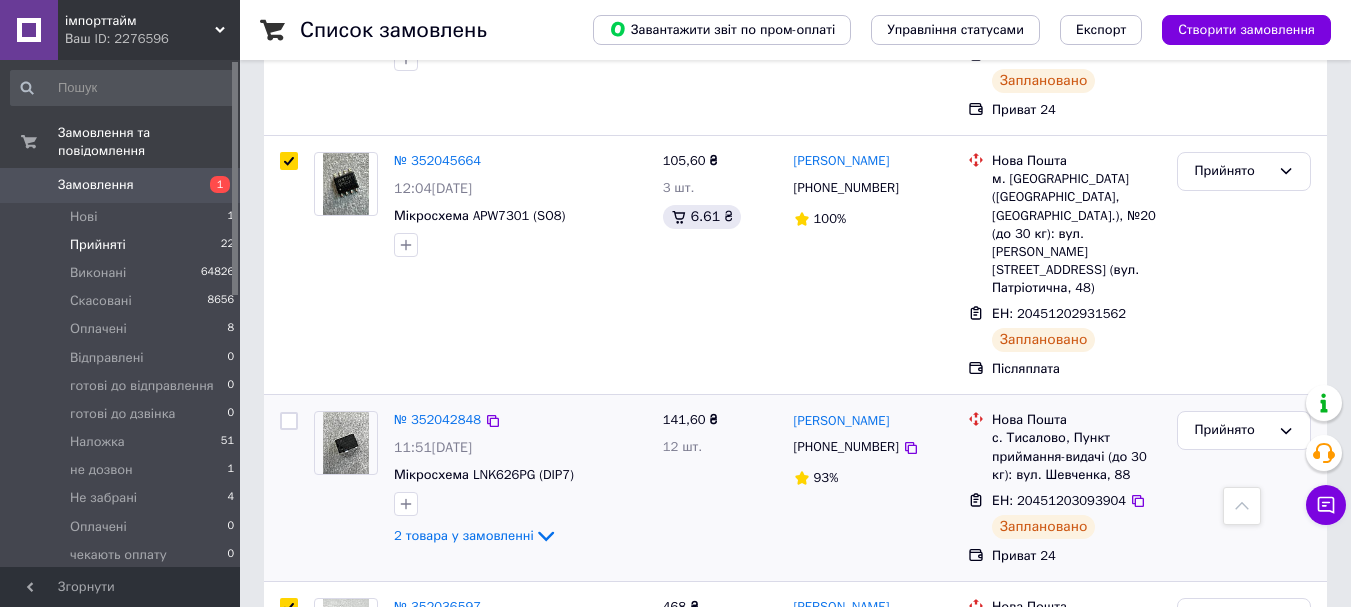 checkbox on "false" 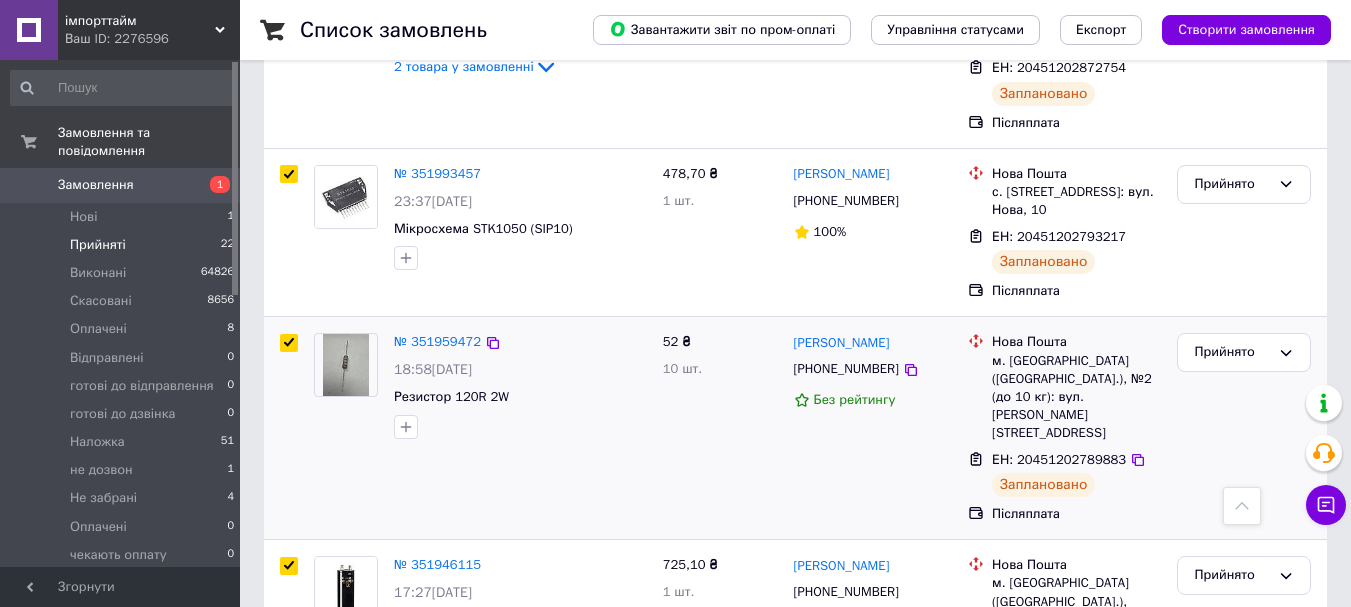 scroll, scrollTop: 4200, scrollLeft: 0, axis: vertical 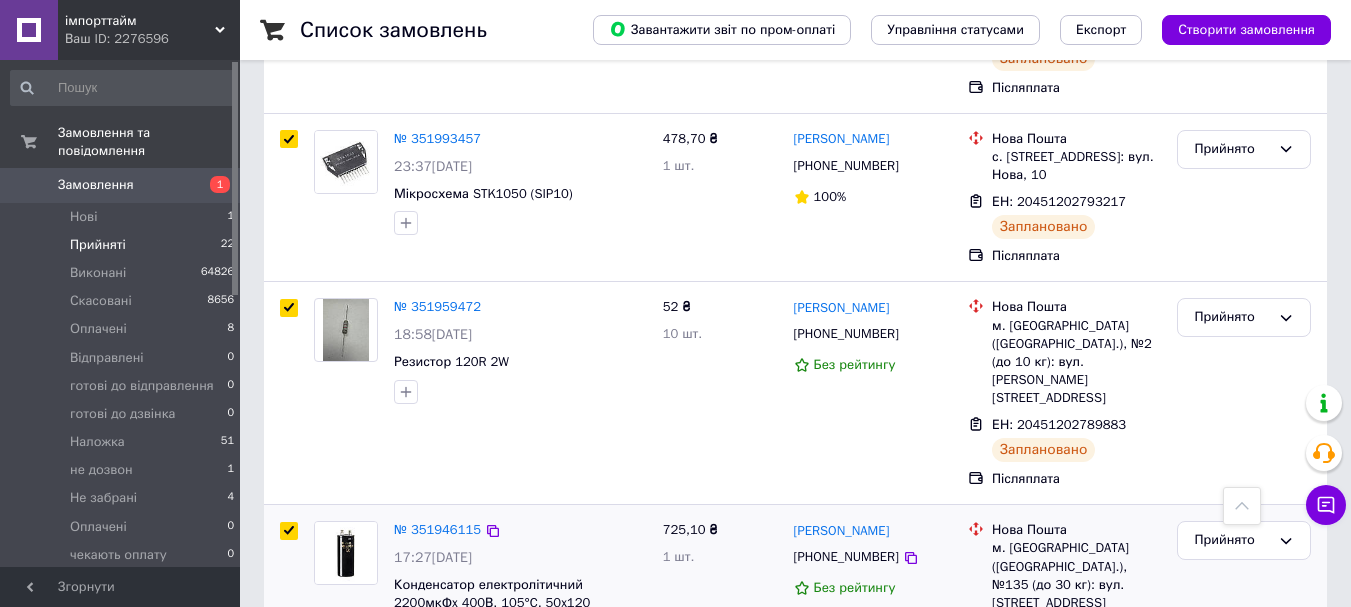 click at bounding box center (289, 531) 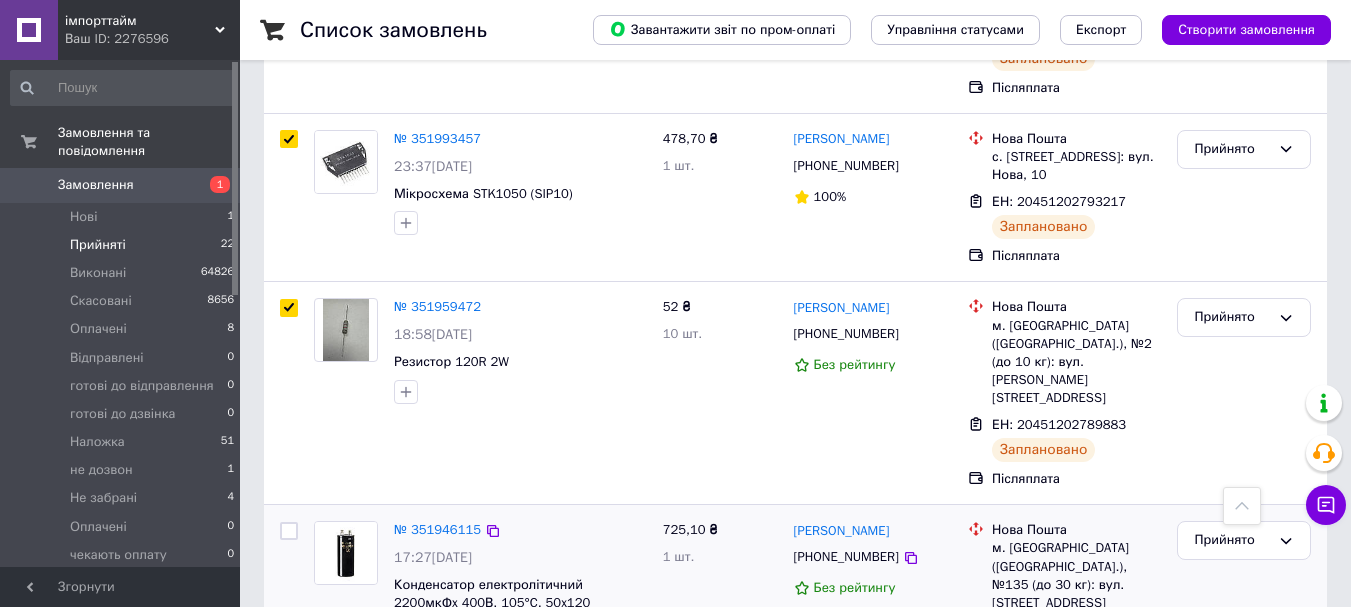 checkbox on "false" 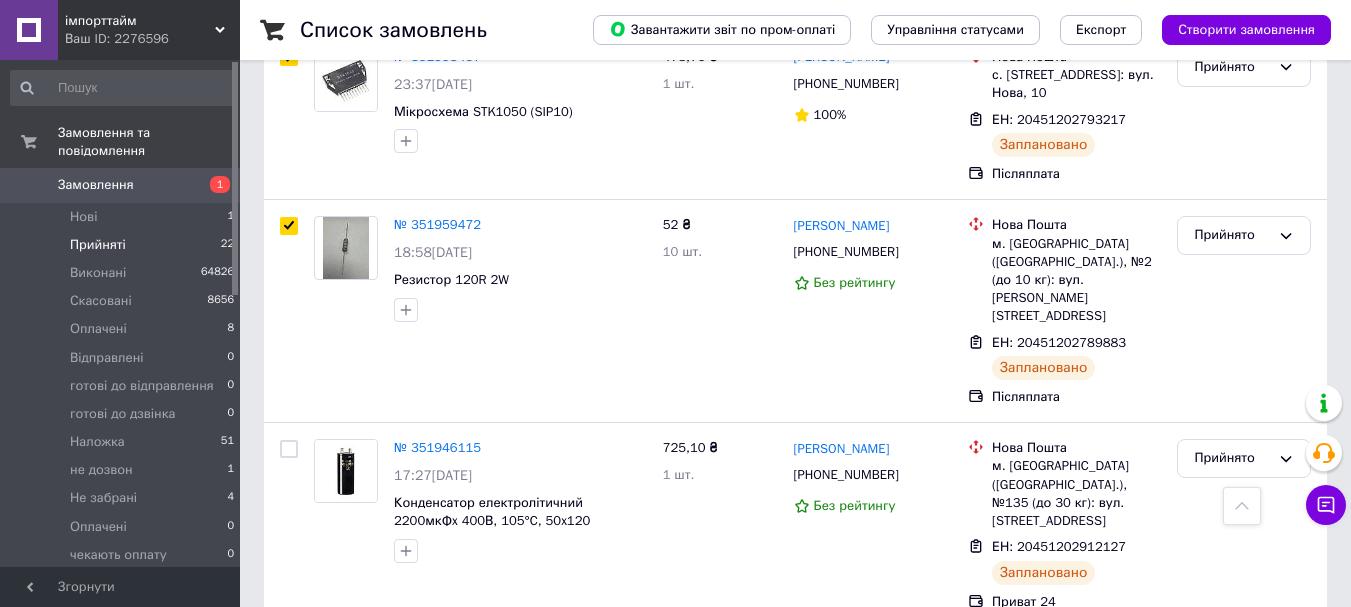 click at bounding box center (289, 653) 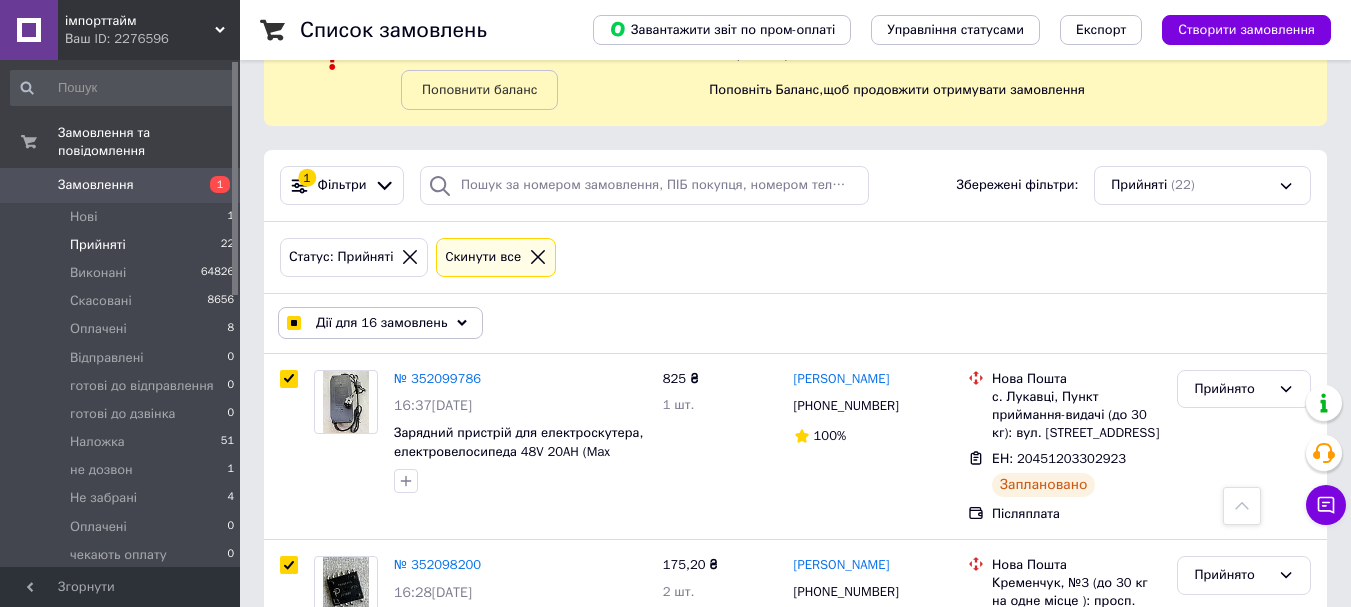 scroll, scrollTop: 0, scrollLeft: 0, axis: both 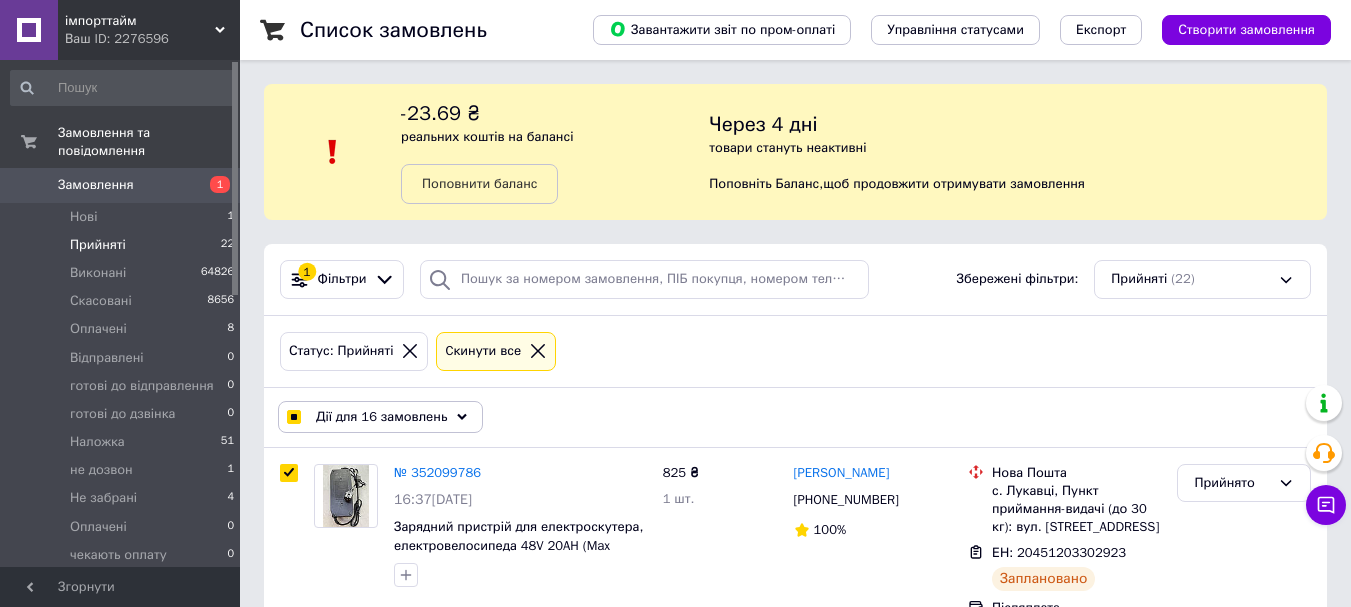 click on "Дії для 16 замовлень" at bounding box center [381, 417] 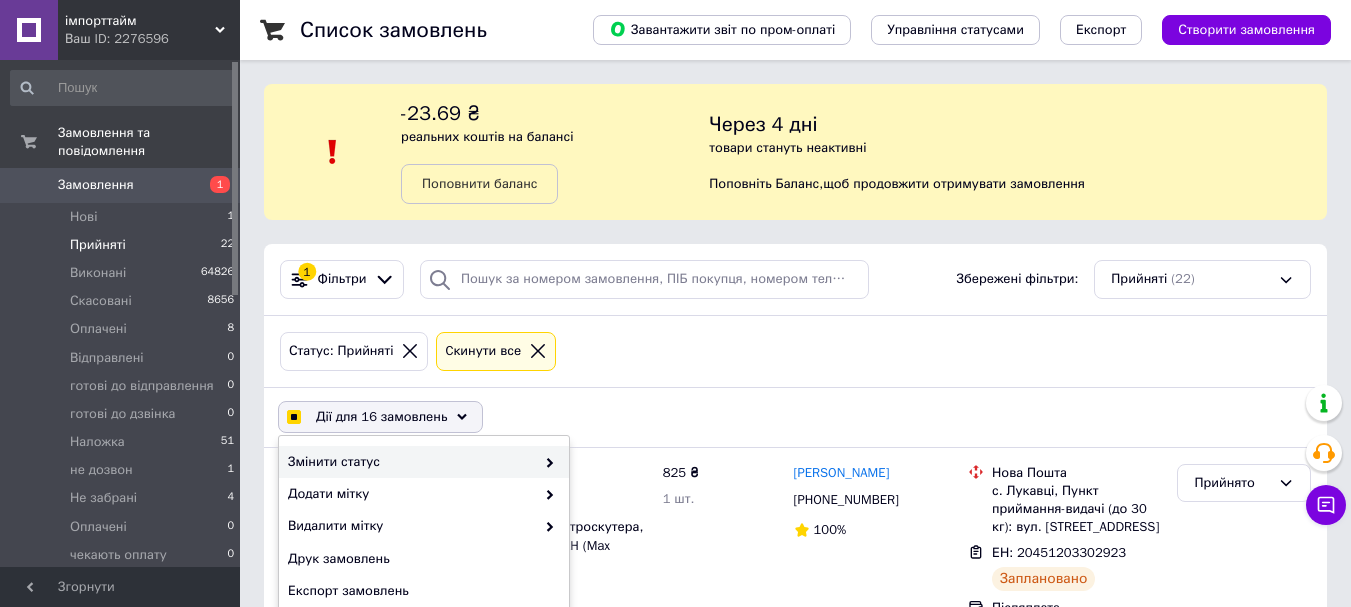 click on "Змінити статус" at bounding box center (411, 462) 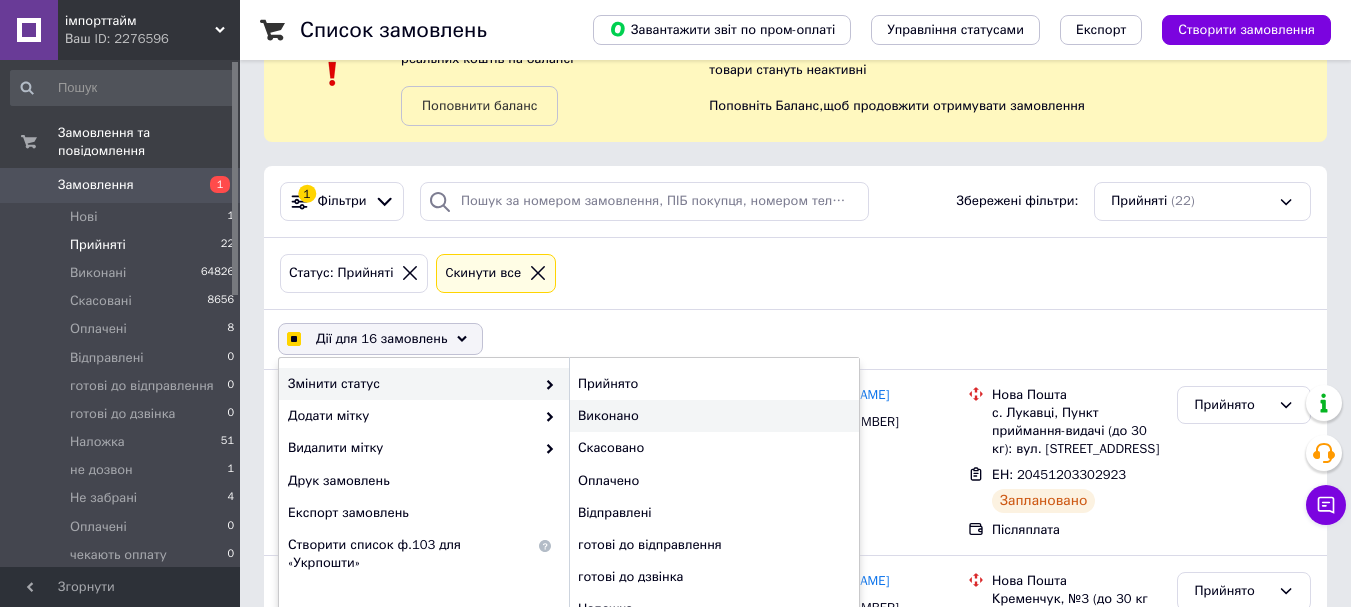 checkbox on "true" 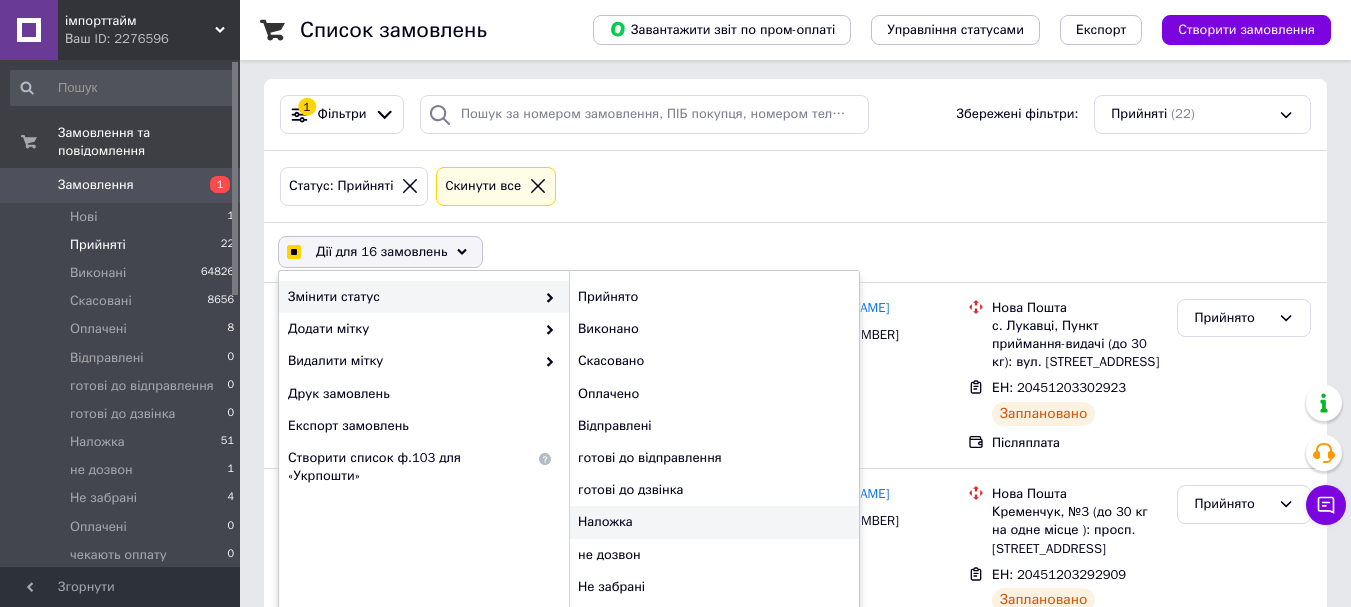 scroll, scrollTop: 200, scrollLeft: 0, axis: vertical 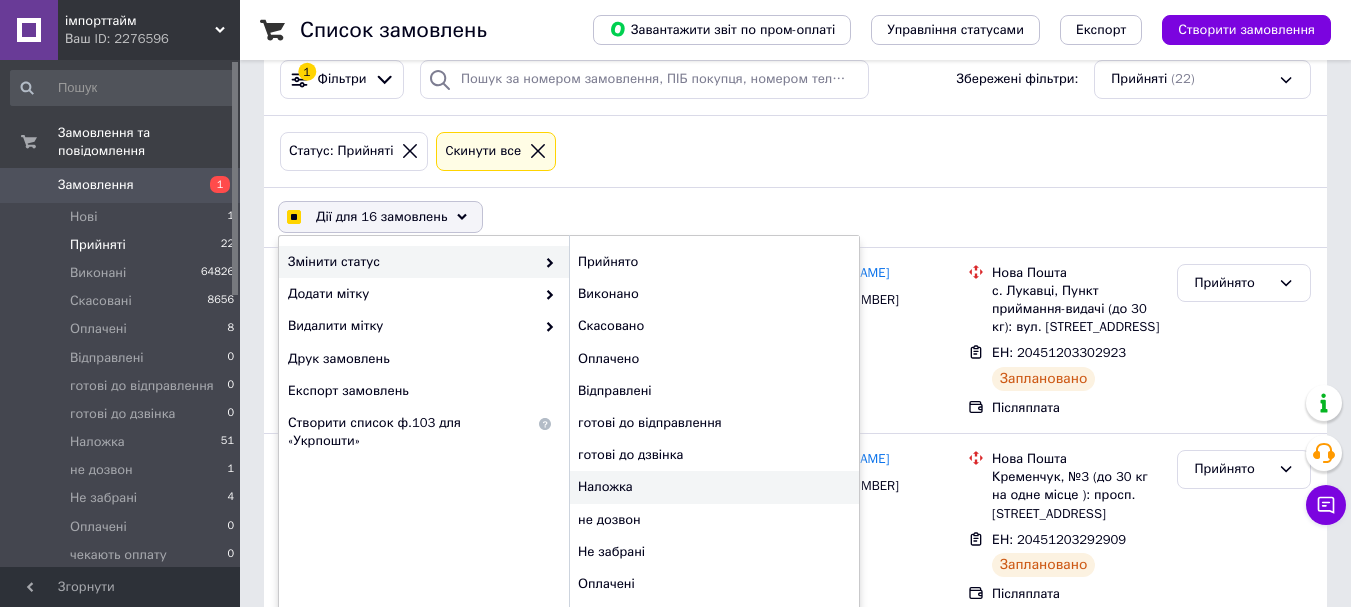 click on "Наложка" at bounding box center (714, 487) 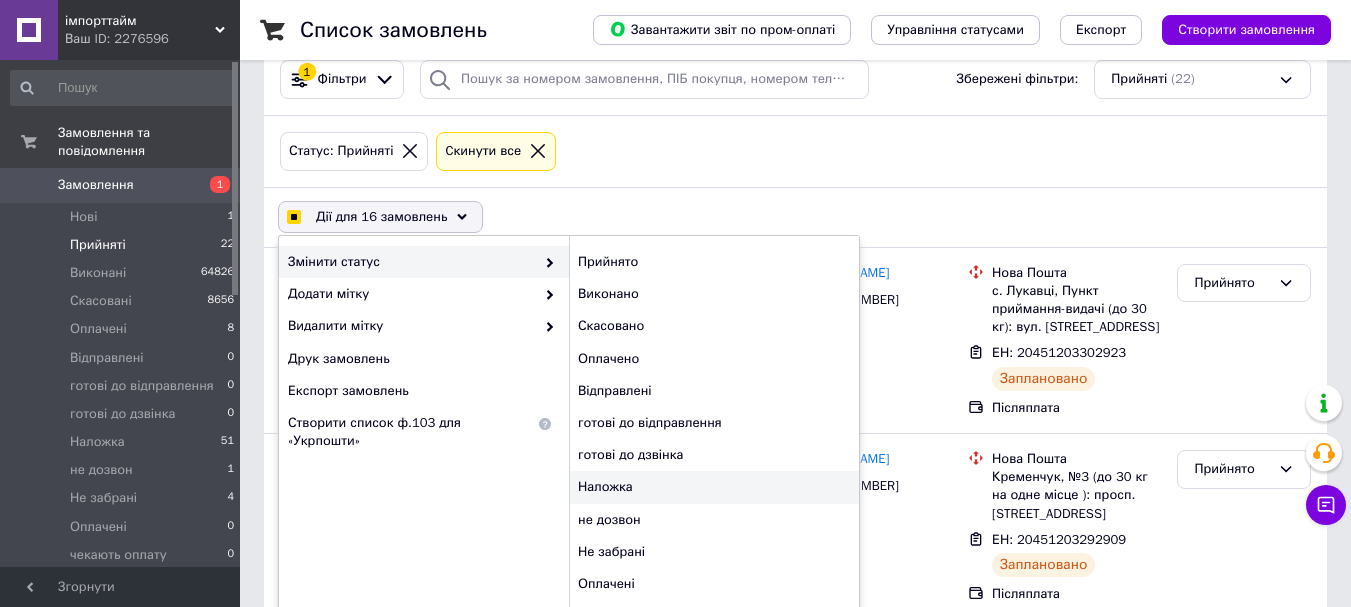 checkbox on "false" 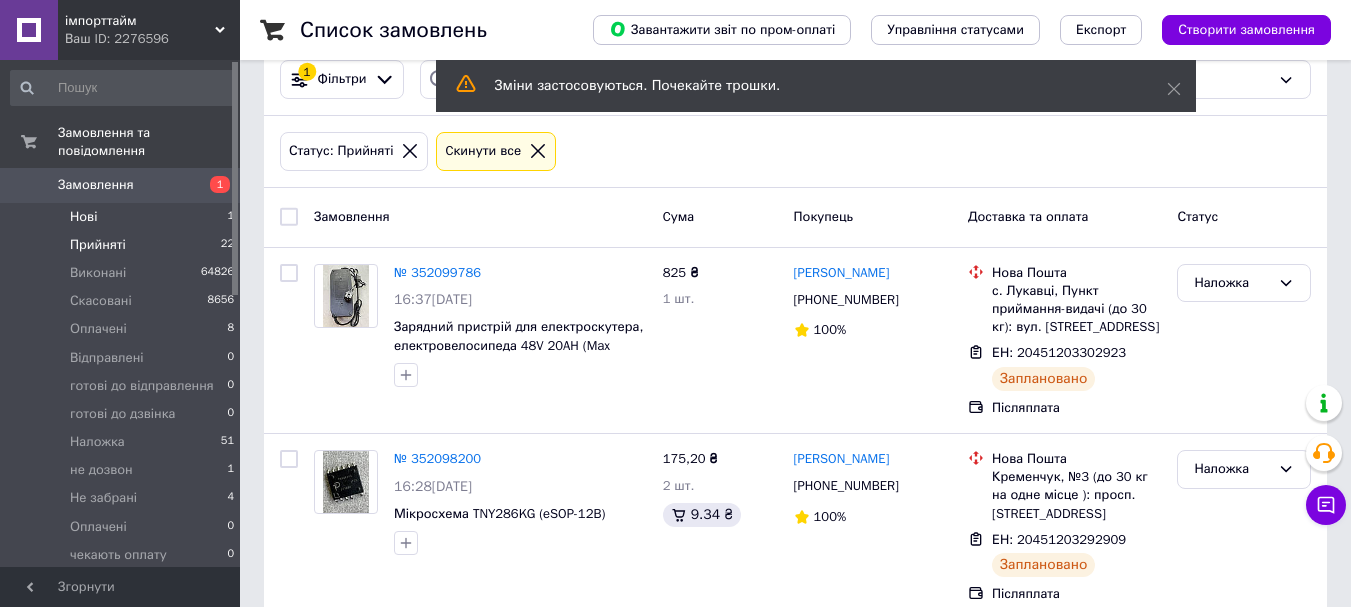 click on "Нові 1" at bounding box center (123, 217) 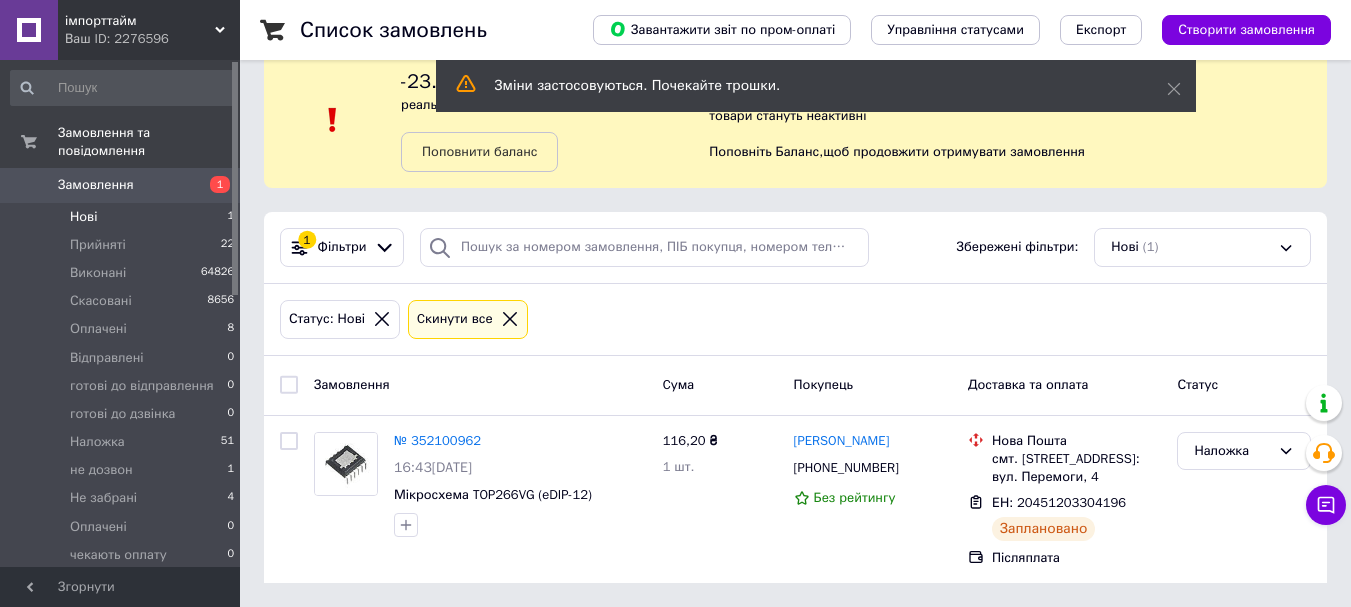 scroll, scrollTop: 0, scrollLeft: 0, axis: both 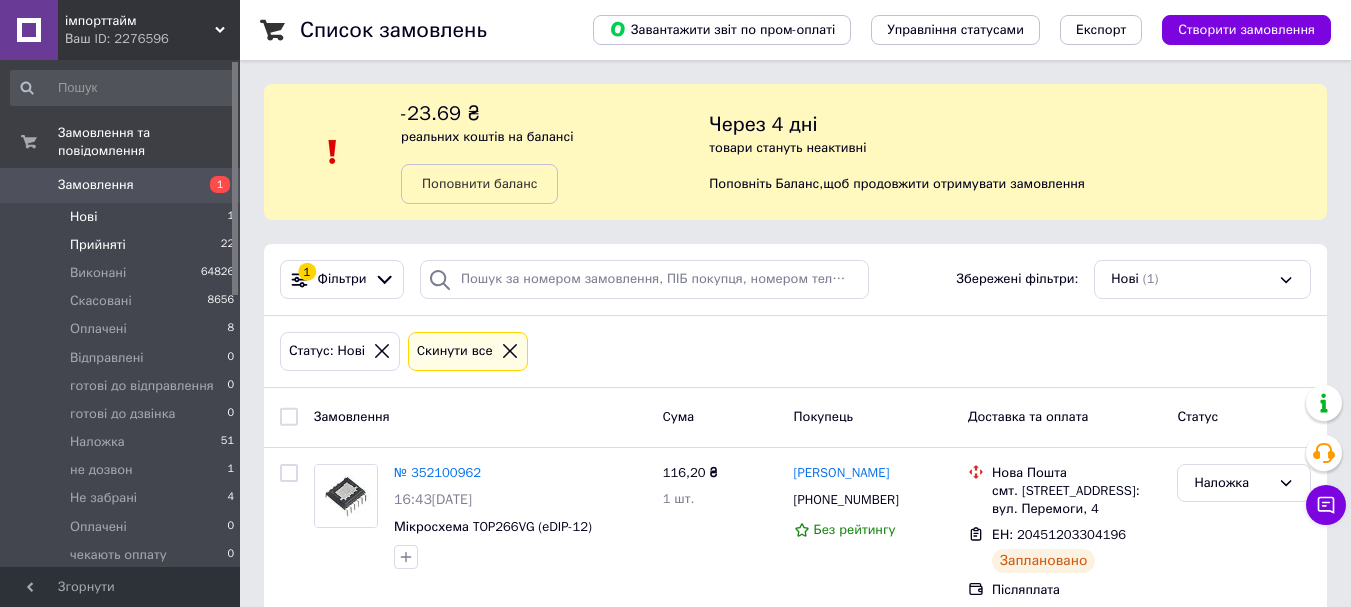 click on "Прийняті 22" at bounding box center (123, 245) 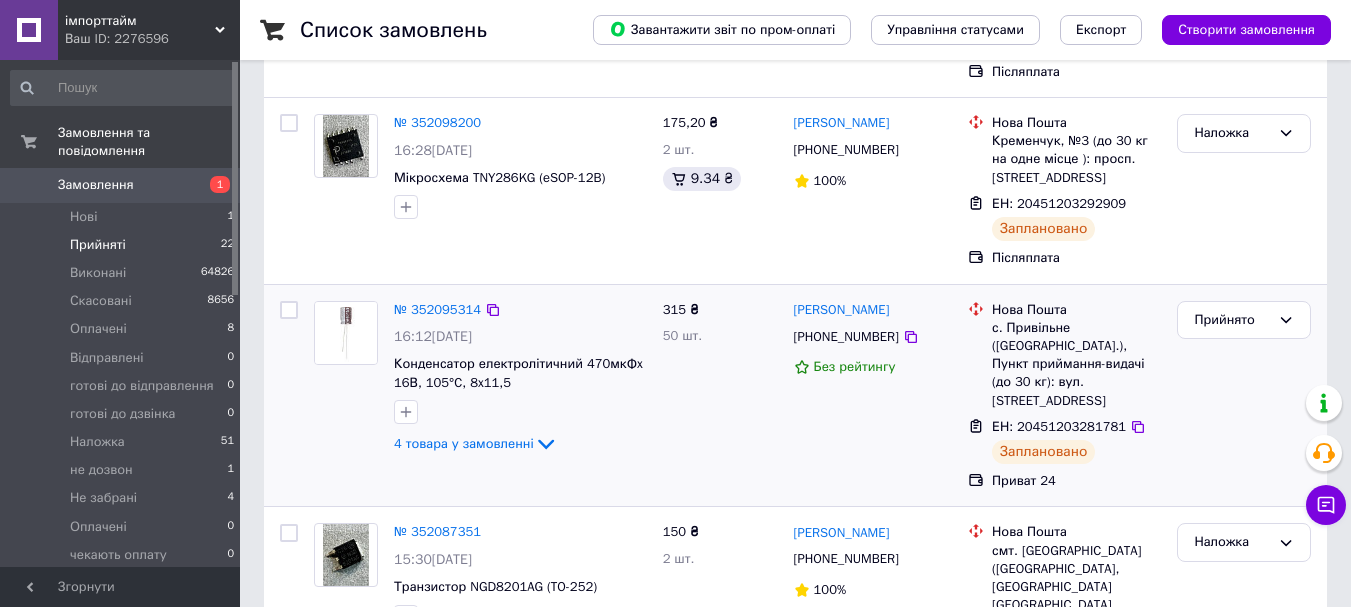 scroll, scrollTop: 600, scrollLeft: 0, axis: vertical 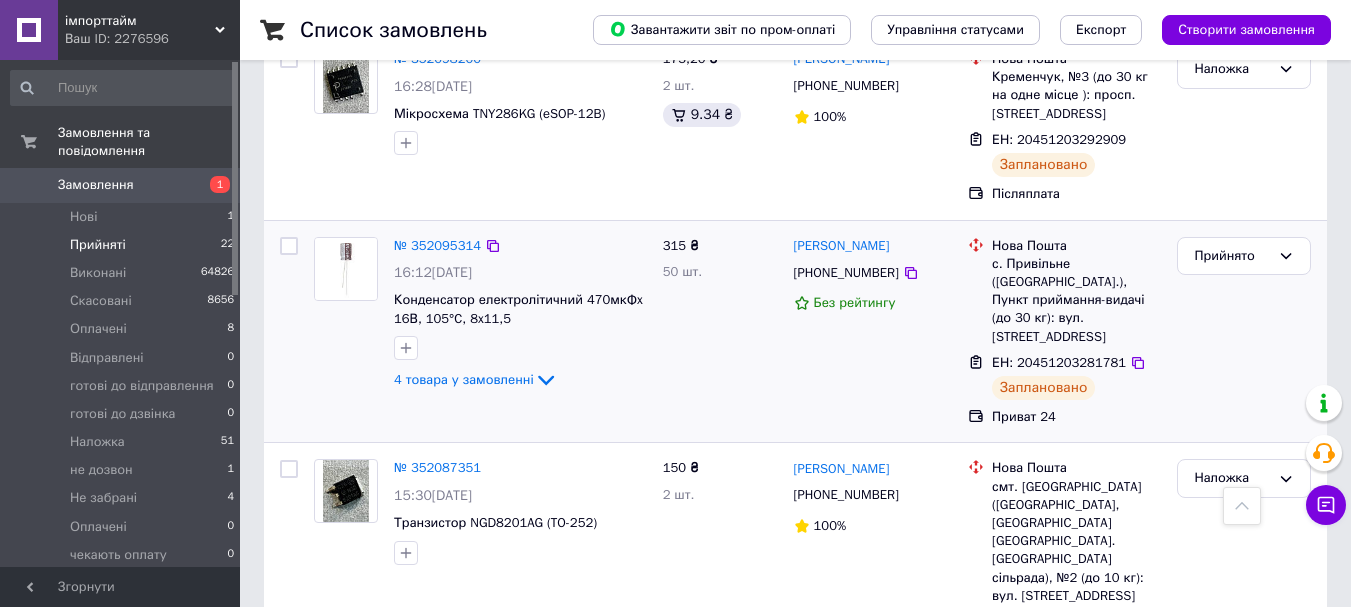 click at bounding box center [289, 246] 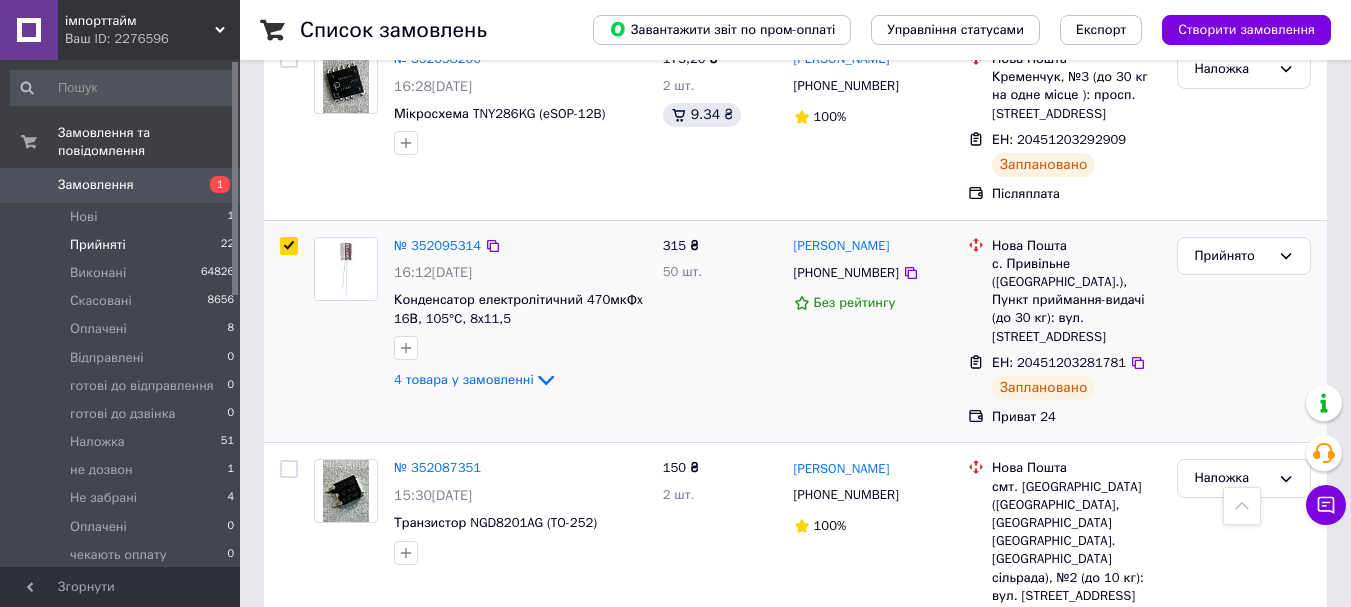 checkbox on "true" 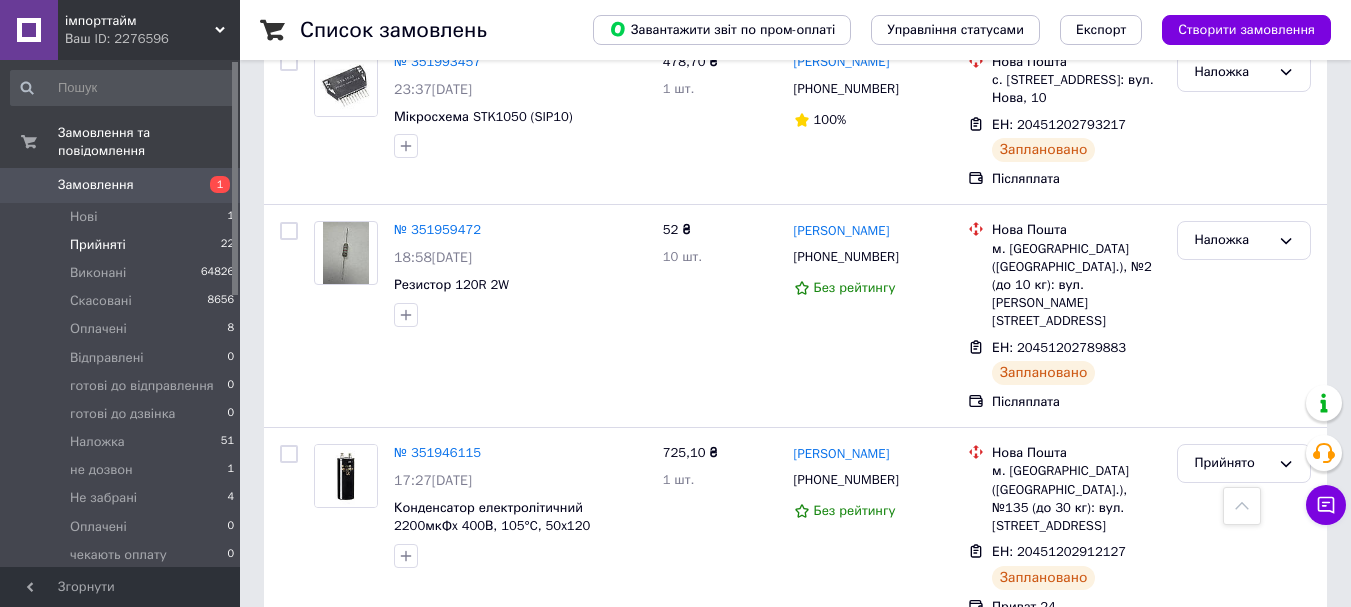 scroll, scrollTop: 4282, scrollLeft: 0, axis: vertical 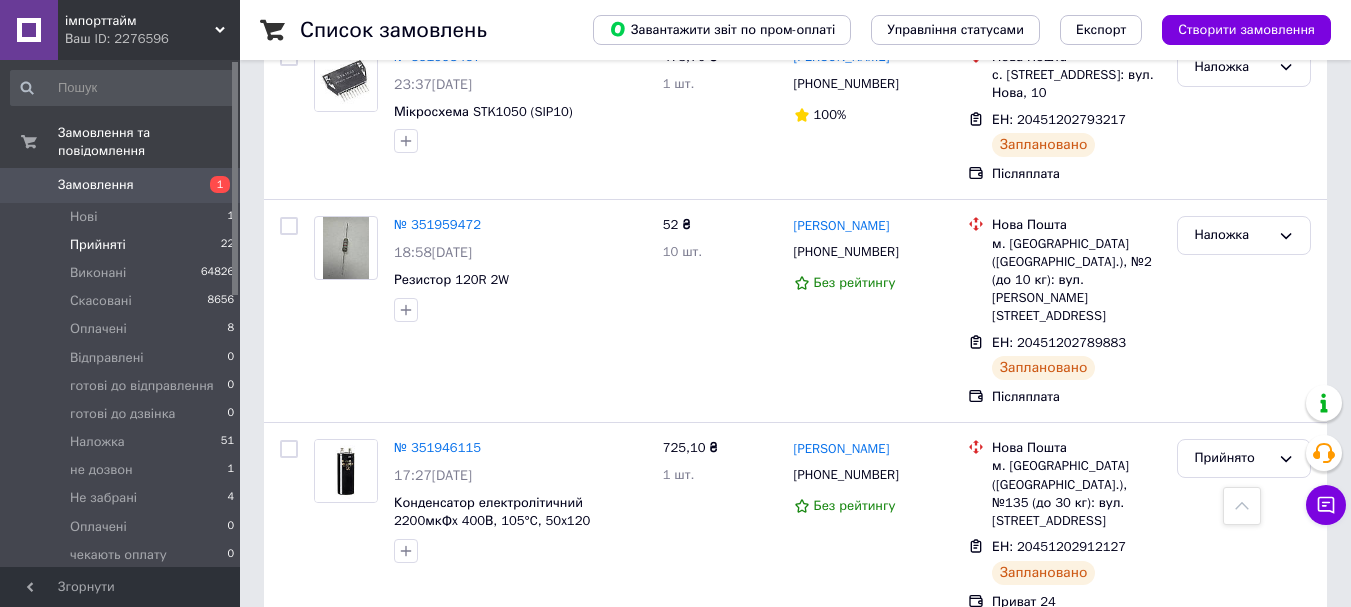 drag, startPoint x: 286, startPoint y: 340, endPoint x: 286, endPoint y: 324, distance: 16 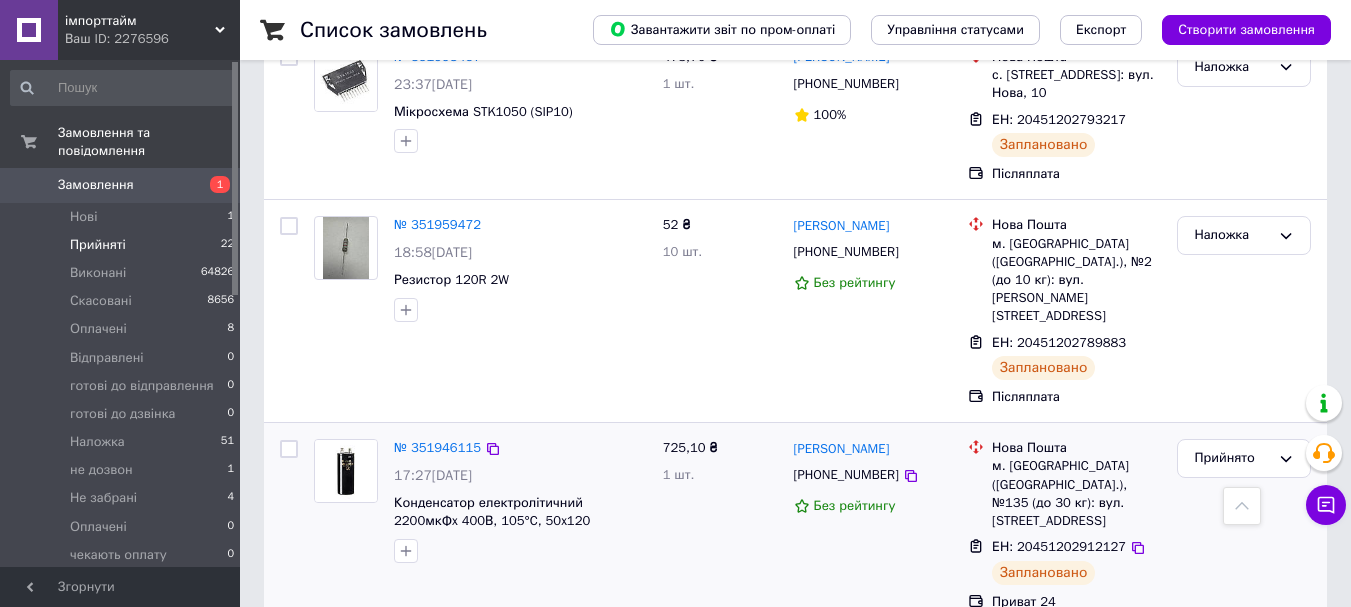 click at bounding box center [289, 449] 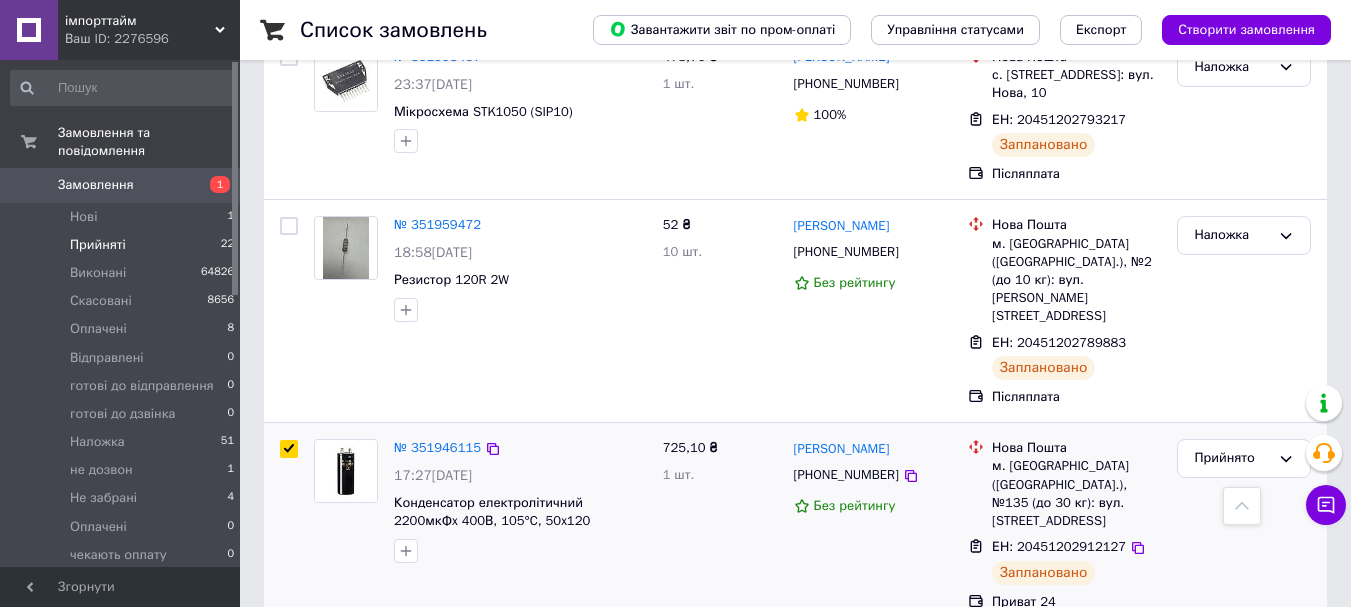checkbox on "true" 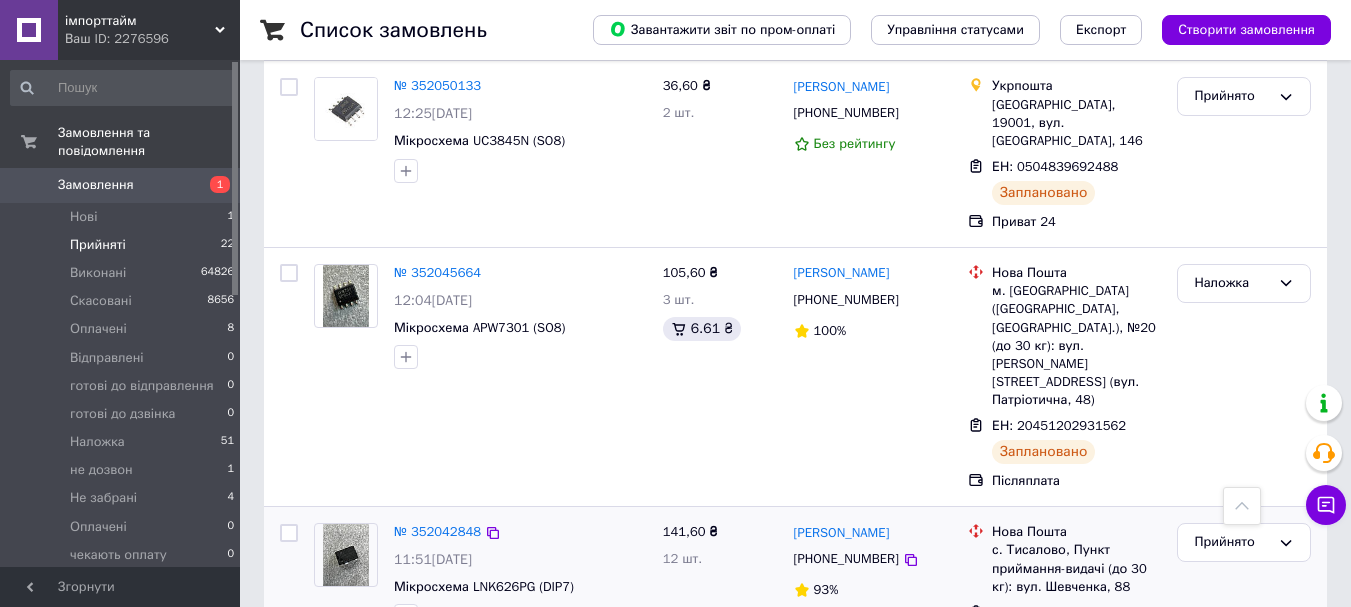 scroll, scrollTop: 2982, scrollLeft: 0, axis: vertical 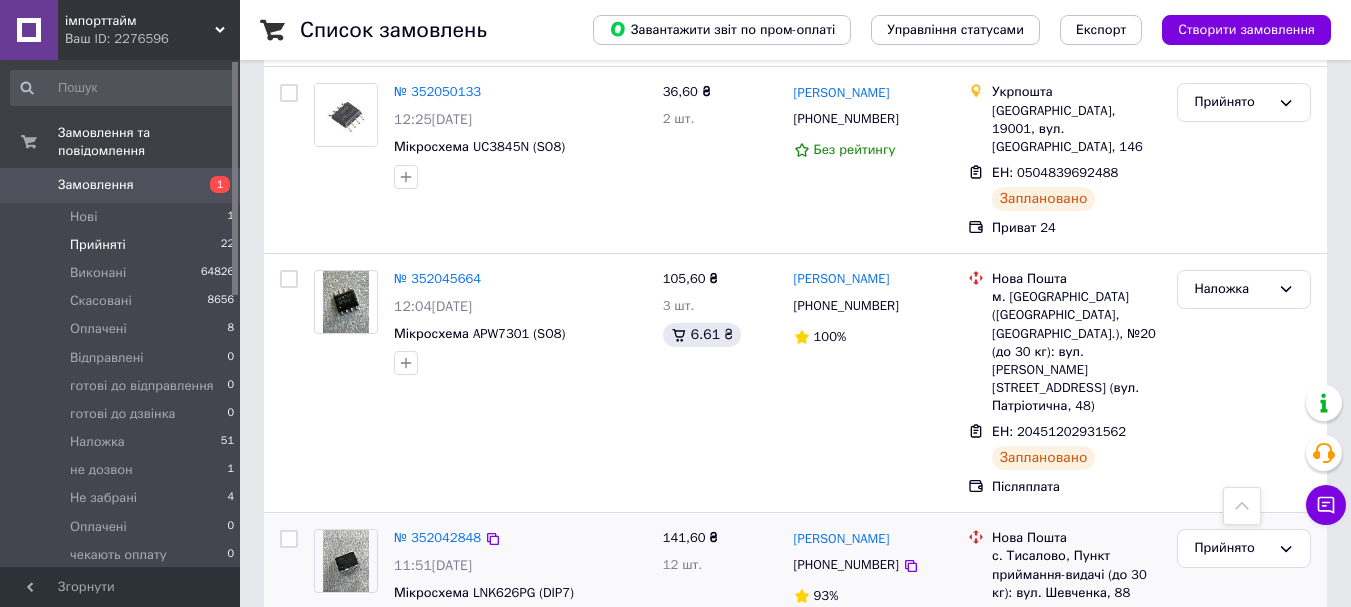 click at bounding box center [289, 539] 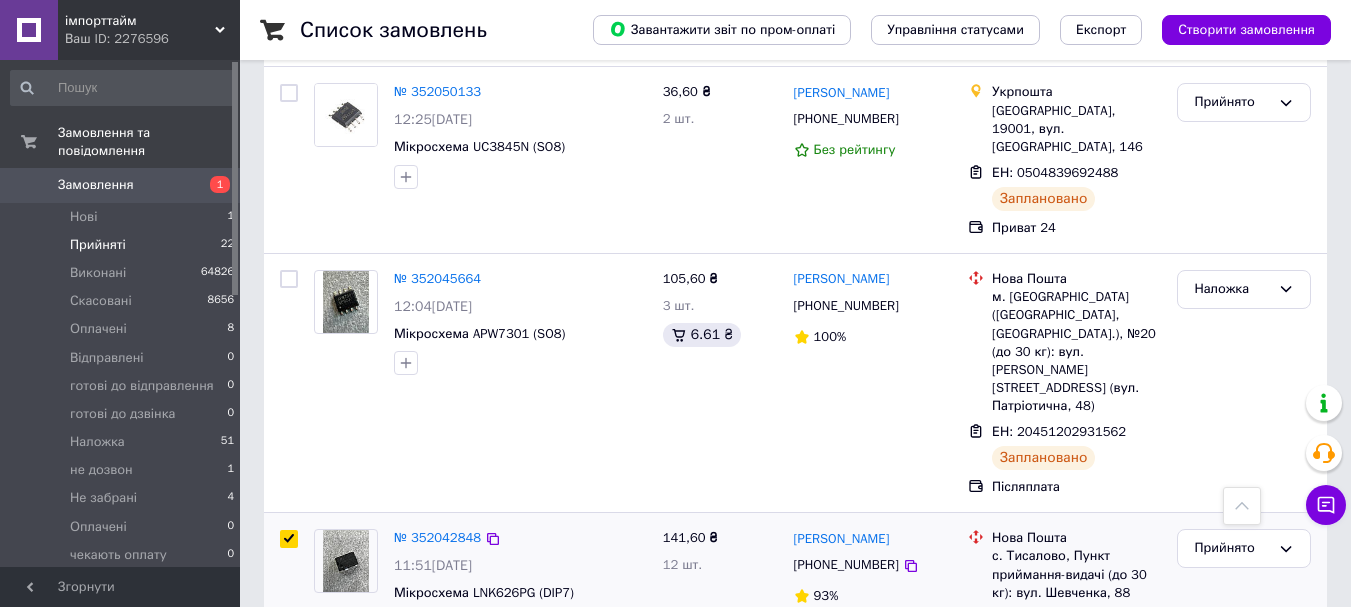 checkbox on "true" 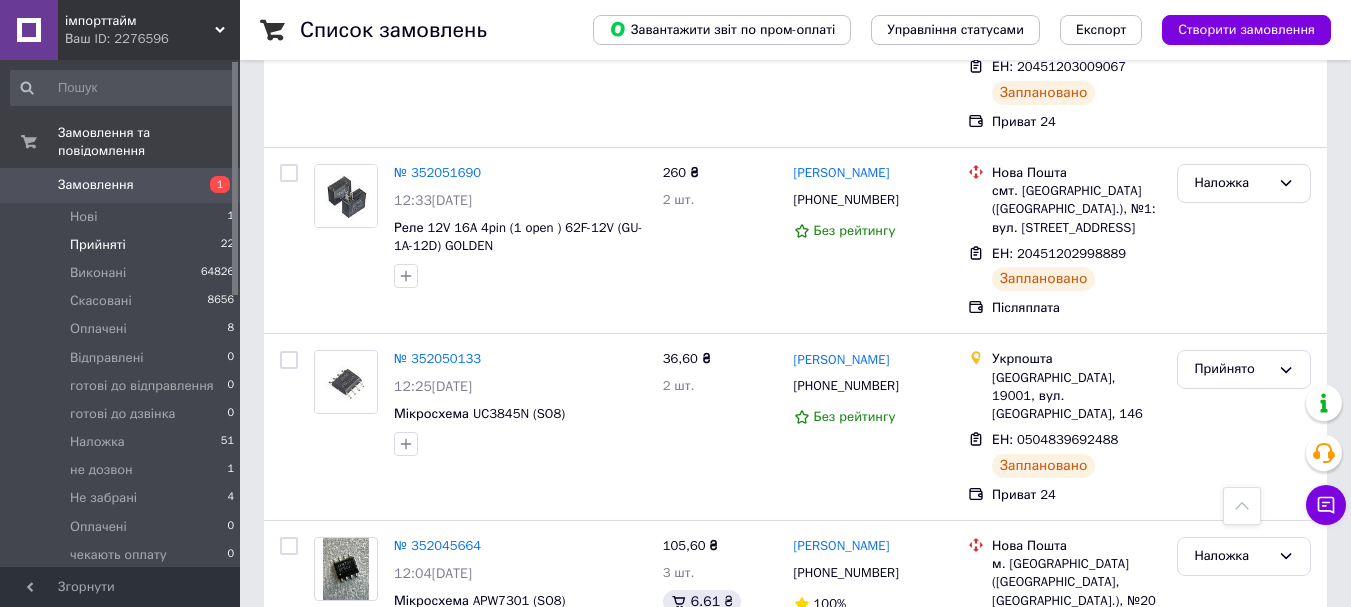 scroll, scrollTop: 2682, scrollLeft: 0, axis: vertical 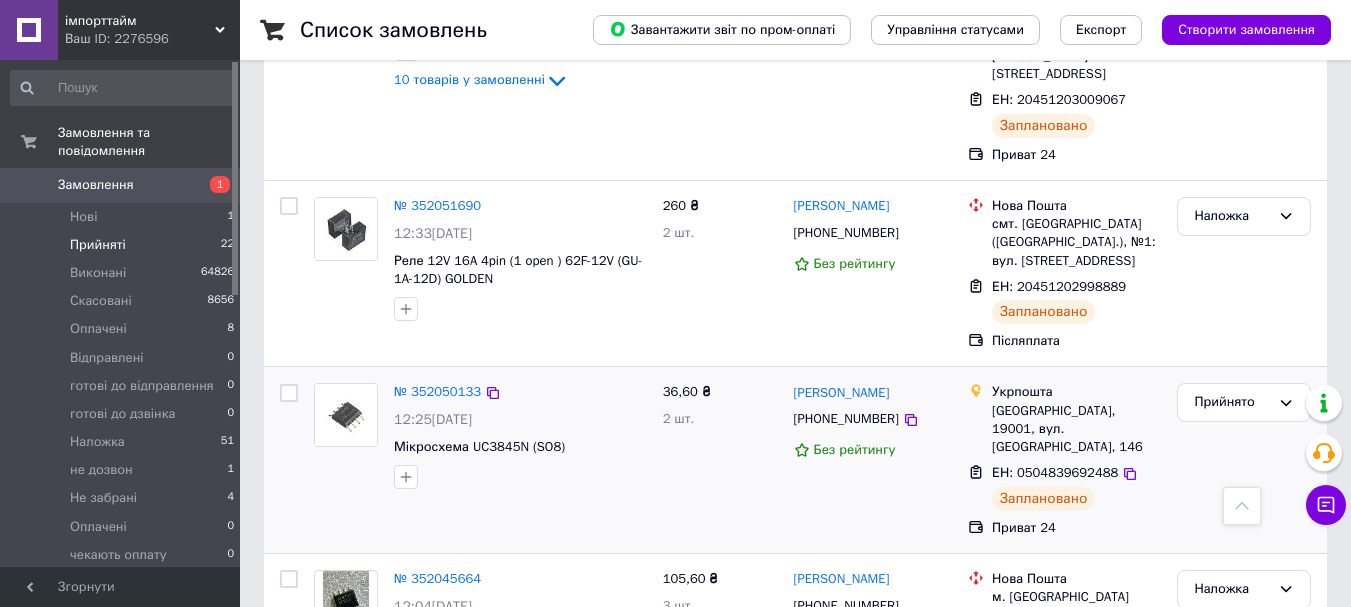 click at bounding box center (289, 393) 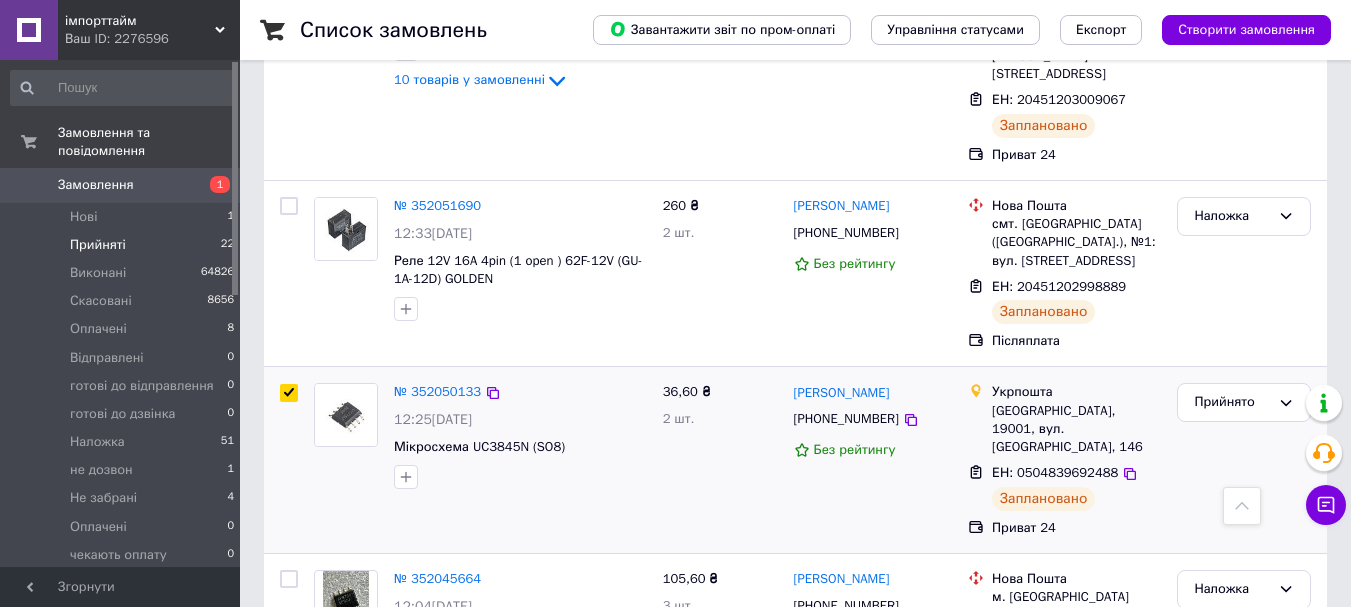 checkbox on "true" 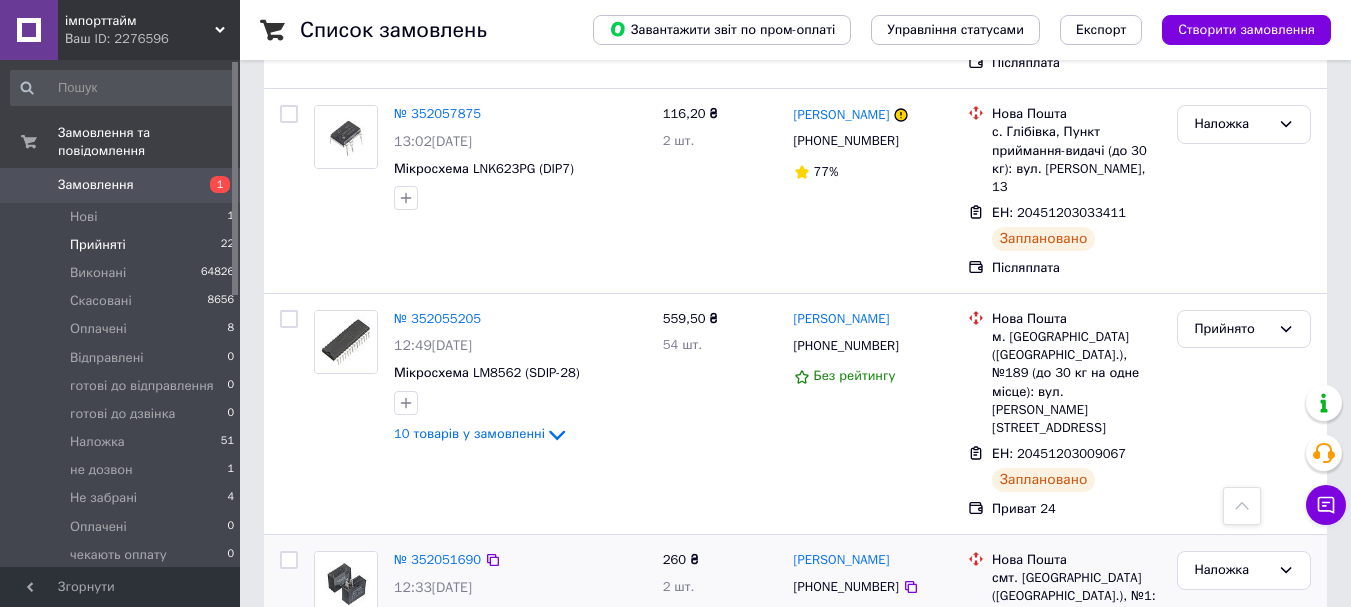 scroll, scrollTop: 2282, scrollLeft: 0, axis: vertical 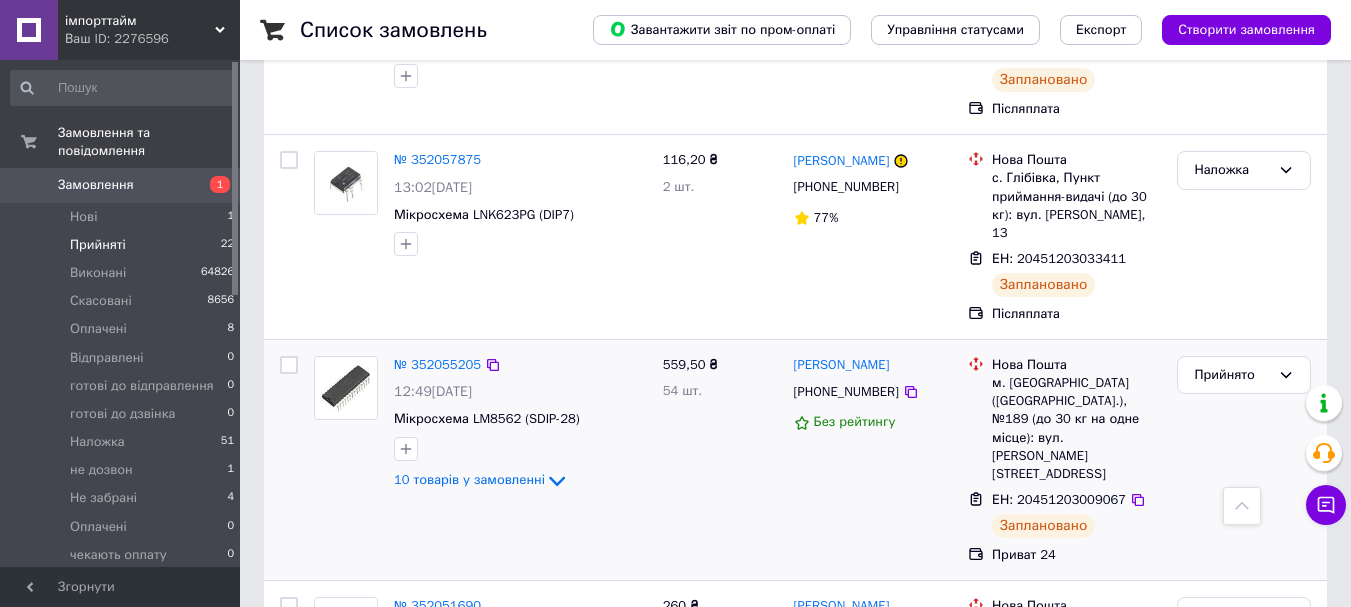 click at bounding box center (289, 365) 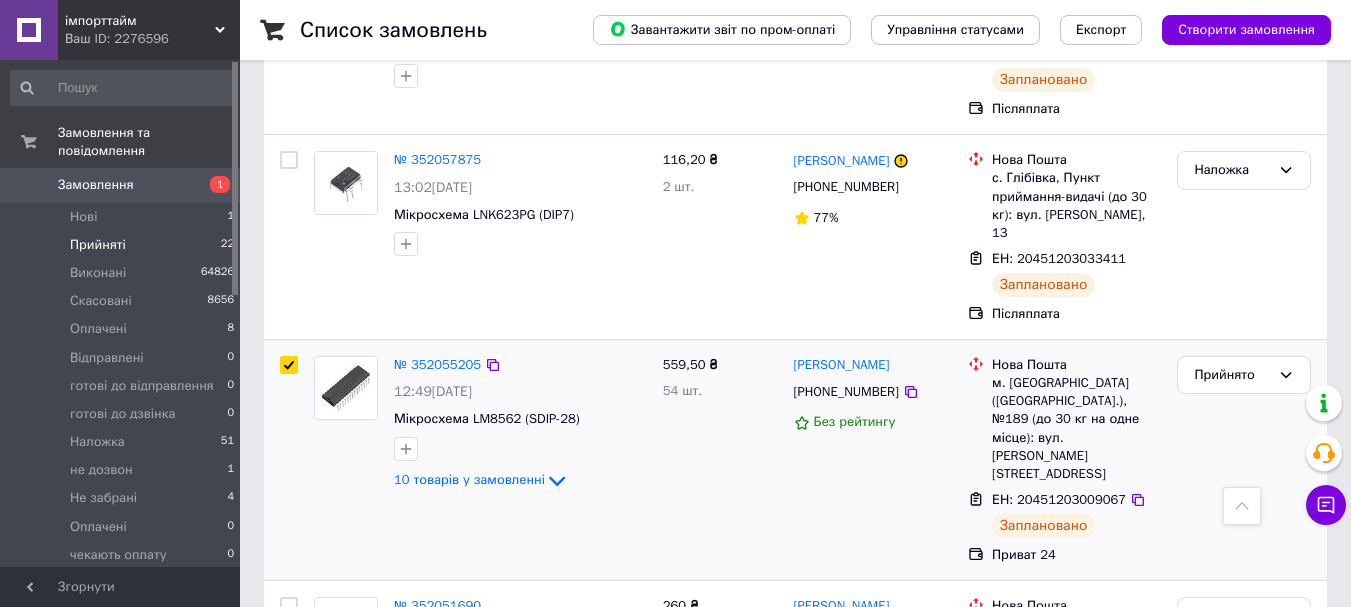 checkbox on "true" 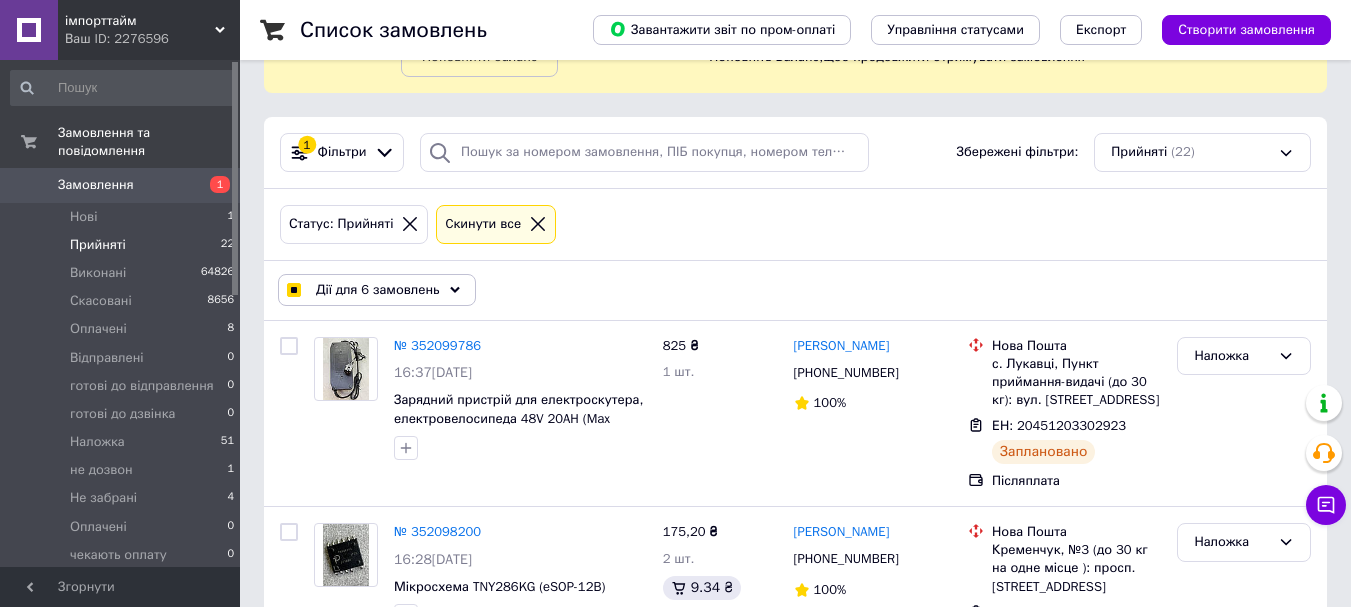 scroll, scrollTop: 82, scrollLeft: 0, axis: vertical 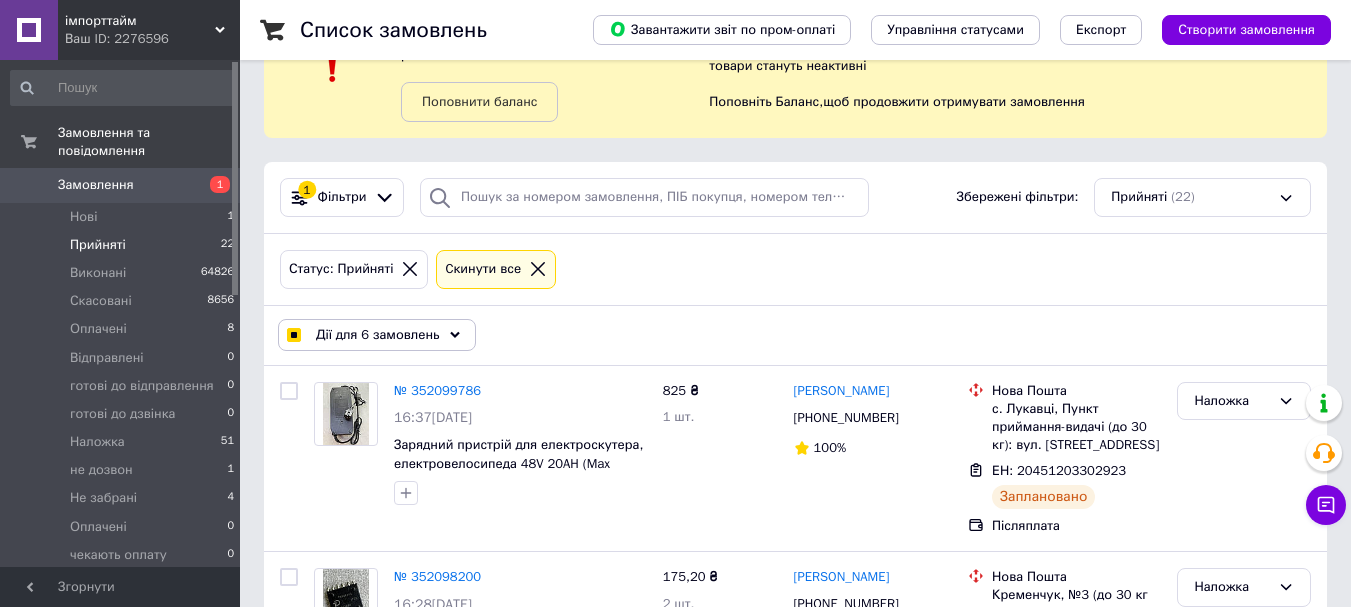 click on "Дії для 6 замовлень" at bounding box center [378, 335] 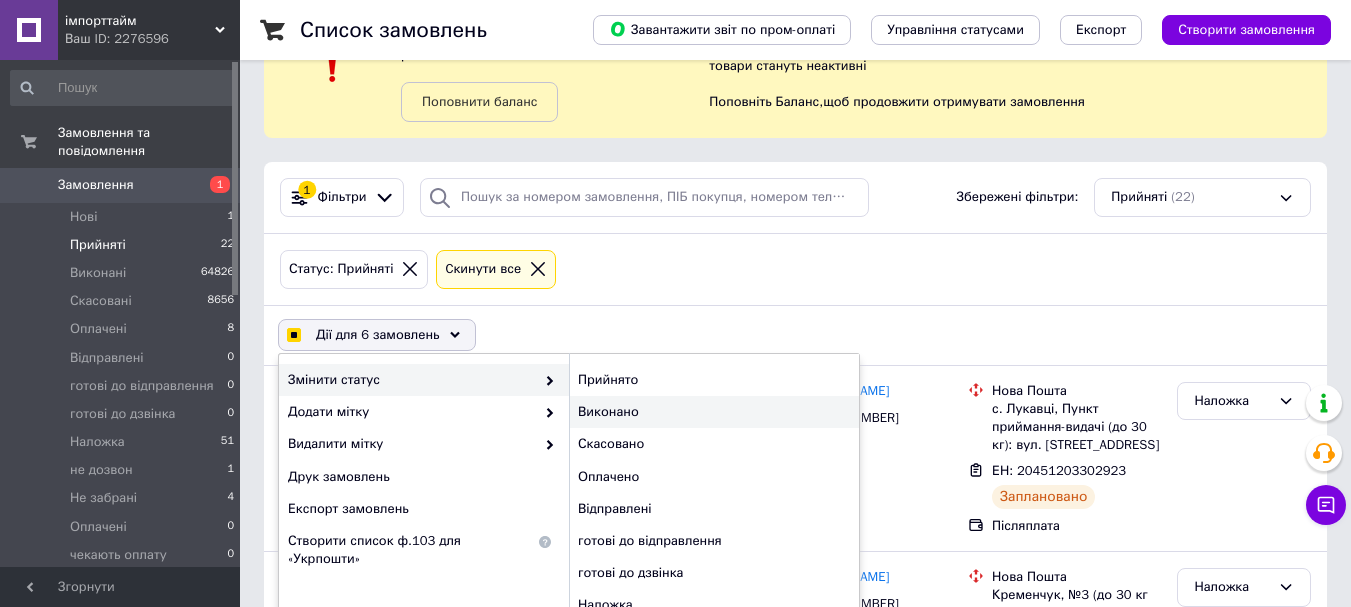 checkbox on "true" 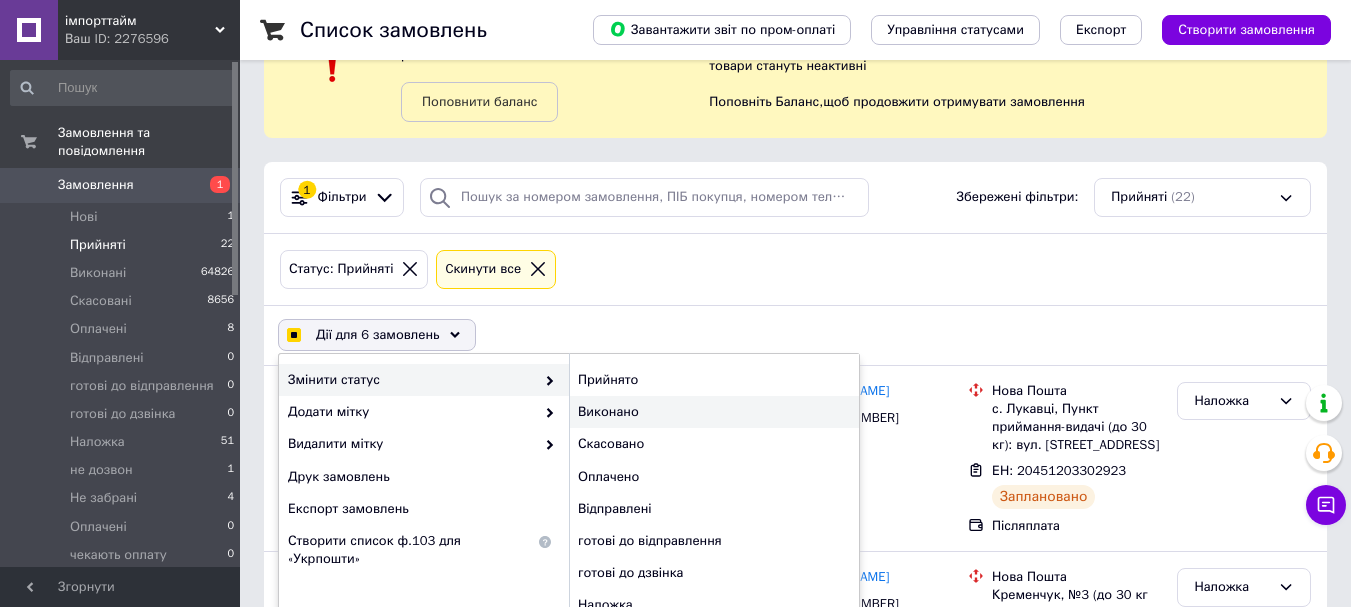 checkbox on "false" 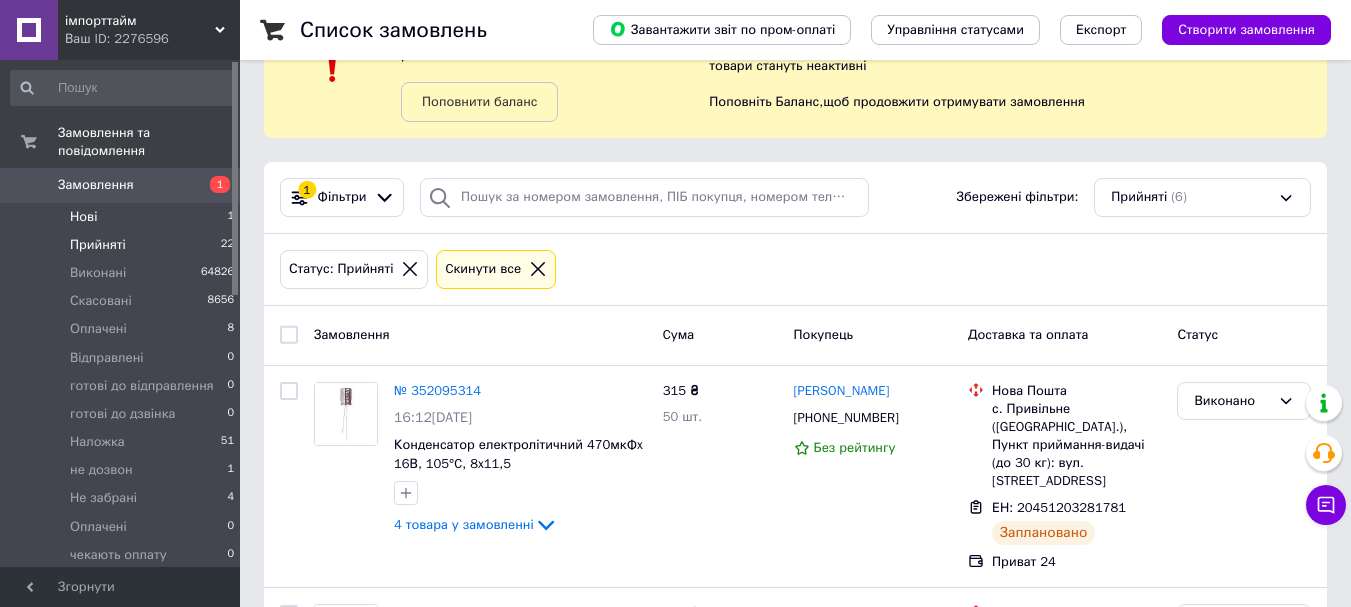 click on "Нові 1" at bounding box center (123, 217) 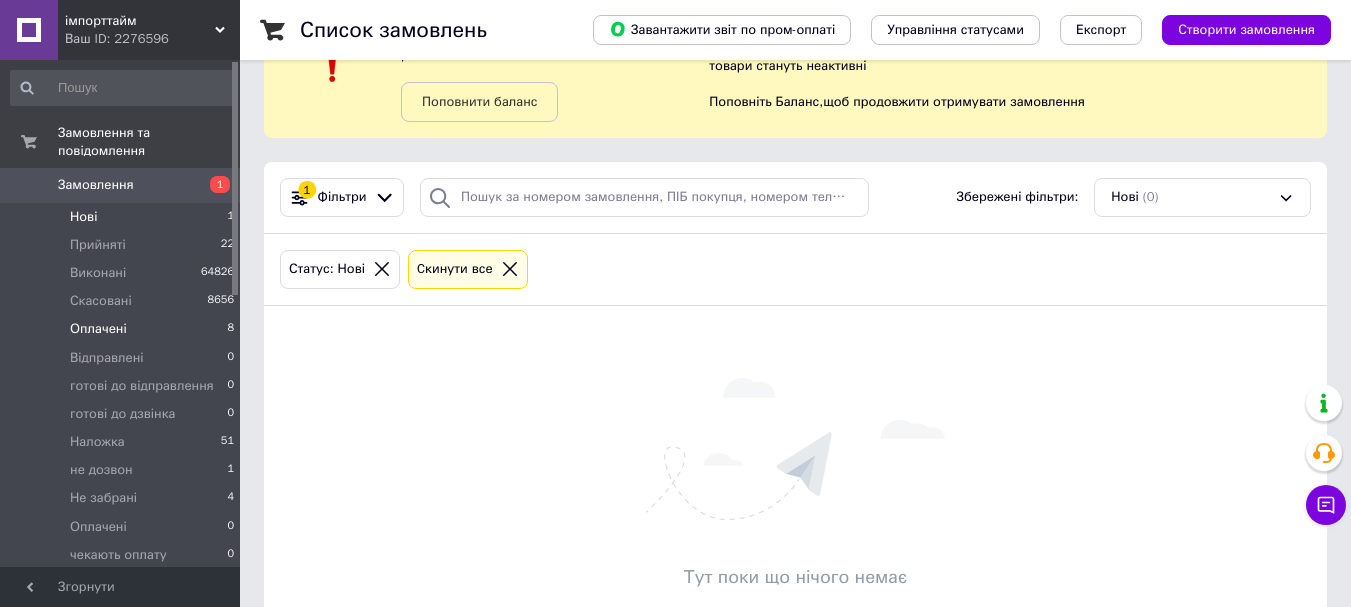 scroll, scrollTop: 0, scrollLeft: 0, axis: both 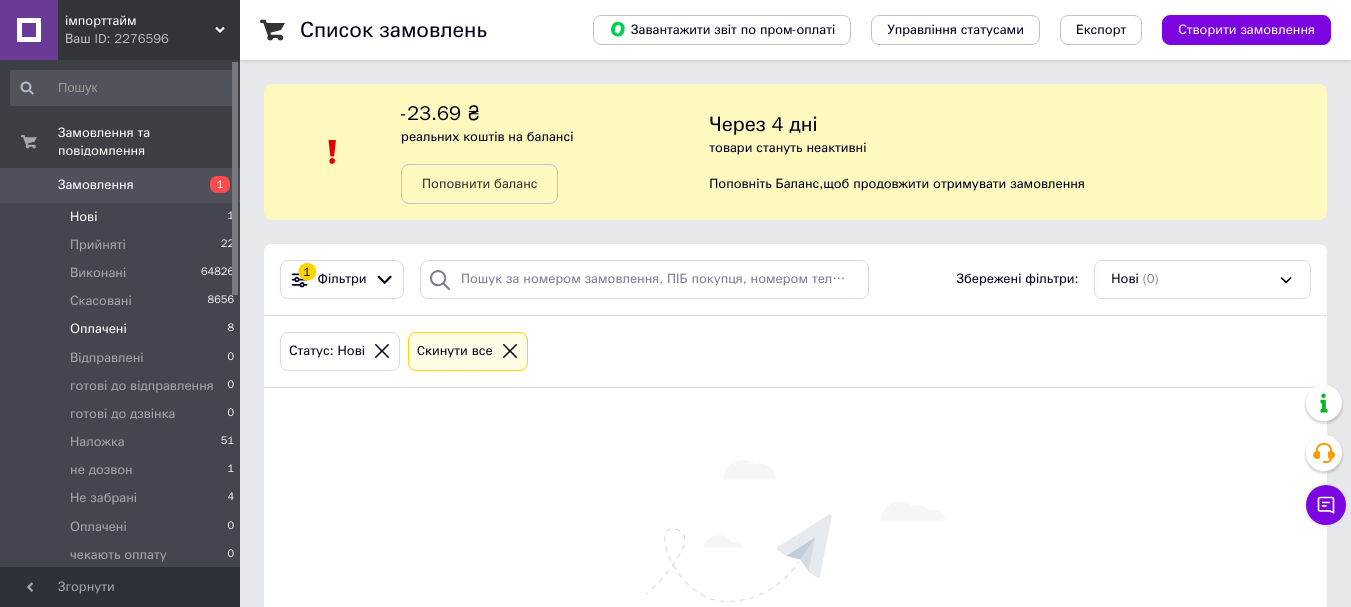 click on "Оплачені 8" at bounding box center [123, 329] 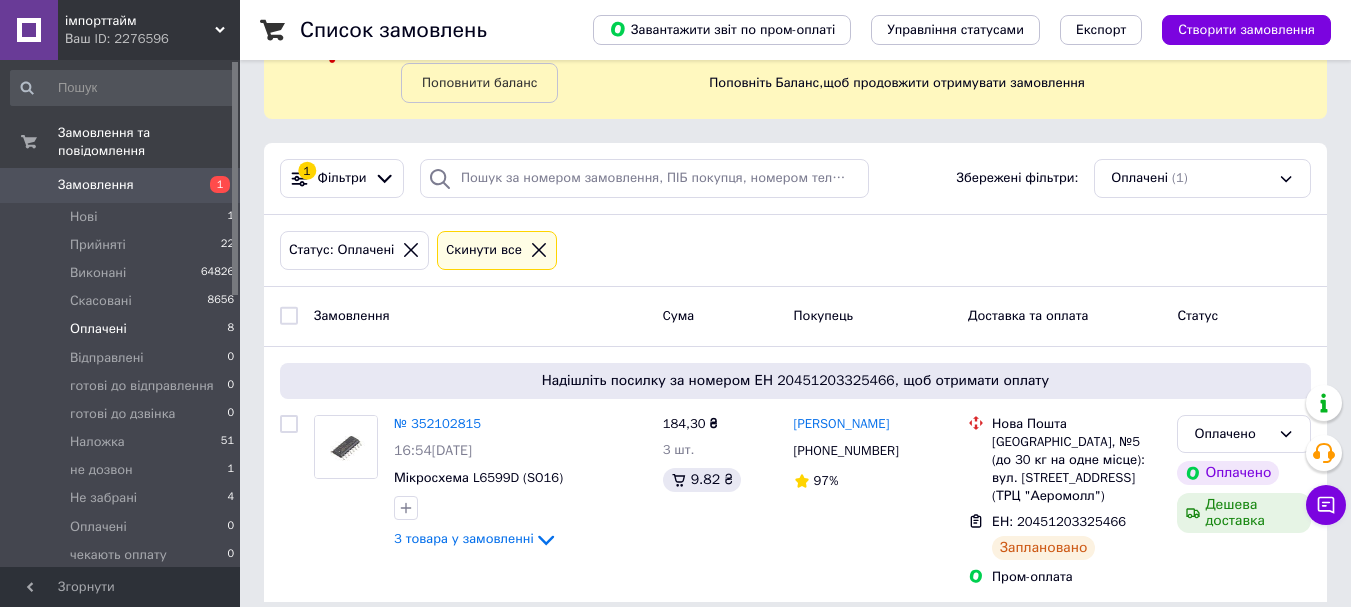 scroll, scrollTop: 102, scrollLeft: 0, axis: vertical 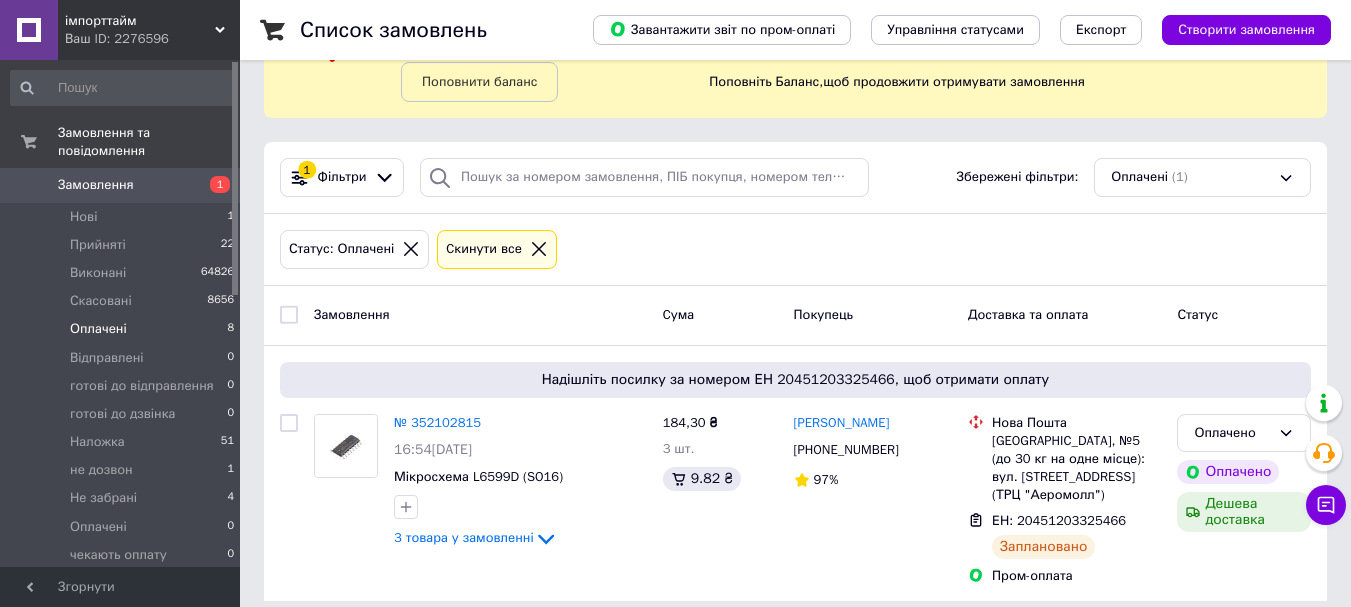 click on "Замовлення" at bounding box center [480, 315] 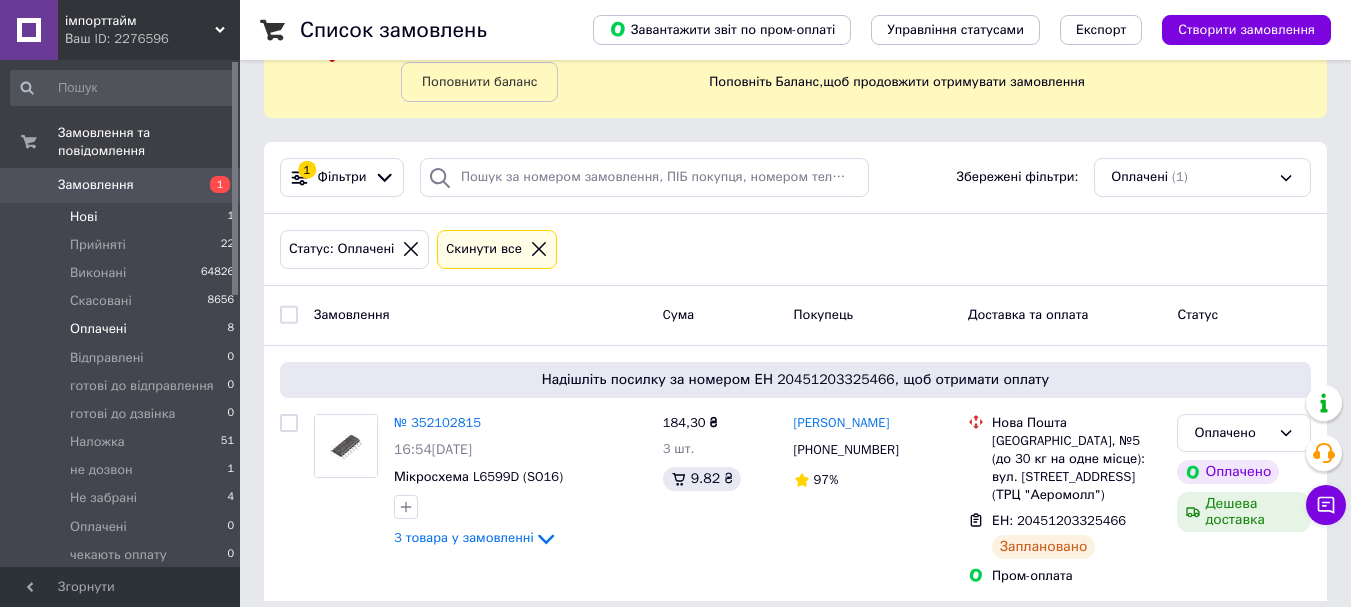 click on "Нові 1" at bounding box center (123, 217) 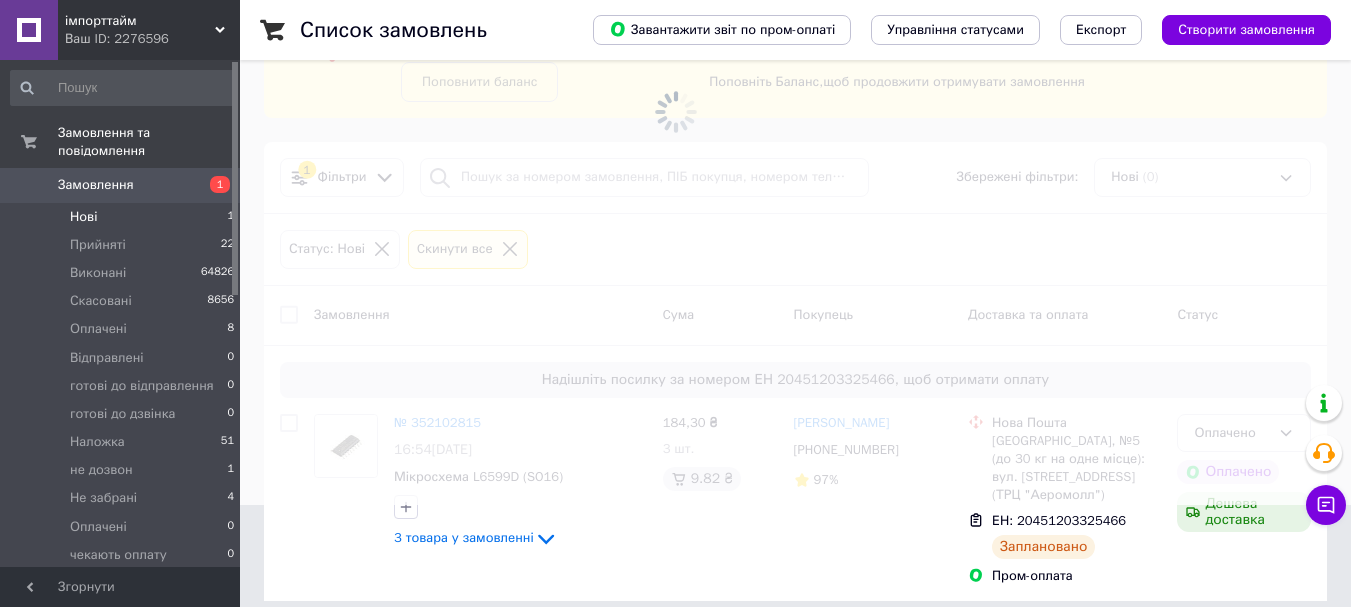 scroll, scrollTop: 0, scrollLeft: 0, axis: both 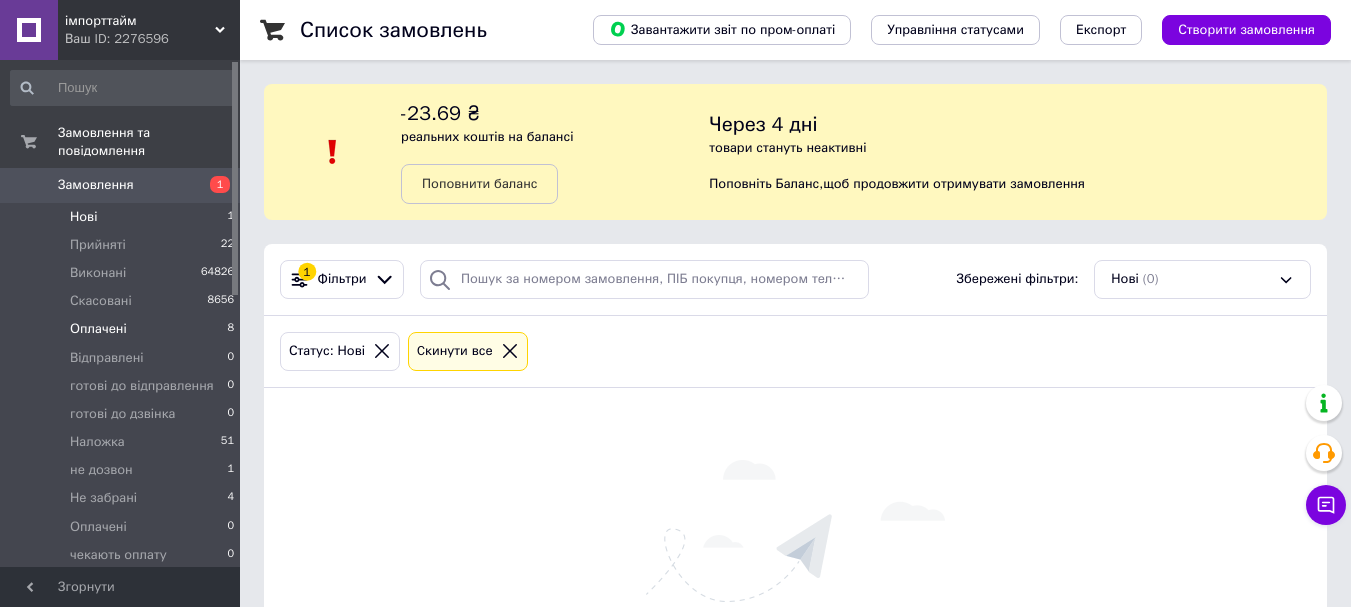click on "Оплачені 8" at bounding box center (123, 329) 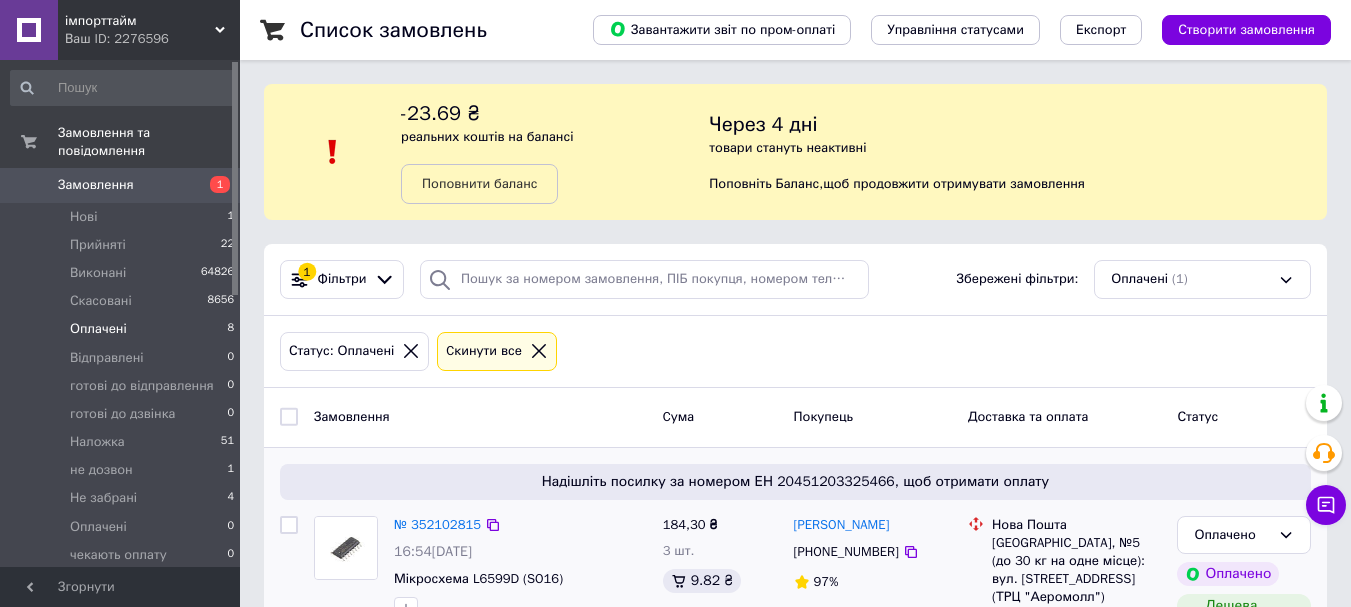 scroll, scrollTop: 102, scrollLeft: 0, axis: vertical 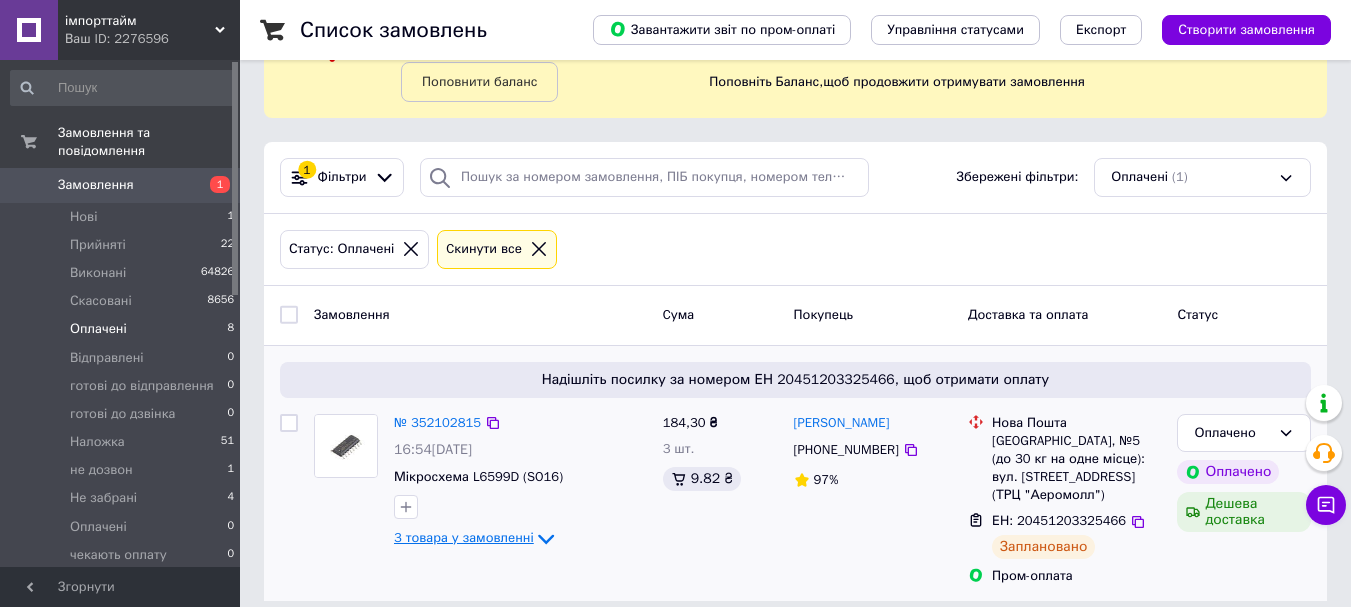 click on "3 товара у замовленні" at bounding box center [464, 537] 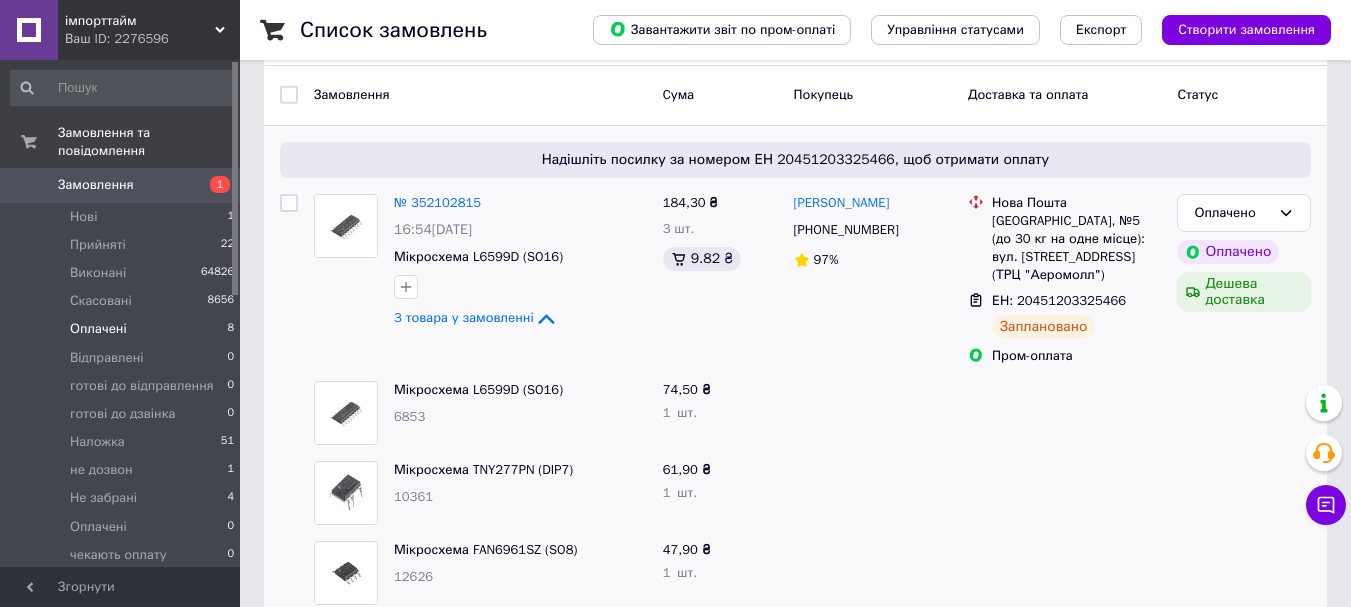 scroll, scrollTop: 343, scrollLeft: 0, axis: vertical 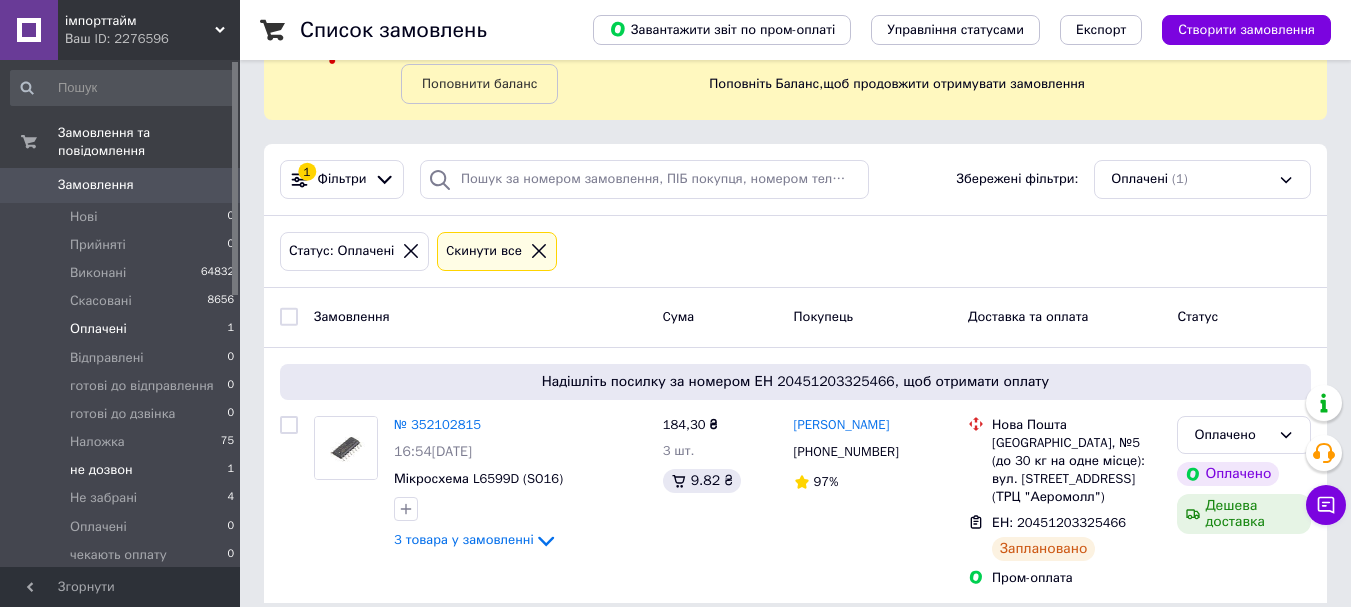 click on "не дозвон 1" at bounding box center (123, 470) 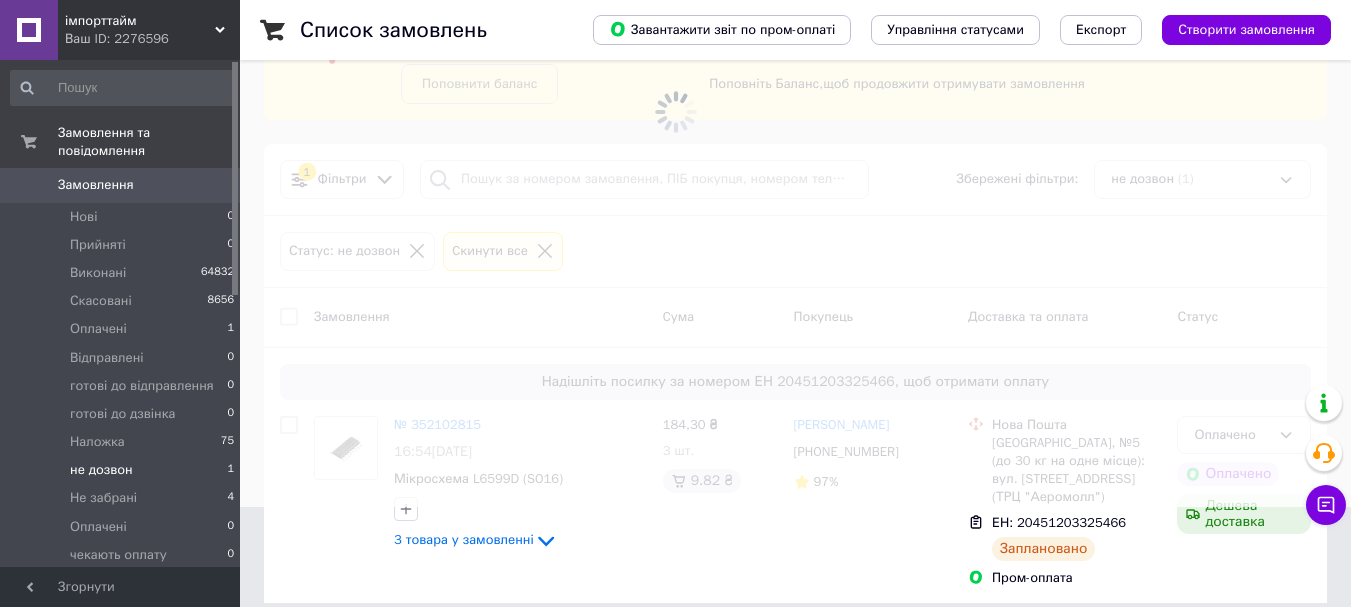 scroll, scrollTop: 0, scrollLeft: 0, axis: both 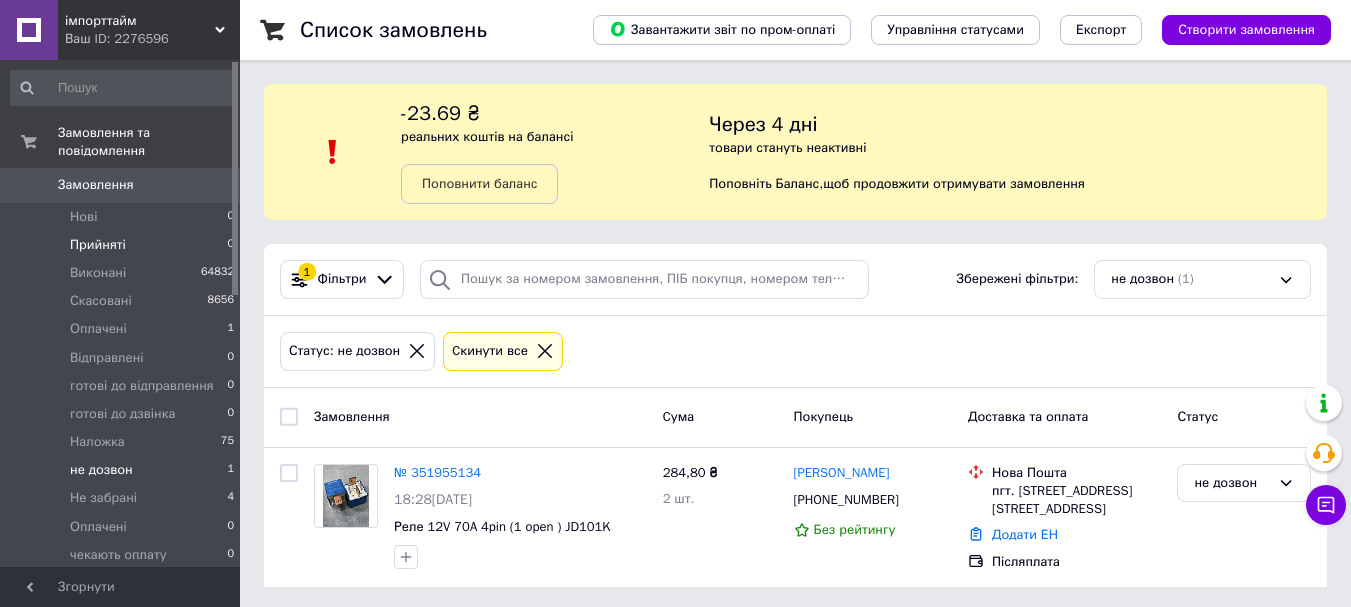 click on "Прийняті 0" at bounding box center (123, 245) 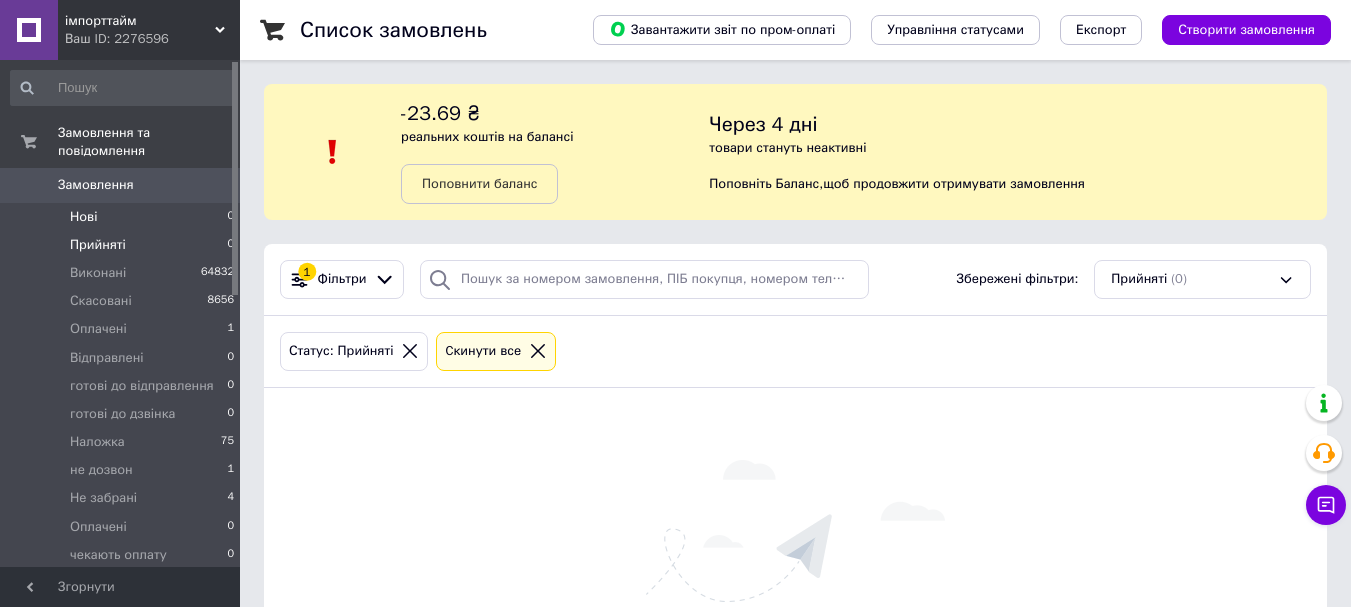 click on "Нові 0" at bounding box center (123, 217) 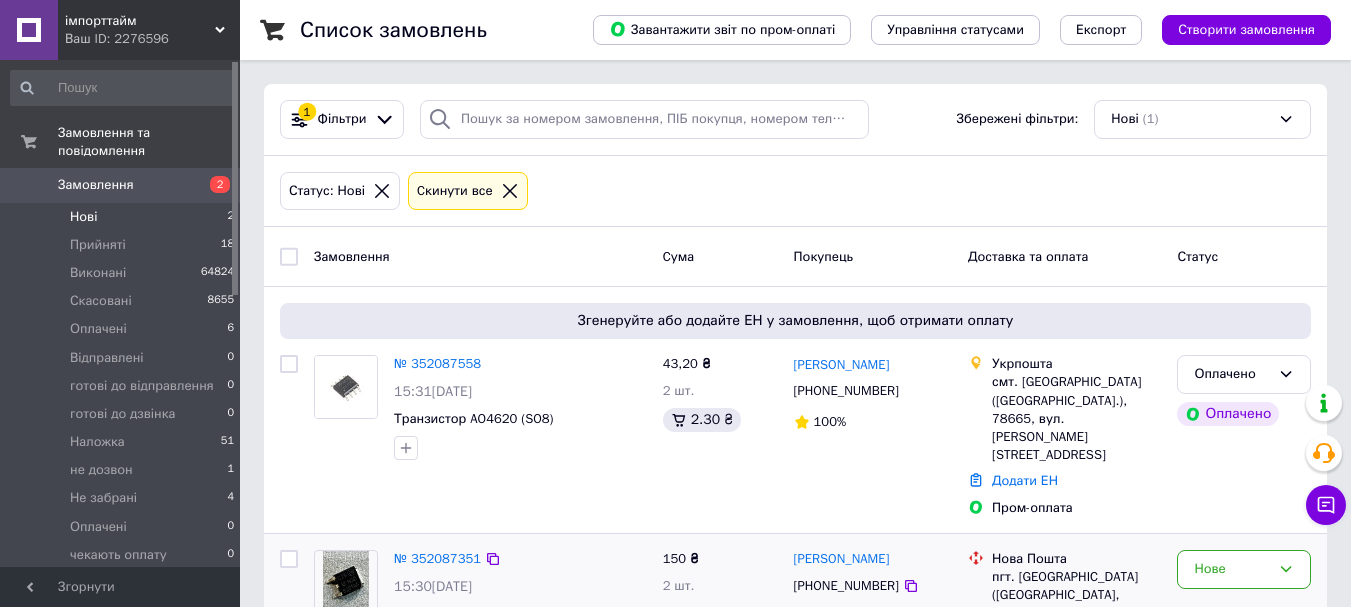 scroll, scrollTop: 127, scrollLeft: 0, axis: vertical 